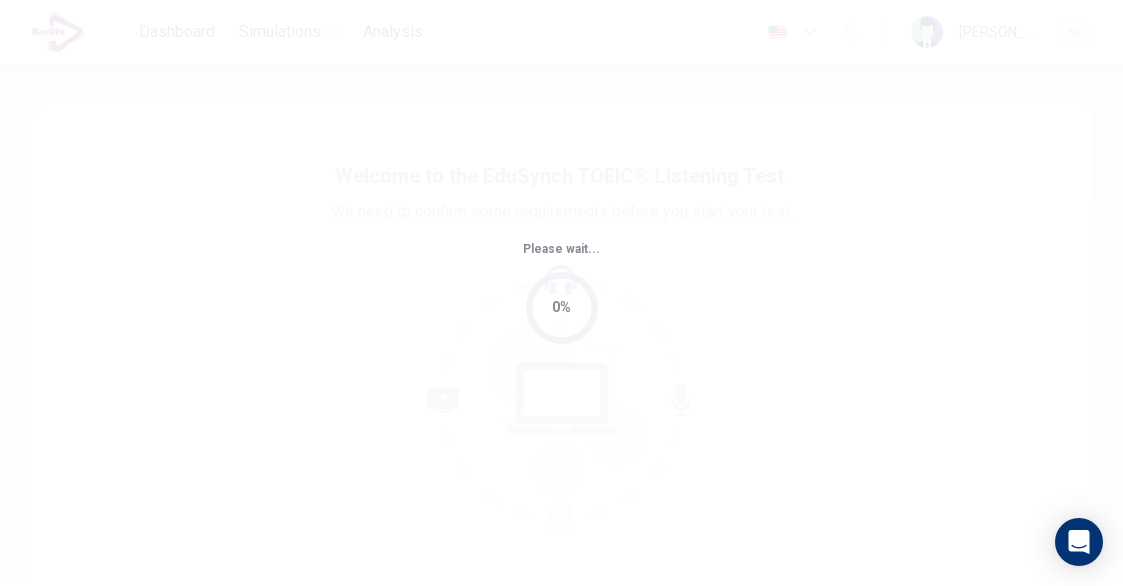 scroll, scrollTop: 0, scrollLeft: 0, axis: both 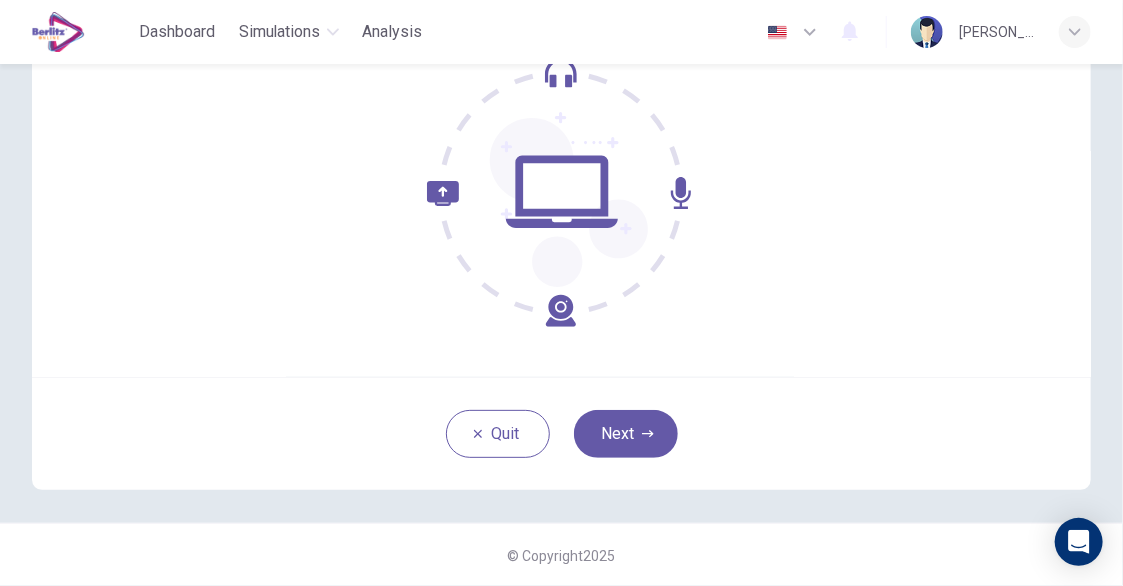 click on "Next" at bounding box center [626, 434] 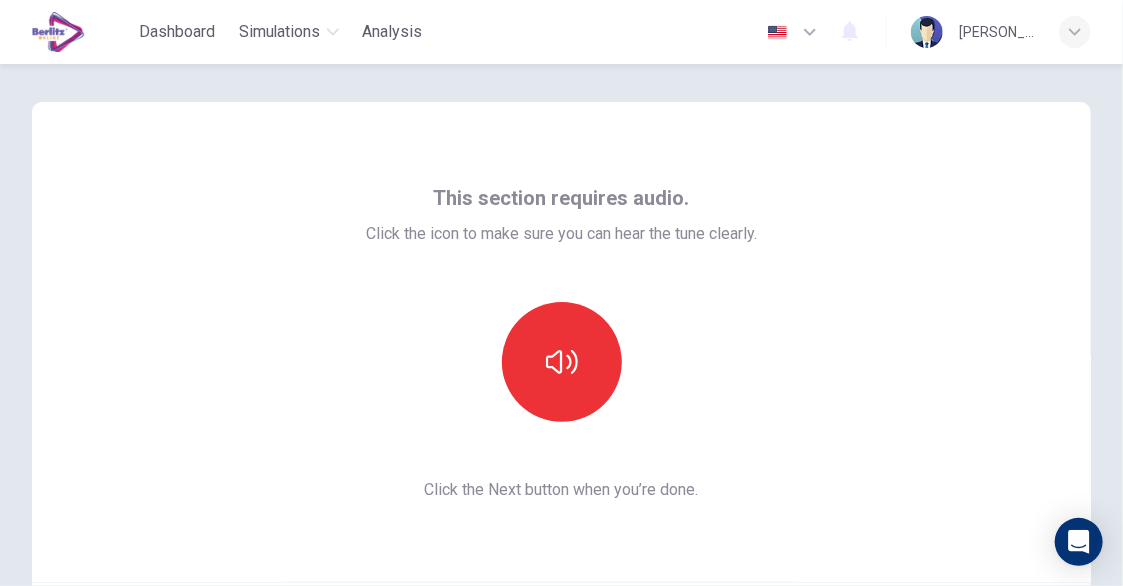 scroll, scrollTop: 0, scrollLeft: 0, axis: both 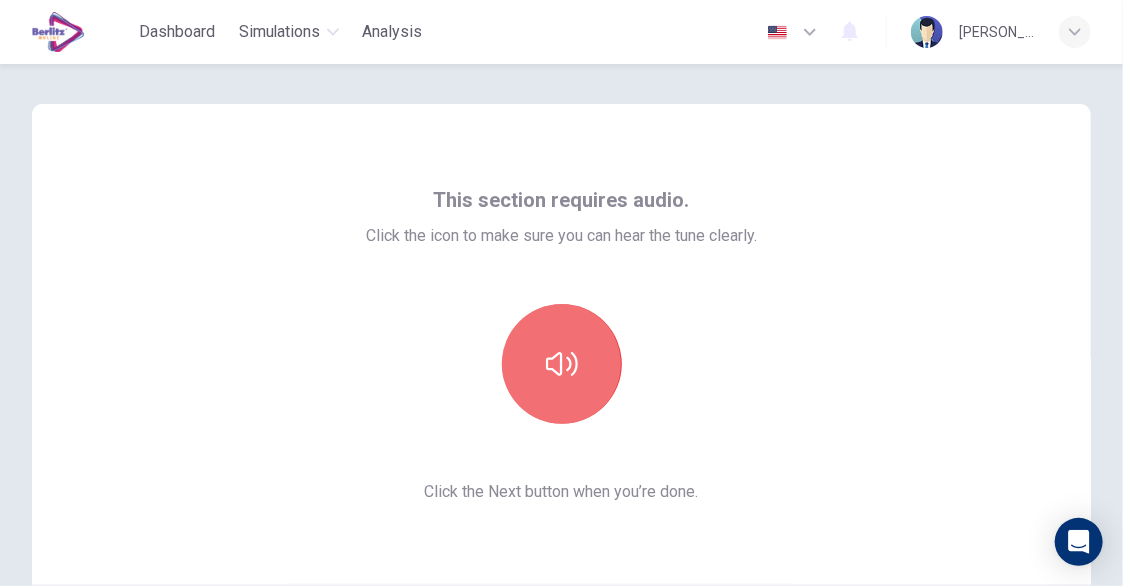 click at bounding box center (562, 364) 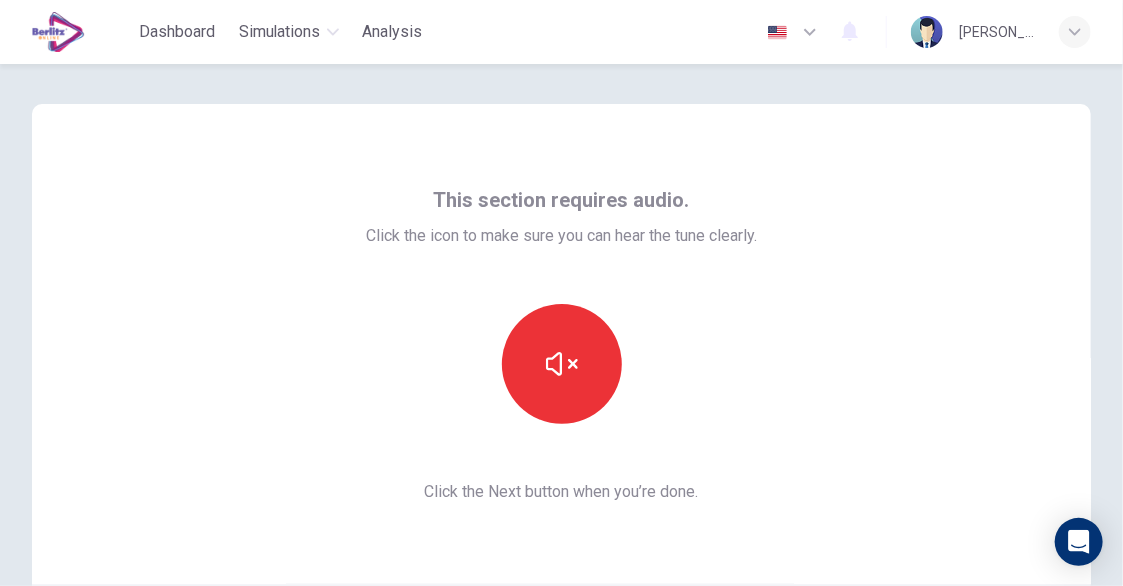 type 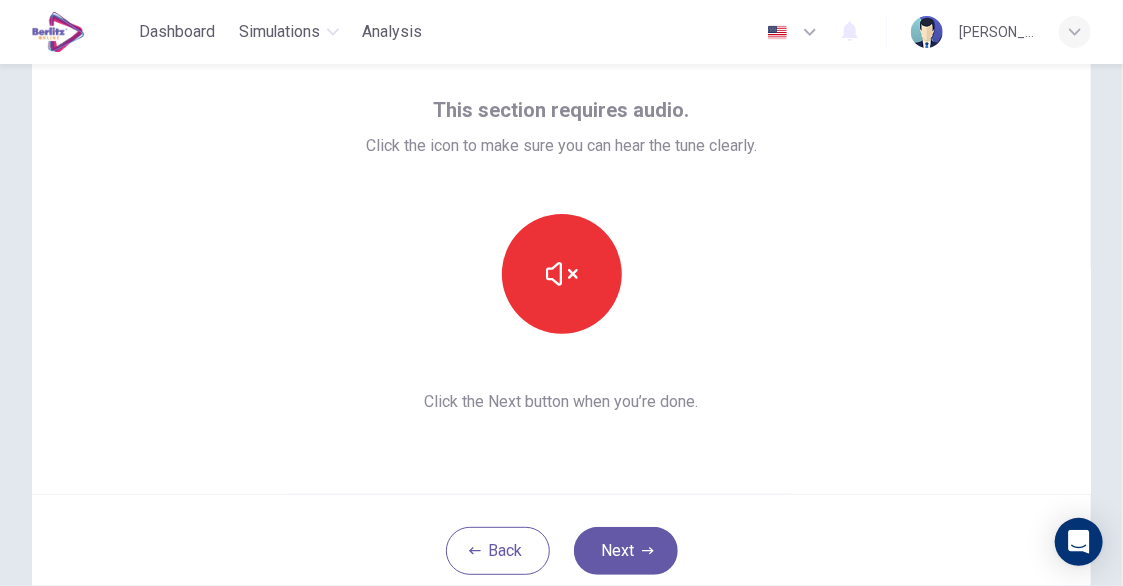 scroll, scrollTop: 200, scrollLeft: 0, axis: vertical 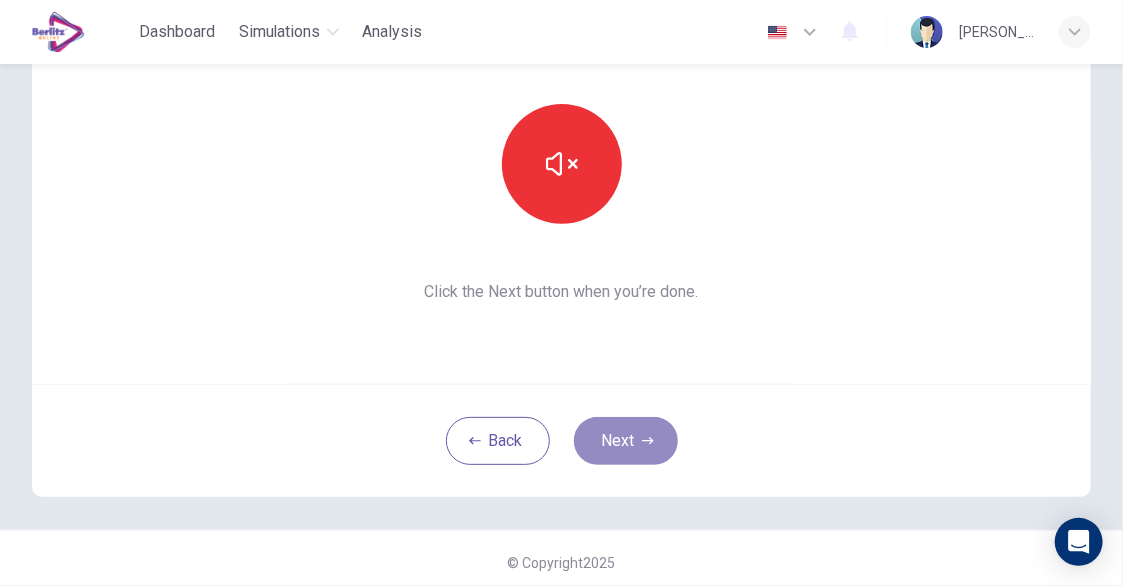 click on "Next" at bounding box center (626, 441) 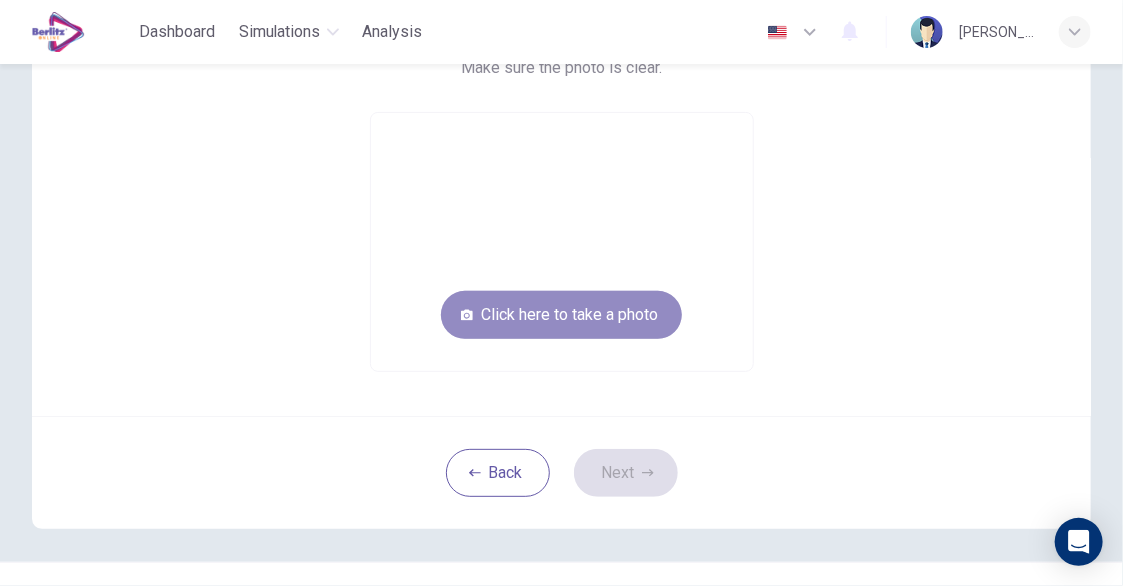 click on "Click here to take a photo" at bounding box center (561, 315) 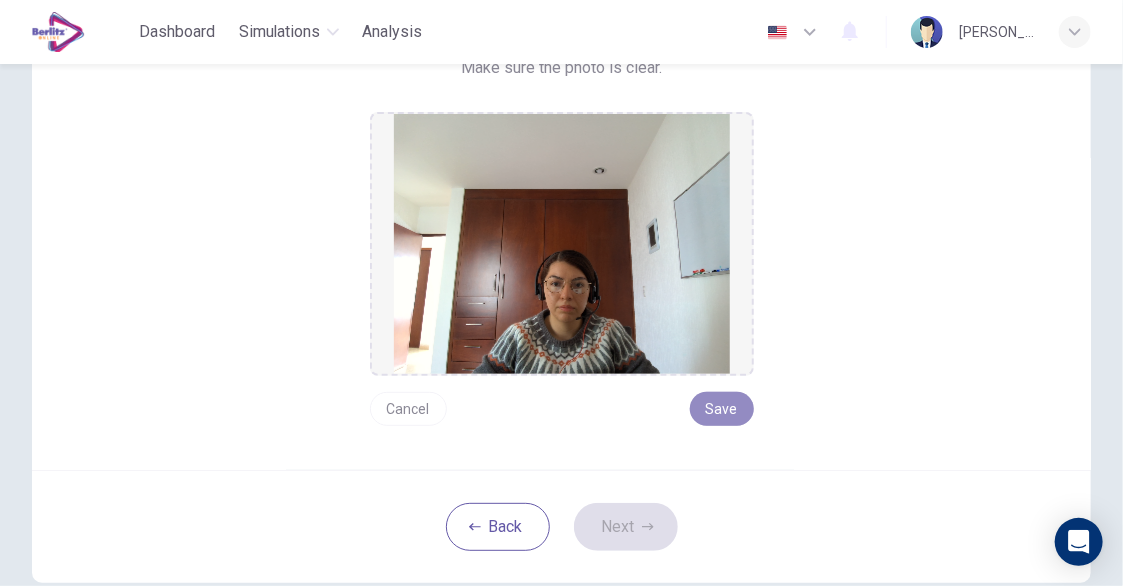 click on "Save" at bounding box center (722, 409) 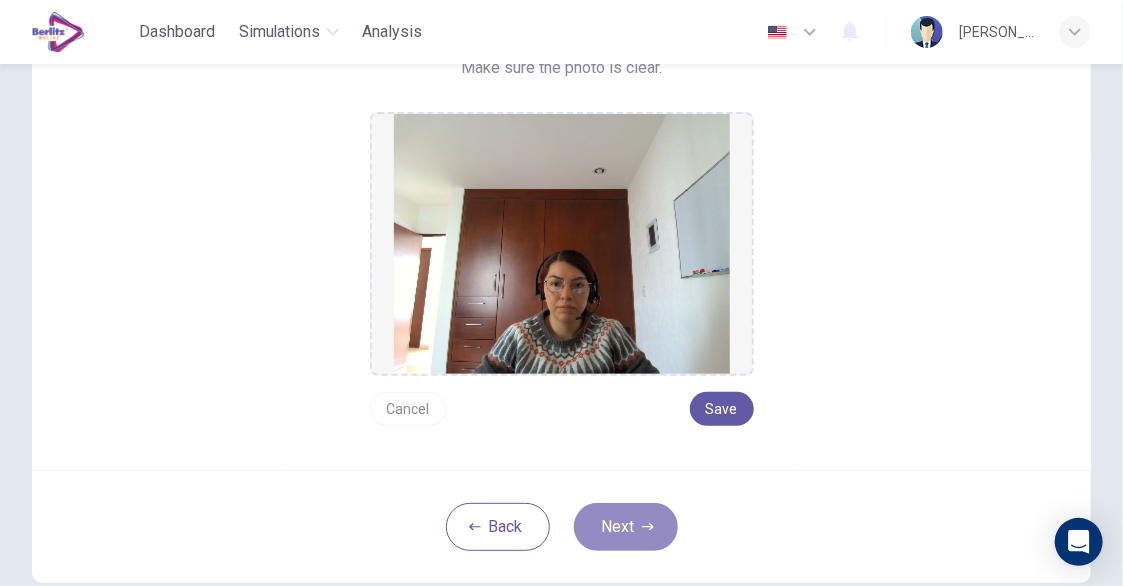 click on "Next" at bounding box center (626, 527) 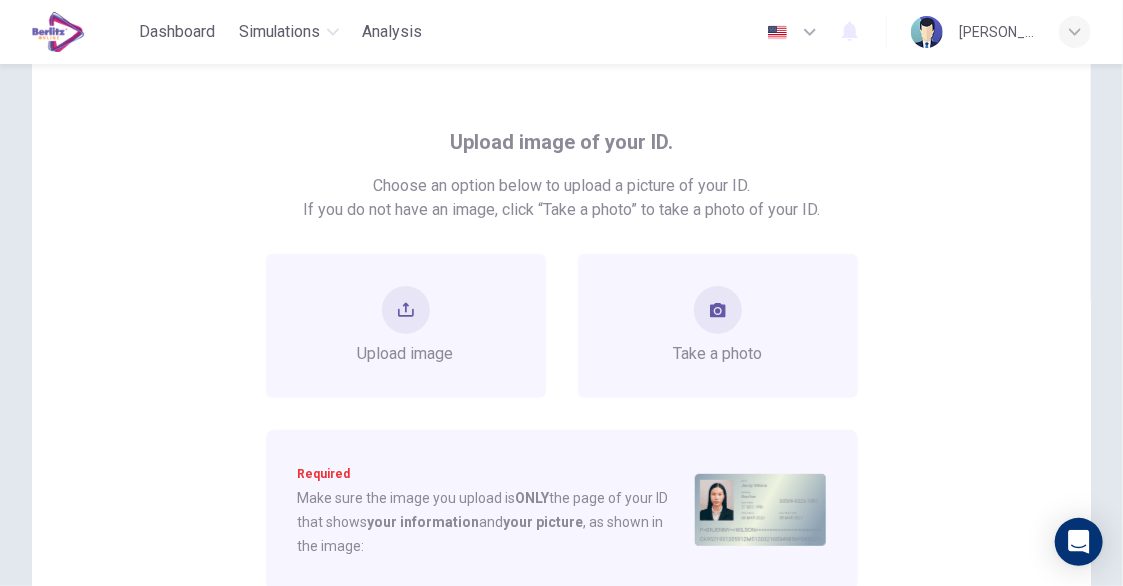 scroll, scrollTop: 100, scrollLeft: 0, axis: vertical 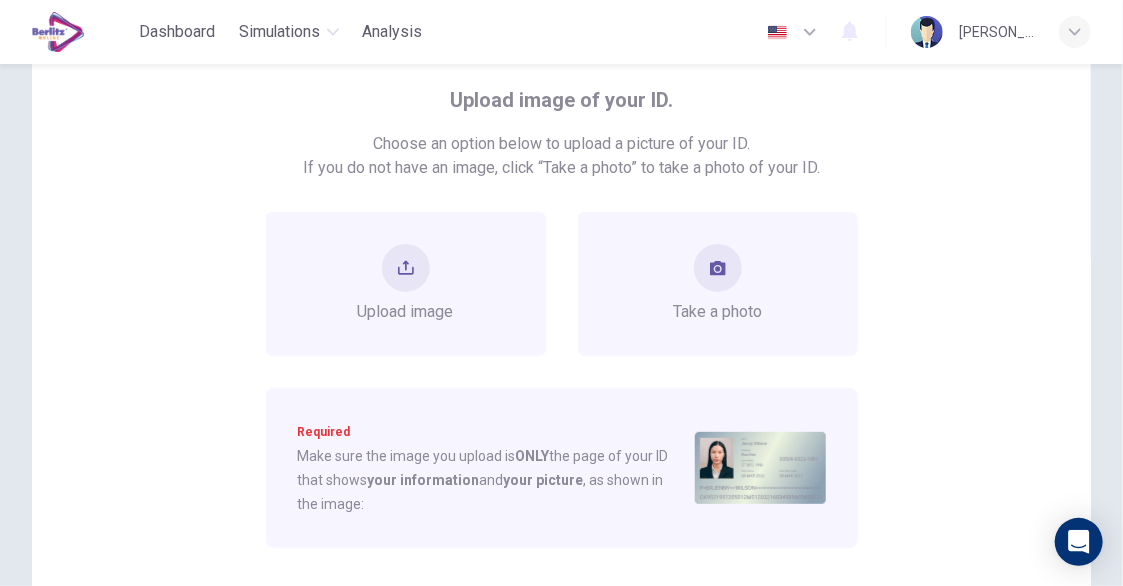 click on "Take a photo" at bounding box center [717, 312] 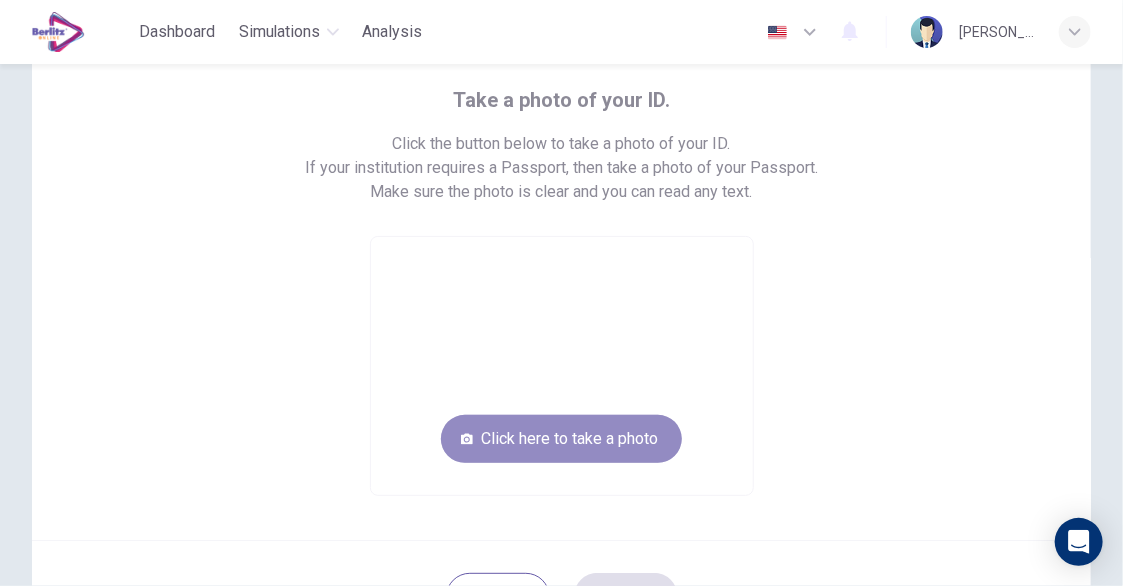 click on "Click here to take a photo" at bounding box center (561, 439) 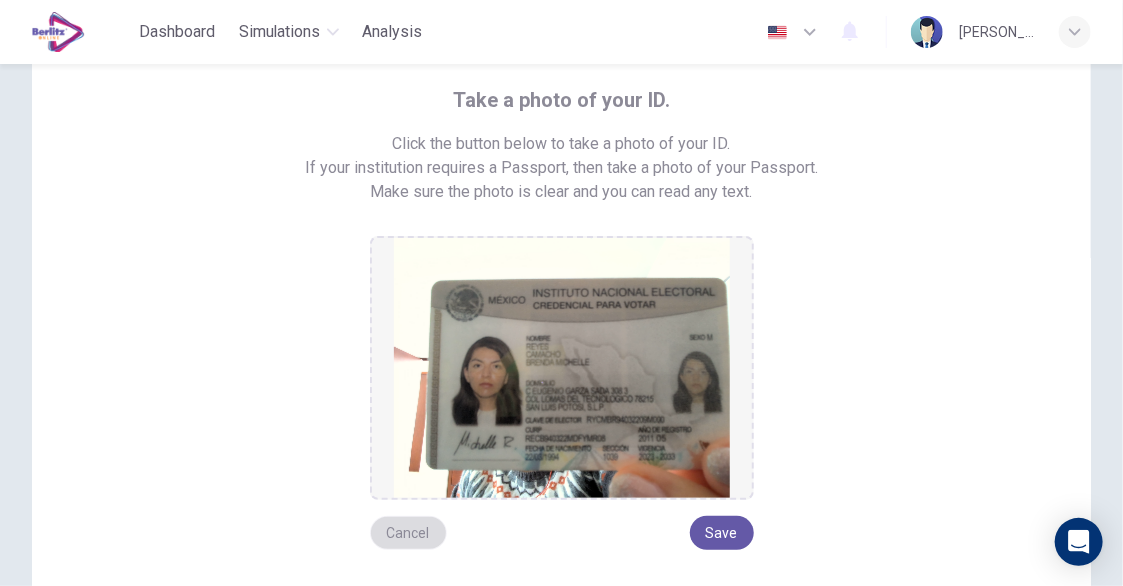 click on "Cancel" at bounding box center [408, 533] 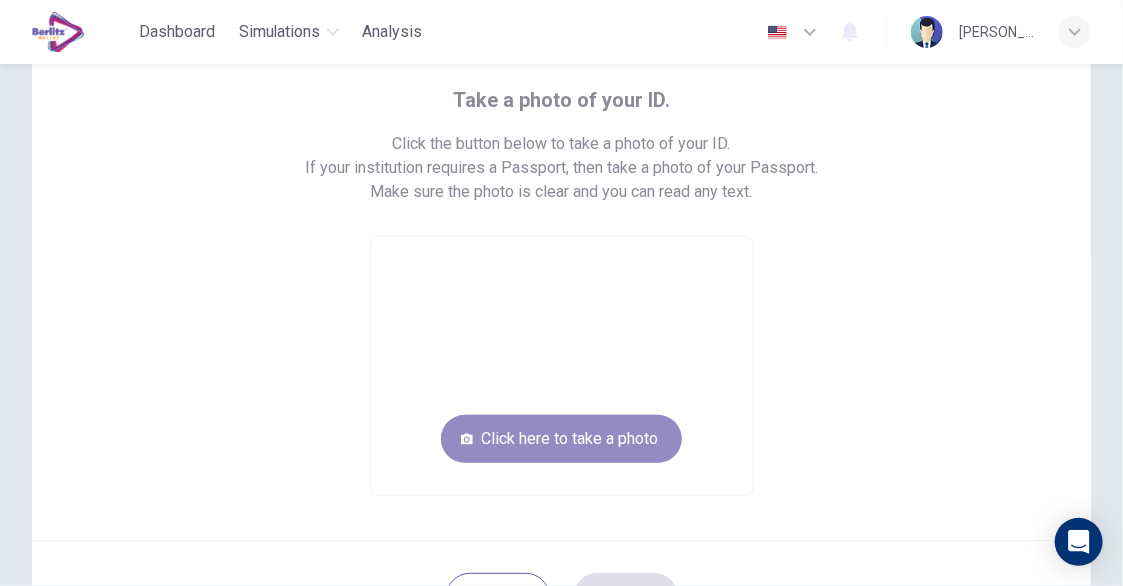 click on "Click here to take a photo" at bounding box center [561, 439] 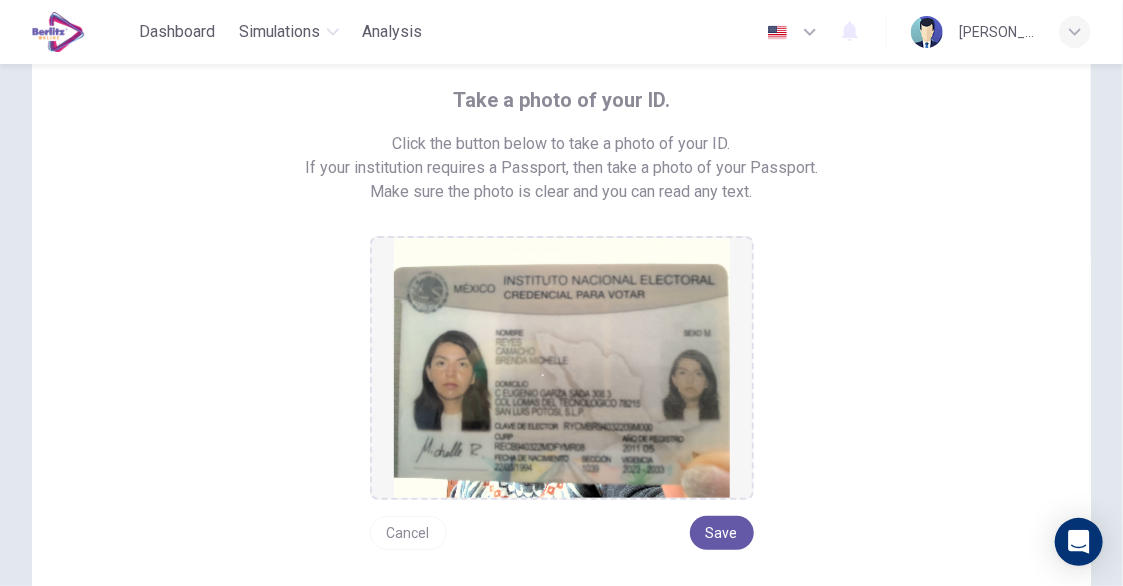 click on "Save" at bounding box center (722, 533) 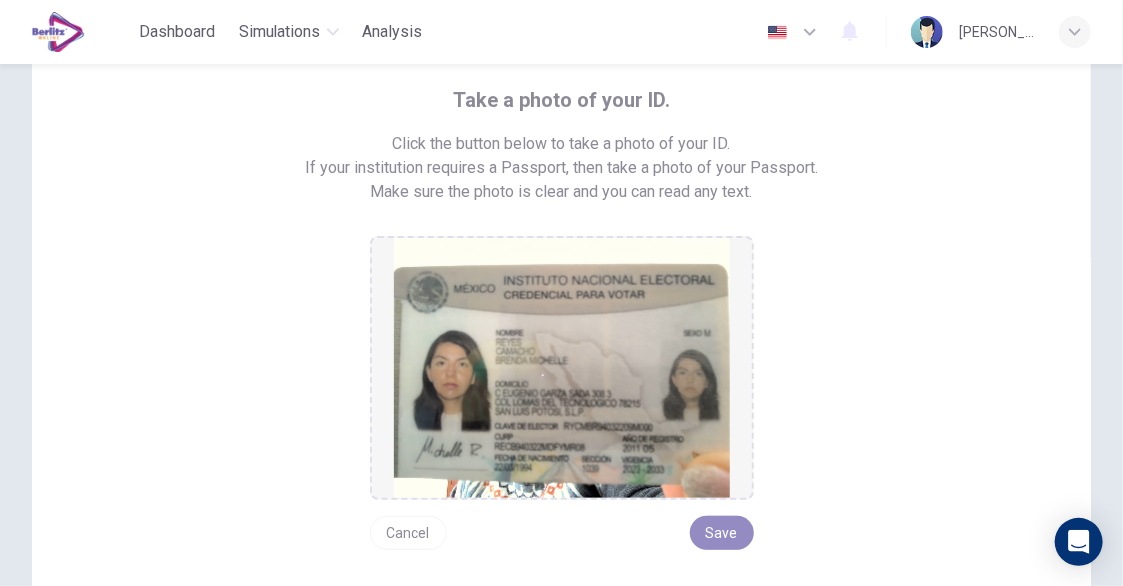 click on "Save" at bounding box center [722, 533] 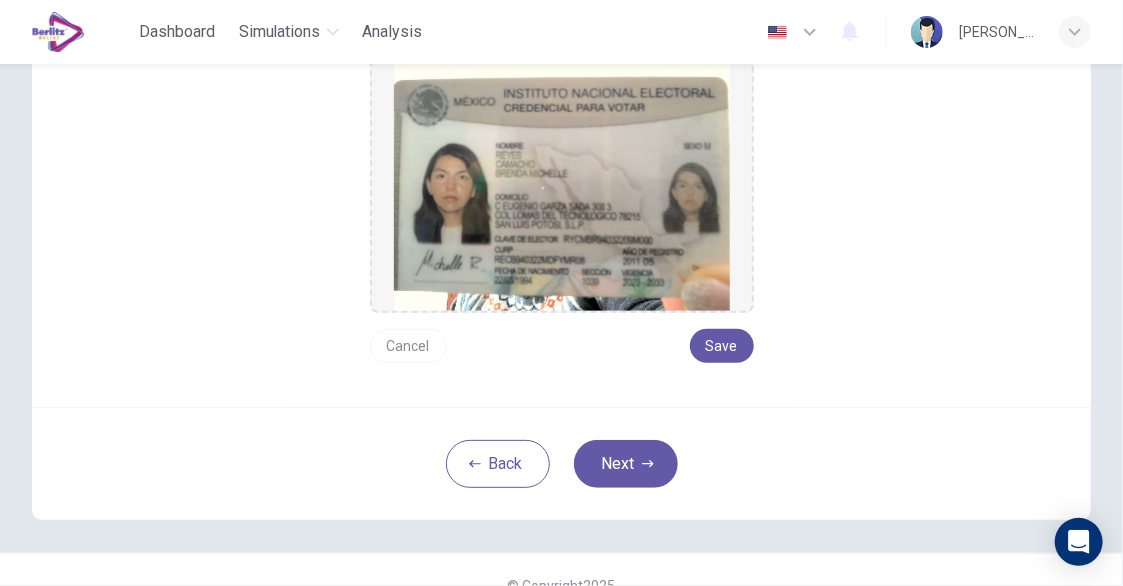scroll, scrollTop: 300, scrollLeft: 0, axis: vertical 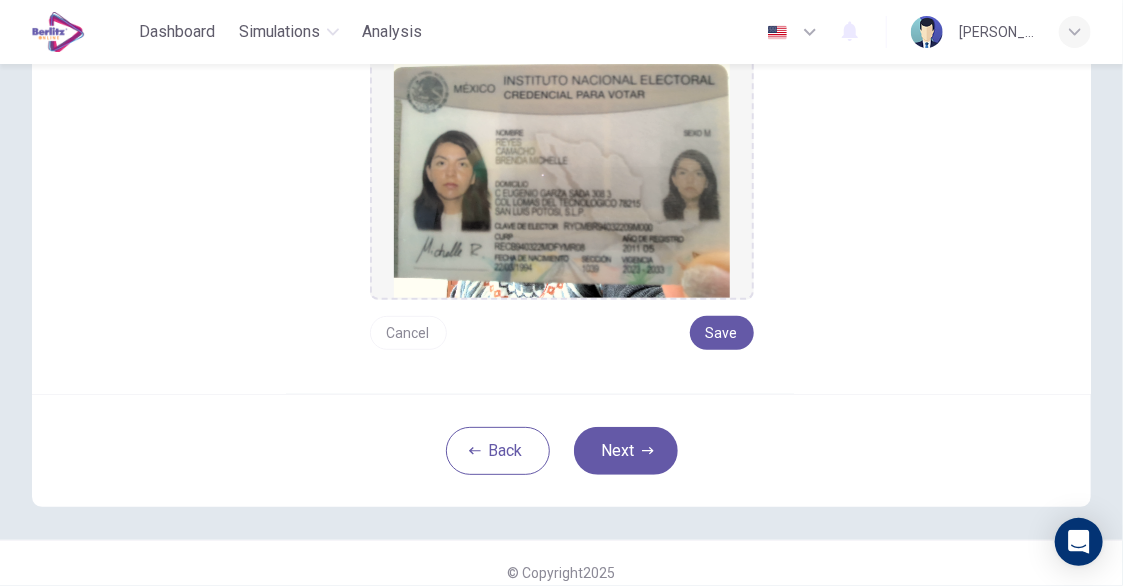 click on "Save" at bounding box center (722, 333) 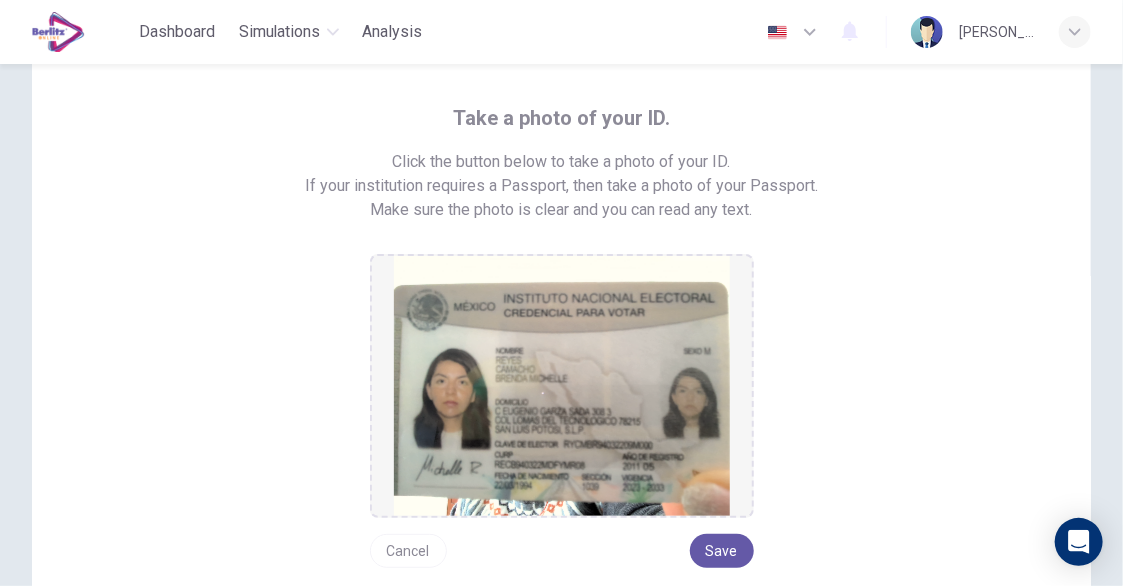 scroll, scrollTop: 300, scrollLeft: 0, axis: vertical 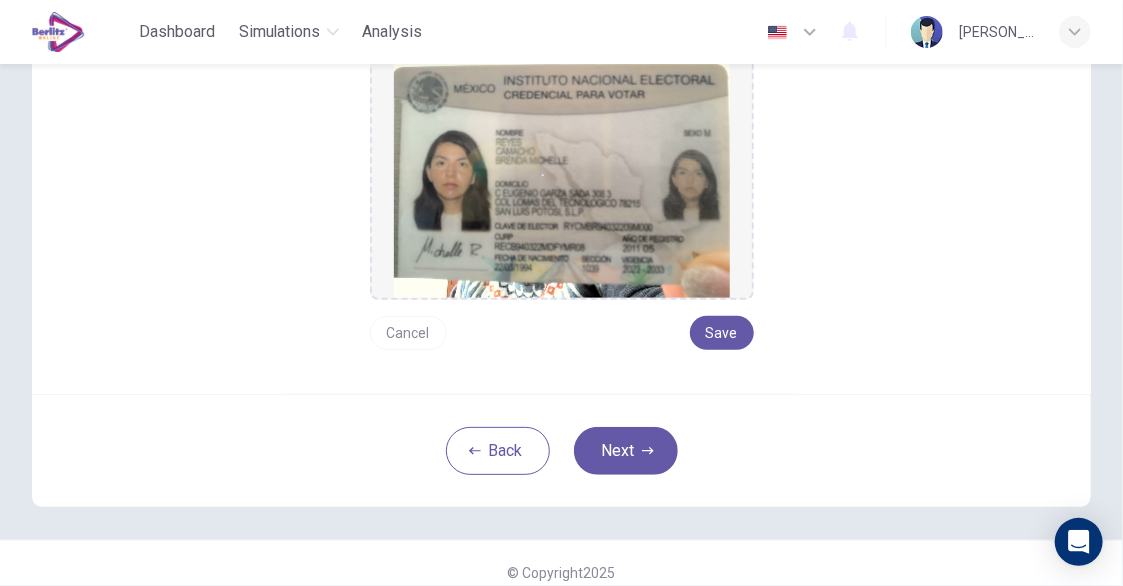 click on "Save" at bounding box center (722, 333) 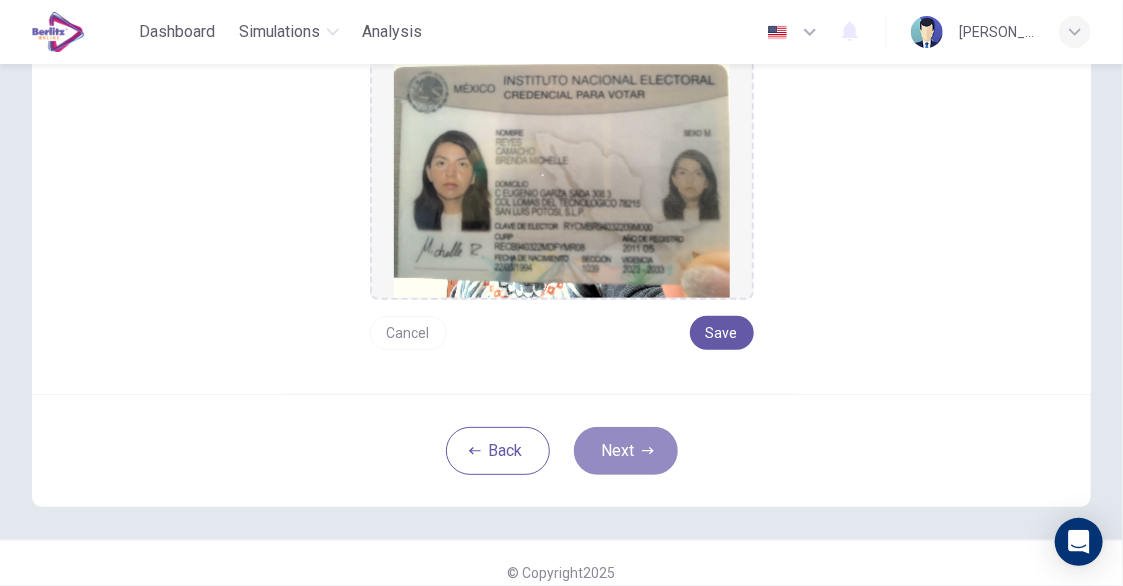 click on "Next" at bounding box center (626, 451) 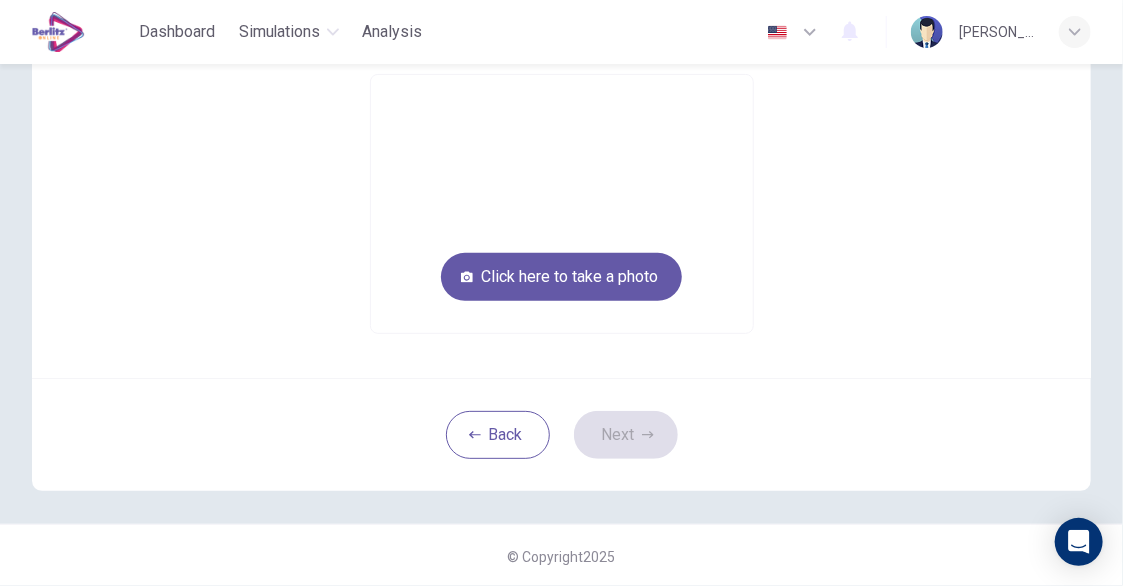 scroll, scrollTop: 138, scrollLeft: 0, axis: vertical 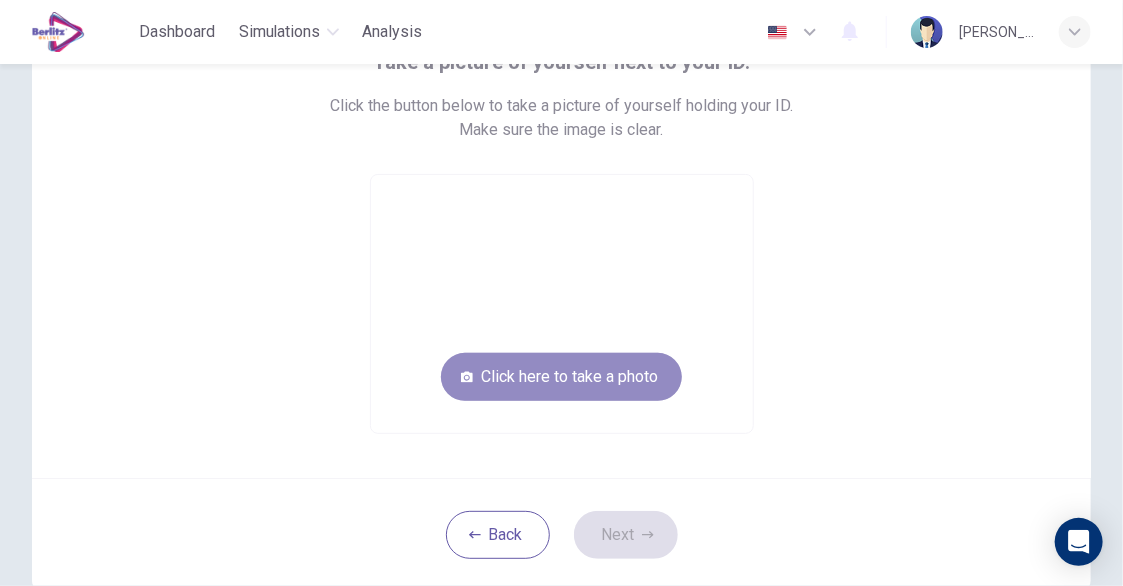 click on "Click here to take a photo" at bounding box center (561, 377) 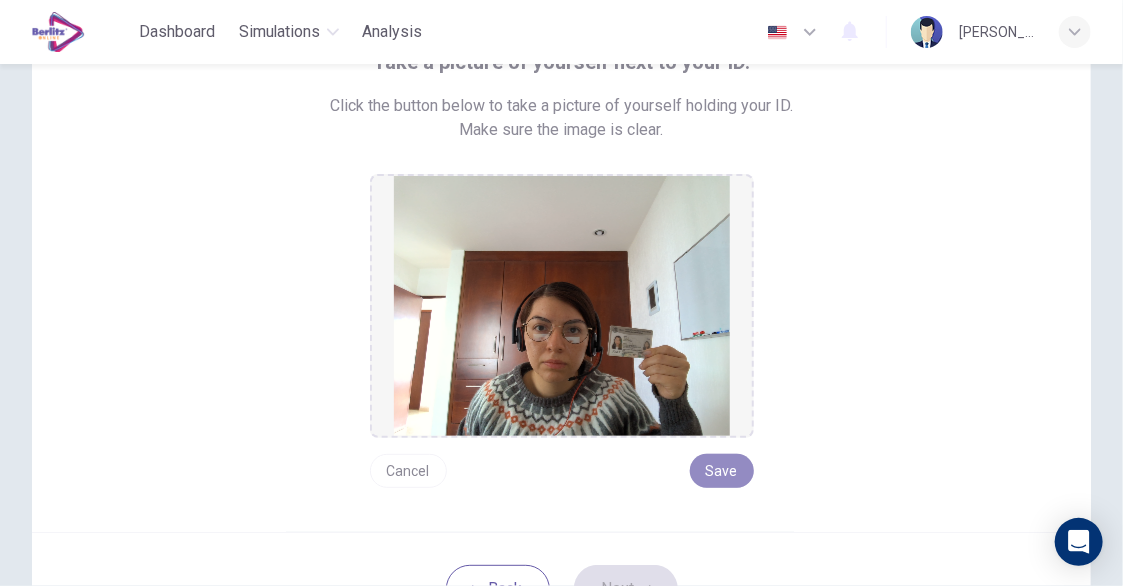 click on "Save" at bounding box center [722, 471] 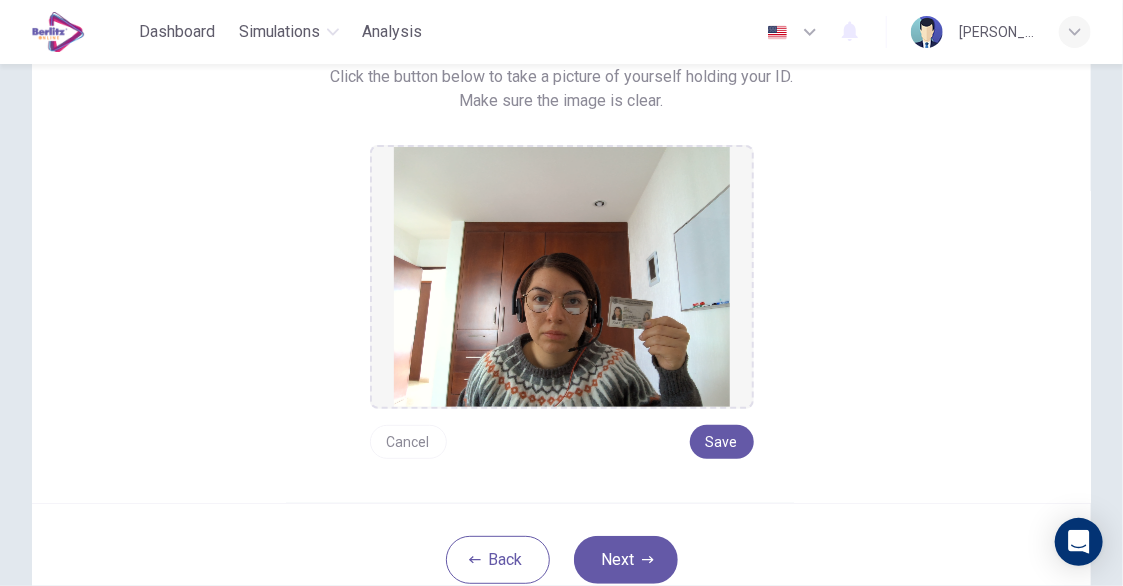 scroll, scrollTop: 238, scrollLeft: 0, axis: vertical 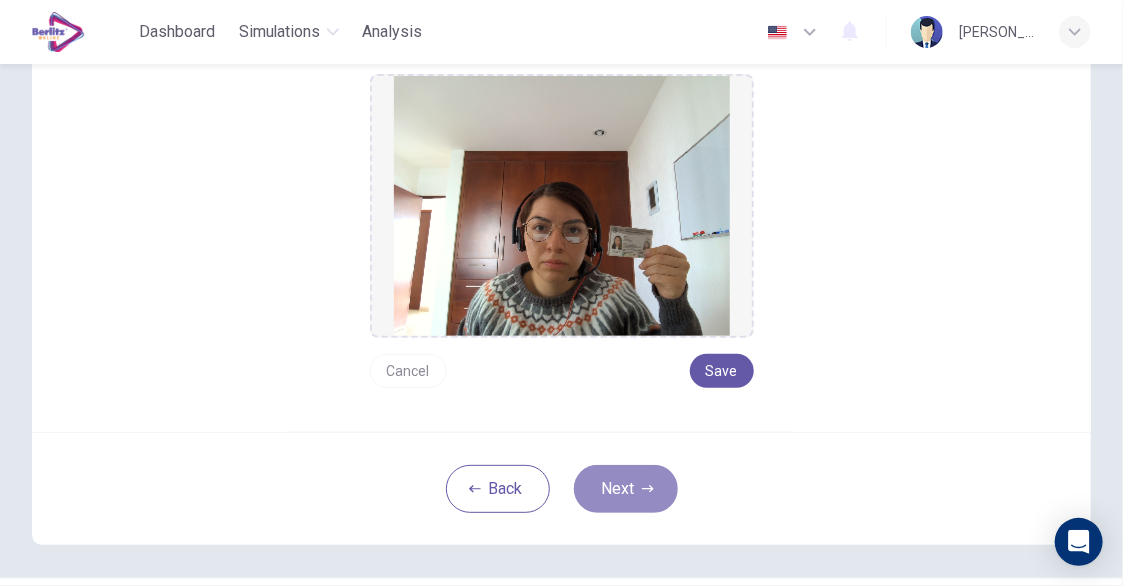 click on "Next" at bounding box center (626, 489) 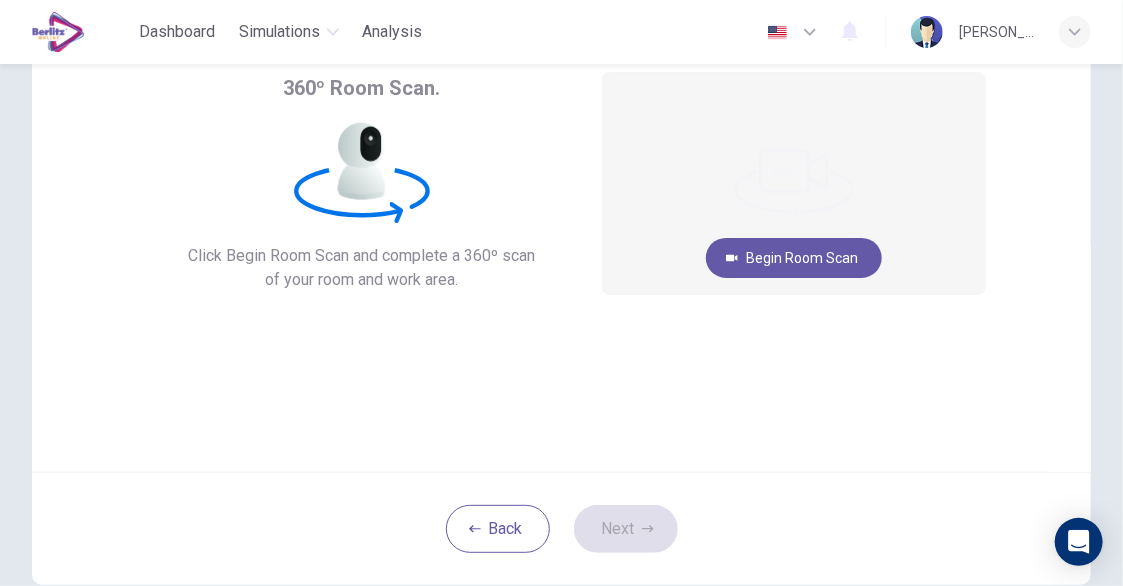 scroll, scrollTop: 7, scrollLeft: 0, axis: vertical 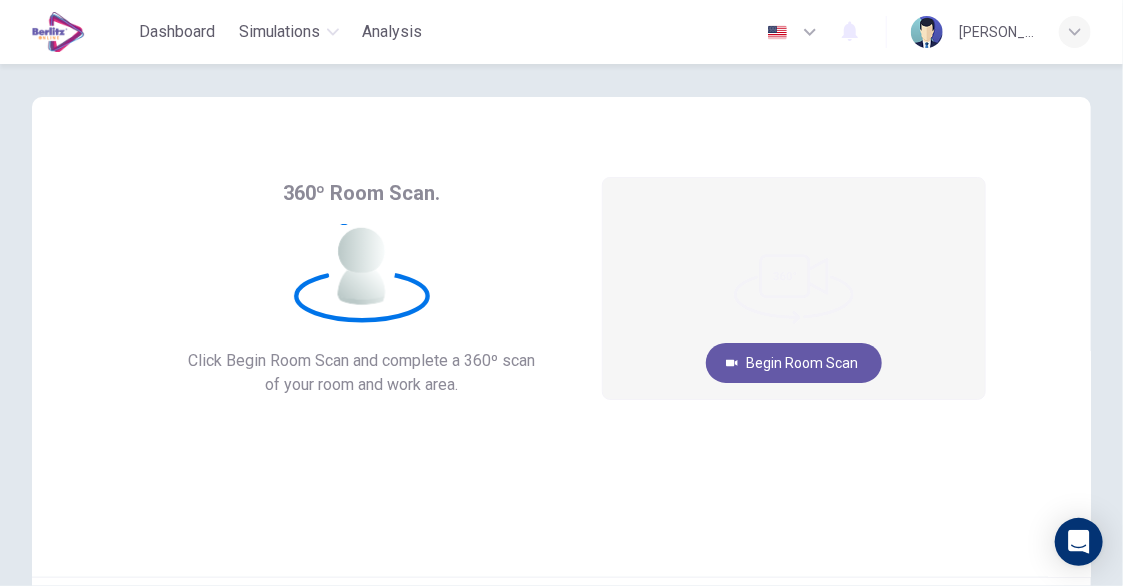 click on "Begin Room Scan" at bounding box center (794, 363) 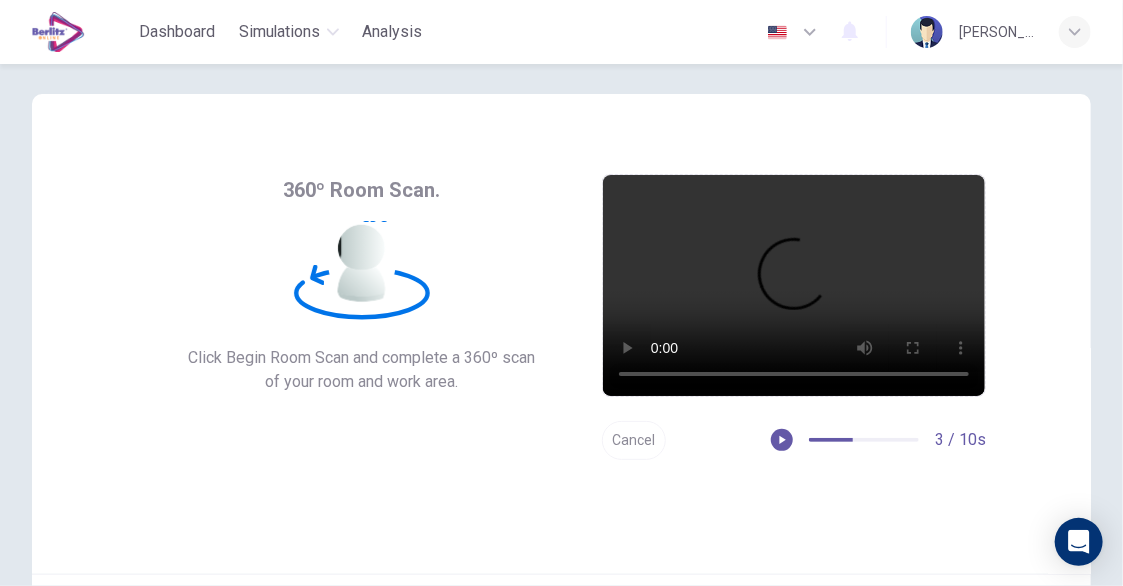 scroll, scrollTop: 18, scrollLeft: 0, axis: vertical 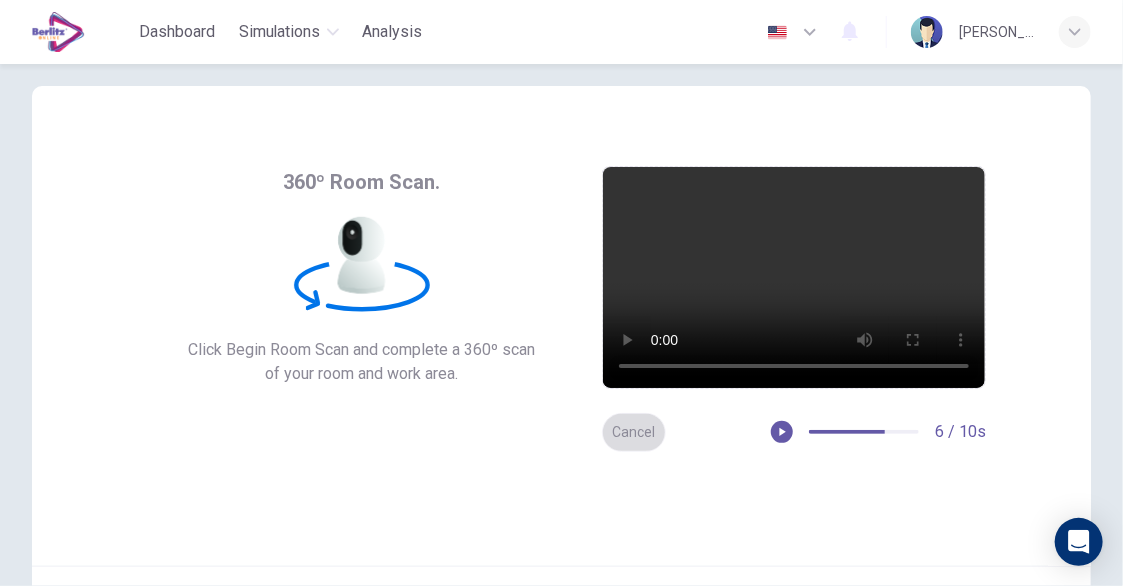 click on "Cancel" at bounding box center [634, 432] 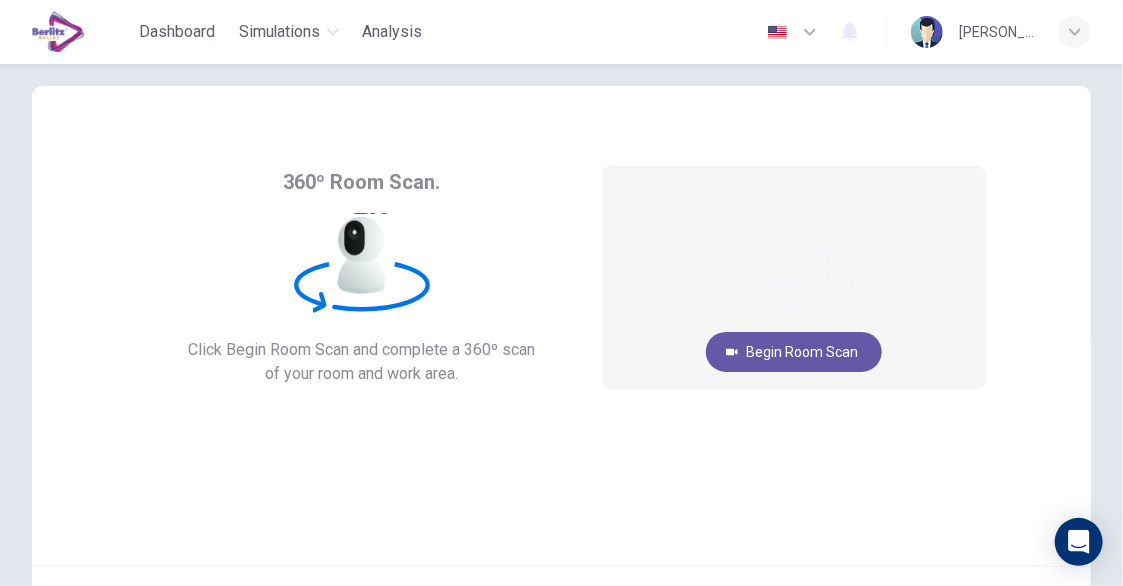 drag, startPoint x: 738, startPoint y: 326, endPoint x: 778, endPoint y: 376, distance: 64.03124 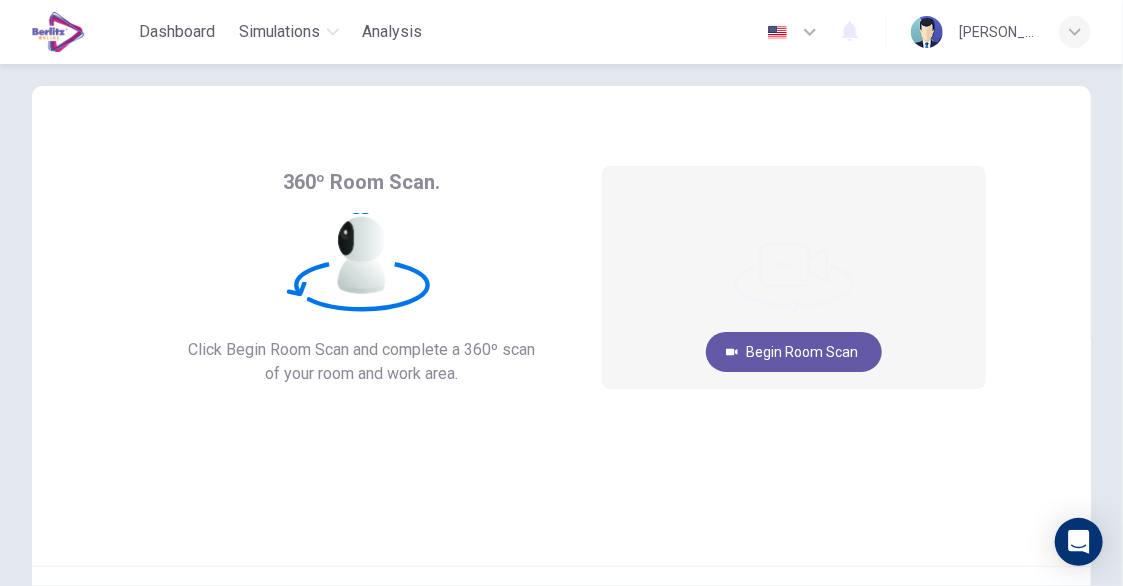 click on "Begin Room Scan" at bounding box center [794, 352] 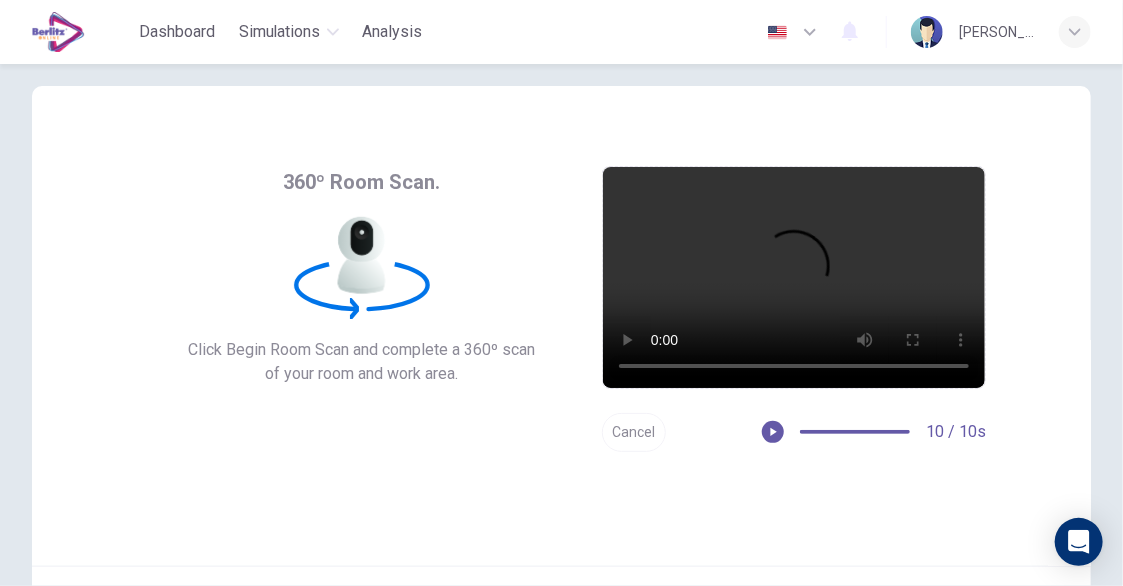 scroll, scrollTop: 21, scrollLeft: 0, axis: vertical 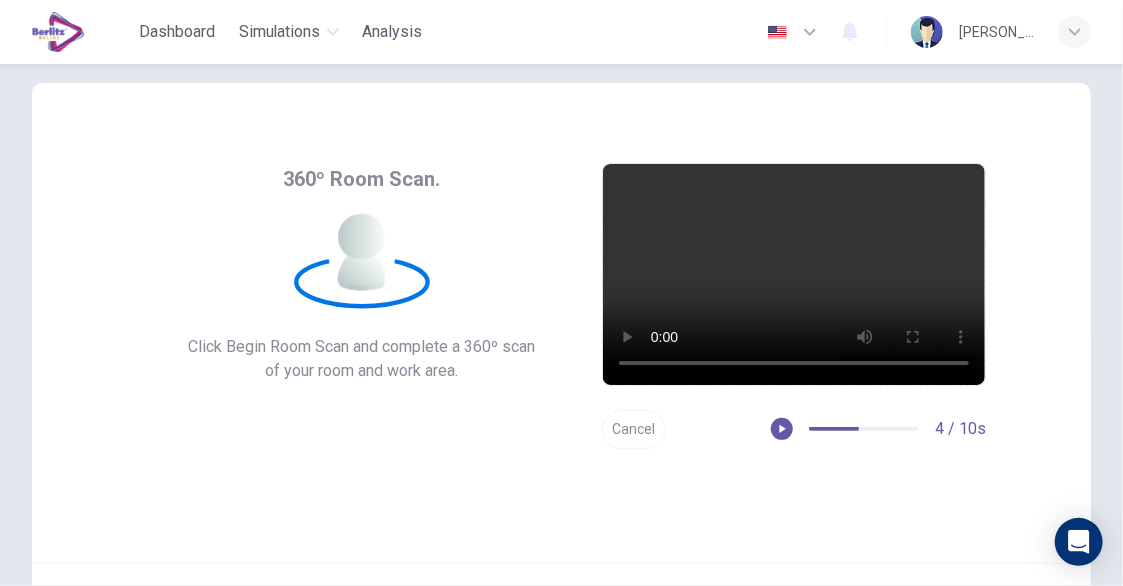 click on "Cancel" at bounding box center [634, 429] 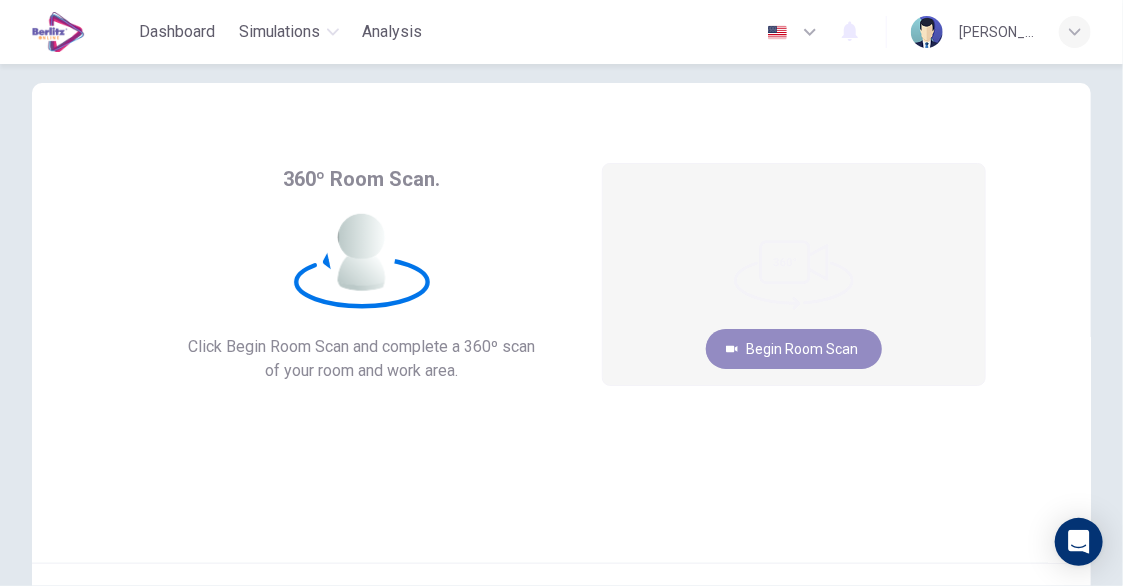 click on "Begin Room Scan" at bounding box center [794, 349] 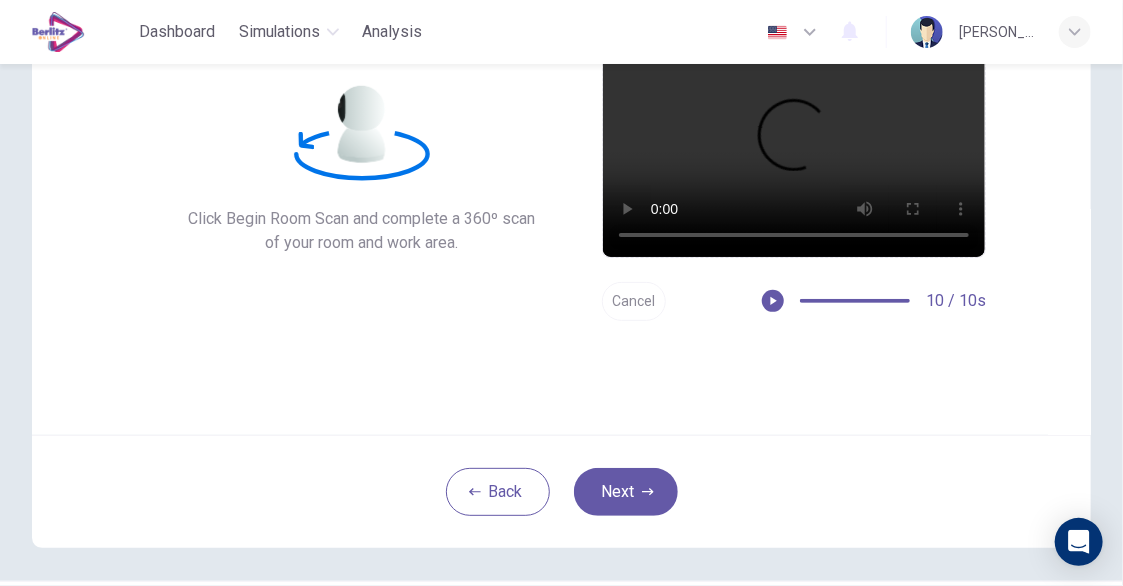 scroll, scrollTop: 207, scrollLeft: 0, axis: vertical 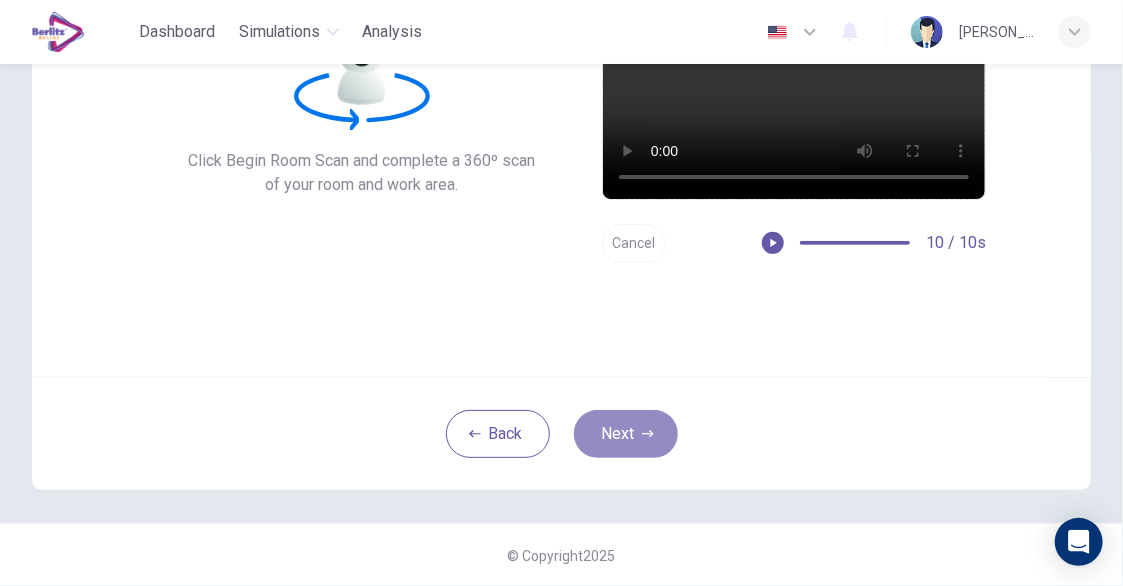 click on "Next" at bounding box center (626, 434) 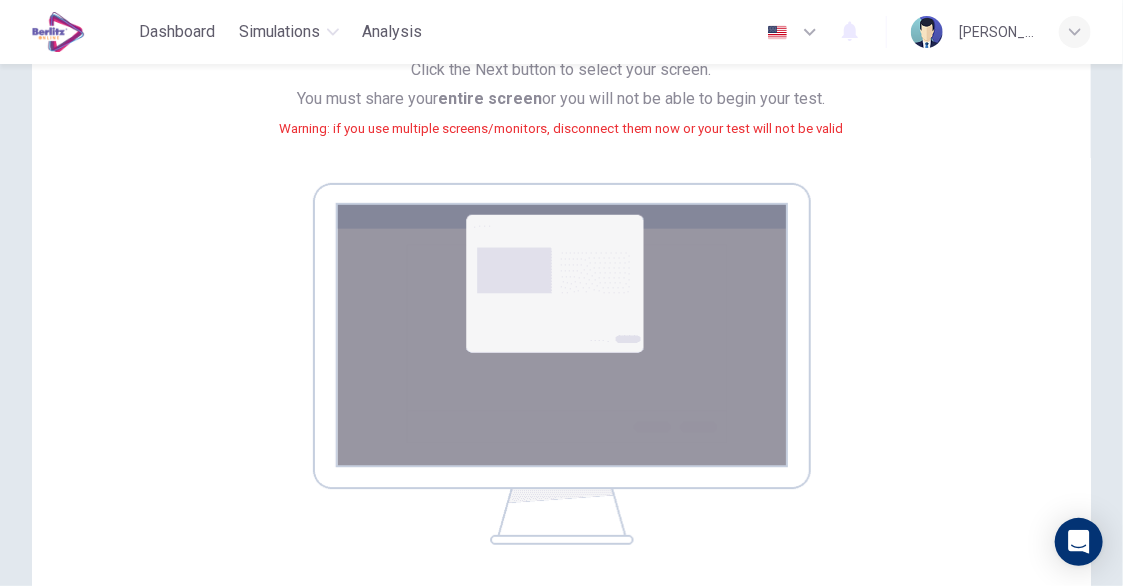 scroll, scrollTop: 400, scrollLeft: 0, axis: vertical 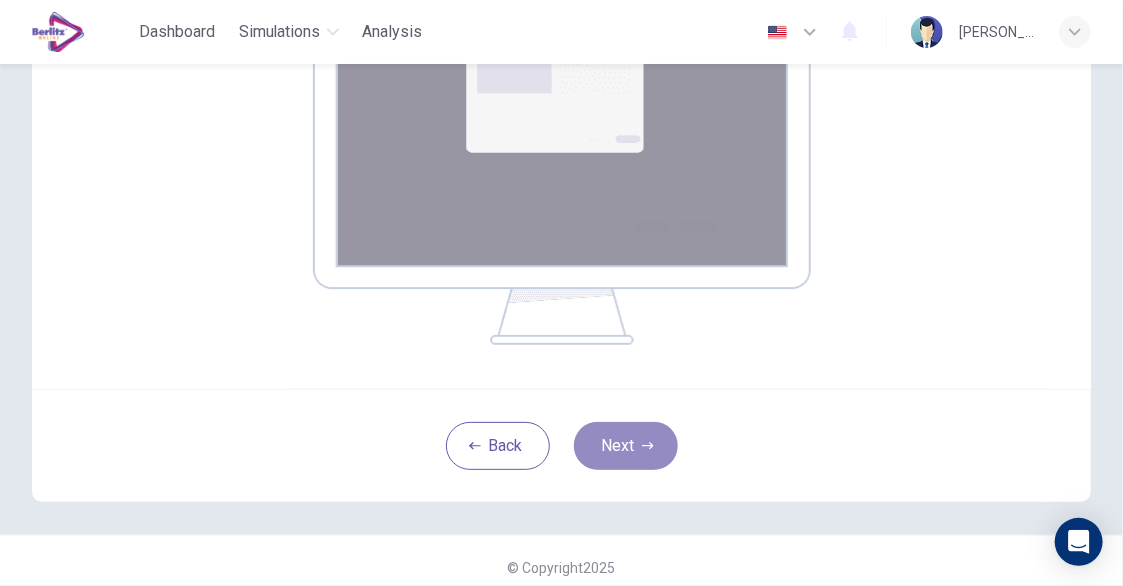 click on "Next" at bounding box center [626, 446] 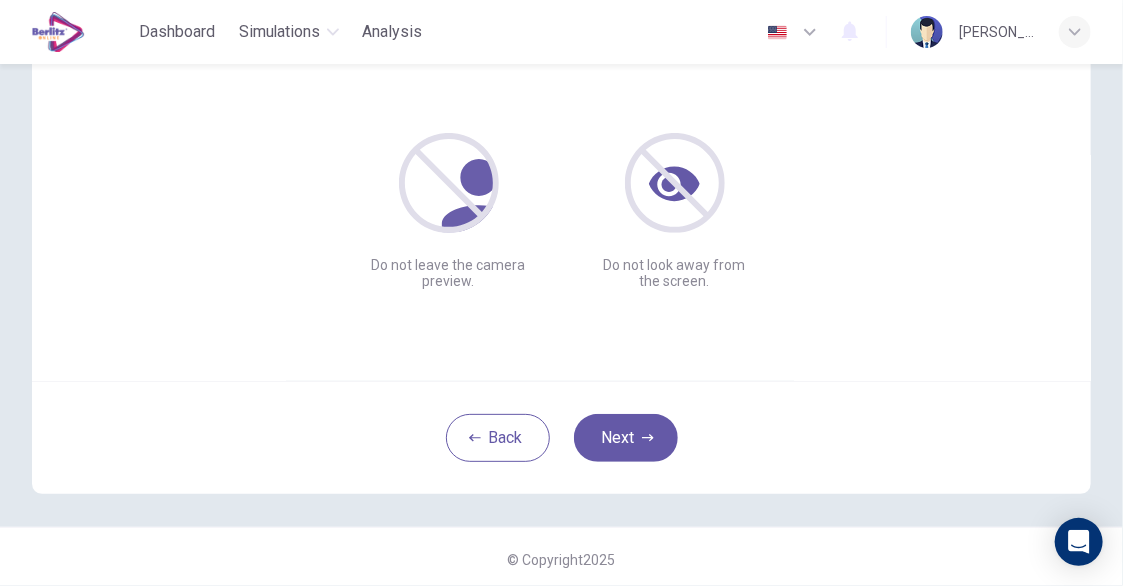 scroll, scrollTop: 207, scrollLeft: 0, axis: vertical 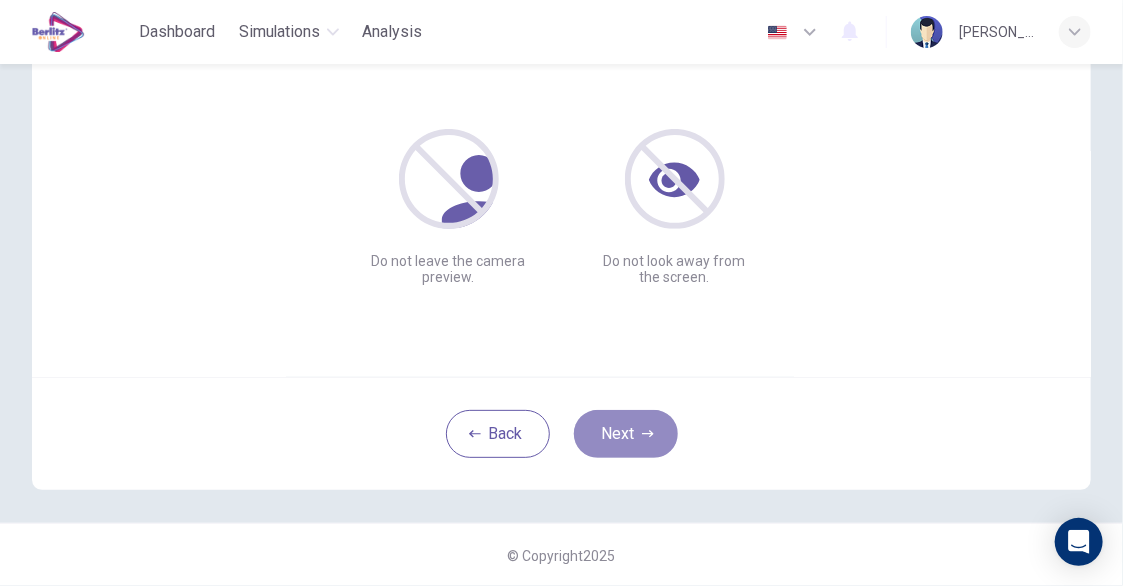 click on "Next" at bounding box center (626, 434) 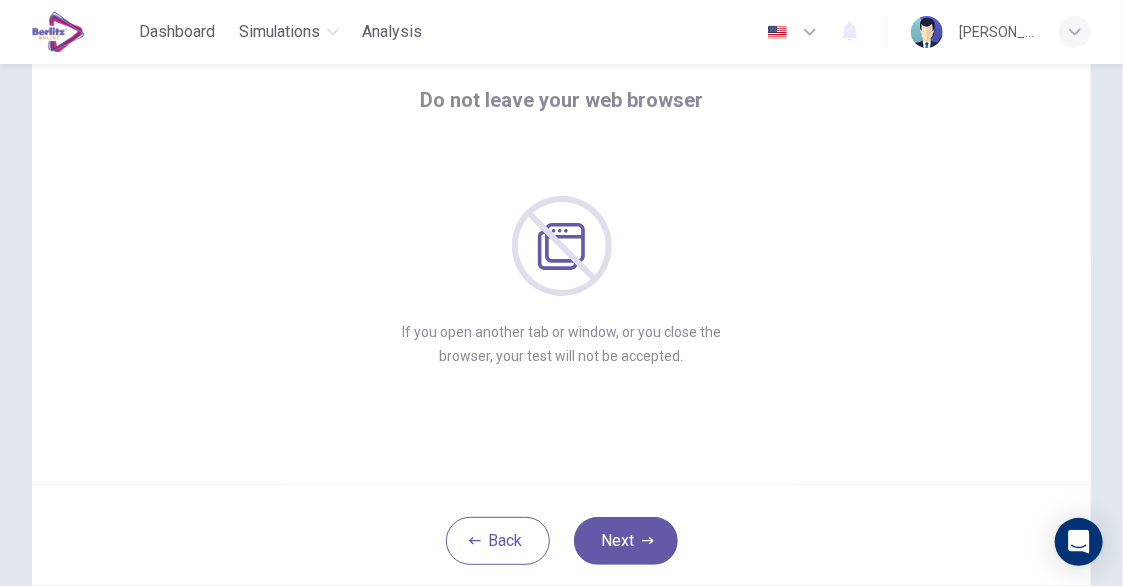 scroll, scrollTop: 200, scrollLeft: 0, axis: vertical 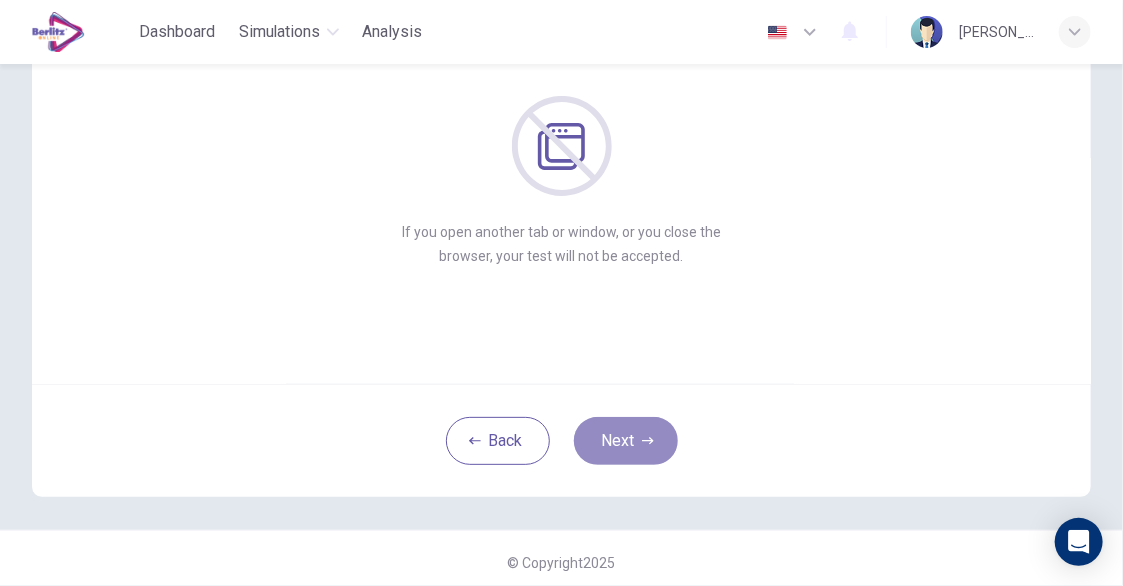 click on "Next" at bounding box center (626, 441) 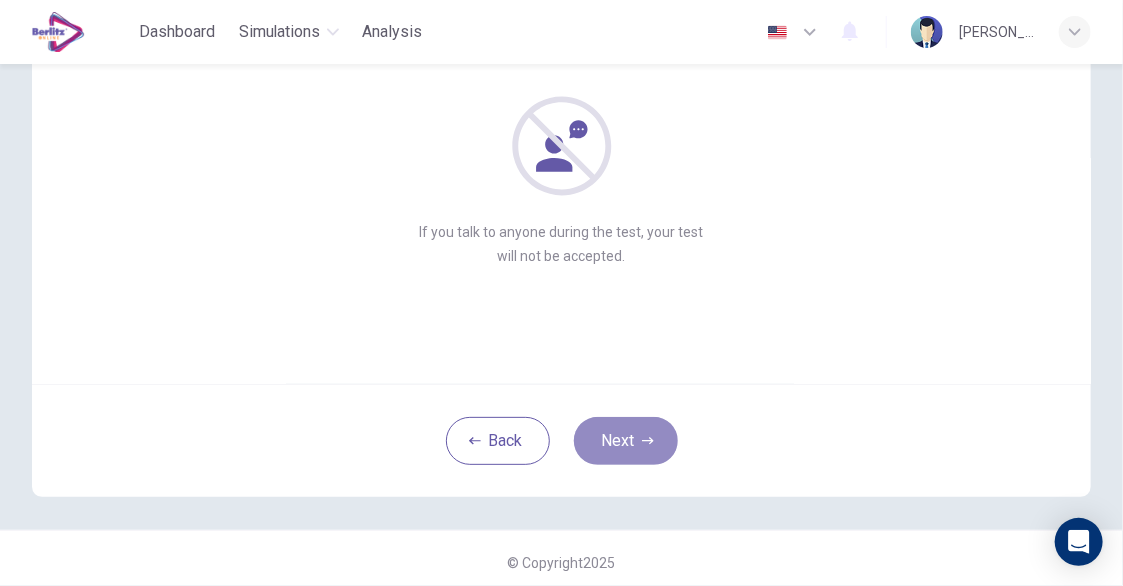click on "Next" at bounding box center (626, 441) 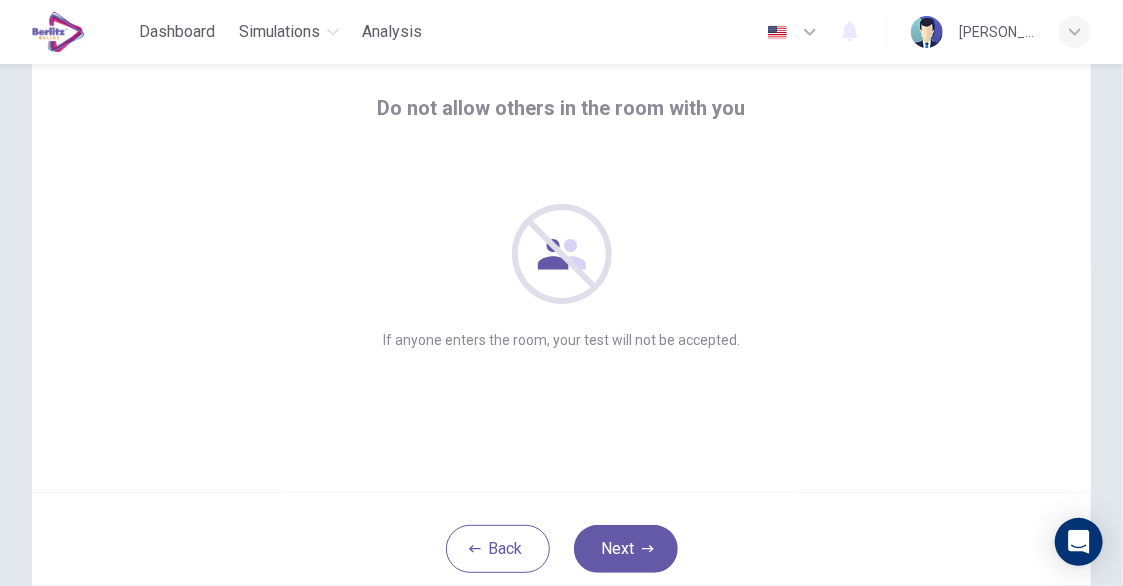 scroll, scrollTop: 200, scrollLeft: 0, axis: vertical 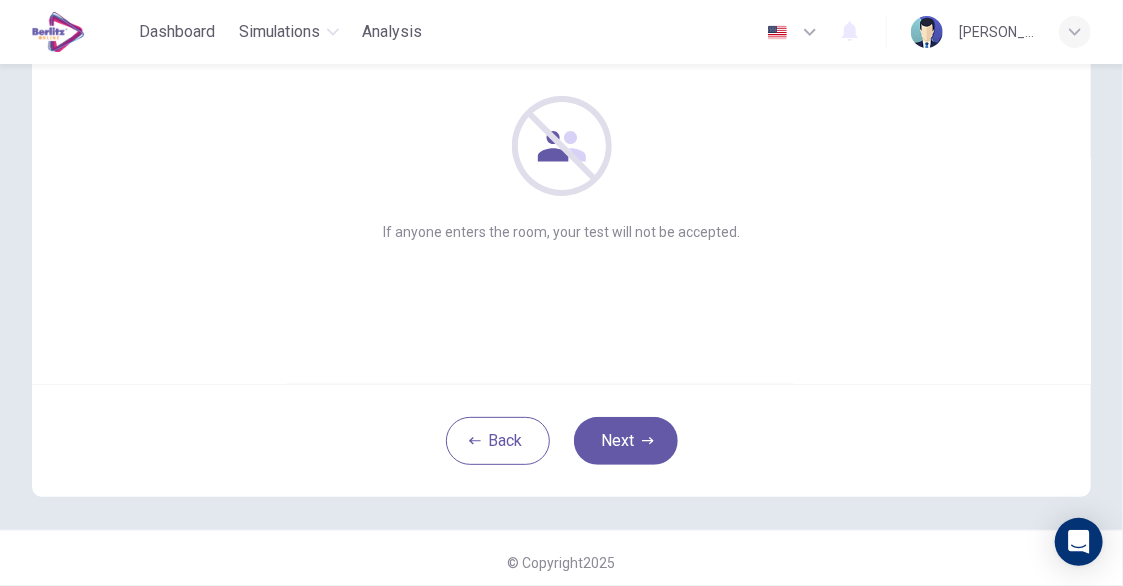 click on "Next" at bounding box center (626, 441) 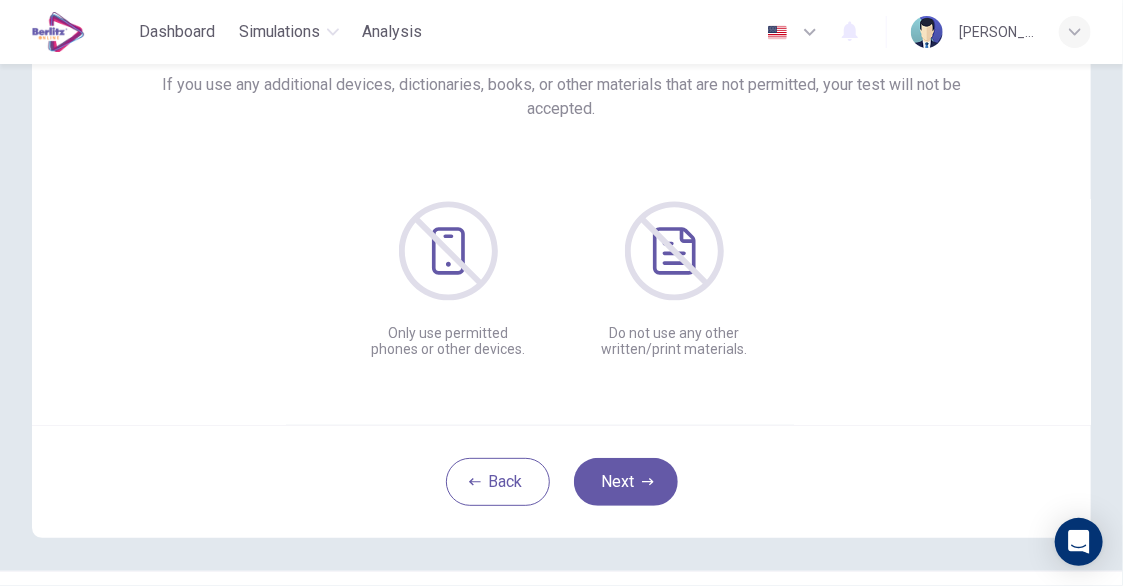 scroll, scrollTop: 207, scrollLeft: 0, axis: vertical 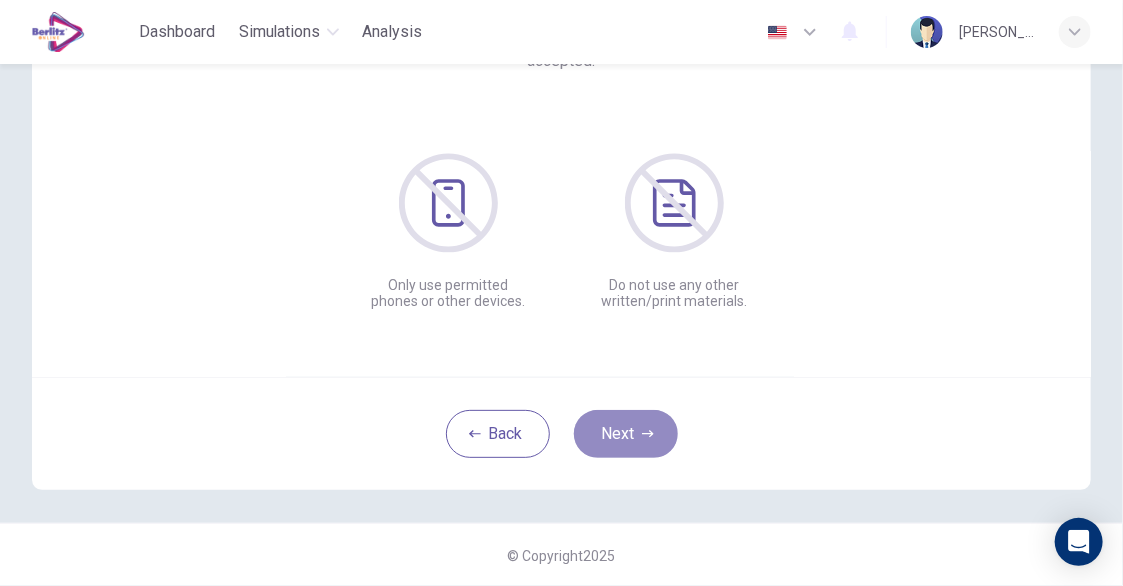 click on "Next" at bounding box center (626, 434) 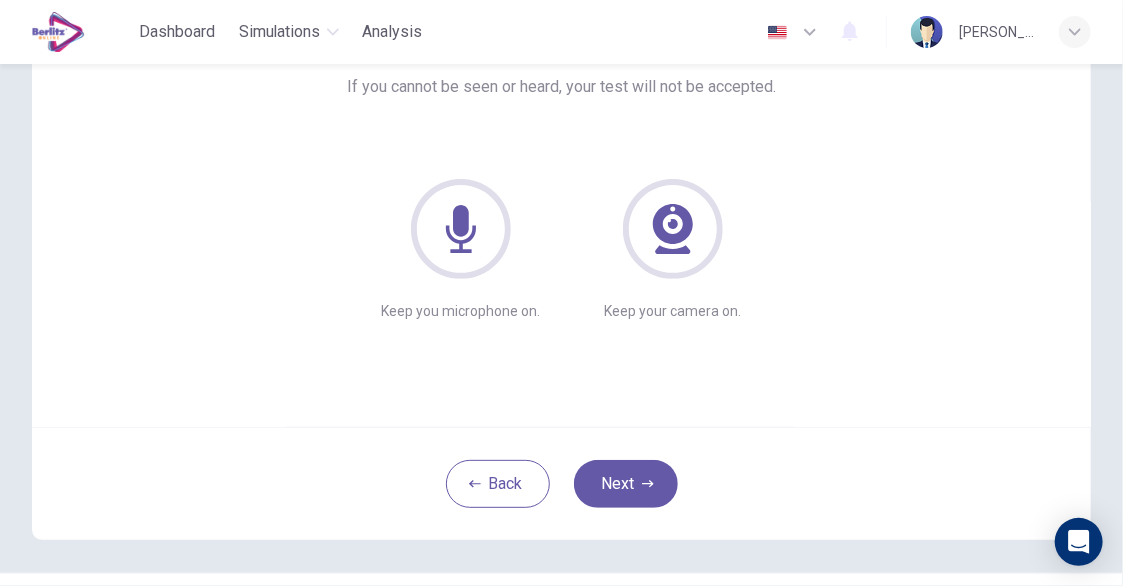 scroll, scrollTop: 200, scrollLeft: 0, axis: vertical 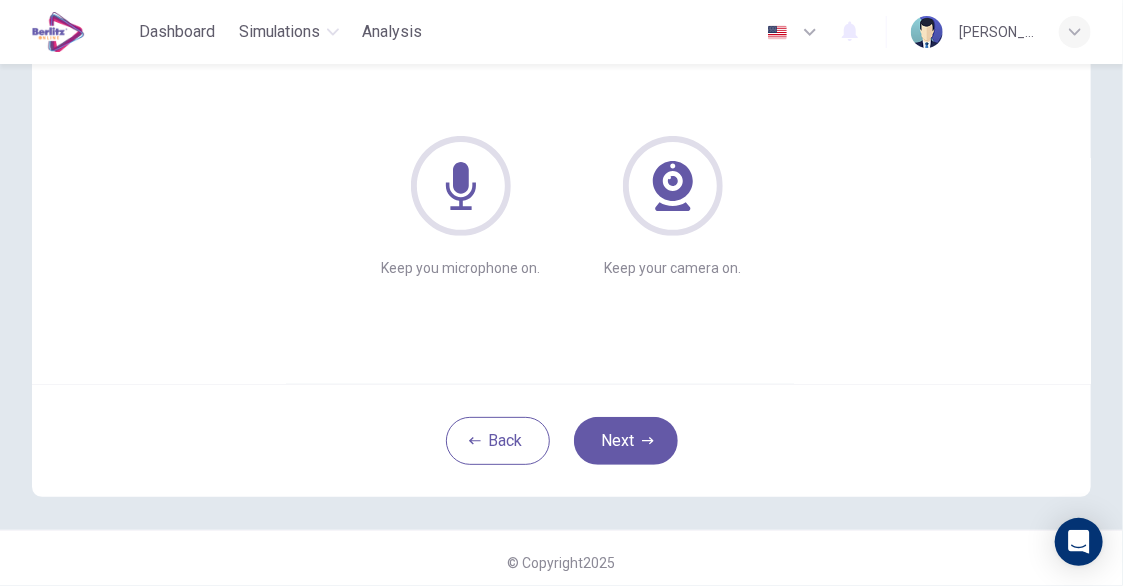 click on "Next" at bounding box center [626, 441] 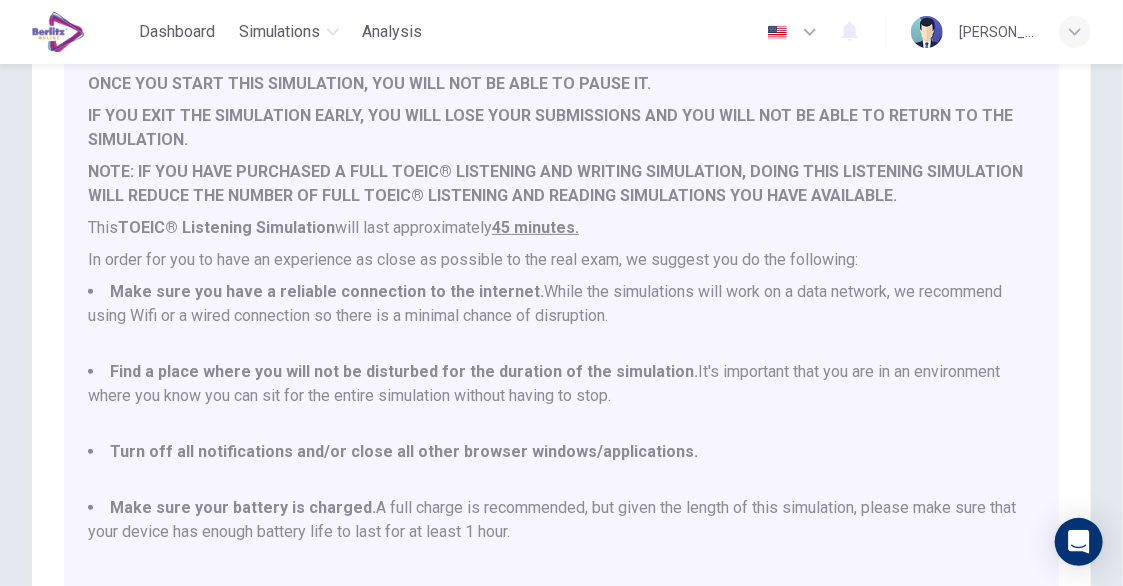 scroll, scrollTop: 0, scrollLeft: 0, axis: both 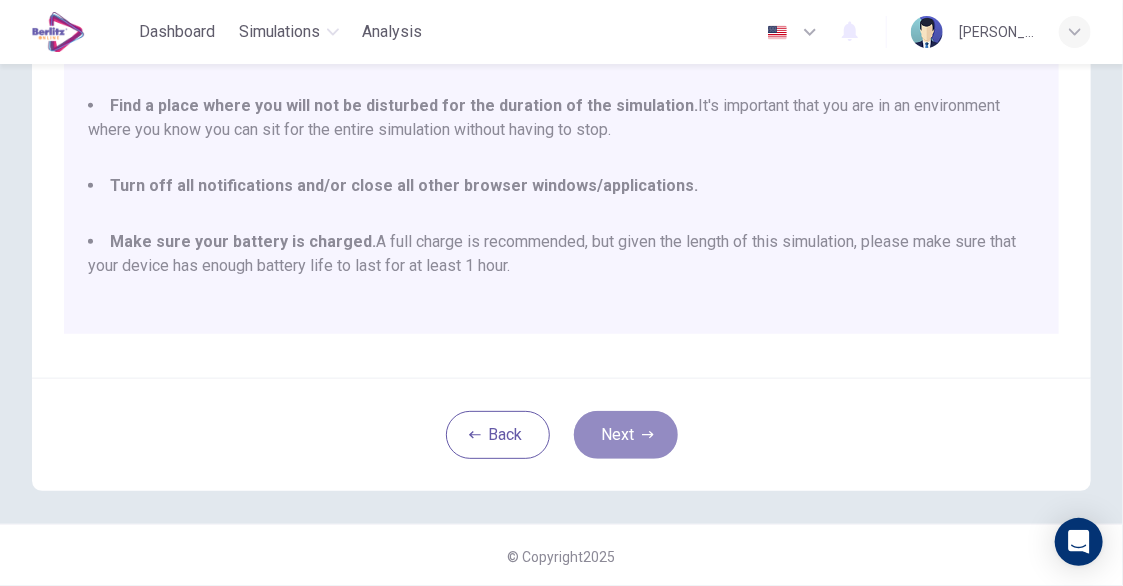 click on "Next" at bounding box center (626, 435) 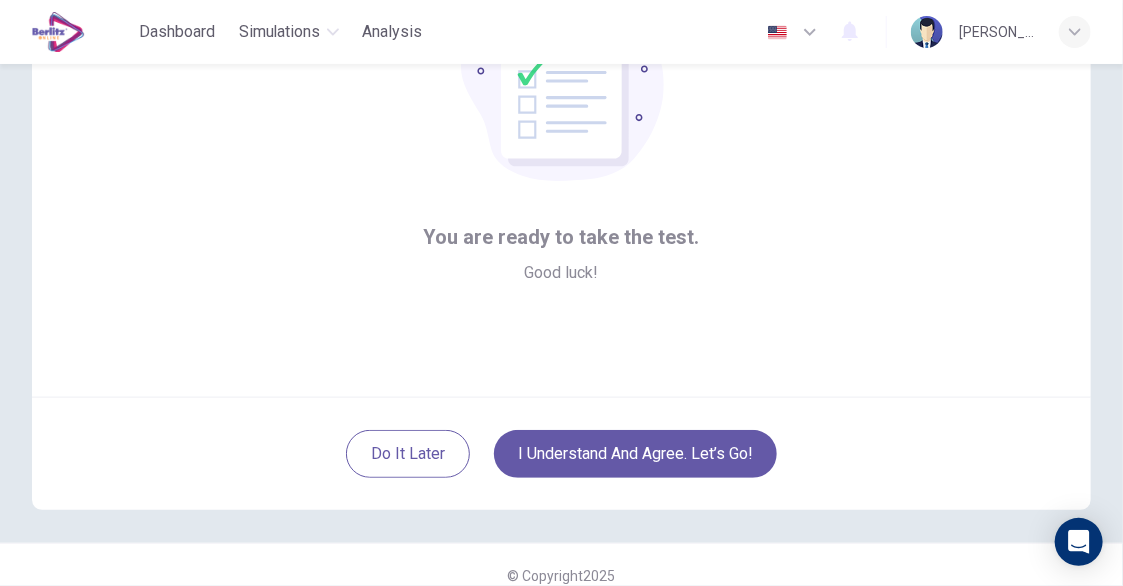 scroll, scrollTop: 207, scrollLeft: 0, axis: vertical 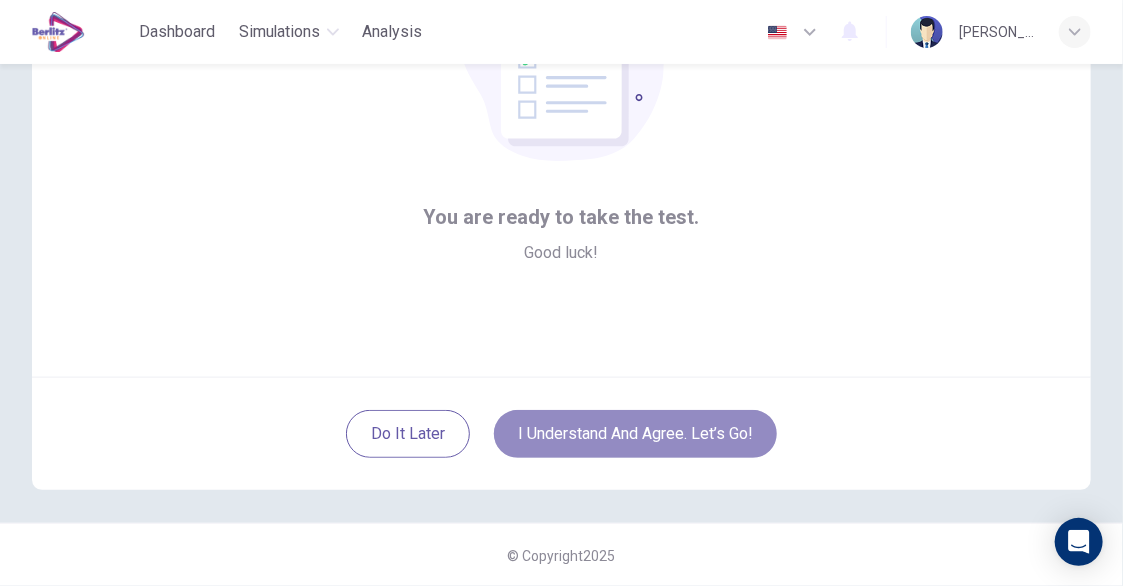 click on "I understand and agree. Let’s go!" at bounding box center (635, 434) 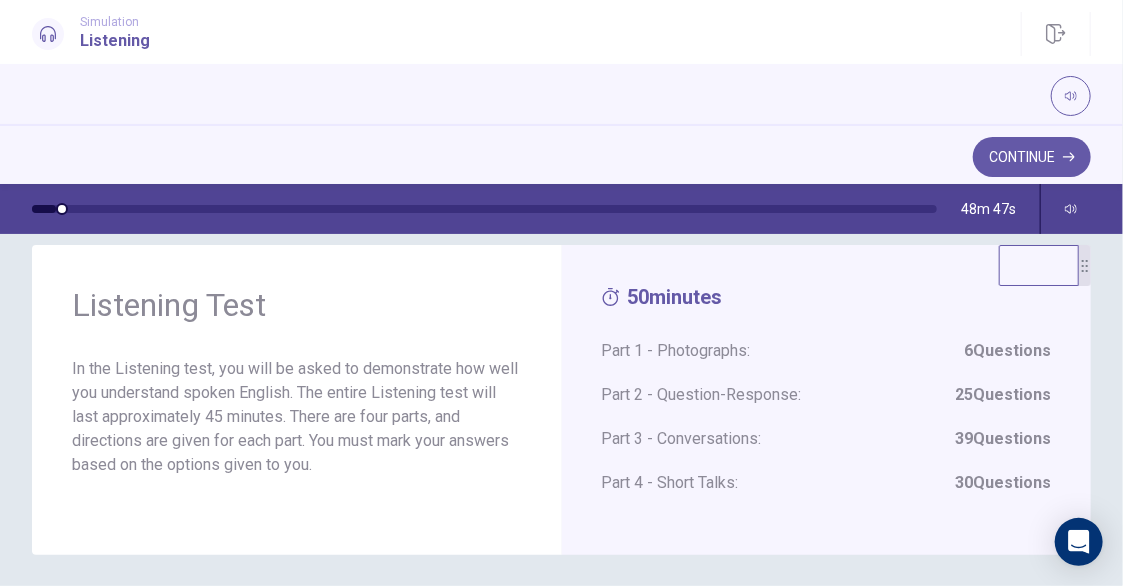 scroll, scrollTop: 1, scrollLeft: 0, axis: vertical 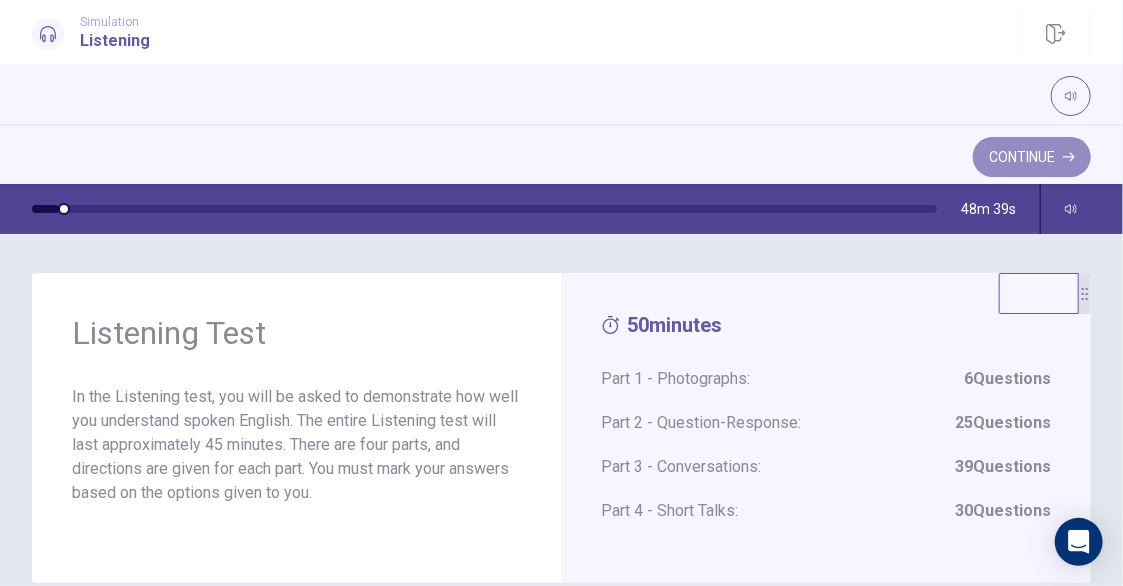 click 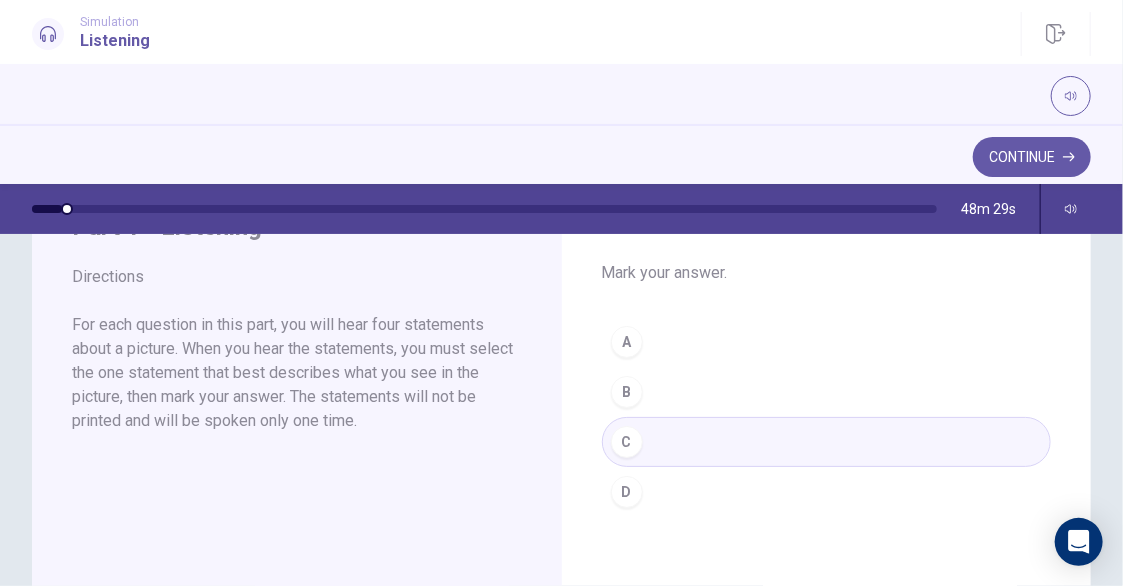 scroll, scrollTop: 1, scrollLeft: 0, axis: vertical 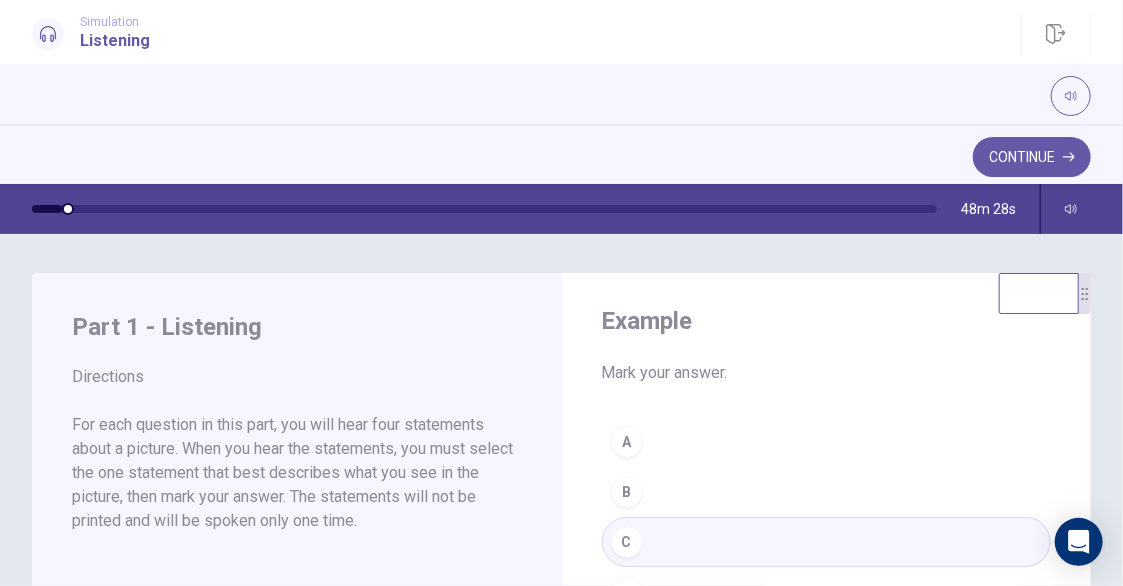 click on "Continue" at bounding box center [1032, 157] 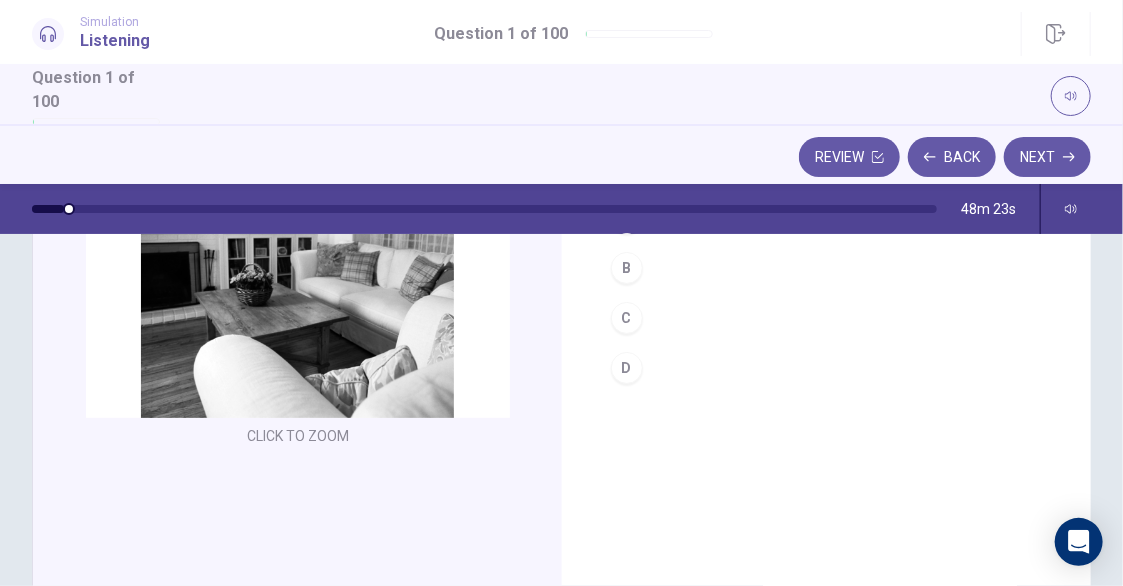 scroll, scrollTop: 101, scrollLeft: 0, axis: vertical 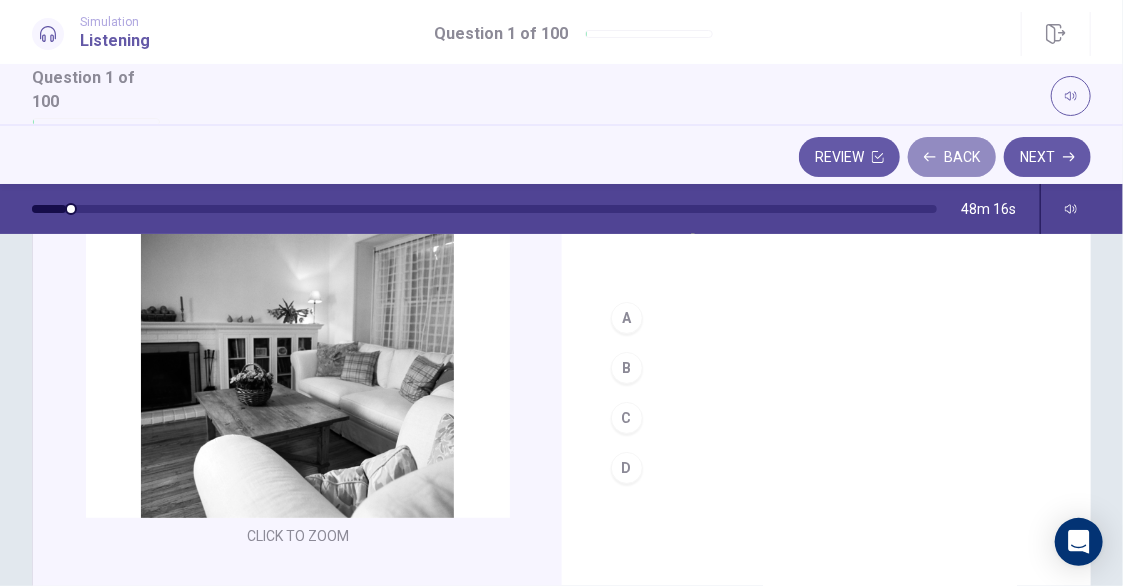 click on "Back" at bounding box center [952, 157] 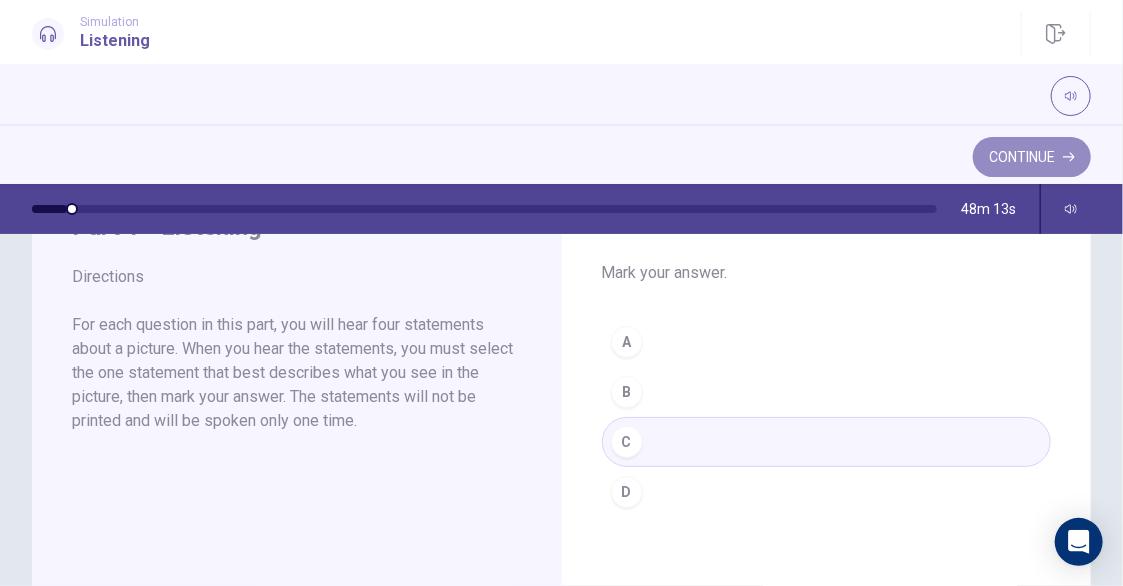 click on "Continue" at bounding box center [1032, 157] 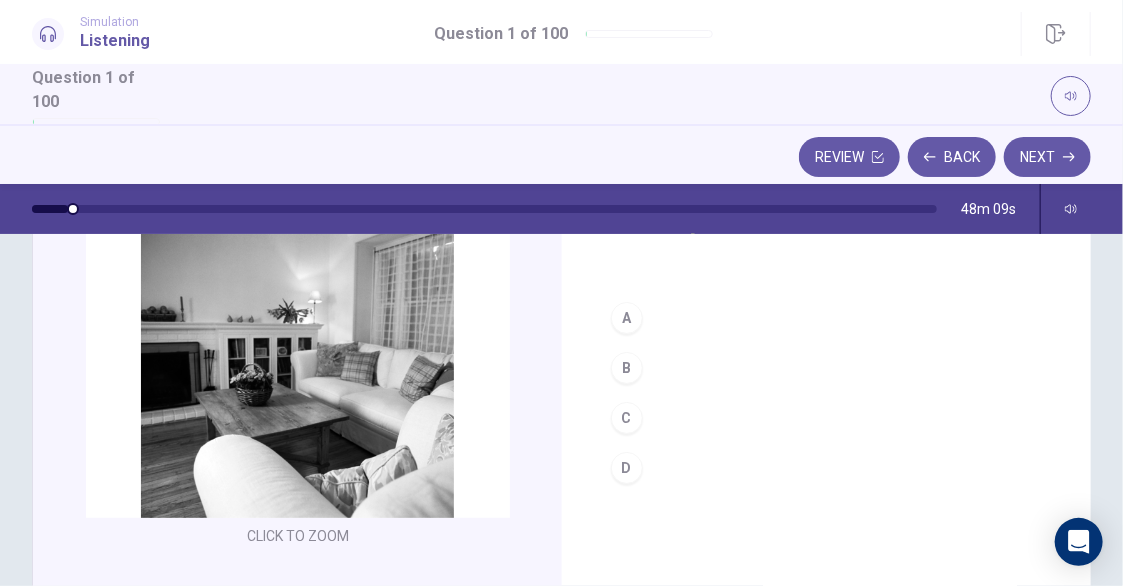 click on "B" at bounding box center (627, 368) 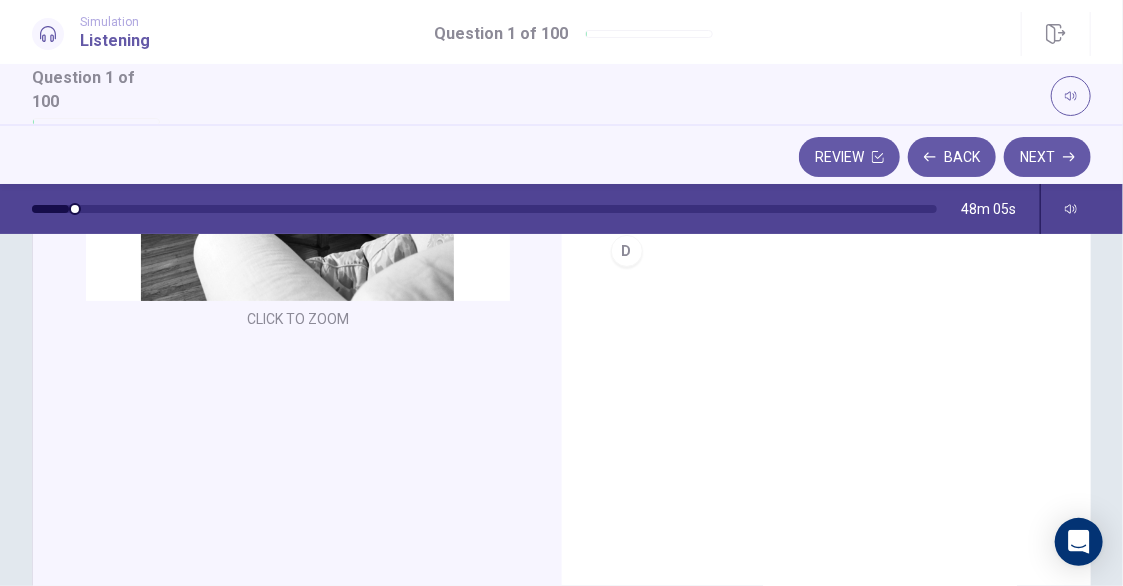 scroll, scrollTop: 295, scrollLeft: 0, axis: vertical 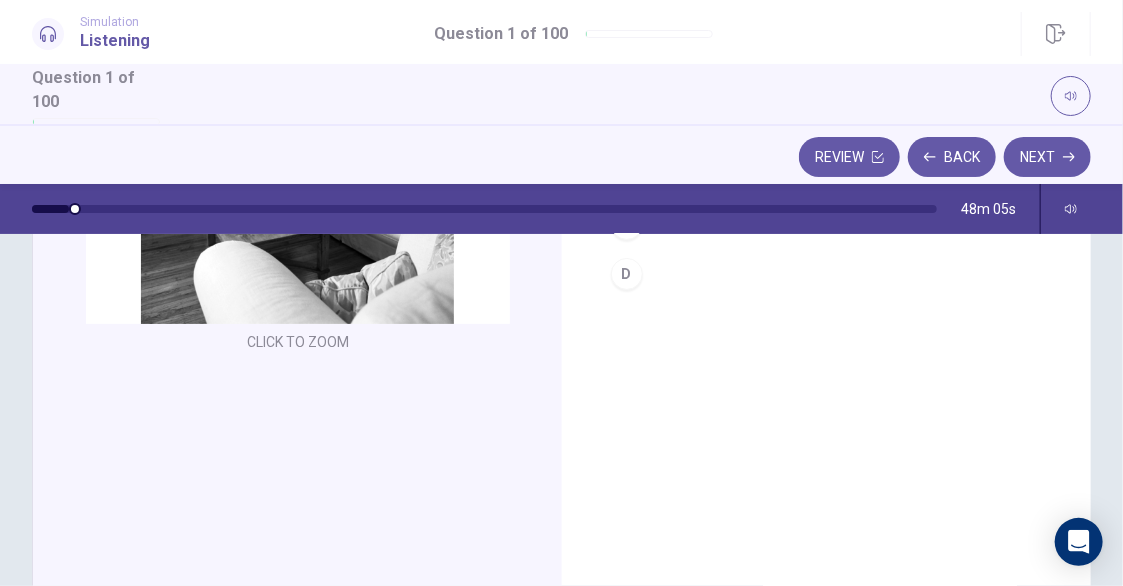 click on "Next" at bounding box center [1047, 157] 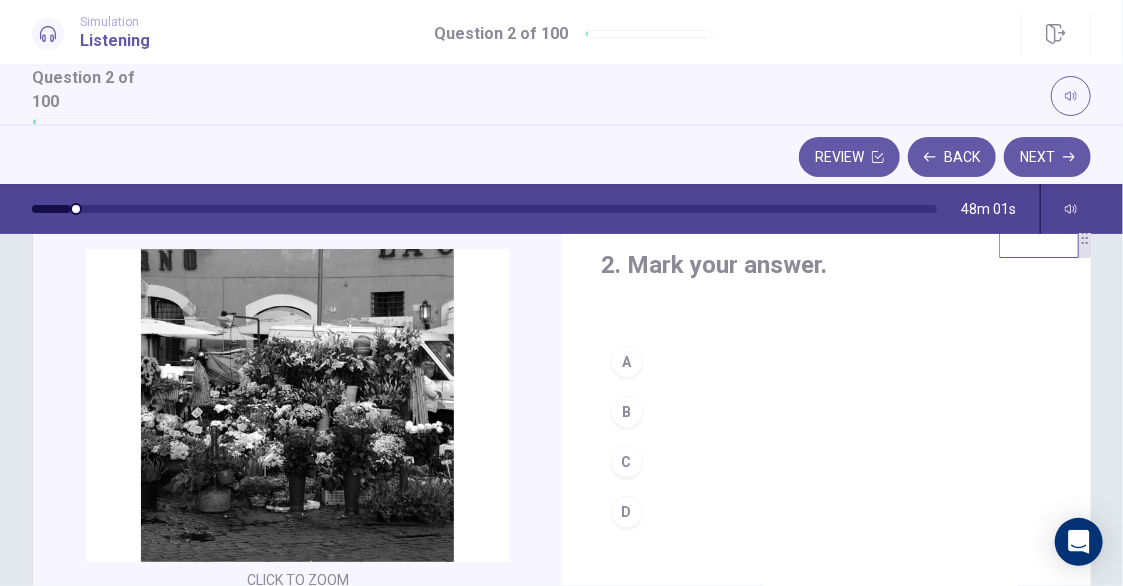 scroll, scrollTop: 100, scrollLeft: 0, axis: vertical 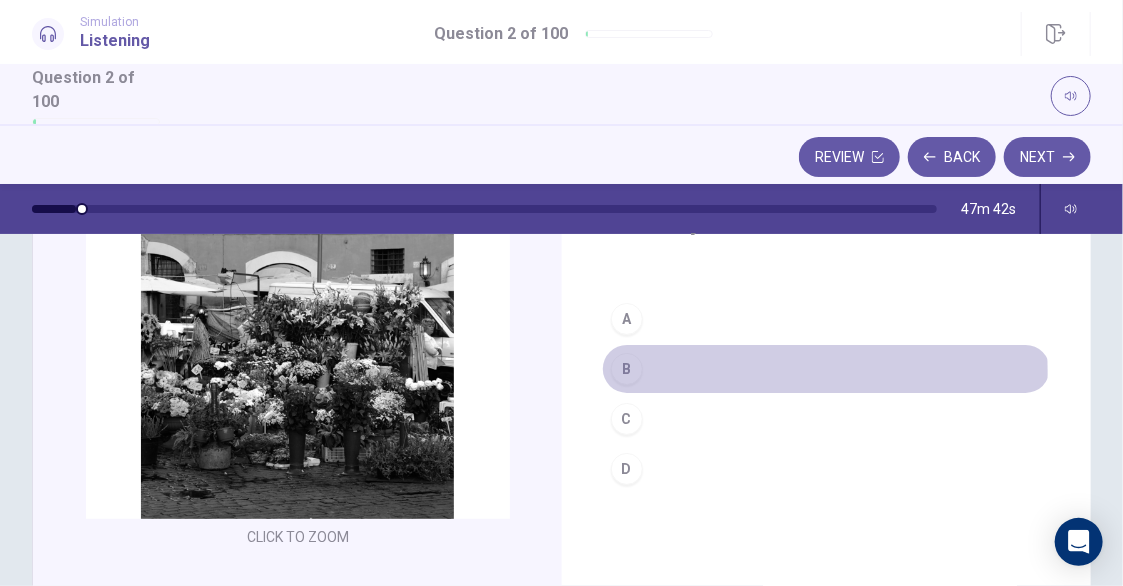 click on "B" at bounding box center (627, 369) 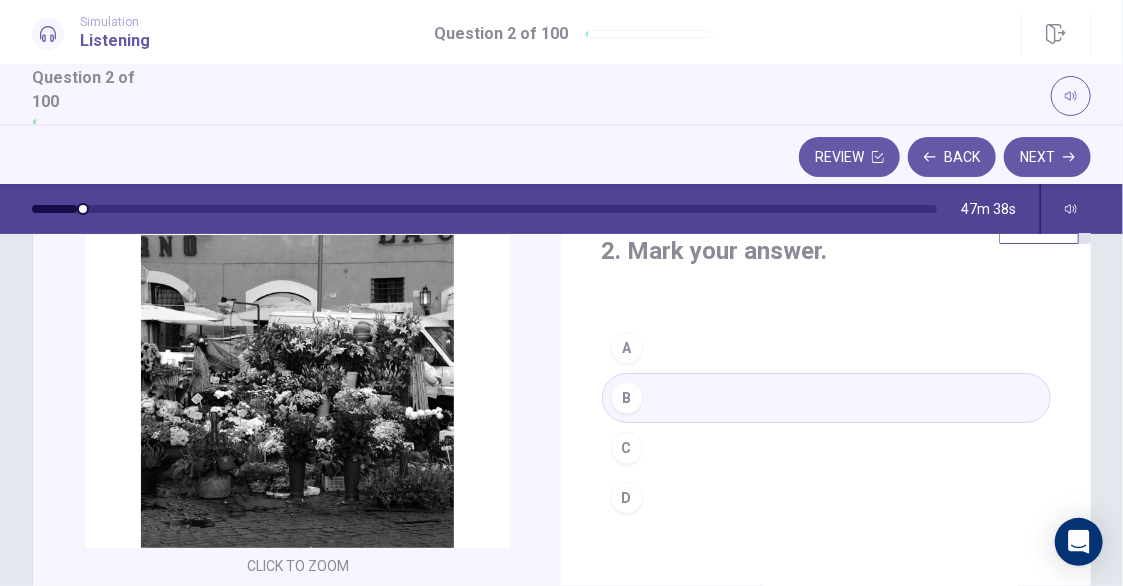 scroll, scrollTop: 200, scrollLeft: 0, axis: vertical 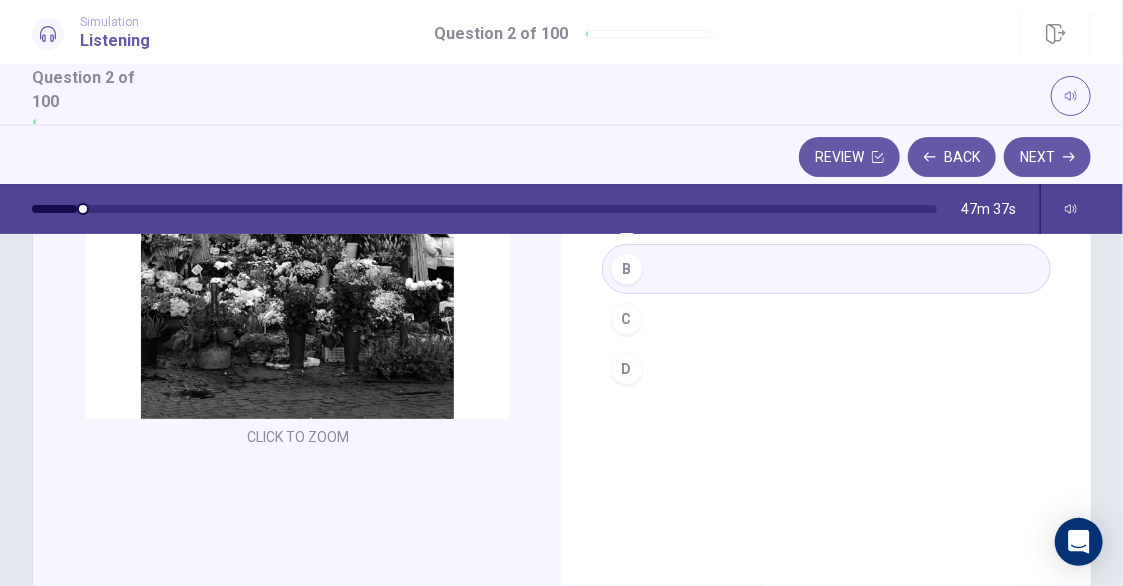 click on "Next" at bounding box center (1047, 157) 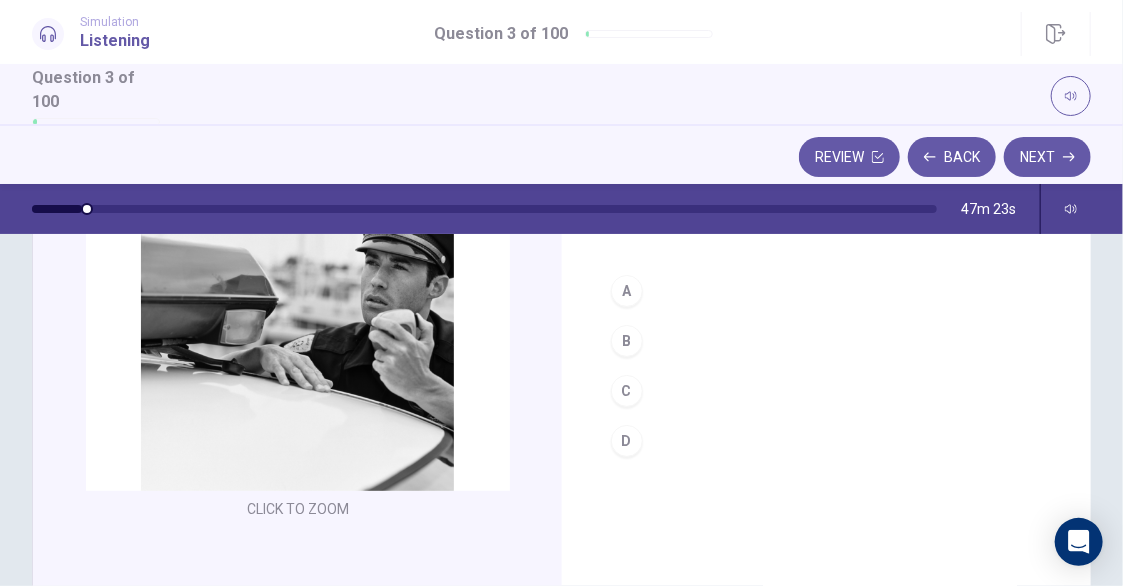 scroll, scrollTop: 100, scrollLeft: 0, axis: vertical 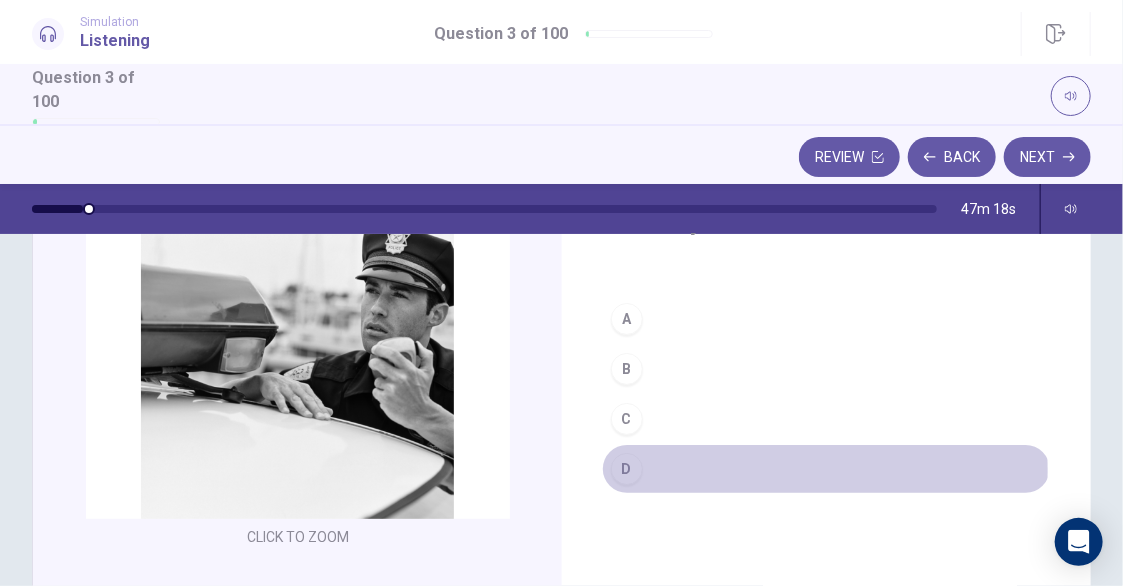 click on "D" at bounding box center [627, 469] 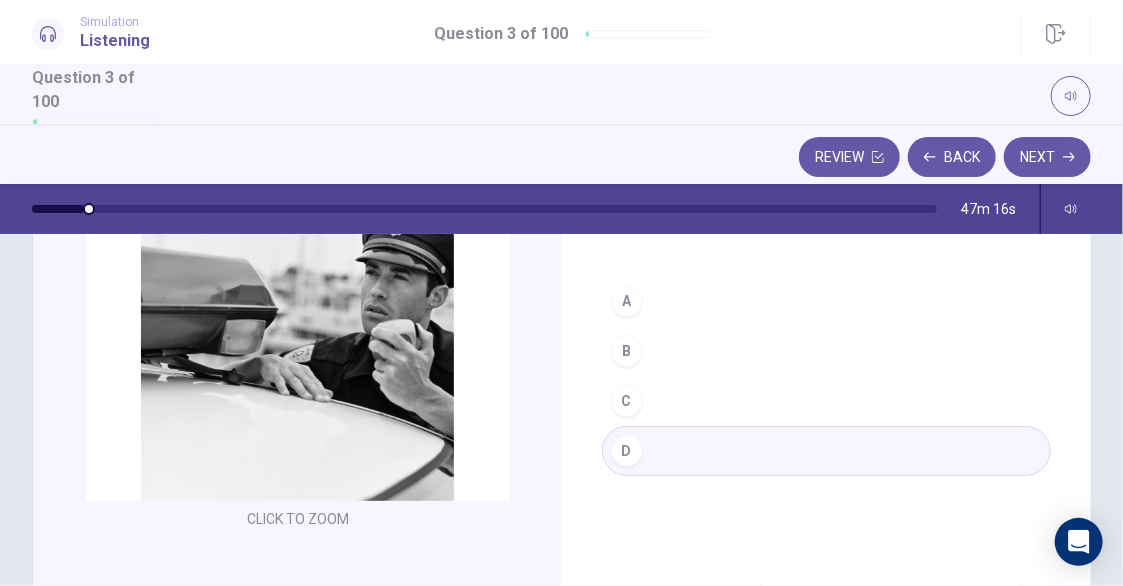 scroll, scrollTop: 200, scrollLeft: 0, axis: vertical 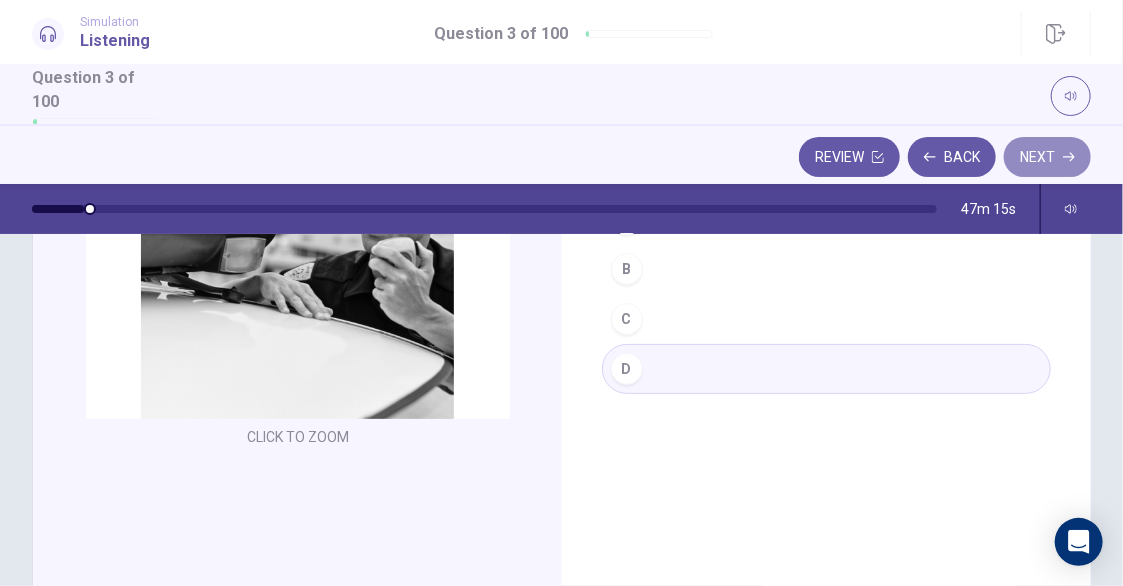 click on "Next" at bounding box center [1047, 157] 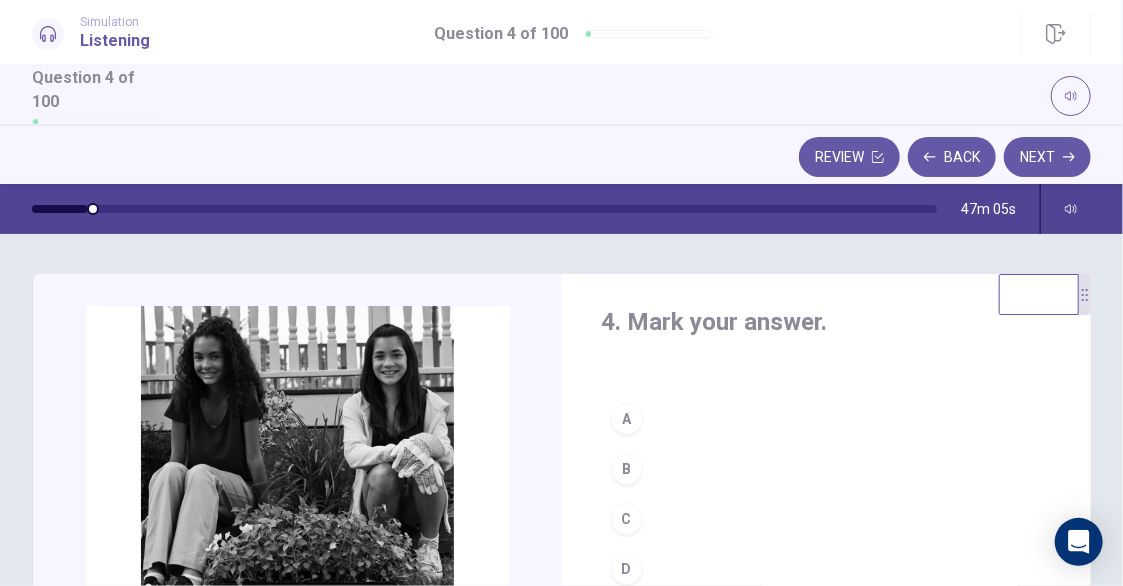 scroll, scrollTop: 100, scrollLeft: 0, axis: vertical 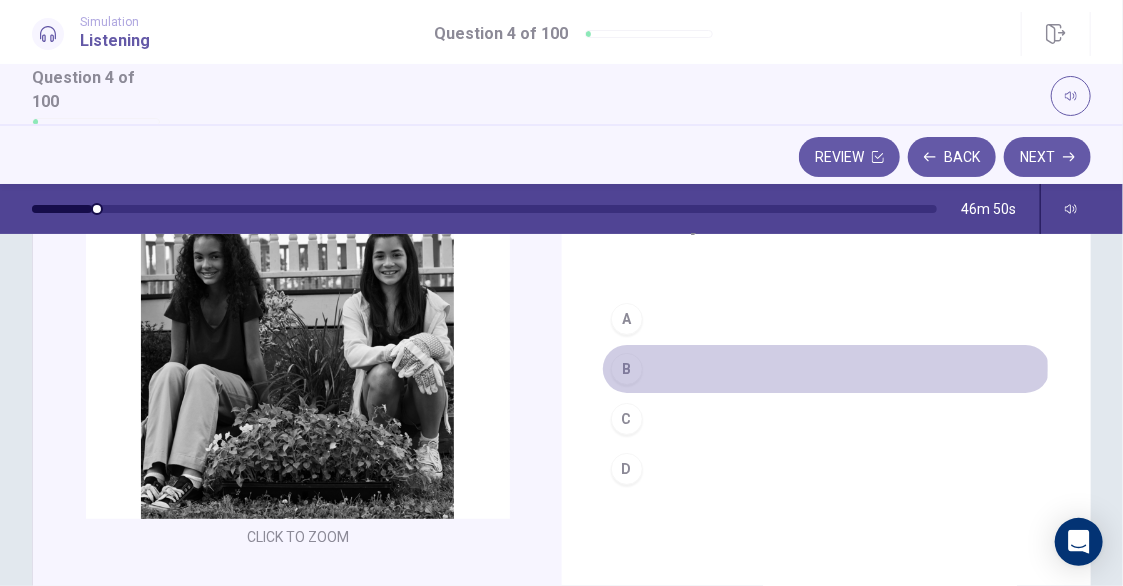 click on "B" at bounding box center [627, 369] 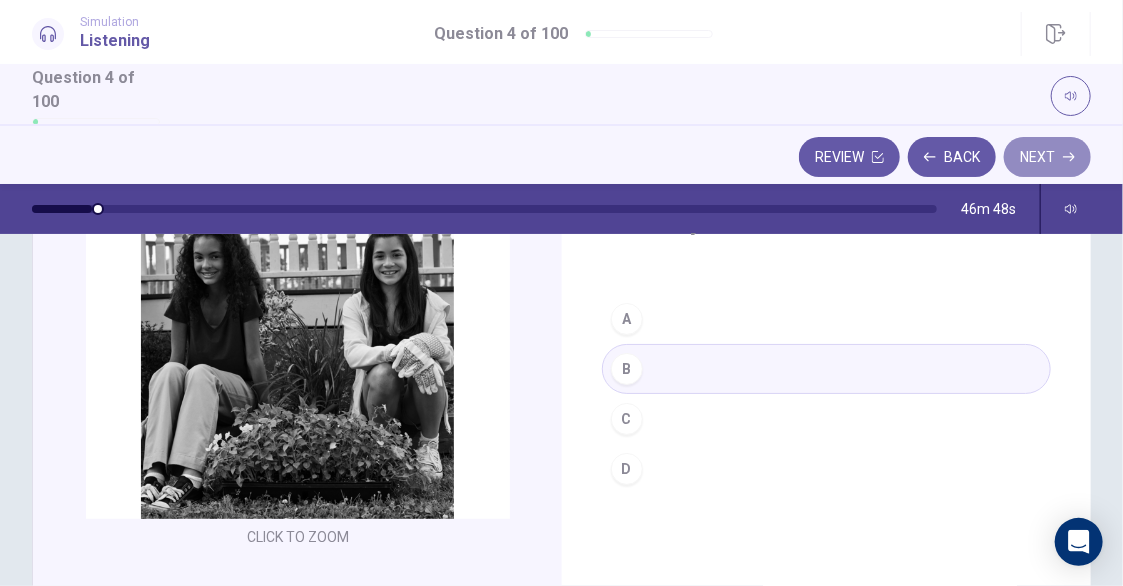 click on "Next" at bounding box center [1047, 157] 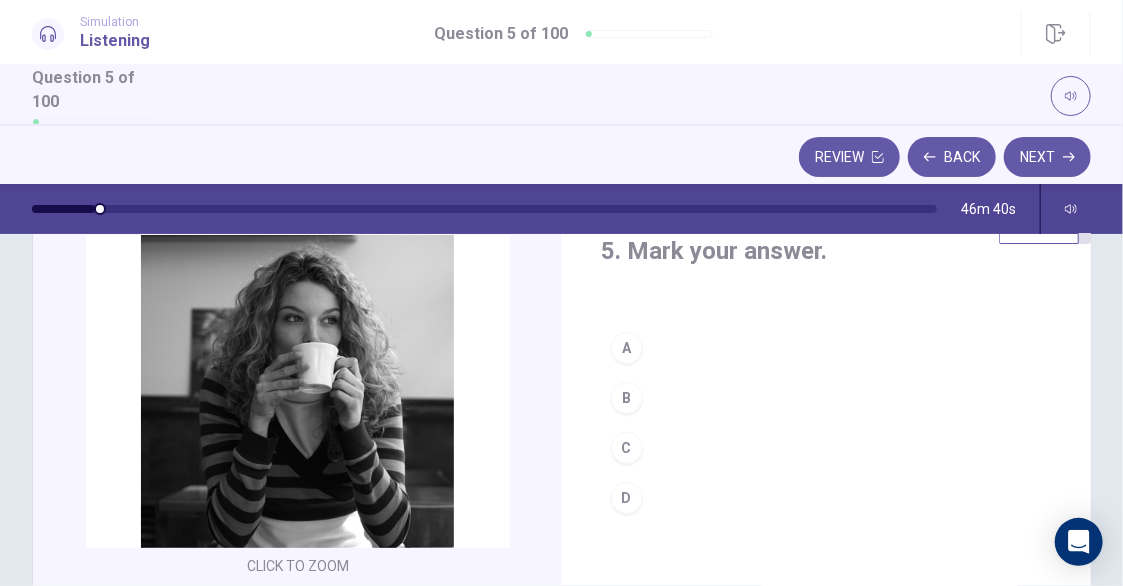 scroll, scrollTop: 100, scrollLeft: 0, axis: vertical 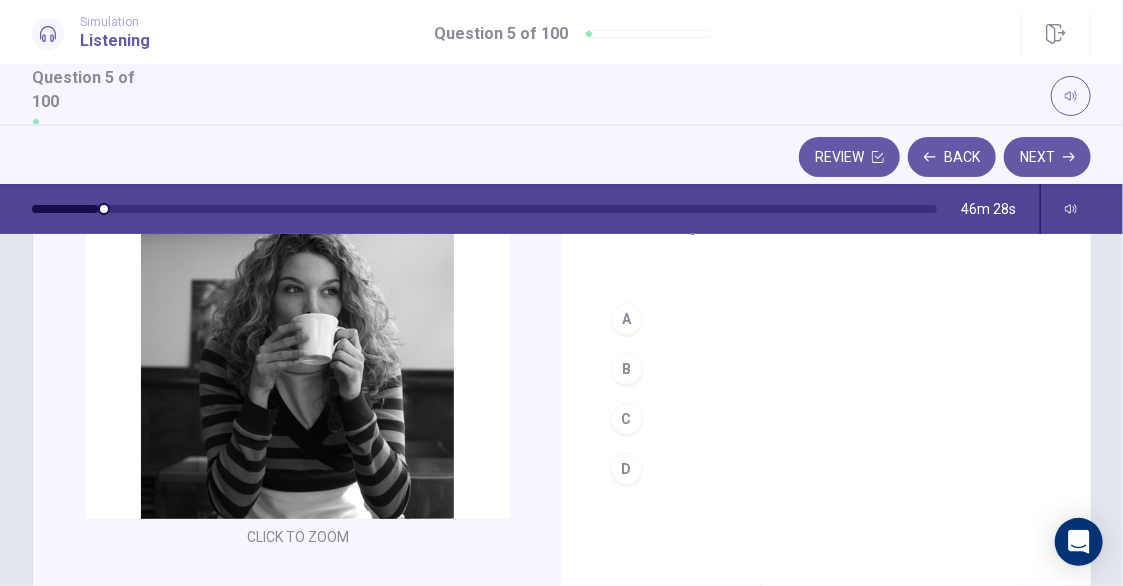 click on "A" at bounding box center [627, 319] 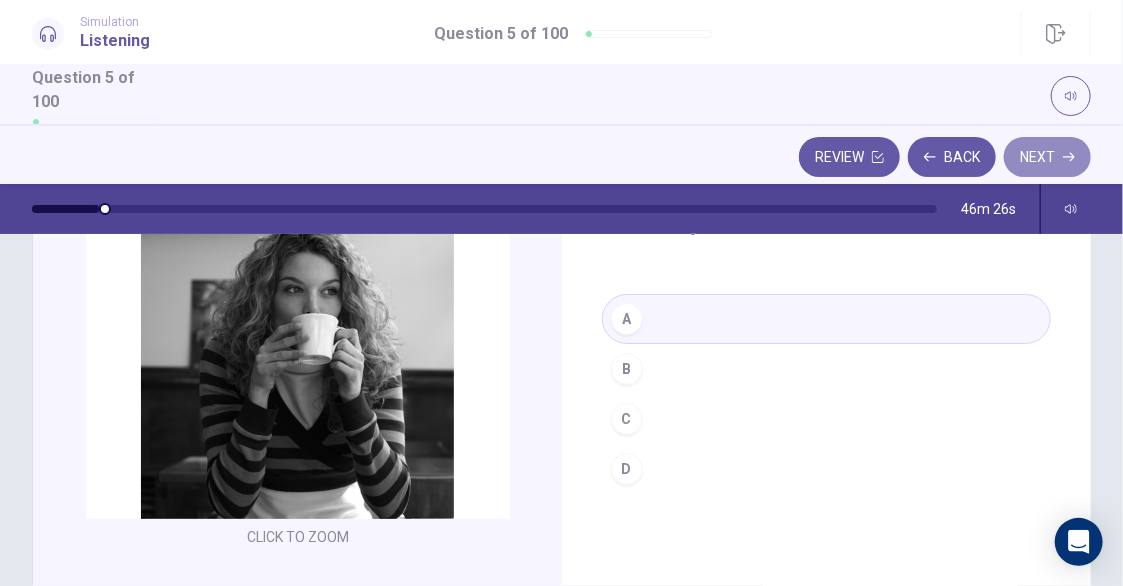 click on "Next" at bounding box center (1047, 157) 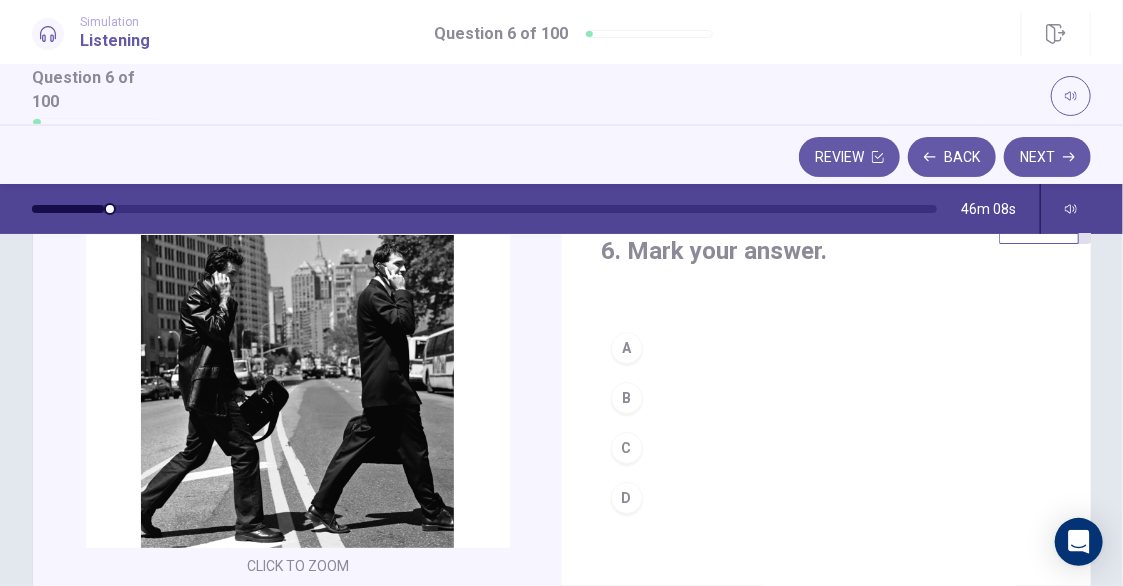 scroll, scrollTop: 100, scrollLeft: 0, axis: vertical 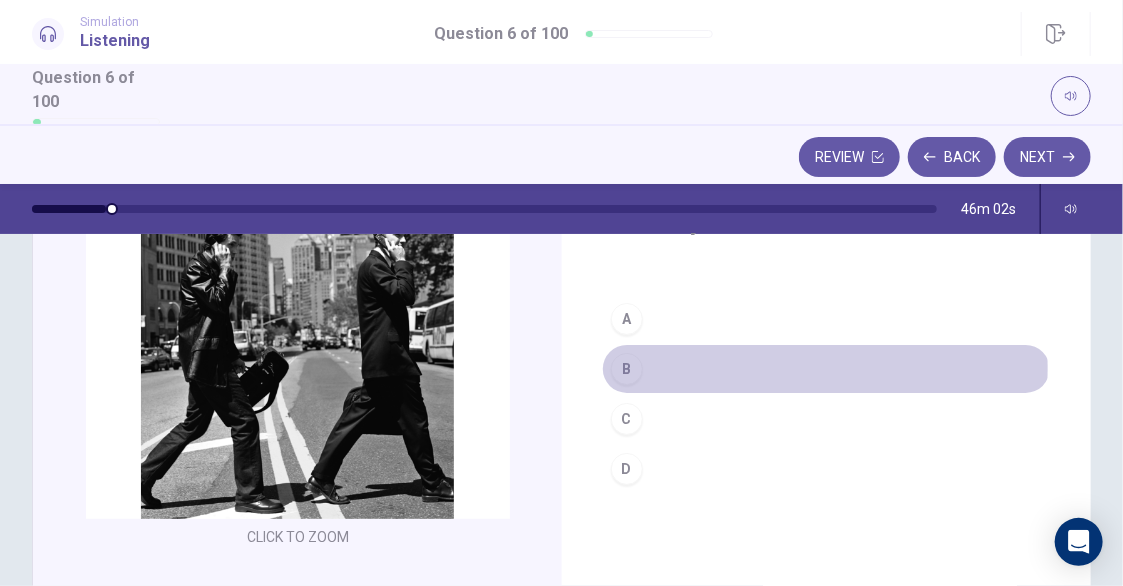 click on "B" at bounding box center [627, 369] 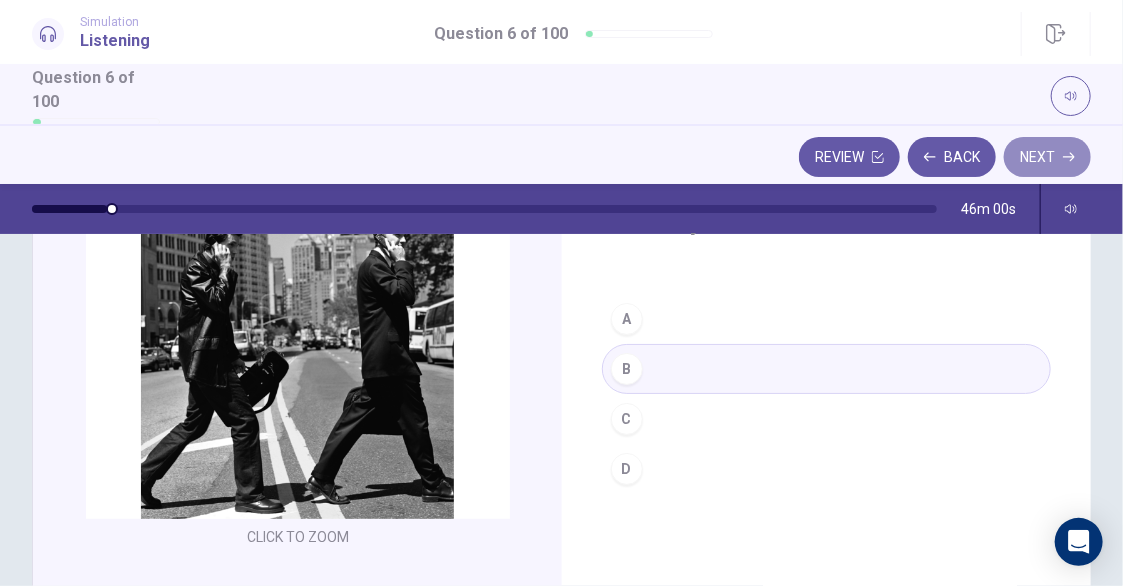 click on "Next" at bounding box center [1047, 157] 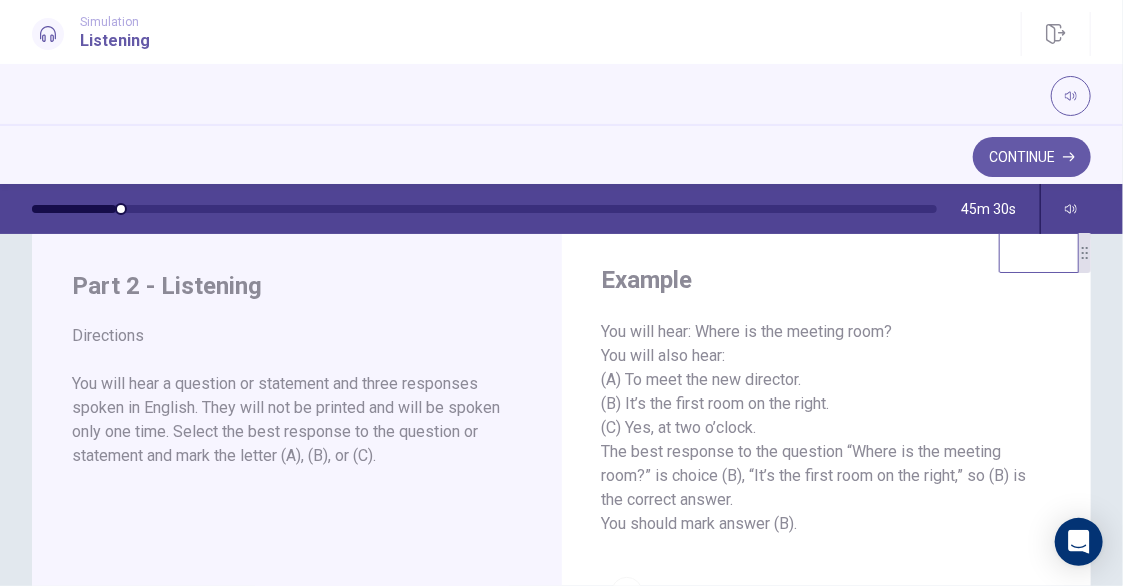 scroll, scrollTop: 0, scrollLeft: 0, axis: both 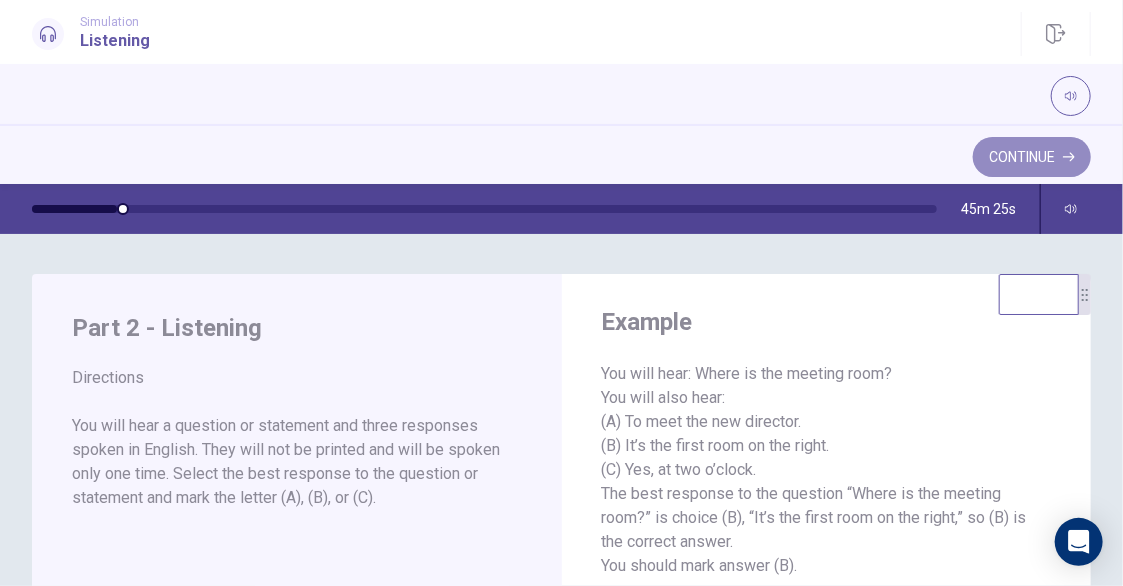 click on "Continue" at bounding box center [1032, 157] 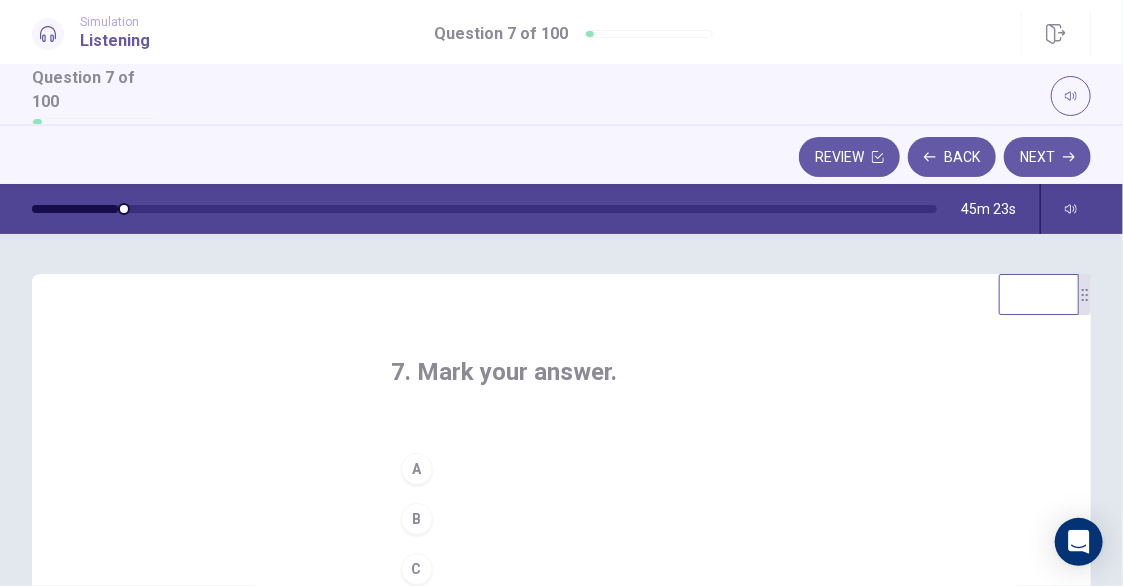 click 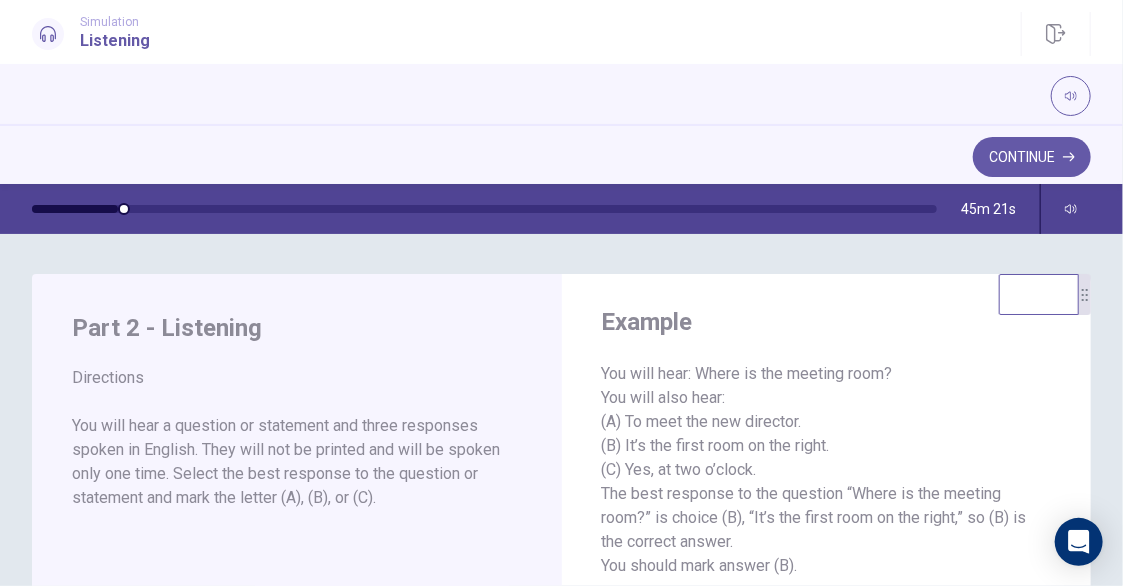 click on "Continue" at bounding box center [1032, 157] 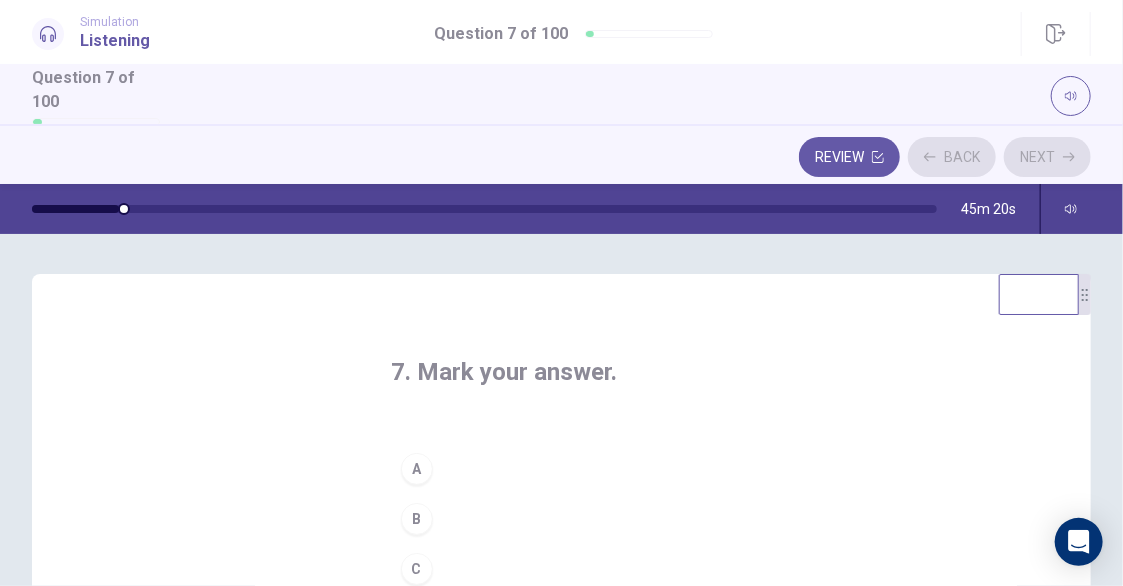 scroll, scrollTop: 100, scrollLeft: 0, axis: vertical 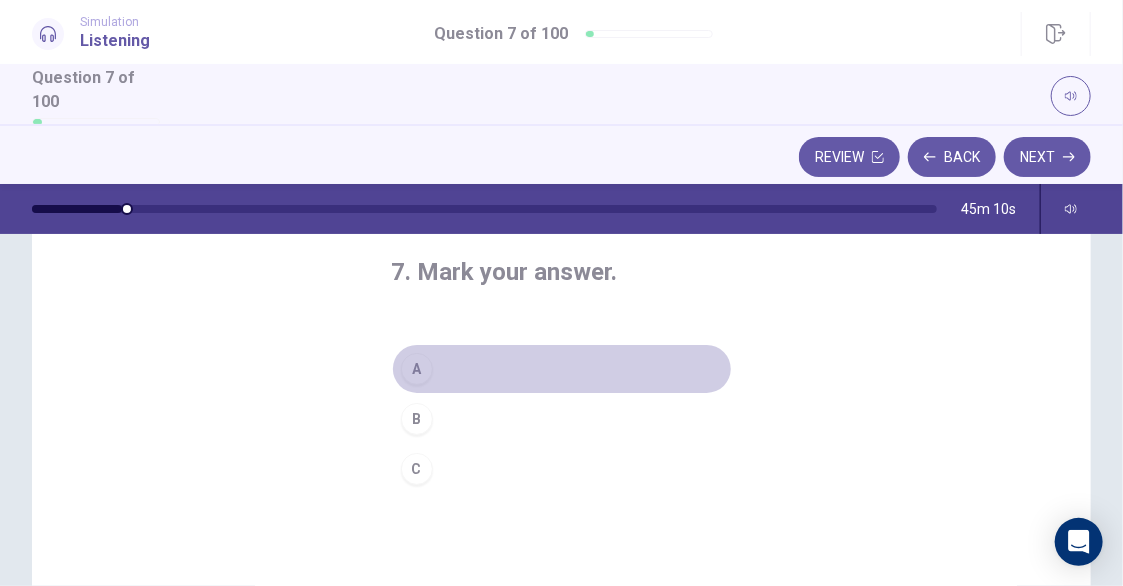 click on "A" at bounding box center [417, 369] 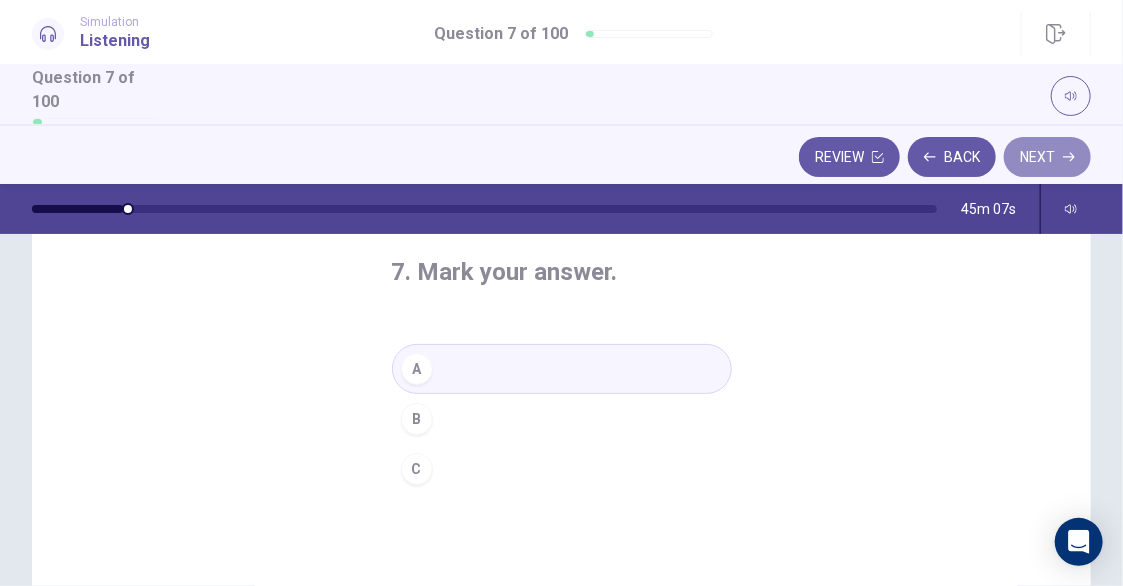 click on "Next" at bounding box center (1047, 157) 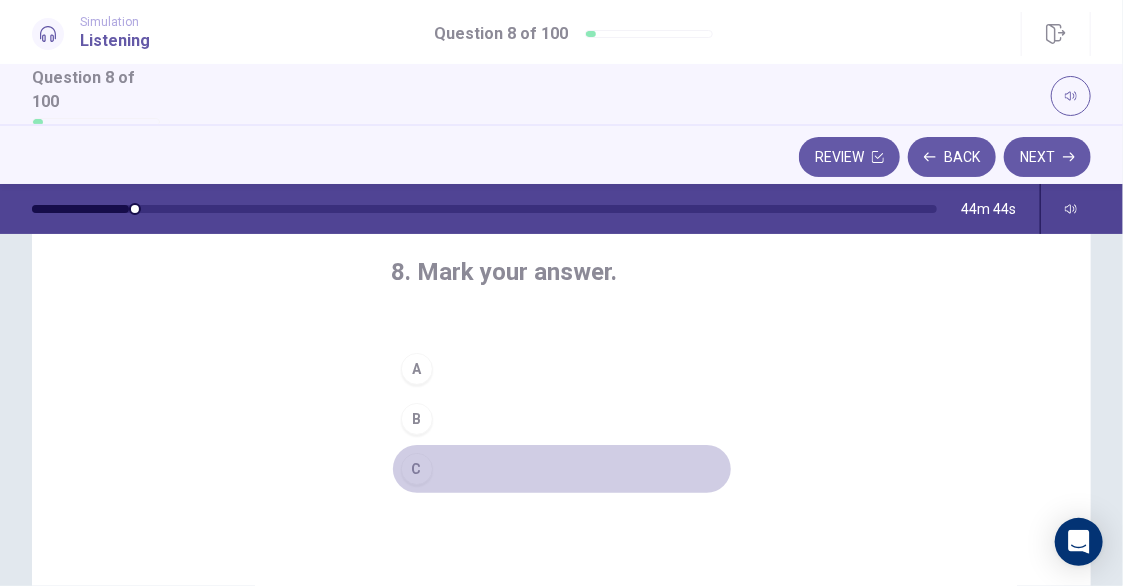 click on "C" at bounding box center [417, 469] 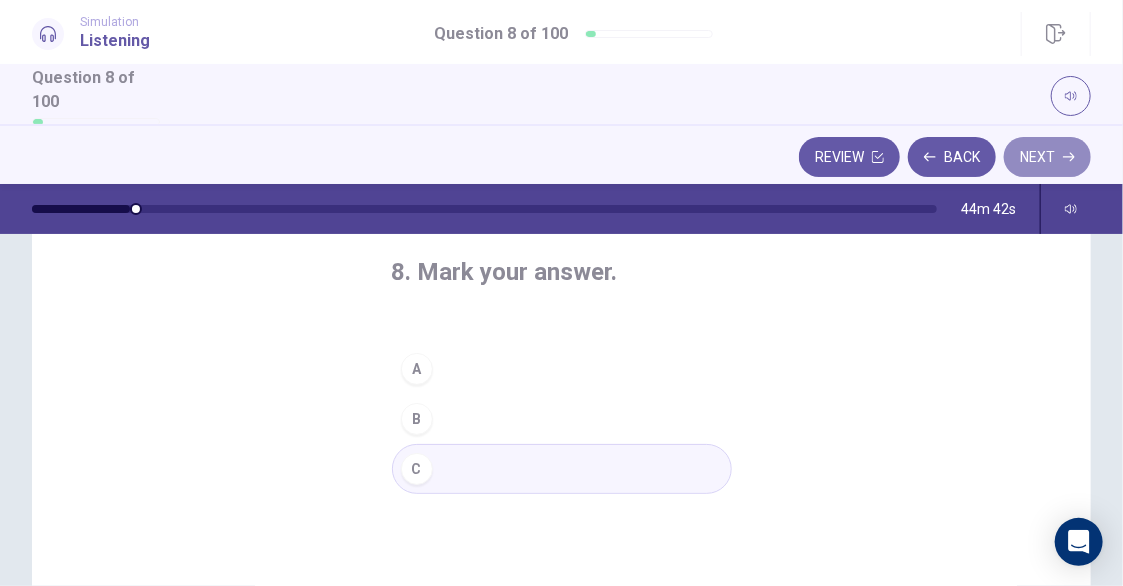 click on "Next" at bounding box center (1047, 157) 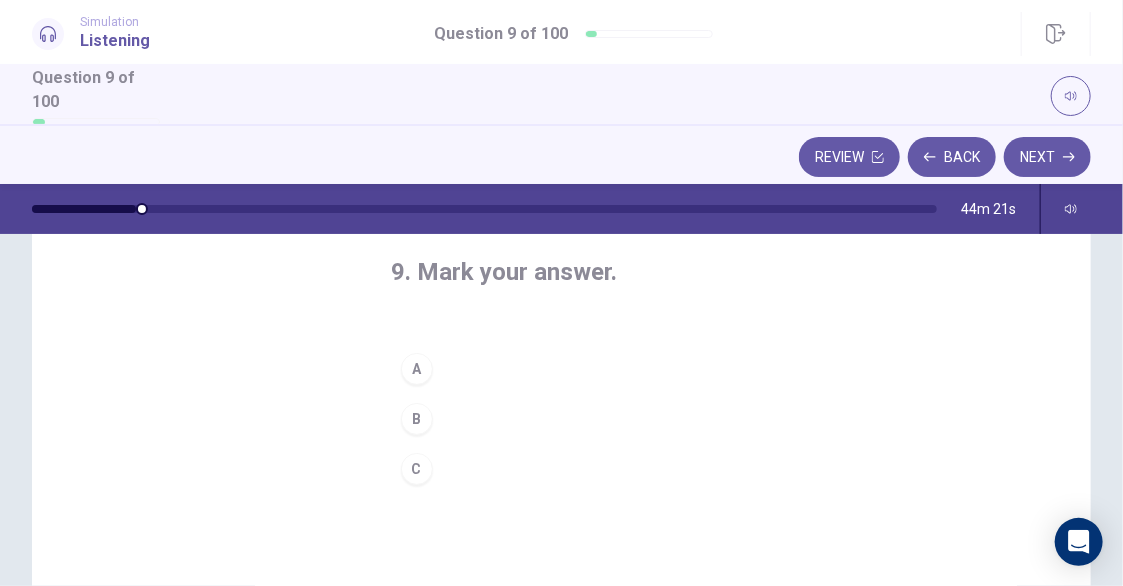 click on "B" at bounding box center (417, 419) 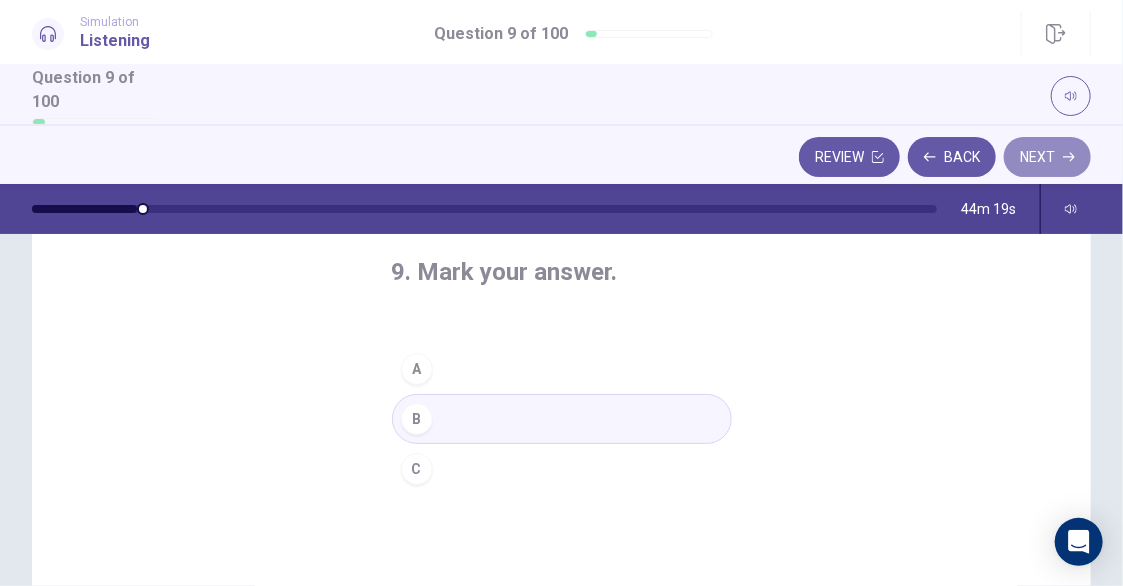 click 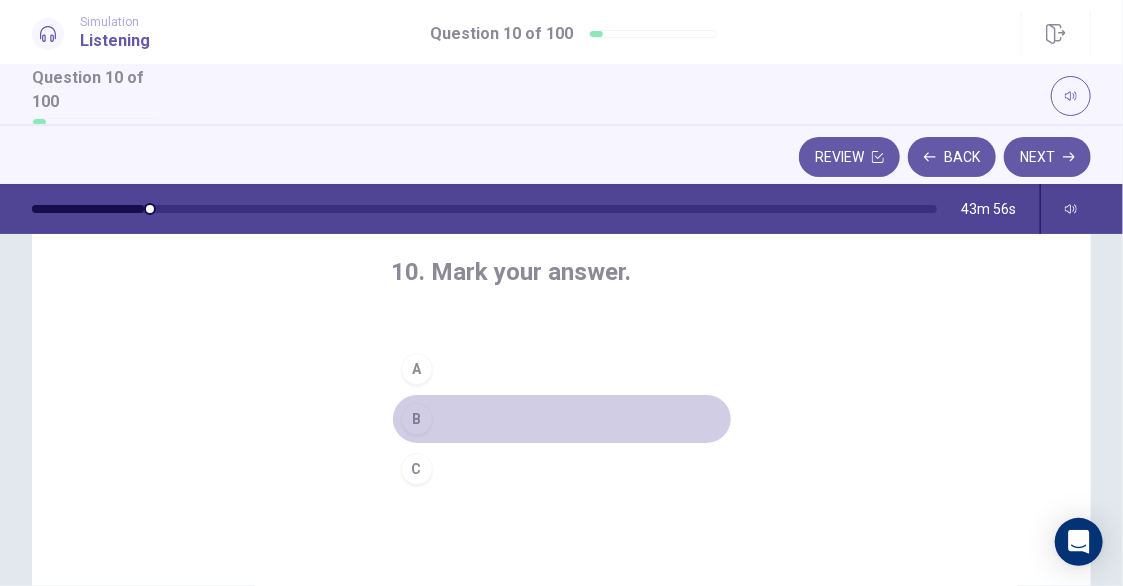 click on "B" at bounding box center [417, 419] 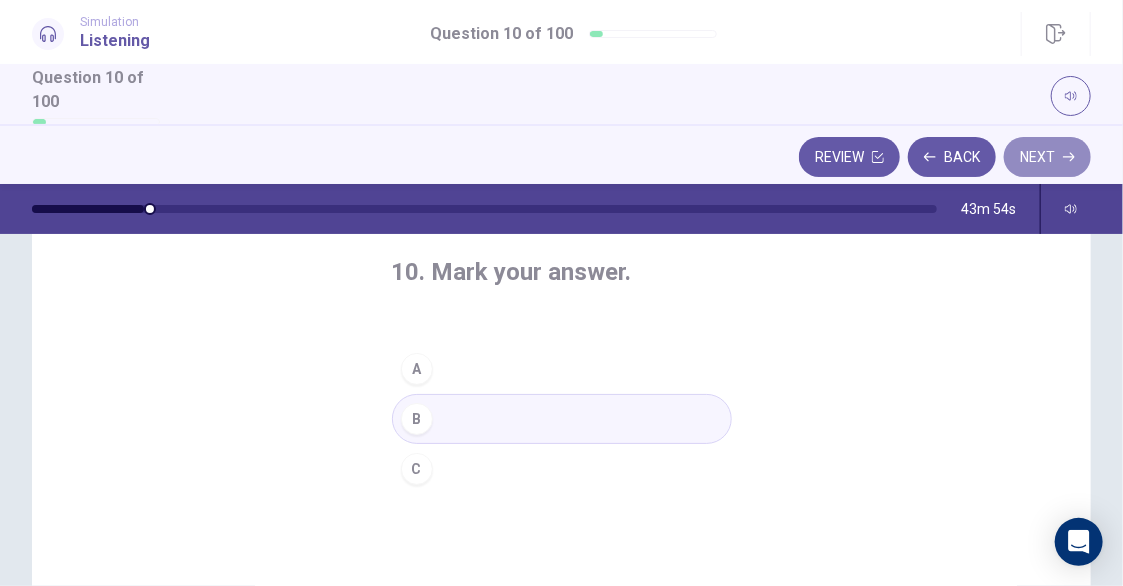 click on "Next" at bounding box center (1047, 157) 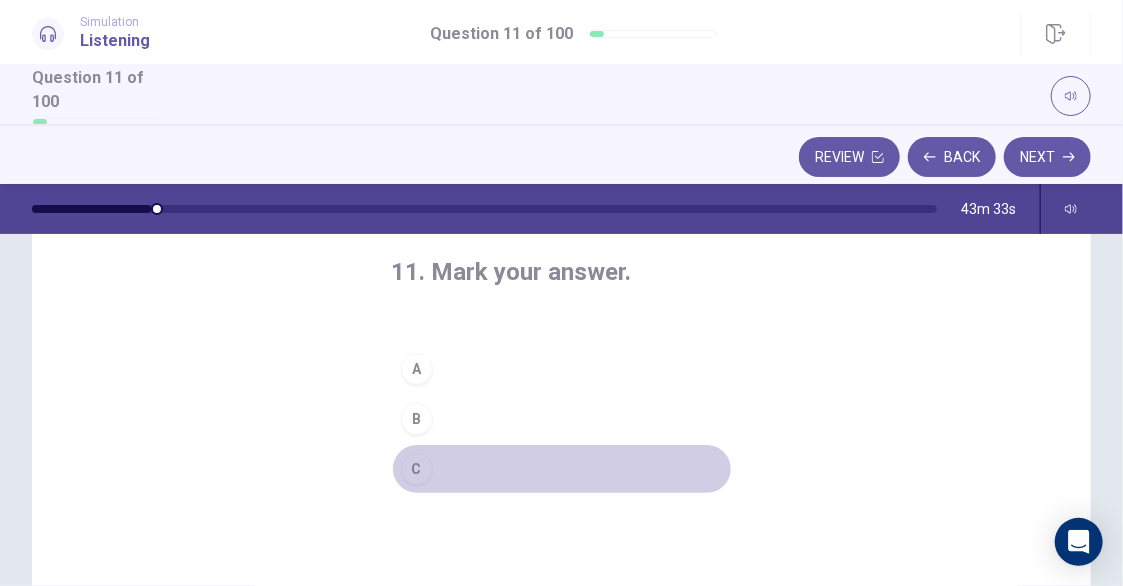 click on "C" at bounding box center [417, 469] 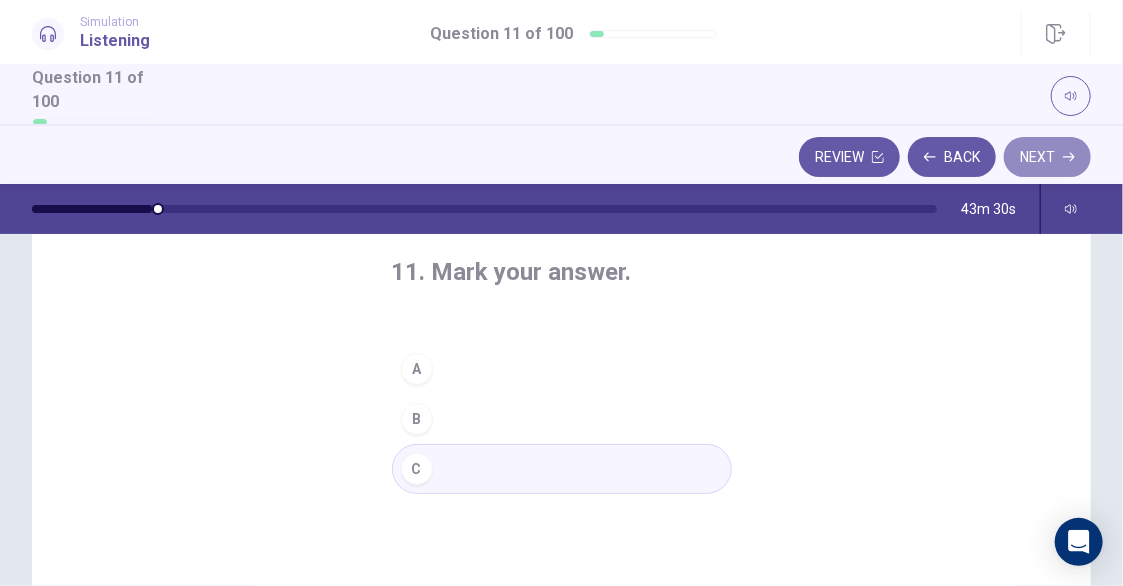 click 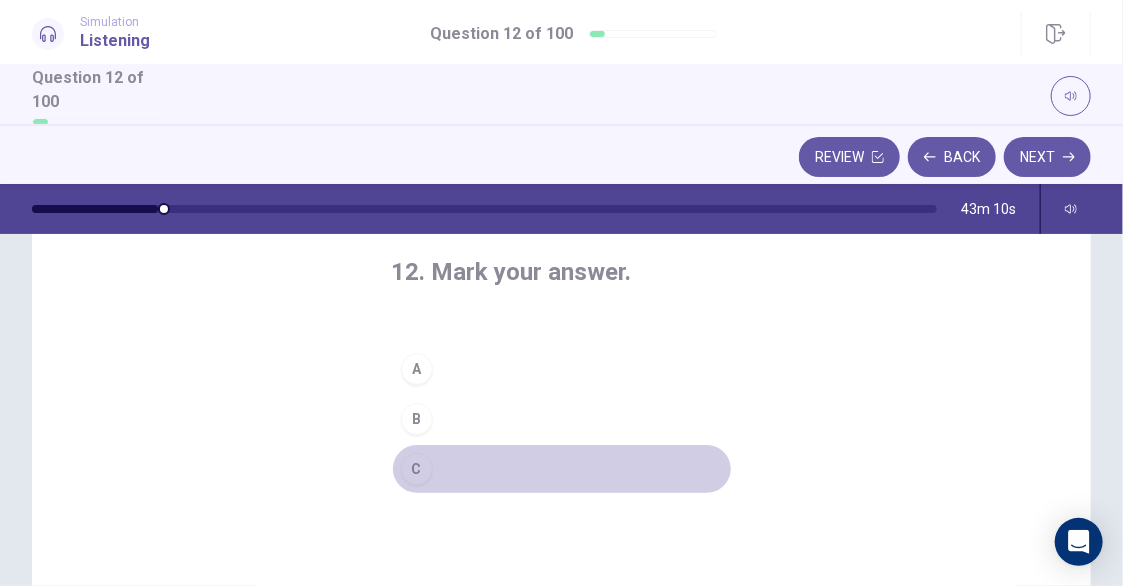 click on "C" at bounding box center (417, 469) 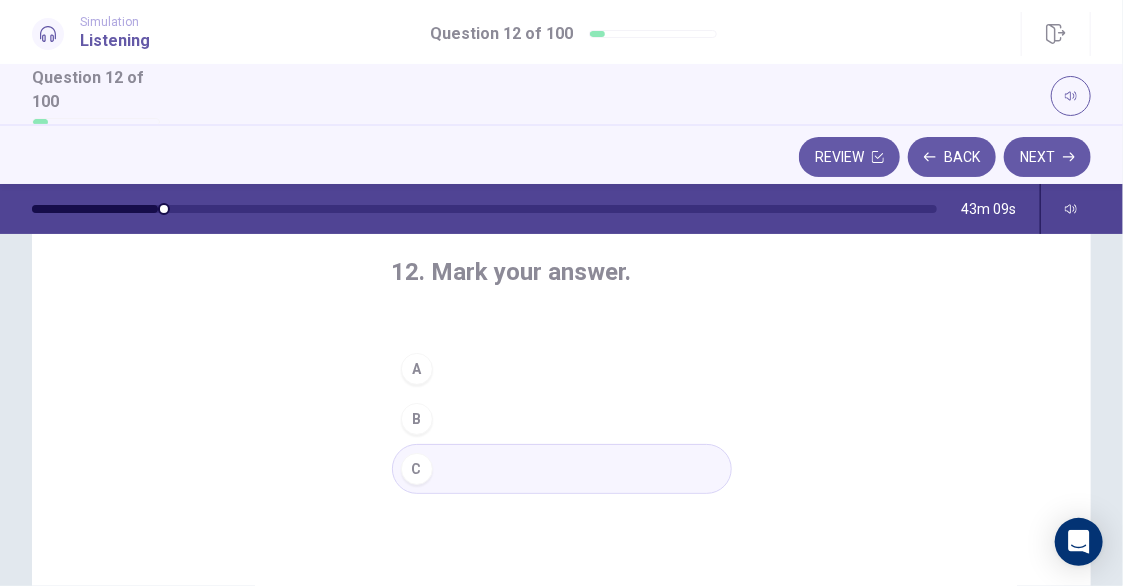 click on "Next" at bounding box center (1047, 157) 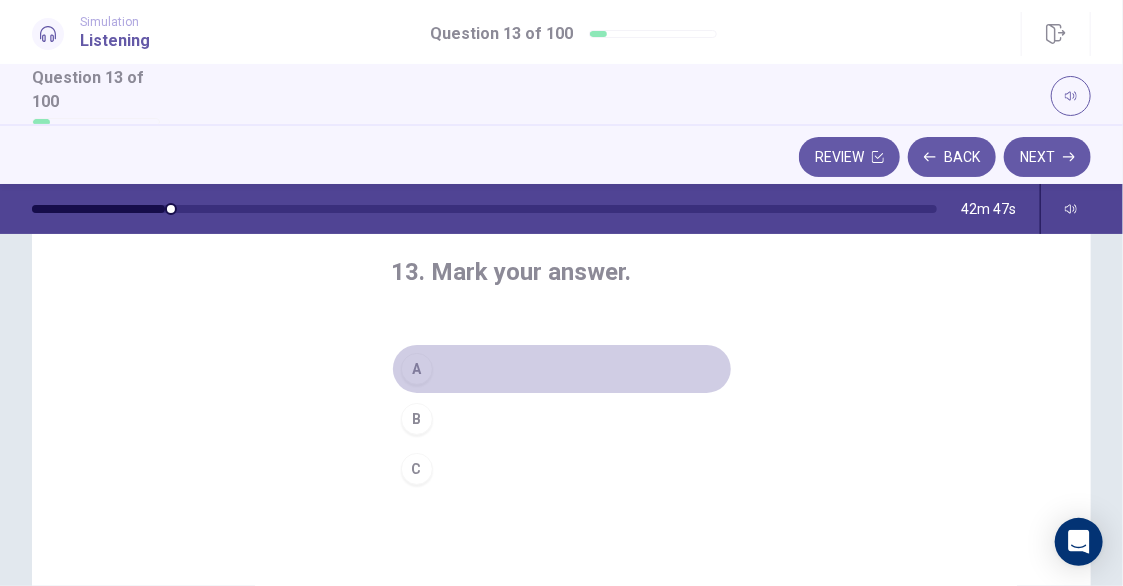 click on "A" at bounding box center (562, 369) 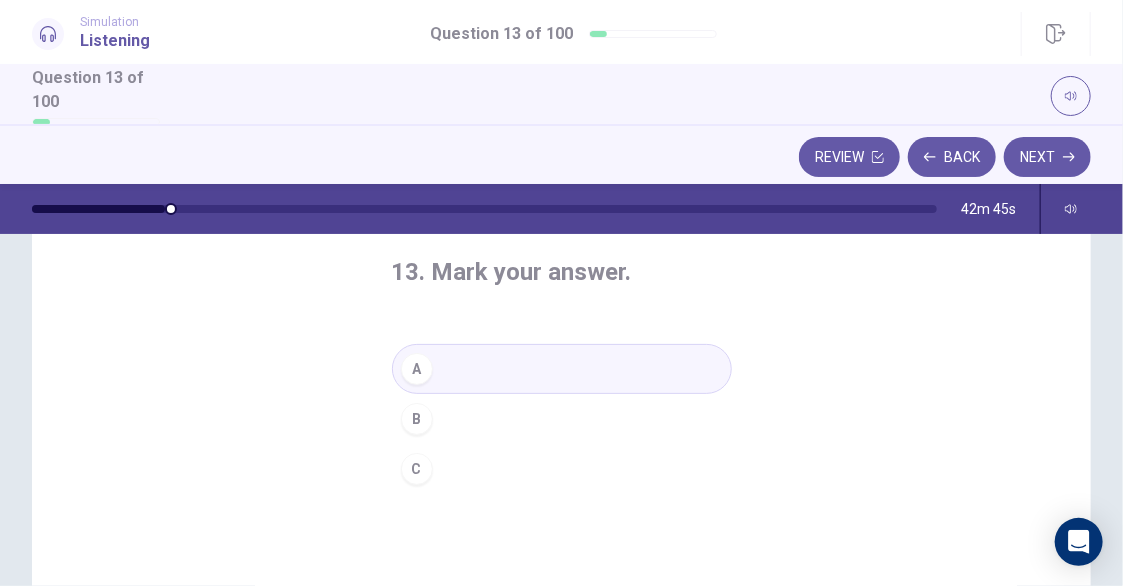 click on "Next" at bounding box center (1047, 157) 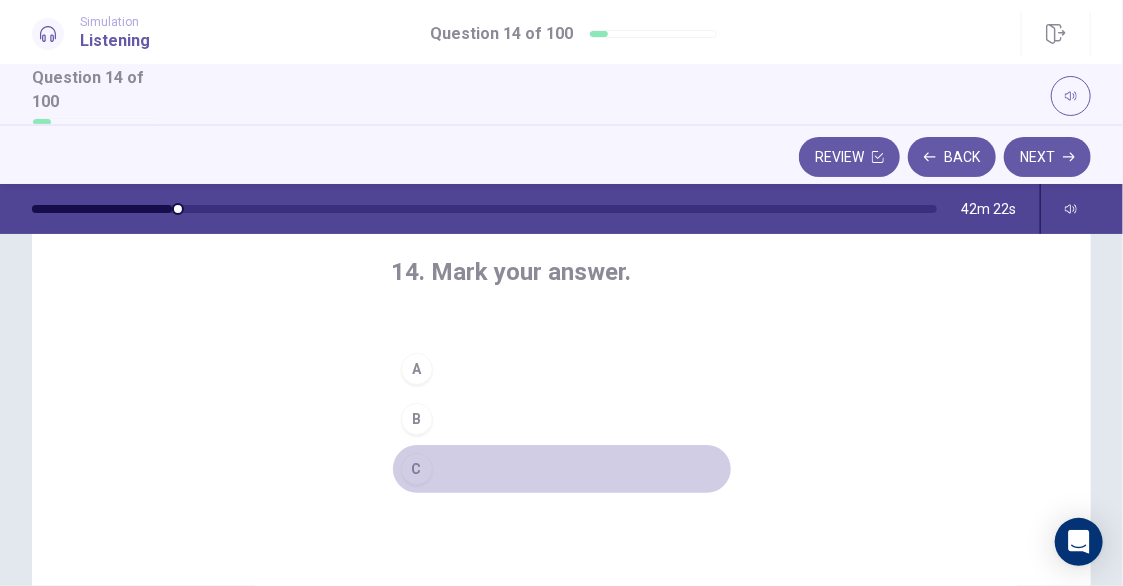 click on "C" at bounding box center [417, 469] 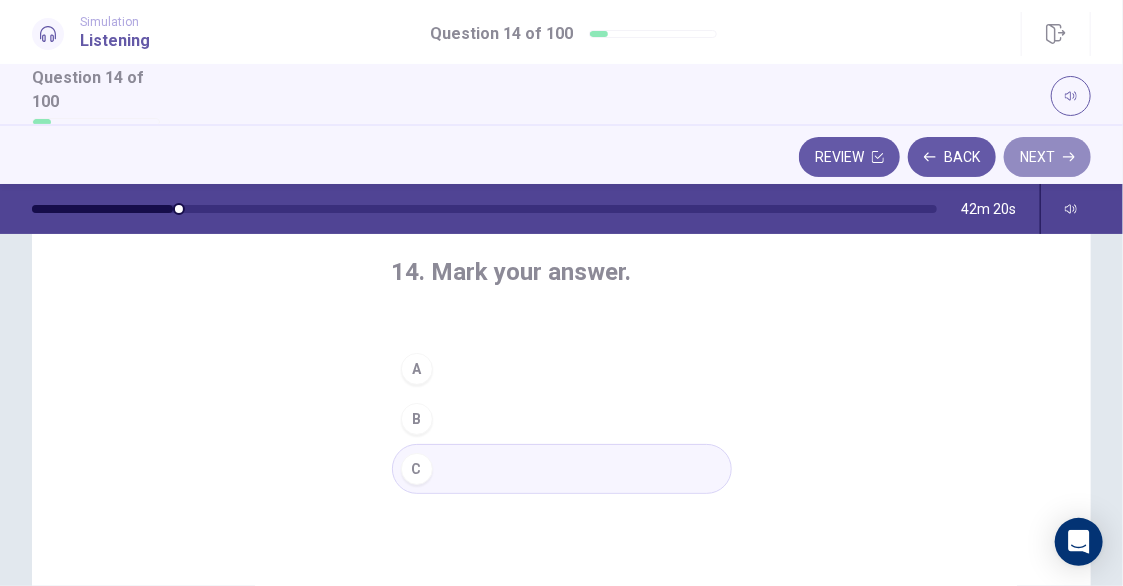 click on "Next" at bounding box center [1047, 157] 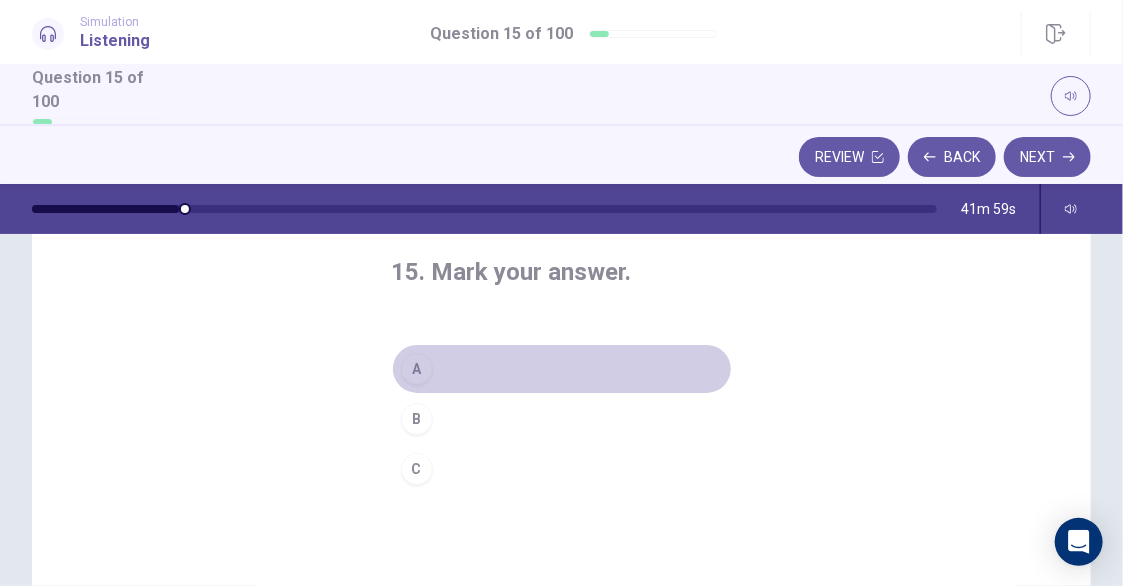 click on "A" at bounding box center (562, 369) 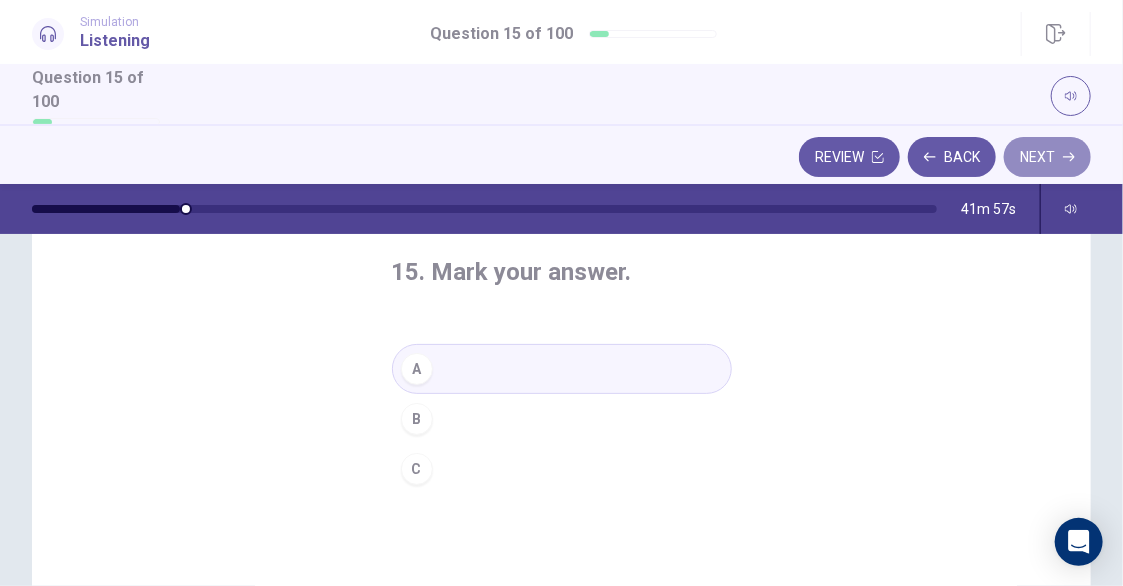 click on "Next" at bounding box center [1047, 157] 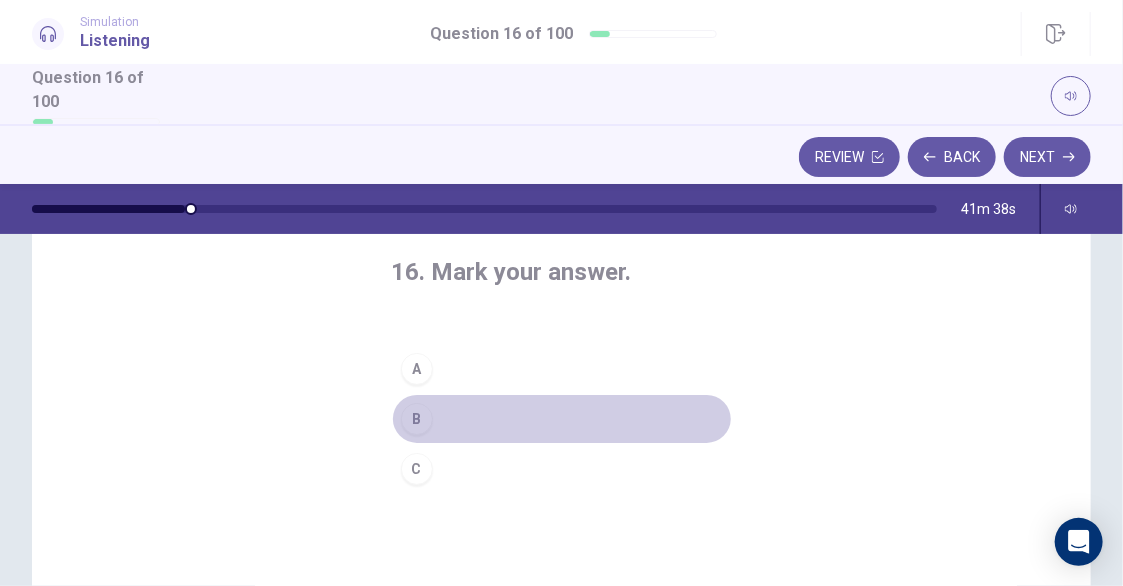 click on "B" at bounding box center (562, 419) 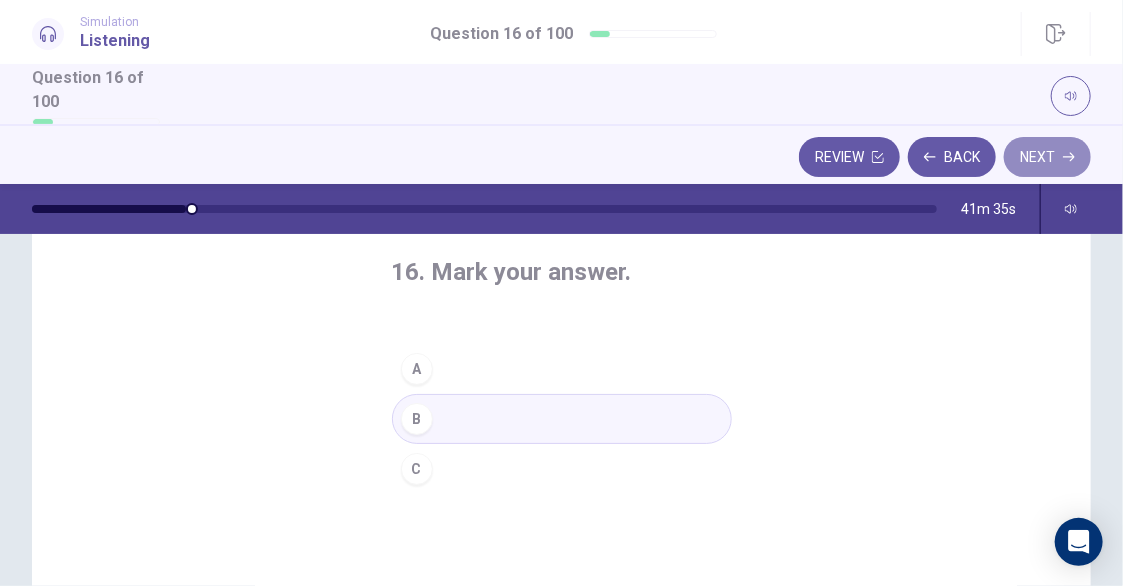 click 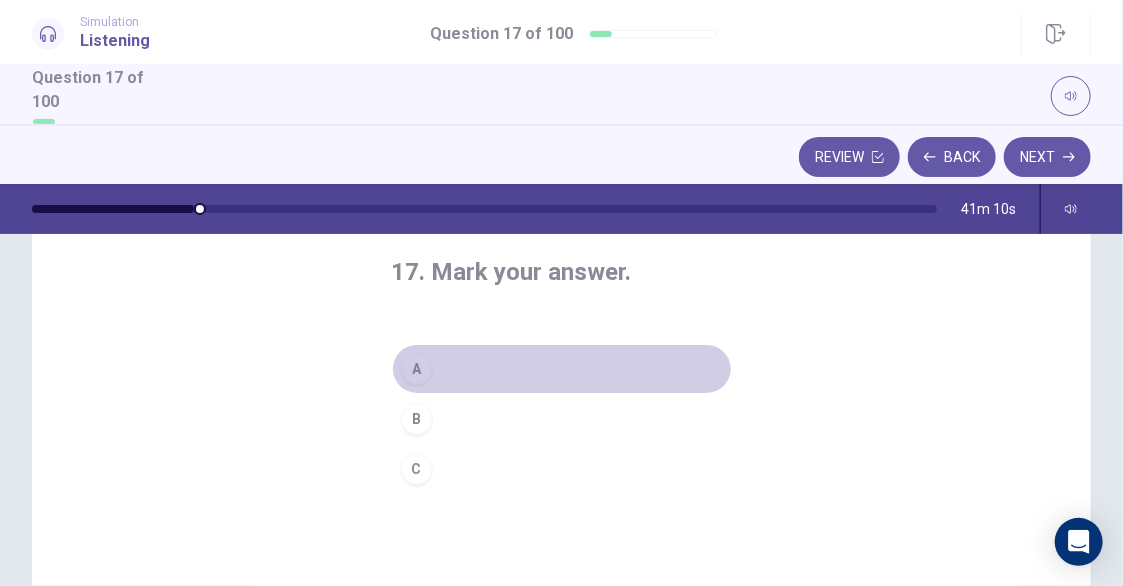 click on "A" at bounding box center (562, 369) 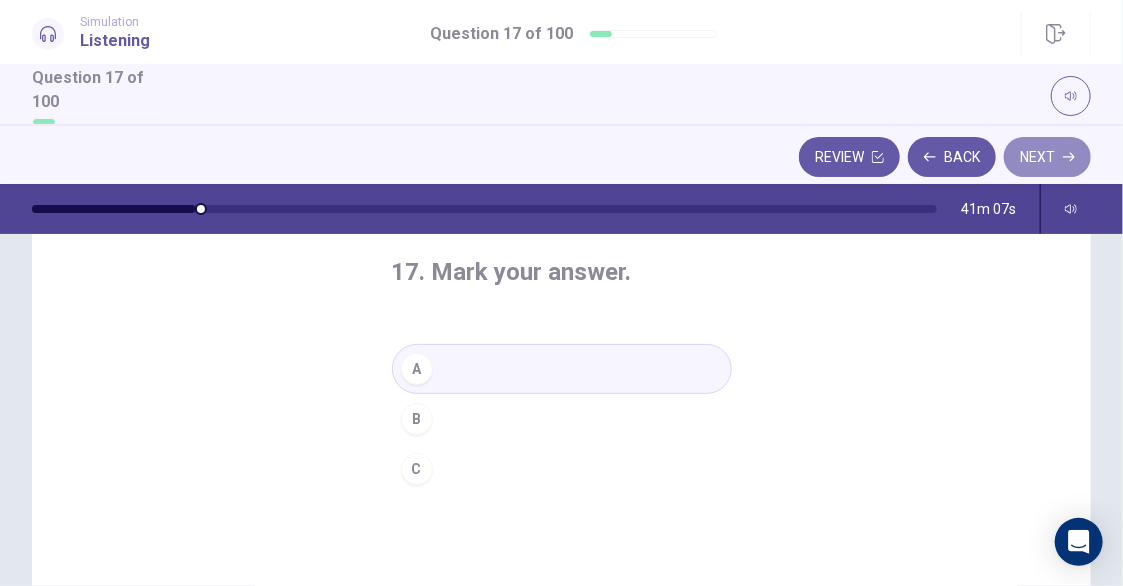 click on "Next" at bounding box center (1047, 157) 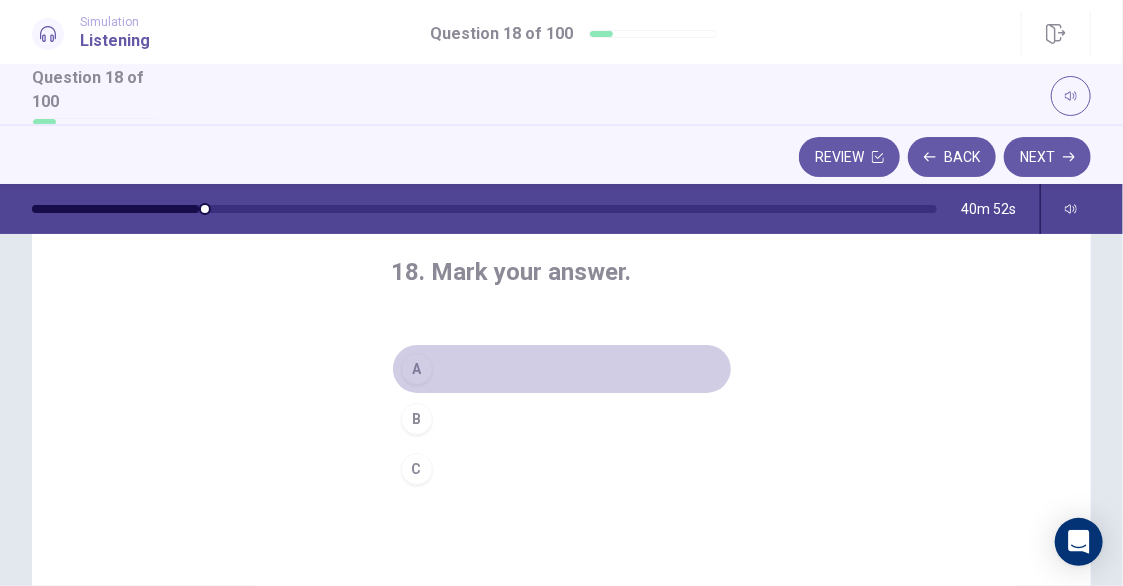 click on "A" at bounding box center (417, 369) 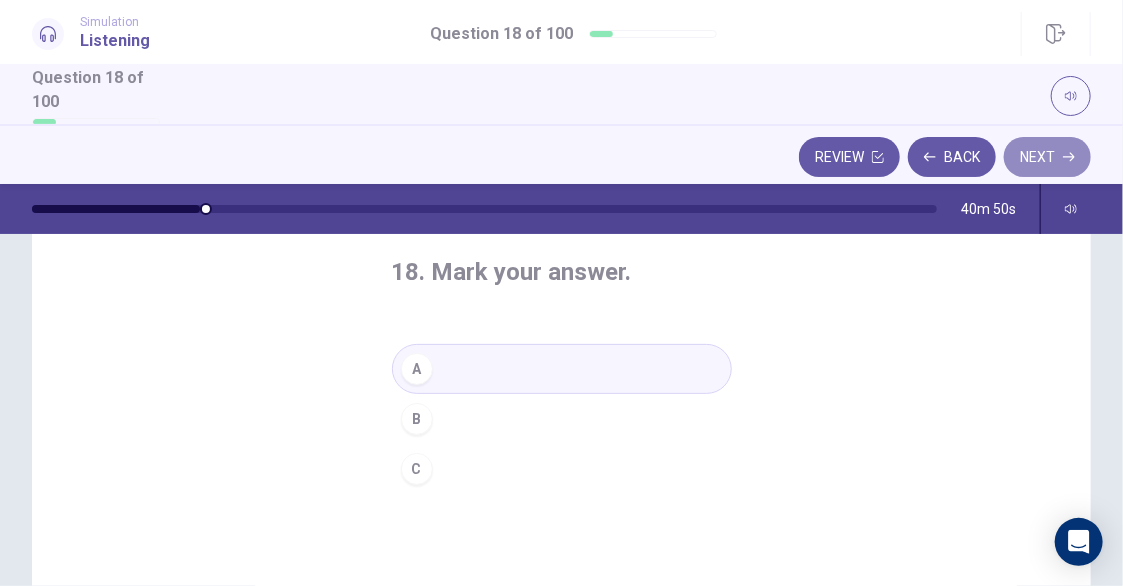 click 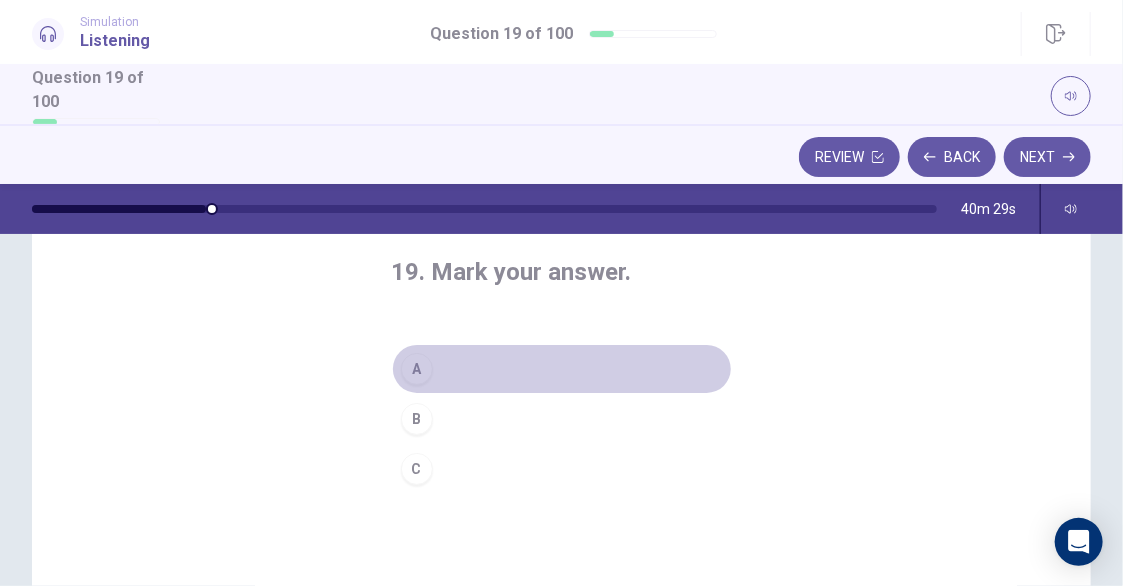 click on "A" at bounding box center [417, 369] 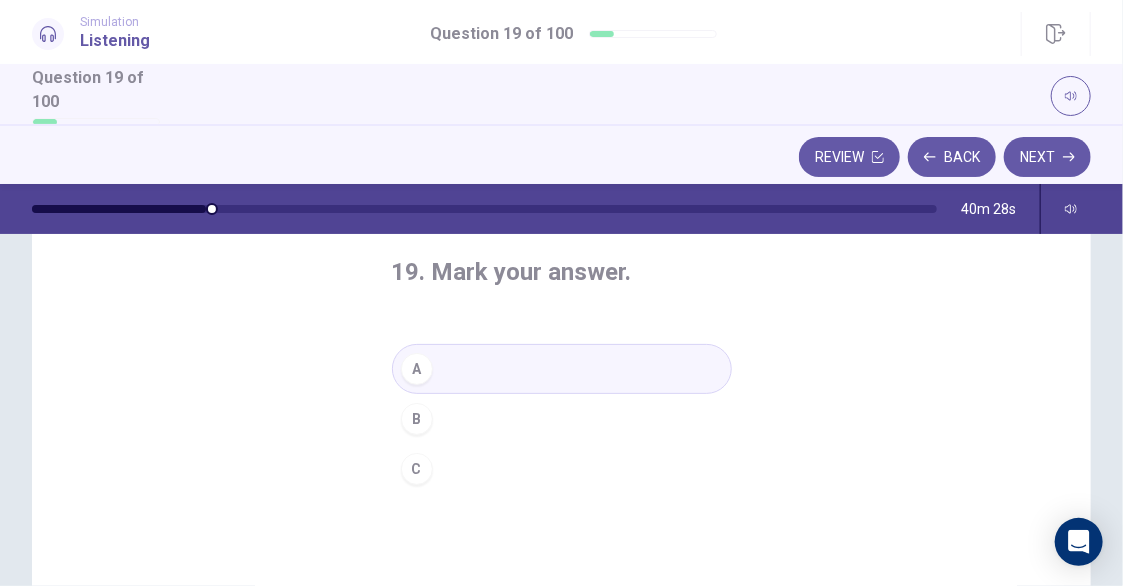 click on "Next" at bounding box center (1047, 157) 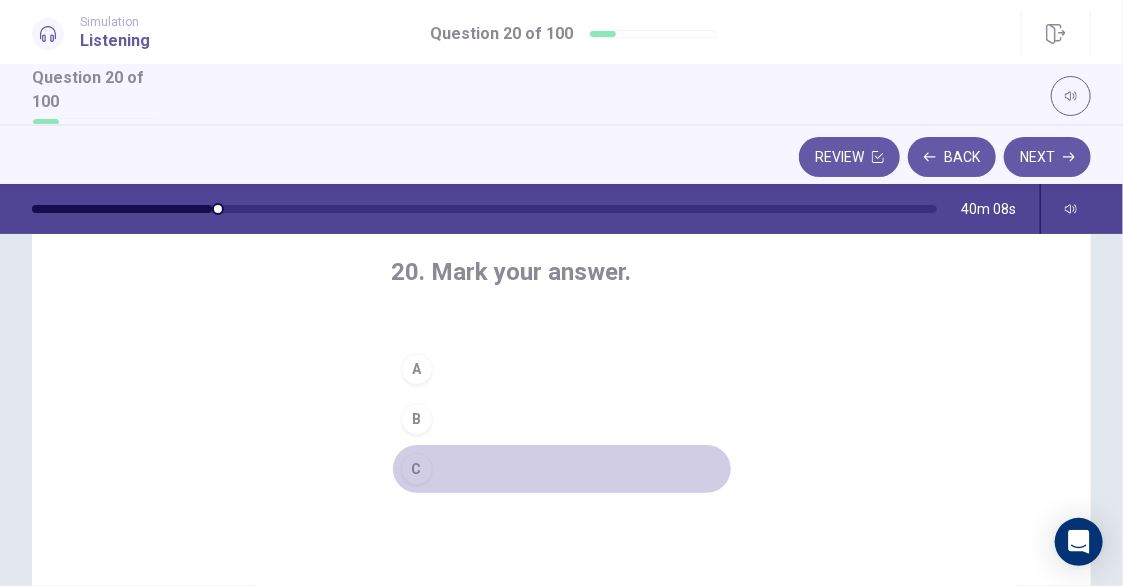 click on "C" at bounding box center [417, 469] 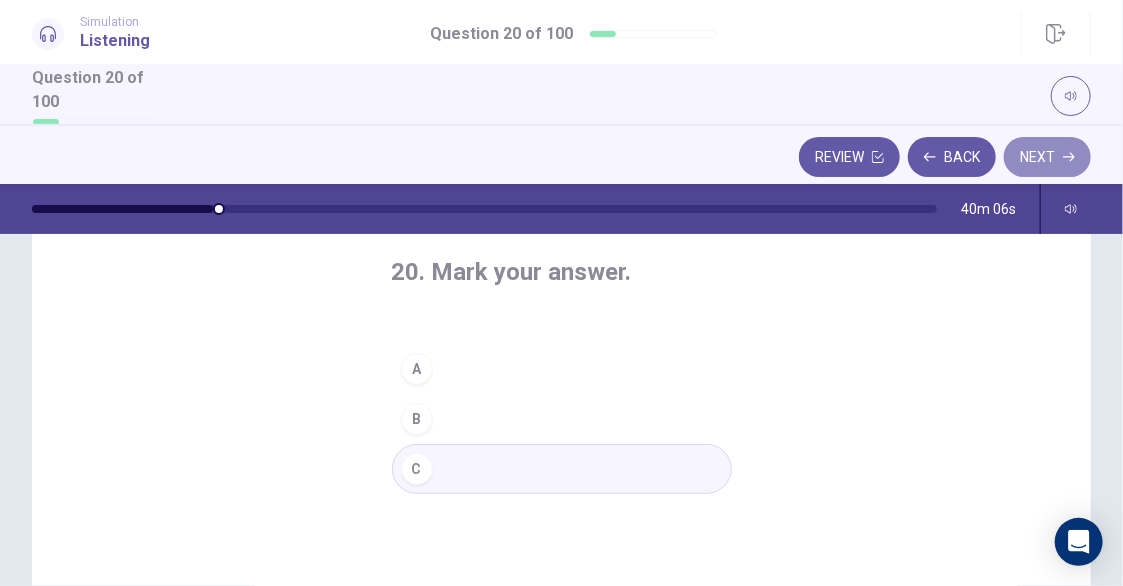 click on "Next" at bounding box center (1047, 157) 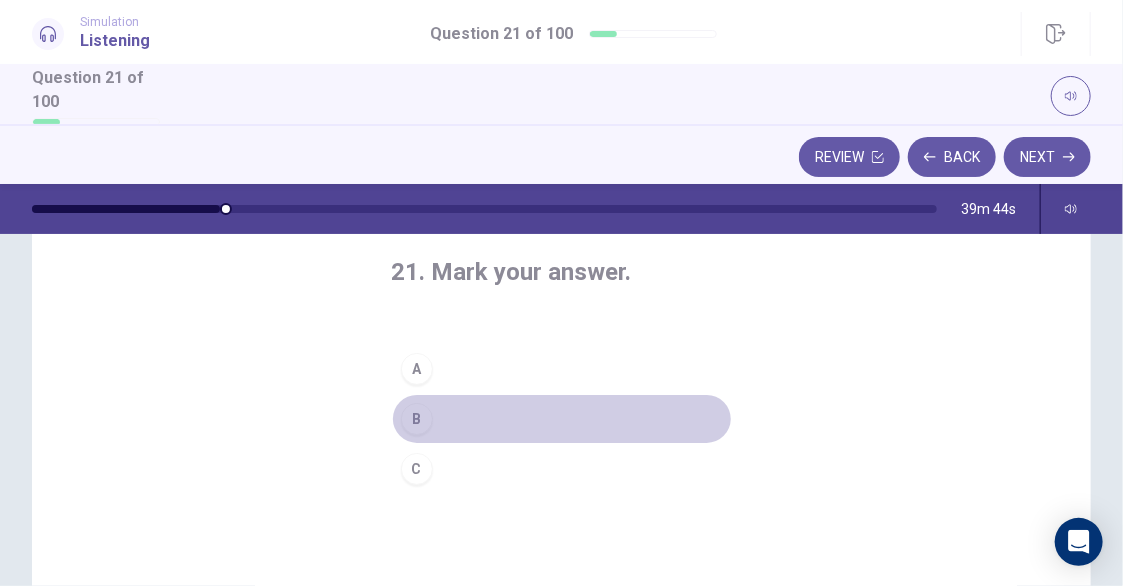 click on "B" at bounding box center [417, 419] 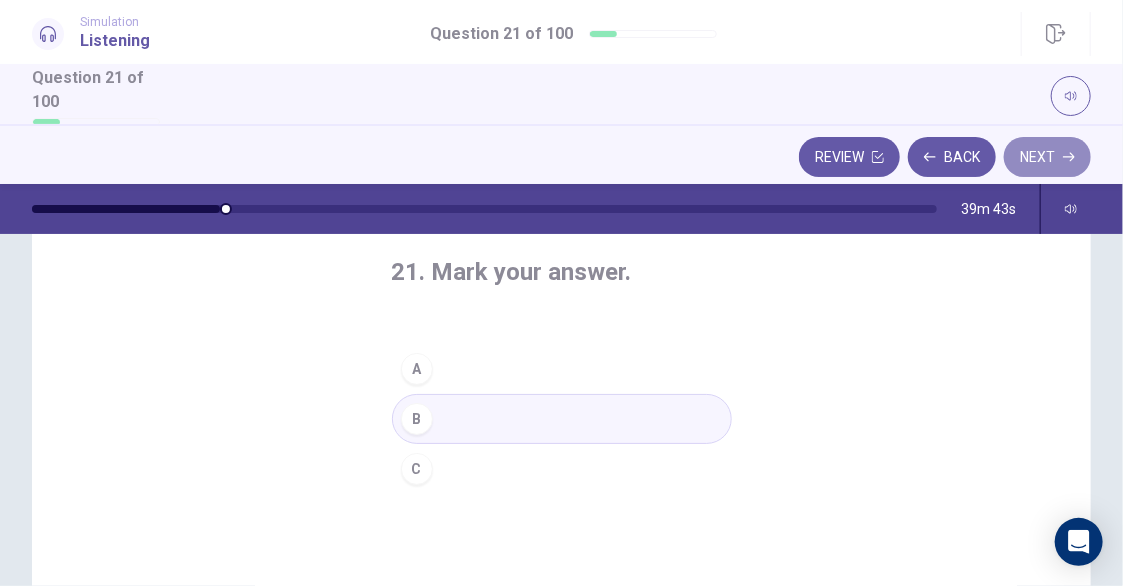 click on "Next" at bounding box center (1047, 157) 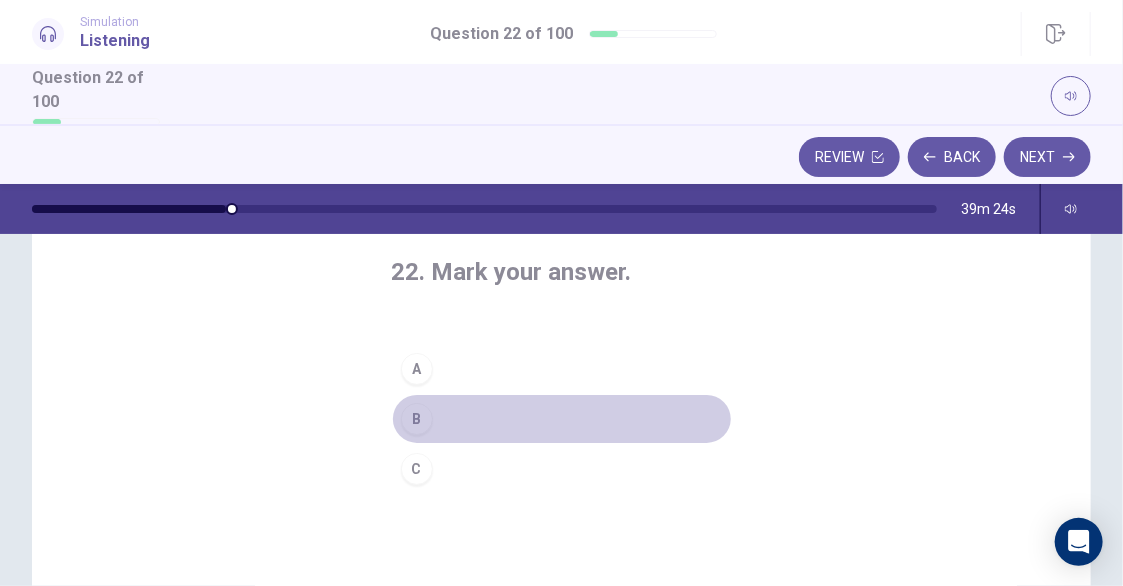 click on "B" at bounding box center (417, 419) 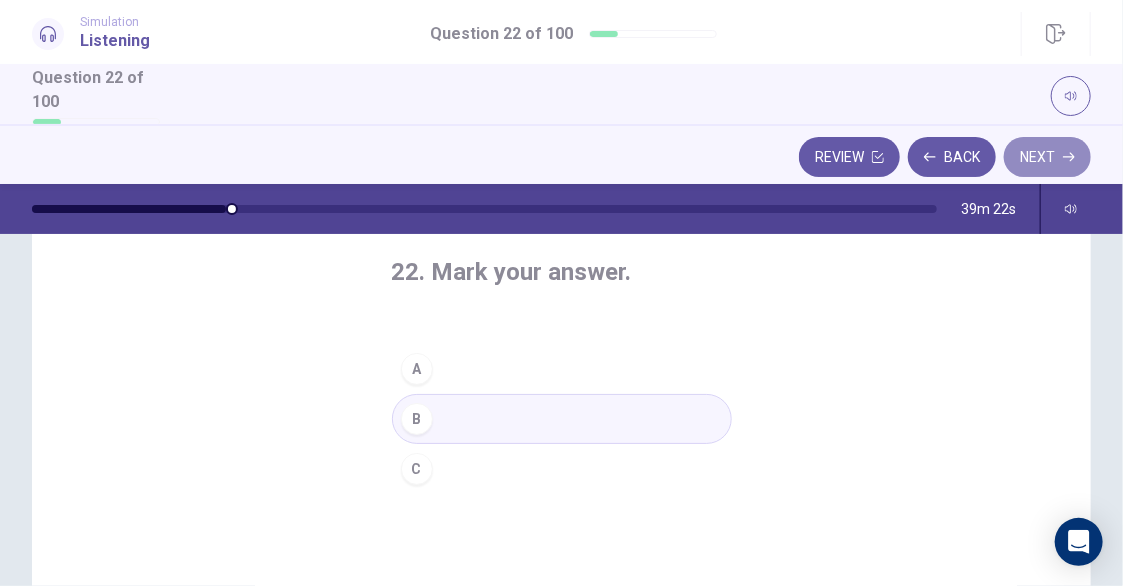 click on "Next" at bounding box center (1047, 157) 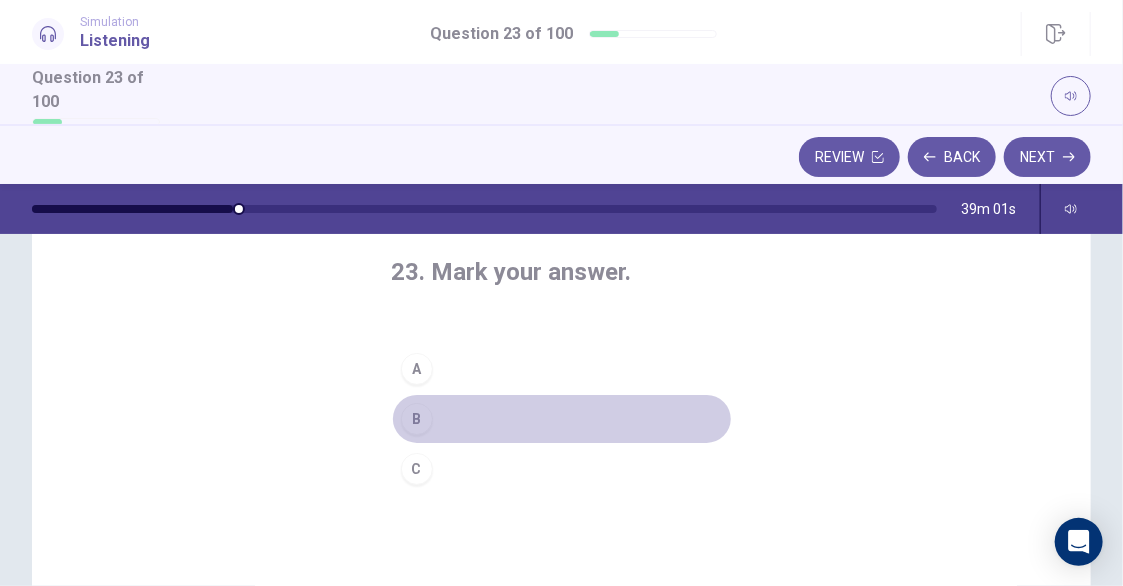 click on "B" at bounding box center (417, 419) 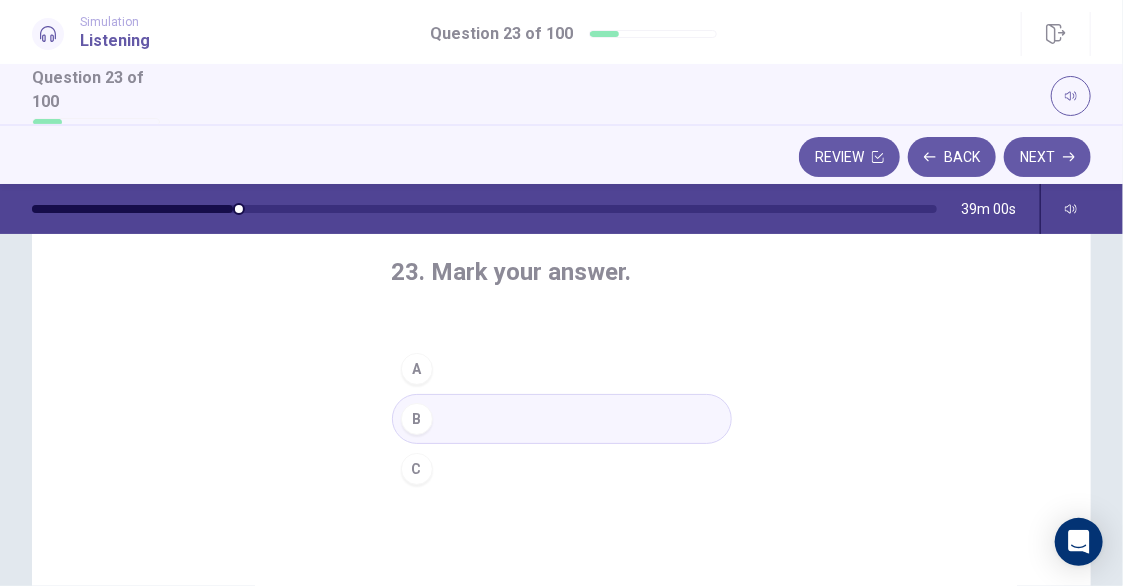 click on "Next" at bounding box center [1047, 157] 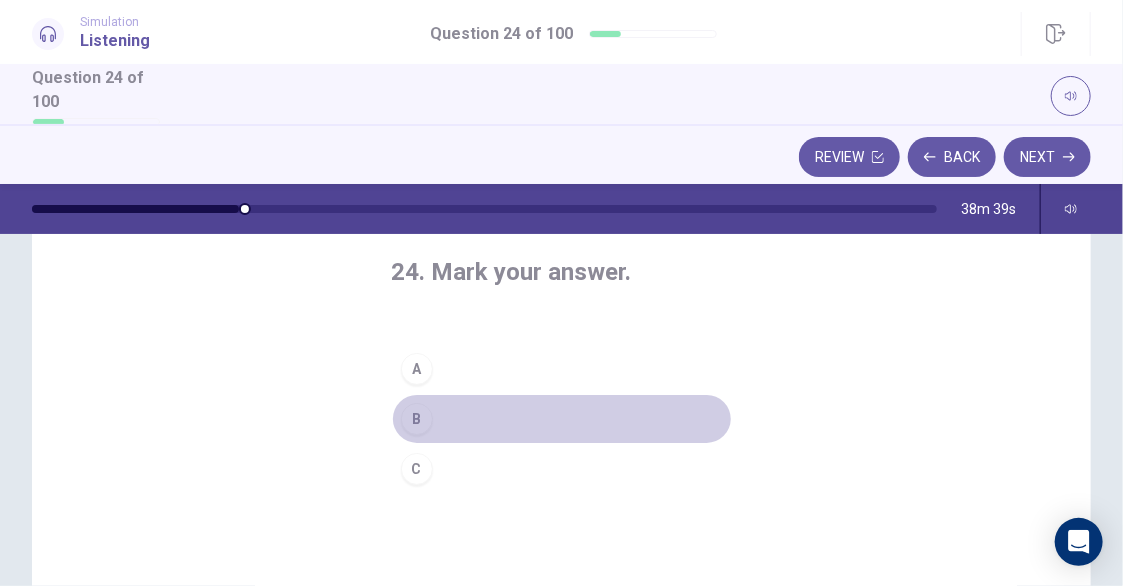click on "B" at bounding box center (417, 419) 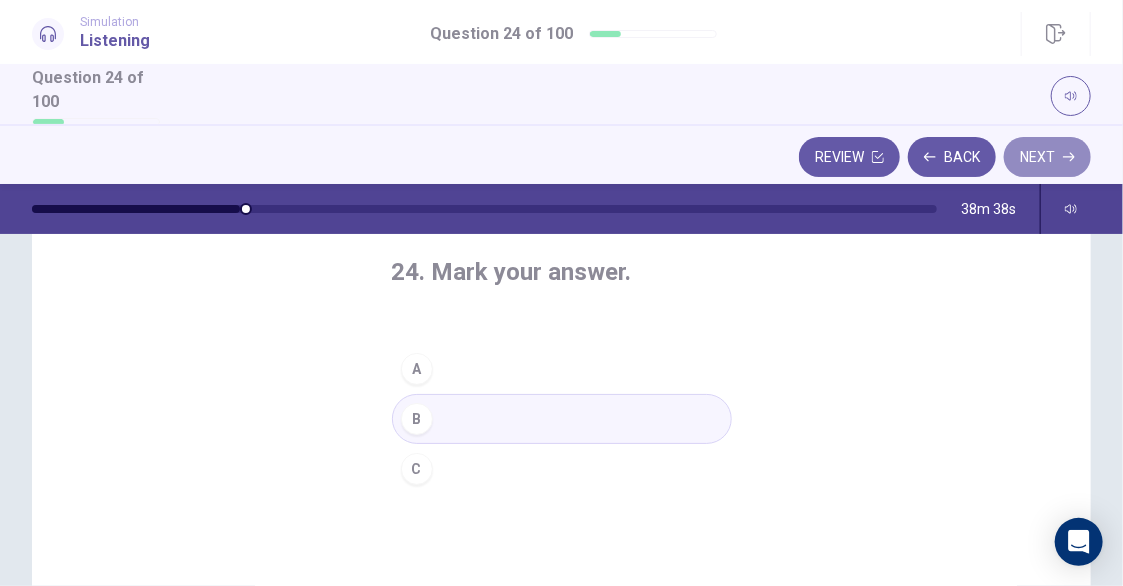click on "Next" at bounding box center [1047, 157] 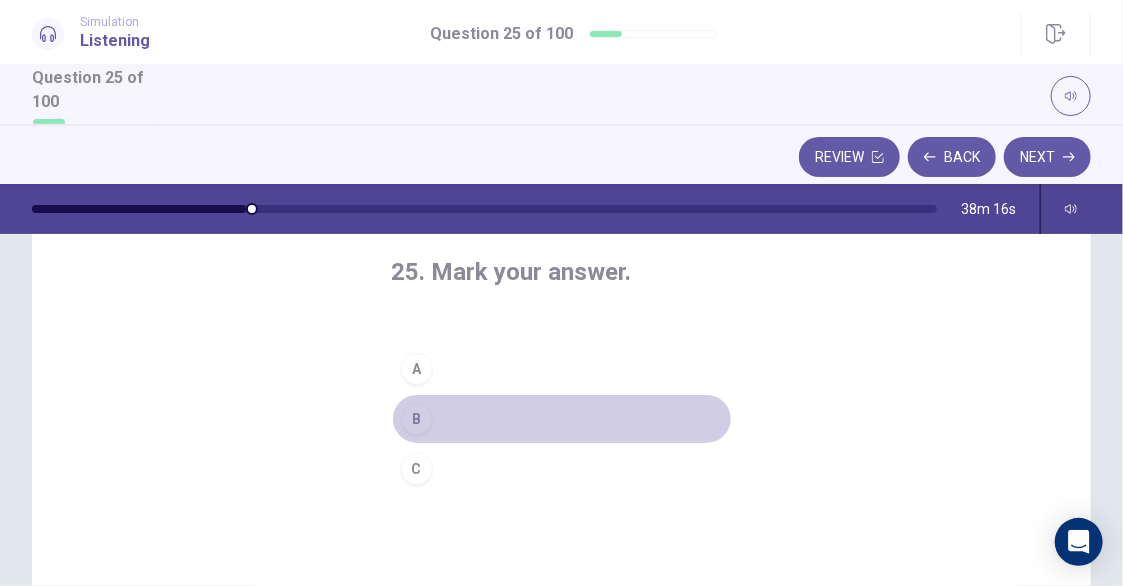 click on "B" at bounding box center [417, 419] 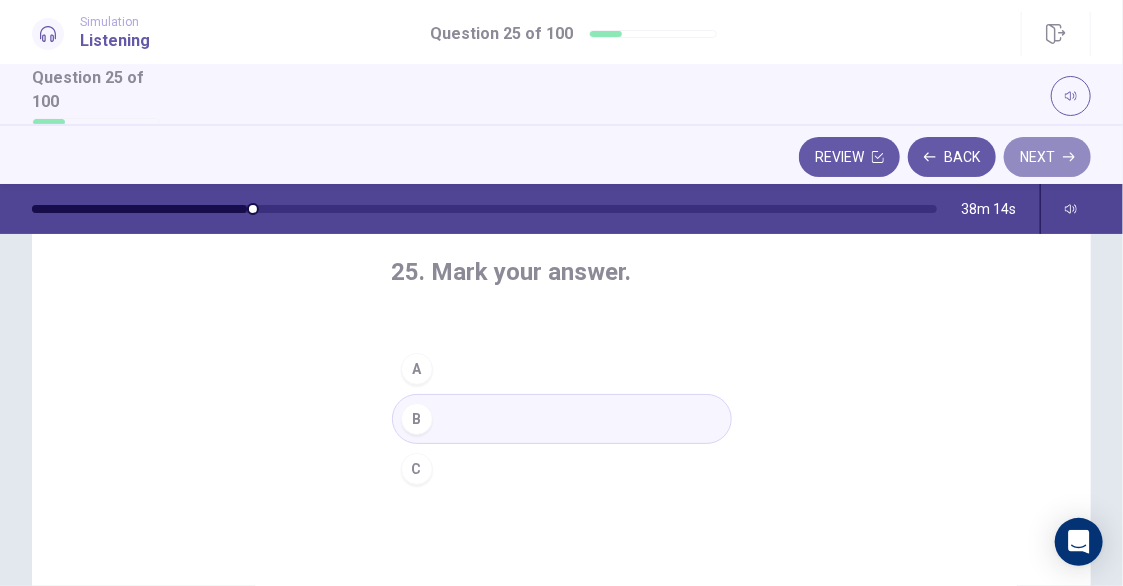 click on "Next" at bounding box center (1047, 157) 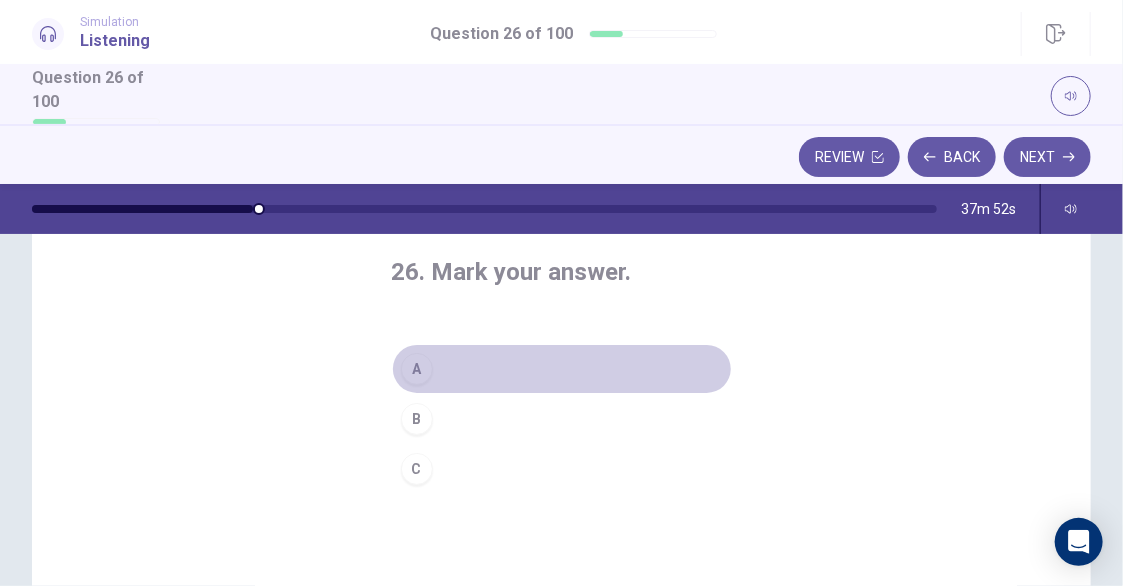 click on "A" at bounding box center (417, 369) 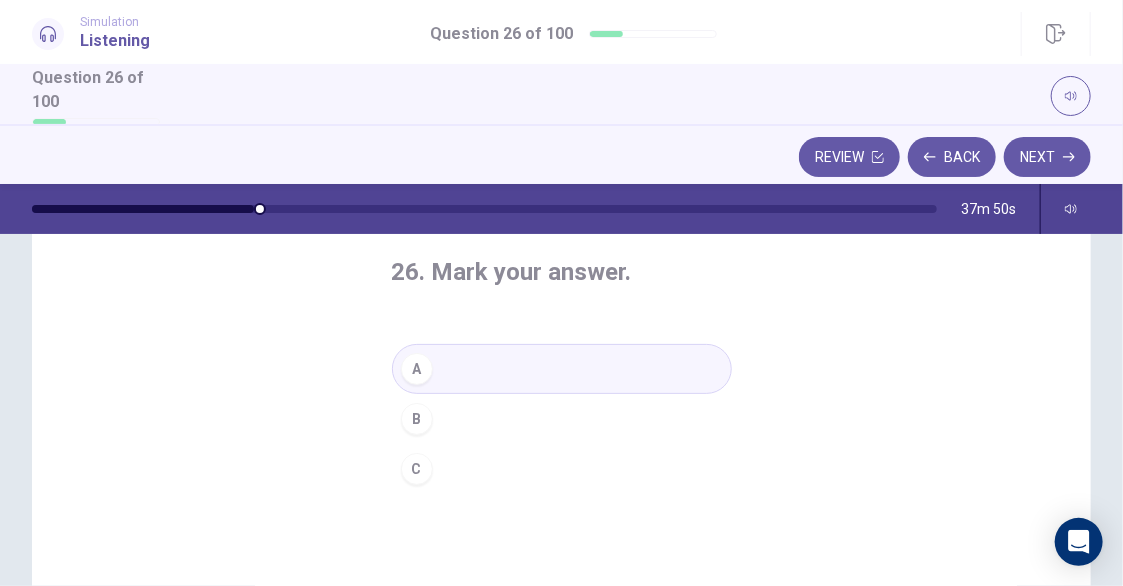 click on "Next" at bounding box center [1047, 157] 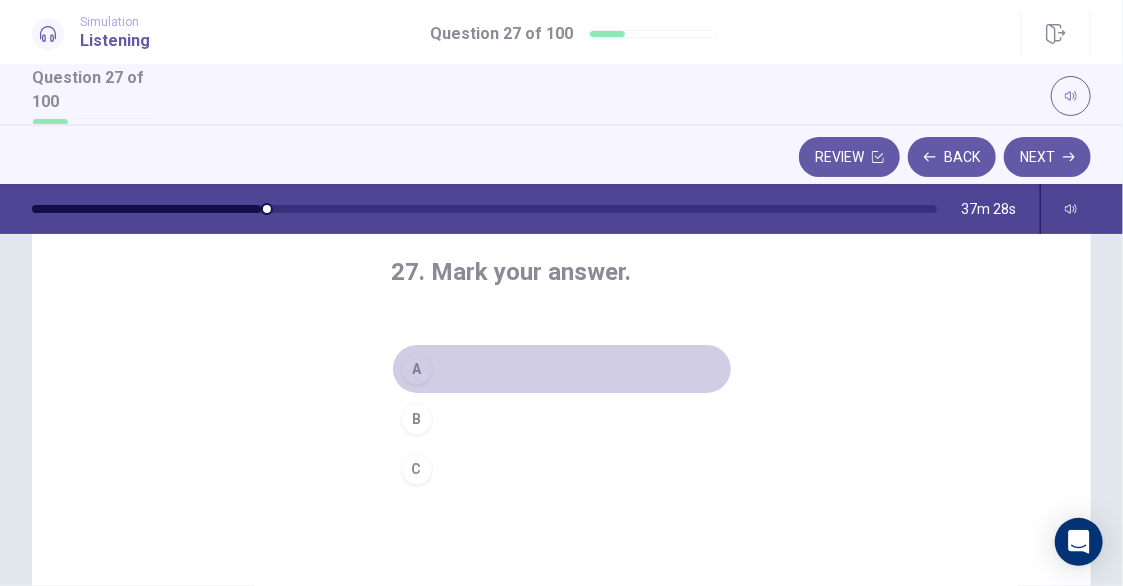 click on "A" at bounding box center [417, 369] 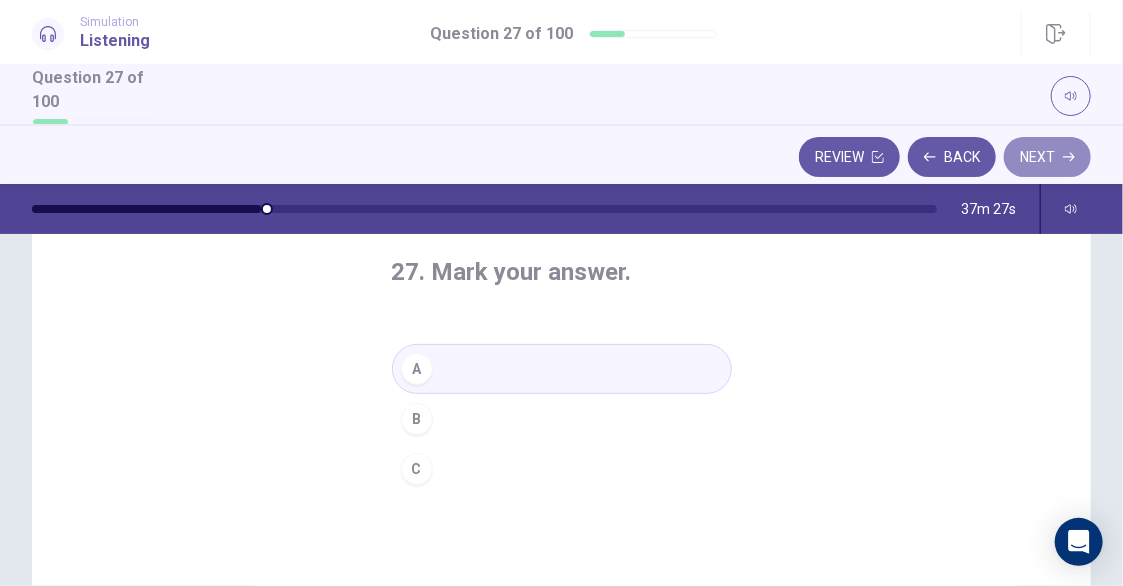 click on "Next" at bounding box center [1047, 157] 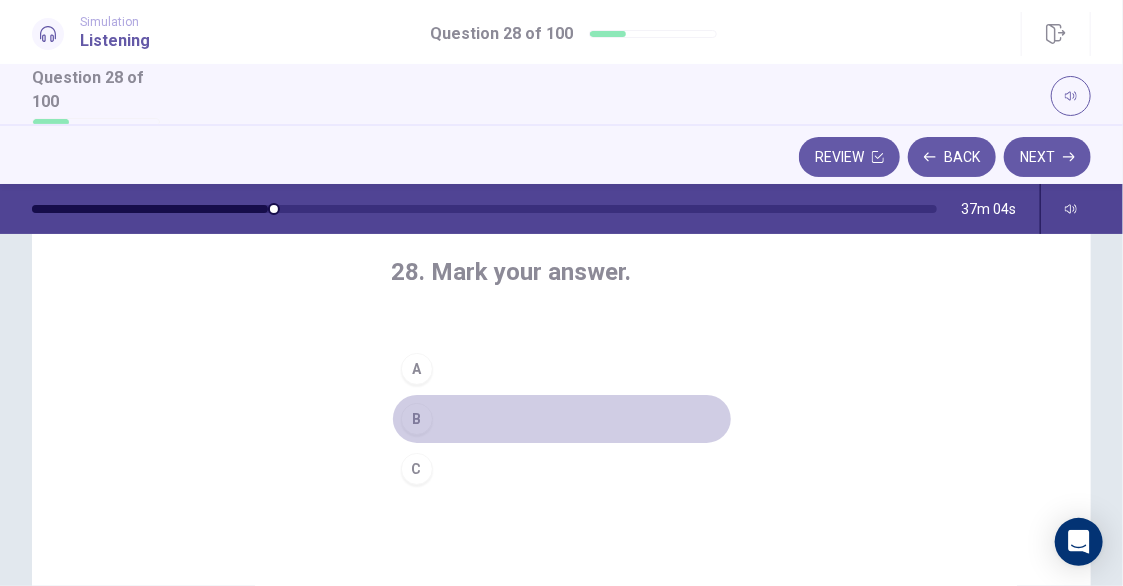 click on "B" at bounding box center (417, 419) 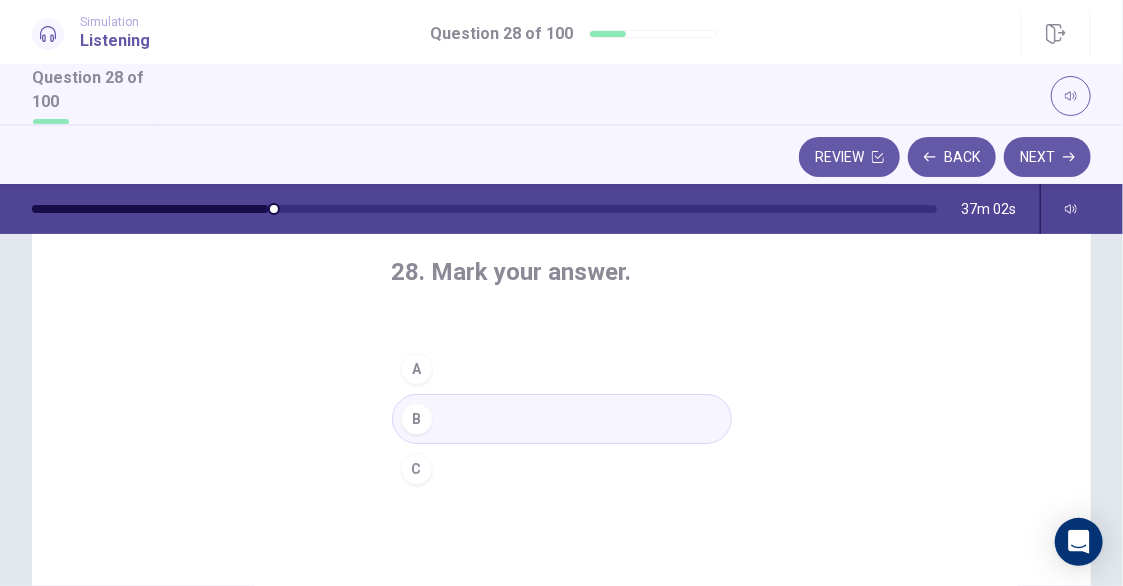 click on "Next" at bounding box center (1047, 157) 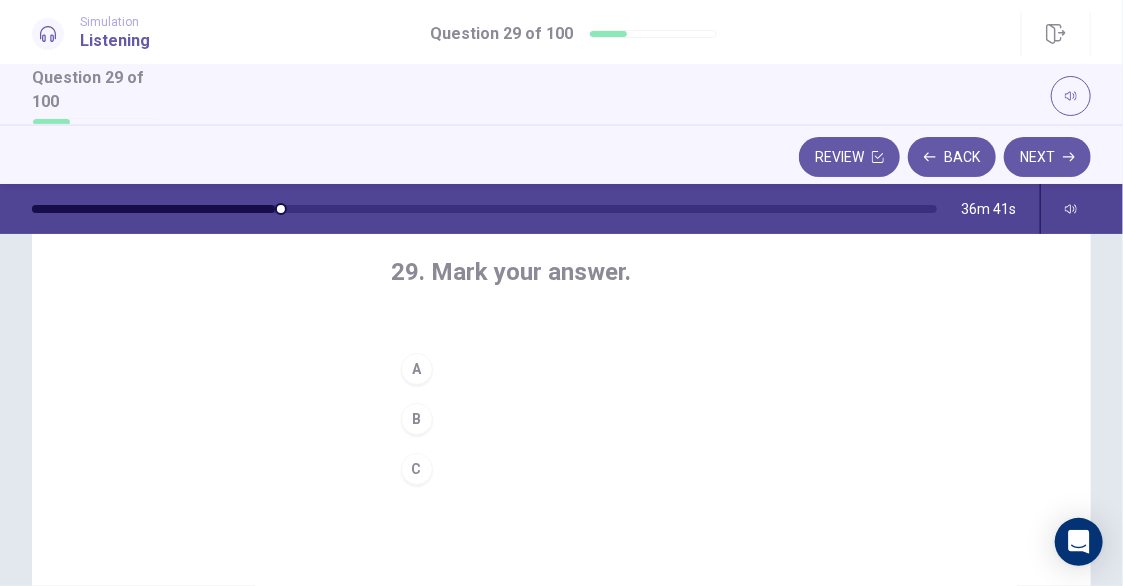 click on "C" at bounding box center [417, 469] 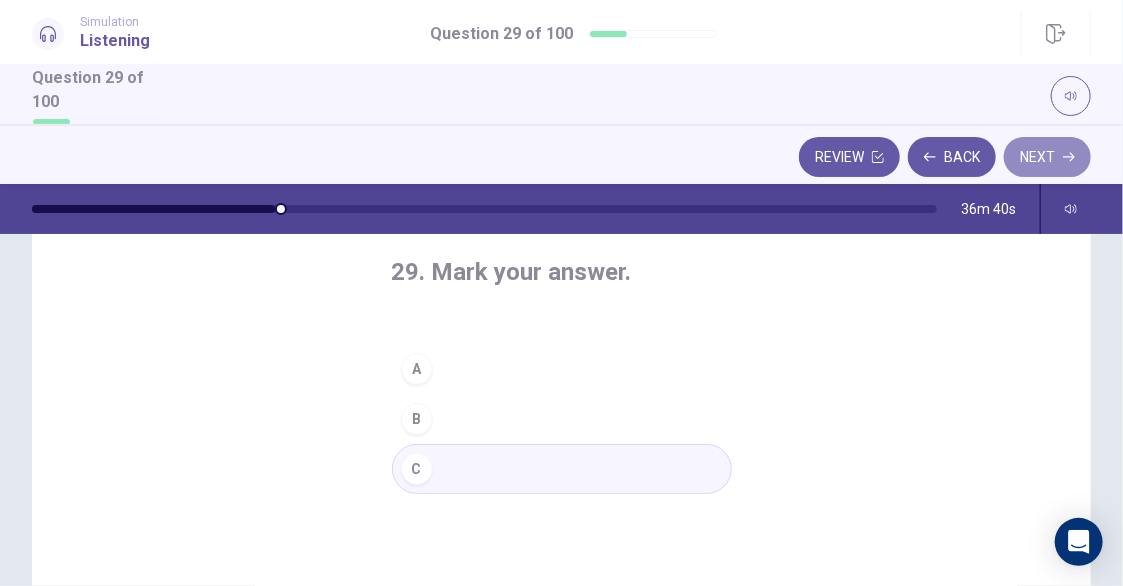 click on "Next" at bounding box center [1047, 157] 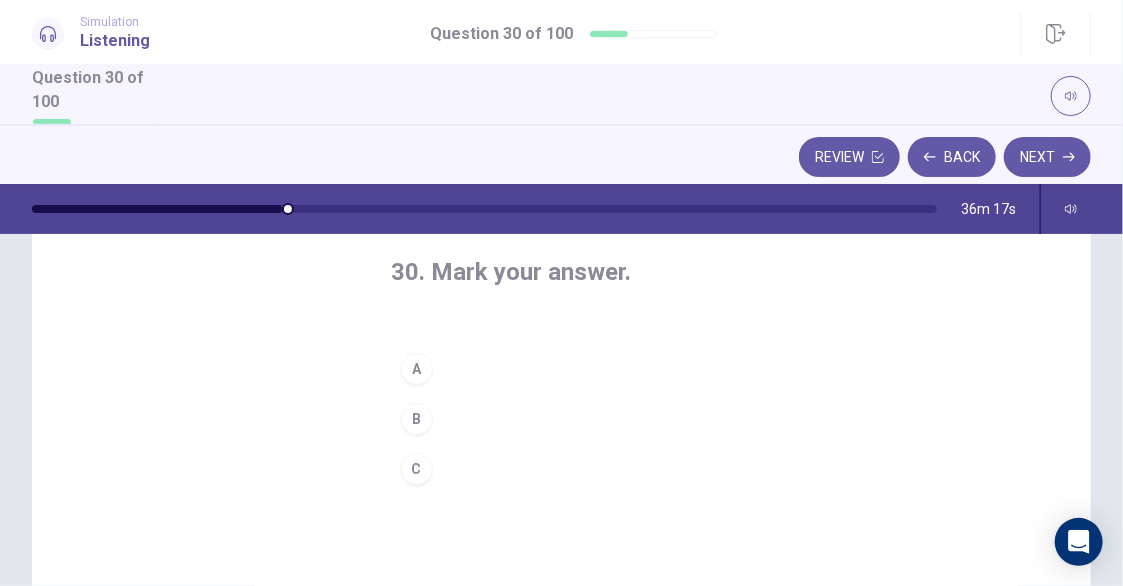 click on "A" at bounding box center (417, 369) 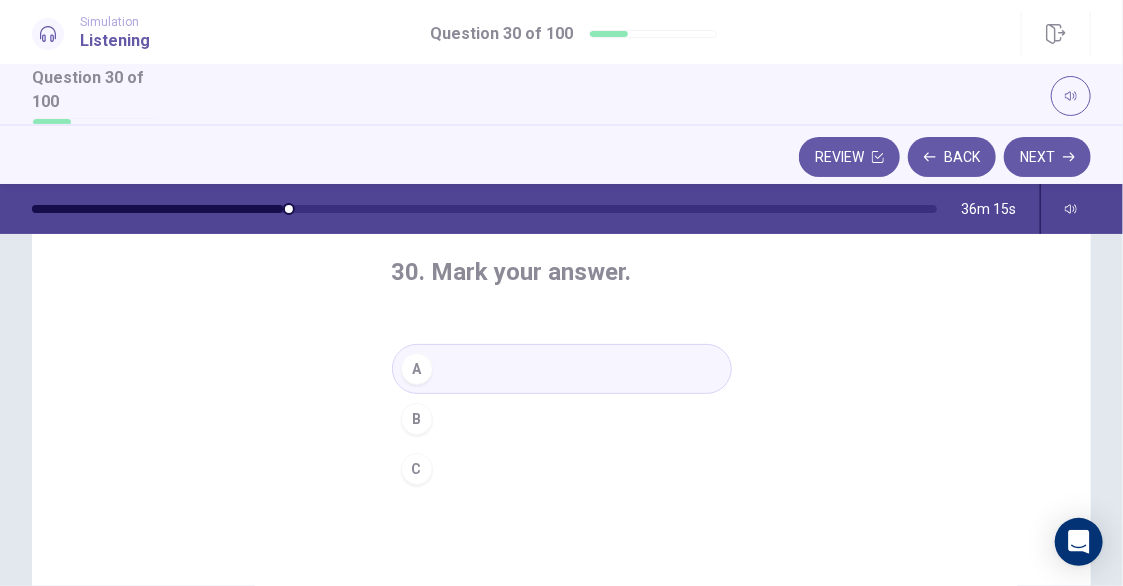 click 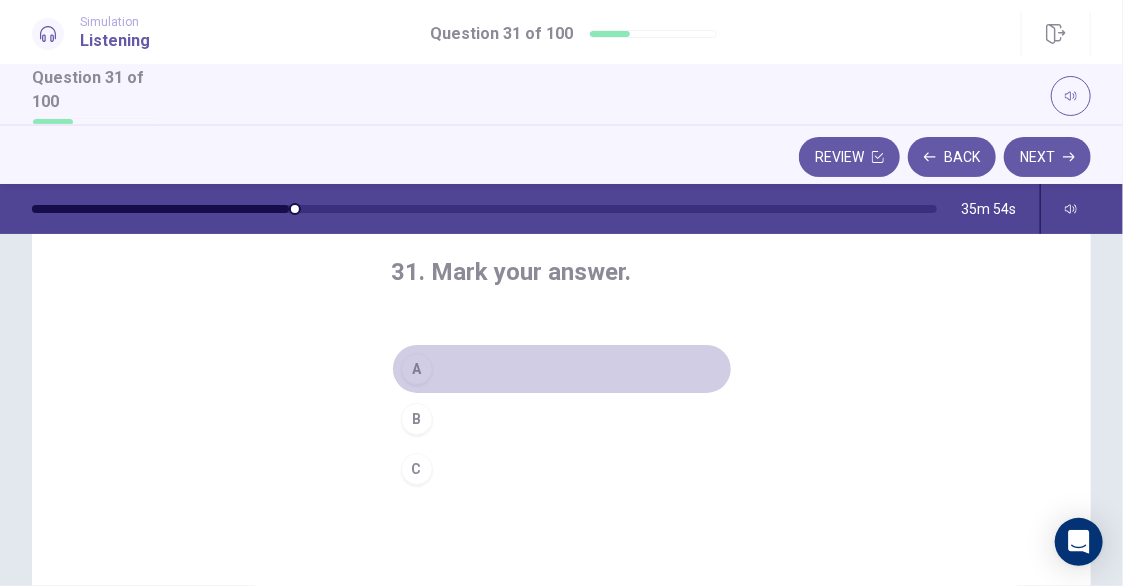 click on "A" at bounding box center (562, 369) 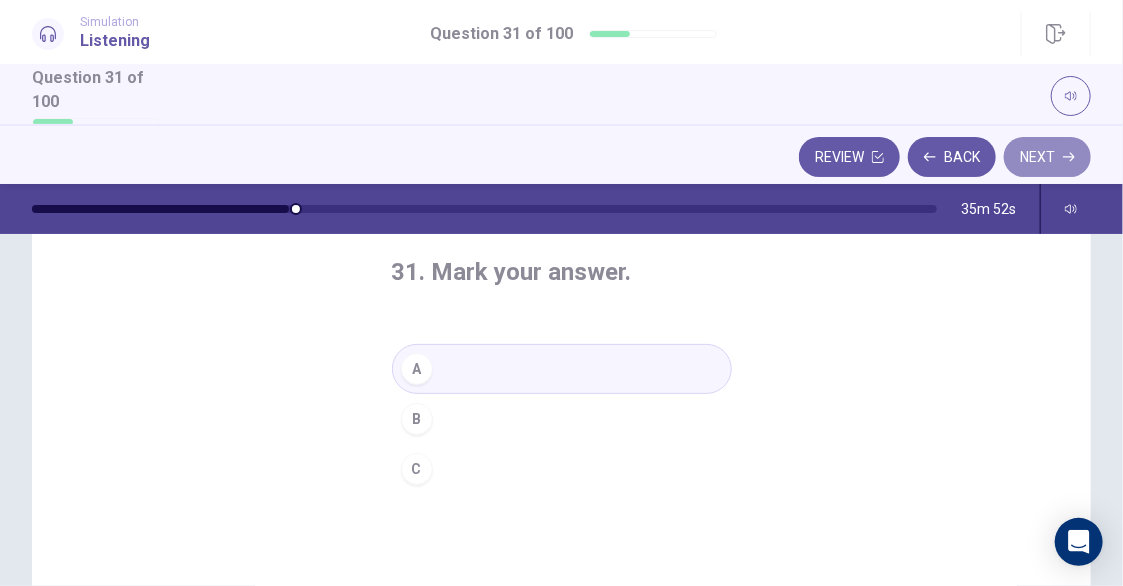 click on "Next" at bounding box center [1047, 157] 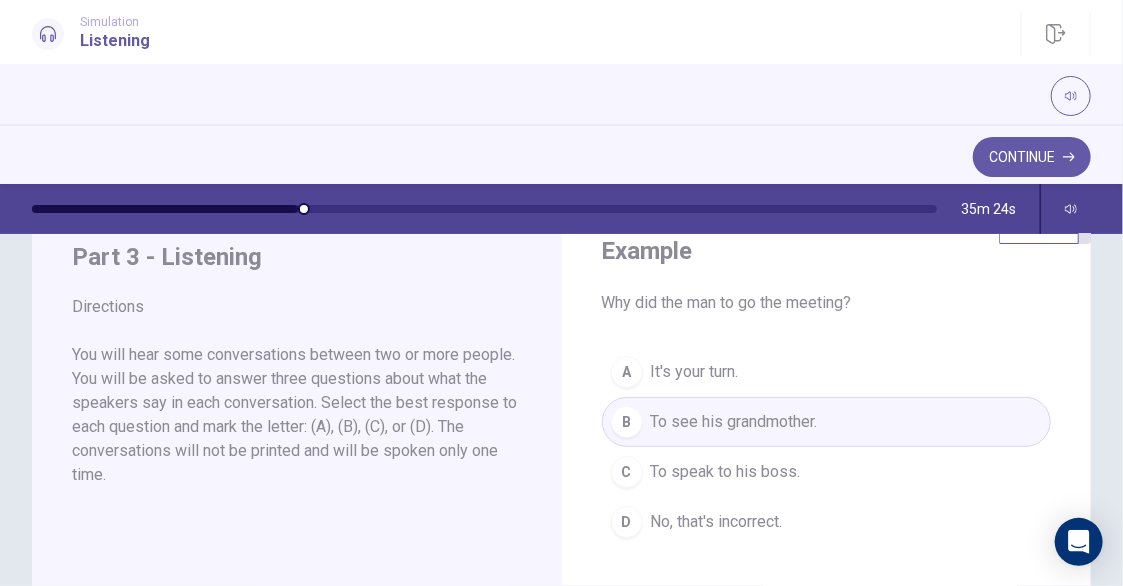 scroll, scrollTop: 100, scrollLeft: 0, axis: vertical 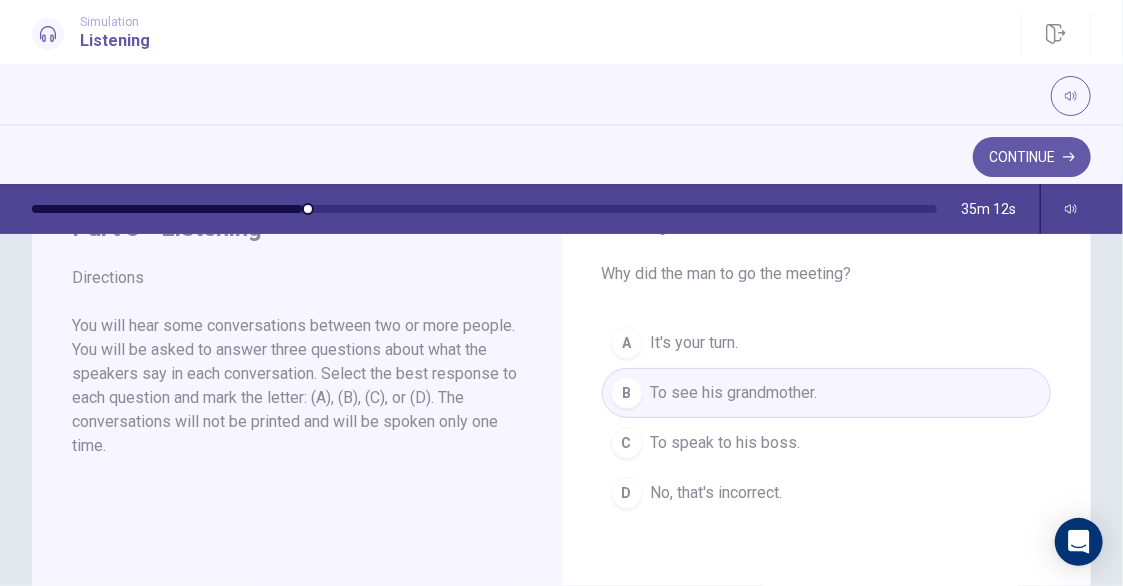 click on "Continue" at bounding box center [1032, 157] 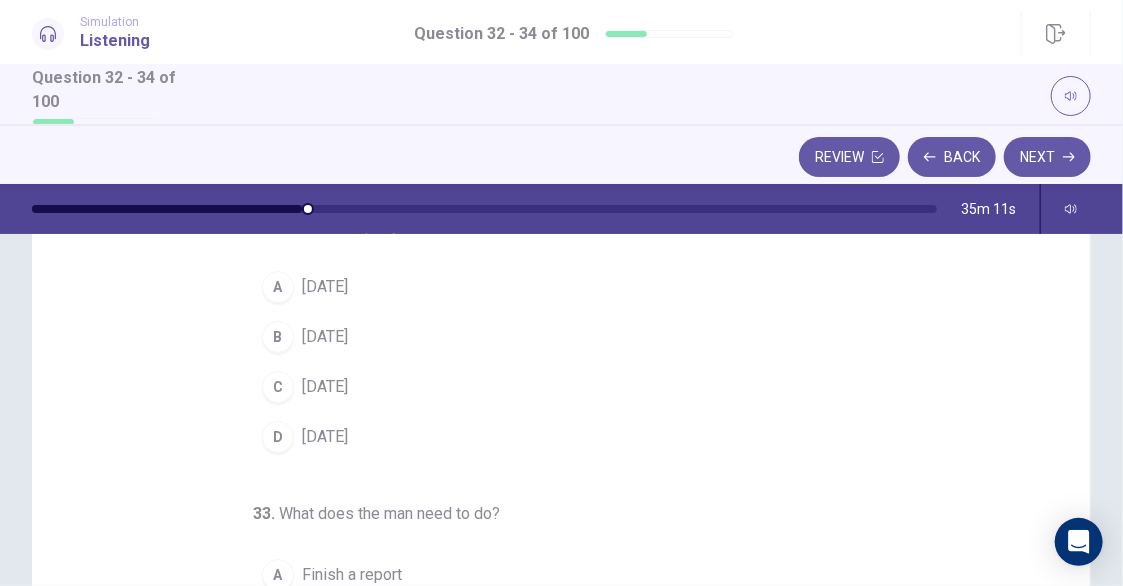 scroll, scrollTop: 0, scrollLeft: 0, axis: both 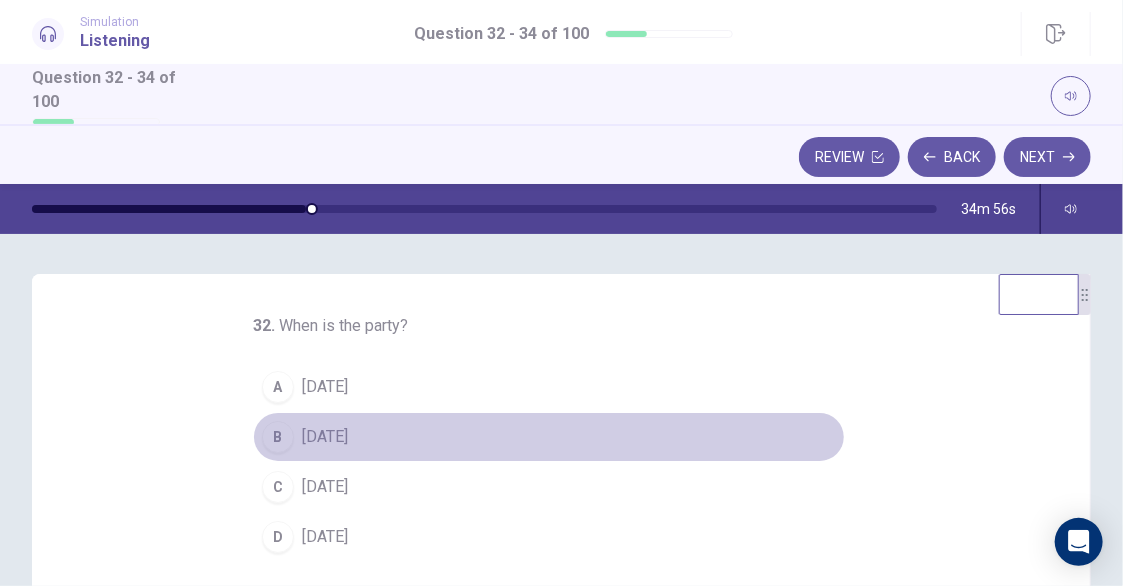 click on "B This Friday" at bounding box center (549, 437) 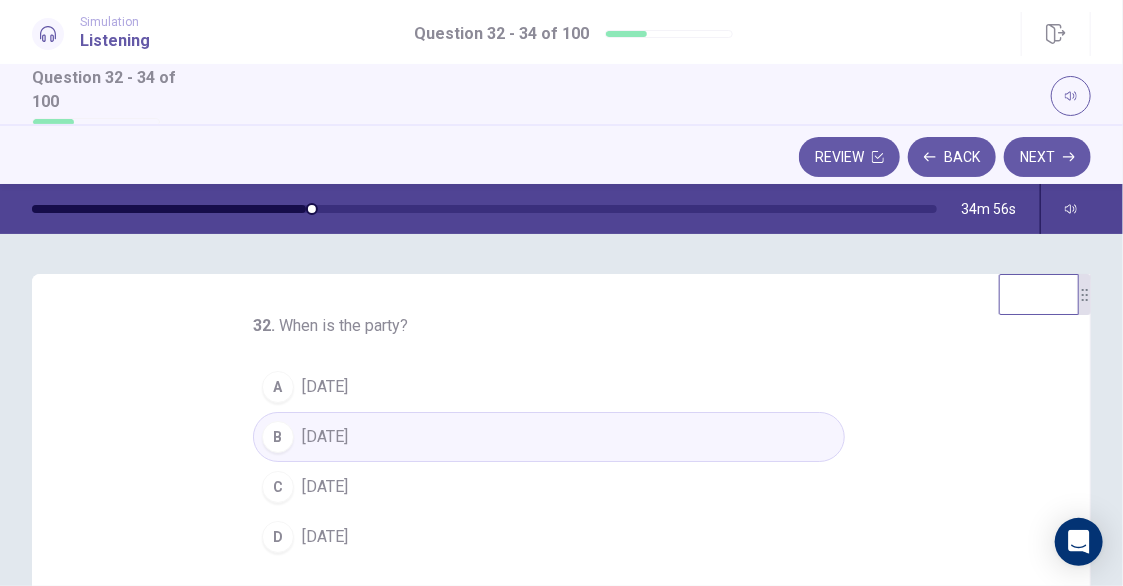 scroll, scrollTop: 198, scrollLeft: 0, axis: vertical 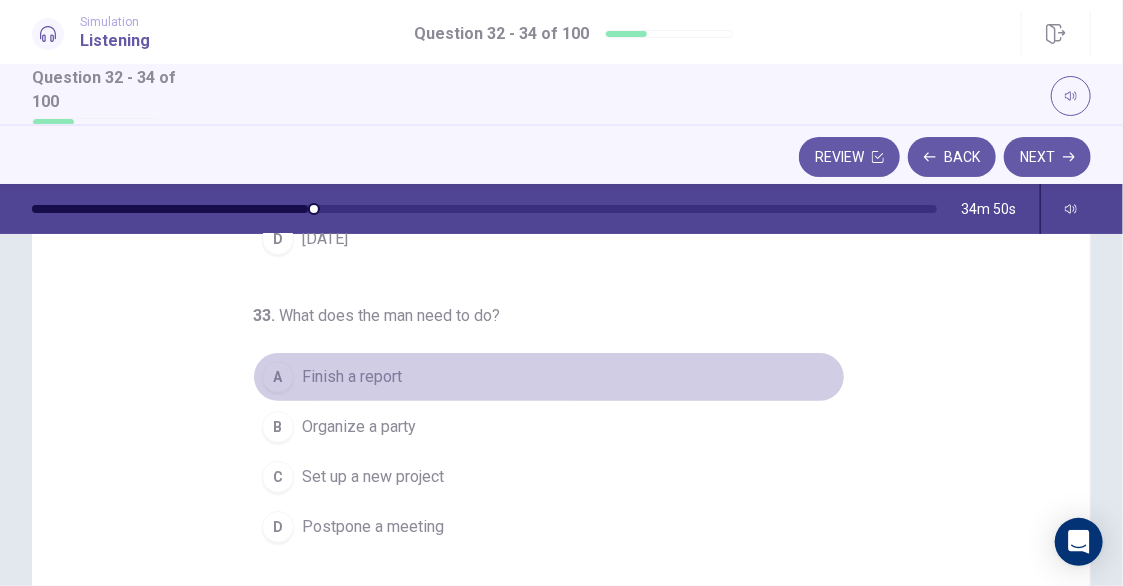 click on "Finish a report" at bounding box center [352, 377] 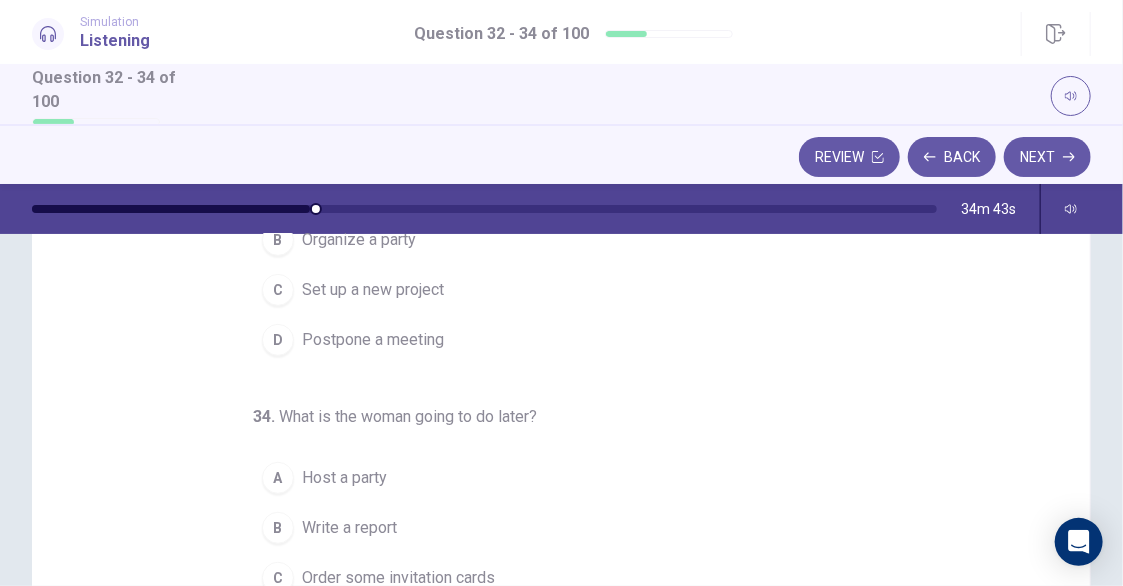 scroll, scrollTop: 286, scrollLeft: 0, axis: vertical 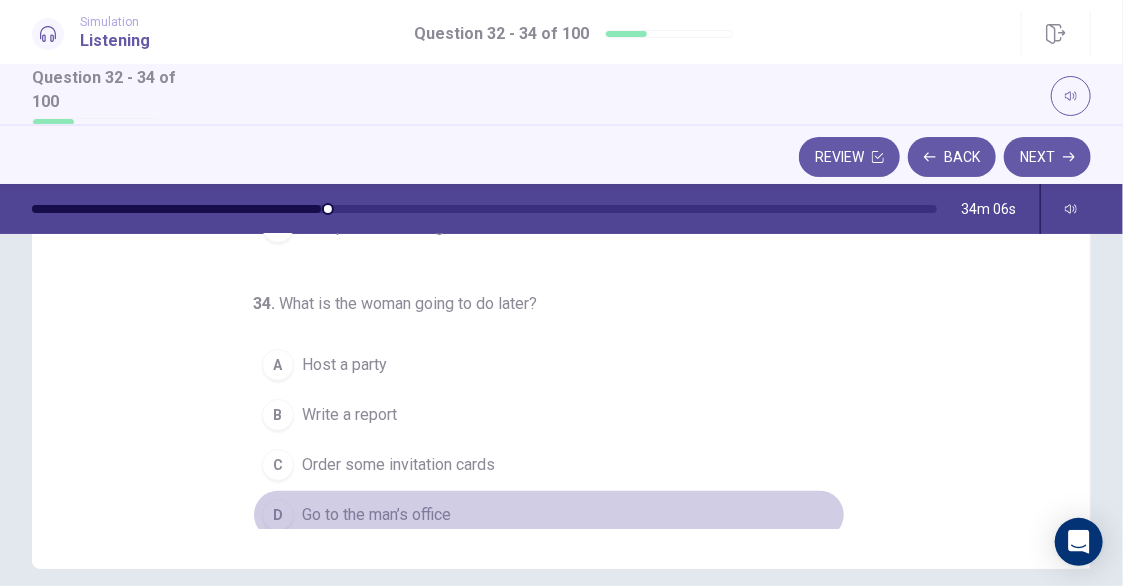 click on "D" at bounding box center (278, 515) 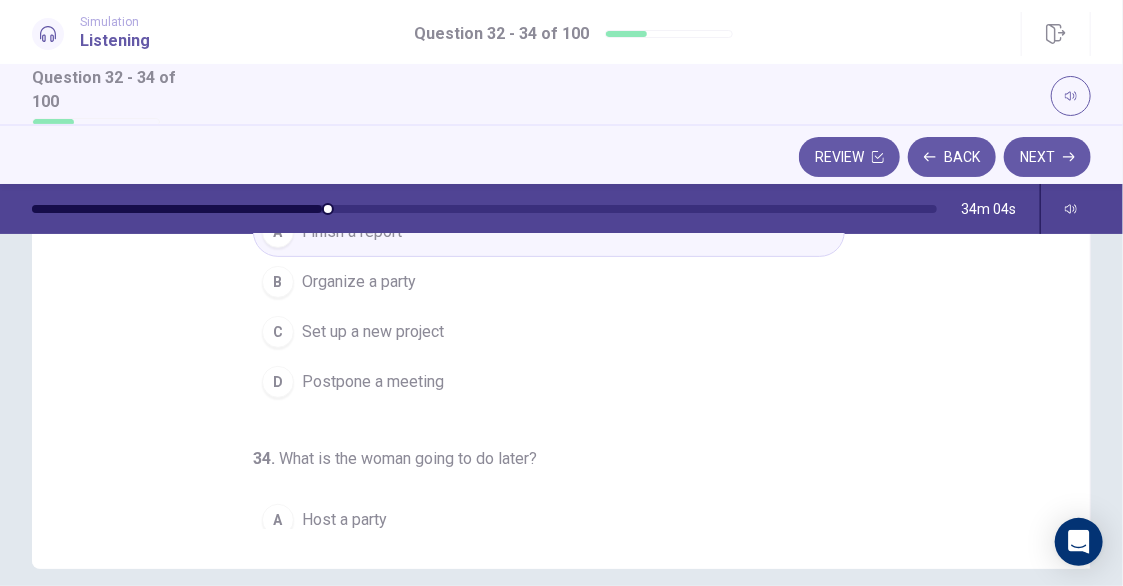 scroll, scrollTop: 0, scrollLeft: 0, axis: both 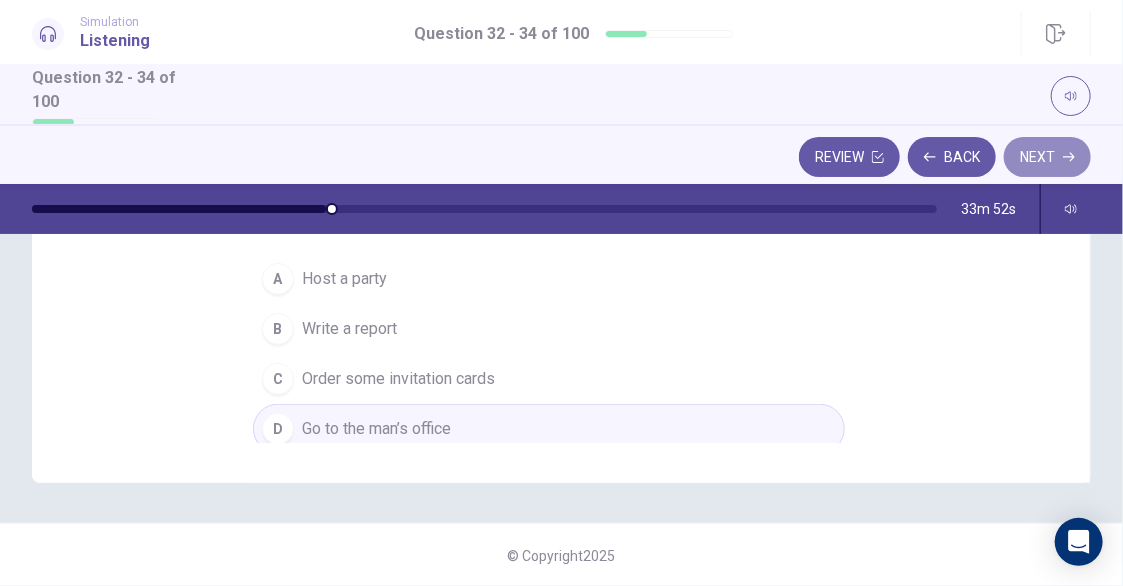 click on "Next" at bounding box center (1047, 157) 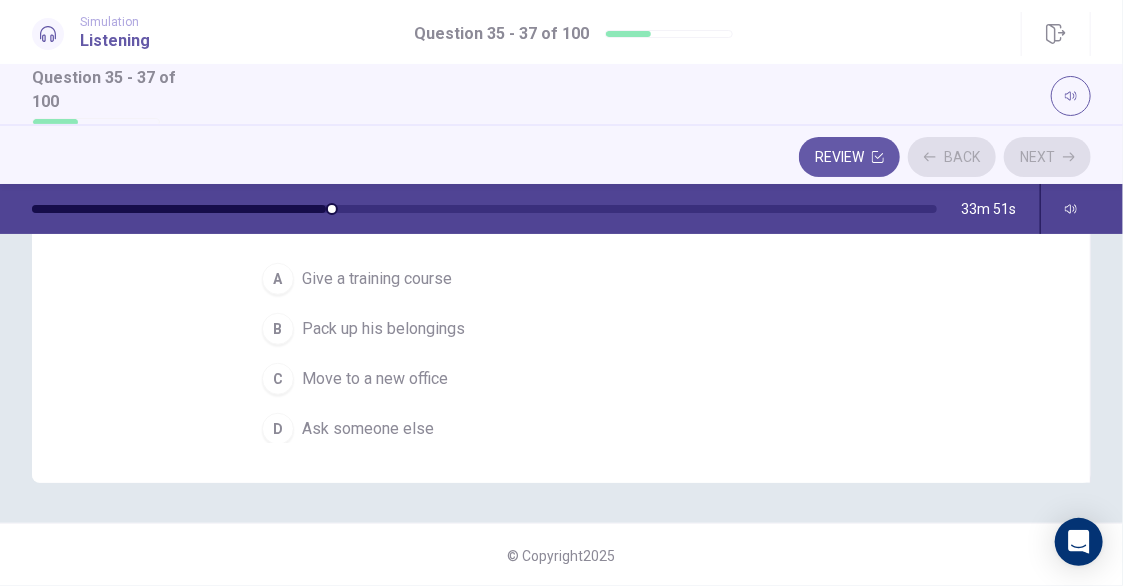 scroll, scrollTop: 0, scrollLeft: 0, axis: both 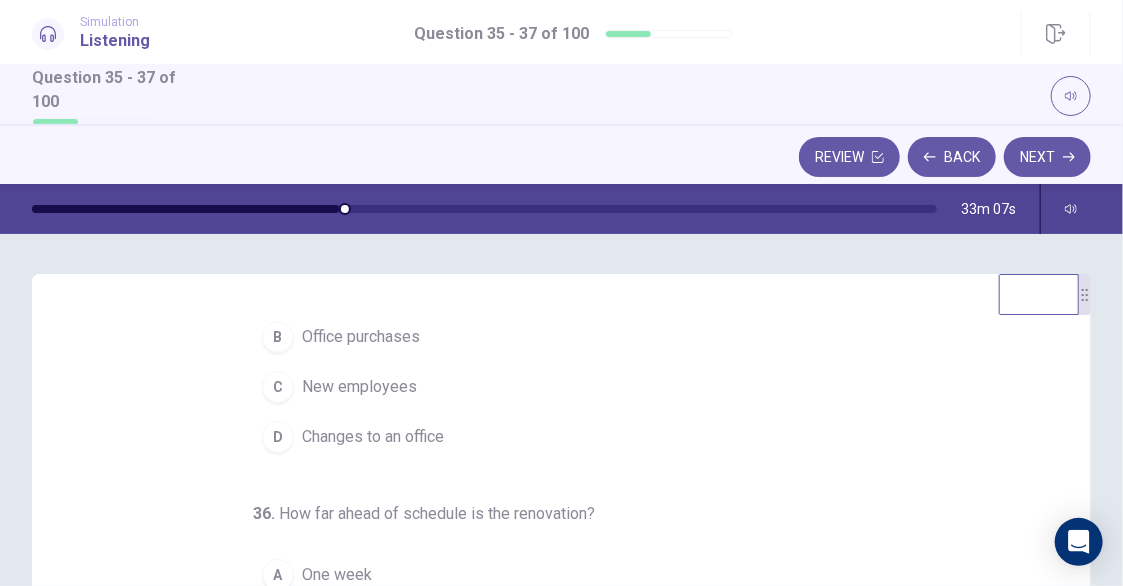 click on "Changes to an office" at bounding box center (373, 437) 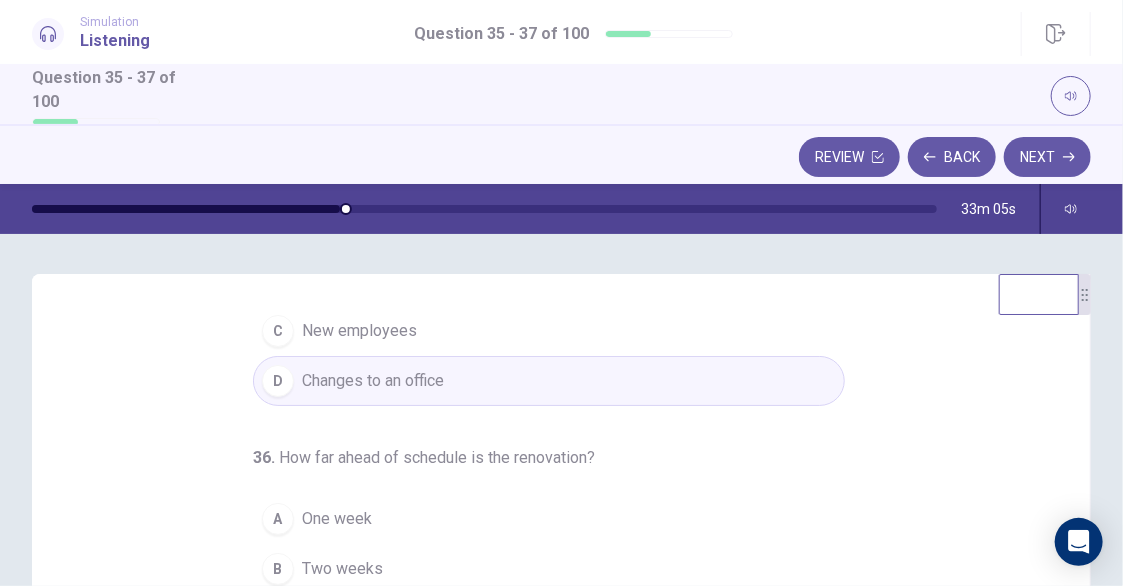 scroll, scrollTop: 198, scrollLeft: 0, axis: vertical 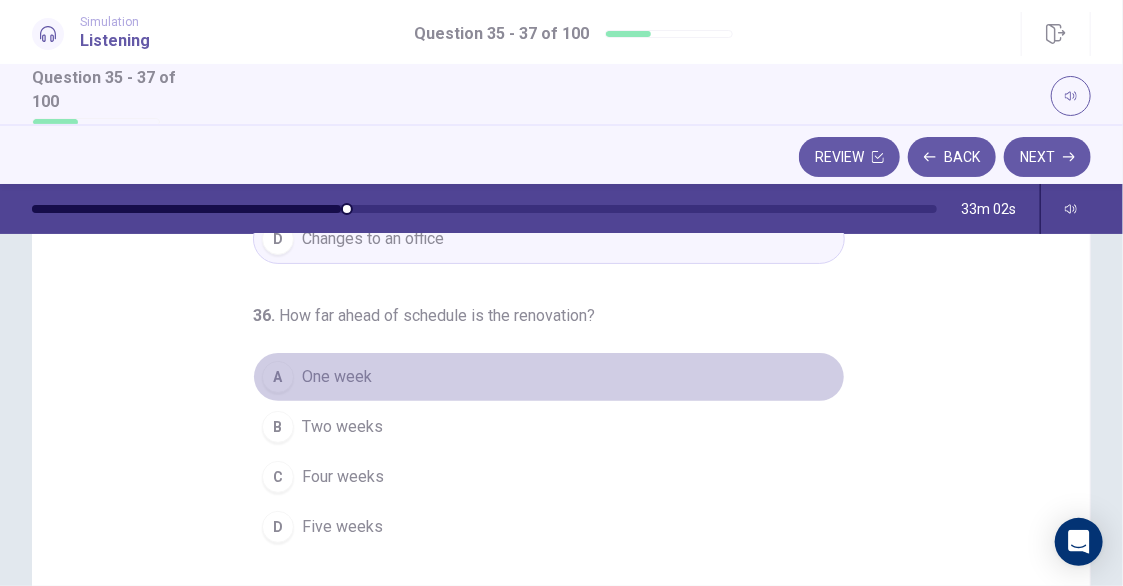 click on "One week" at bounding box center [337, 377] 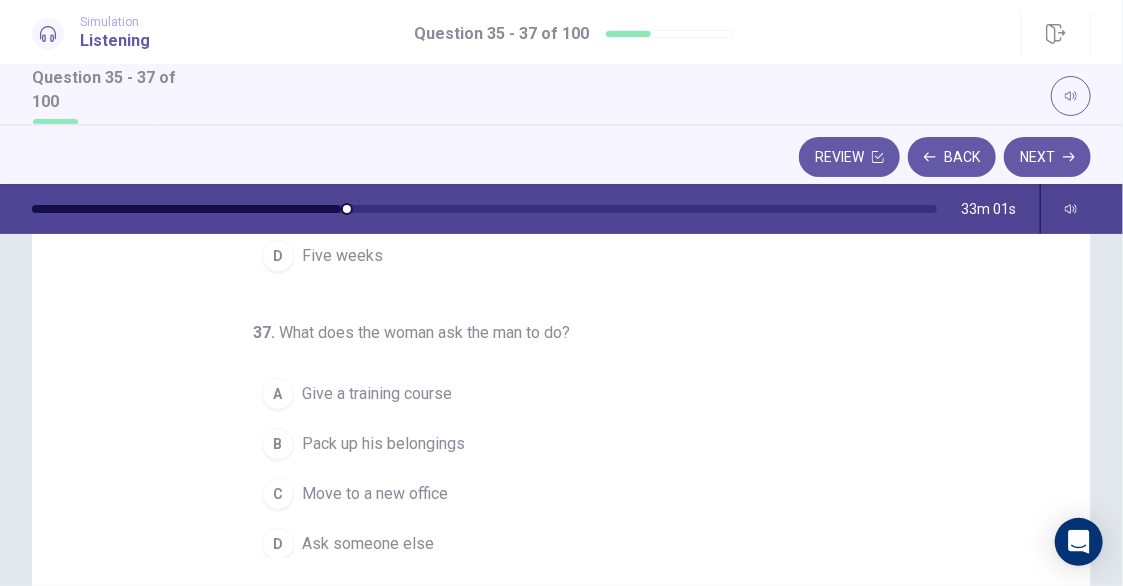 scroll, scrollTop: 400, scrollLeft: 0, axis: vertical 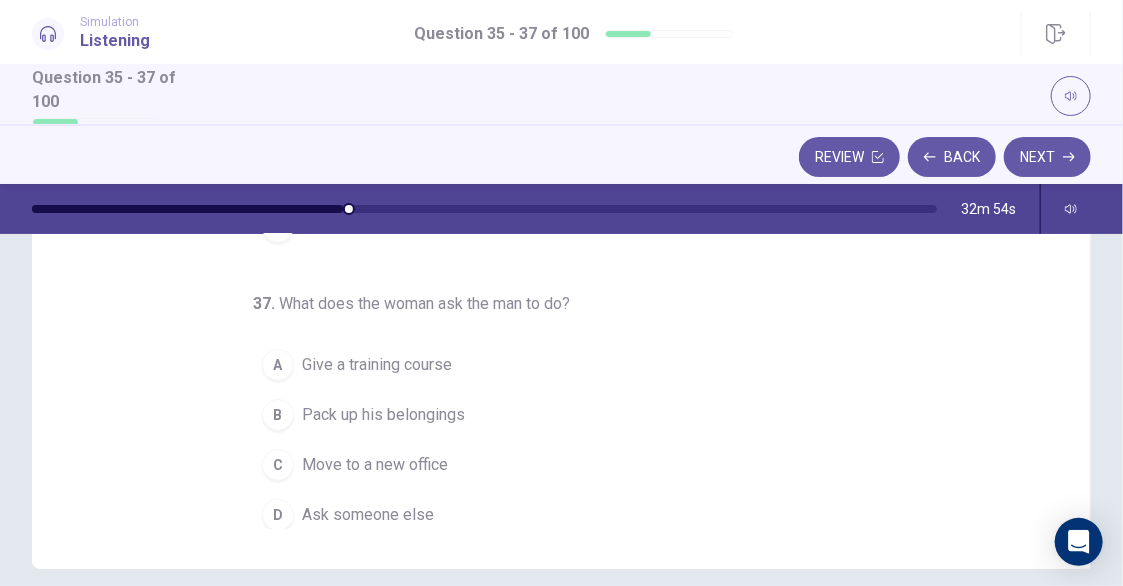 click on "Pack up his belongings" at bounding box center (383, 415) 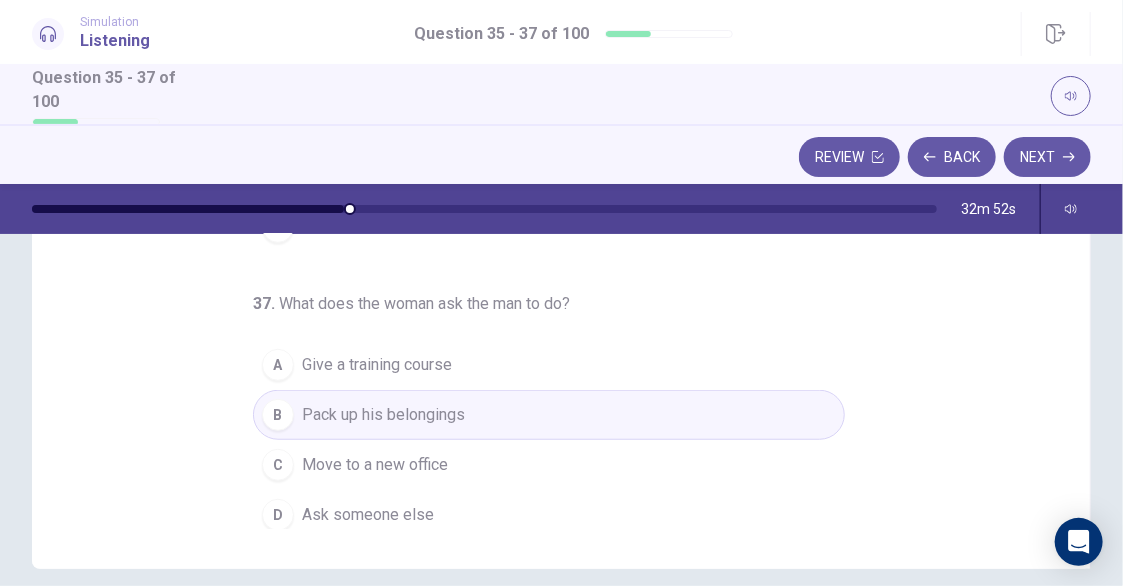 click on "Next" at bounding box center [1047, 157] 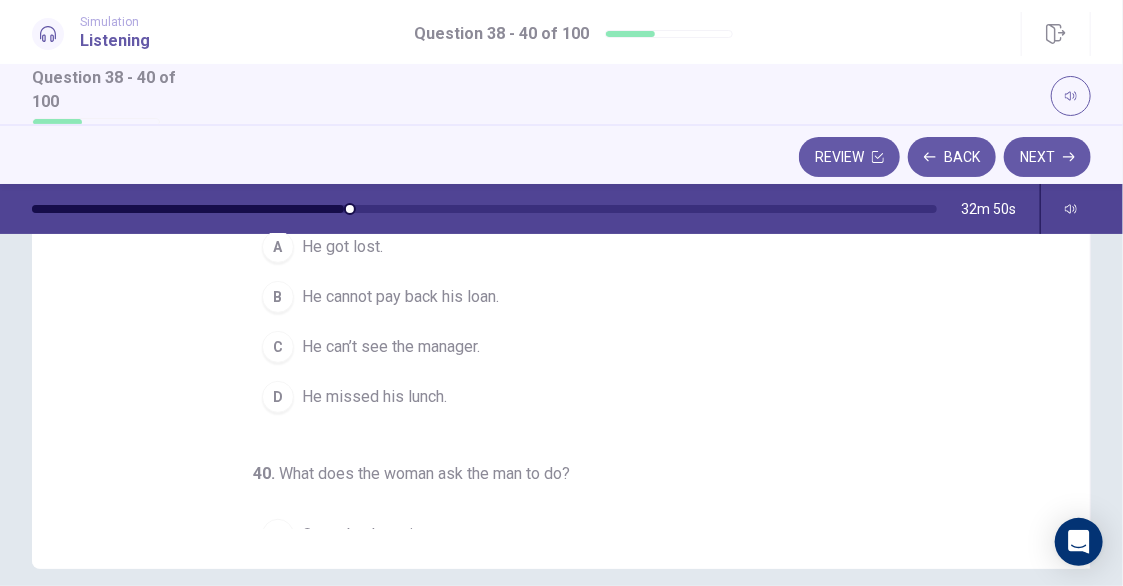 scroll, scrollTop: 0, scrollLeft: 0, axis: both 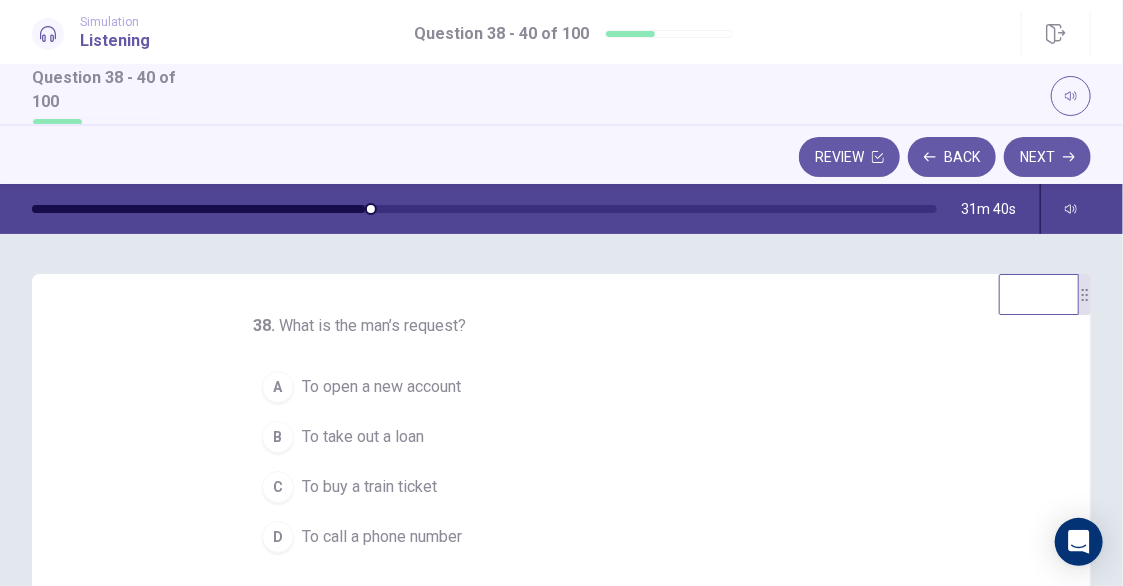 click on "To take out a loan" at bounding box center (363, 437) 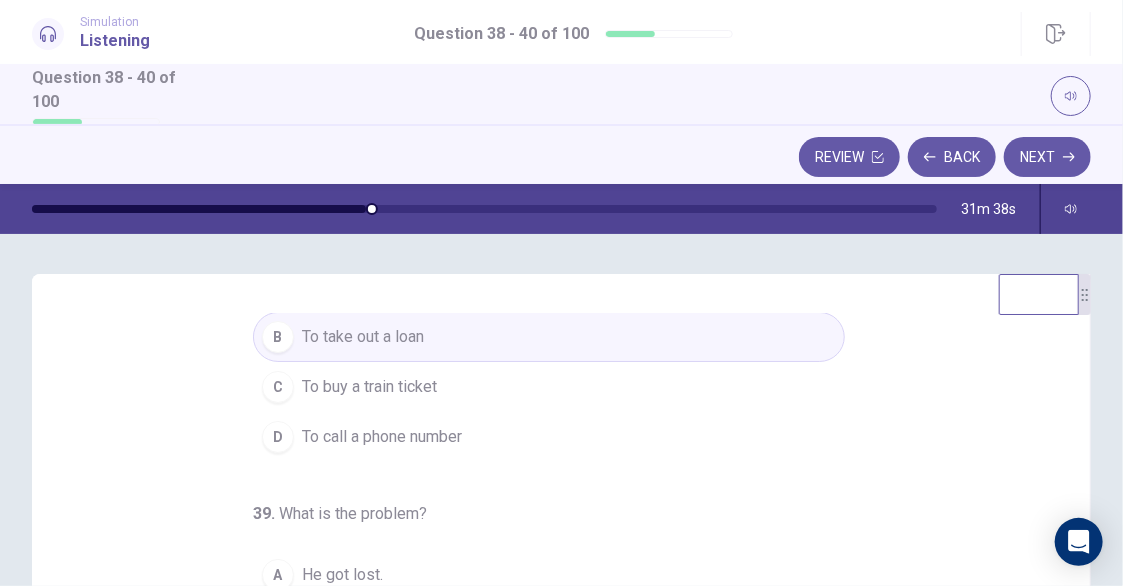 scroll, scrollTop: 198, scrollLeft: 0, axis: vertical 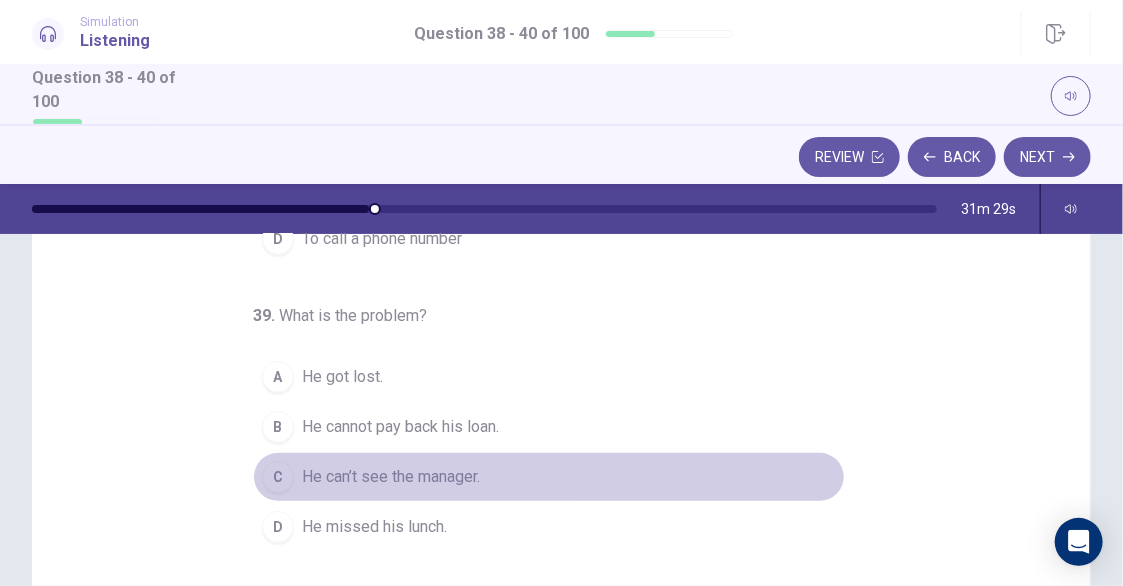 click on "He can’t see the manager." at bounding box center (391, 477) 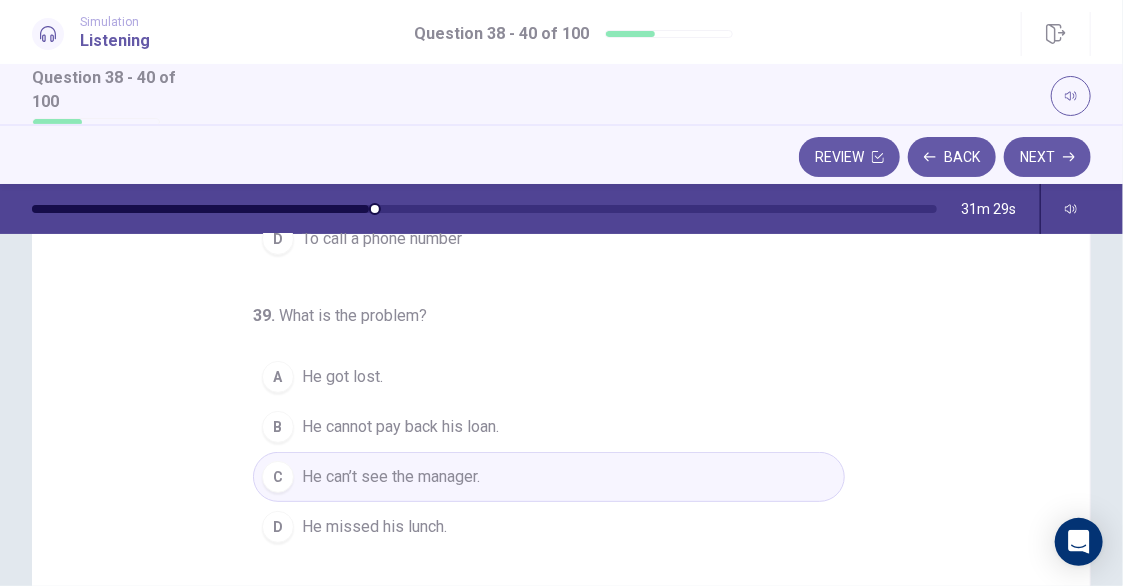 scroll, scrollTop: 198, scrollLeft: 0, axis: vertical 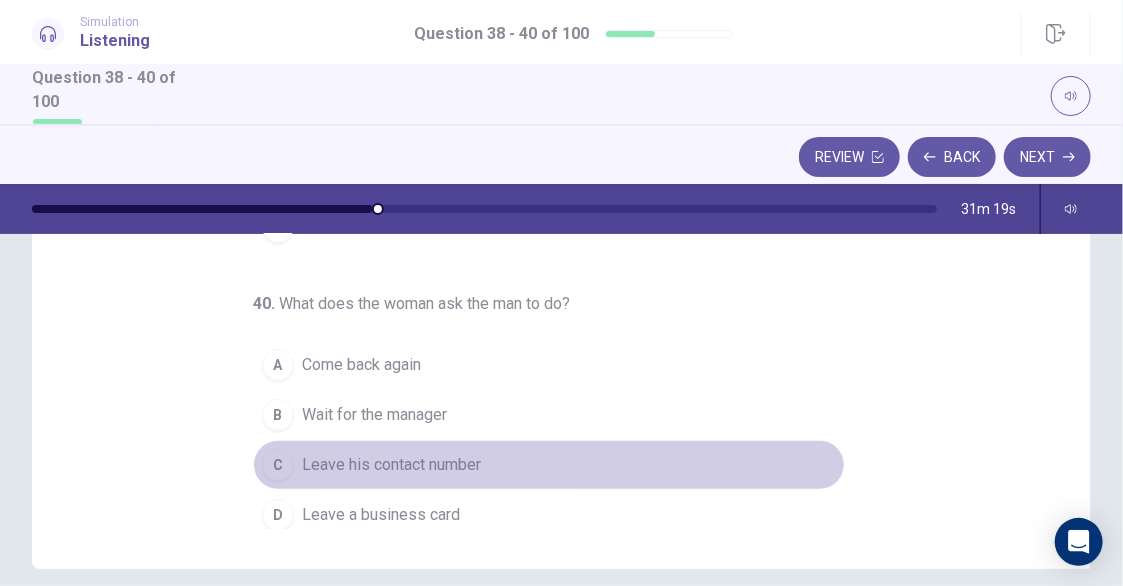 click on "Leave his contact number" at bounding box center (391, 465) 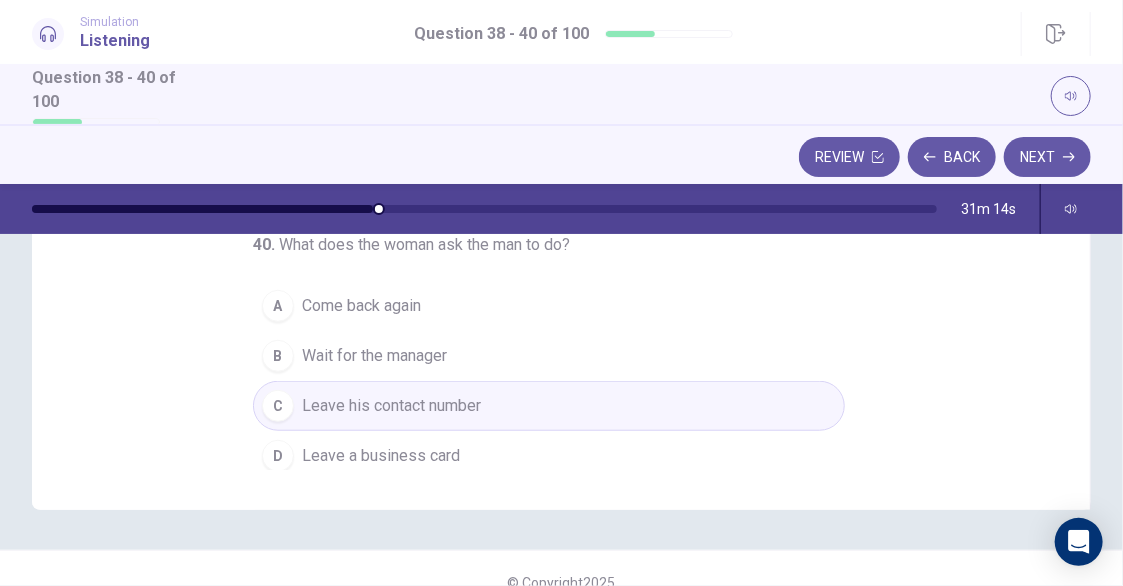 scroll, scrollTop: 486, scrollLeft: 0, axis: vertical 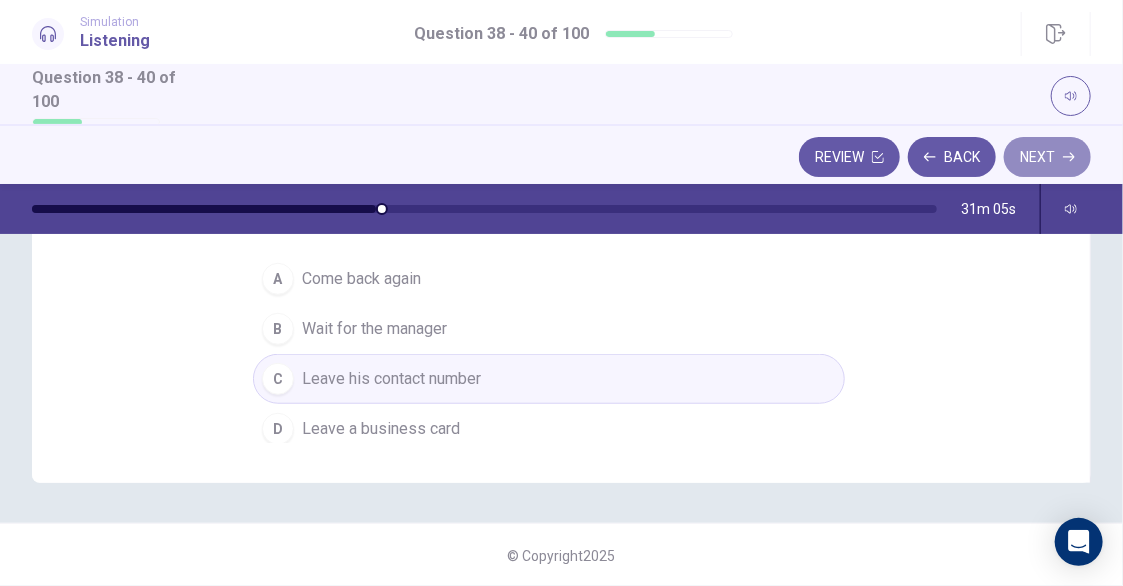 click on "Next" at bounding box center [1047, 157] 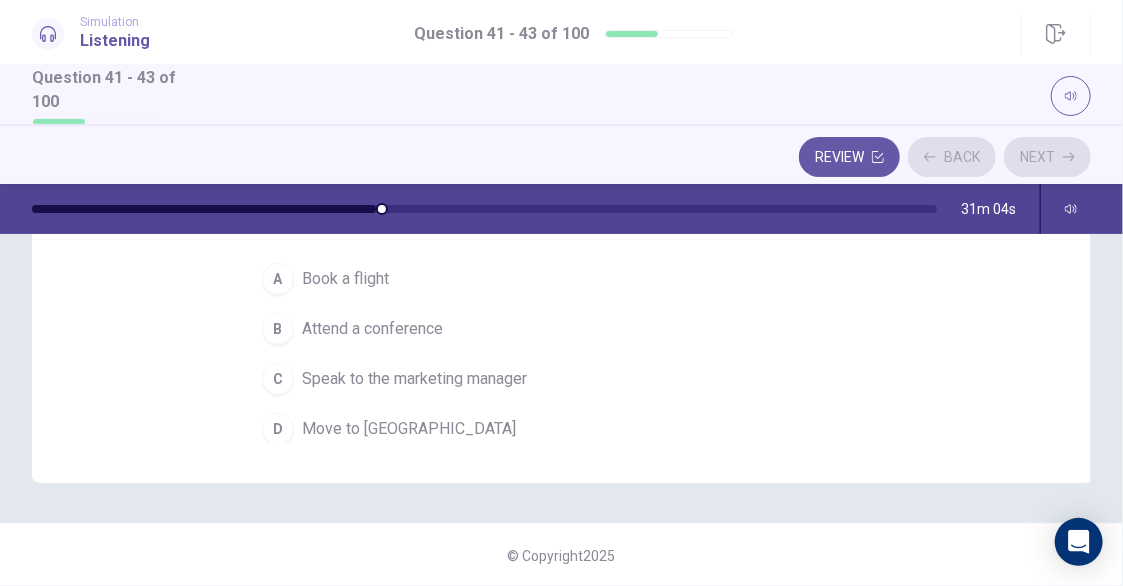 scroll, scrollTop: 0, scrollLeft: 0, axis: both 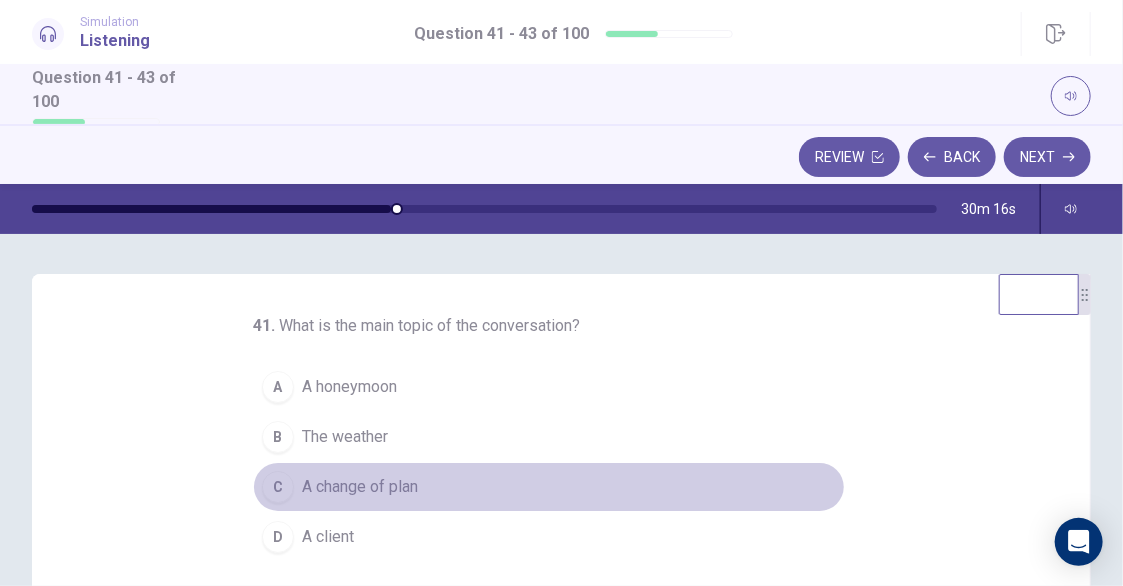 click on "A change of plan" at bounding box center [360, 487] 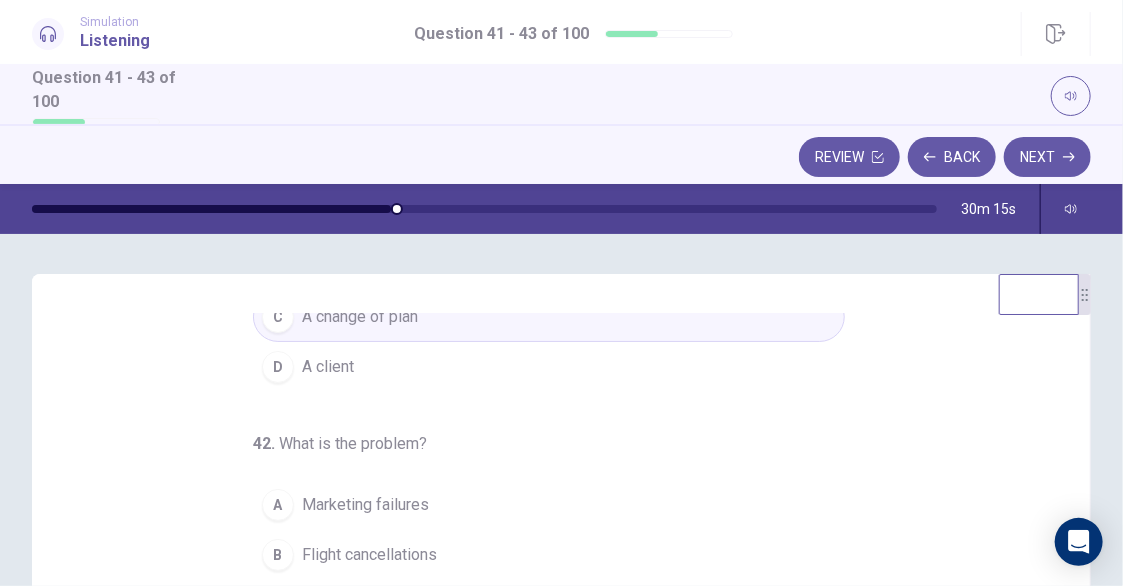 scroll, scrollTop: 198, scrollLeft: 0, axis: vertical 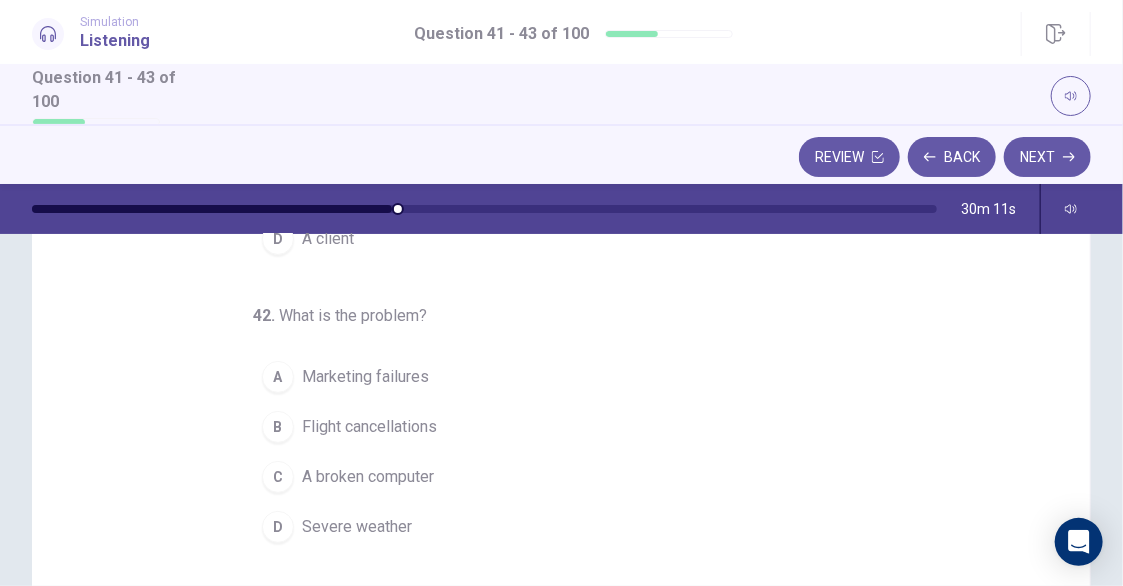 click on "Severe weather" at bounding box center (357, 527) 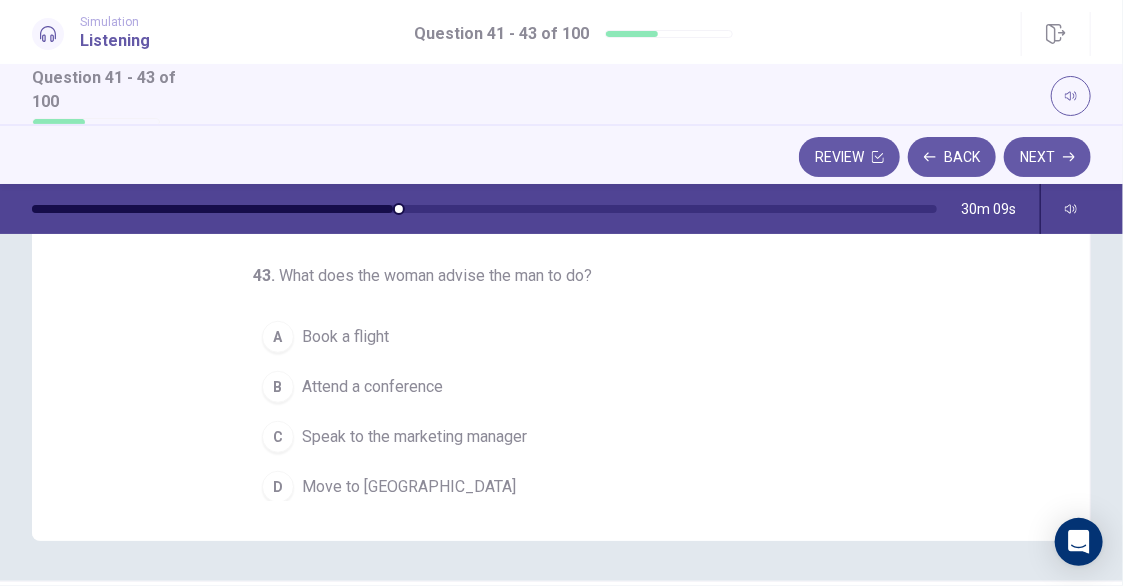 scroll, scrollTop: 386, scrollLeft: 0, axis: vertical 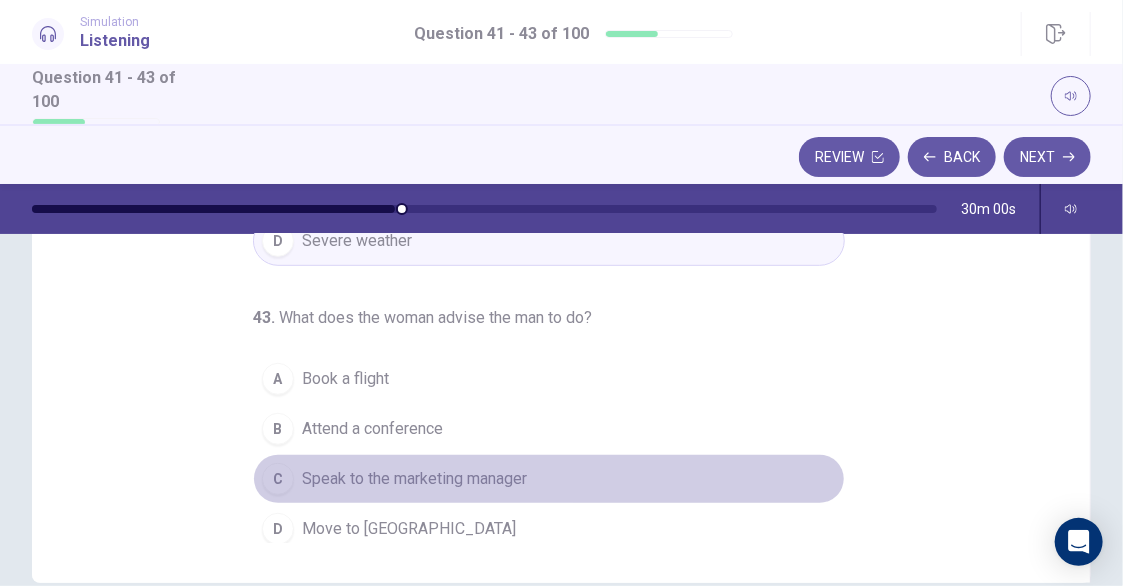 click on "Speak to the marketing manager" at bounding box center [414, 479] 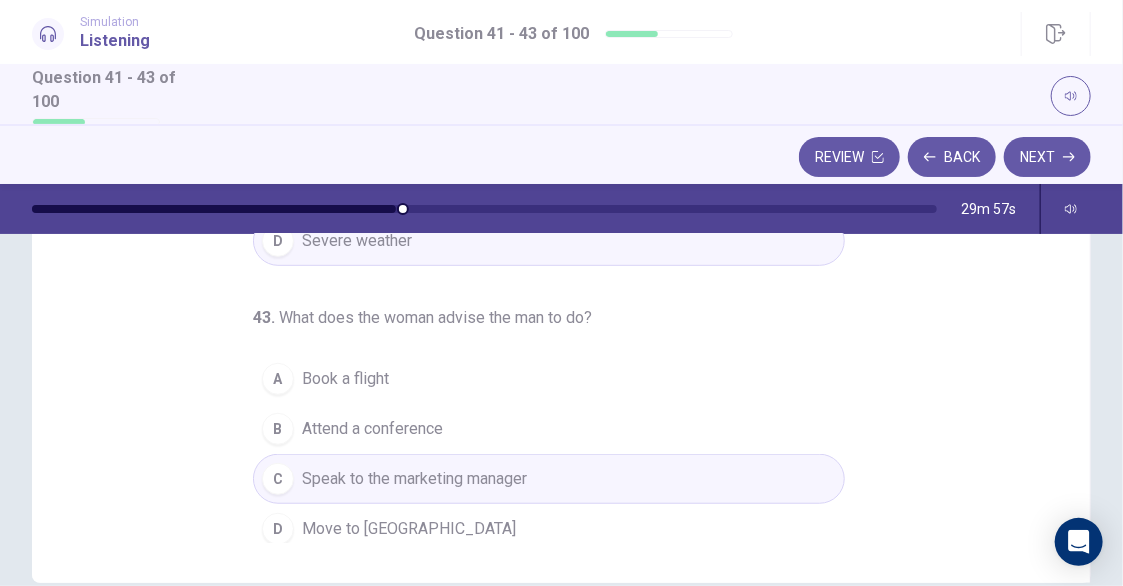 scroll, scrollTop: 0, scrollLeft: 0, axis: both 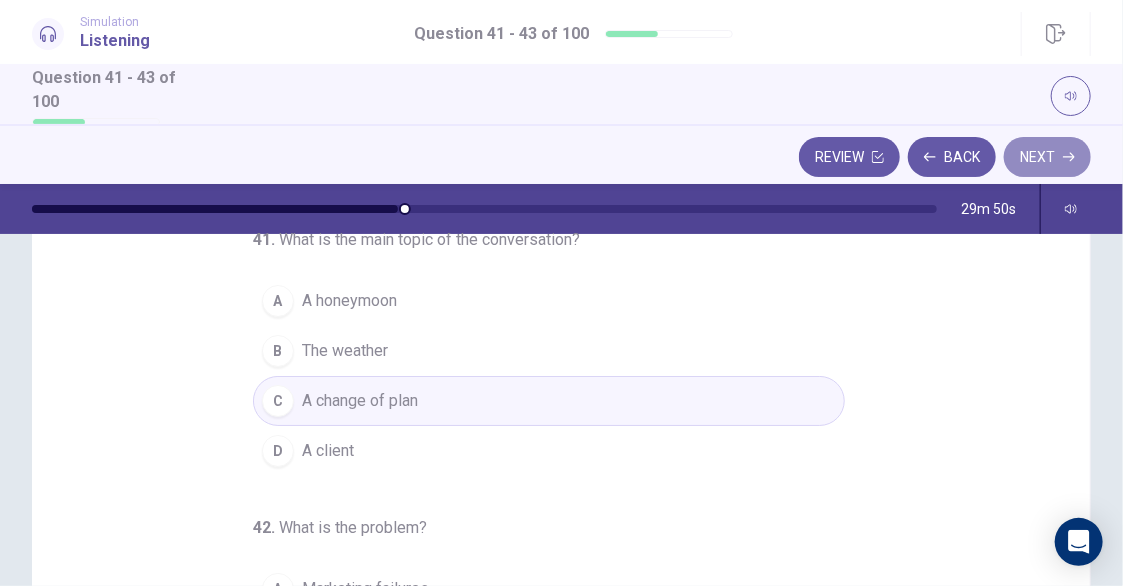click on "Next" at bounding box center (1047, 157) 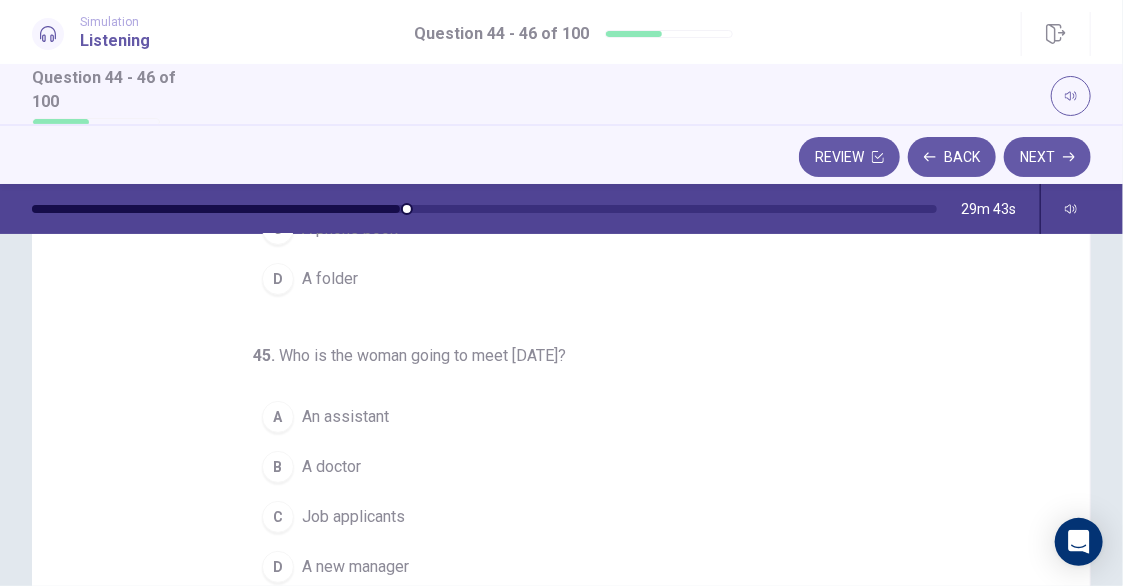 scroll, scrollTop: 198, scrollLeft: 0, axis: vertical 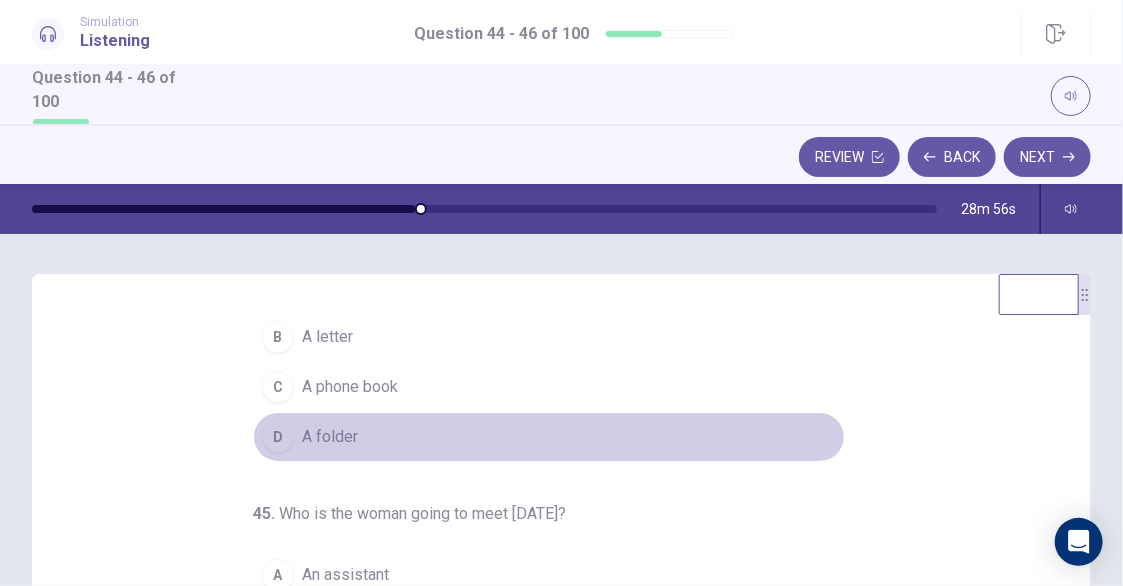 click on "A folder" at bounding box center (330, 437) 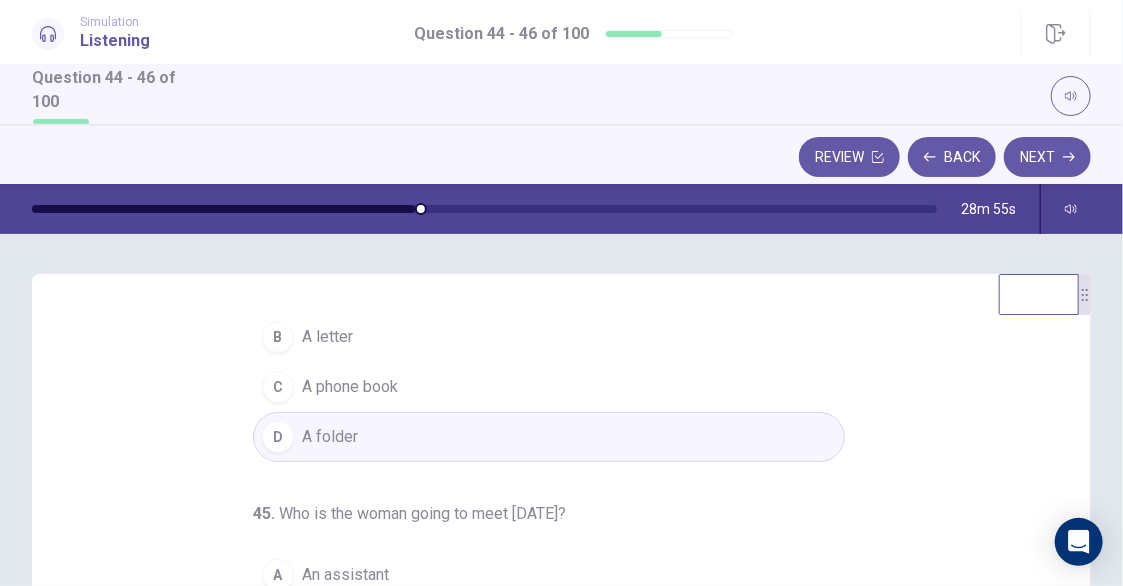 scroll, scrollTop: 198, scrollLeft: 0, axis: vertical 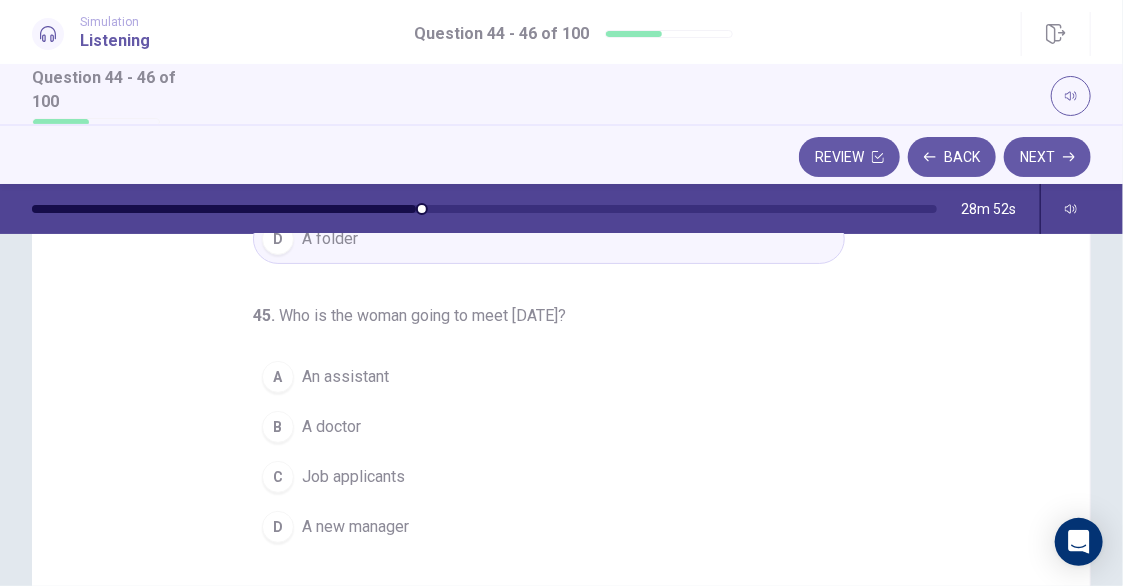 click on "Job applicants" at bounding box center (353, 477) 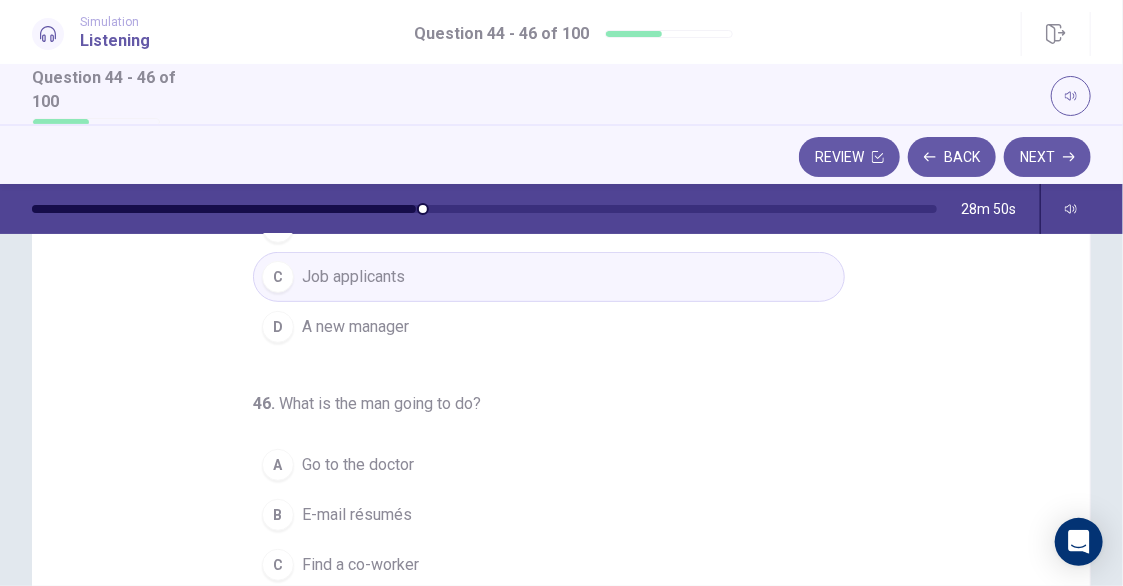scroll, scrollTop: 400, scrollLeft: 0, axis: vertical 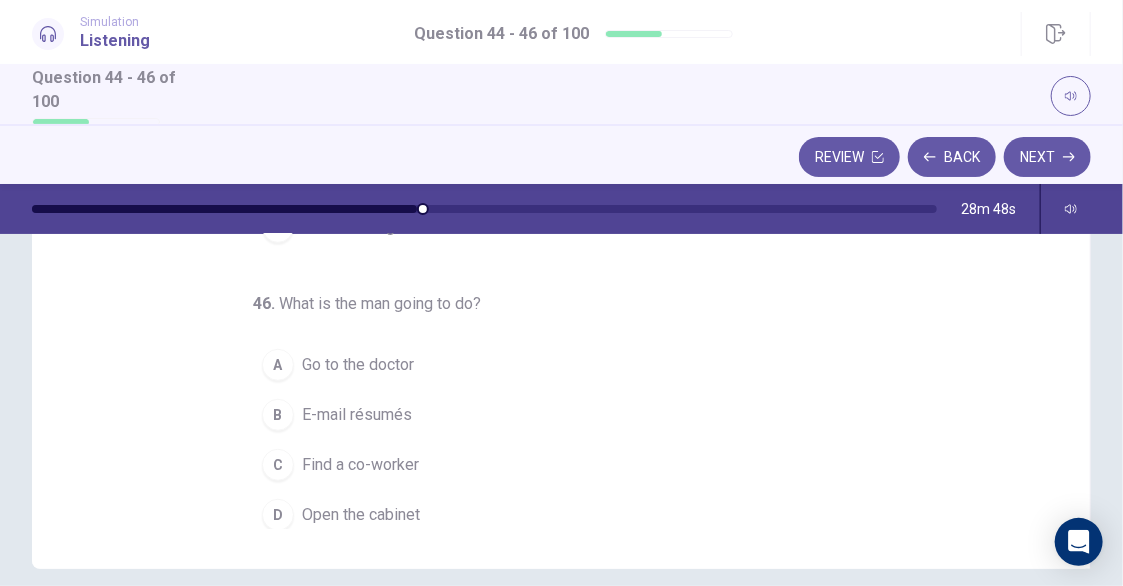 click on "E-mail résumés" at bounding box center (357, 415) 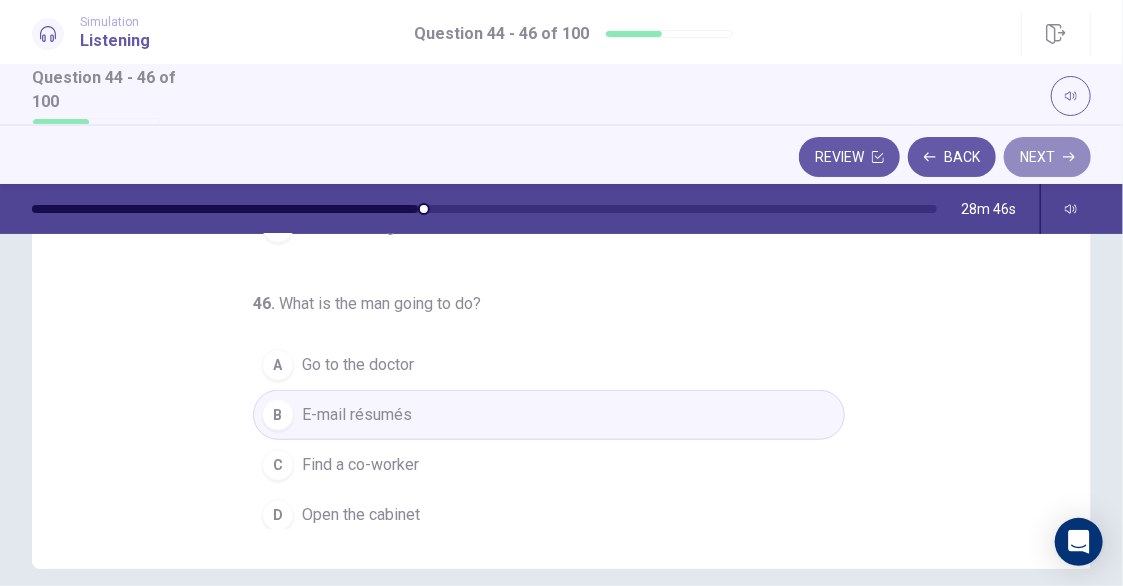click on "Next" at bounding box center [1047, 157] 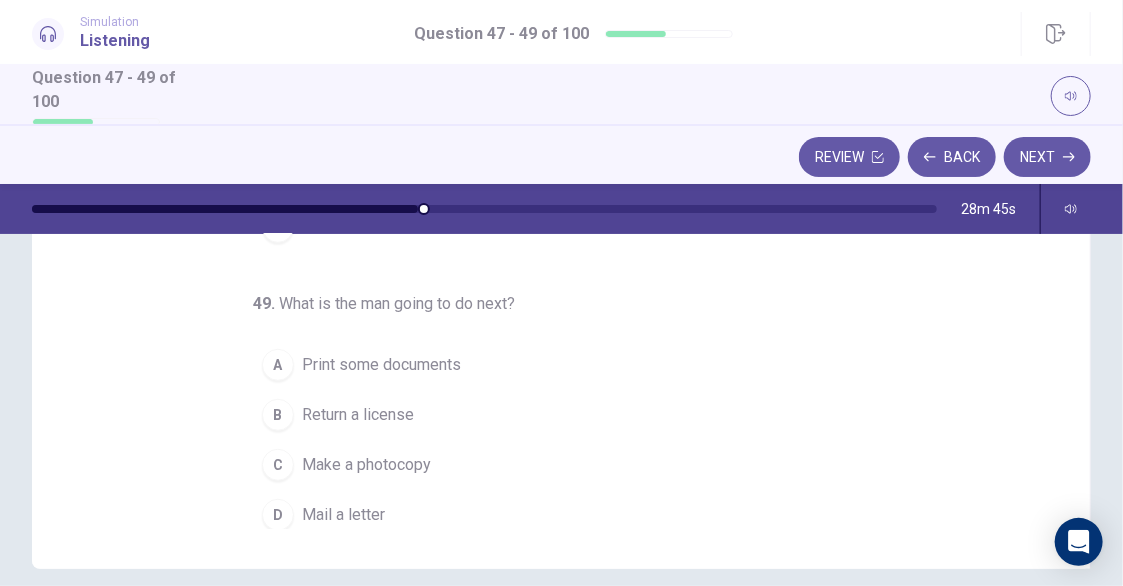 scroll, scrollTop: 0, scrollLeft: 0, axis: both 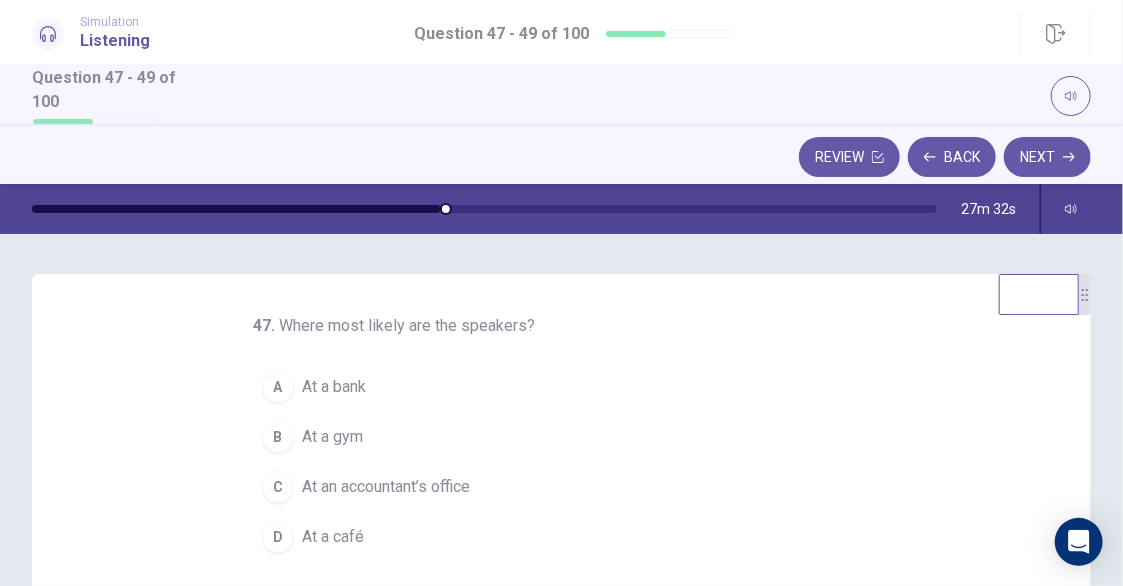 click on "A At a bank" at bounding box center [549, 387] 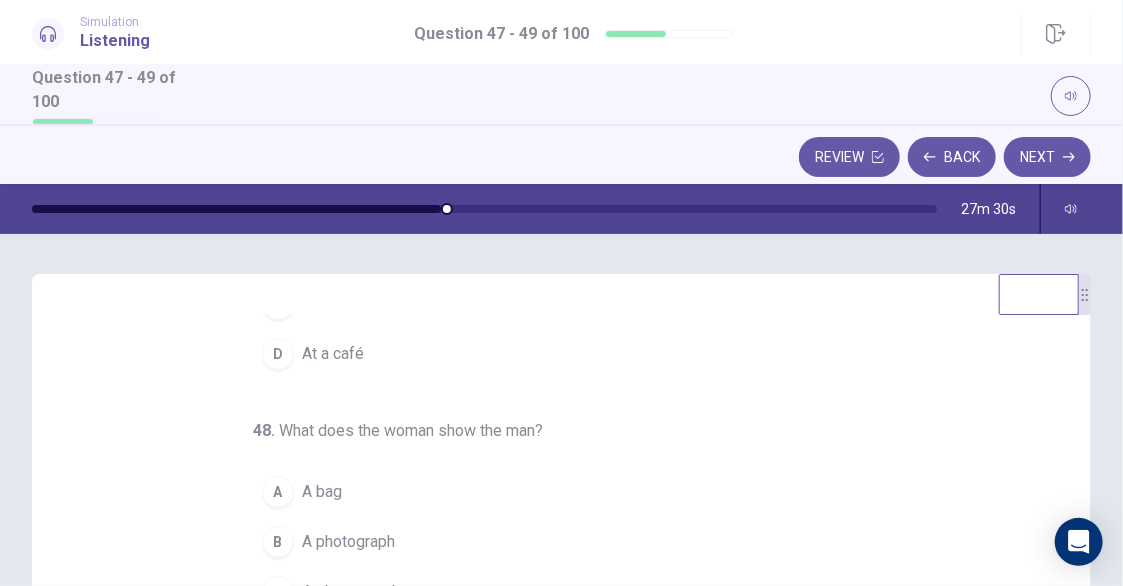 scroll, scrollTop: 198, scrollLeft: 0, axis: vertical 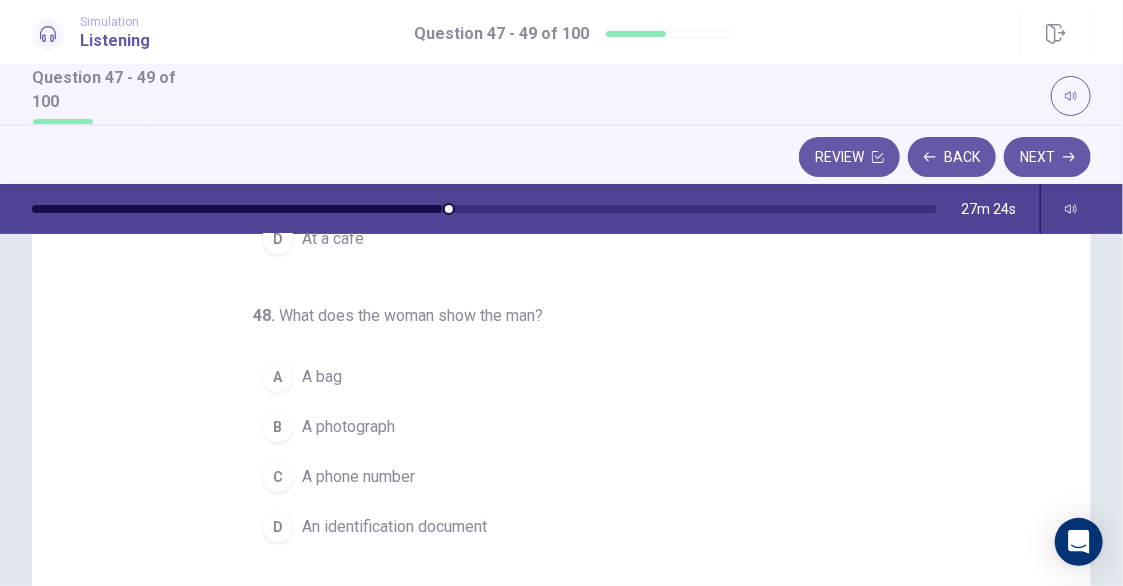 click on "D An identification document" at bounding box center (549, 527) 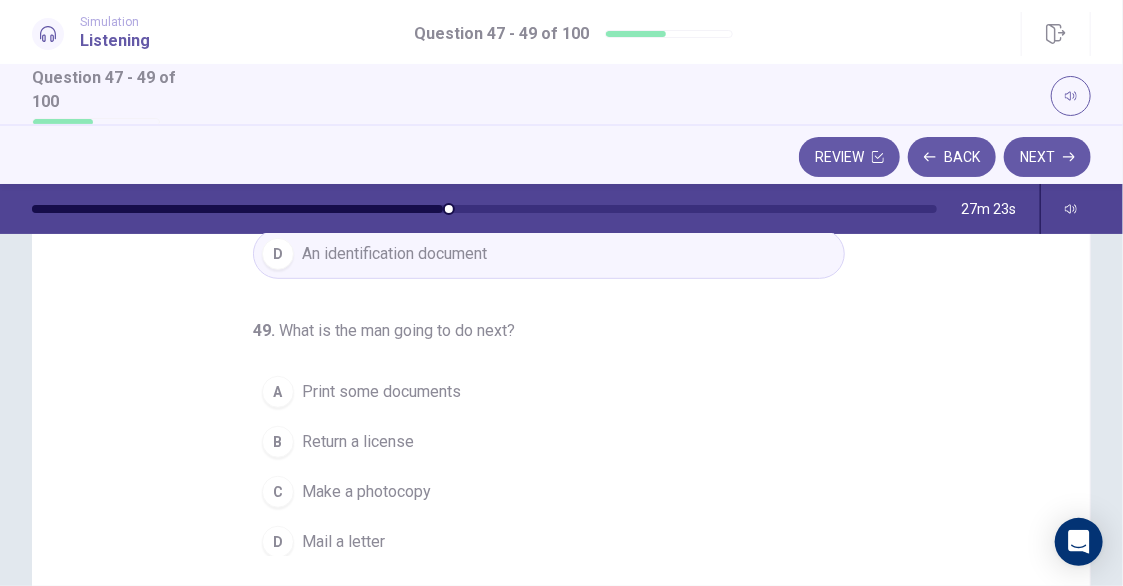 scroll, scrollTop: 400, scrollLeft: 0, axis: vertical 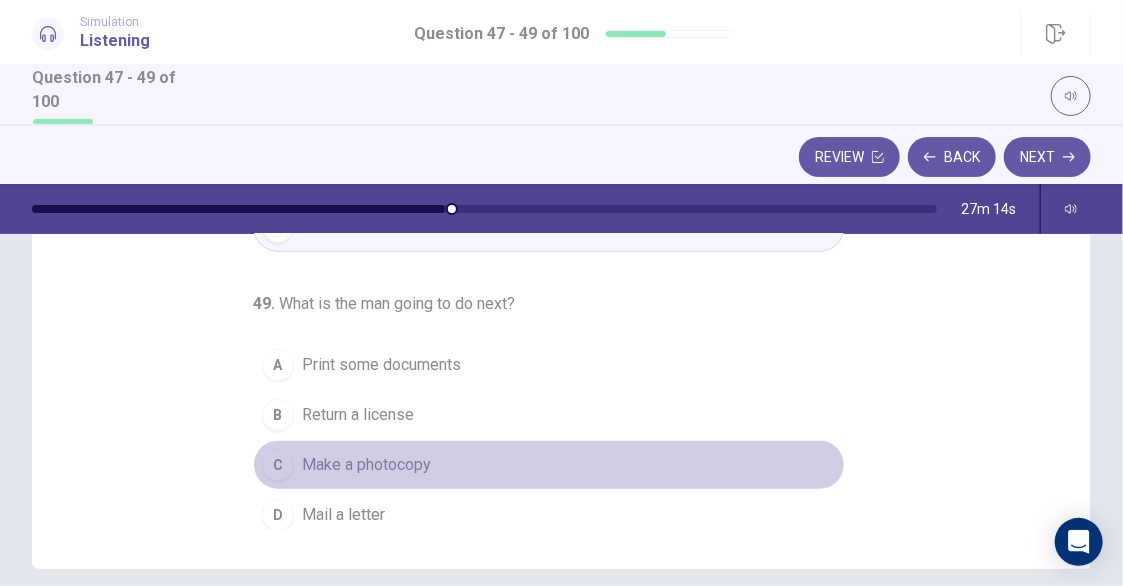 click on "C" at bounding box center [278, 465] 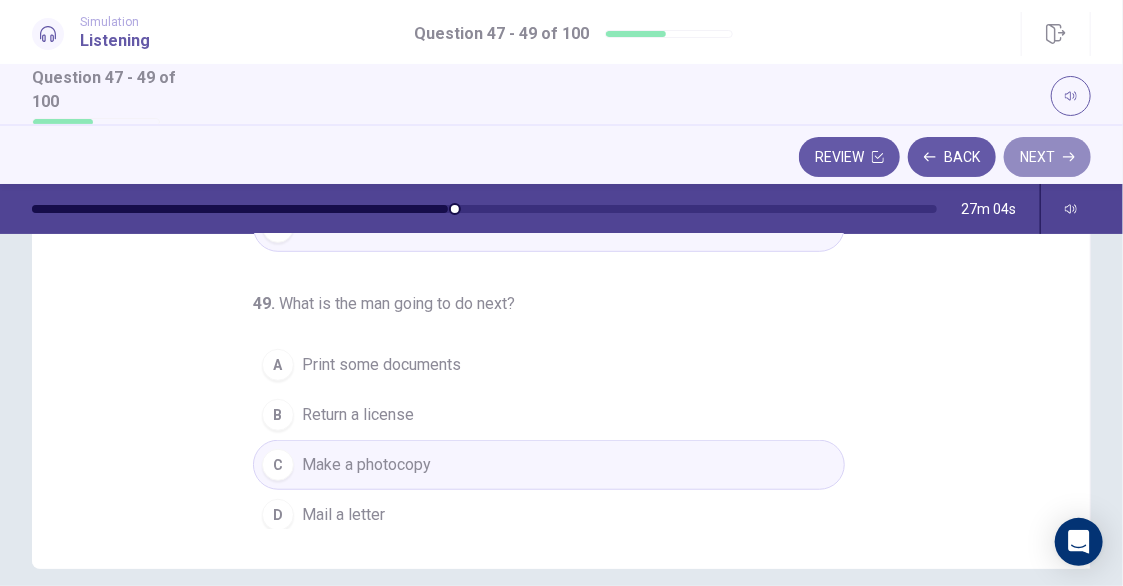 click on "Next" at bounding box center (1047, 157) 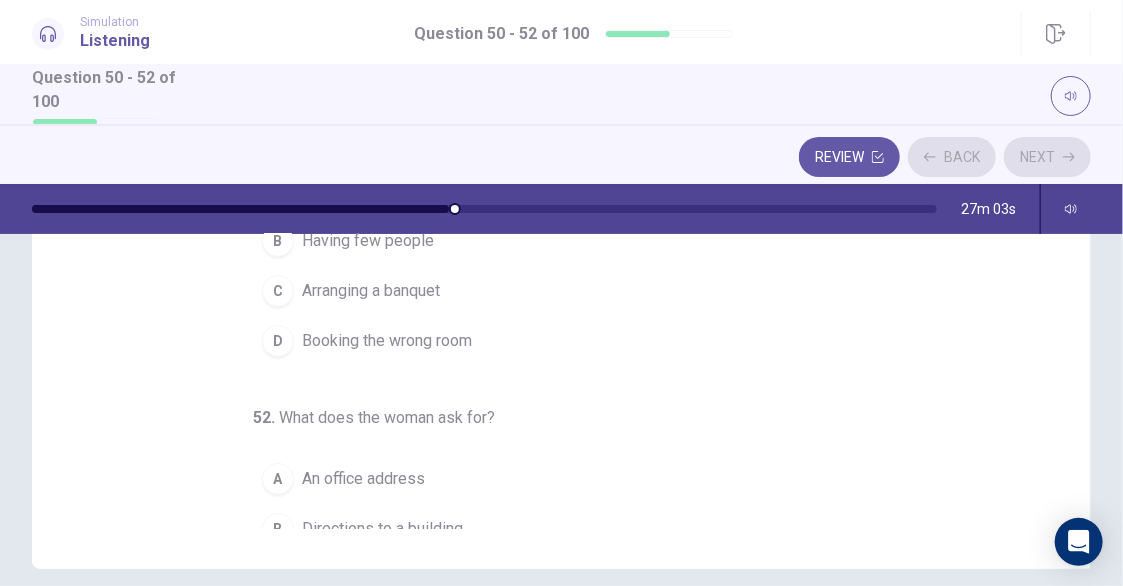 scroll, scrollTop: 0, scrollLeft: 0, axis: both 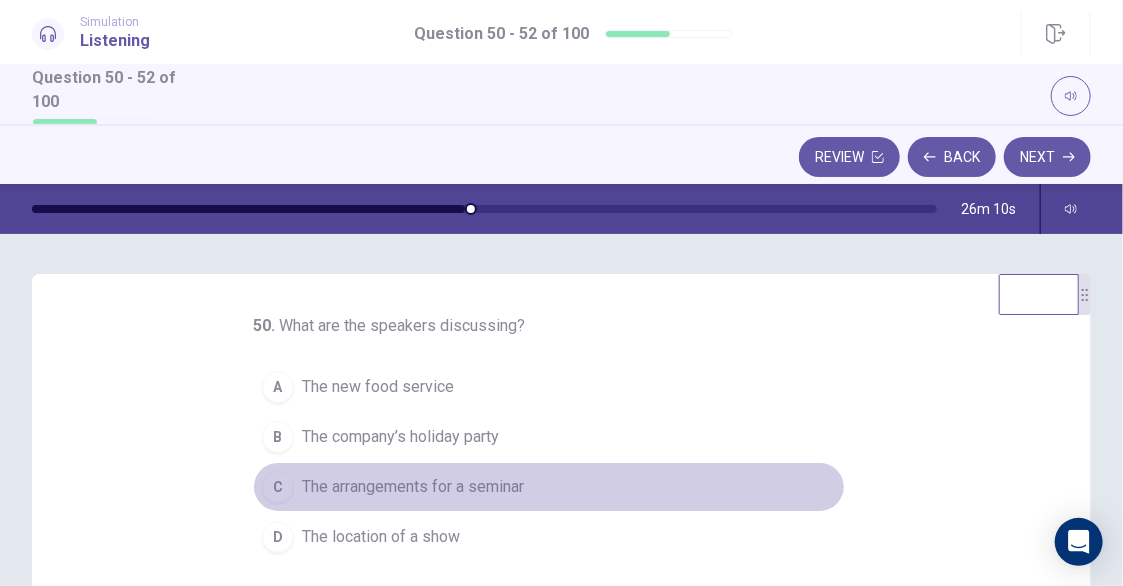 click on "The arrangements for a seminar" at bounding box center (413, 487) 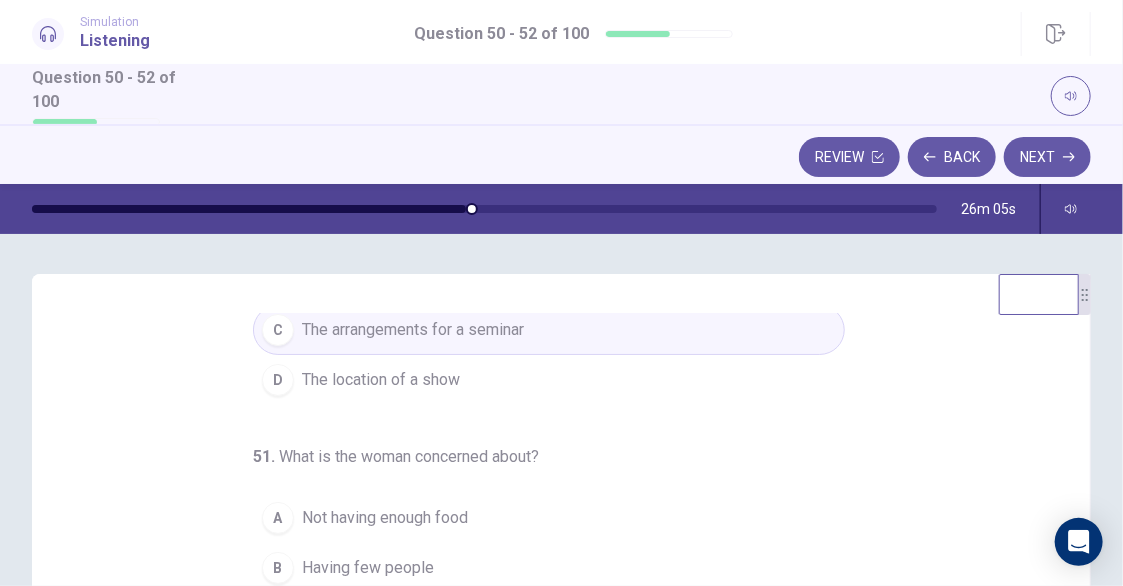 scroll, scrollTop: 198, scrollLeft: 0, axis: vertical 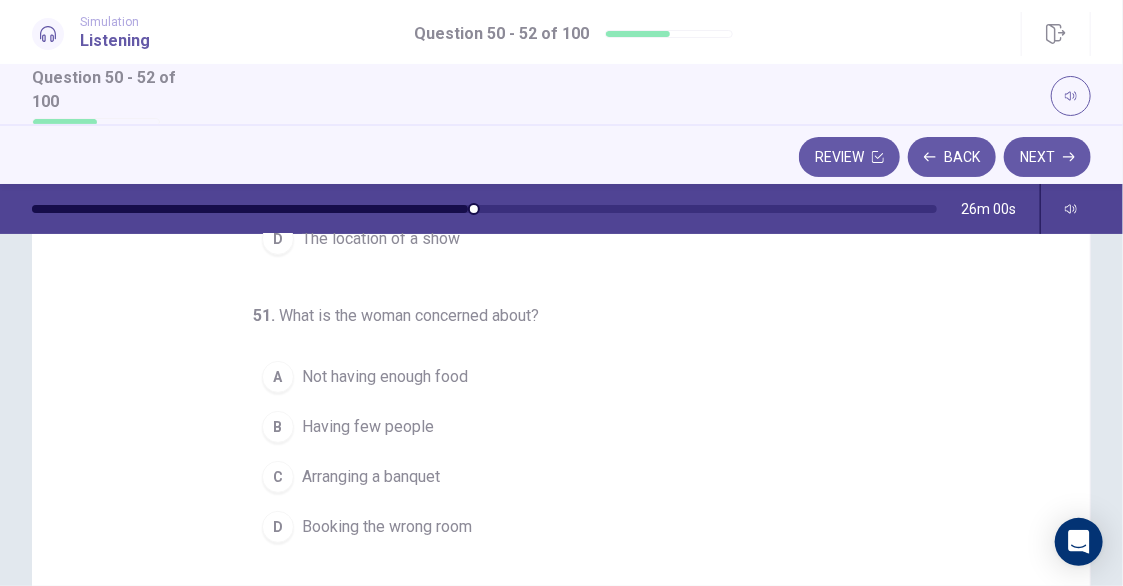 click on "A Not having enough food" at bounding box center (549, 377) 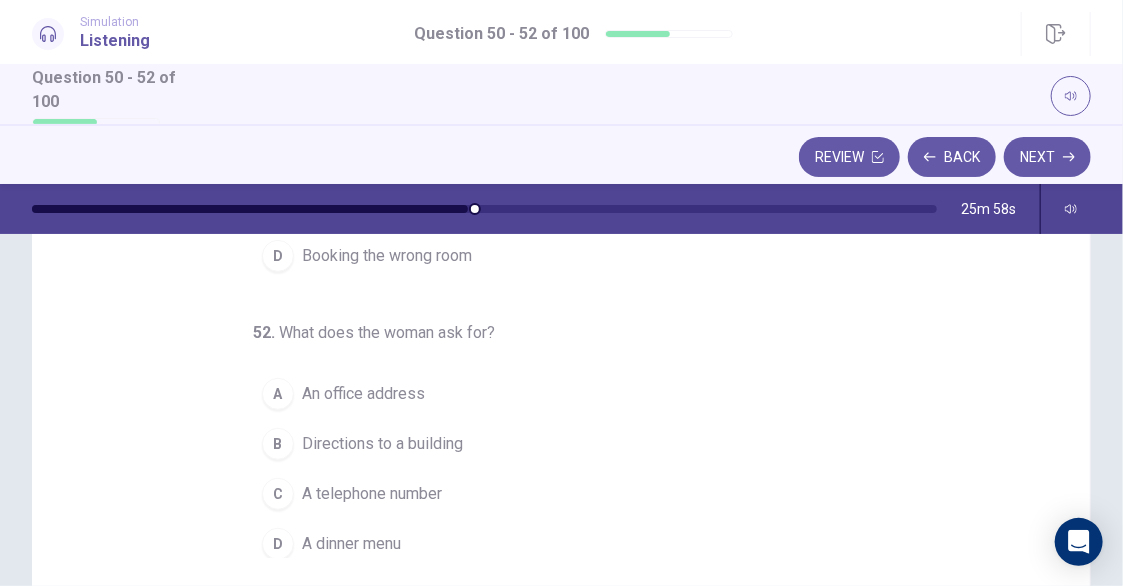 scroll, scrollTop: 400, scrollLeft: 0, axis: vertical 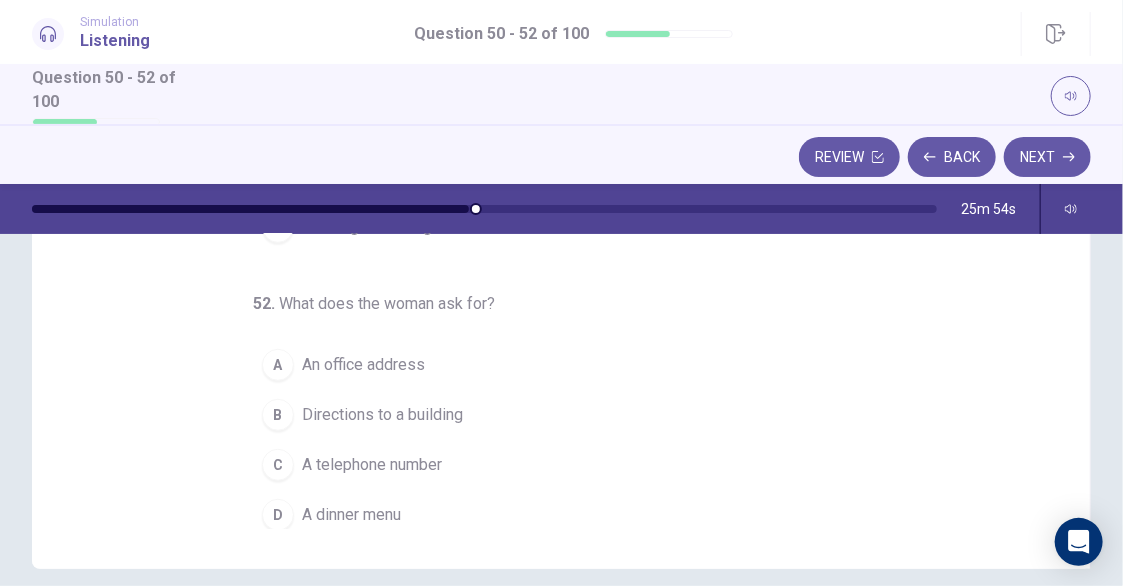 click on "A telephone number" at bounding box center (372, 465) 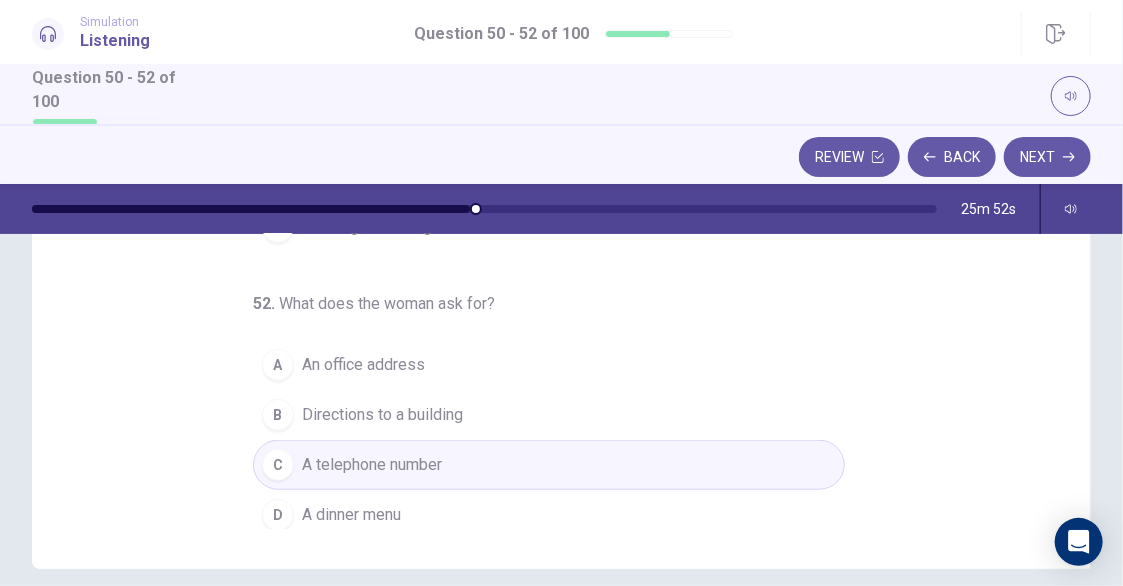 click on "Next" at bounding box center [1047, 157] 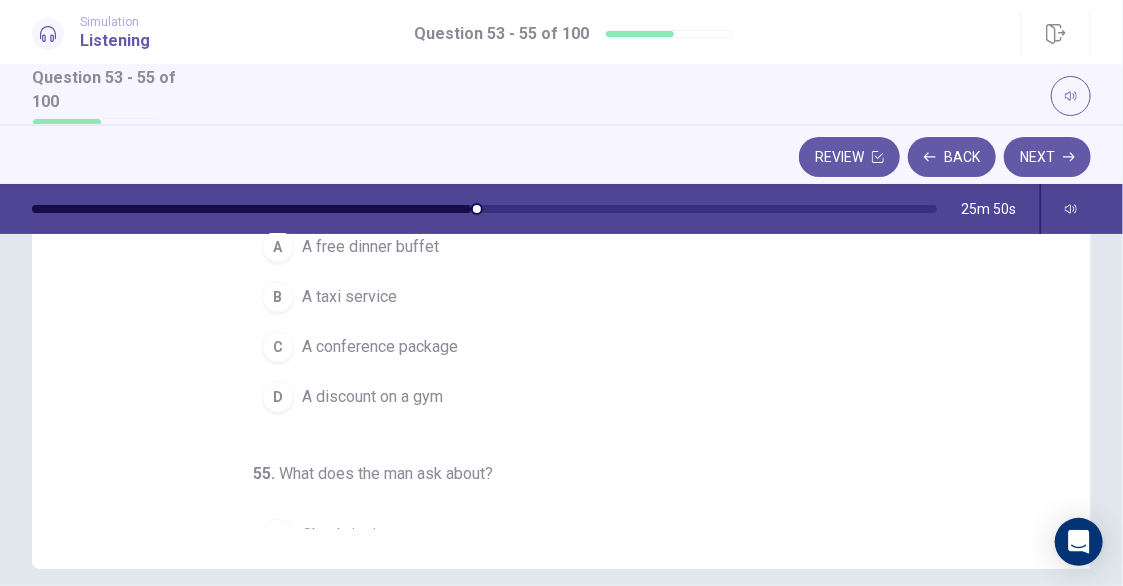 scroll, scrollTop: 0, scrollLeft: 0, axis: both 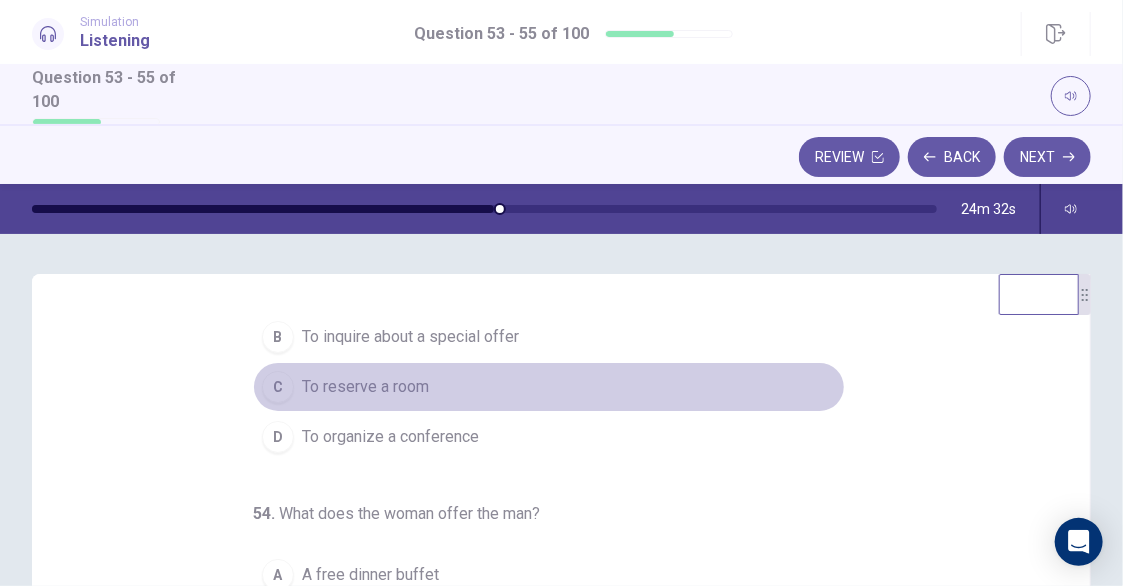 click on "To reserve a room" at bounding box center [365, 387] 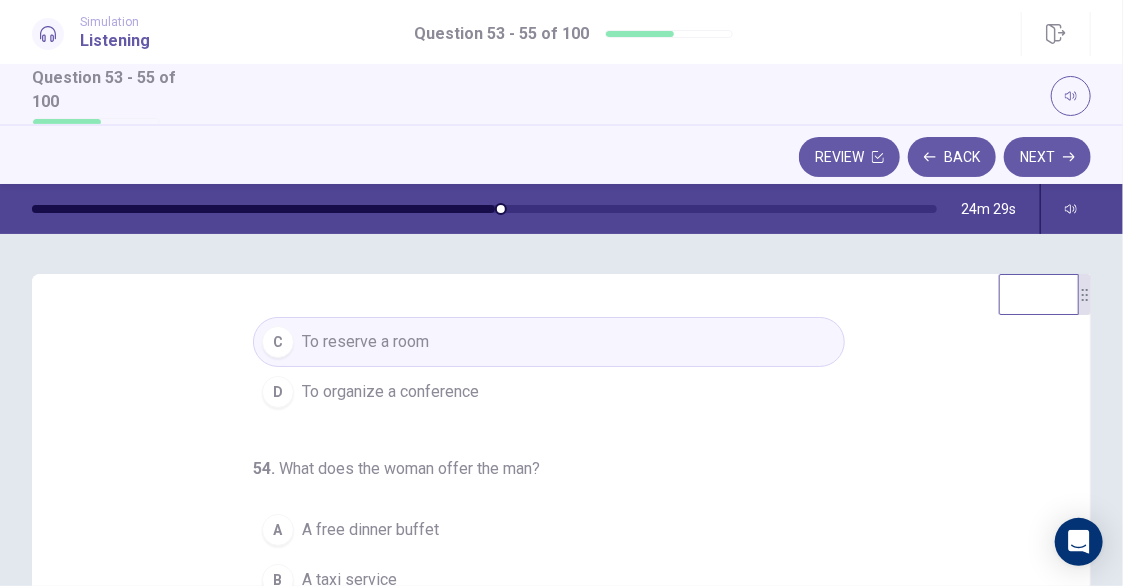 scroll, scrollTop: 198, scrollLeft: 0, axis: vertical 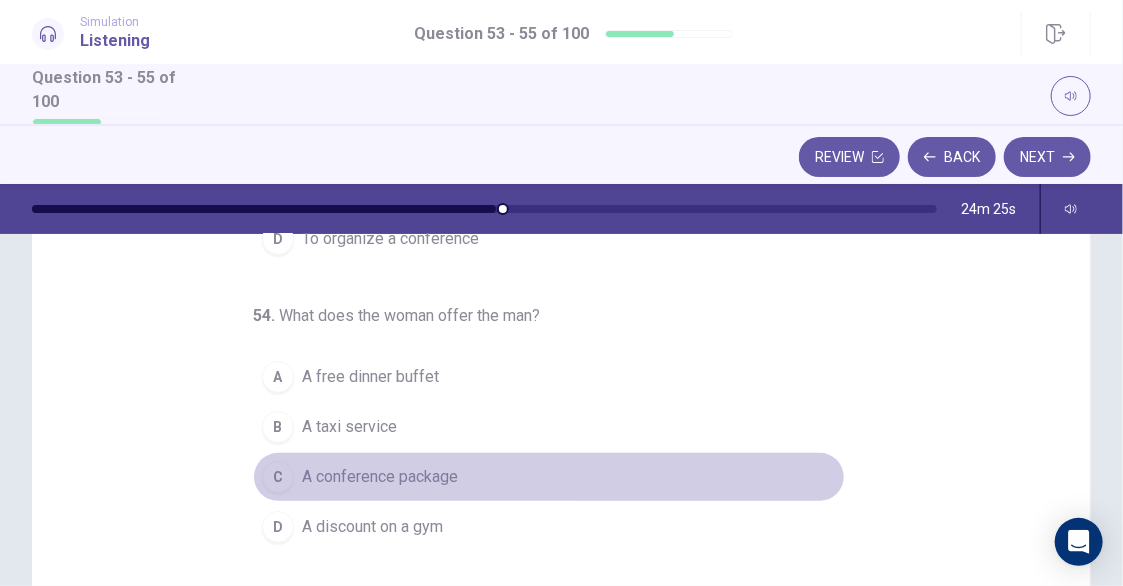 click on "A conference package" at bounding box center (380, 477) 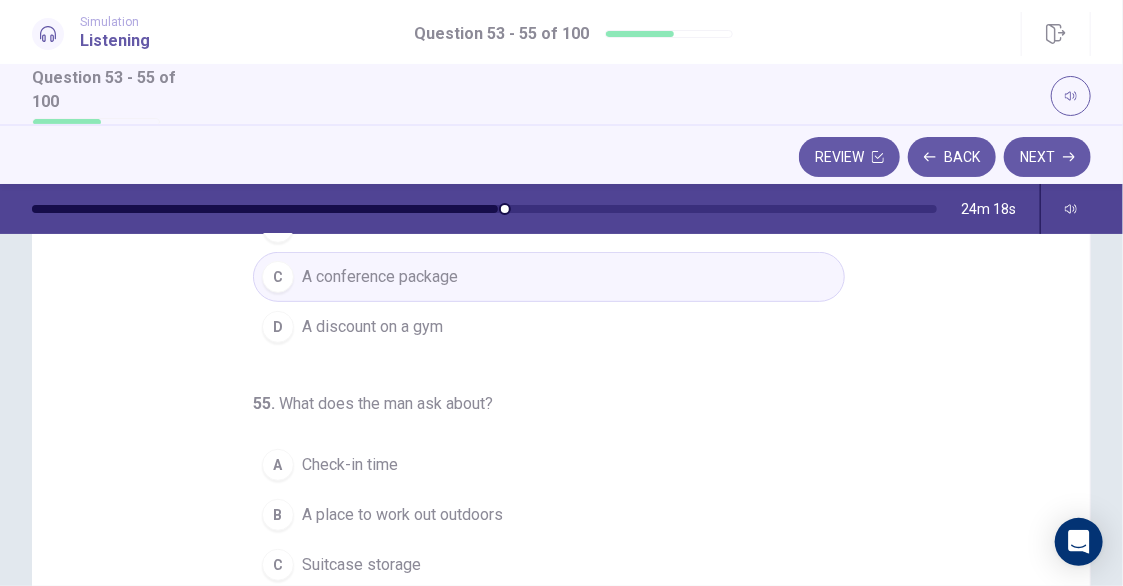 scroll, scrollTop: 400, scrollLeft: 0, axis: vertical 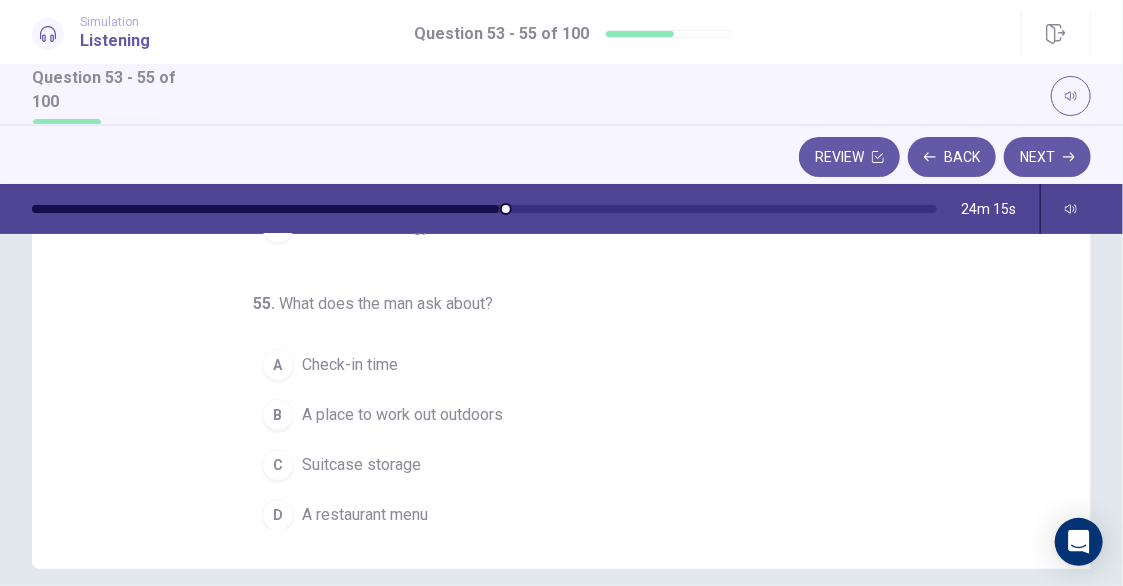 click on "A place to work out outdoors" at bounding box center [402, 415] 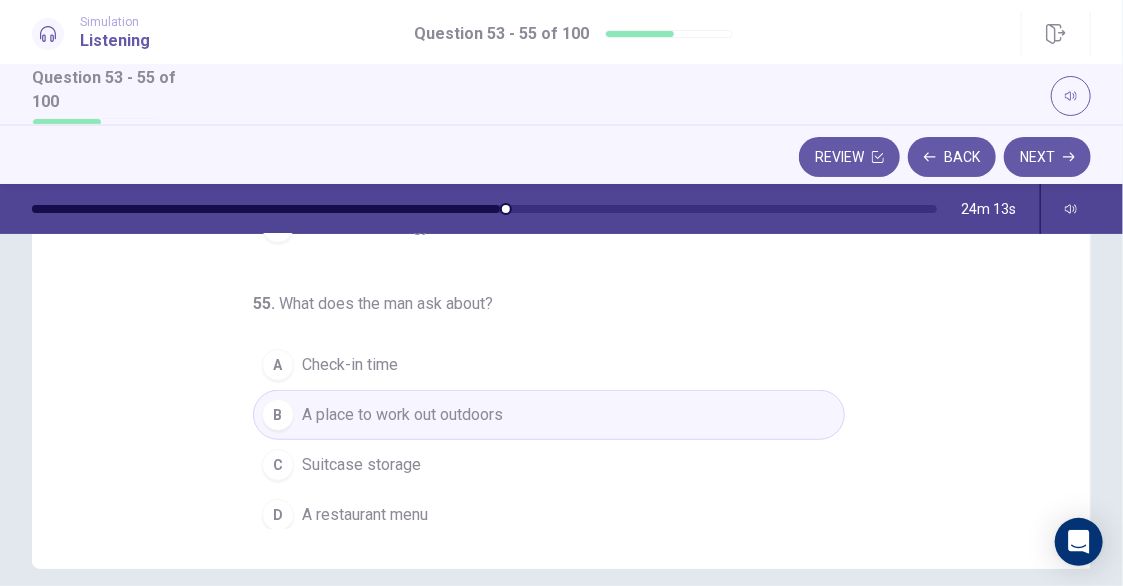 click on "Next" at bounding box center (1047, 157) 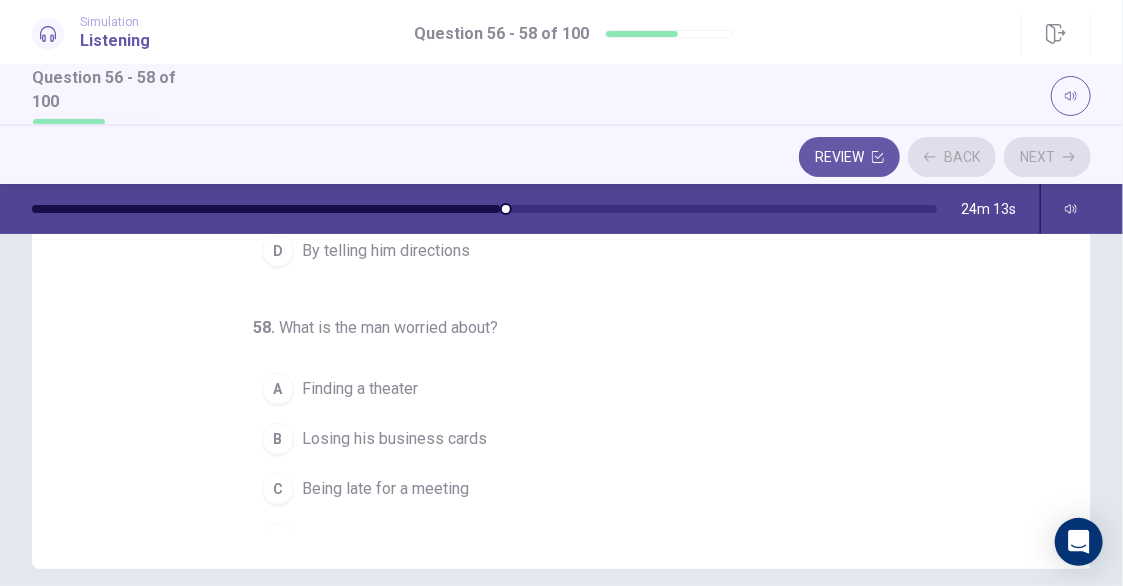 scroll, scrollTop: 400, scrollLeft: 0, axis: vertical 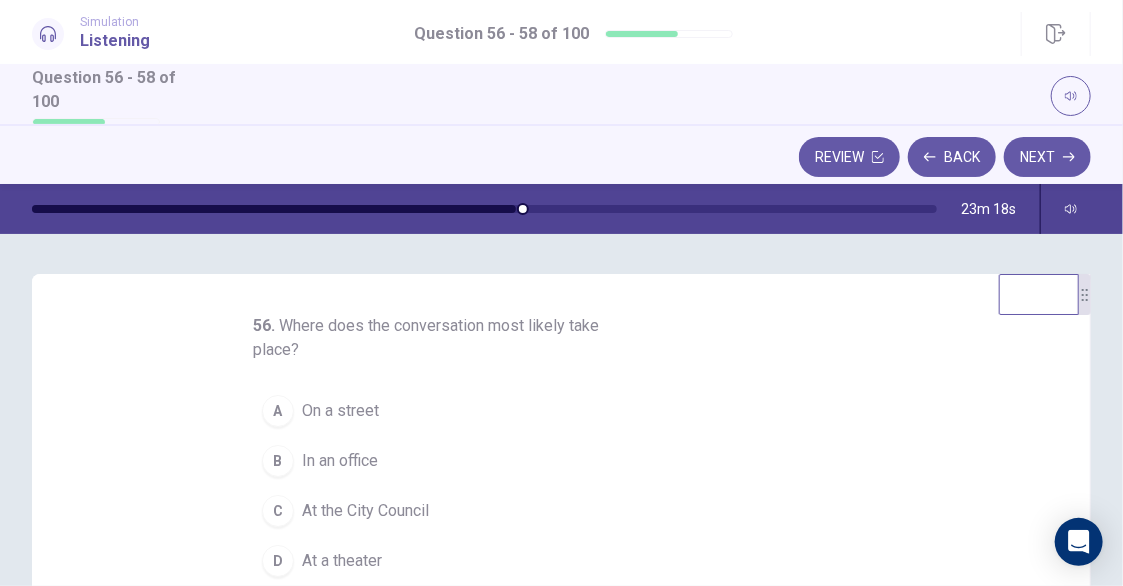click on "On a street" at bounding box center (340, 411) 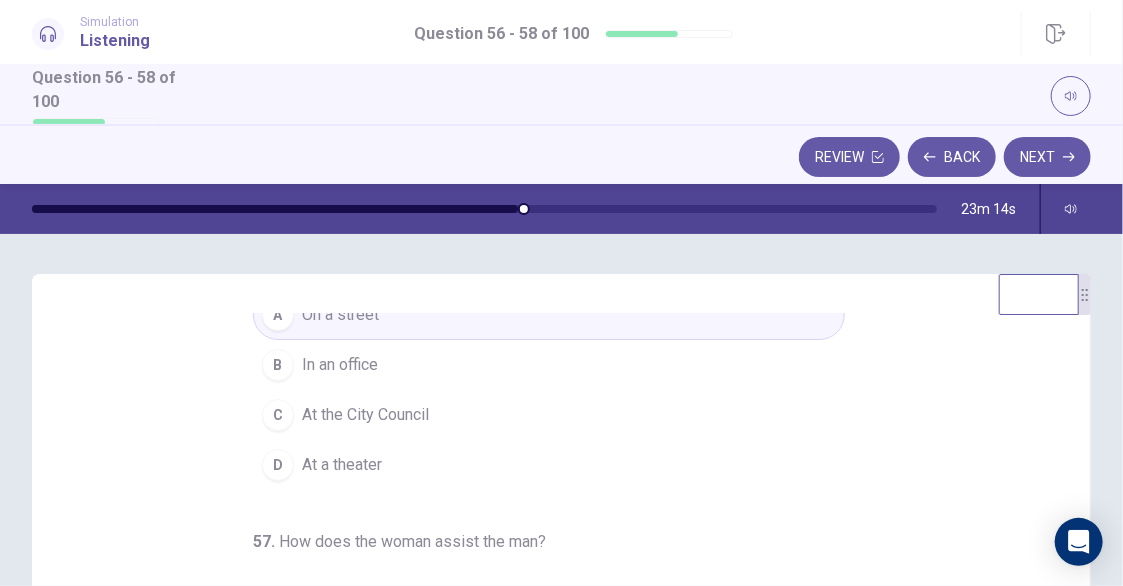scroll, scrollTop: 222, scrollLeft: 0, axis: vertical 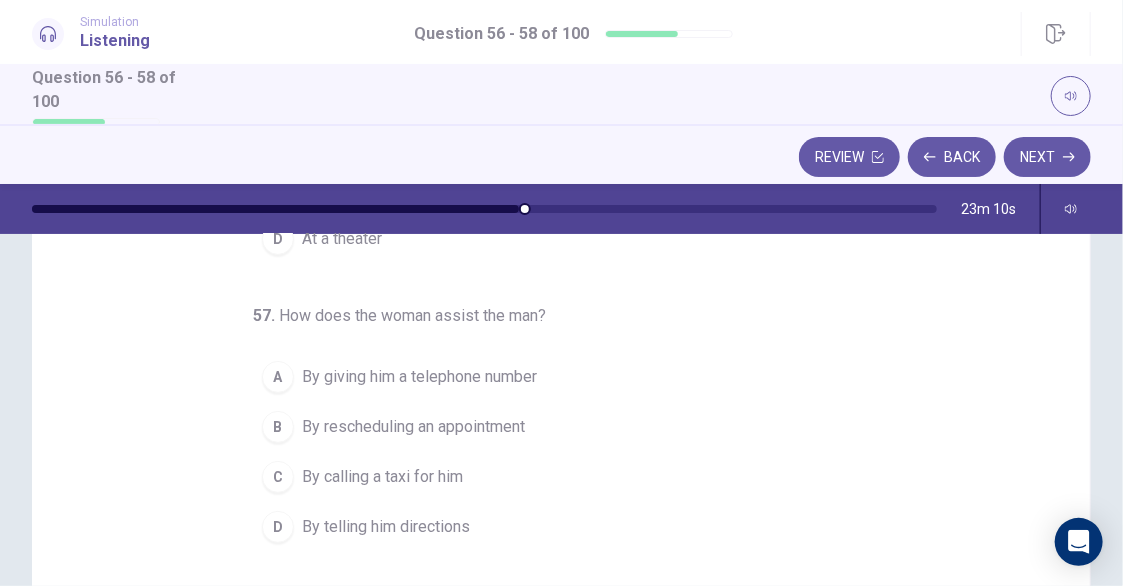 click on "D" at bounding box center [278, 527] 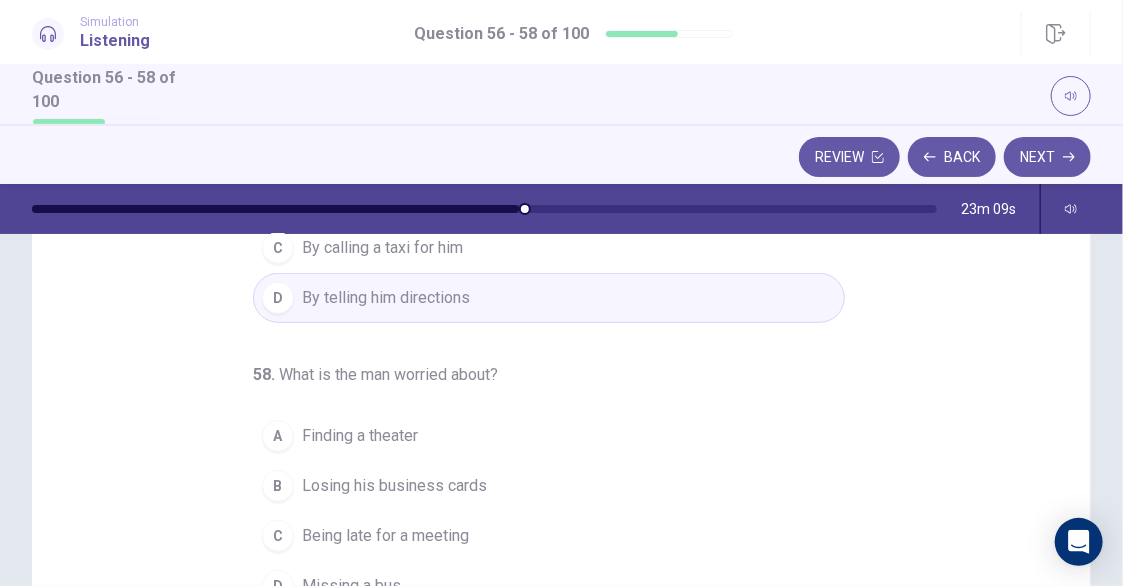 scroll, scrollTop: 400, scrollLeft: 0, axis: vertical 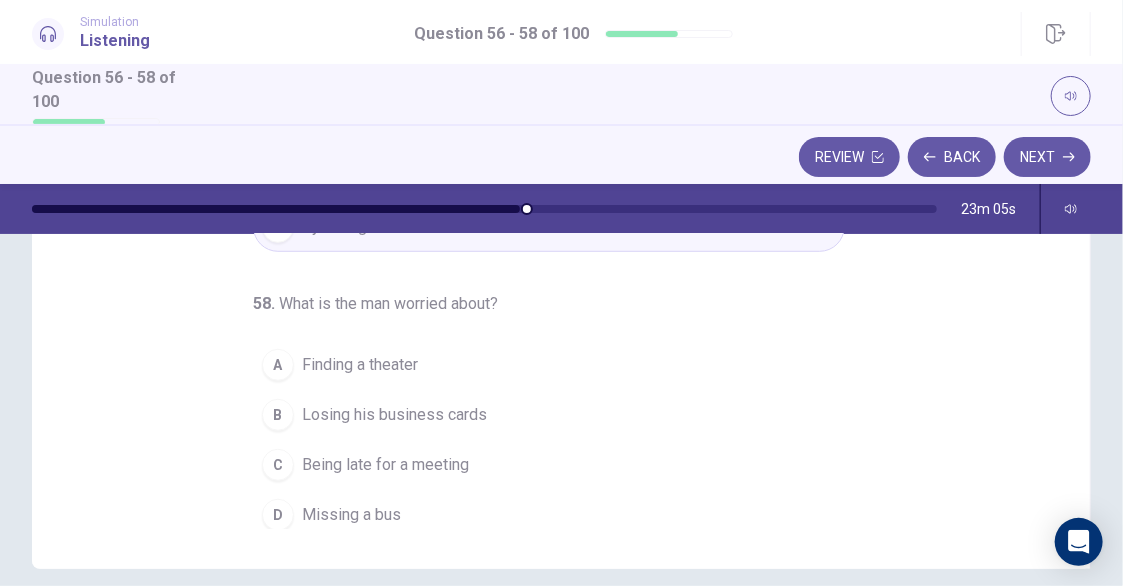 click on "Being late for a meeting" at bounding box center [385, 465] 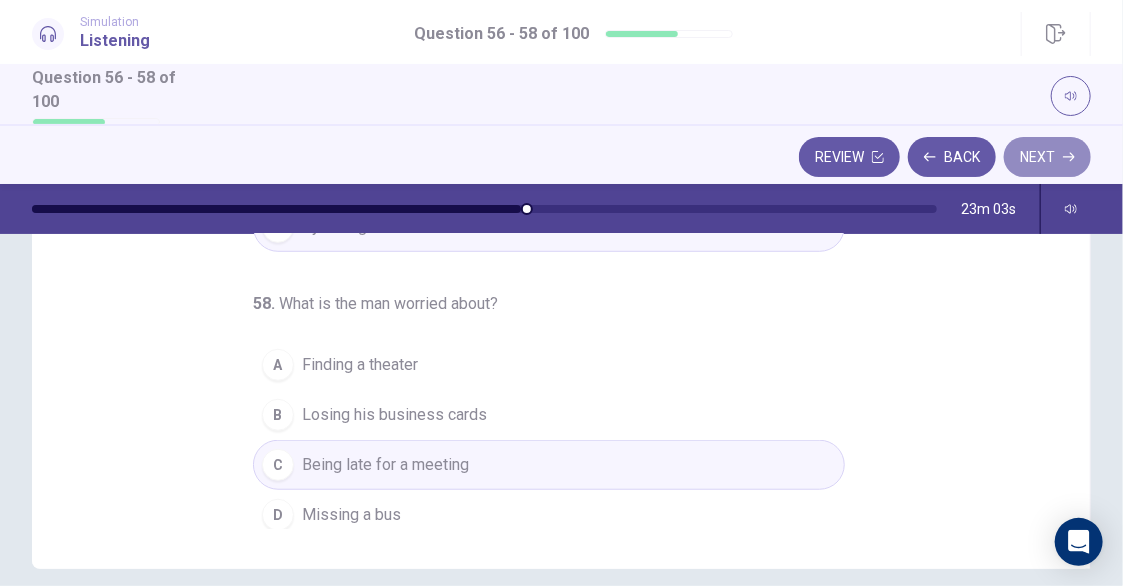 click on "Next" at bounding box center [1047, 157] 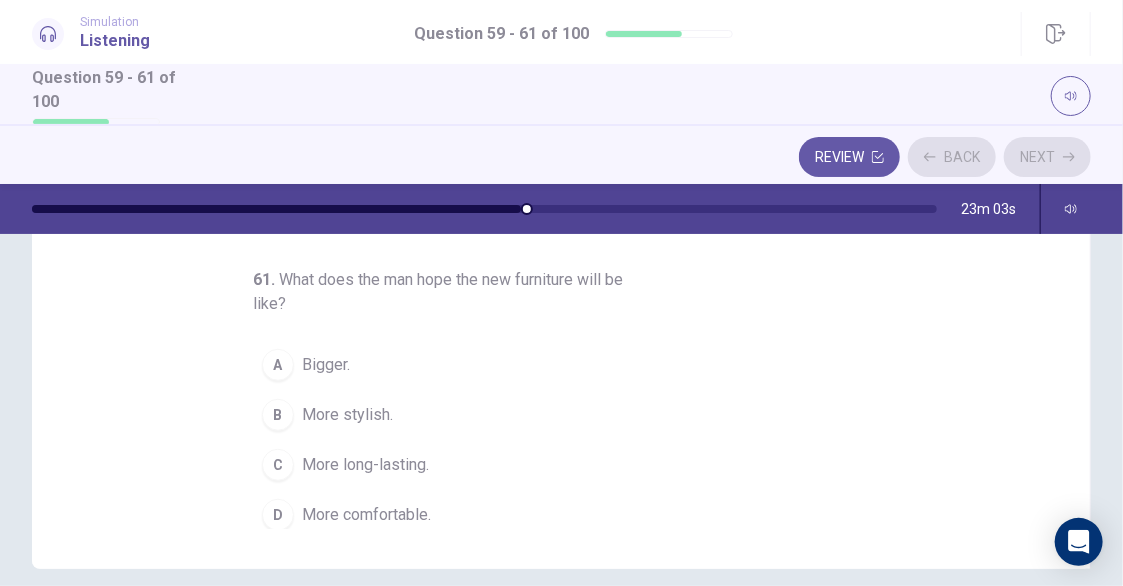 scroll, scrollTop: 198, scrollLeft: 0, axis: vertical 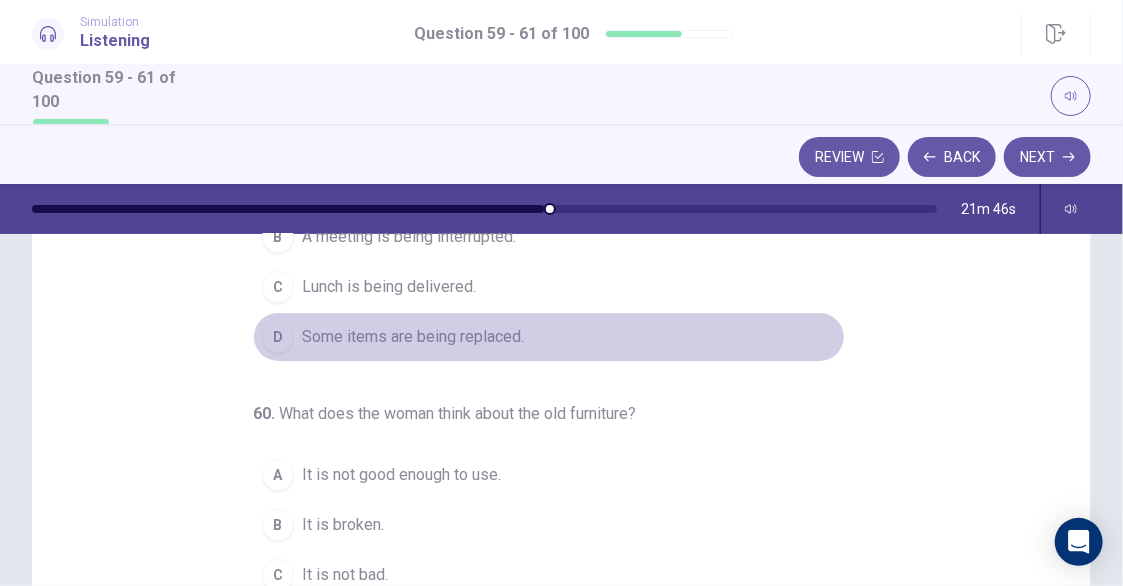 click on "Some items are being replaced." at bounding box center [413, 337] 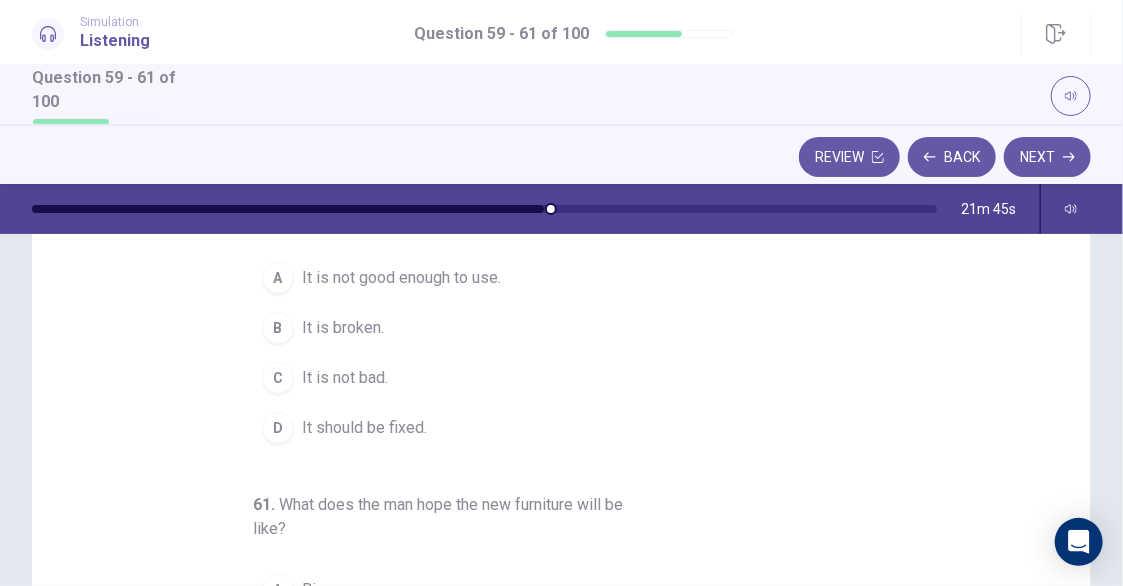 scroll, scrollTop: 200, scrollLeft: 0, axis: vertical 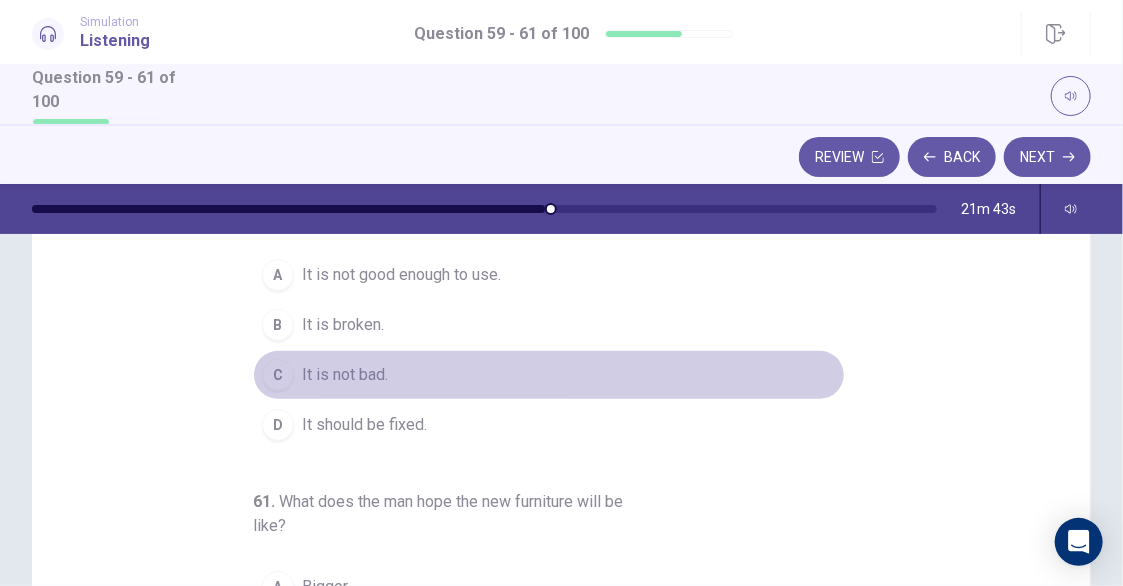 click on "It is not bad." at bounding box center [345, 375] 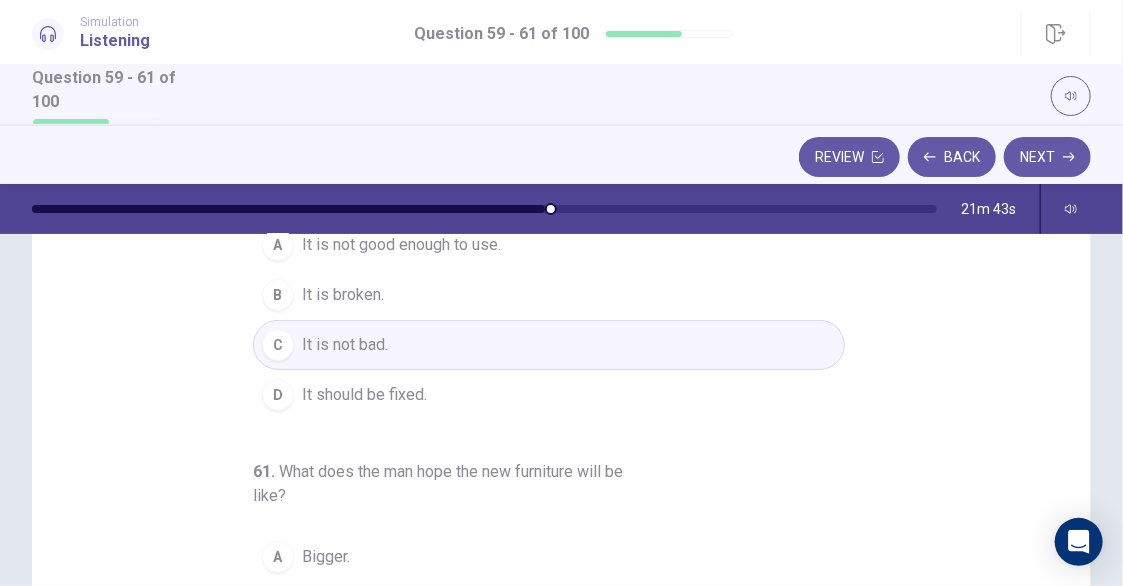 scroll, scrollTop: 246, scrollLeft: 0, axis: vertical 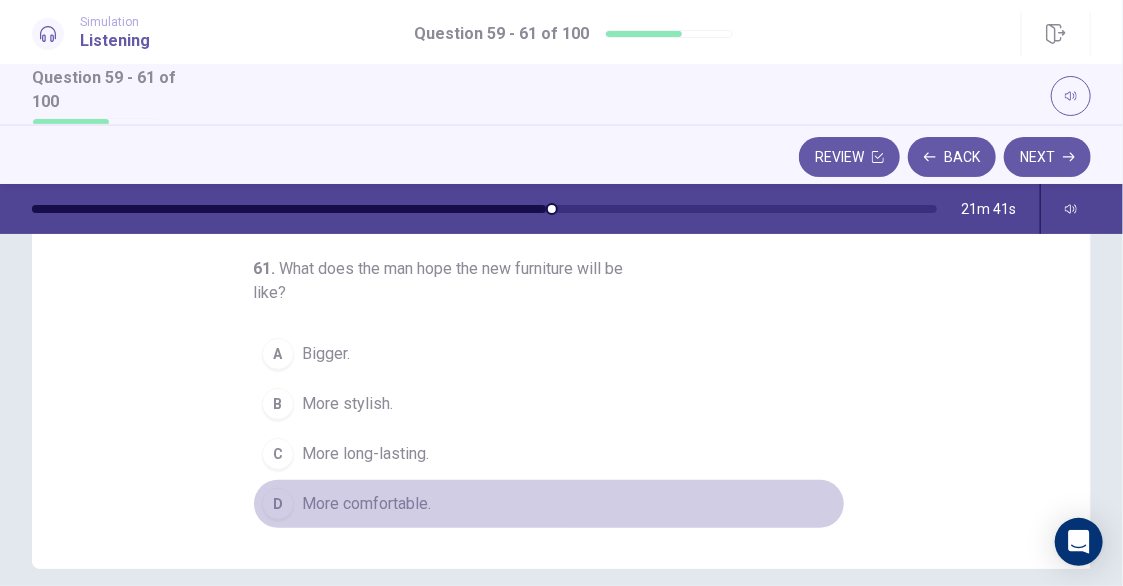 click on "More comfortable." at bounding box center [366, 504] 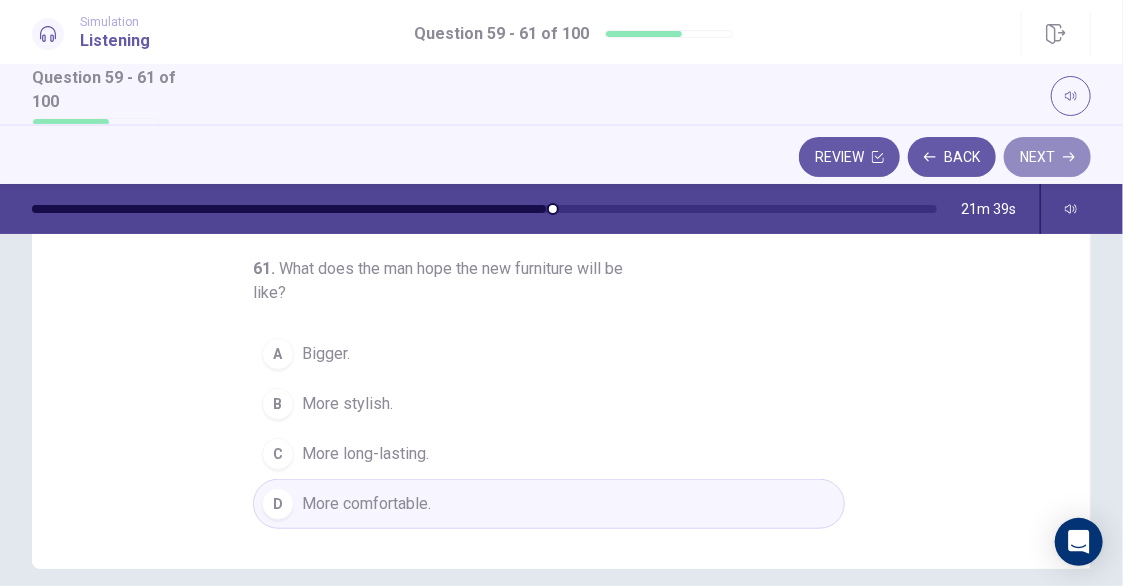 click 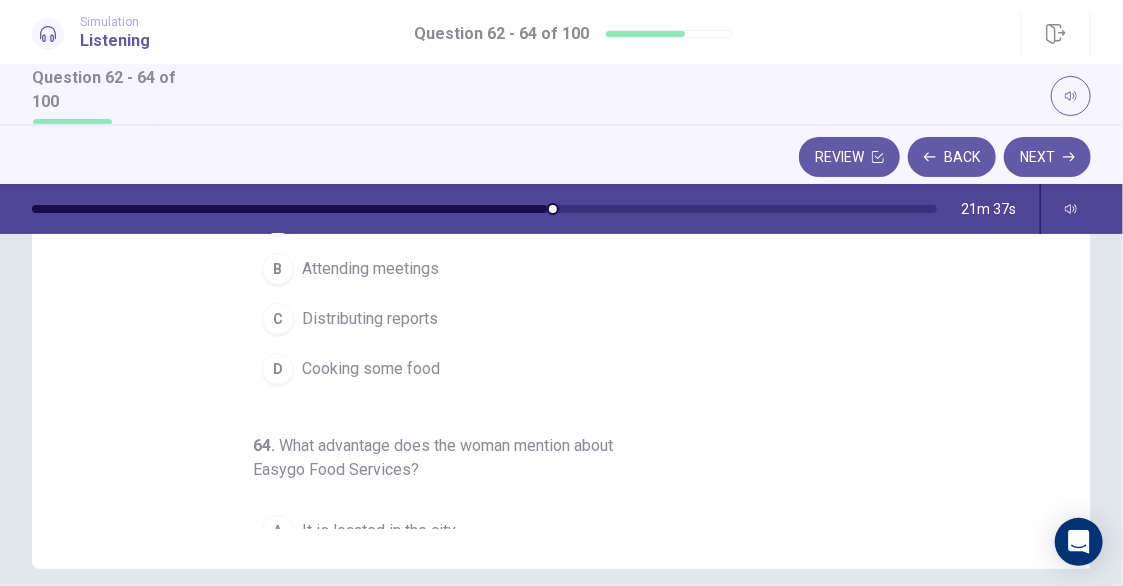 scroll, scrollTop: 0, scrollLeft: 0, axis: both 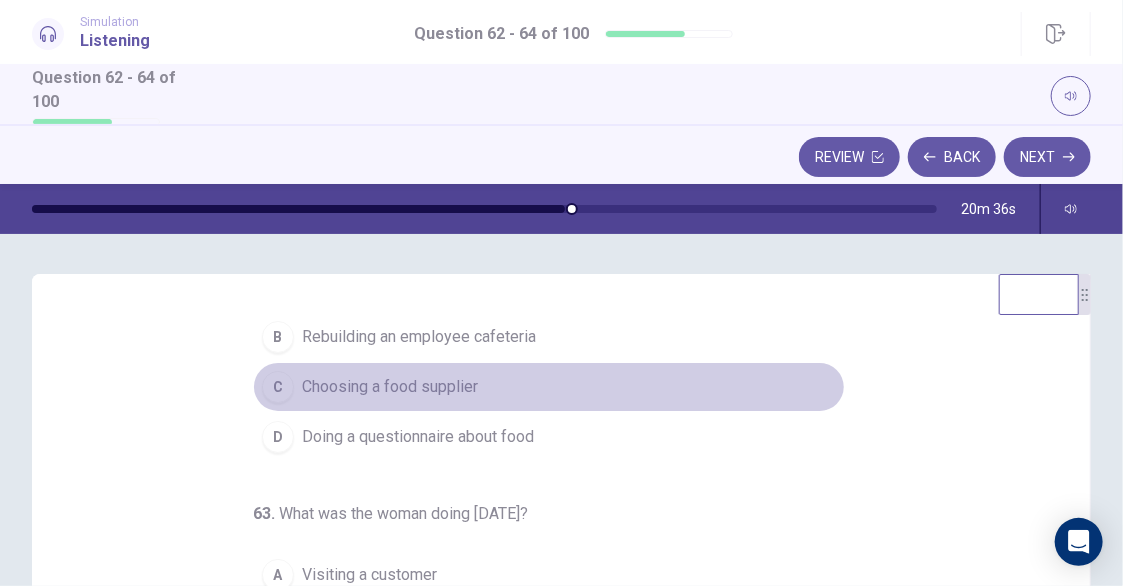 click on "Choosing a food supplier" at bounding box center (390, 387) 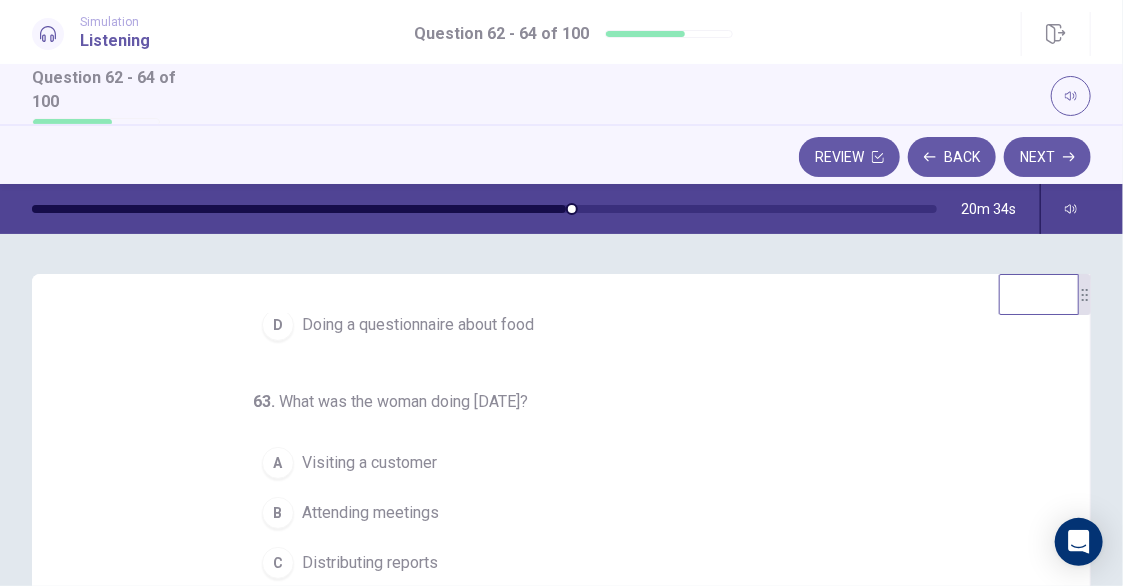 scroll, scrollTop: 222, scrollLeft: 0, axis: vertical 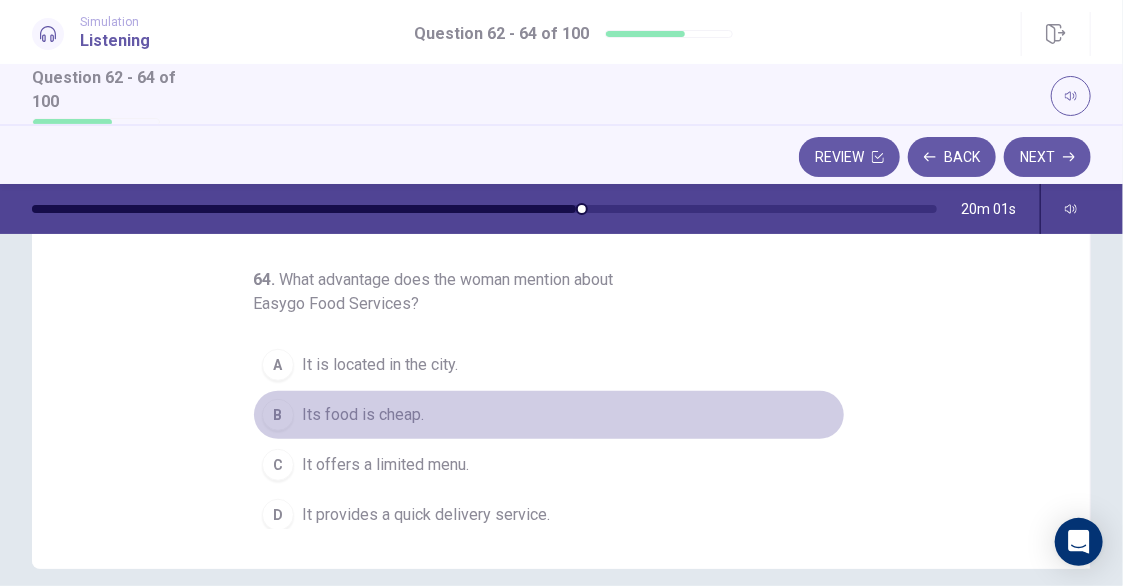click on "Its food is cheap." at bounding box center (363, 415) 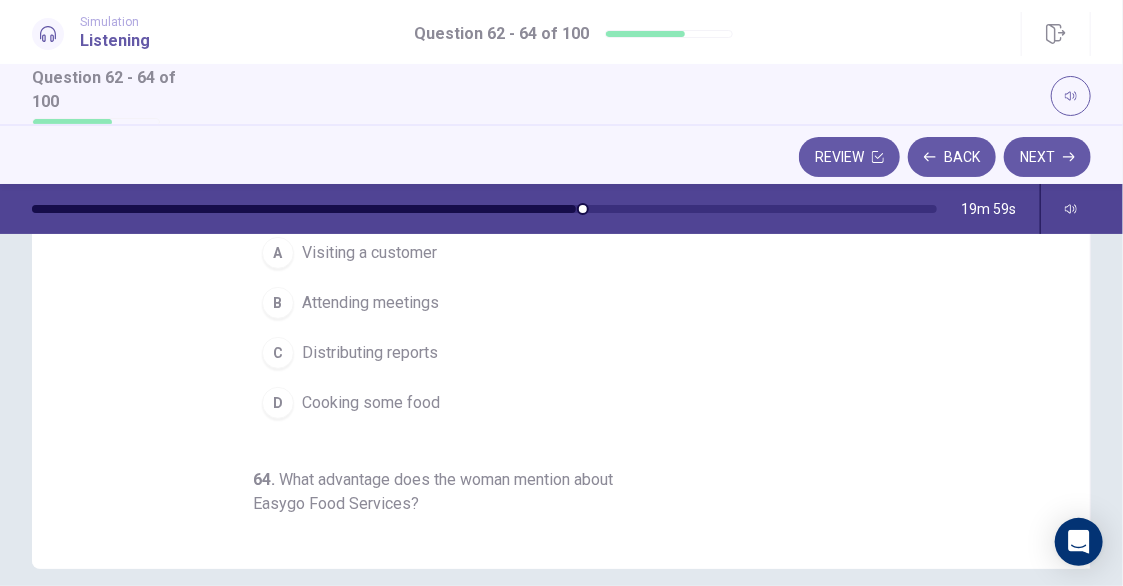 scroll, scrollTop: 0, scrollLeft: 0, axis: both 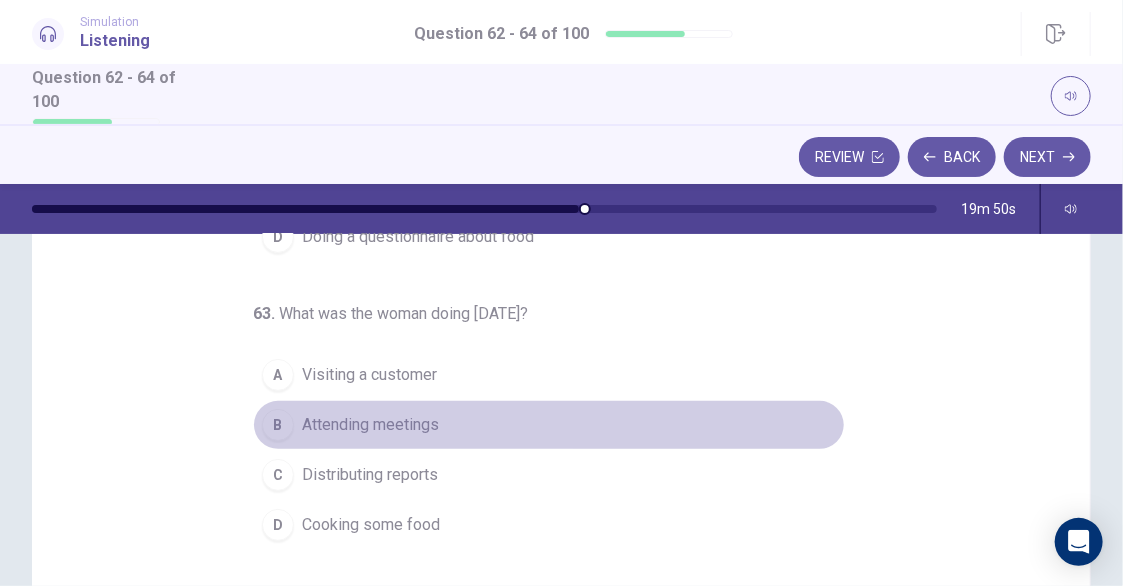 click on "Attending meetings" at bounding box center [370, 425] 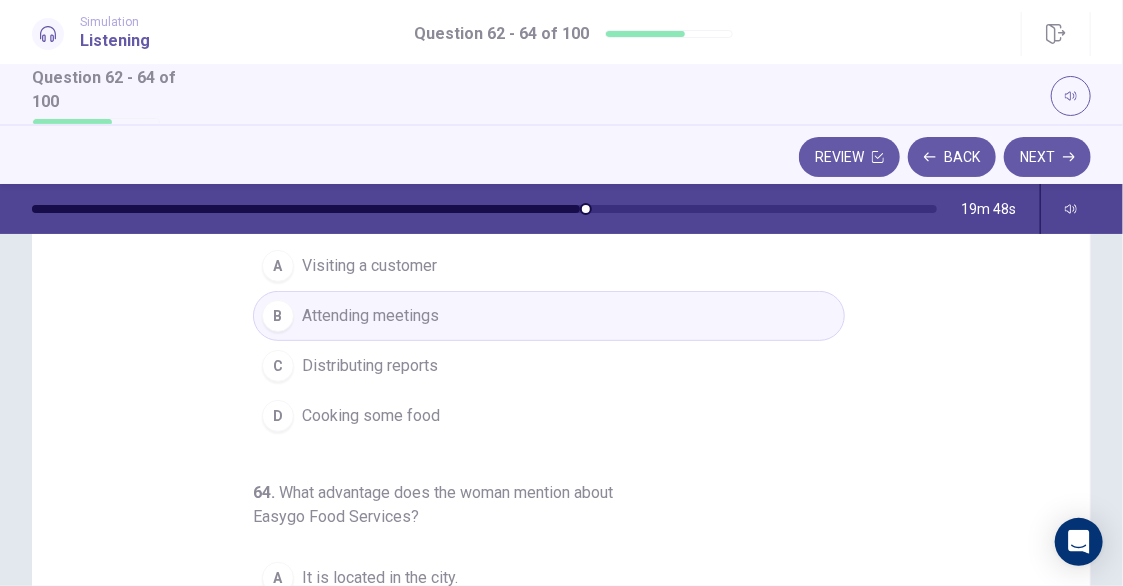 scroll, scrollTop: 222, scrollLeft: 0, axis: vertical 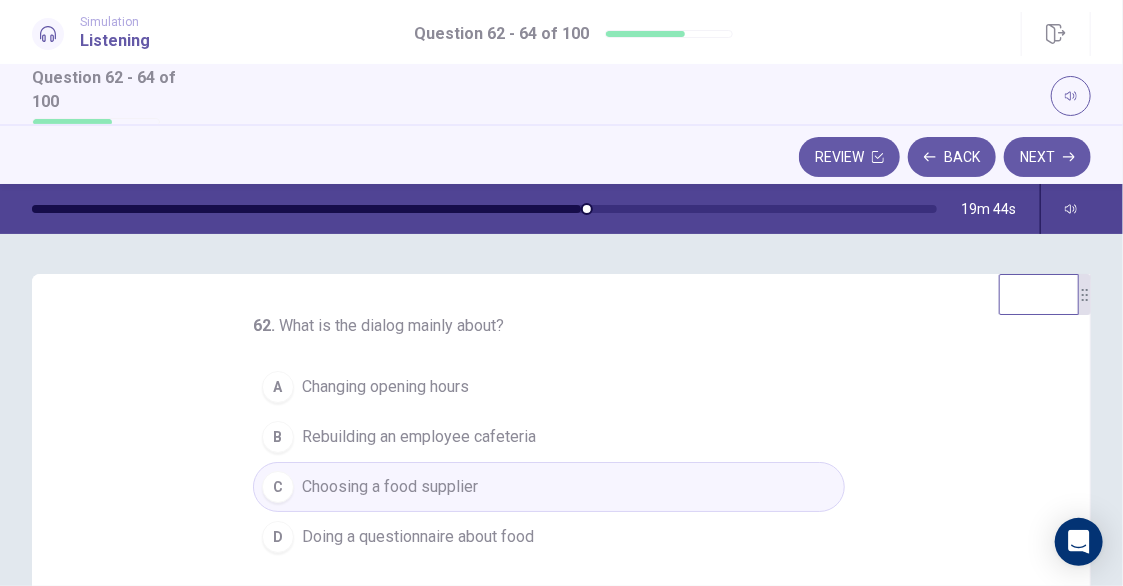click on "Next" at bounding box center [1047, 157] 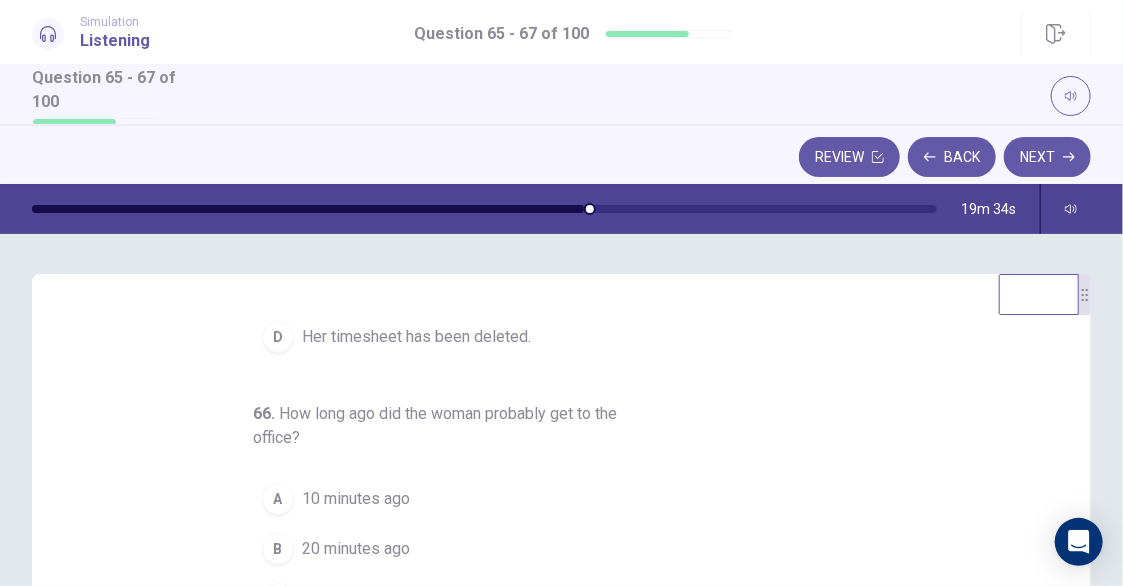 scroll, scrollTop: 222, scrollLeft: 0, axis: vertical 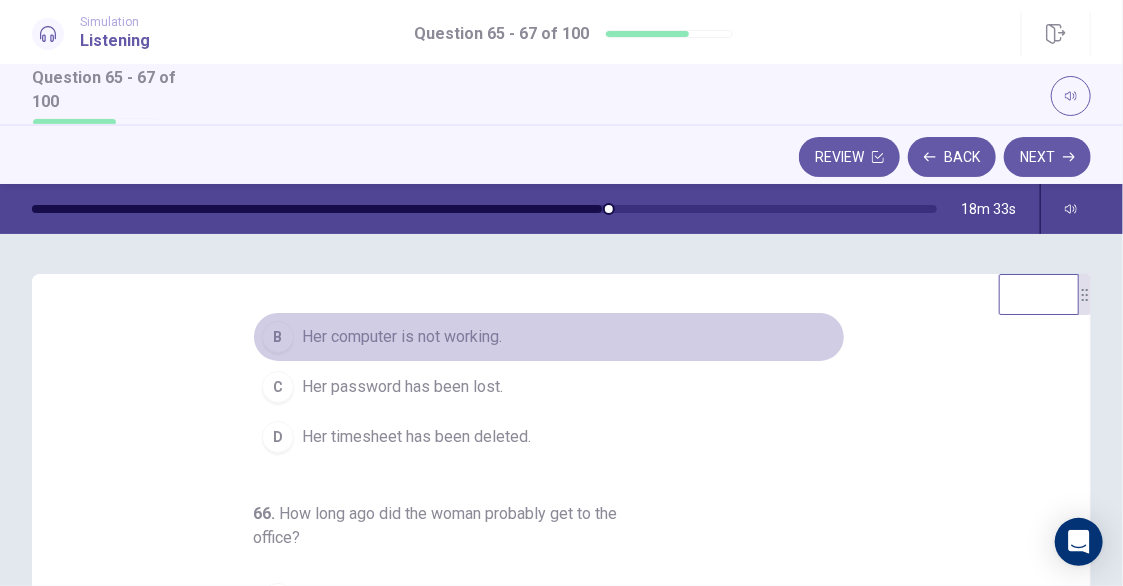 click on "Her computer is not working." at bounding box center (402, 337) 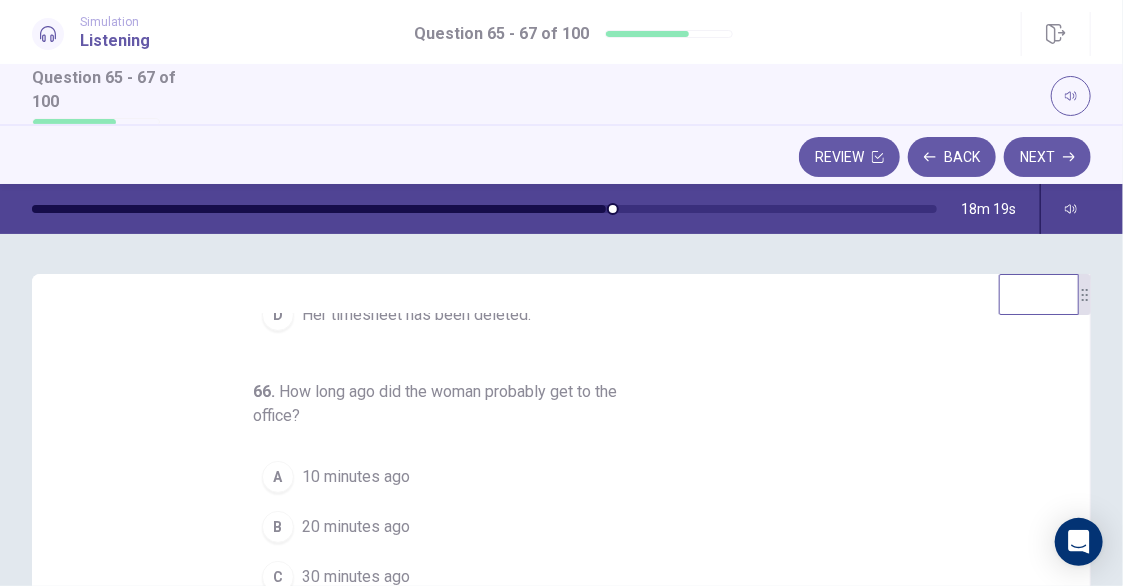 scroll, scrollTop: 222, scrollLeft: 0, axis: vertical 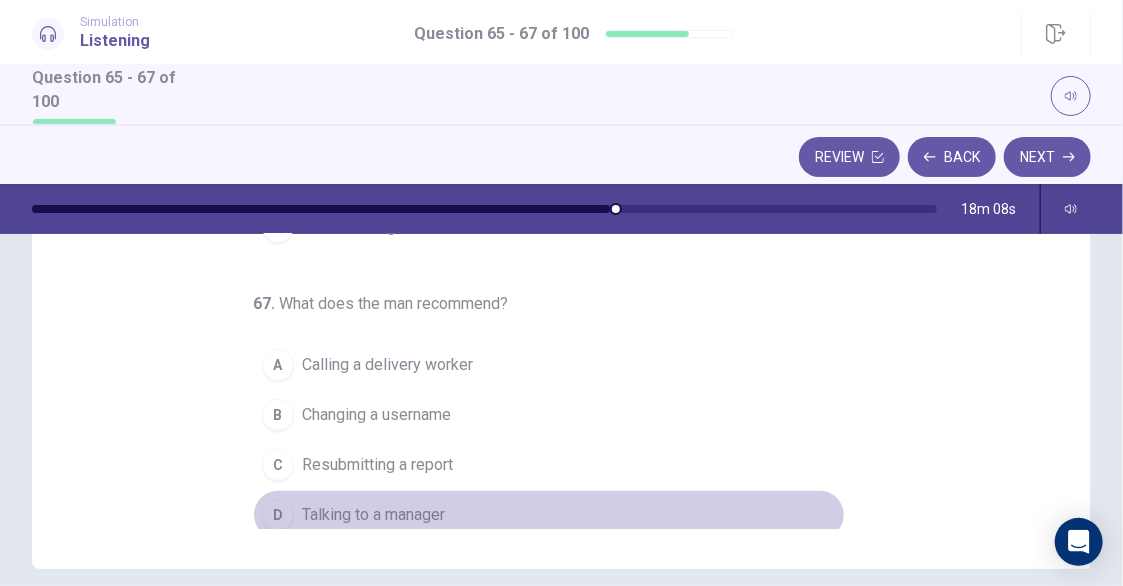 click on "Talking to a manager" at bounding box center (373, 515) 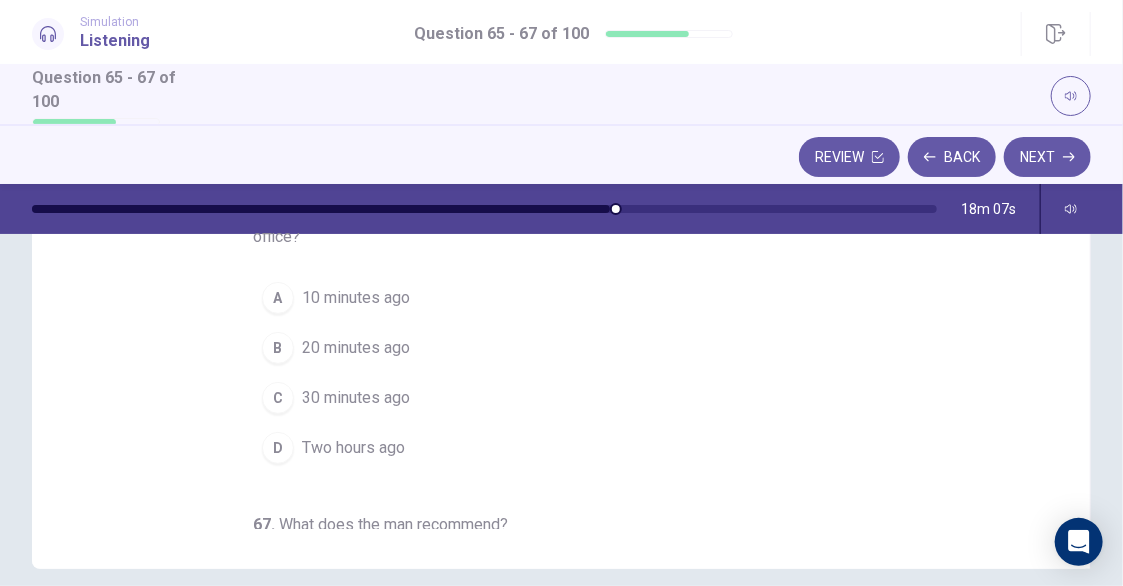 scroll, scrollTop: 0, scrollLeft: 0, axis: both 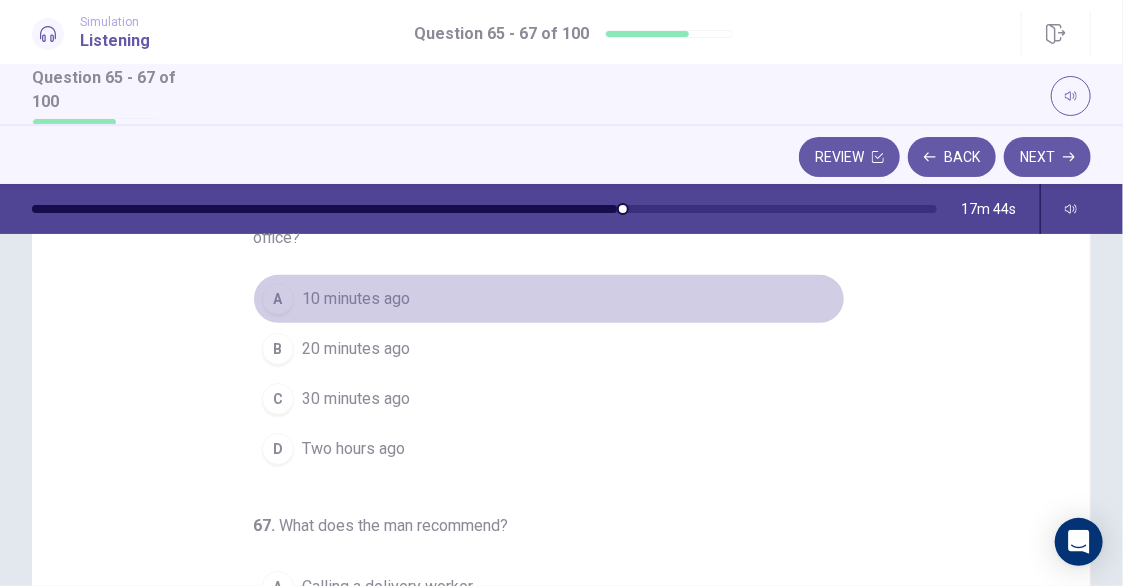 click on "10 minutes ago" at bounding box center (356, 299) 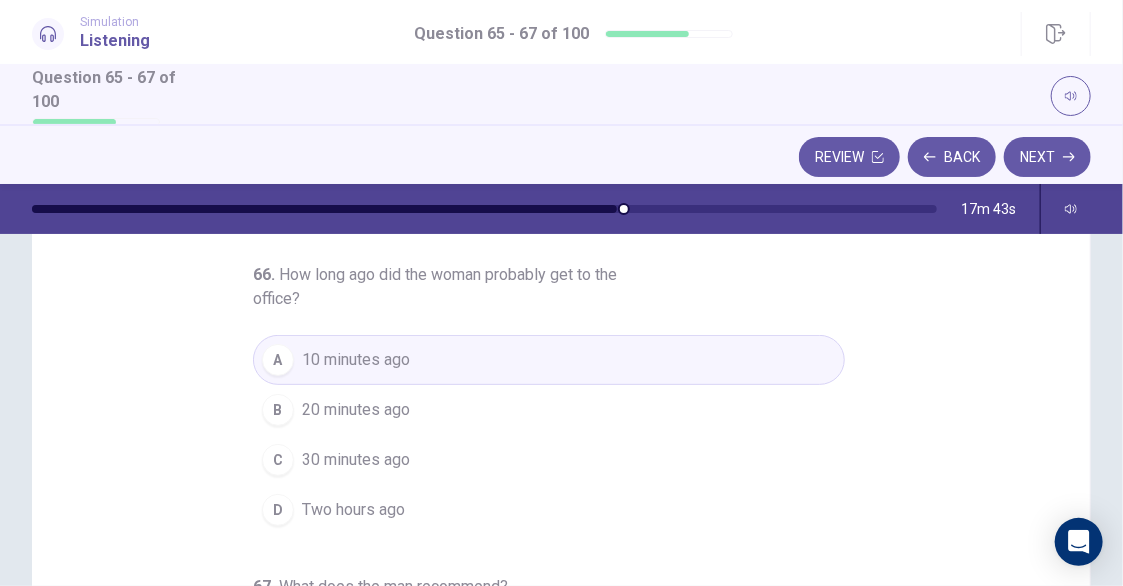 scroll, scrollTop: 0, scrollLeft: 0, axis: both 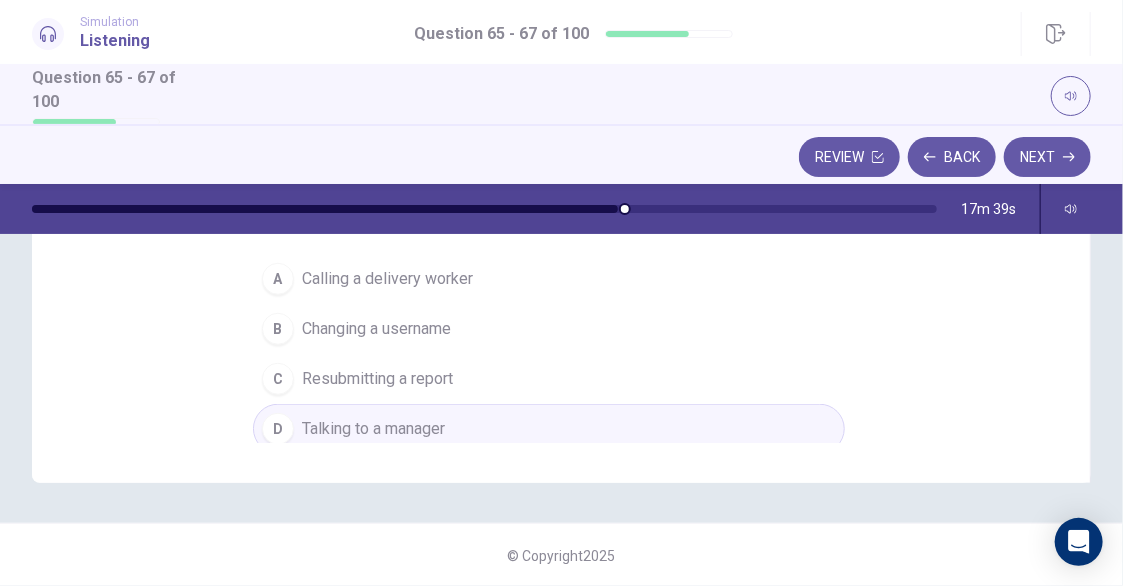click on "Next" at bounding box center (1047, 157) 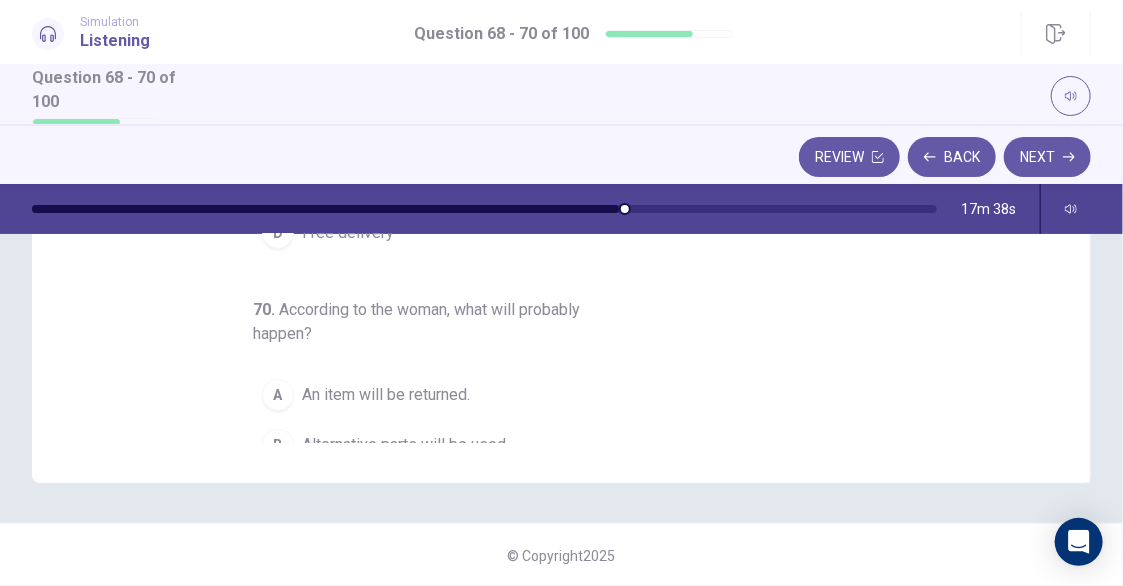 scroll, scrollTop: 0, scrollLeft: 0, axis: both 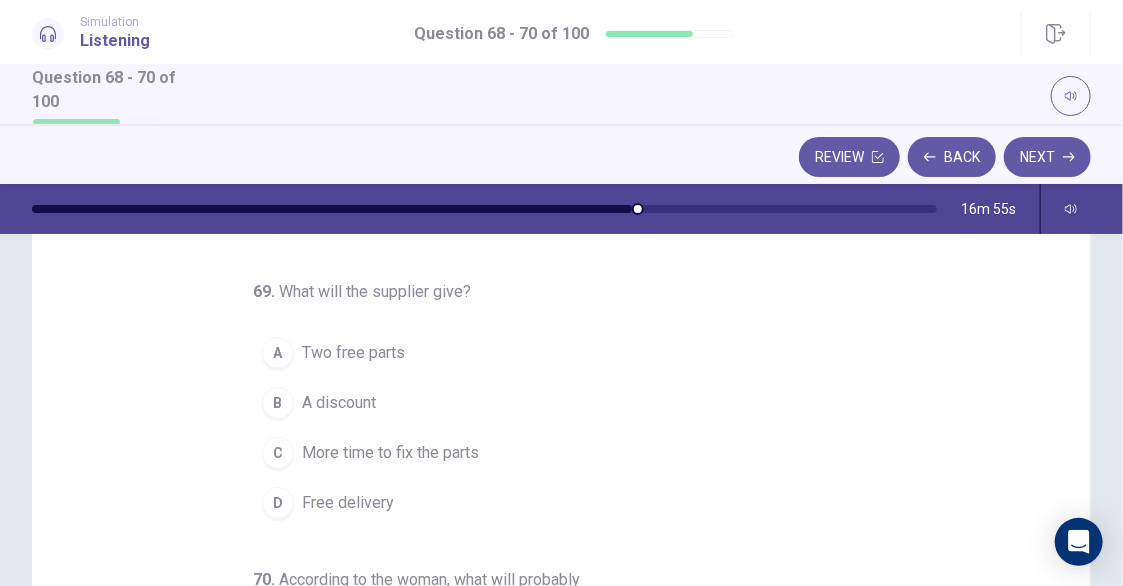 click on "A discount" at bounding box center [339, 403] 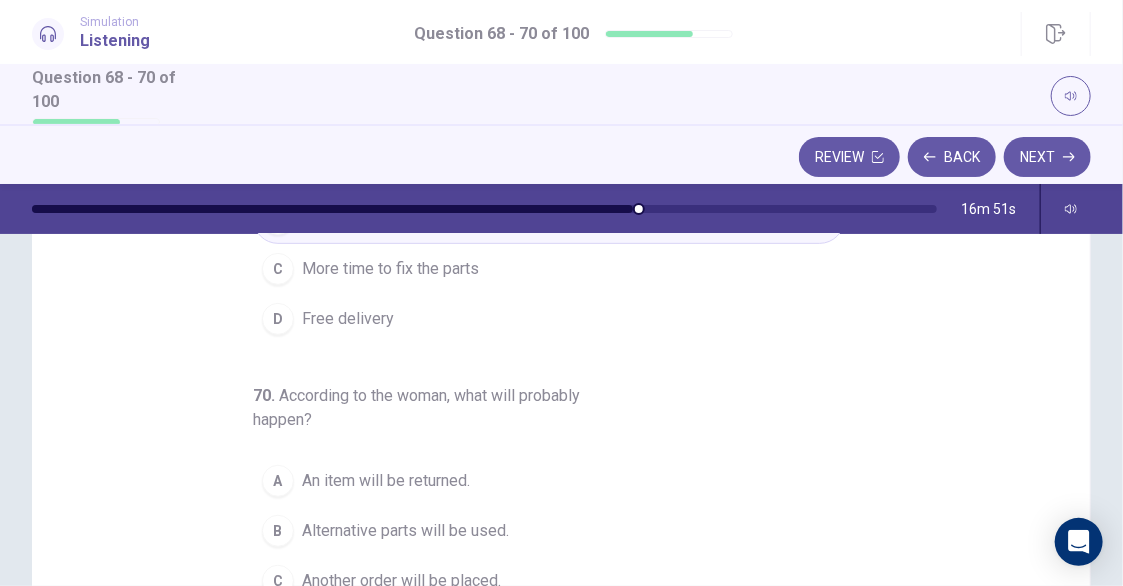 scroll, scrollTop: 300, scrollLeft: 0, axis: vertical 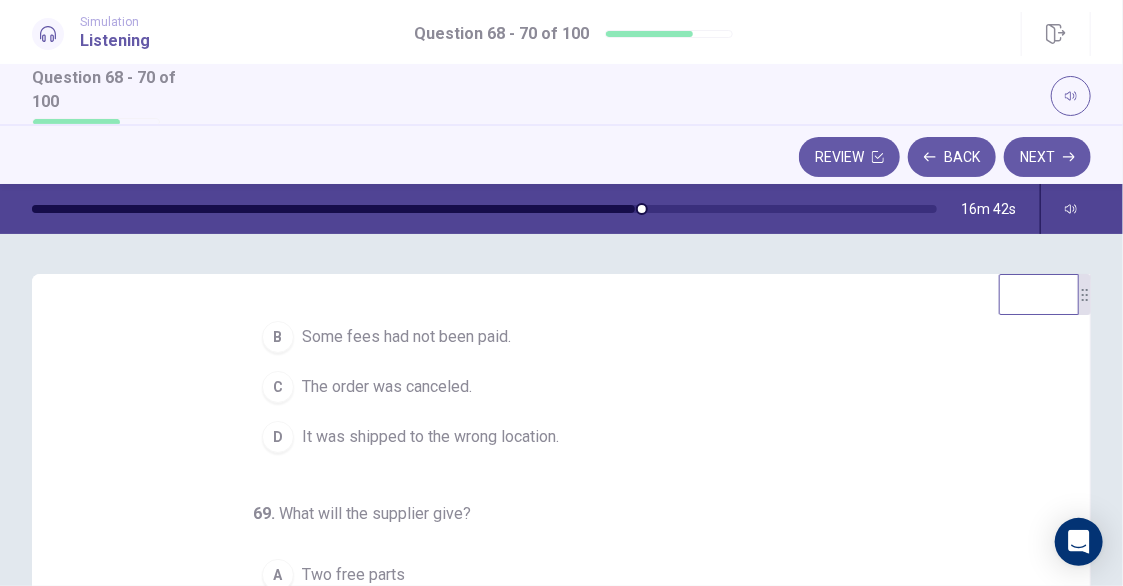 click on "It was shipped to the wrong location." at bounding box center [430, 437] 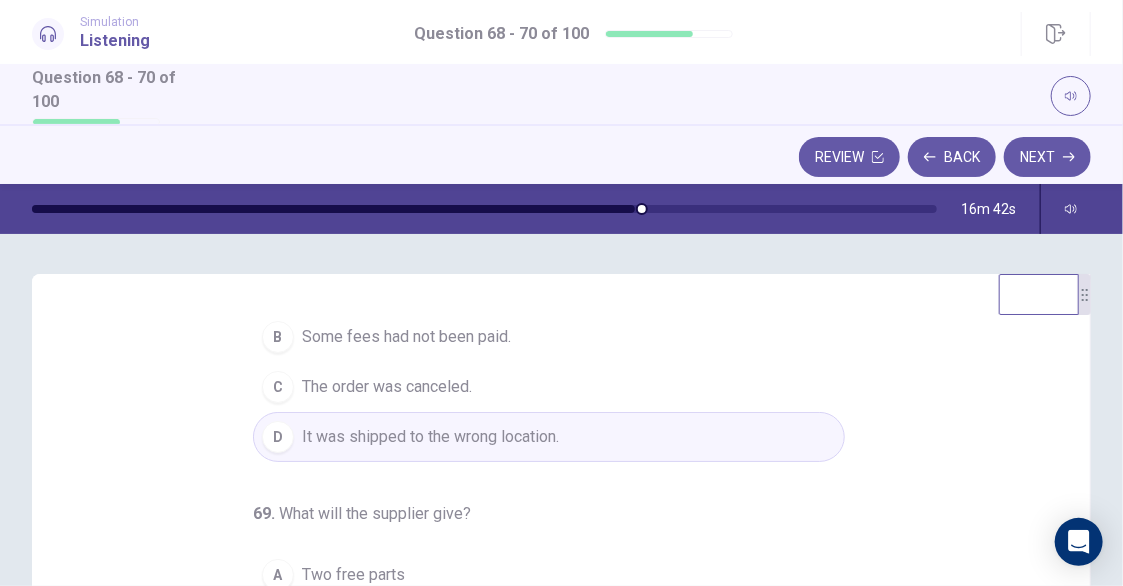 scroll, scrollTop: 222, scrollLeft: 0, axis: vertical 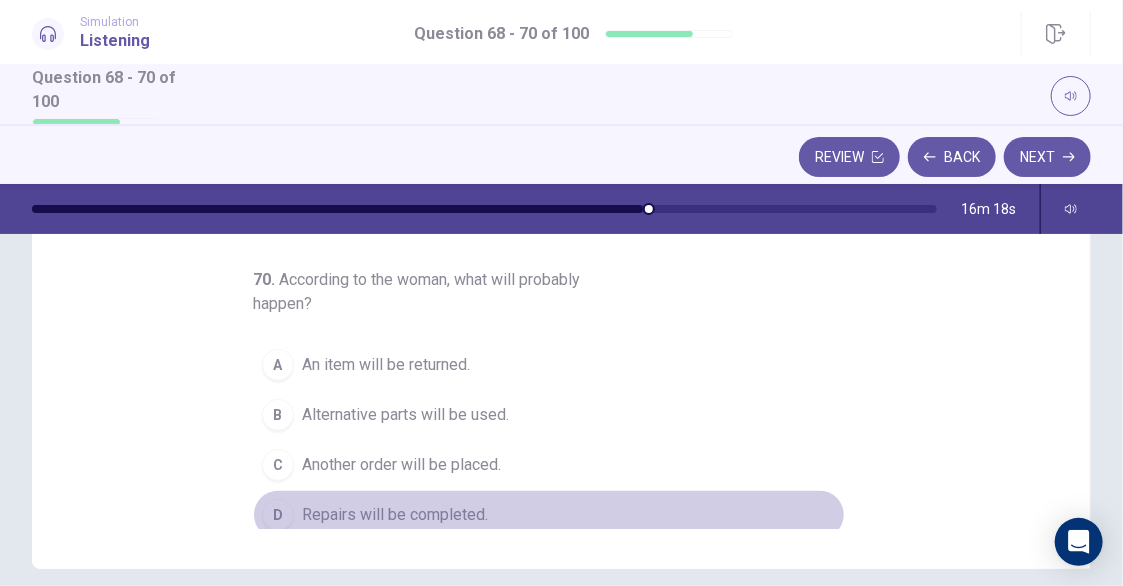click on "Repairs will be completed." at bounding box center (395, 515) 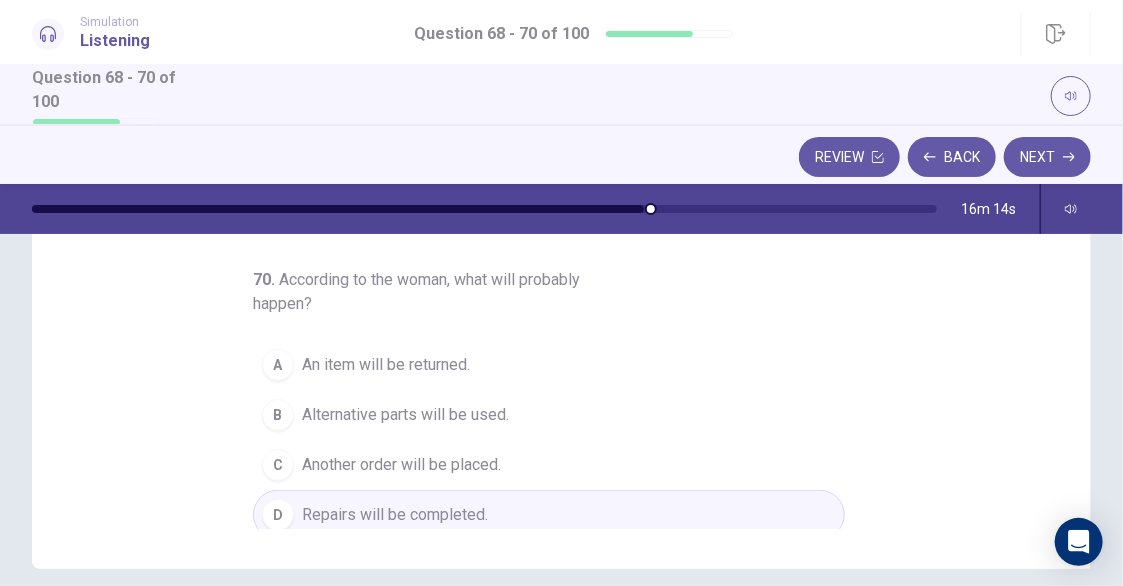 click on "Next" at bounding box center [1047, 157] 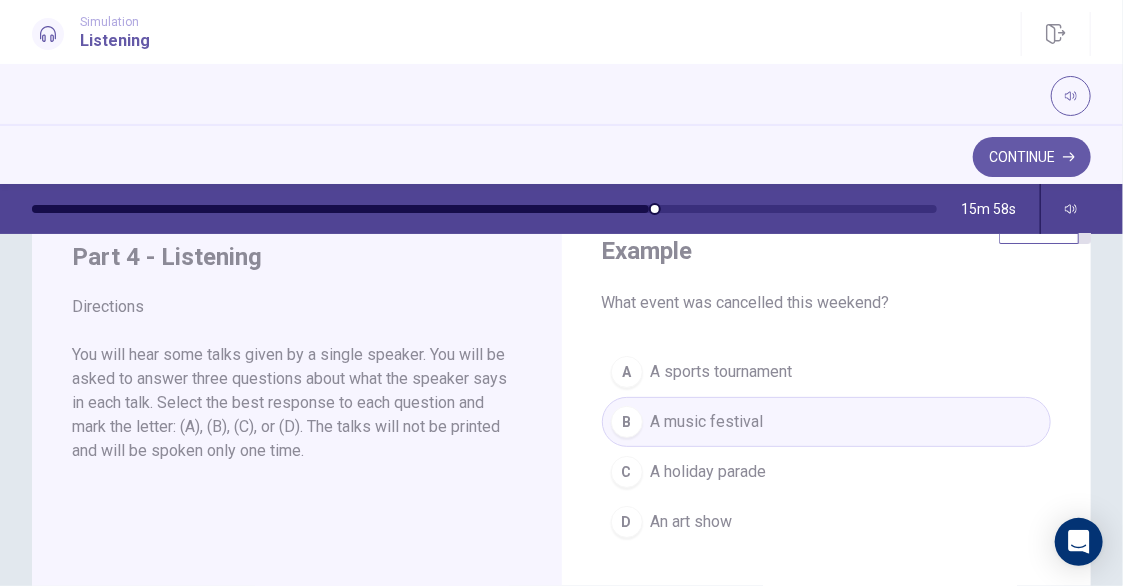 scroll, scrollTop: 100, scrollLeft: 0, axis: vertical 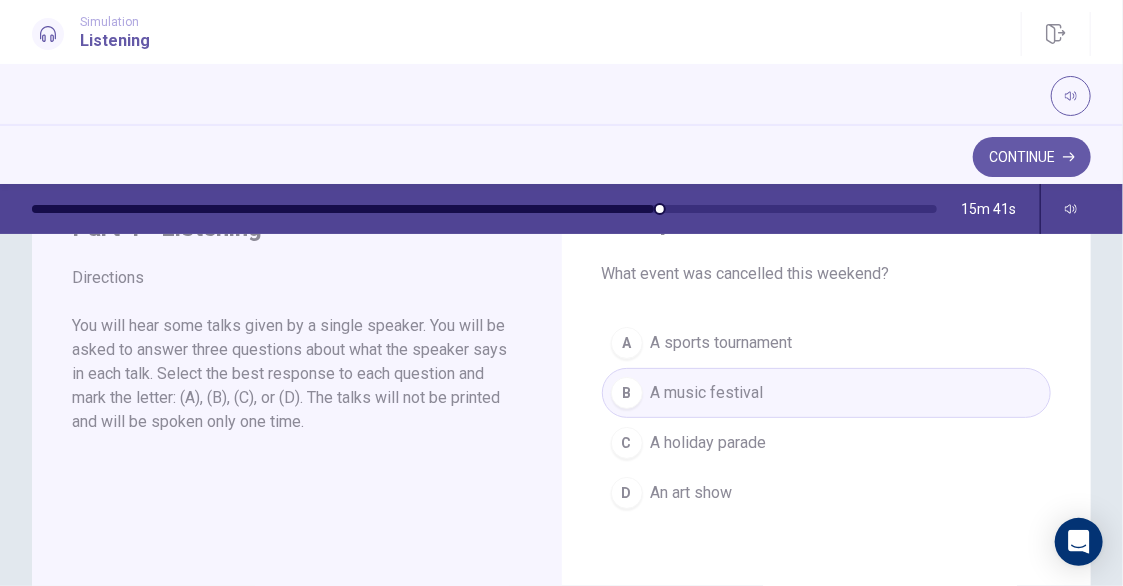click on "Continue" at bounding box center (1032, 157) 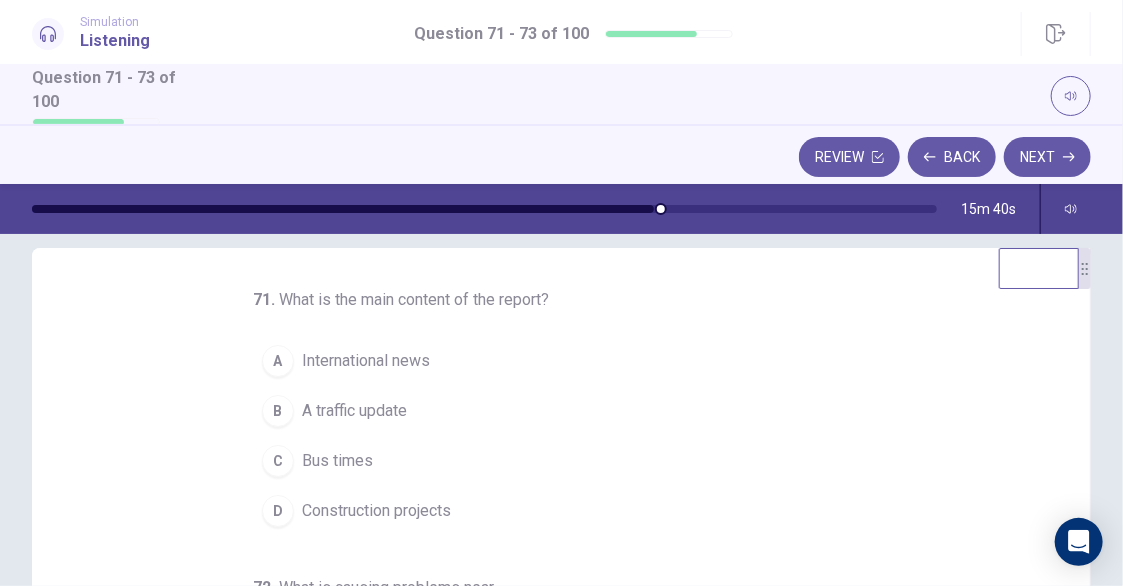 scroll, scrollTop: 0, scrollLeft: 0, axis: both 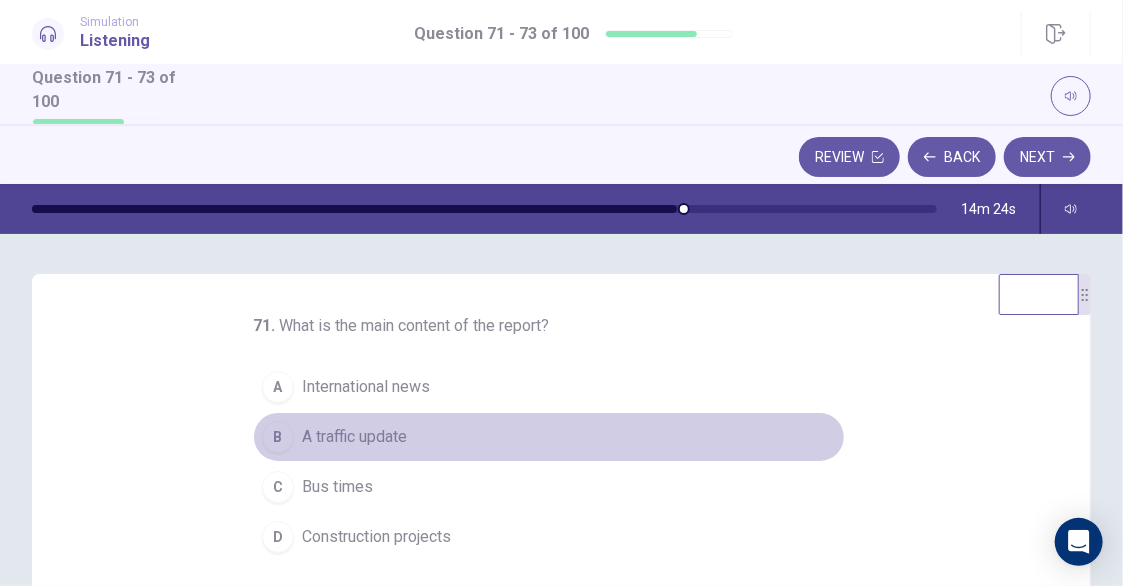 click on "A traffic update" at bounding box center [354, 437] 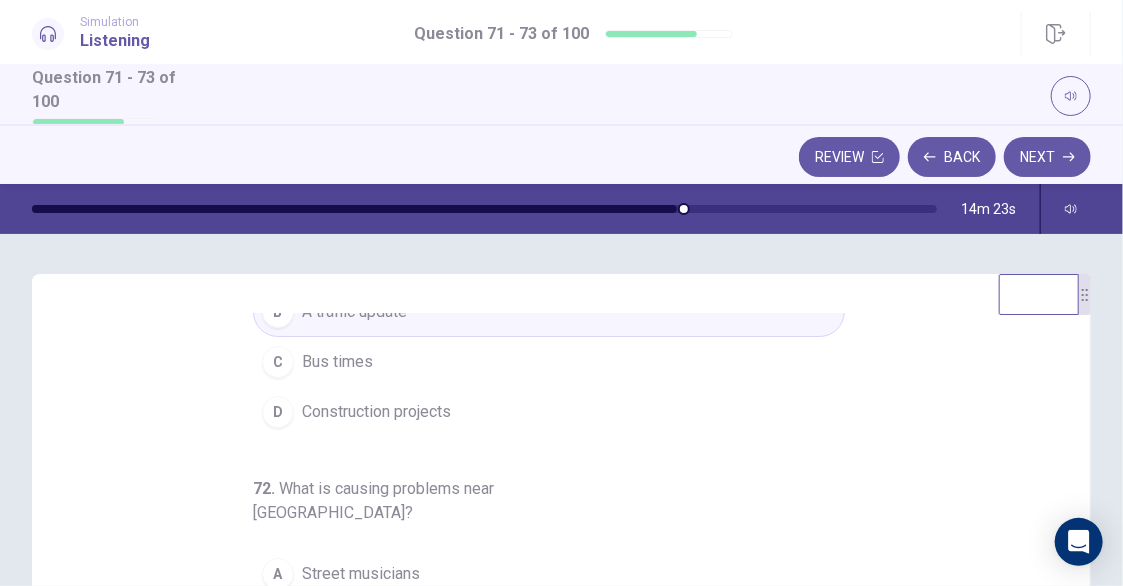 scroll, scrollTop: 198, scrollLeft: 0, axis: vertical 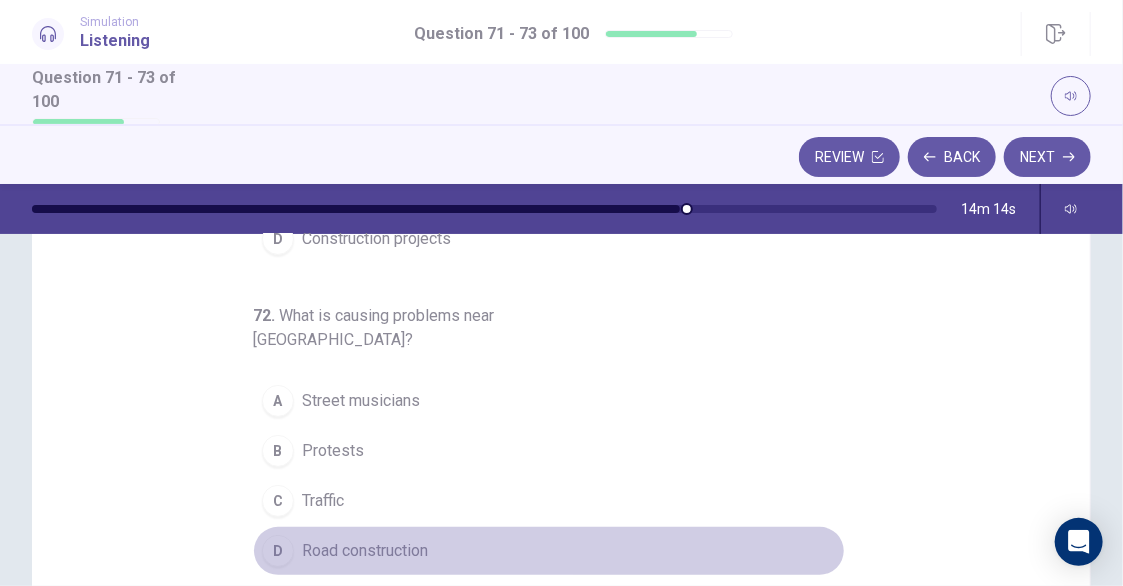 click on "Road construction" at bounding box center [365, 551] 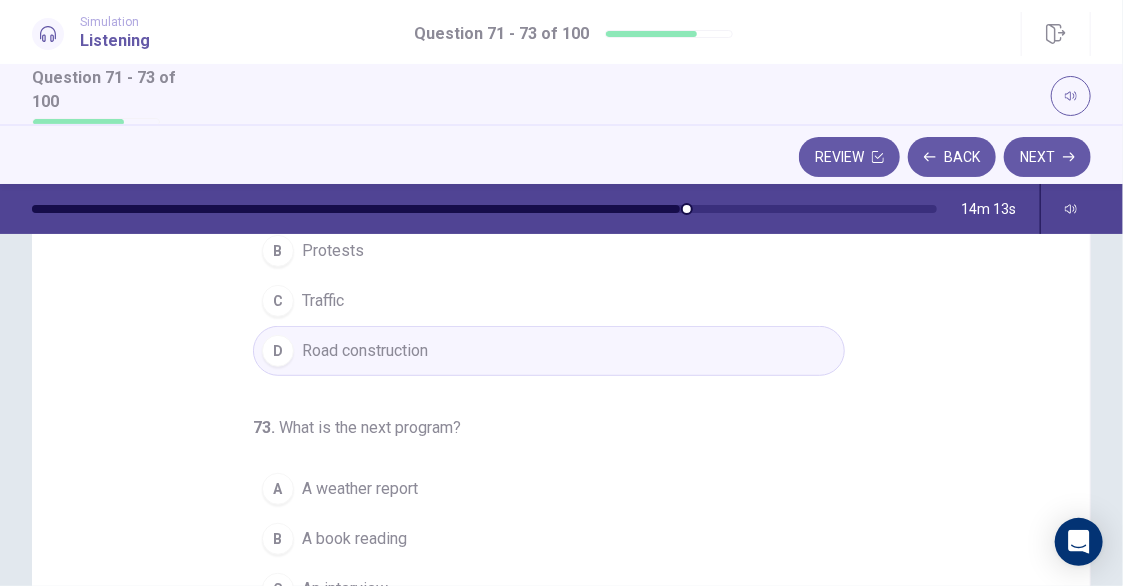 scroll, scrollTop: 400, scrollLeft: 0, axis: vertical 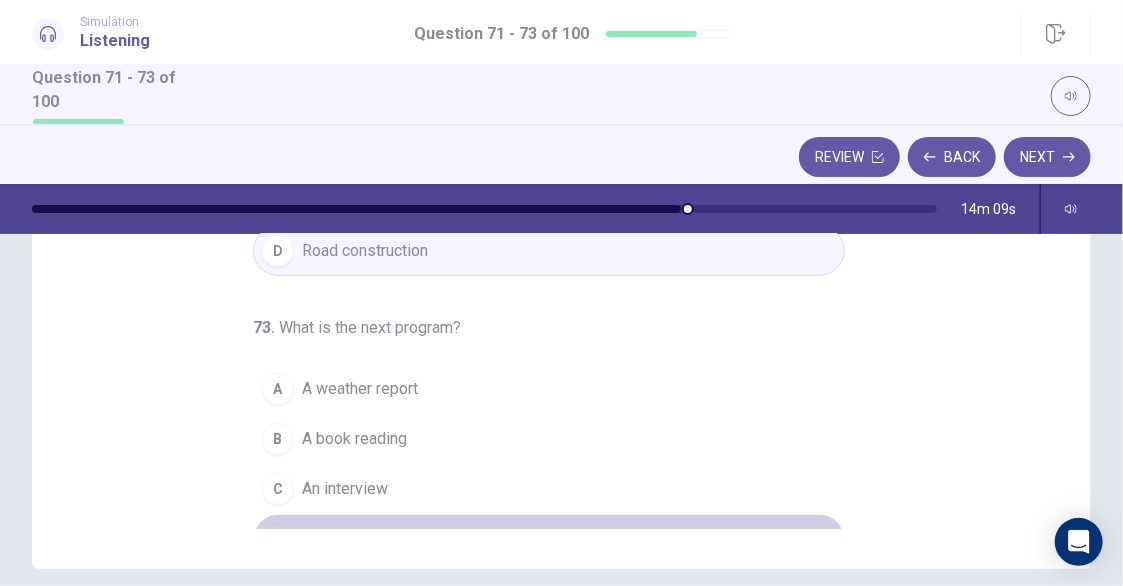 click on "D" at bounding box center [278, 539] 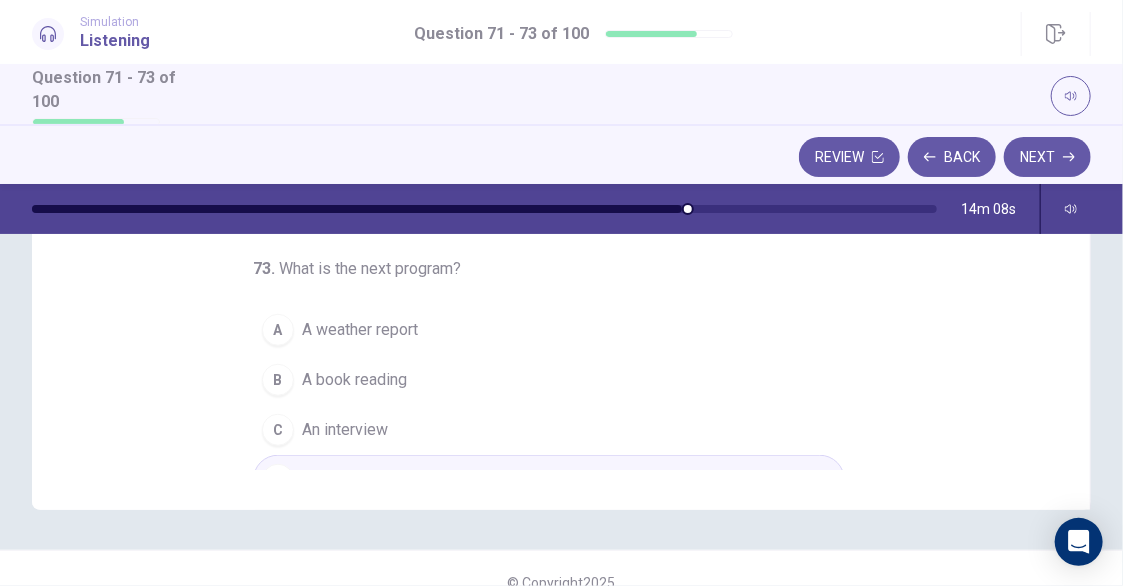 scroll, scrollTop: 486, scrollLeft: 0, axis: vertical 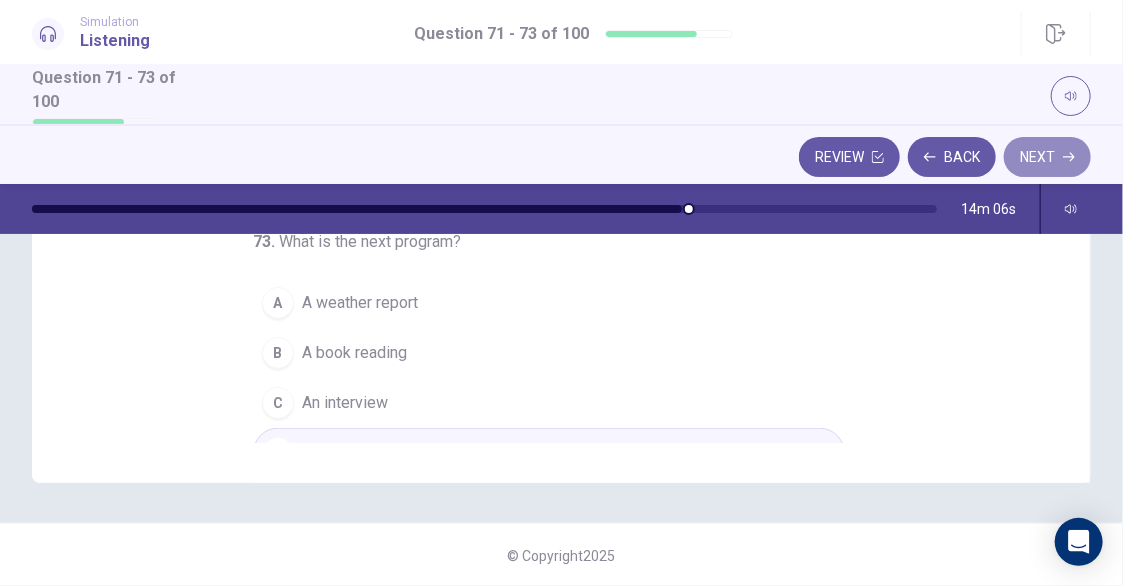 click on "Next" at bounding box center [1047, 157] 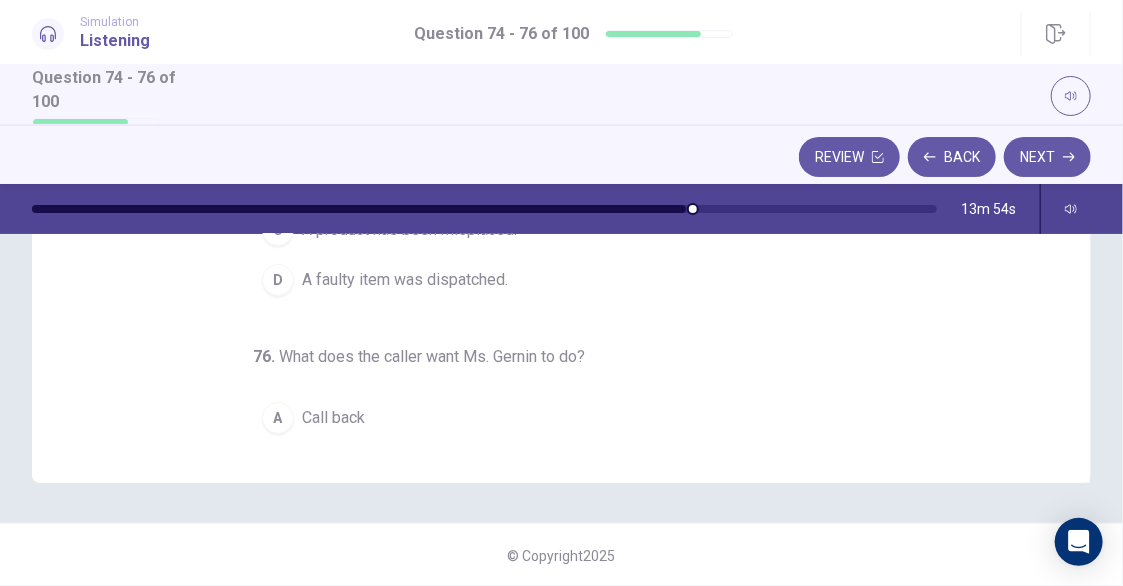 scroll, scrollTop: 0, scrollLeft: 0, axis: both 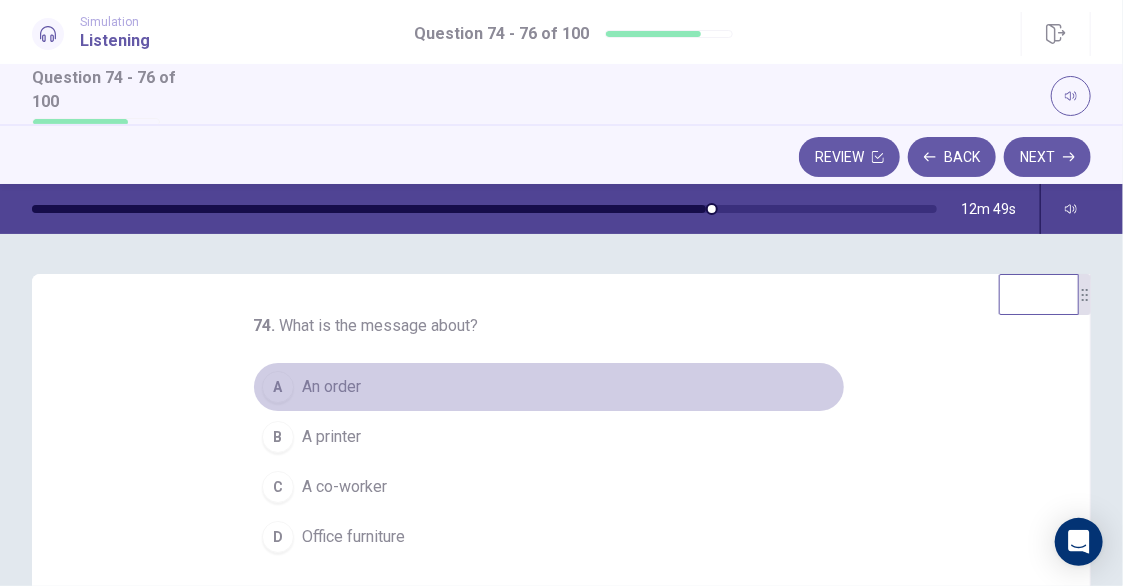 click on "An order" at bounding box center [331, 387] 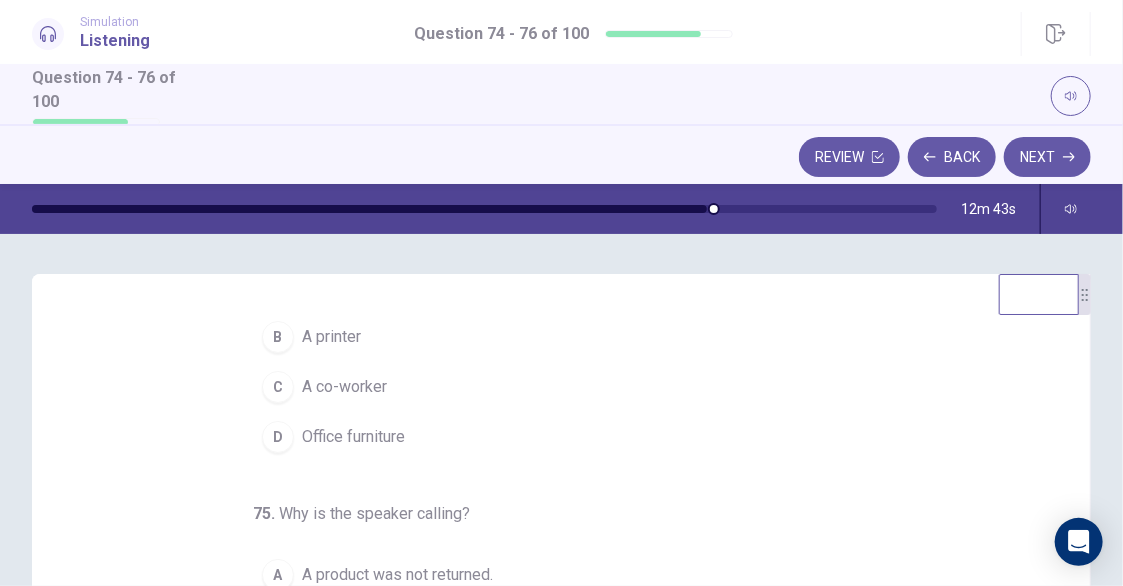 scroll, scrollTop: 198, scrollLeft: 0, axis: vertical 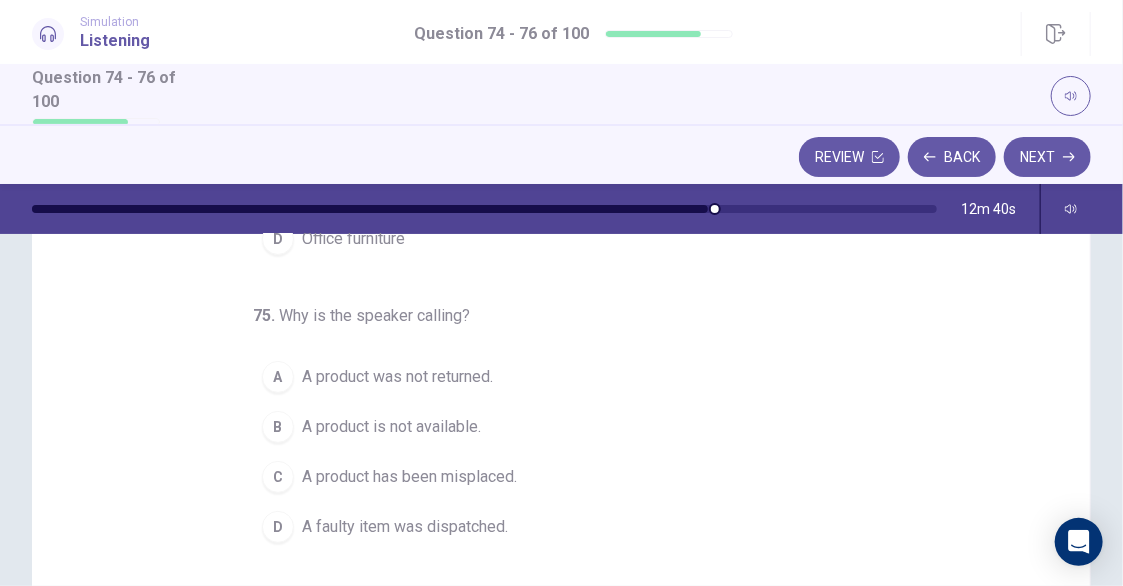 click on "A product is not available." at bounding box center [391, 427] 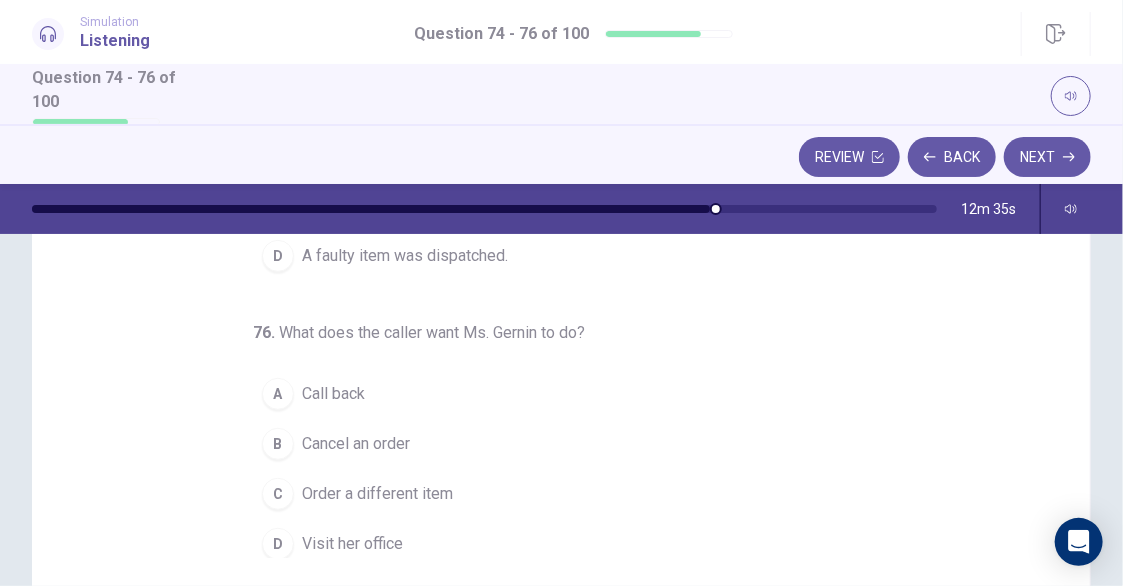 scroll, scrollTop: 400, scrollLeft: 0, axis: vertical 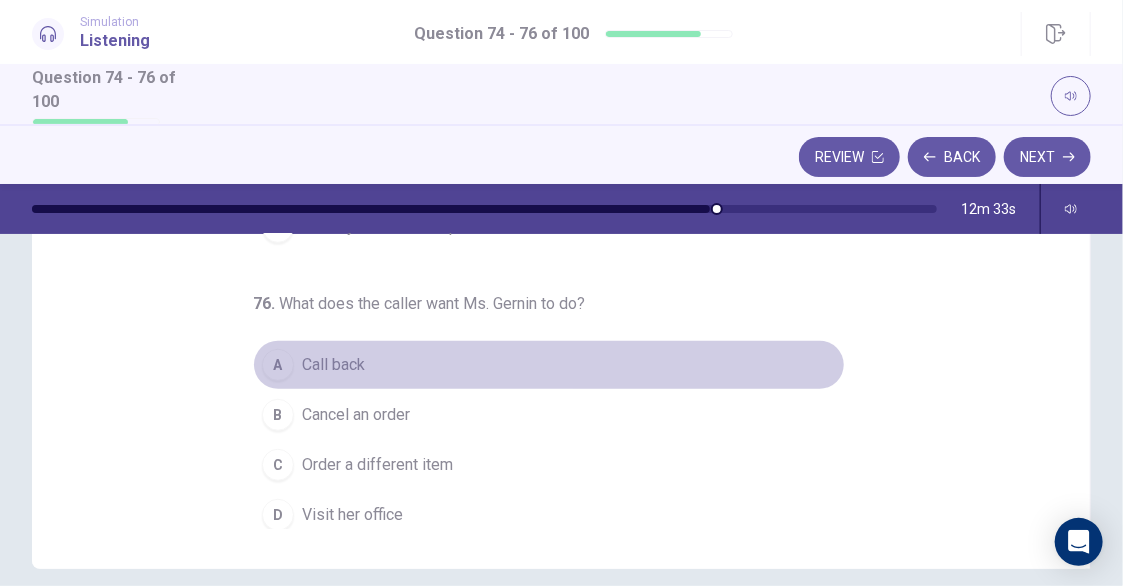 click on "Call back" at bounding box center [333, 365] 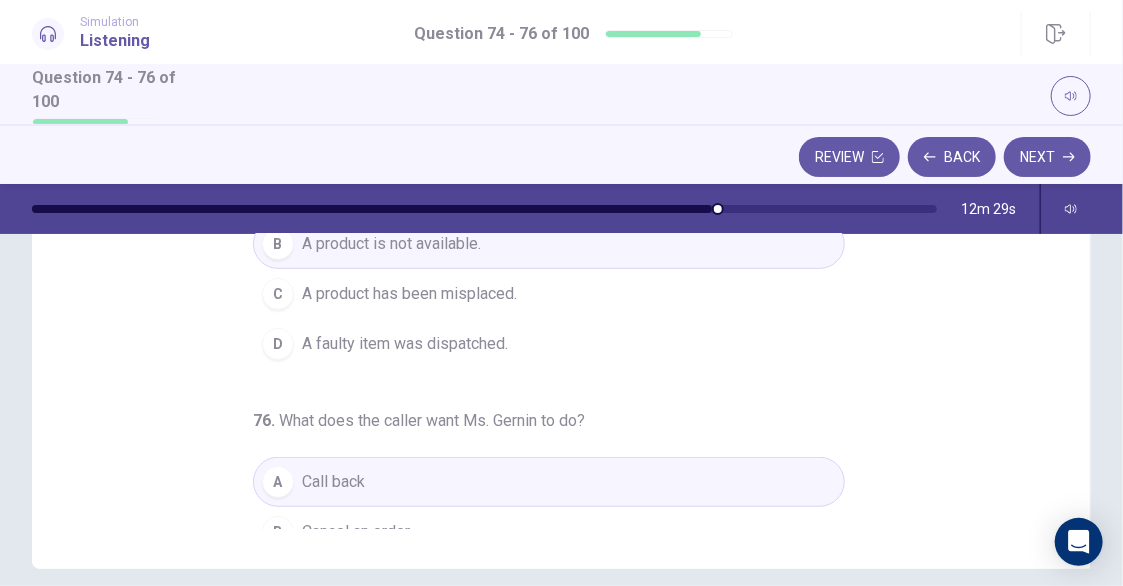 scroll, scrollTop: 0, scrollLeft: 0, axis: both 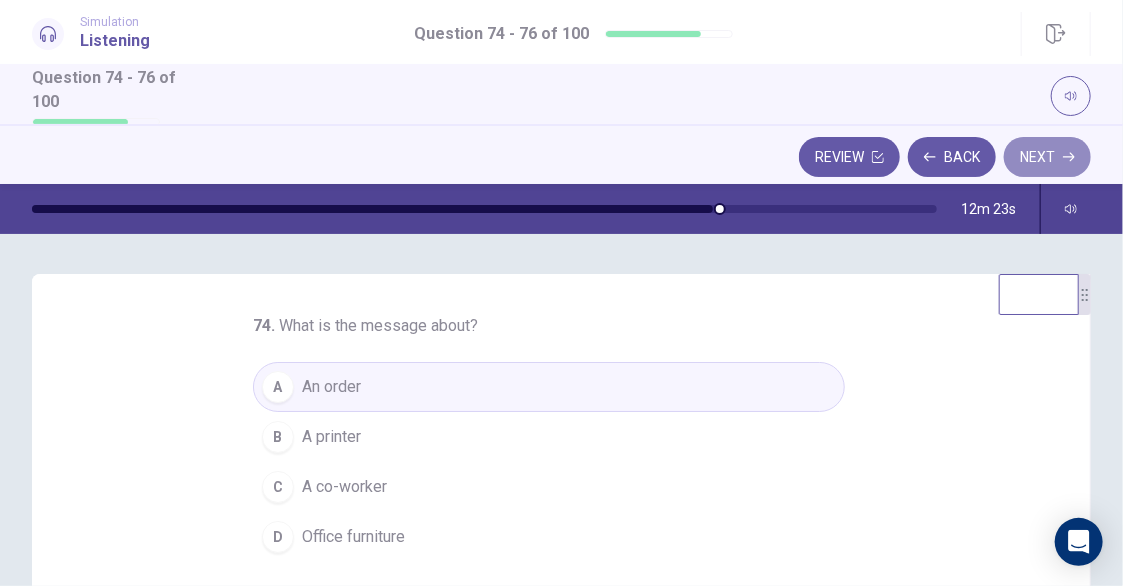 click on "Next" at bounding box center (1047, 157) 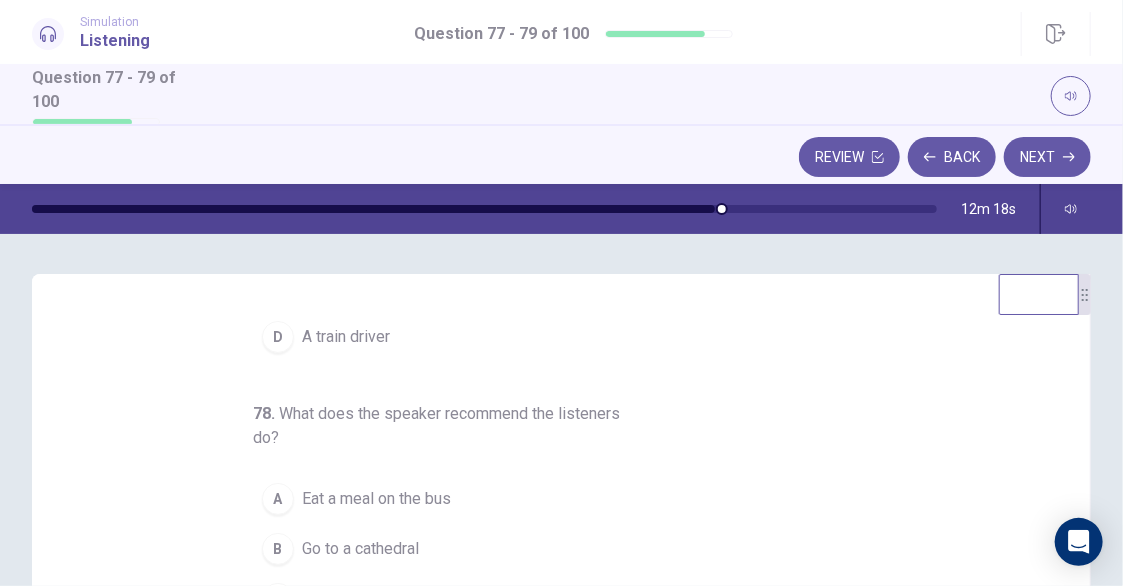 scroll, scrollTop: 222, scrollLeft: 0, axis: vertical 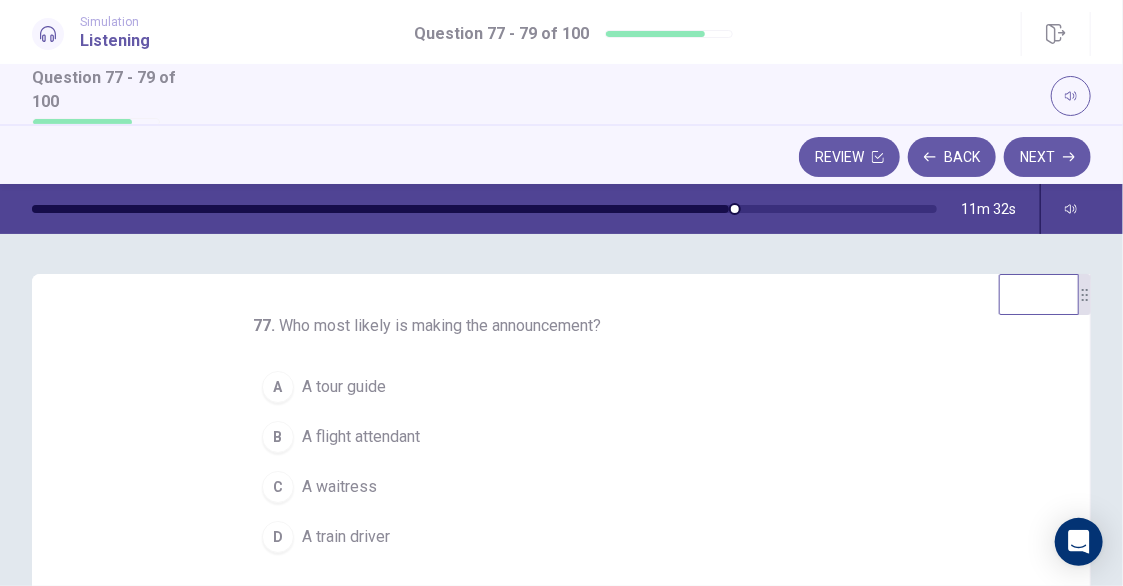 click on "A tour guide" at bounding box center (344, 387) 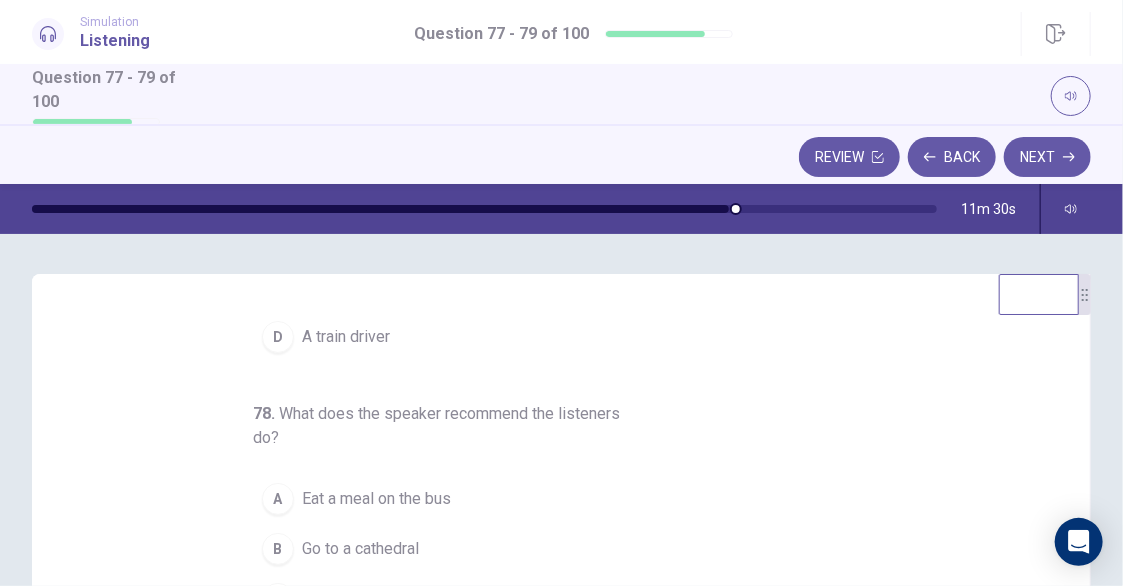 scroll, scrollTop: 222, scrollLeft: 0, axis: vertical 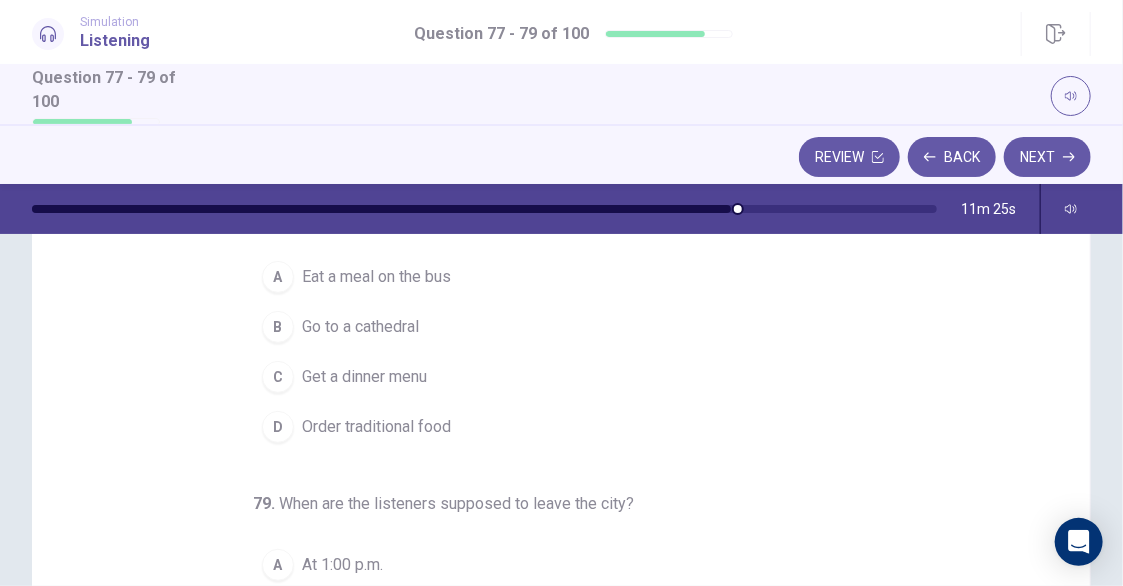 click on "Order traditional food" at bounding box center [376, 427] 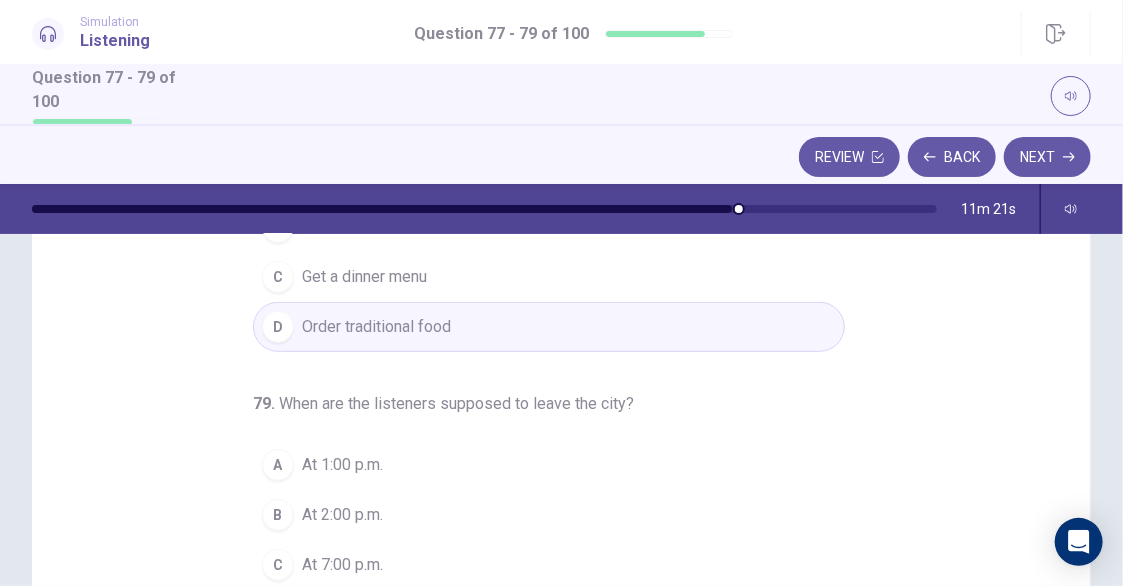 scroll, scrollTop: 400, scrollLeft: 0, axis: vertical 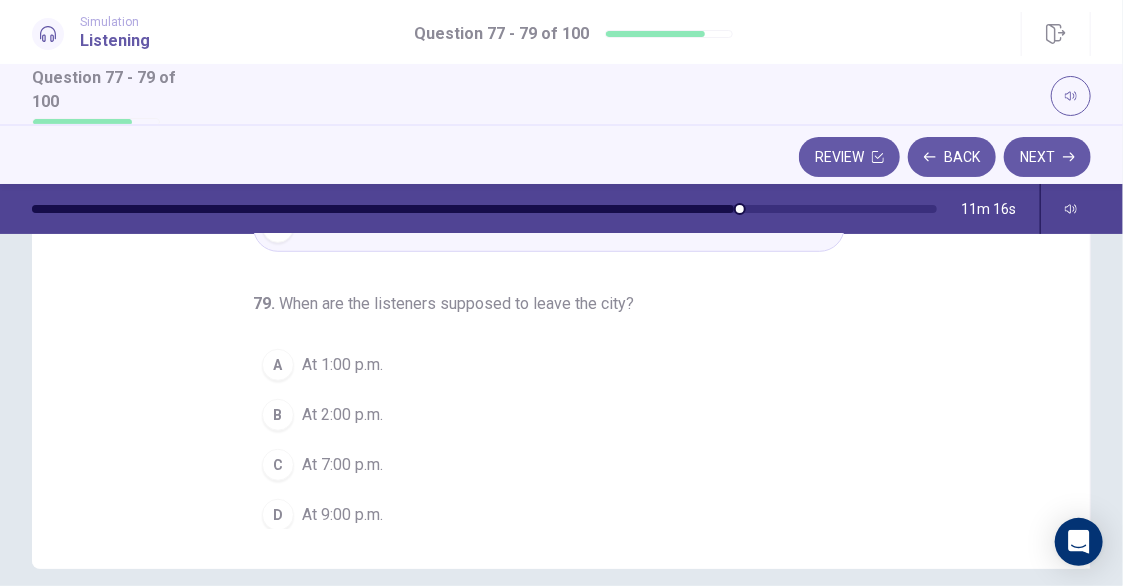 drag, startPoint x: 285, startPoint y: 464, endPoint x: 274, endPoint y: 458, distance: 12.529964 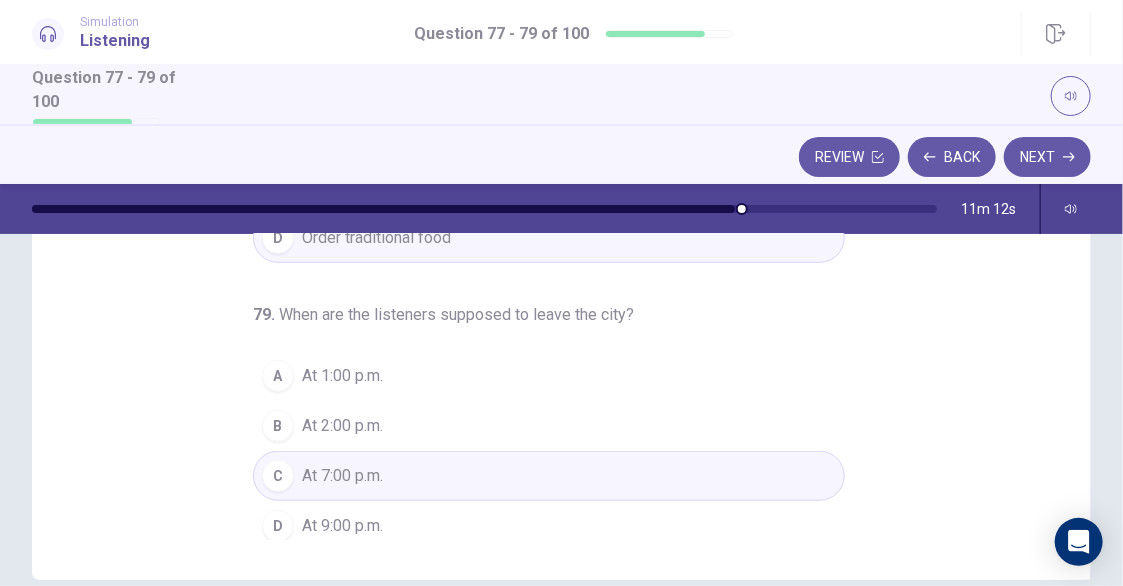 scroll, scrollTop: 486, scrollLeft: 0, axis: vertical 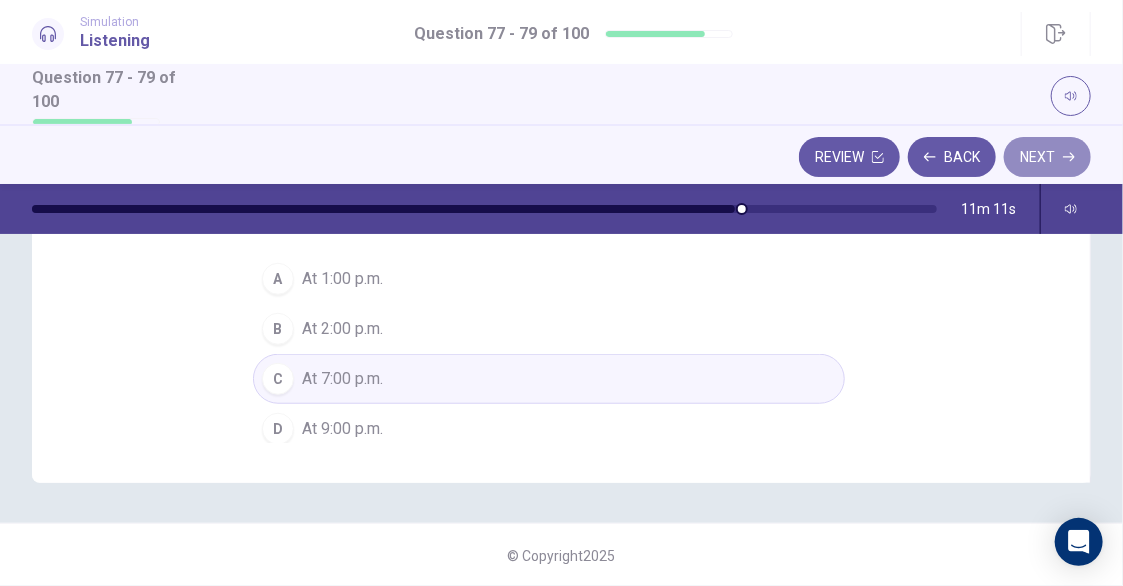 click on "Next" at bounding box center (1047, 157) 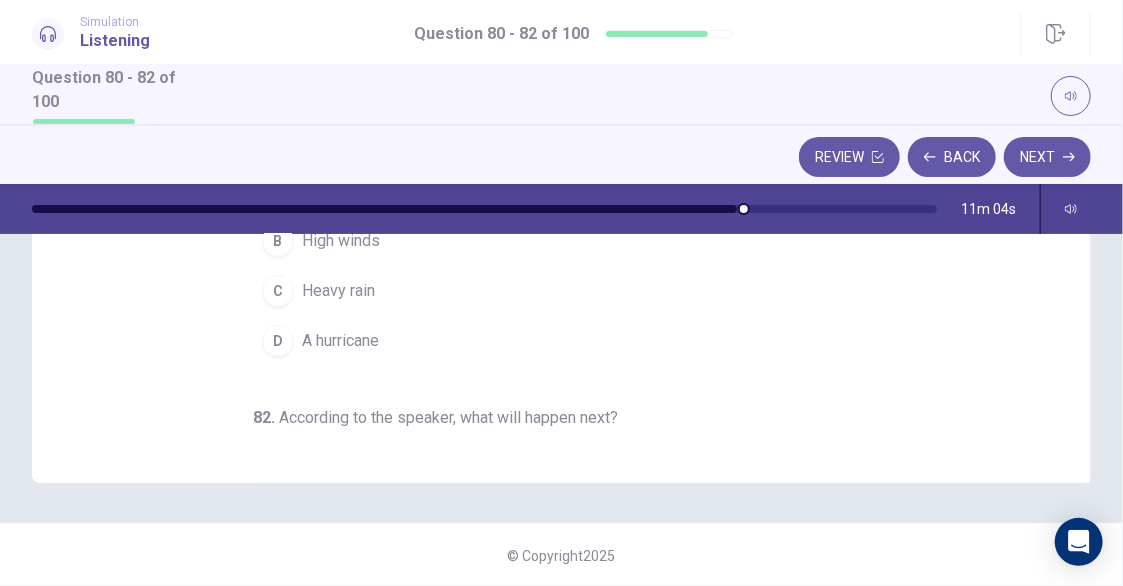 scroll, scrollTop: 0, scrollLeft: 0, axis: both 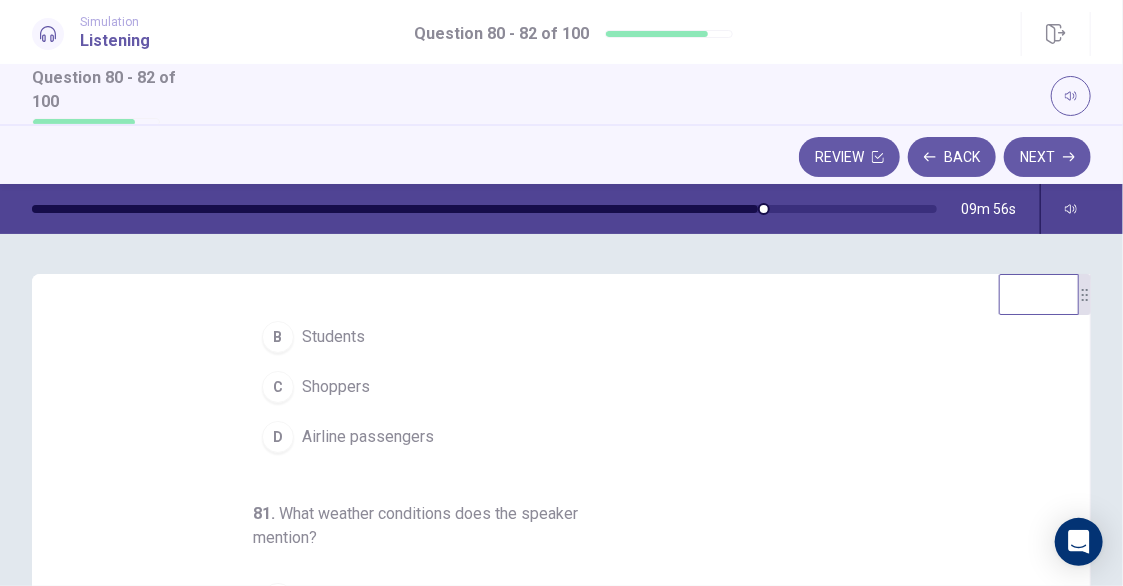 click on "Airline passengers" at bounding box center (368, 437) 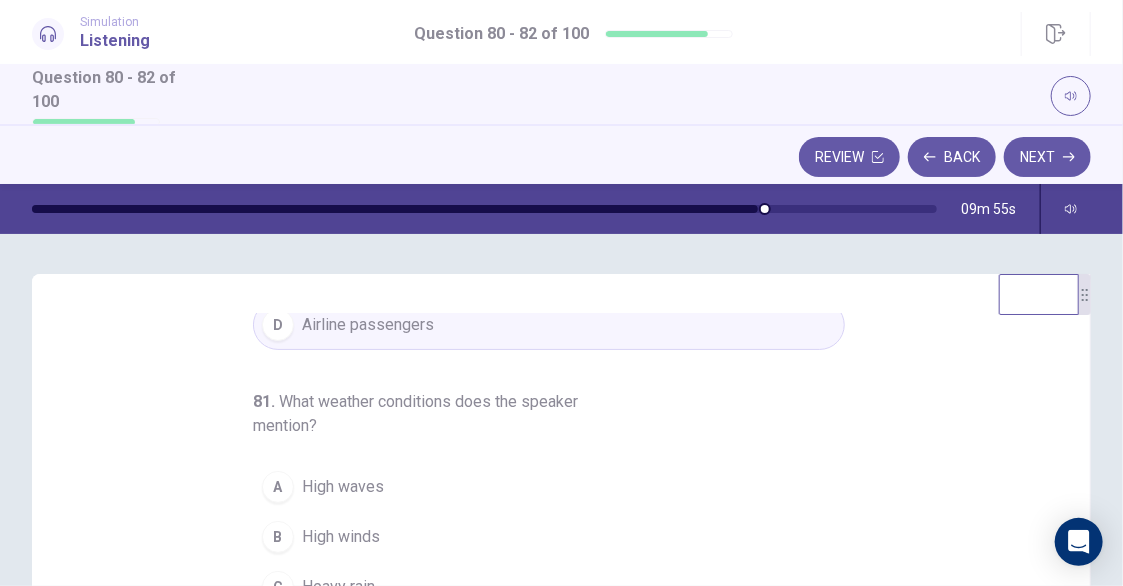 scroll, scrollTop: 222, scrollLeft: 0, axis: vertical 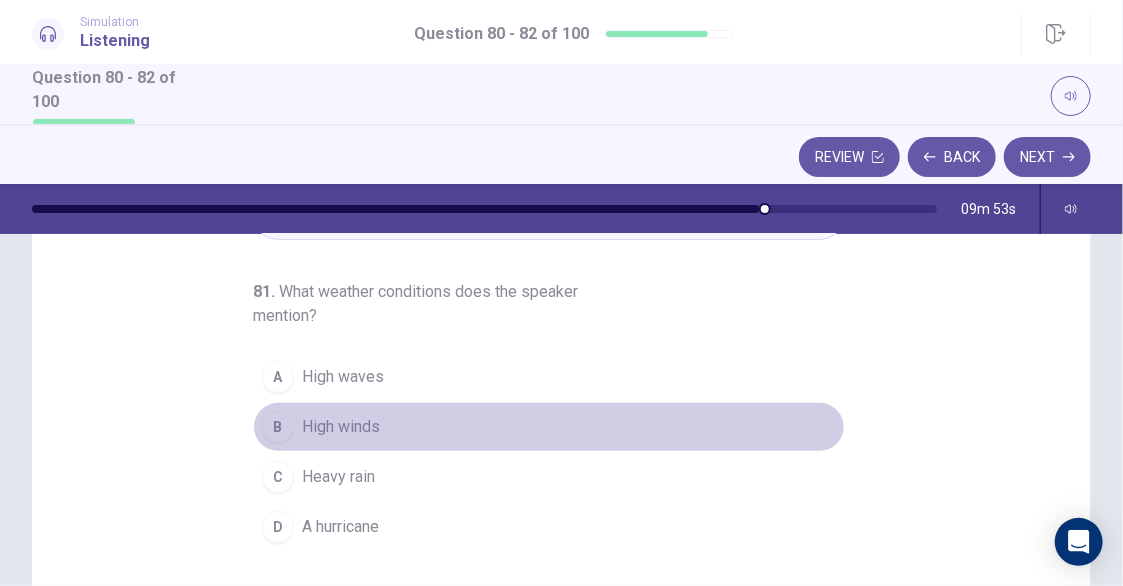 click on "High winds" at bounding box center [341, 427] 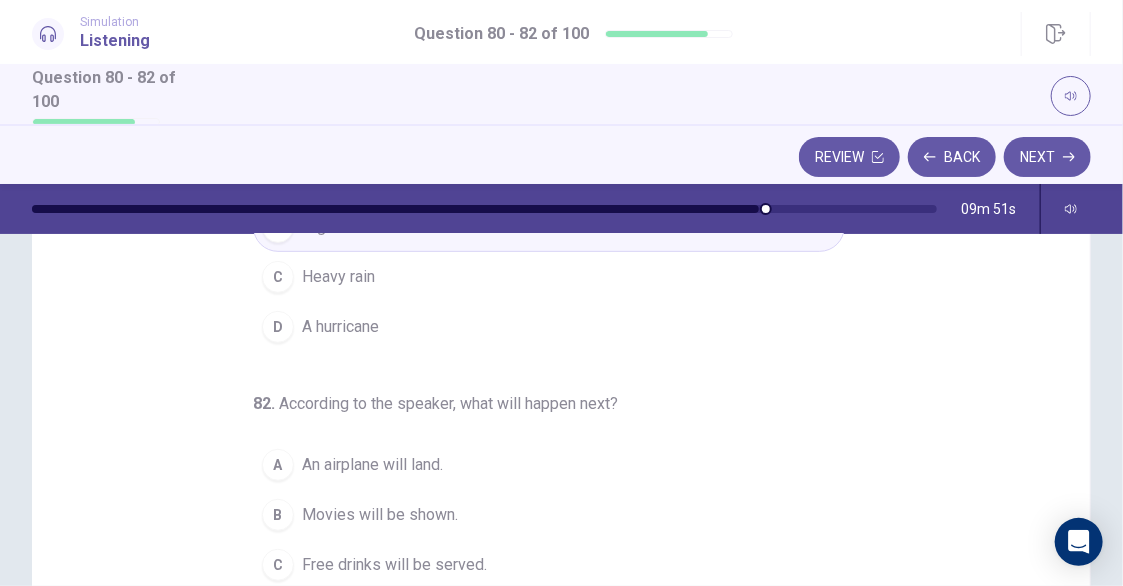 scroll, scrollTop: 400, scrollLeft: 0, axis: vertical 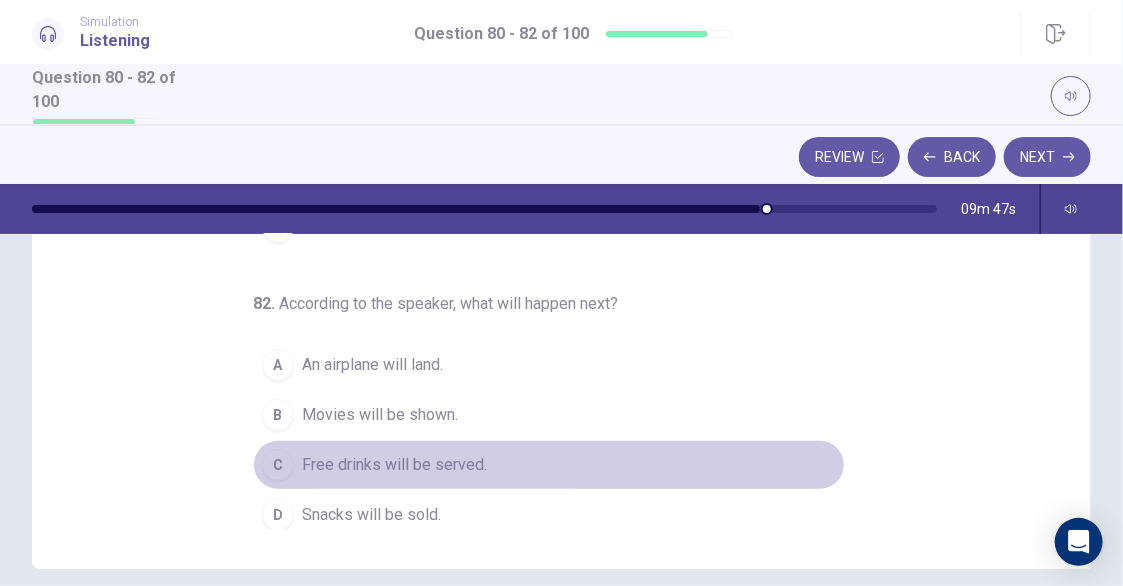 click on "Free drinks will be served." at bounding box center [394, 465] 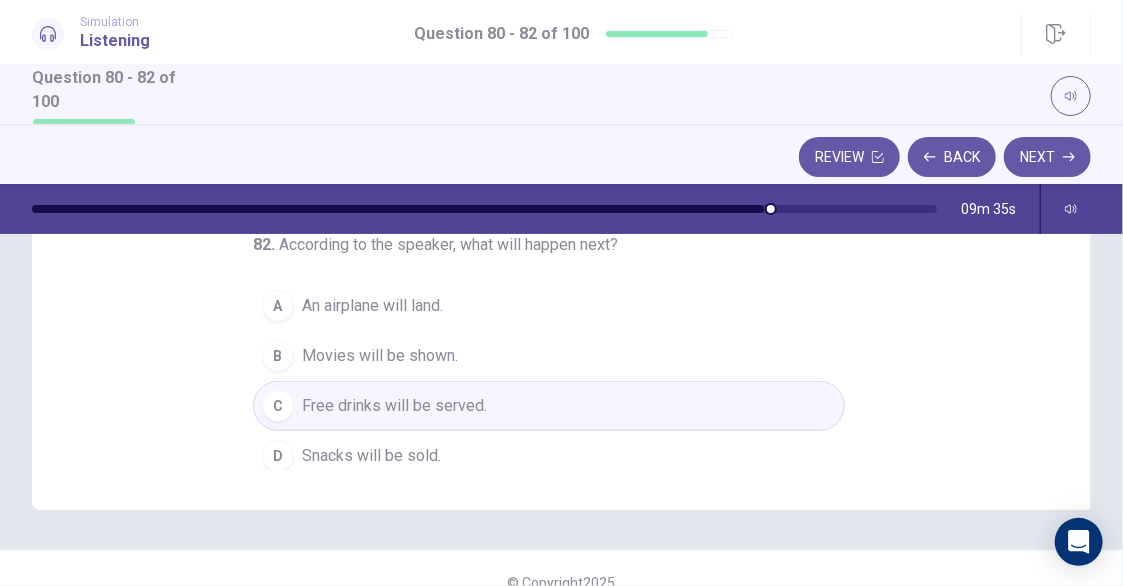 scroll, scrollTop: 486, scrollLeft: 0, axis: vertical 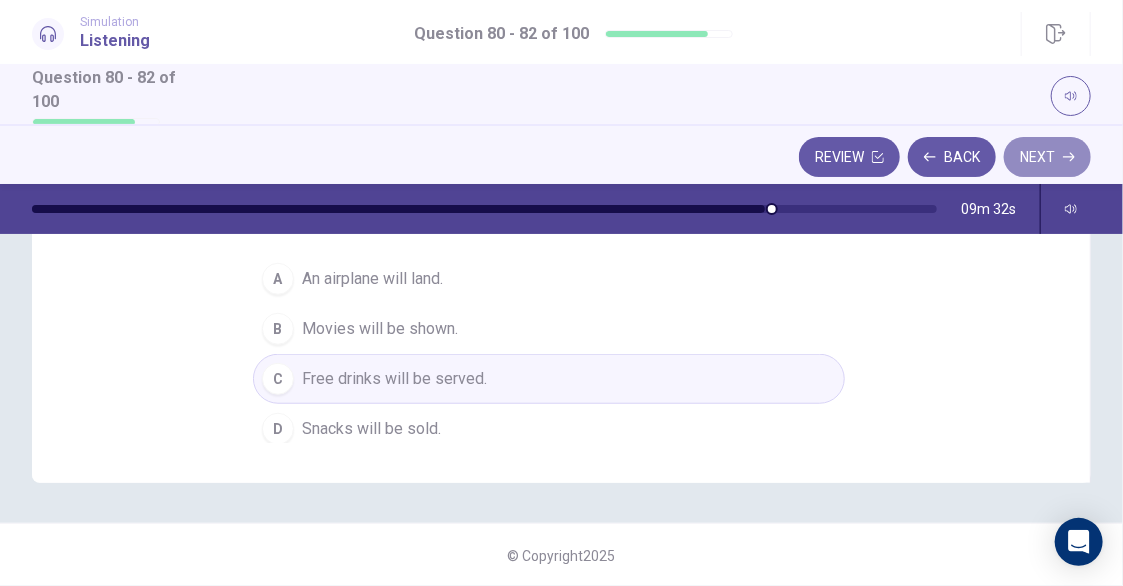 click on "Next" at bounding box center (1047, 157) 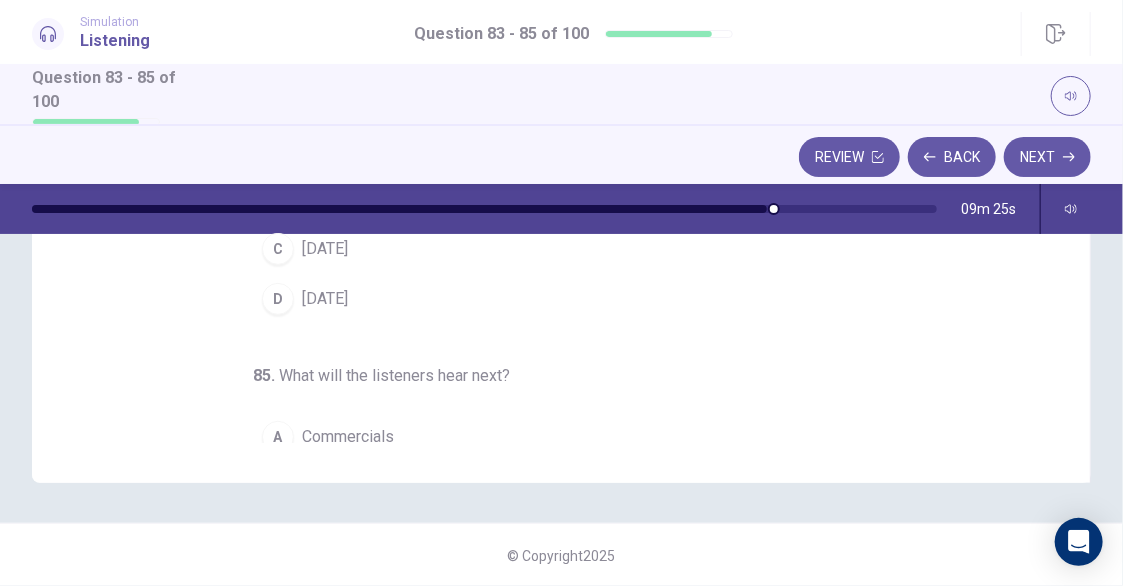 scroll, scrollTop: 0, scrollLeft: 0, axis: both 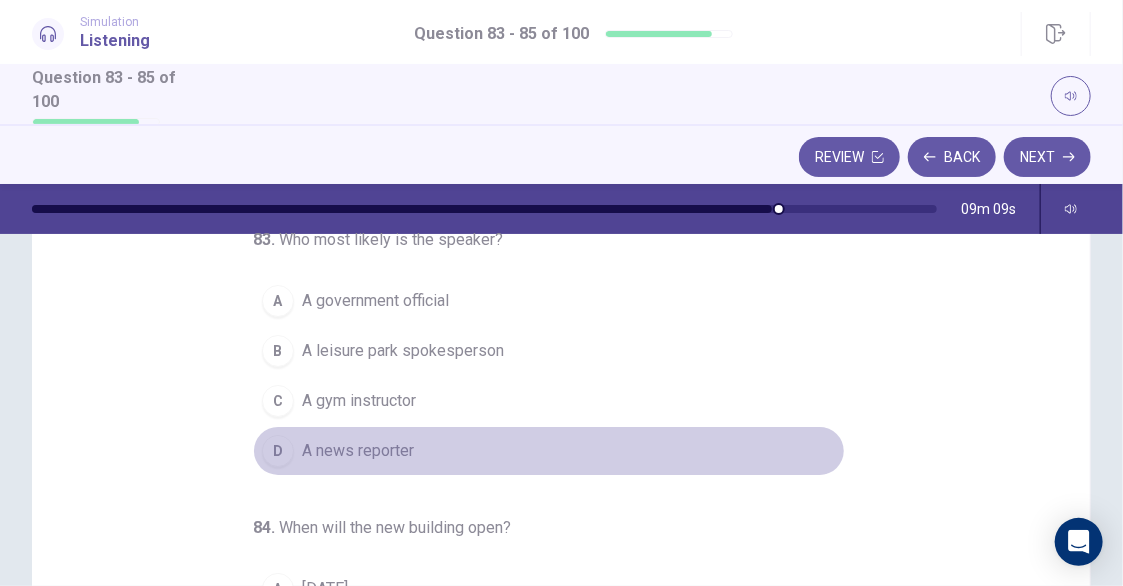 click on "A news reporter" at bounding box center [358, 451] 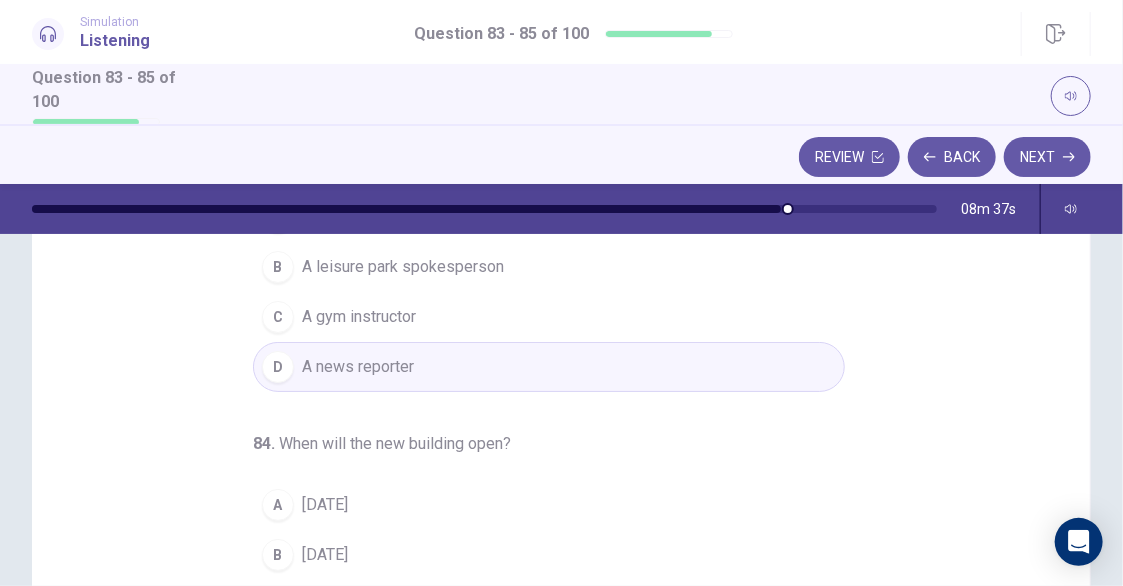 scroll, scrollTop: 198, scrollLeft: 0, axis: vertical 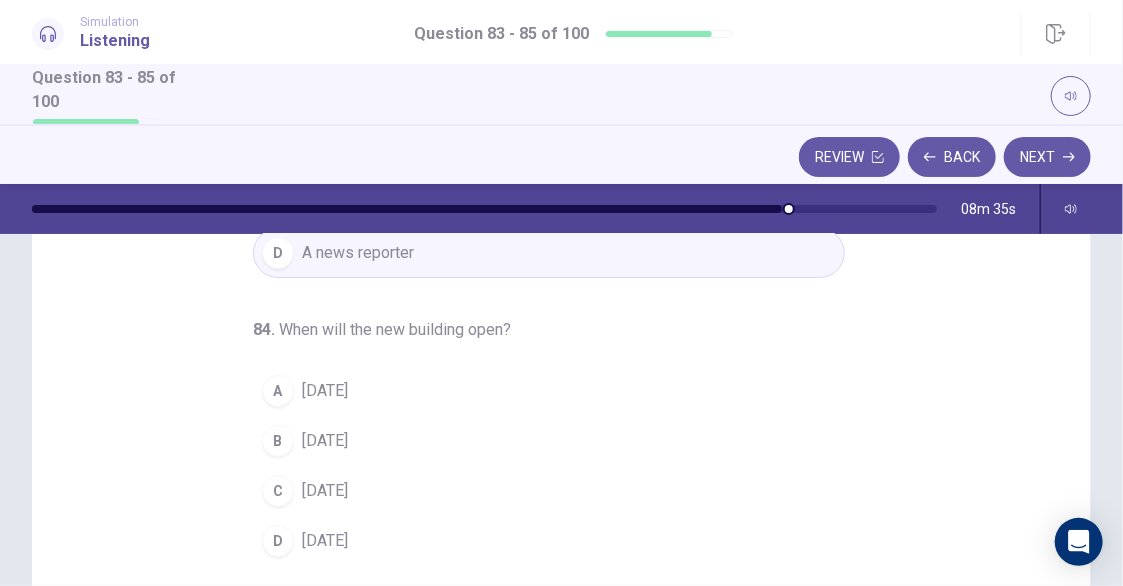 click on "A In two years" at bounding box center (549, 391) 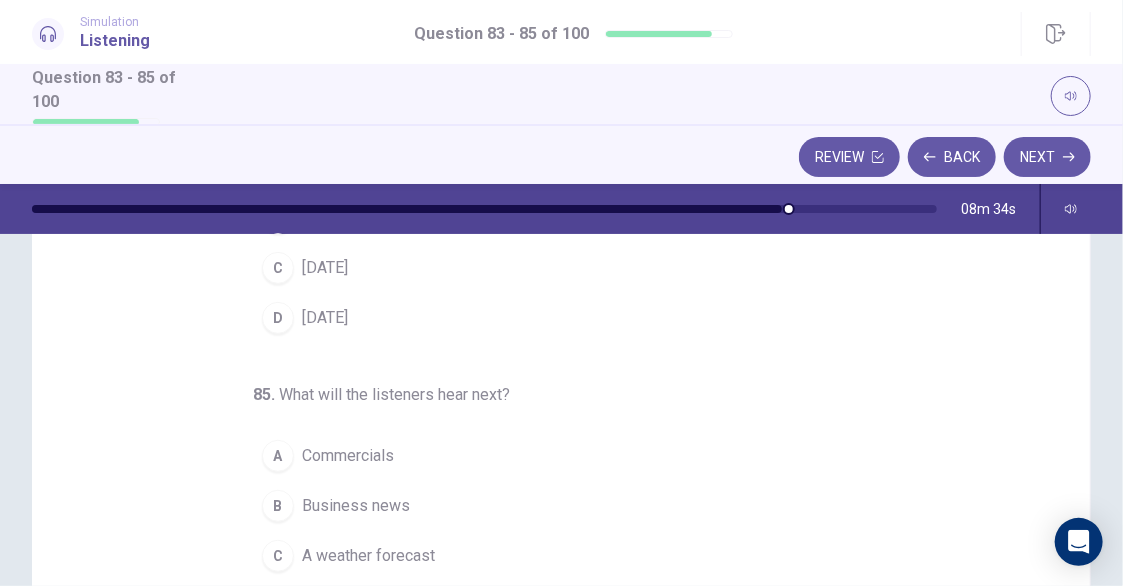 scroll, scrollTop: 386, scrollLeft: 0, axis: vertical 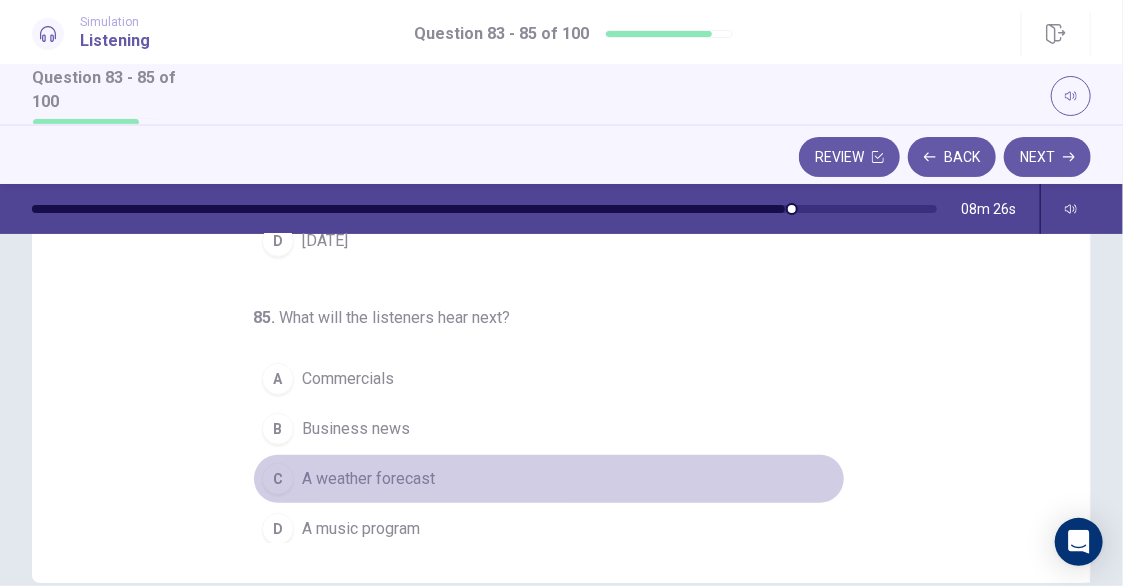 drag, startPoint x: 413, startPoint y: 473, endPoint x: 426, endPoint y: 464, distance: 15.811388 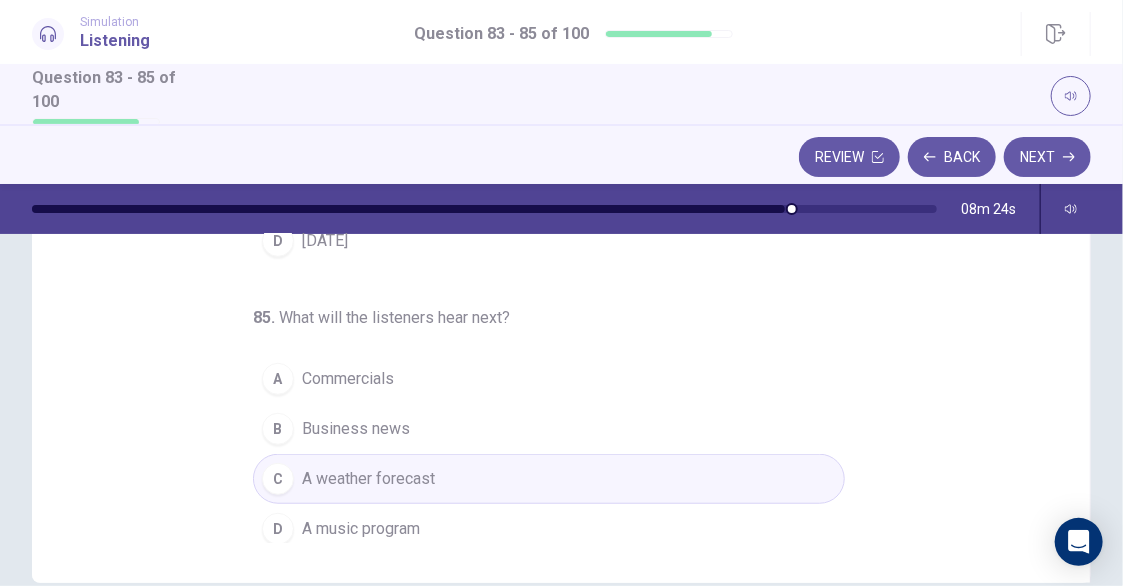 click on "Next" at bounding box center (1047, 157) 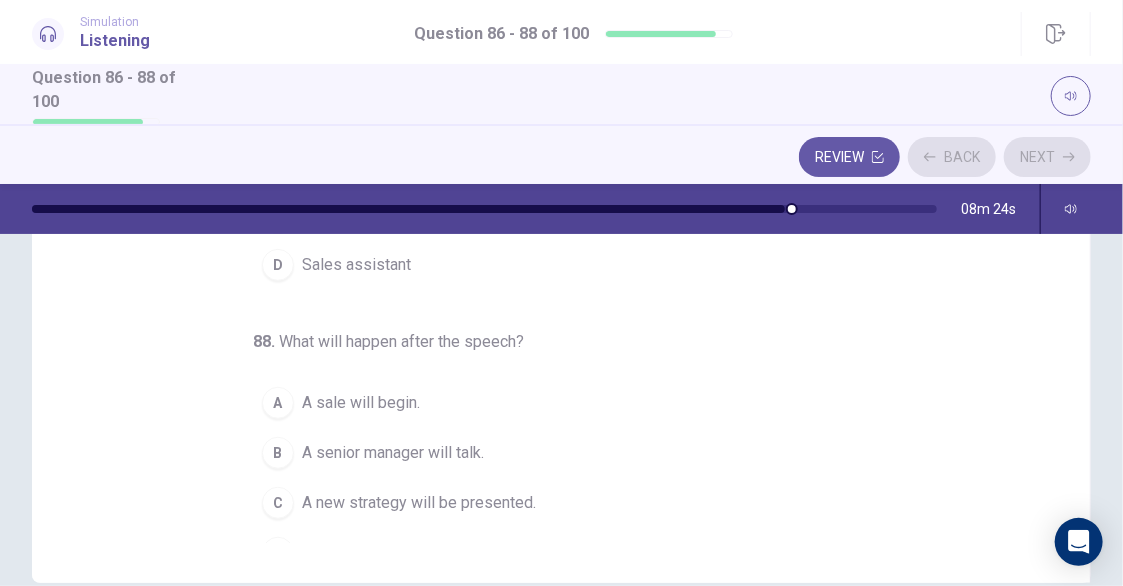 scroll, scrollTop: 410, scrollLeft: 0, axis: vertical 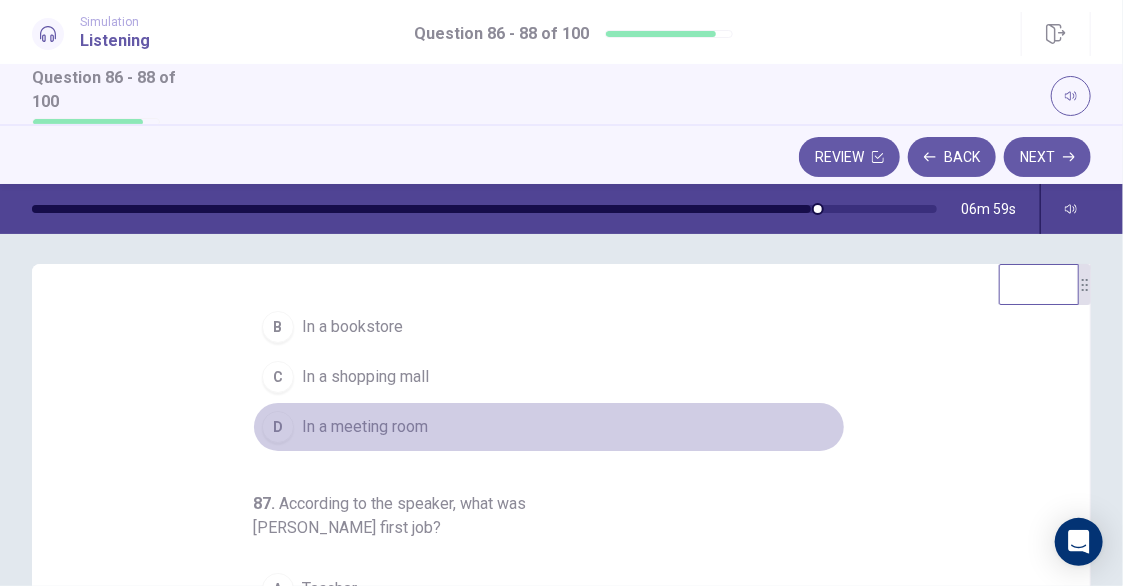 click on "In a meeting room" at bounding box center (365, 427) 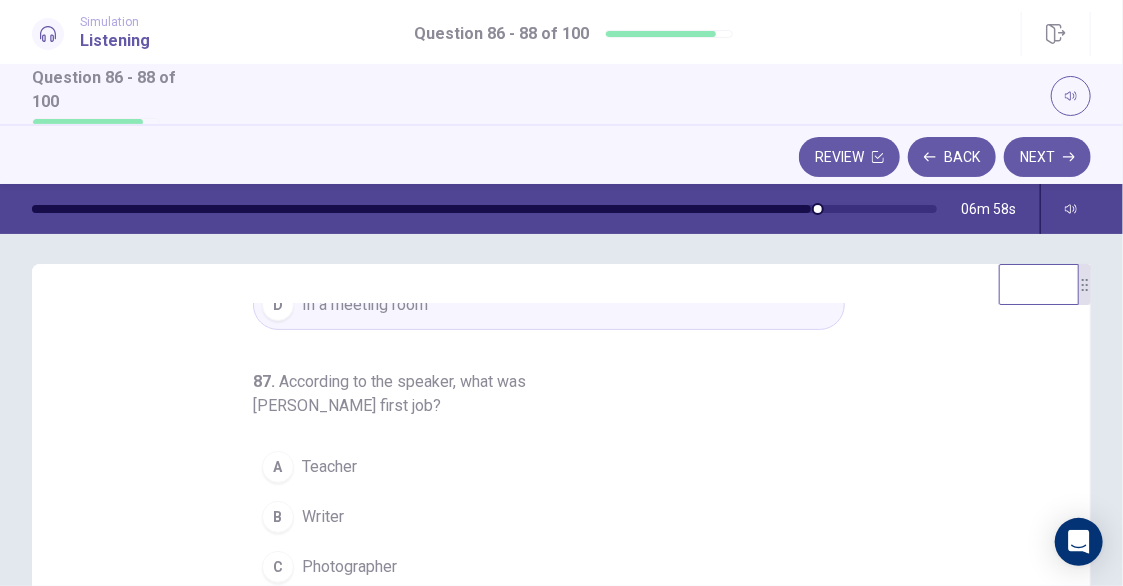 scroll, scrollTop: 222, scrollLeft: 0, axis: vertical 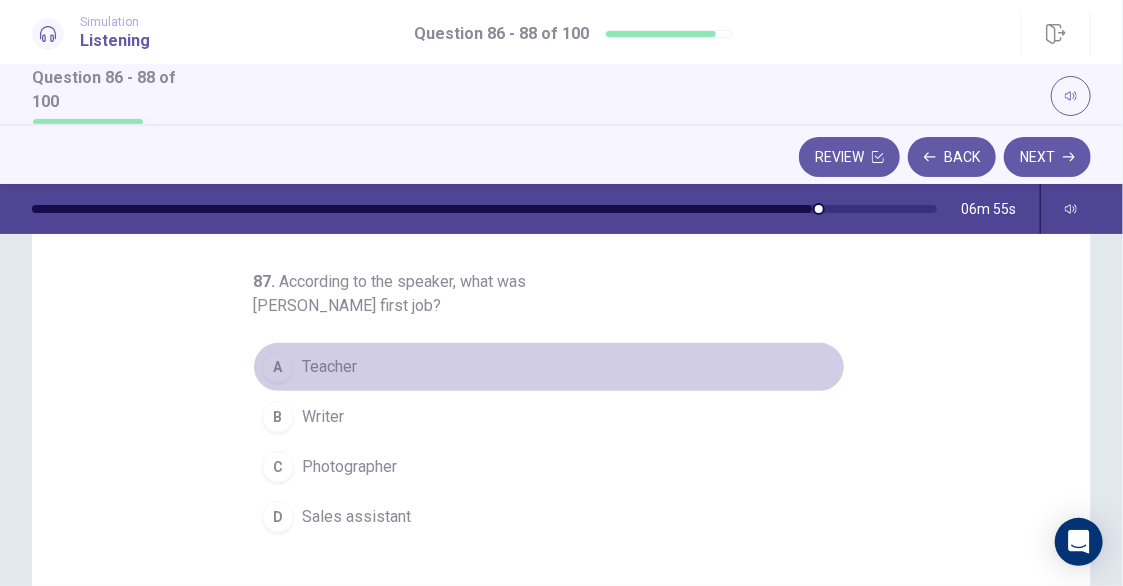 click on "Teacher" at bounding box center (329, 367) 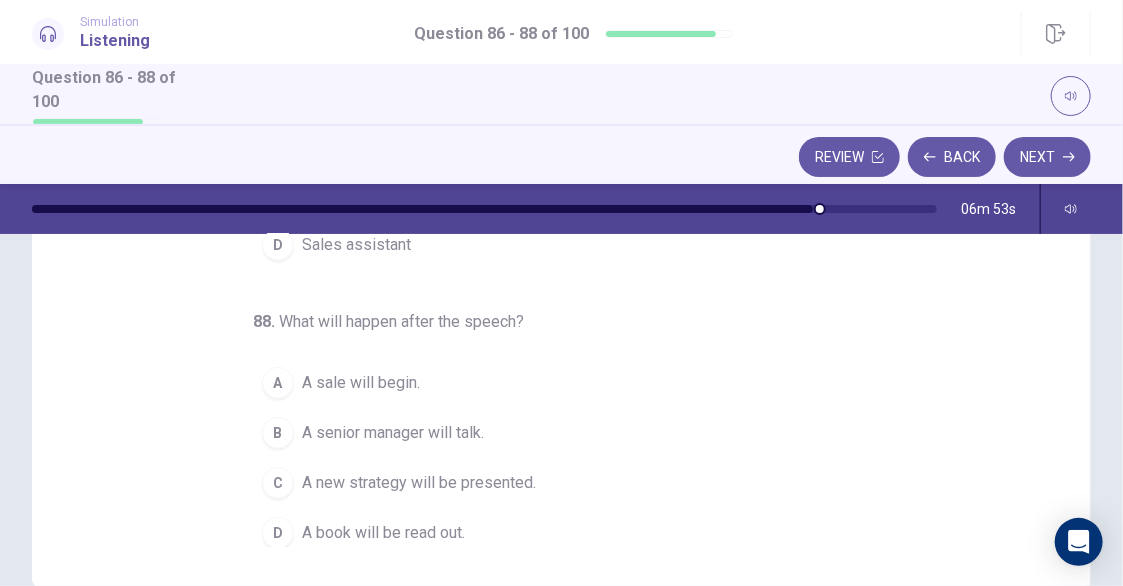 scroll, scrollTop: 410, scrollLeft: 0, axis: vertical 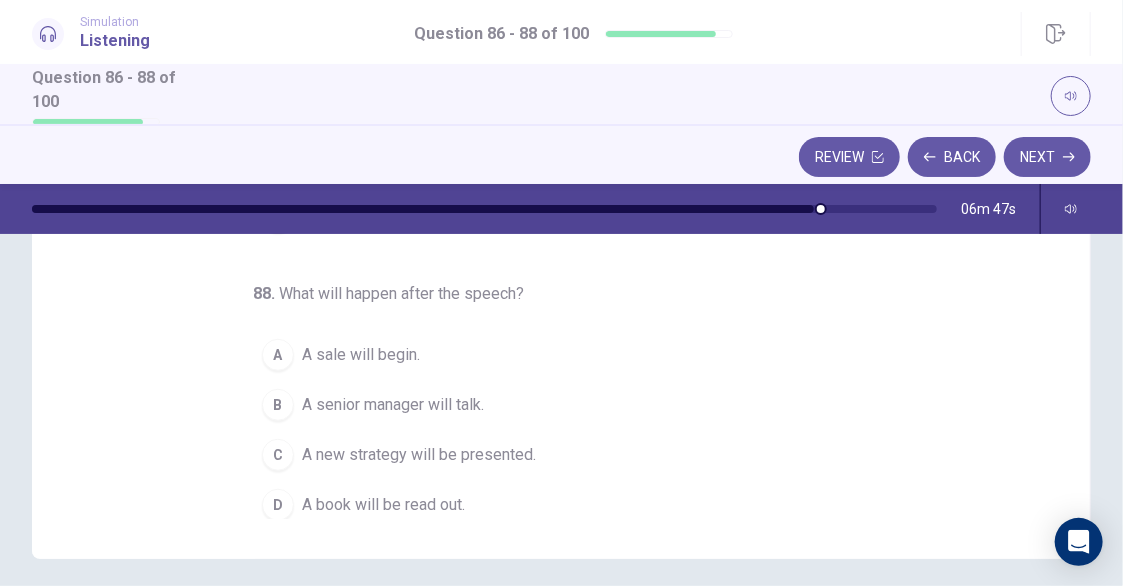click on "A new strategy will be presented." at bounding box center [419, 455] 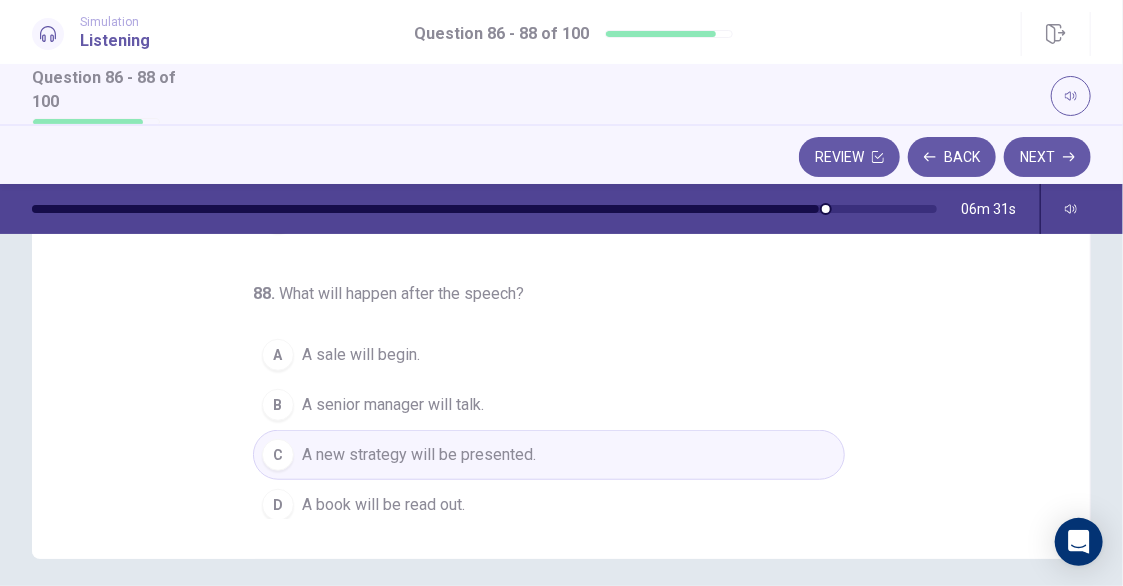 click on "A senior manager will talk." at bounding box center (393, 405) 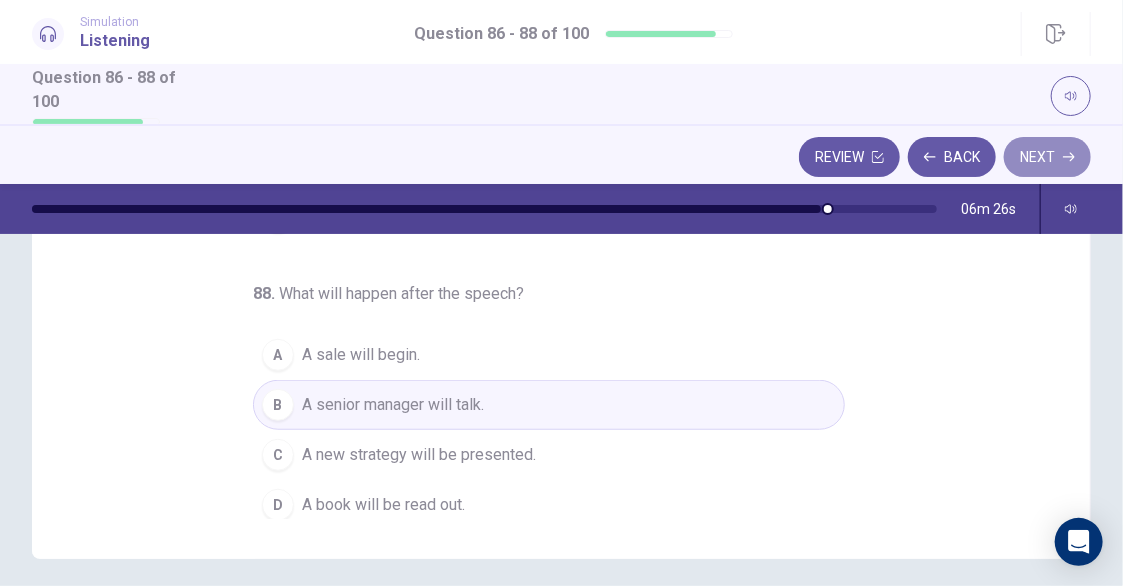 click 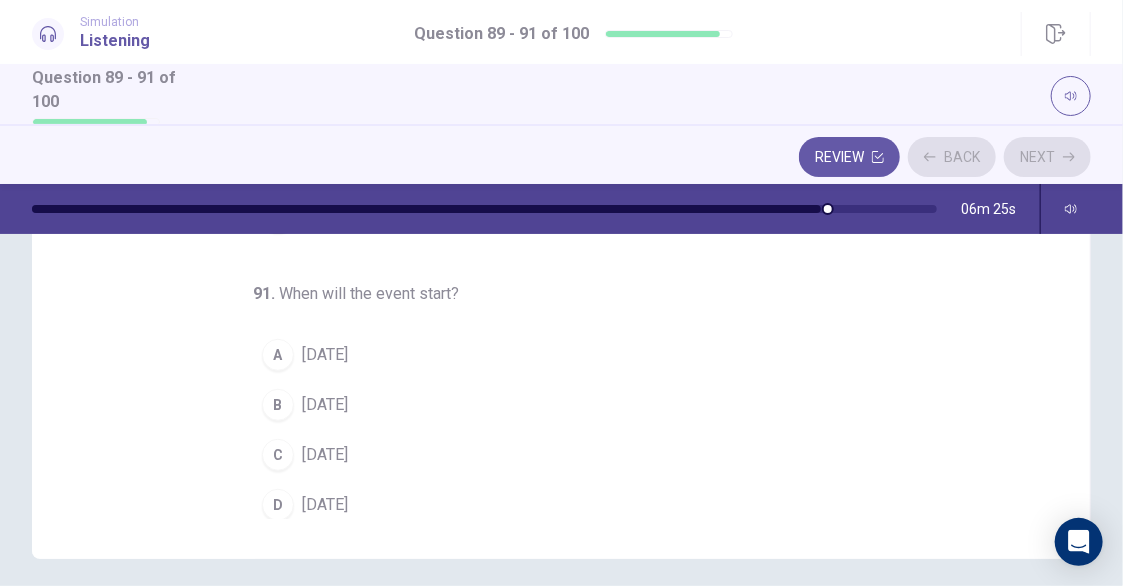scroll, scrollTop: 0, scrollLeft: 0, axis: both 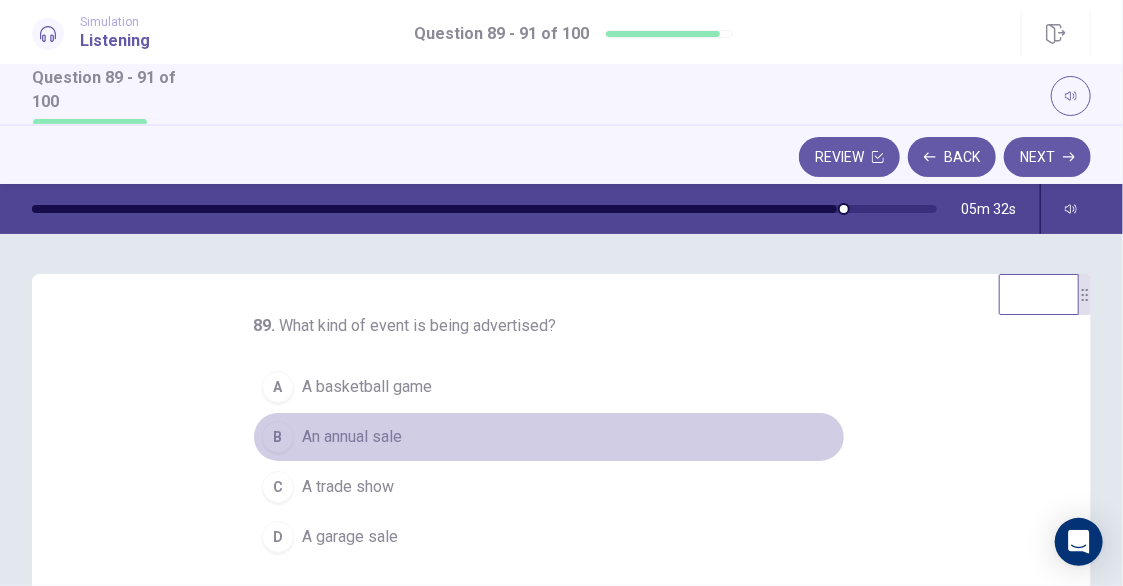 click on "An annual sale" at bounding box center [352, 437] 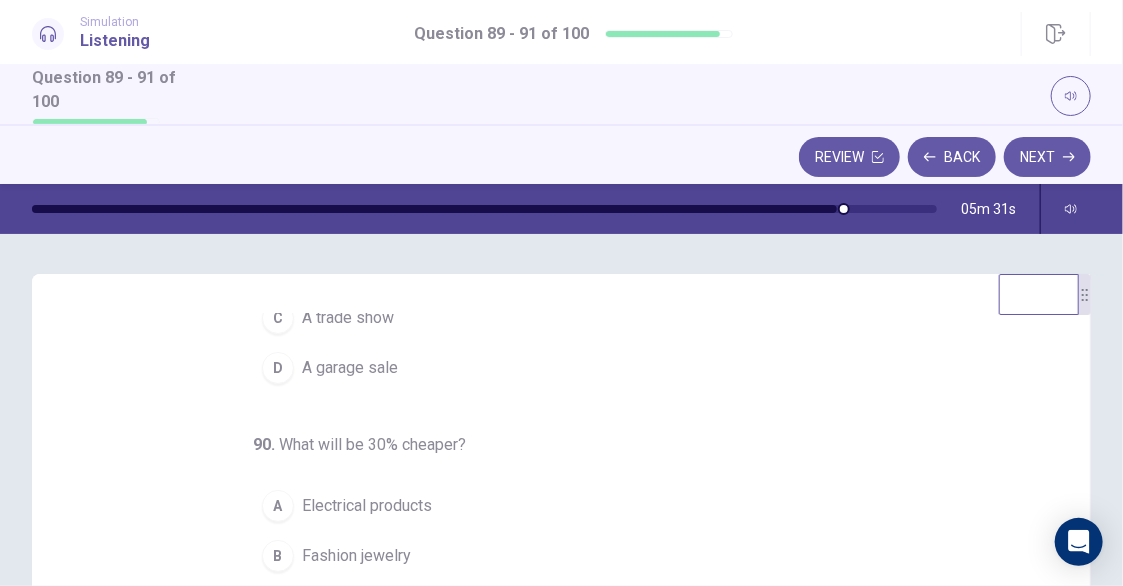 scroll, scrollTop: 198, scrollLeft: 0, axis: vertical 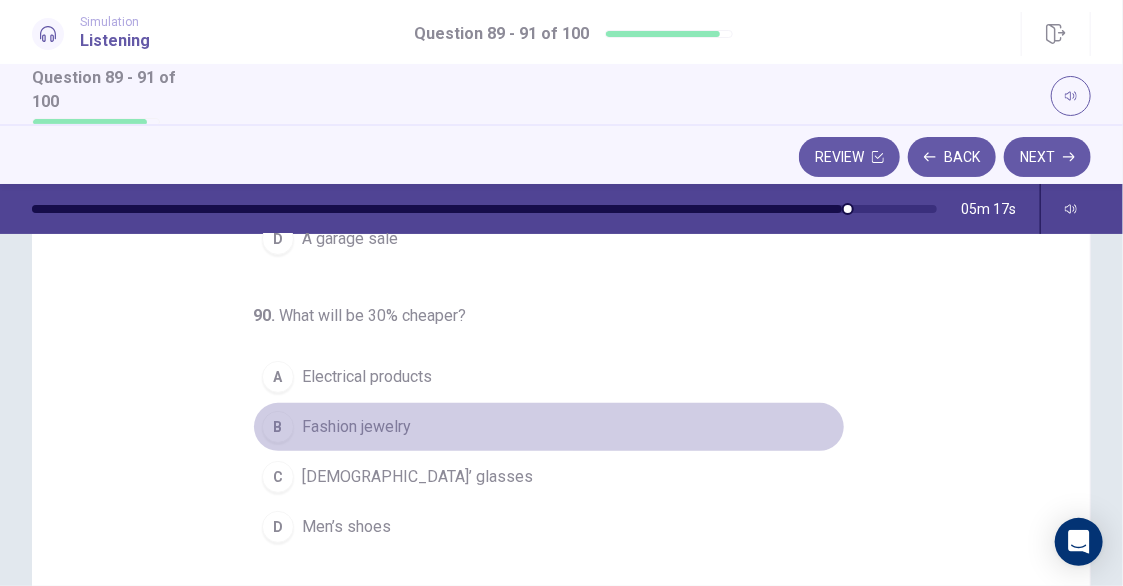 click on "Fashion jewelry" at bounding box center [356, 427] 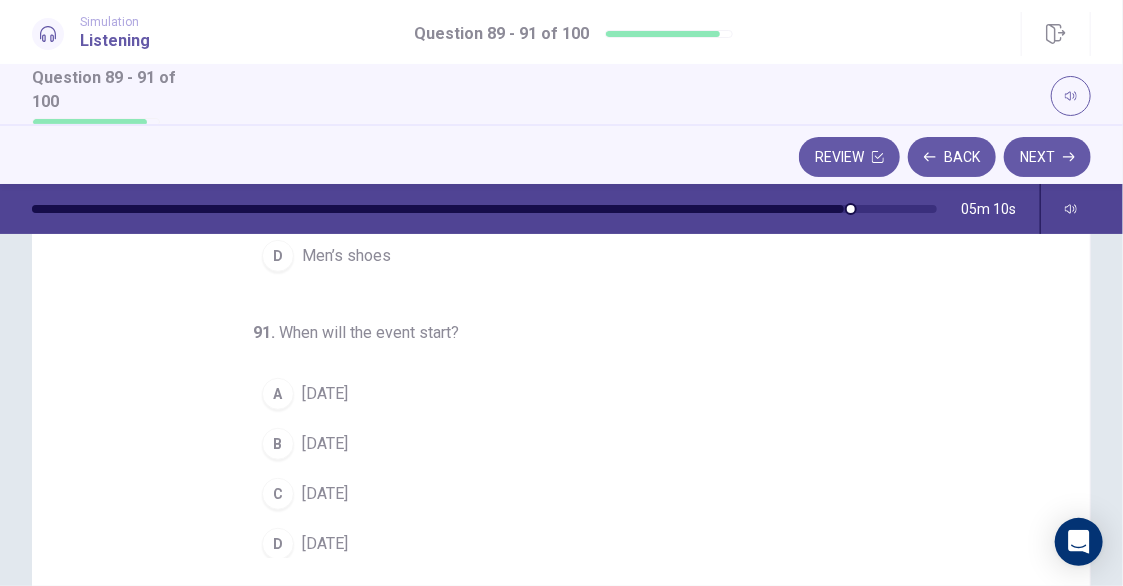 scroll, scrollTop: 400, scrollLeft: 0, axis: vertical 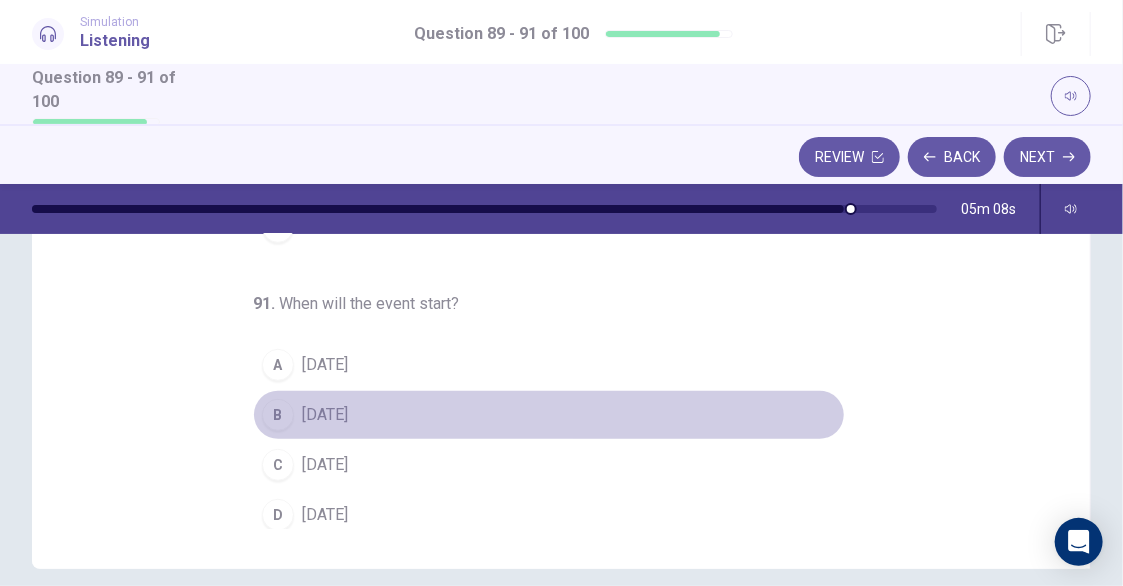 drag, startPoint x: 341, startPoint y: 404, endPoint x: 326, endPoint y: 401, distance: 15.297058 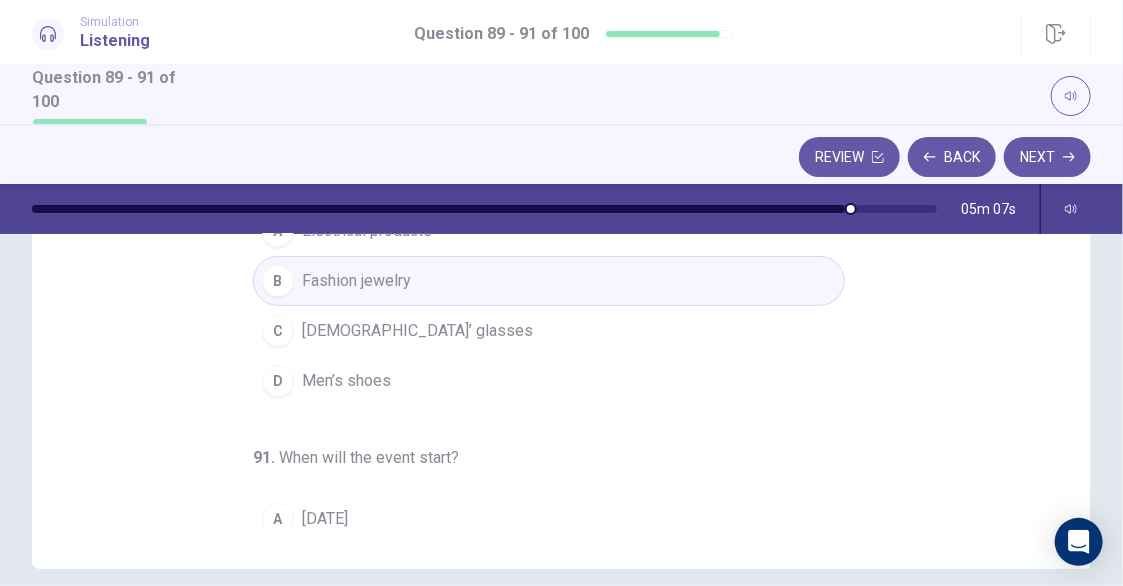 scroll, scrollTop: 0, scrollLeft: 0, axis: both 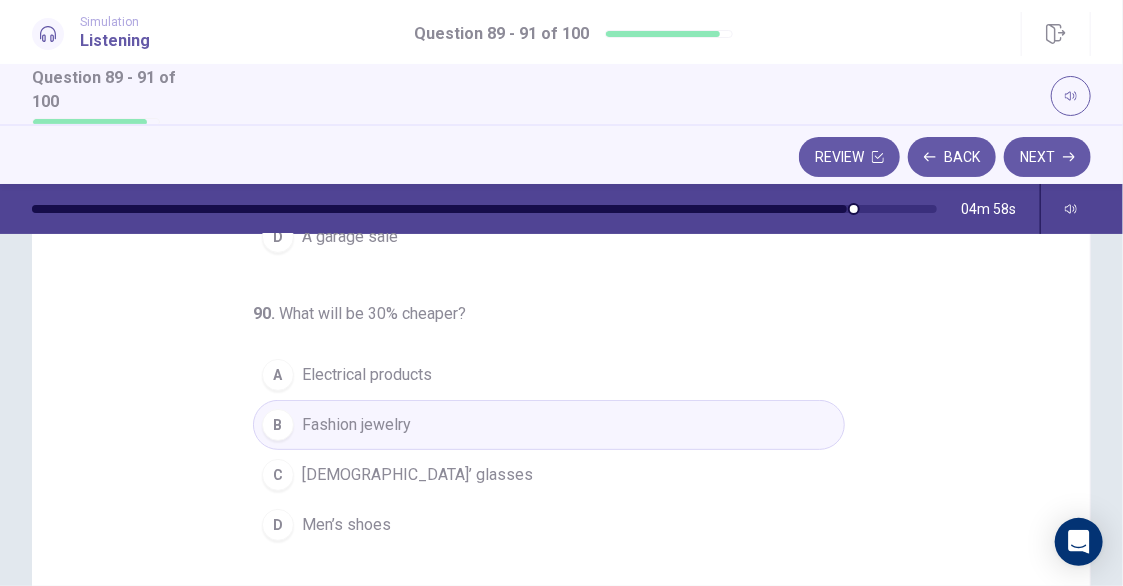 click on "Next" at bounding box center (1047, 157) 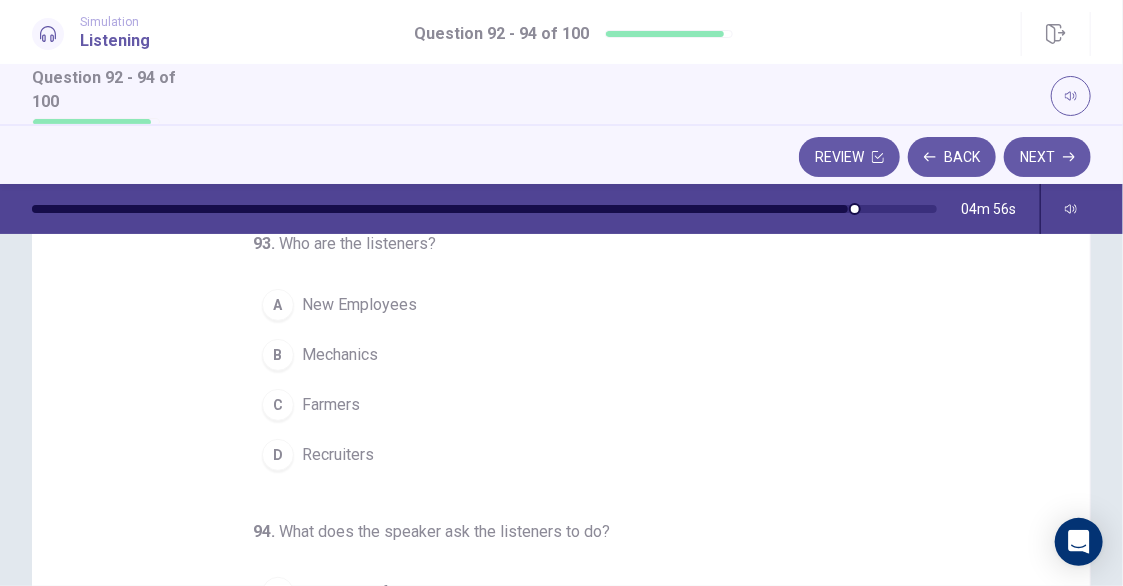 scroll, scrollTop: 198, scrollLeft: 0, axis: vertical 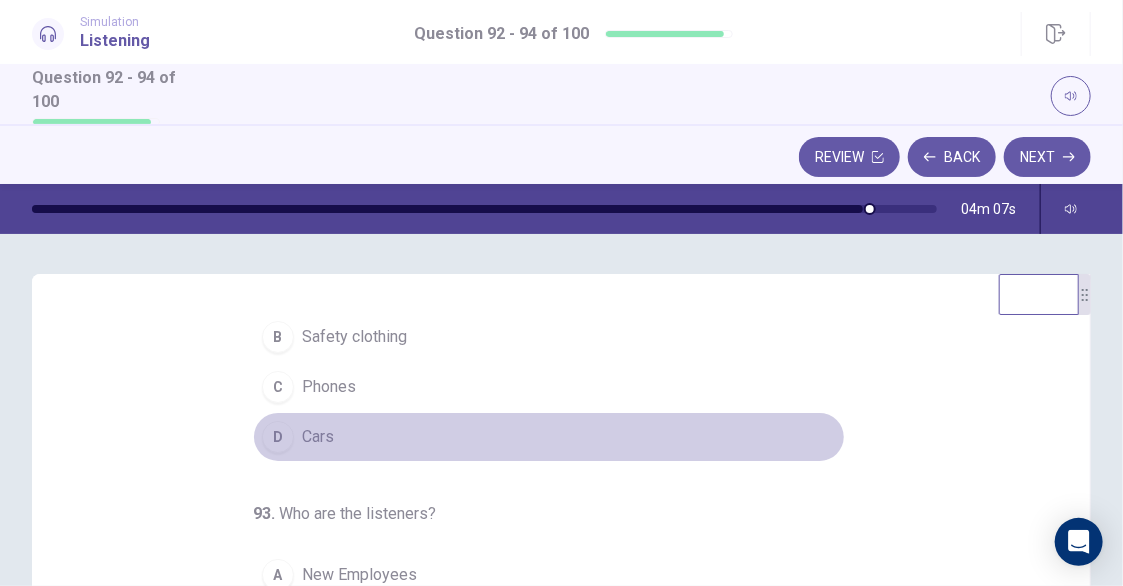 click on "Cars" at bounding box center [318, 437] 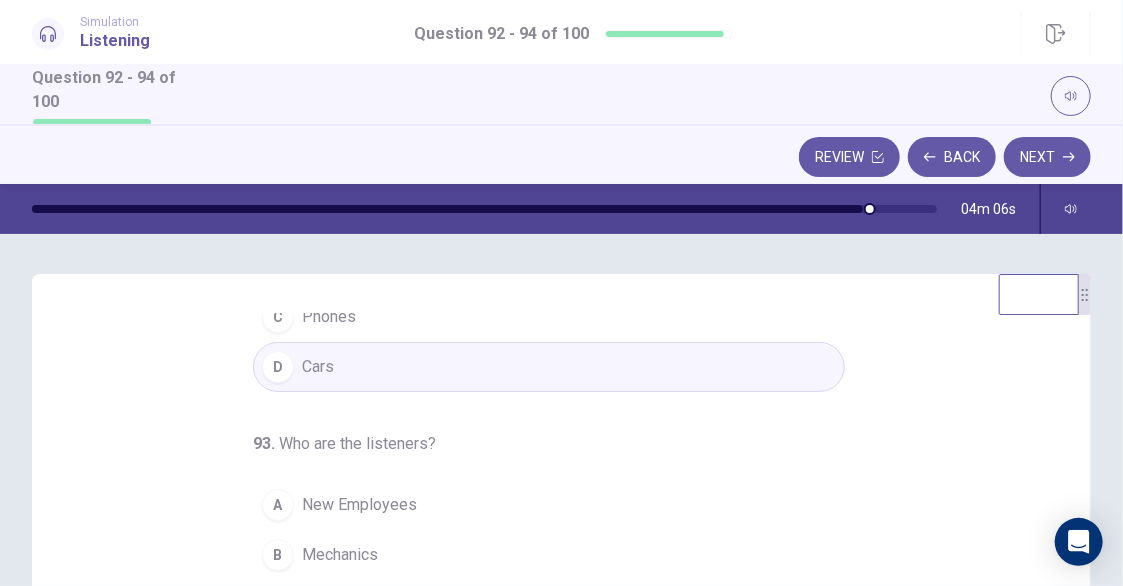 scroll, scrollTop: 198, scrollLeft: 0, axis: vertical 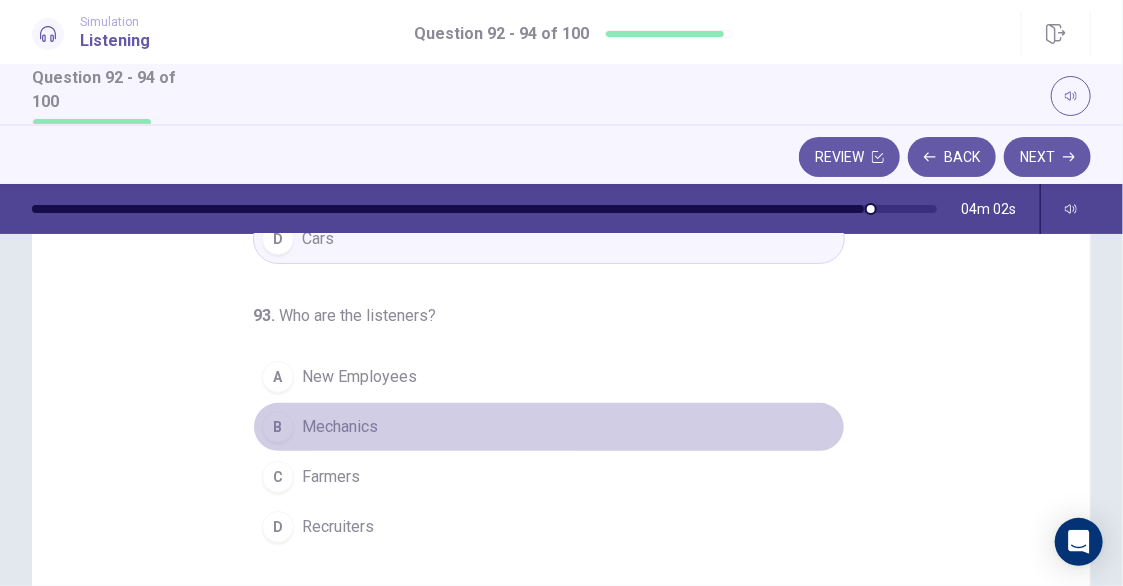 click on "Mechanics" at bounding box center (340, 427) 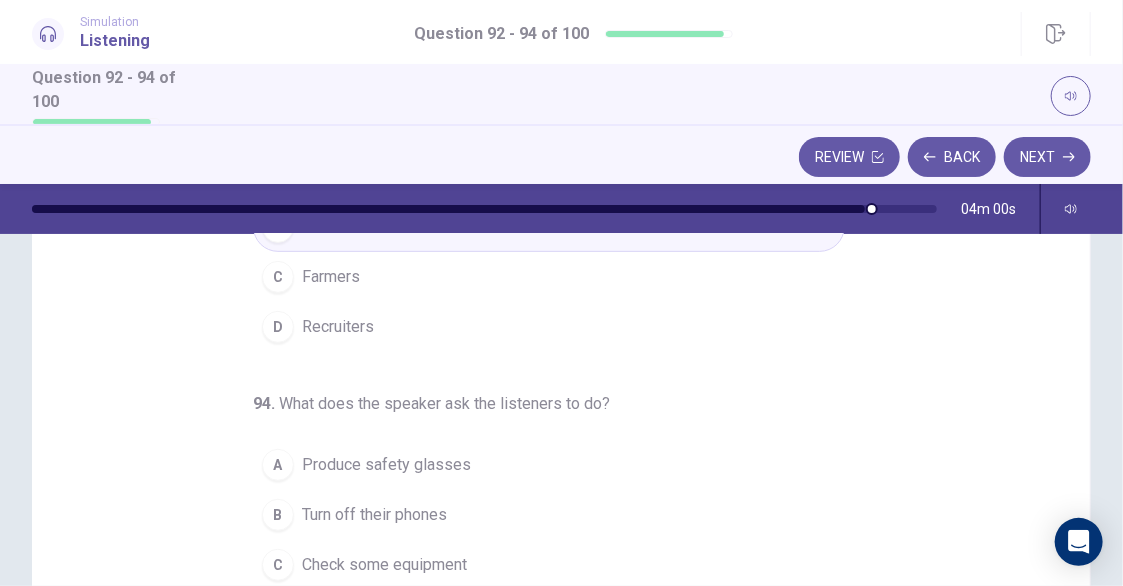 scroll, scrollTop: 400, scrollLeft: 0, axis: vertical 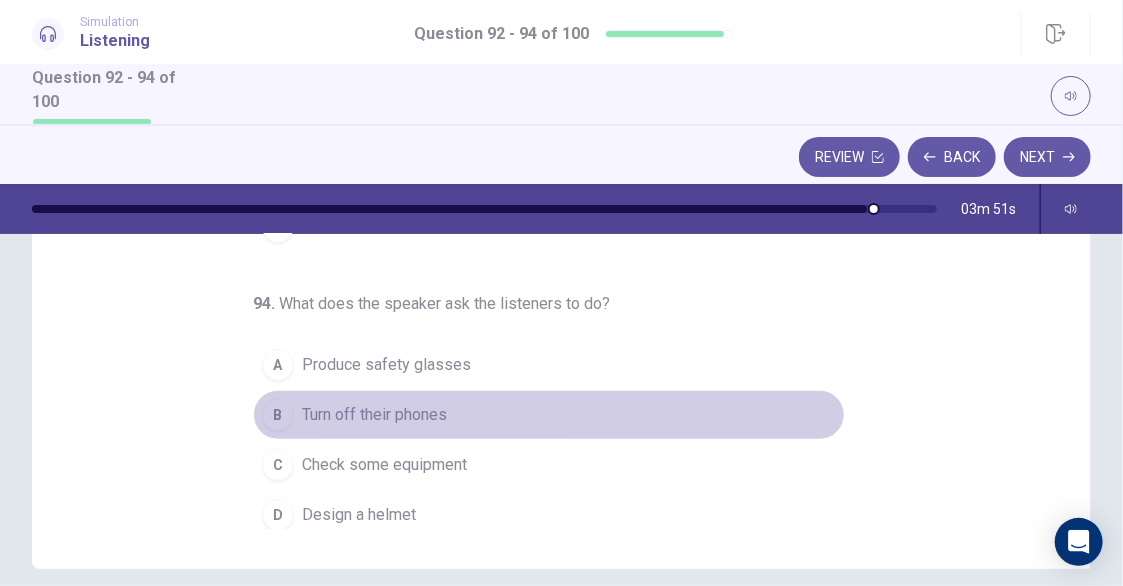 click on "Turn off their phones" at bounding box center (374, 415) 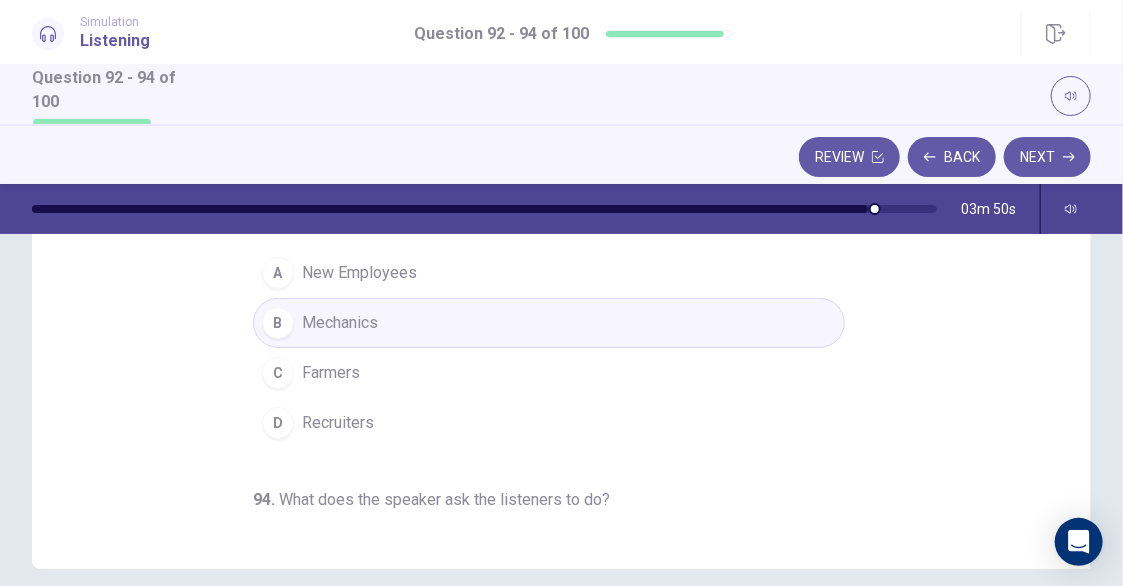 scroll, scrollTop: 0, scrollLeft: 0, axis: both 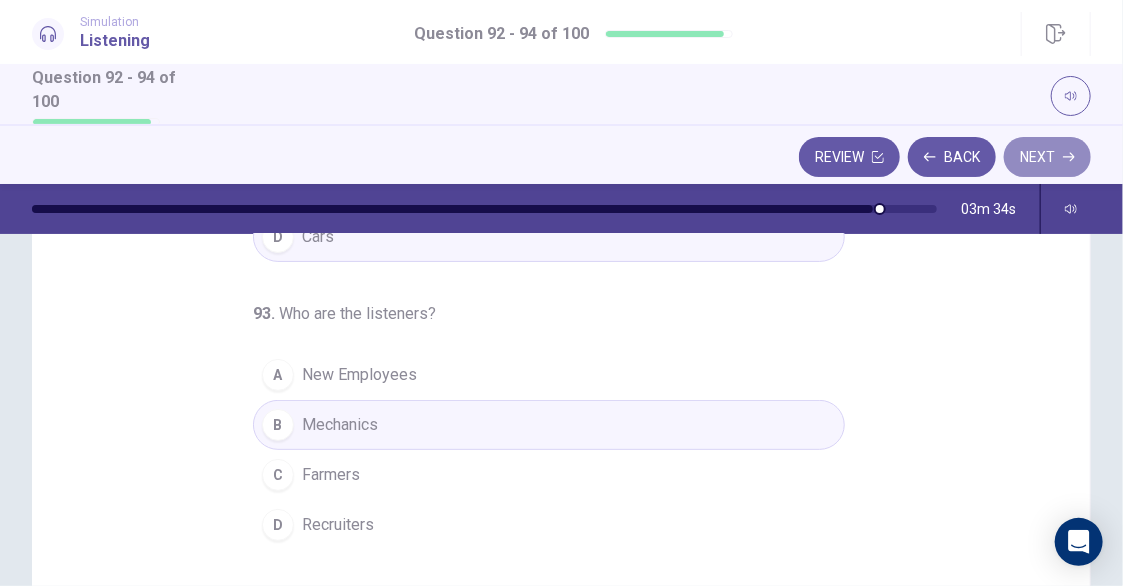click on "Next" at bounding box center [1047, 157] 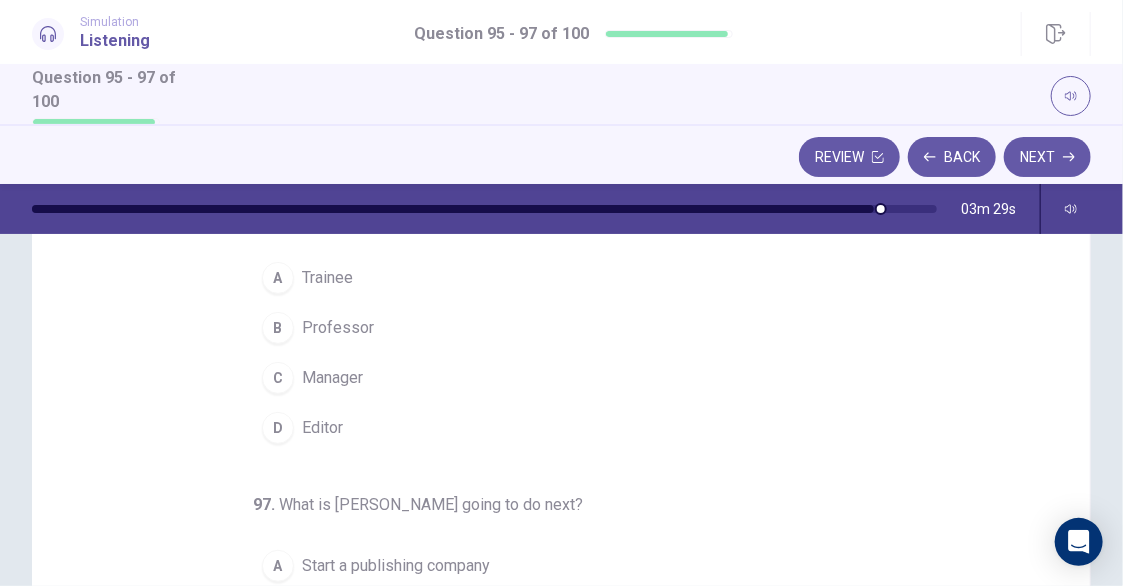 scroll, scrollTop: 222, scrollLeft: 0, axis: vertical 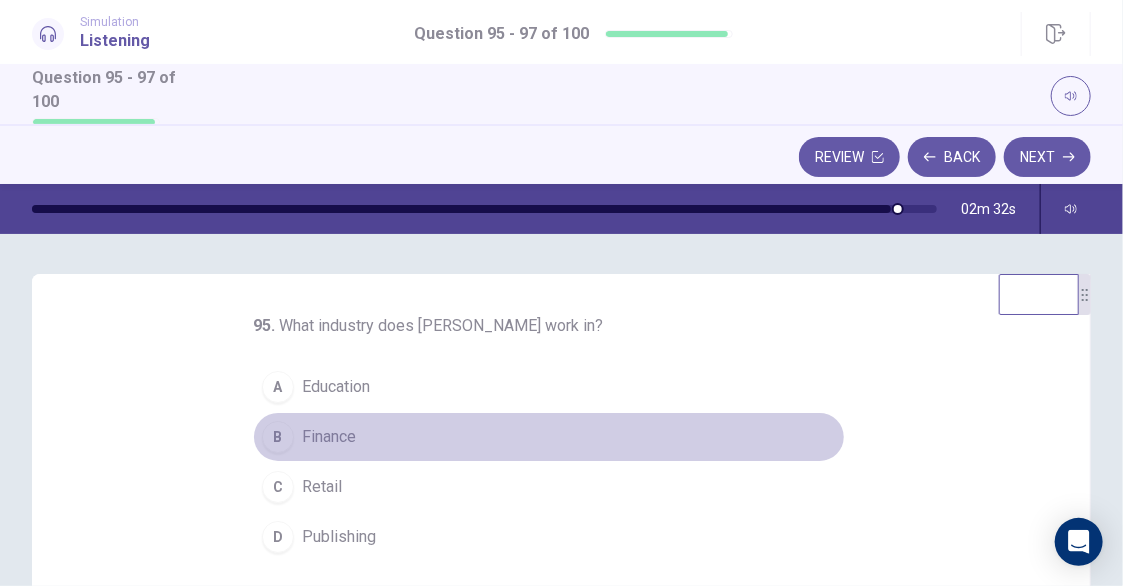 click on "B Finance" at bounding box center [549, 437] 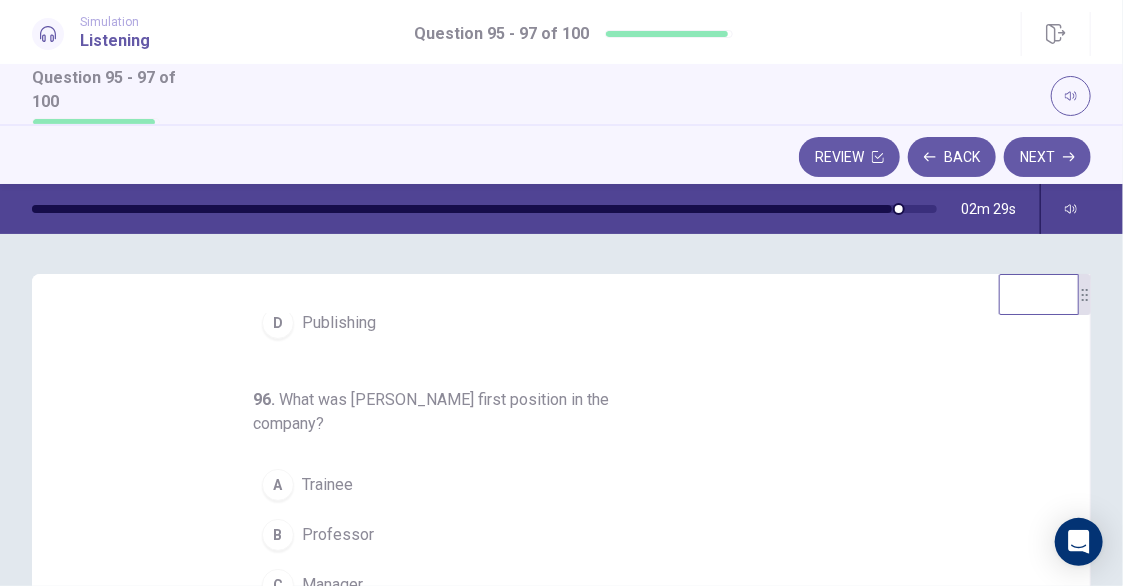 scroll, scrollTop: 222, scrollLeft: 0, axis: vertical 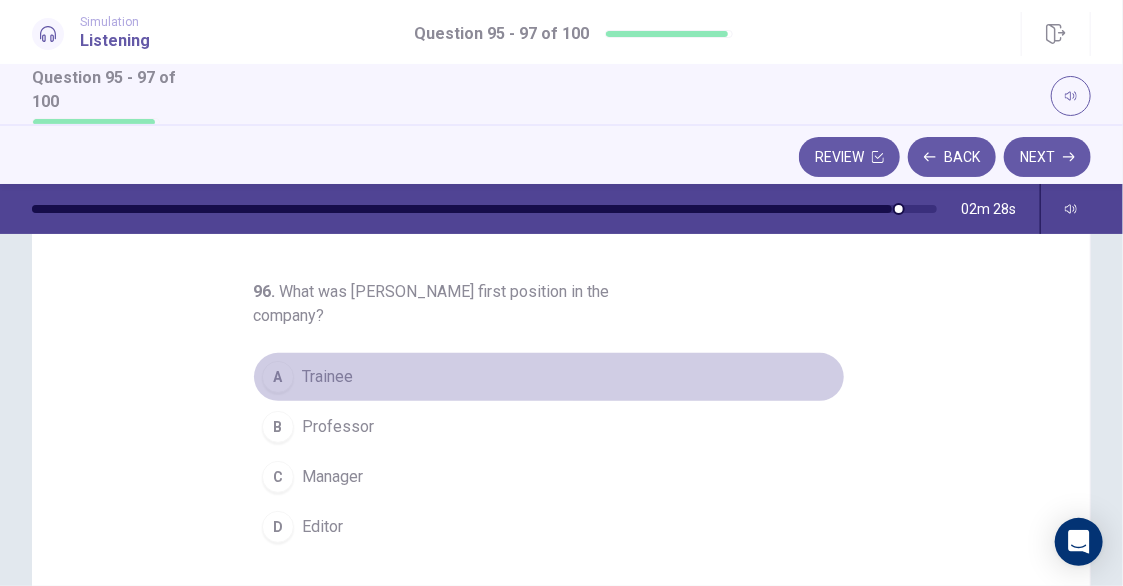 click on "A Trainee" at bounding box center [549, 377] 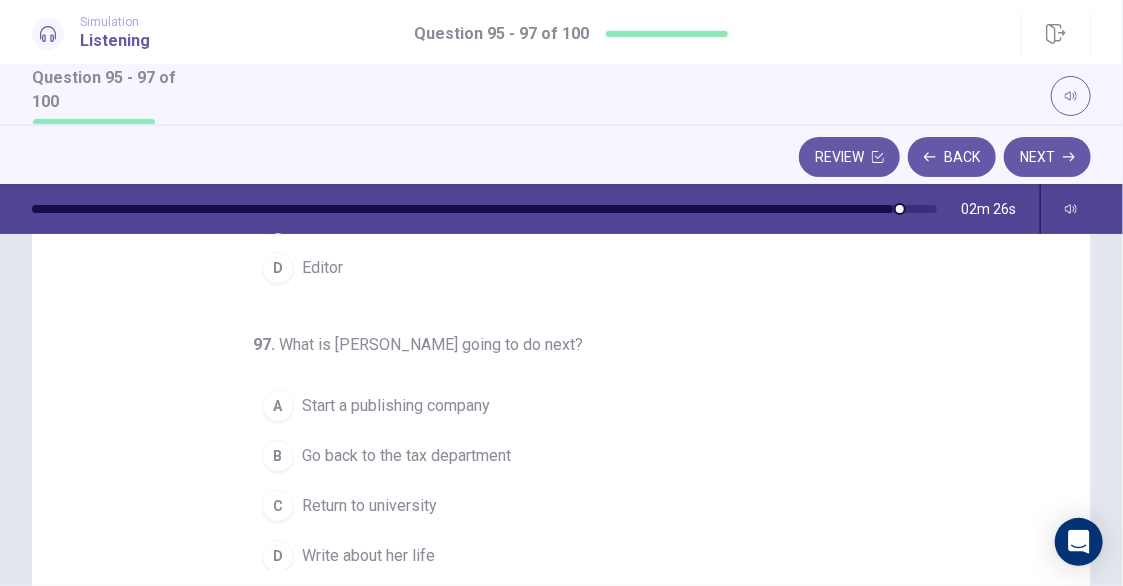 scroll, scrollTop: 400, scrollLeft: 0, axis: vertical 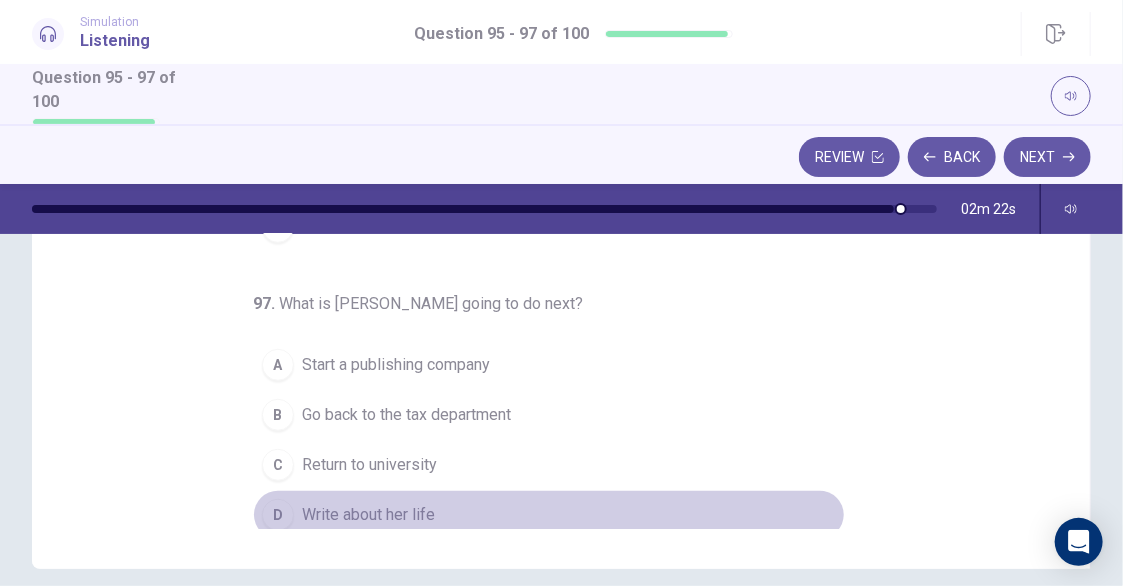 click on "Write about her life" at bounding box center [368, 515] 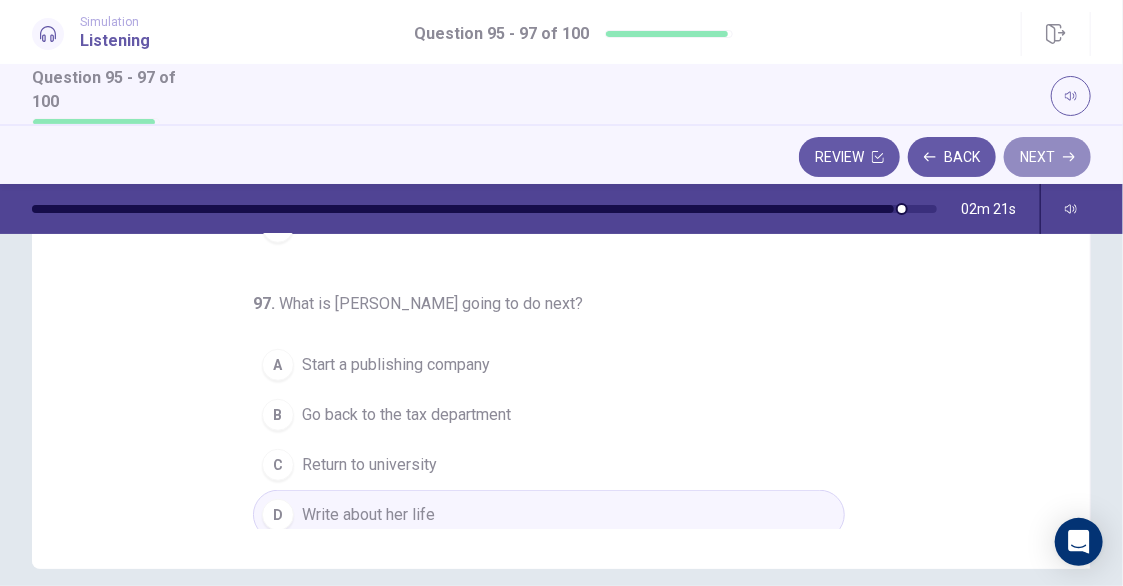 click on "Next" at bounding box center [1047, 157] 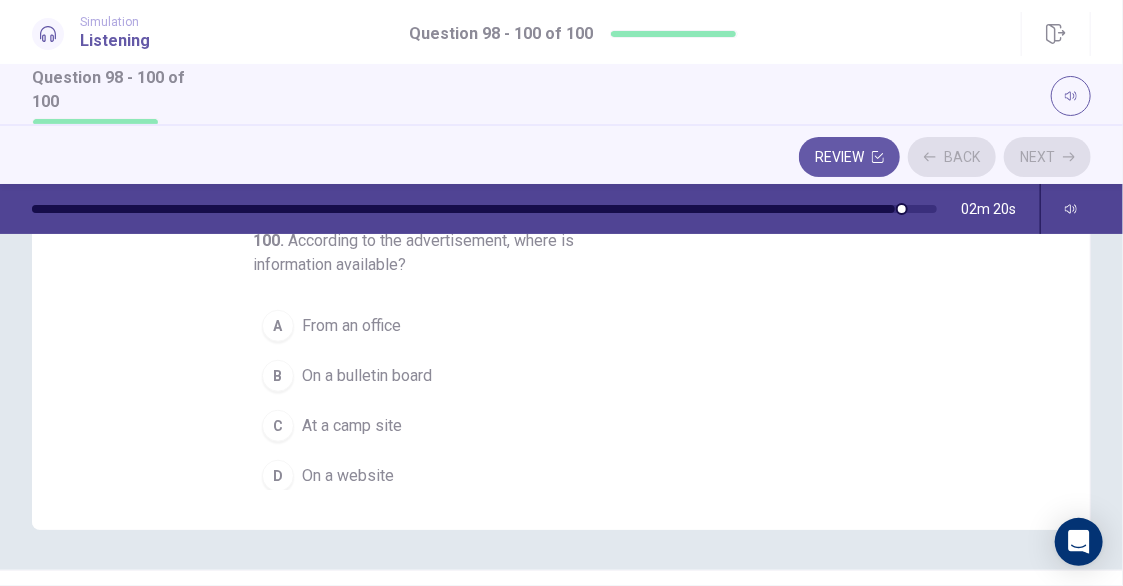 scroll, scrollTop: 486, scrollLeft: 0, axis: vertical 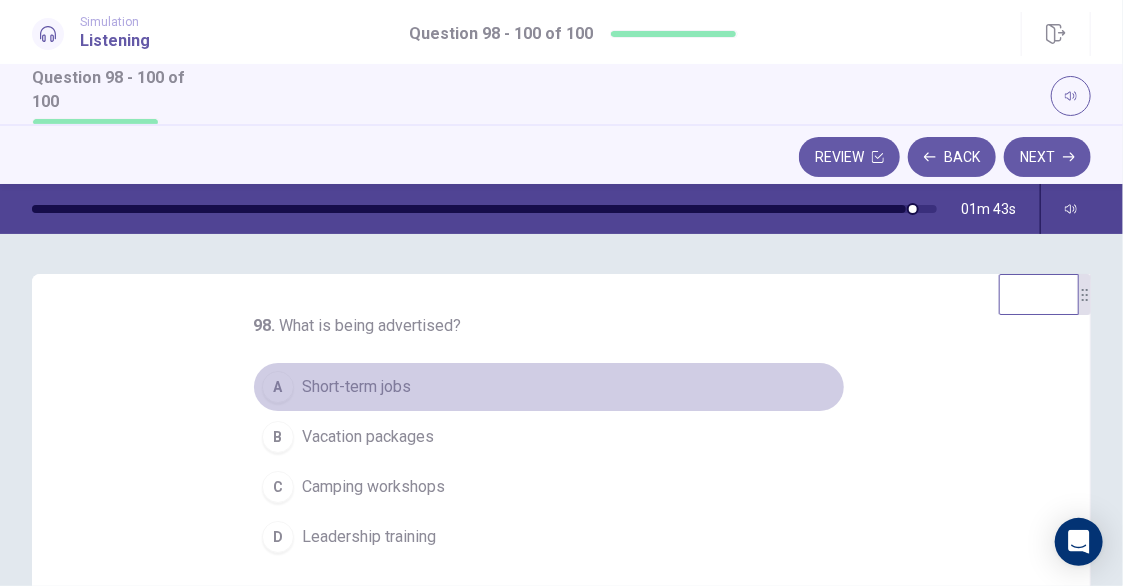 click on "Short-term jobs" at bounding box center [356, 387] 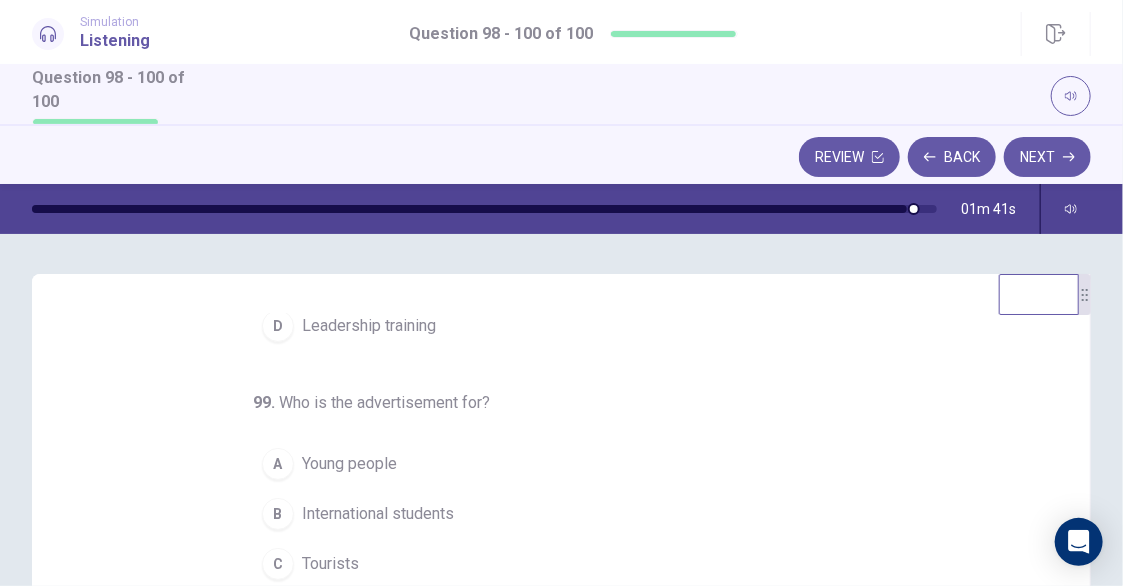 scroll, scrollTop: 222, scrollLeft: 0, axis: vertical 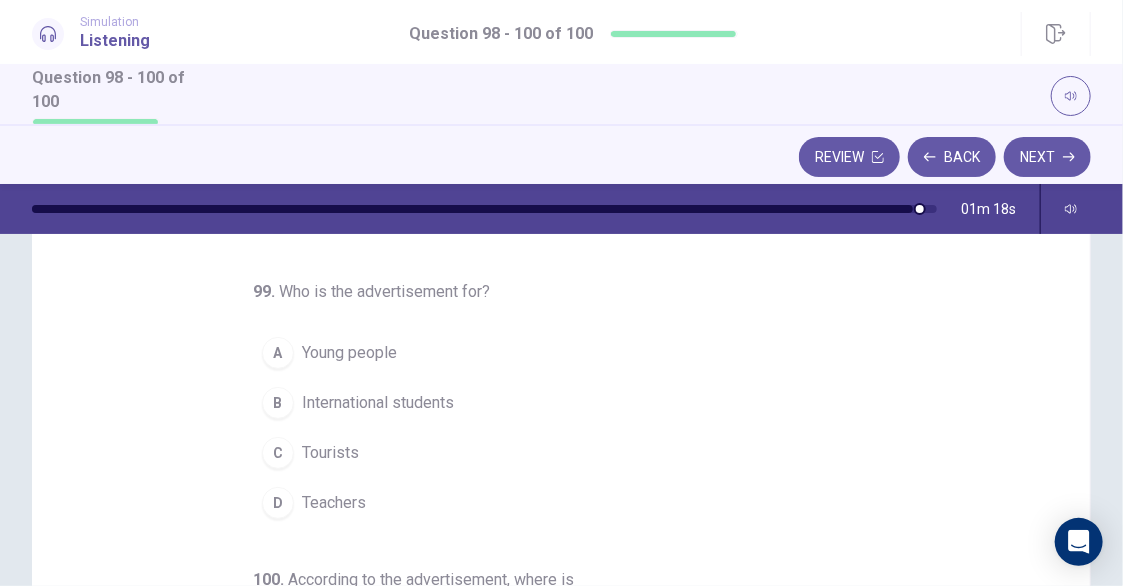 click on "A Young people" at bounding box center [549, 353] 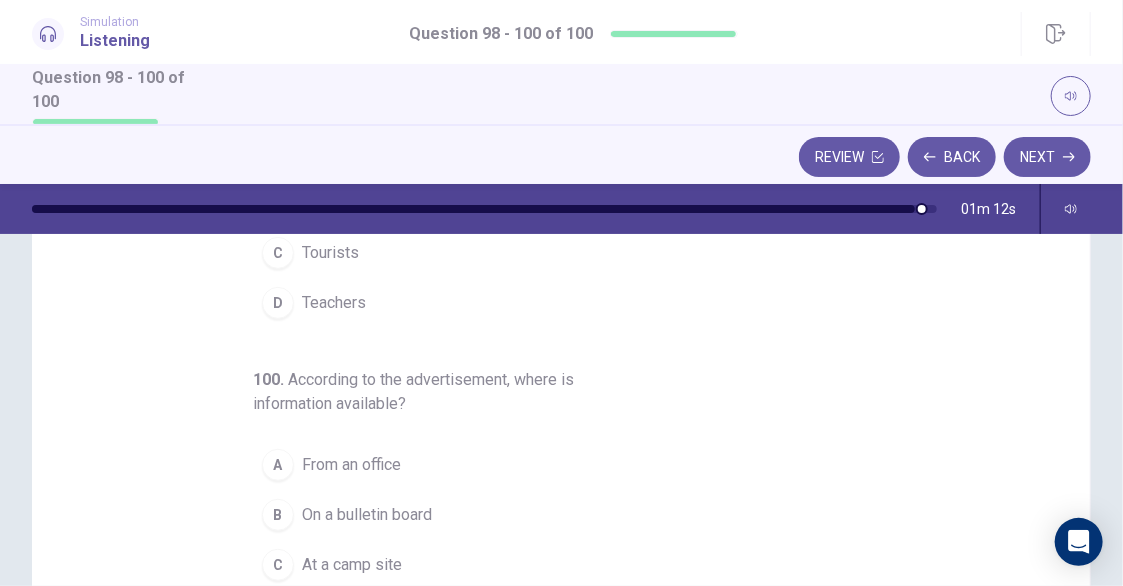 scroll, scrollTop: 400, scrollLeft: 0, axis: vertical 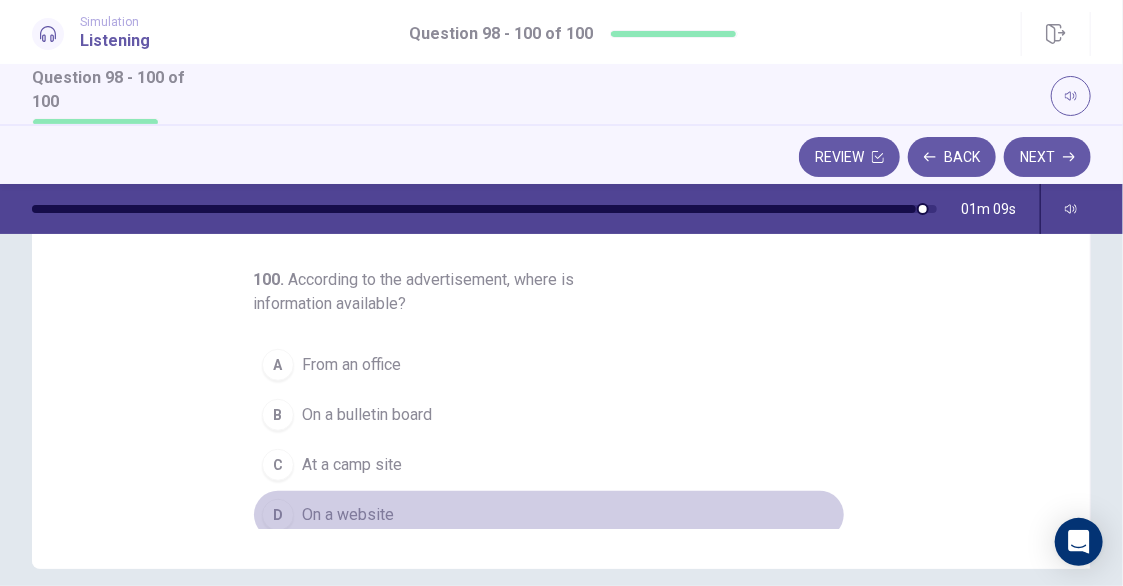 click on "D" at bounding box center [278, 515] 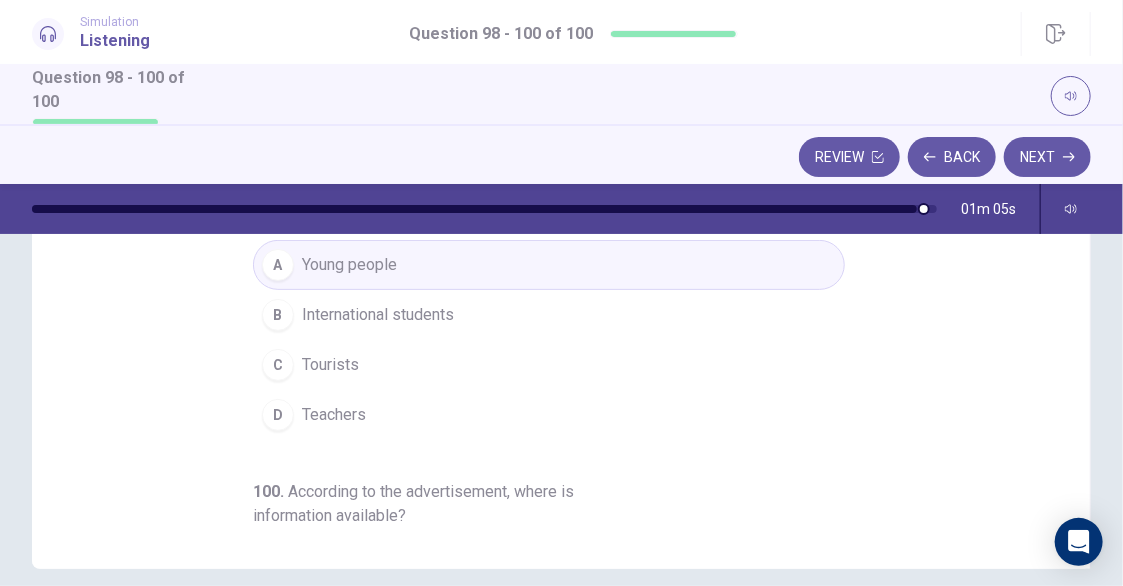 scroll, scrollTop: 0, scrollLeft: 0, axis: both 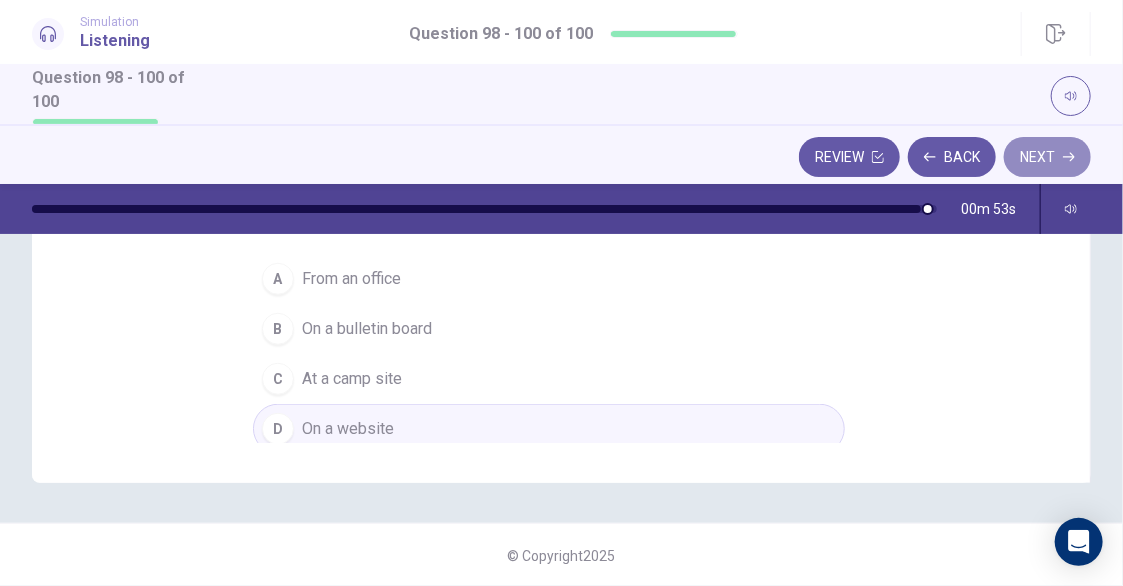 click on "Next" at bounding box center [1047, 157] 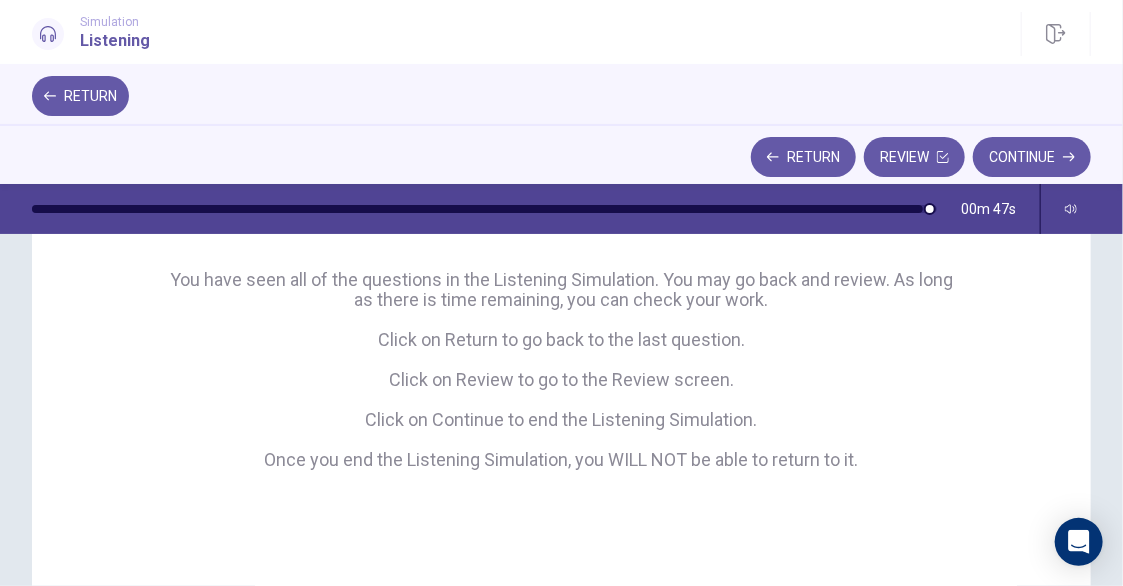 scroll, scrollTop: 331, scrollLeft: 0, axis: vertical 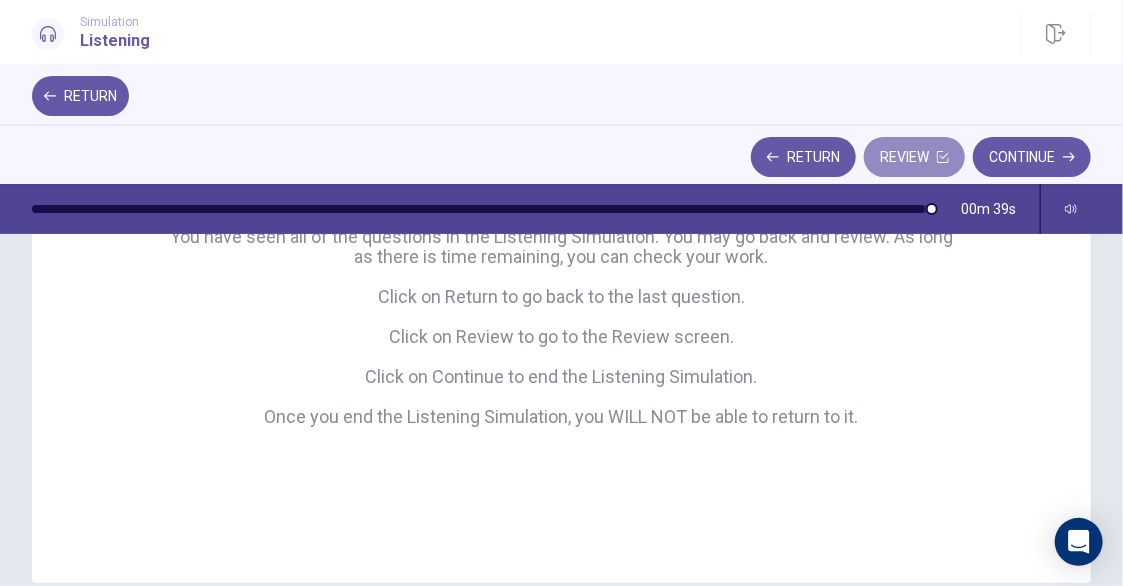 click on "Review" at bounding box center (914, 157) 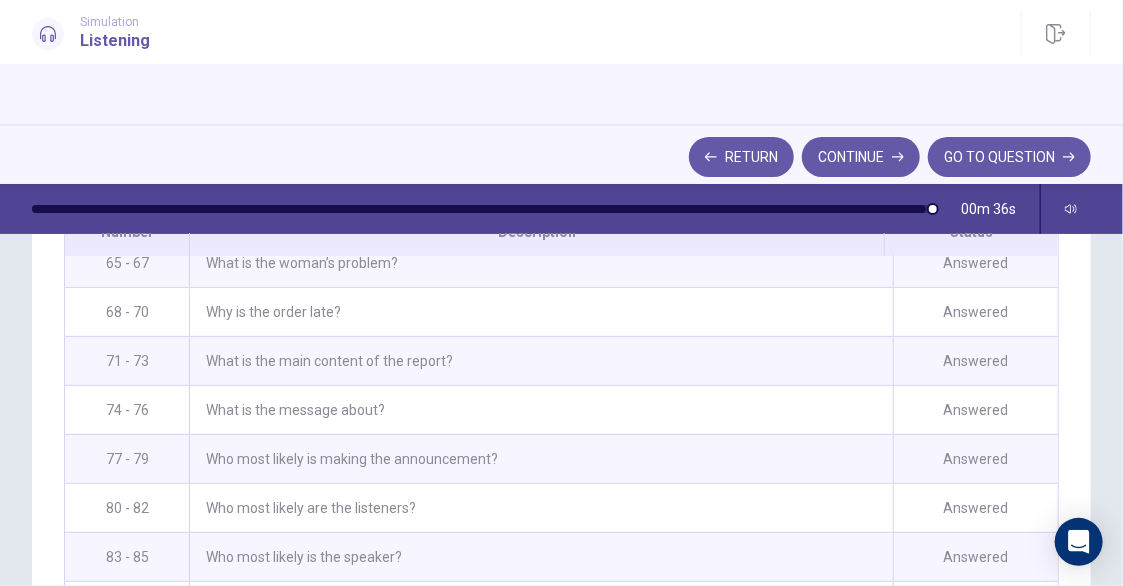 scroll, scrollTop: 2184, scrollLeft: 0, axis: vertical 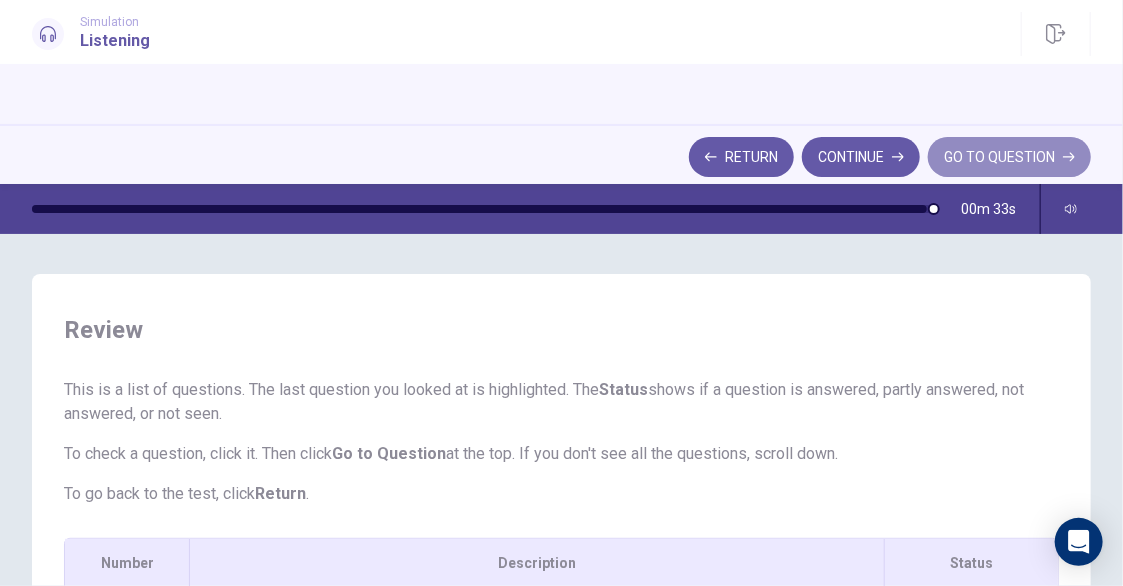 click on "GO TO QUESTION" at bounding box center (1009, 157) 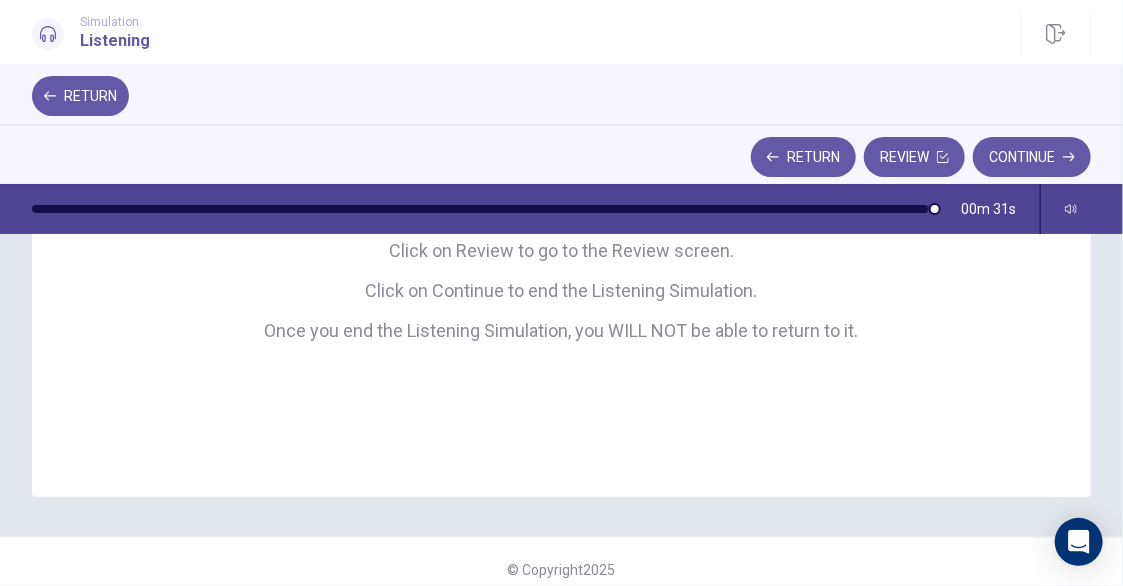 scroll, scrollTop: 431, scrollLeft: 0, axis: vertical 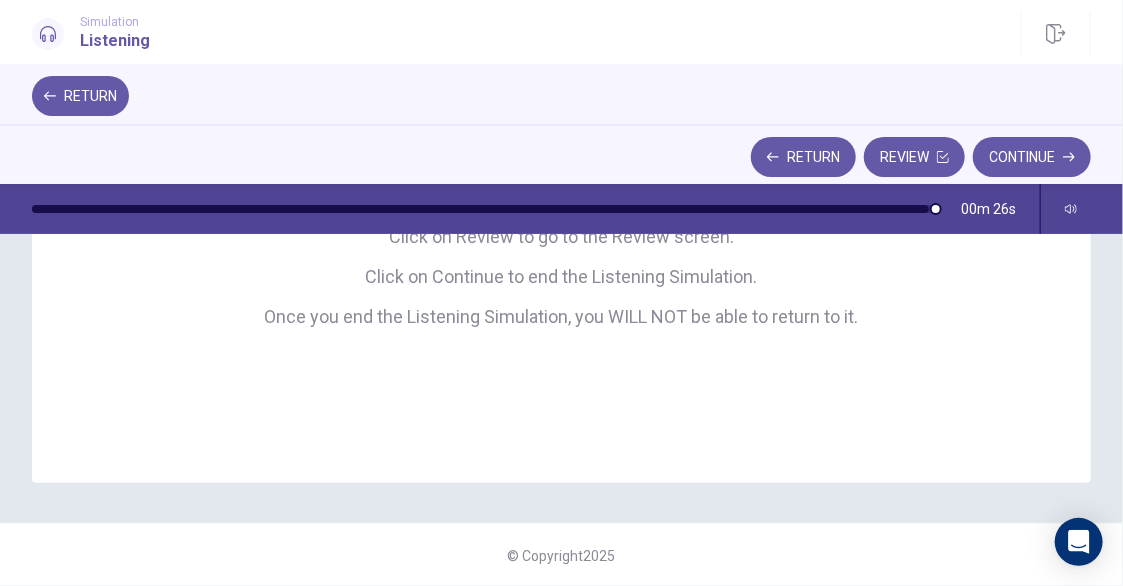 click on "Review" at bounding box center [914, 157] 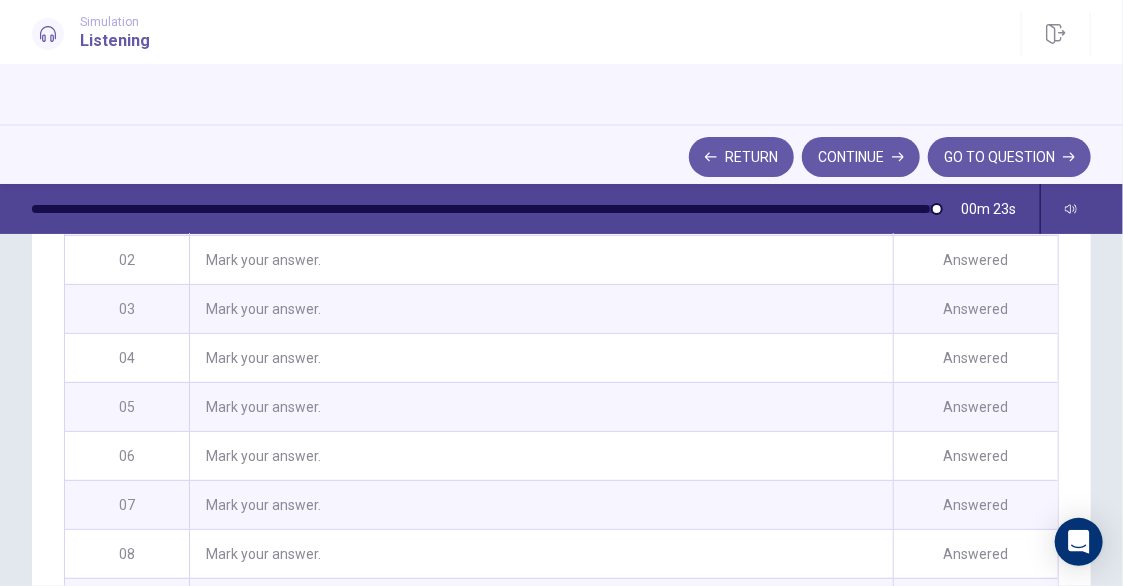 scroll, scrollTop: 592, scrollLeft: 0, axis: vertical 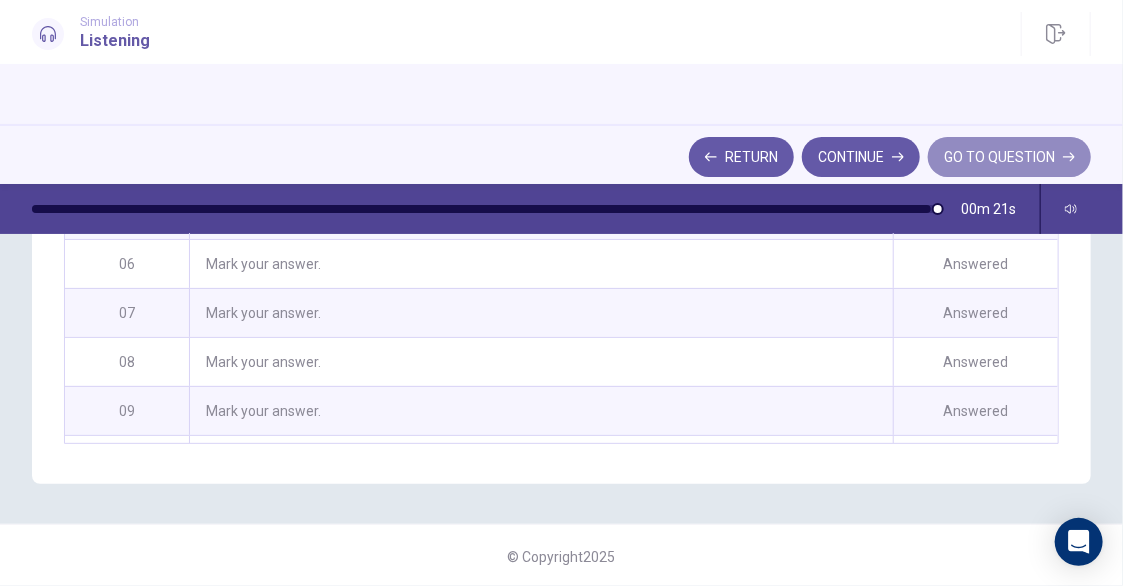click on "GO TO QUESTION" at bounding box center (1009, 157) 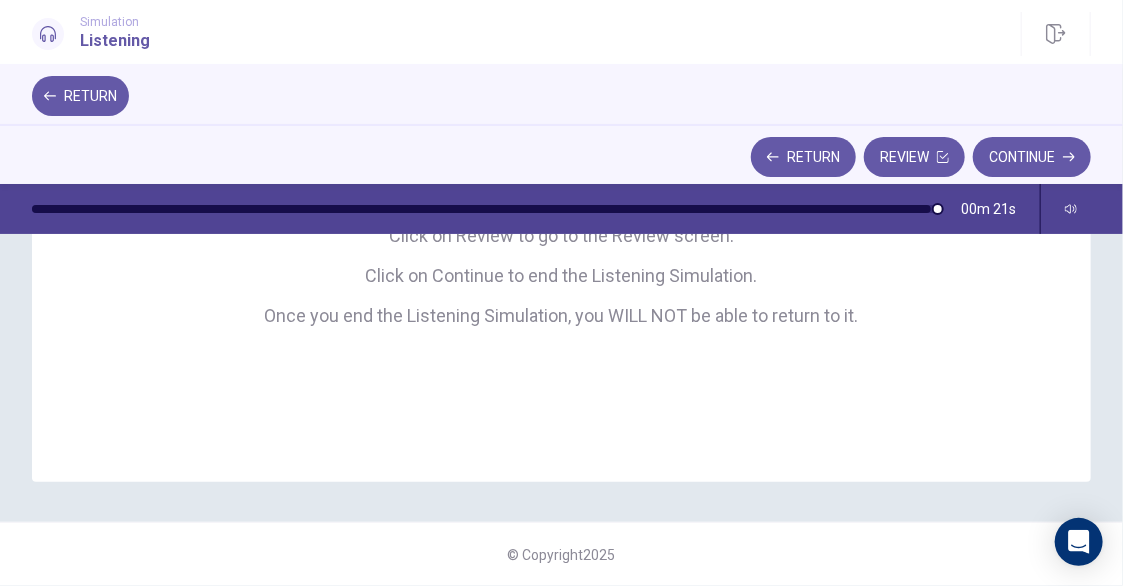 scroll, scrollTop: 431, scrollLeft: 0, axis: vertical 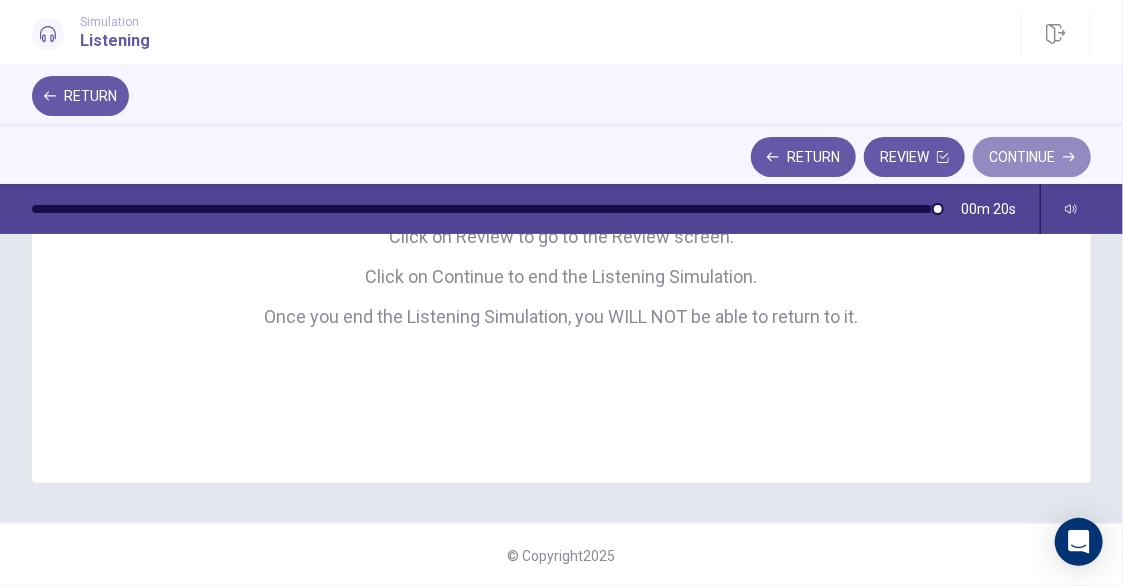 click on "Continue" at bounding box center (1032, 157) 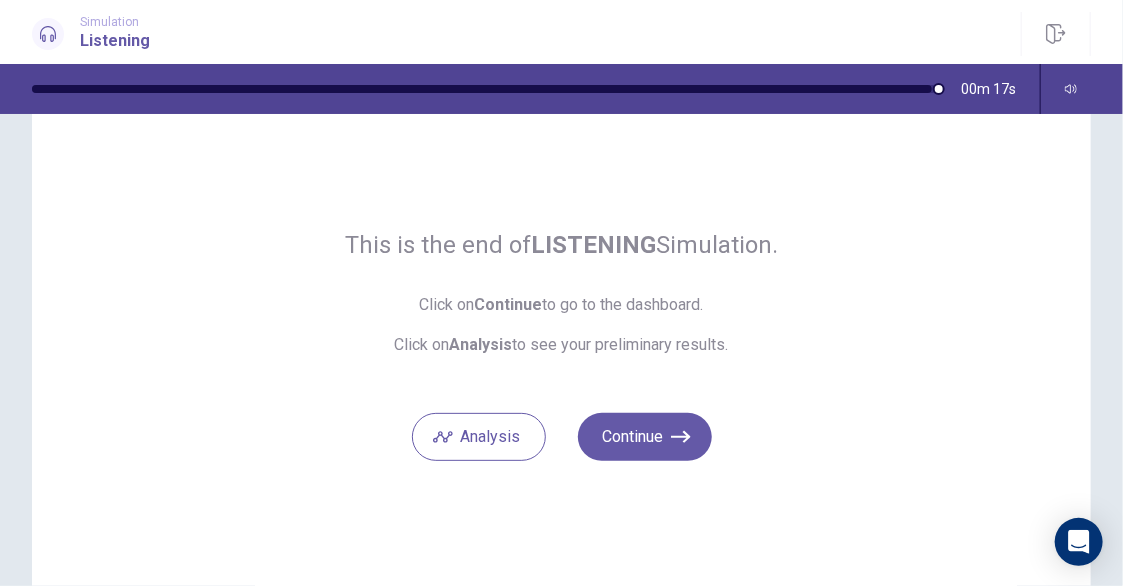 scroll, scrollTop: 0, scrollLeft: 0, axis: both 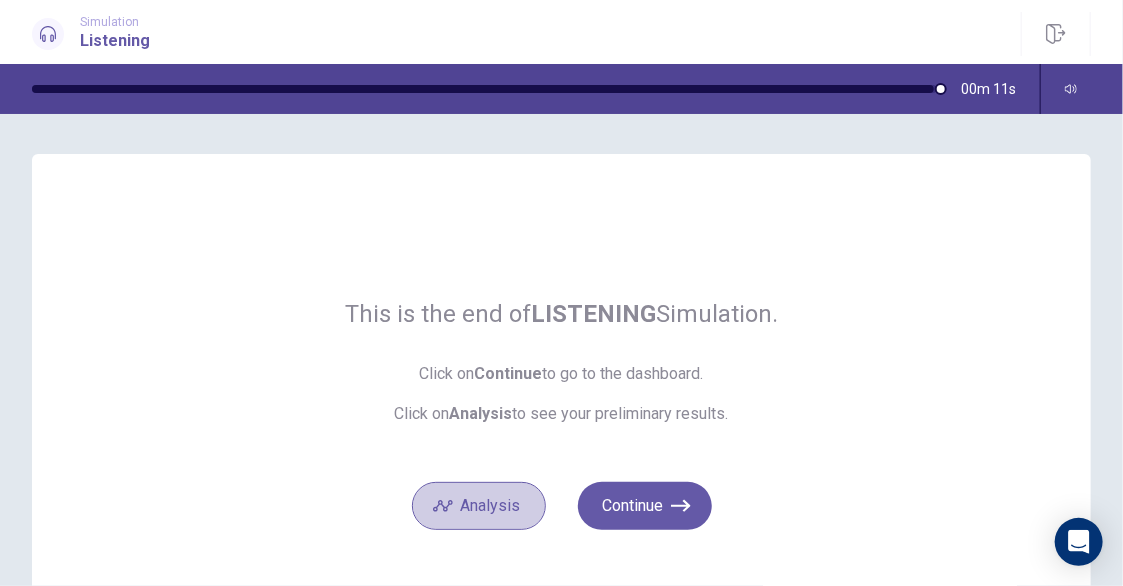 click on "Analysis" at bounding box center [479, 506] 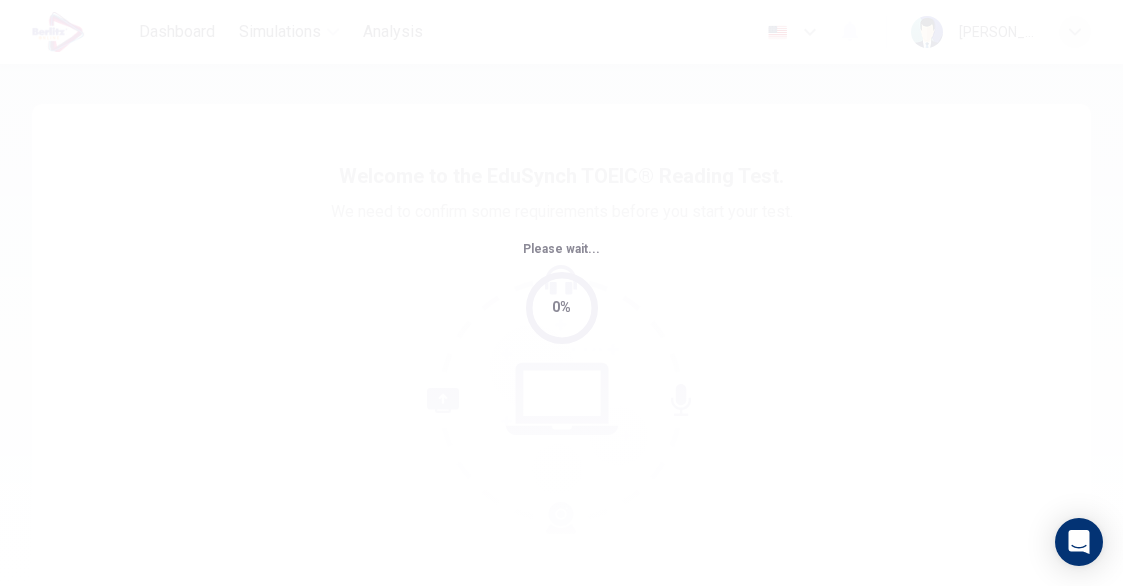 scroll, scrollTop: 0, scrollLeft: 0, axis: both 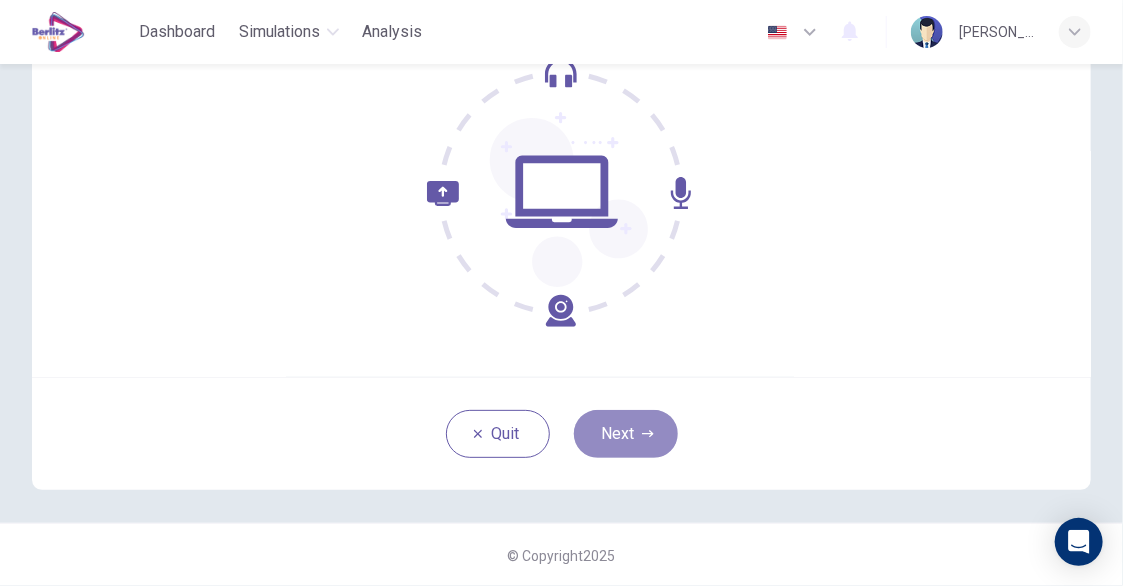 click on "Next" at bounding box center (626, 434) 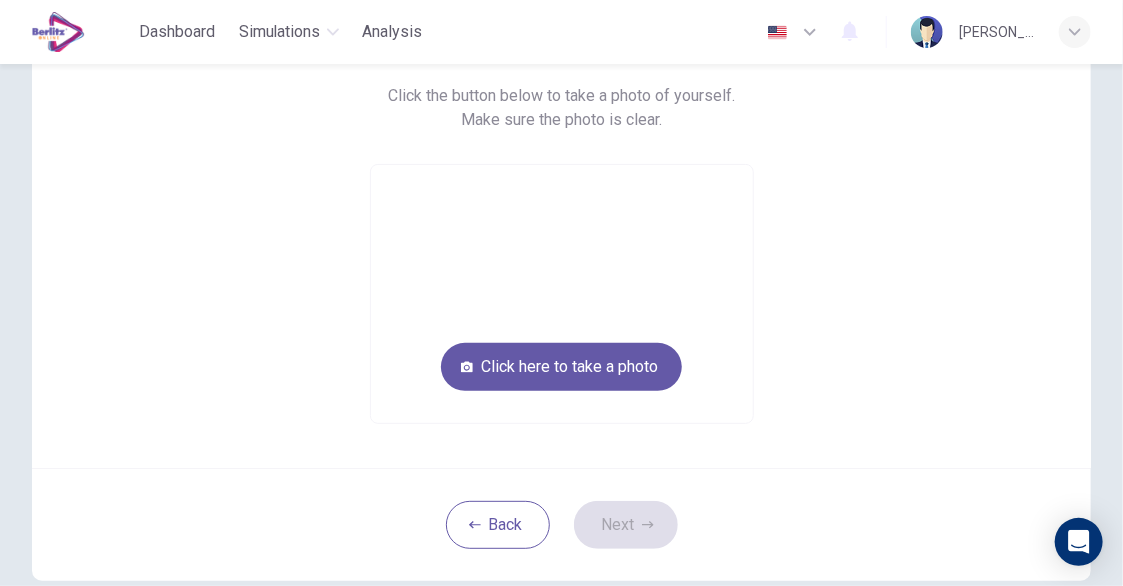 scroll, scrollTop: 107, scrollLeft: 0, axis: vertical 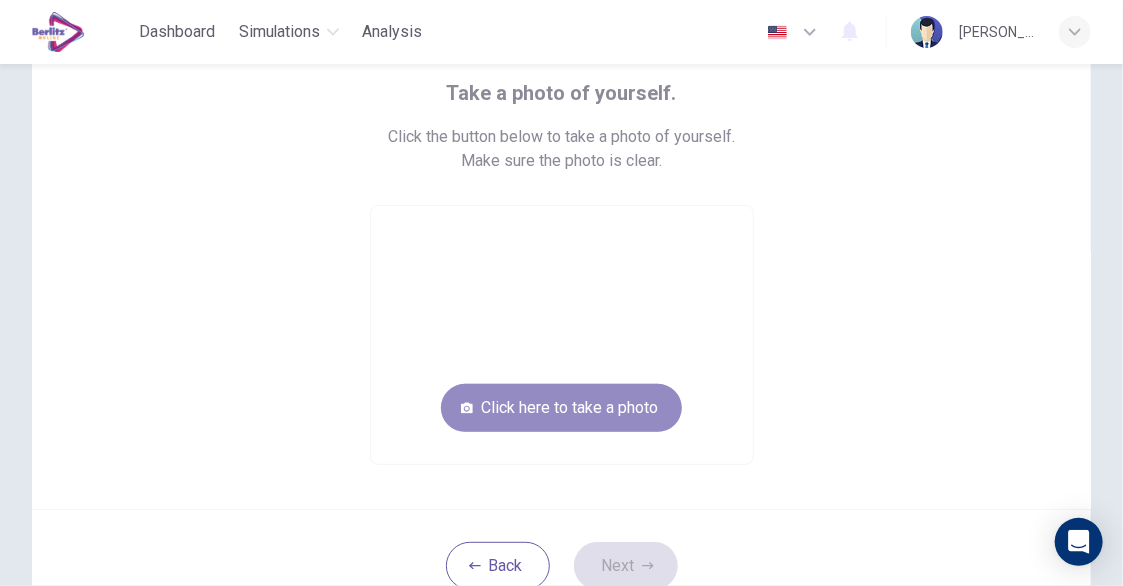 click on "Click here to take a photo" at bounding box center (561, 408) 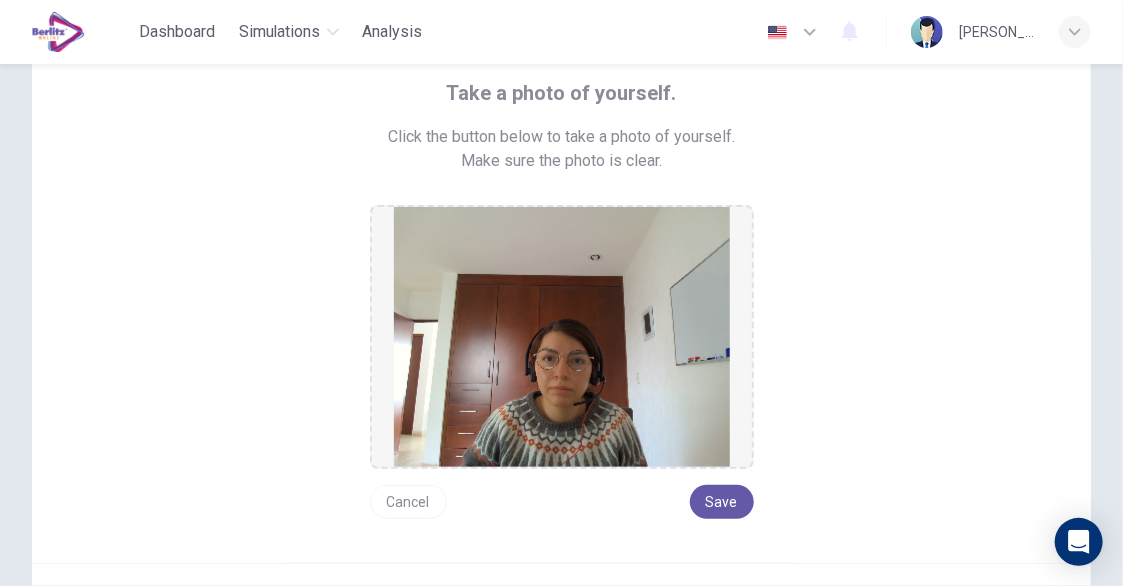 click on "Save" at bounding box center [722, 502] 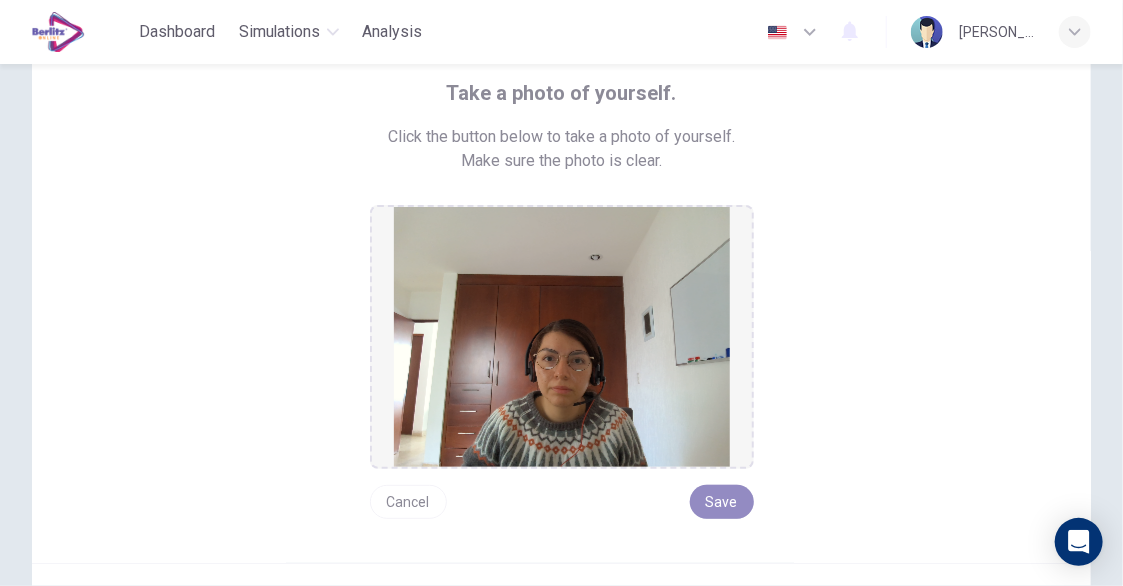 click on "Save" at bounding box center [722, 502] 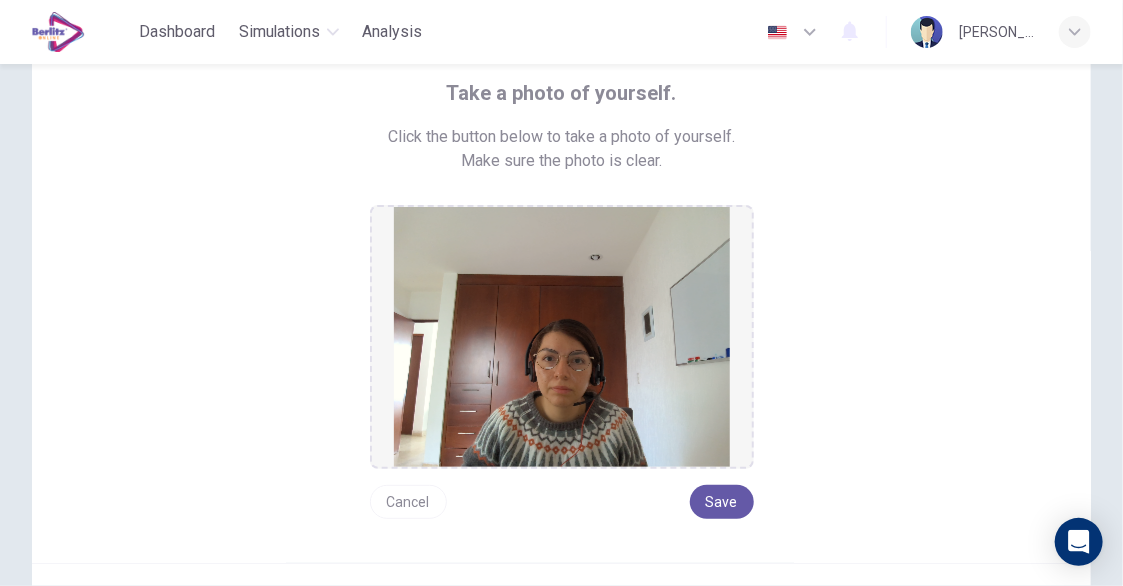 click on "Save" at bounding box center [722, 502] 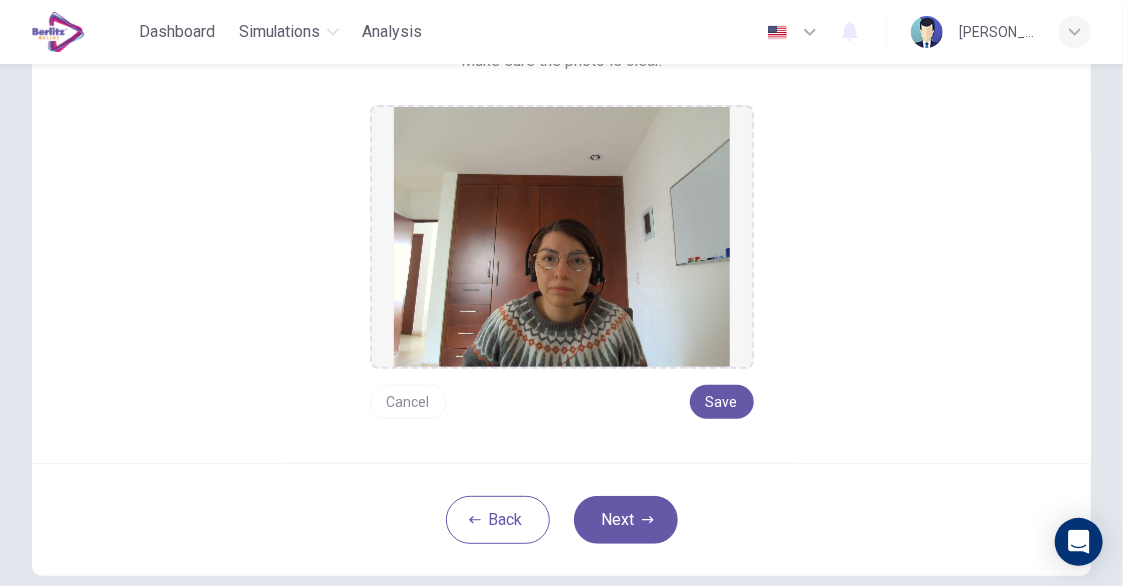 scroll, scrollTop: 291, scrollLeft: 0, axis: vertical 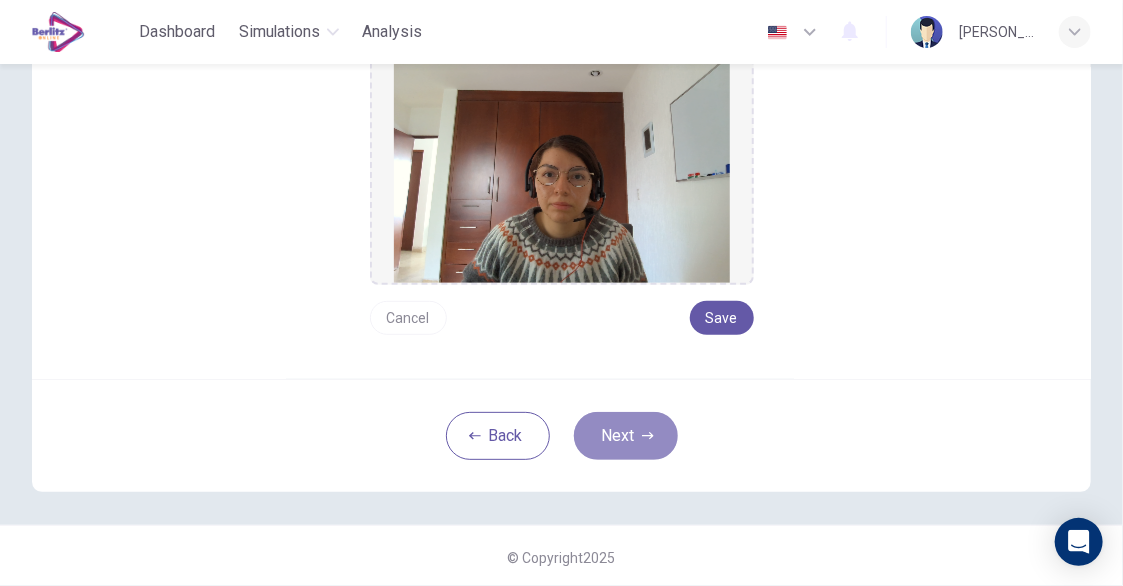 click 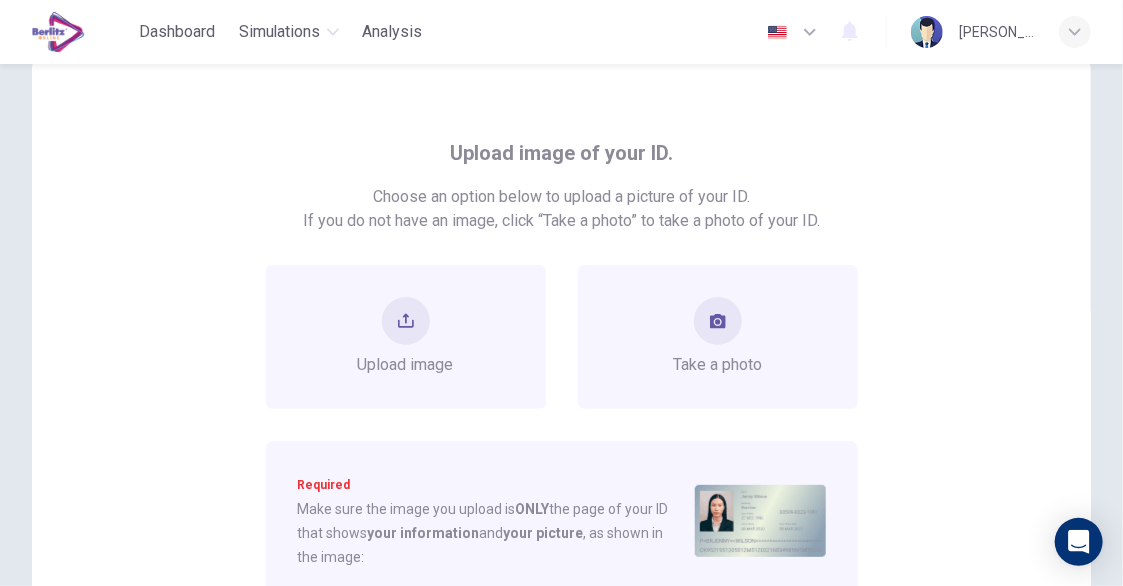 scroll, scrollTop: 0, scrollLeft: 0, axis: both 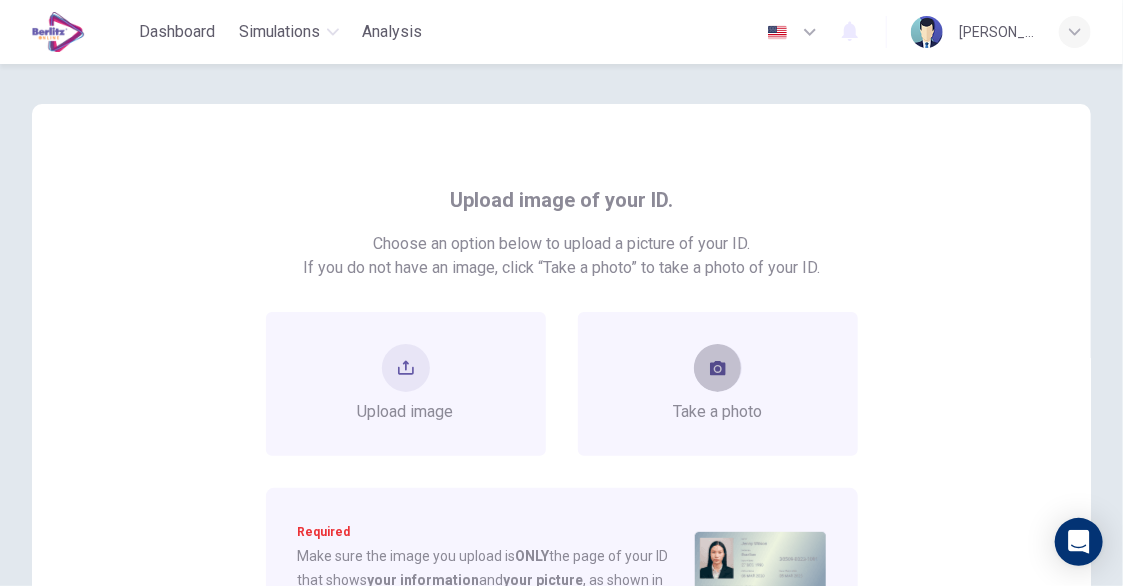 click at bounding box center (718, 368) 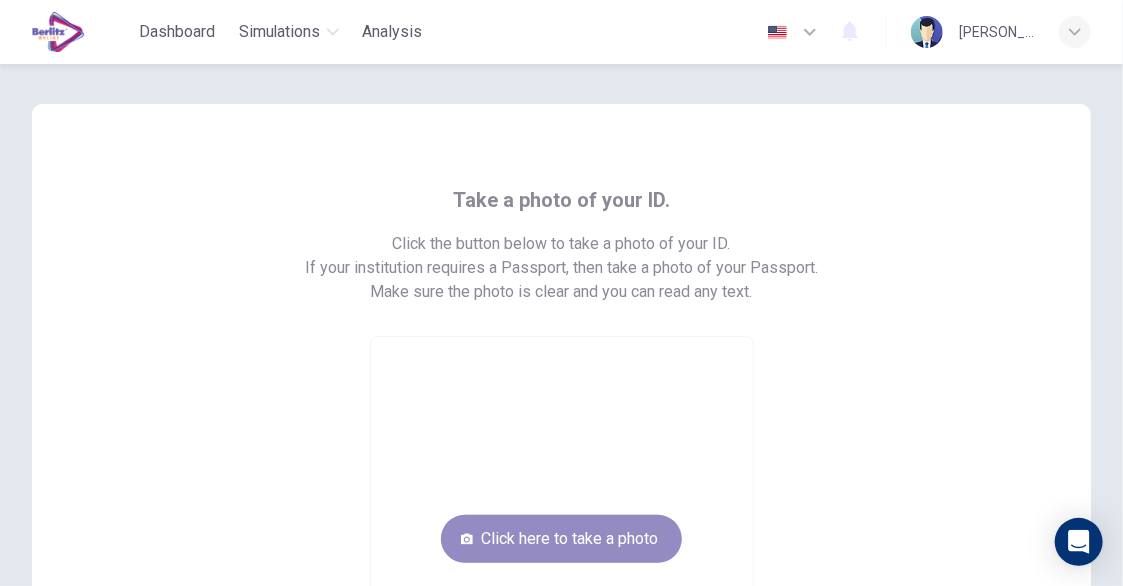 click on "Click here to take a photo" at bounding box center (561, 539) 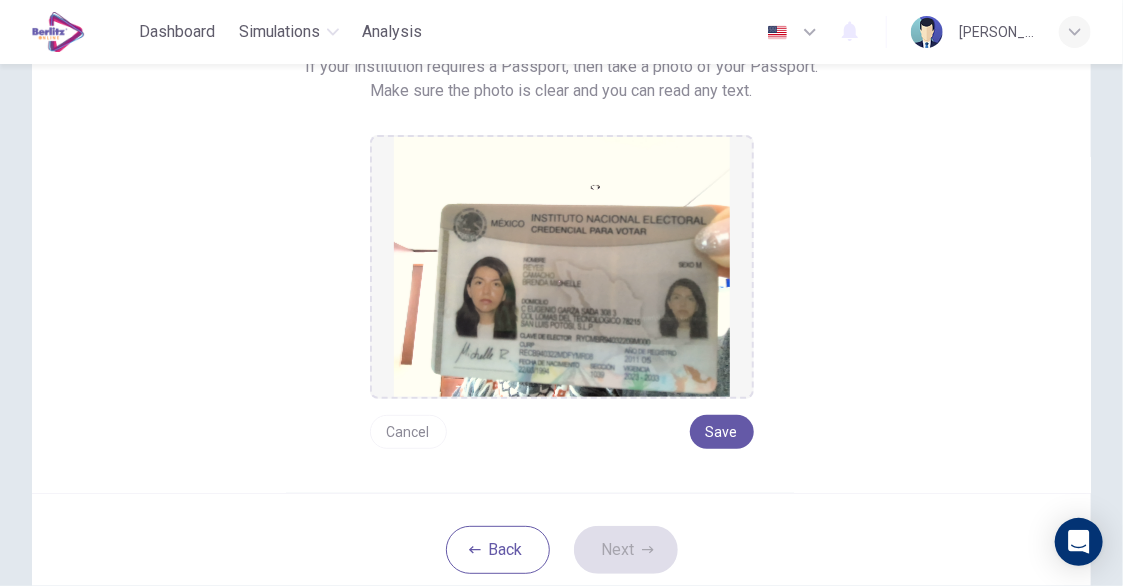scroll, scrollTop: 300, scrollLeft: 0, axis: vertical 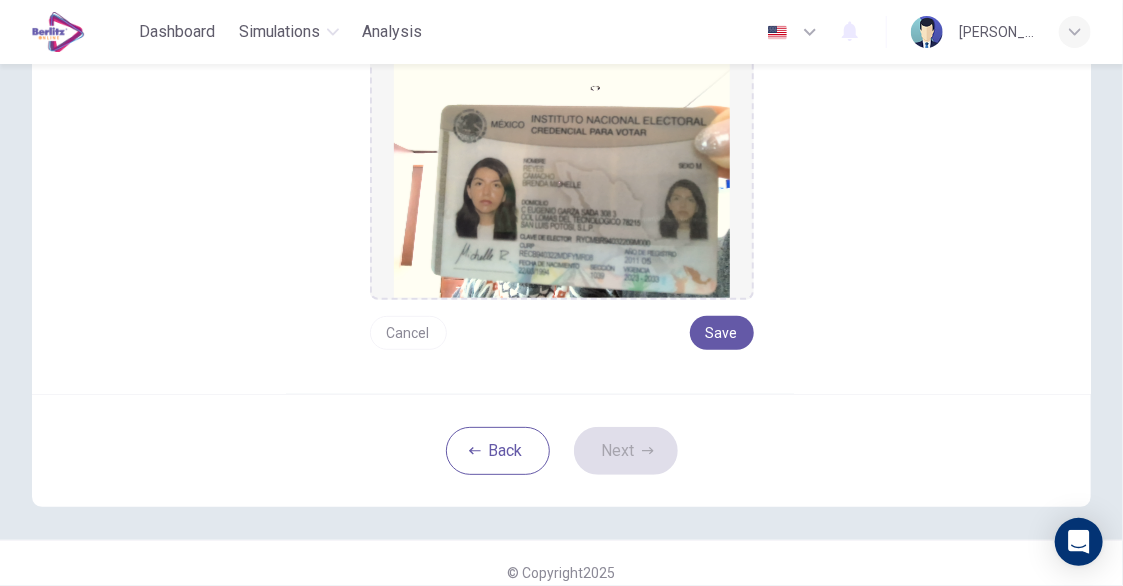 click on "Save" at bounding box center (722, 333) 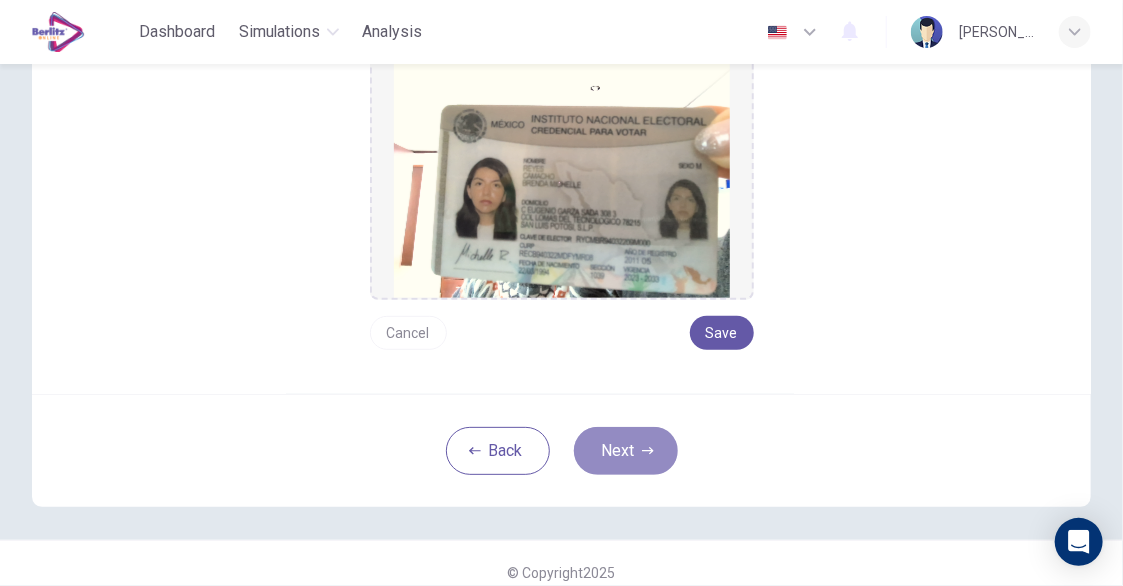 click on "Next" at bounding box center (626, 451) 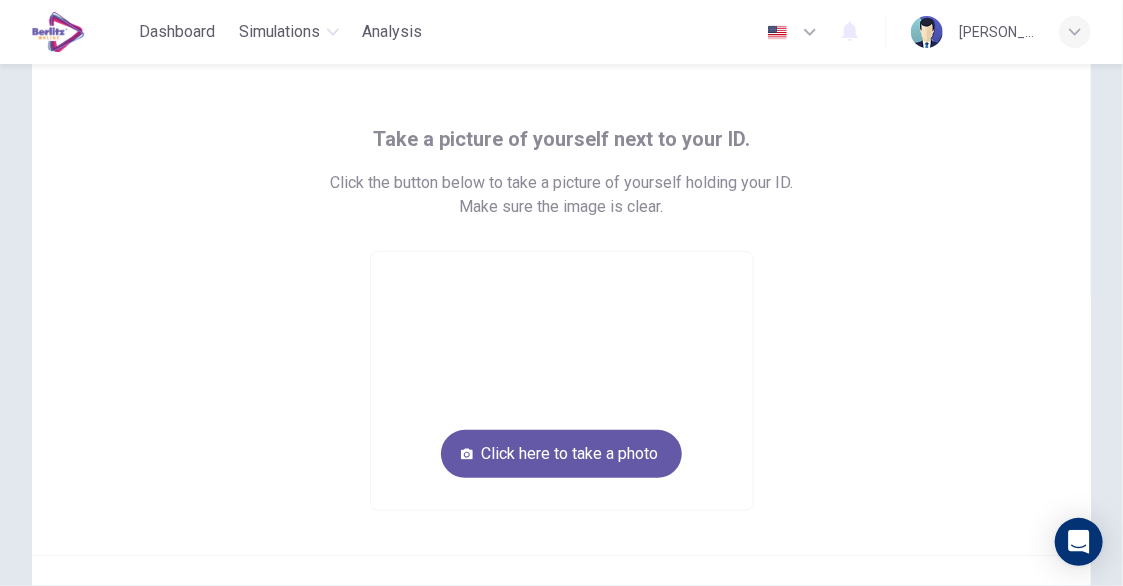 scroll, scrollTop: 100, scrollLeft: 0, axis: vertical 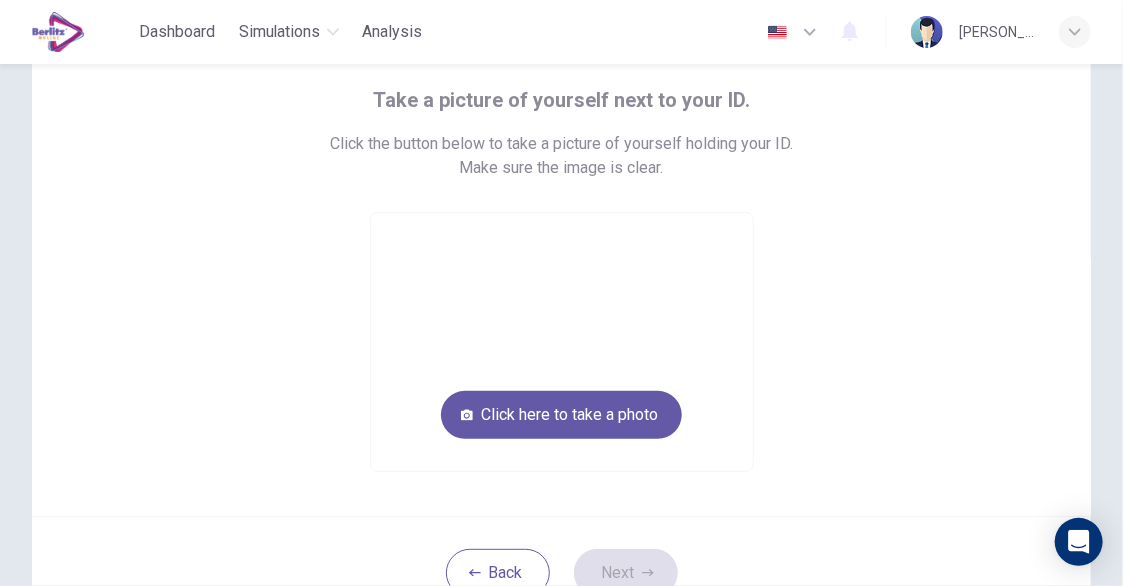 click on "Click here to take a photo" at bounding box center [561, 415] 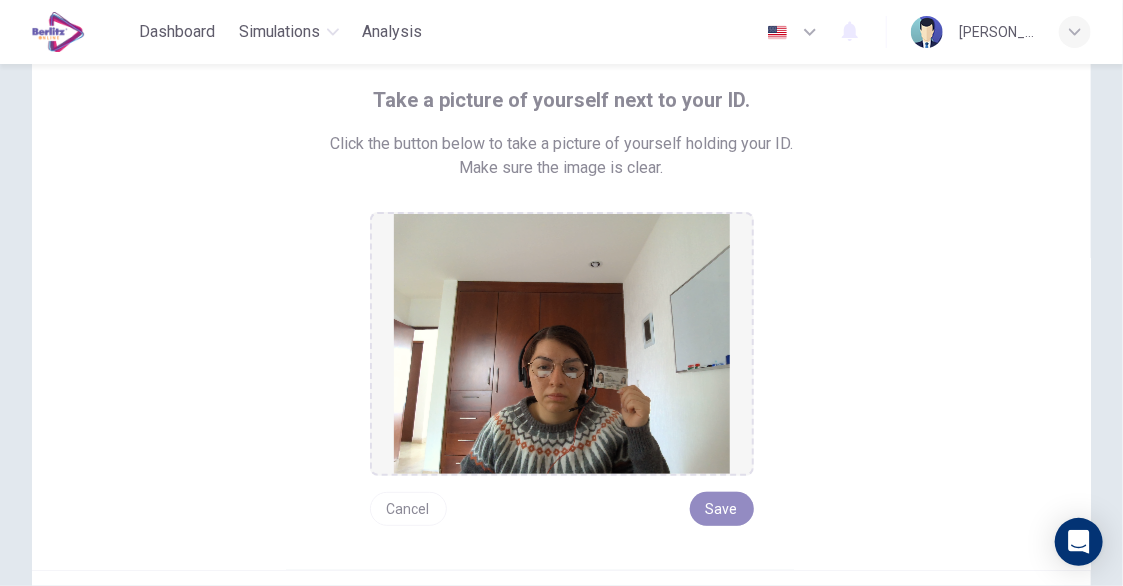 click on "Save" at bounding box center [722, 509] 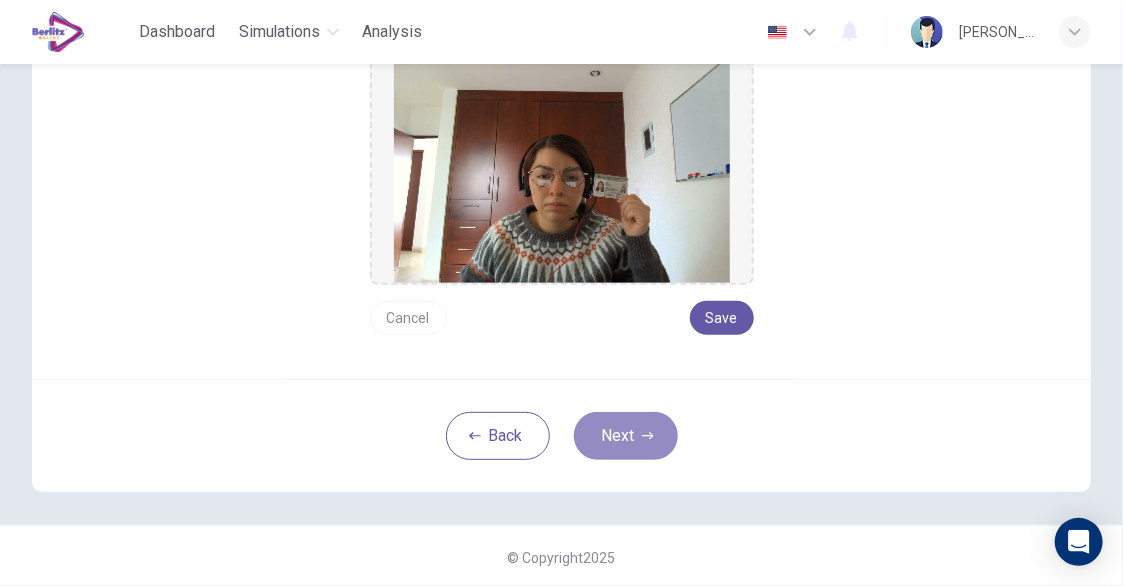 click on "Next" at bounding box center [626, 436] 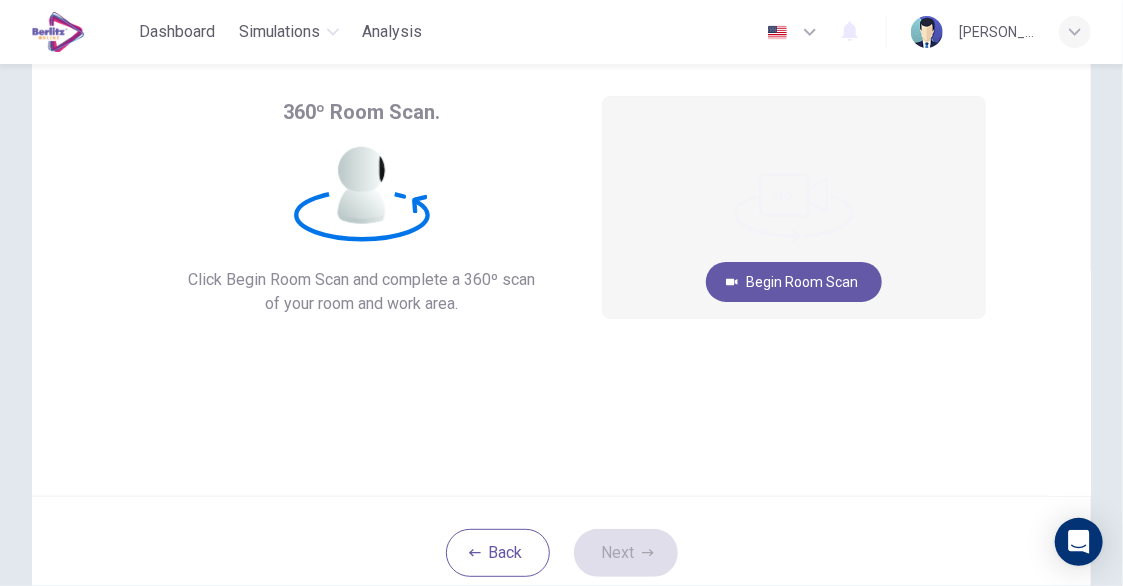 scroll, scrollTop: 0, scrollLeft: 0, axis: both 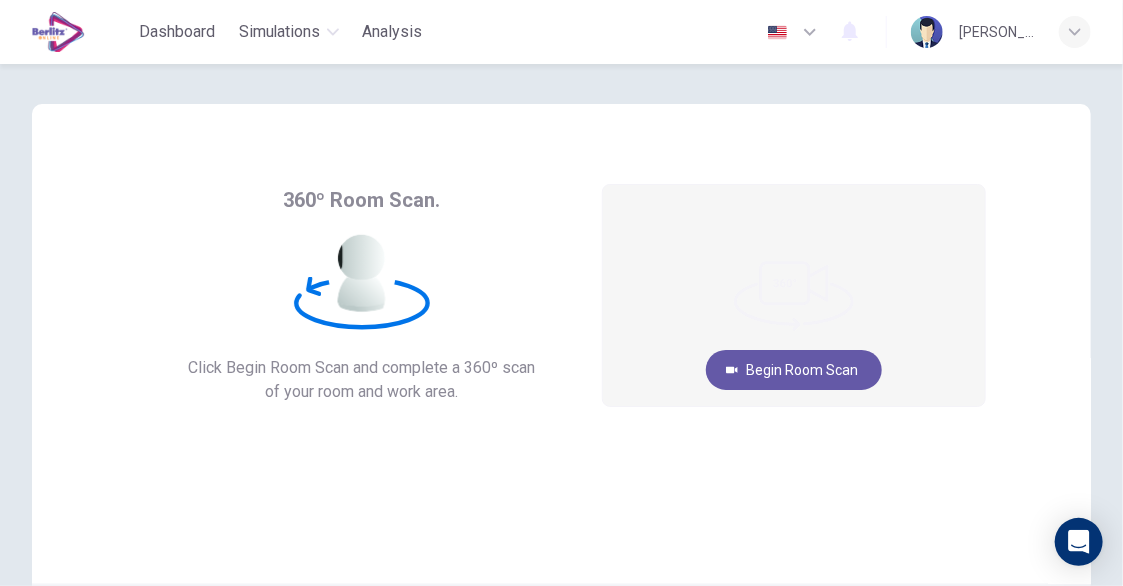 click on "Begin Room Scan" at bounding box center (794, 370) 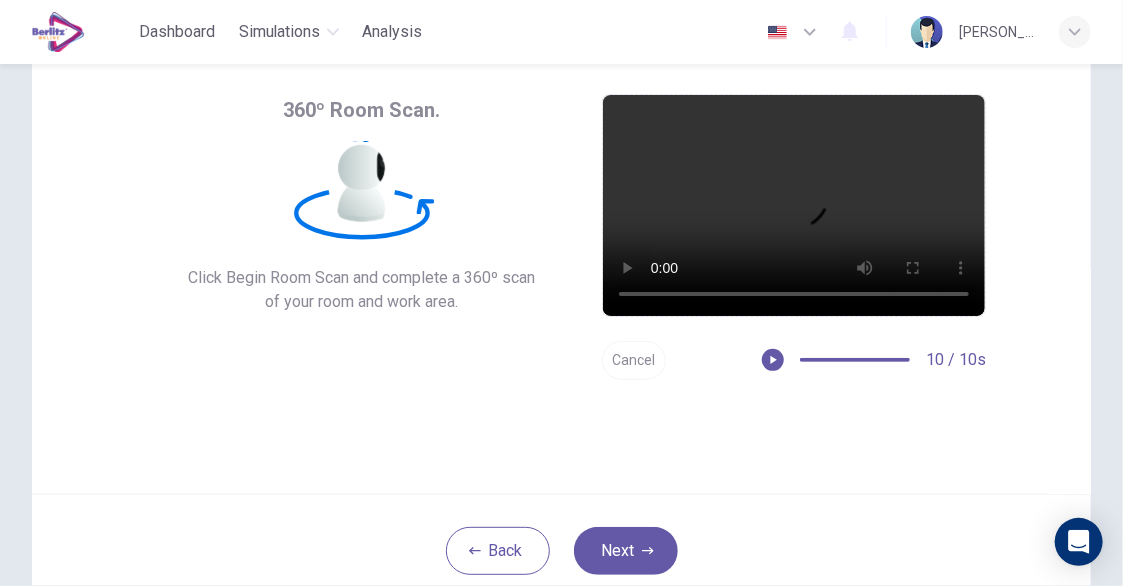 scroll, scrollTop: 200, scrollLeft: 0, axis: vertical 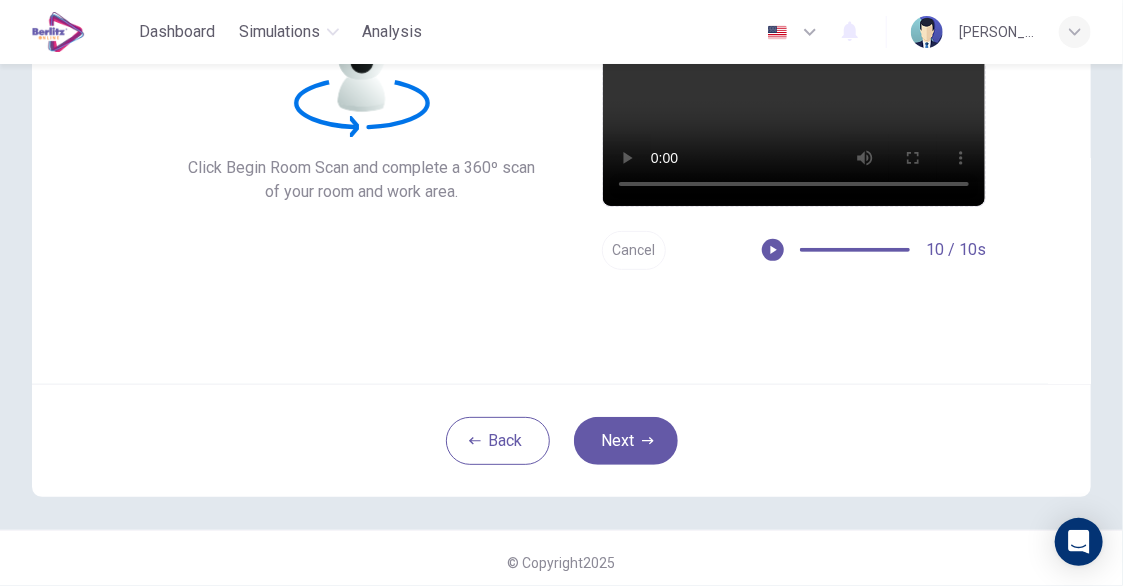 click on "Next" at bounding box center [626, 441] 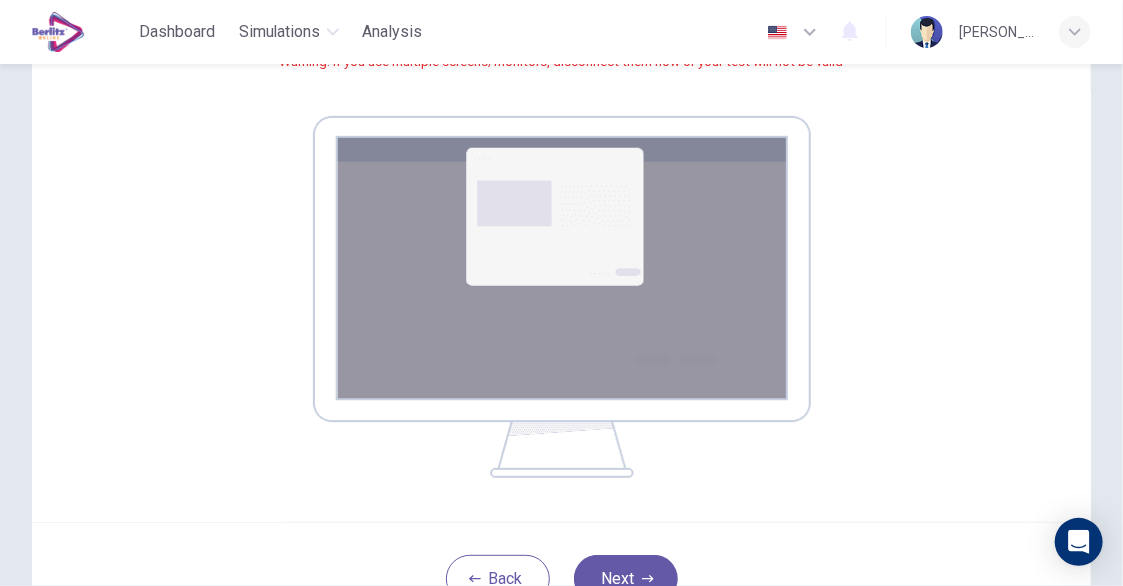 scroll, scrollTop: 300, scrollLeft: 0, axis: vertical 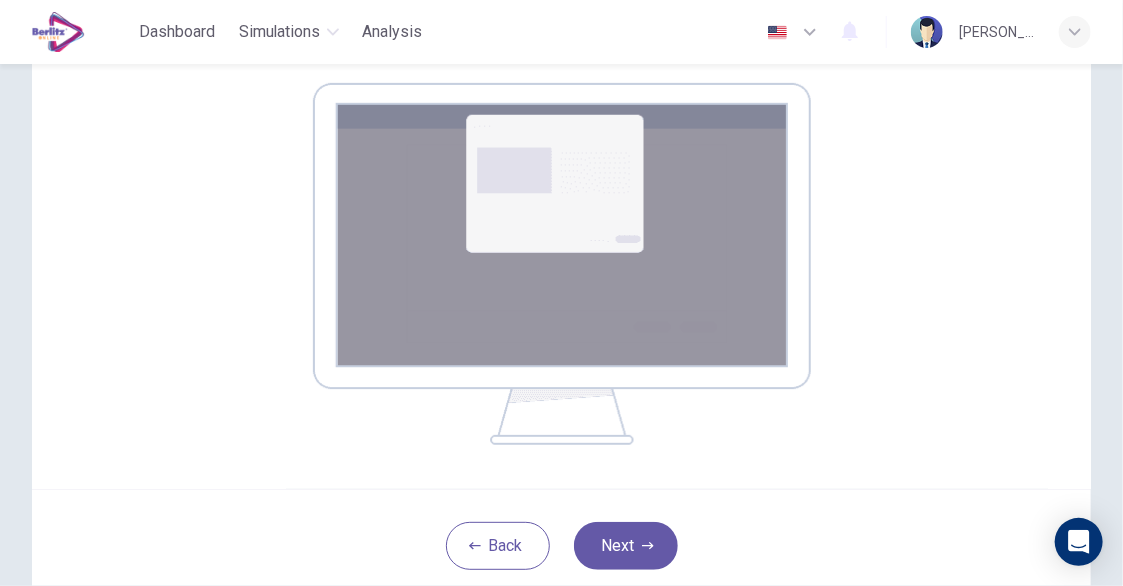 click on "Next" at bounding box center (626, 546) 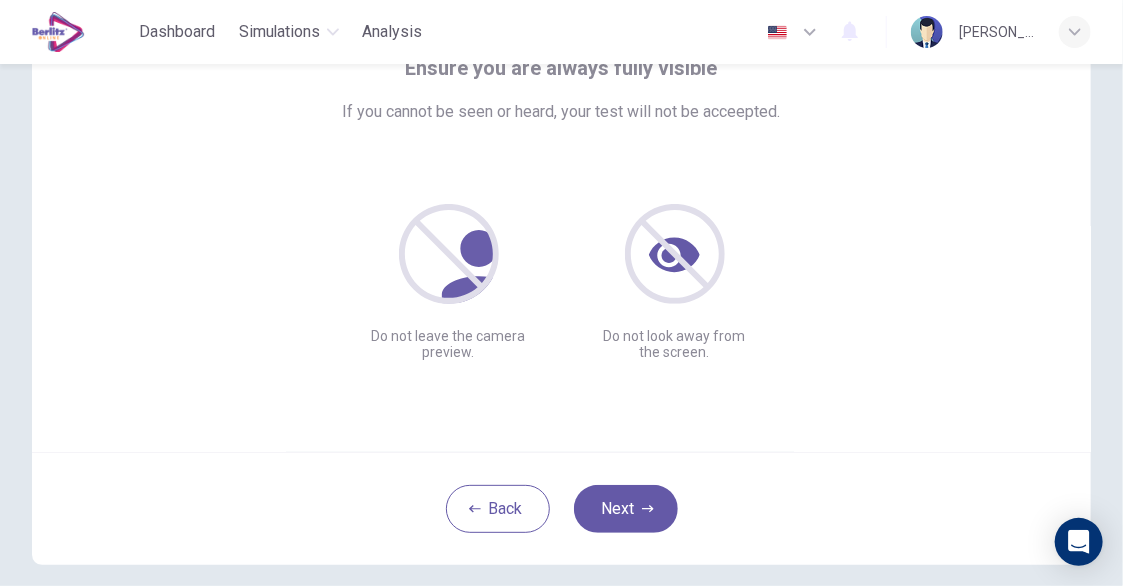 scroll, scrollTop: 207, scrollLeft: 0, axis: vertical 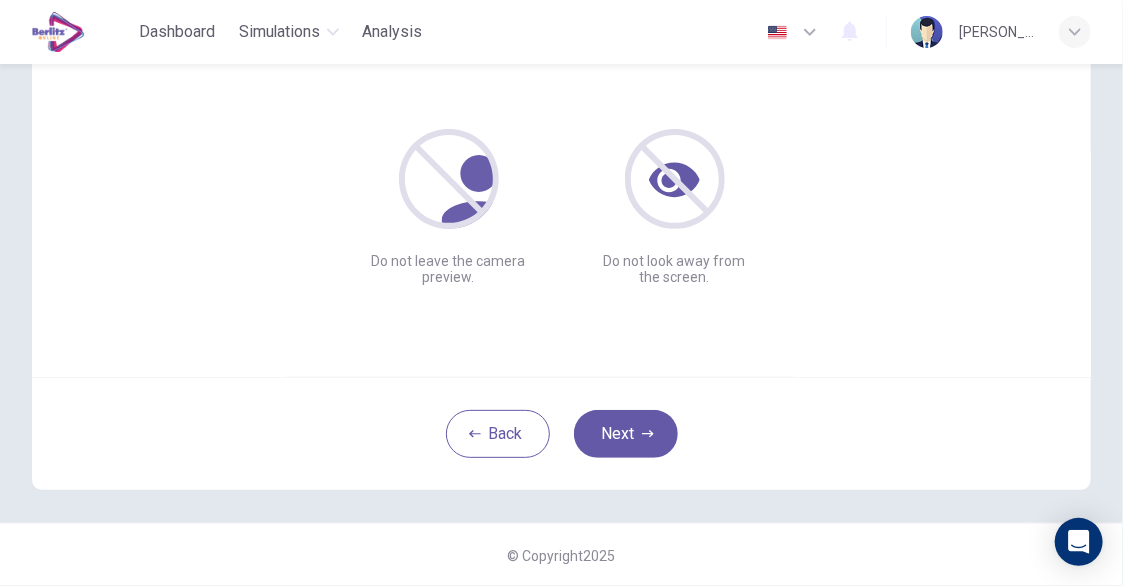click on "Next" at bounding box center [626, 434] 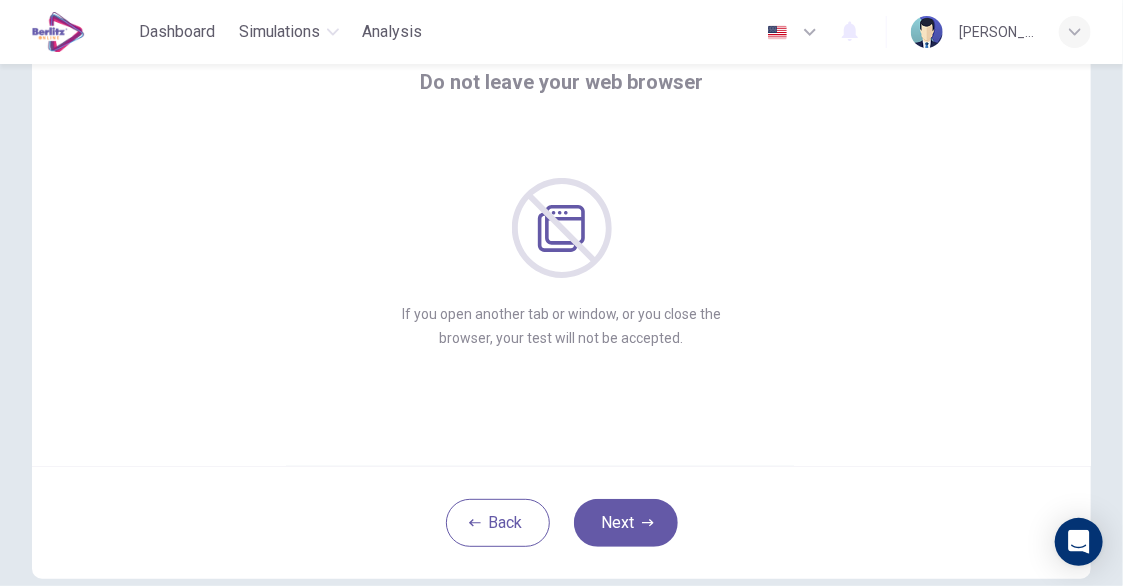 scroll, scrollTop: 207, scrollLeft: 0, axis: vertical 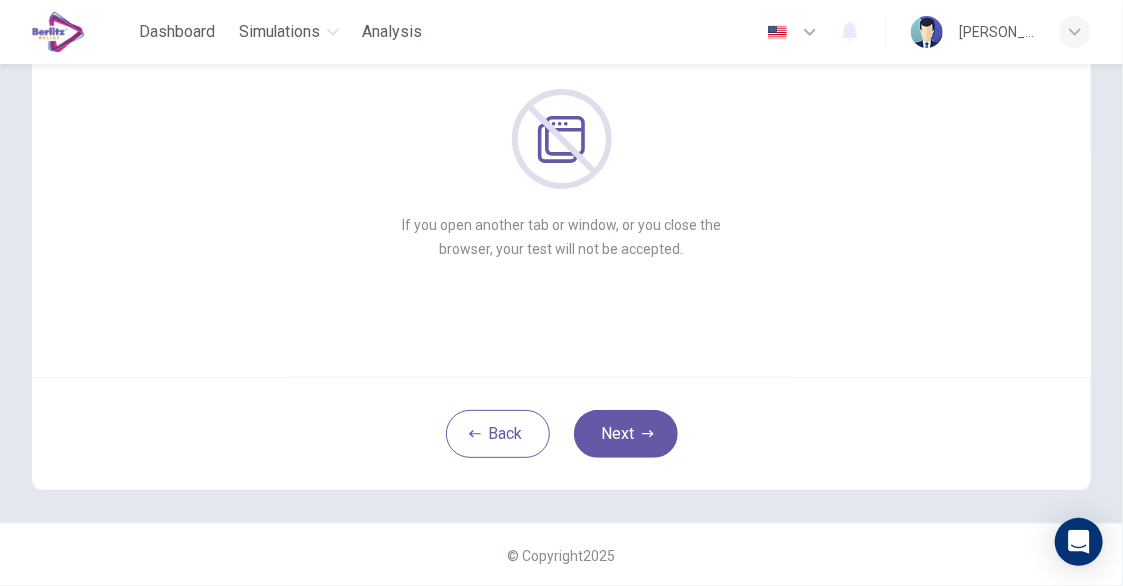 click on "Back Next" at bounding box center [561, 433] 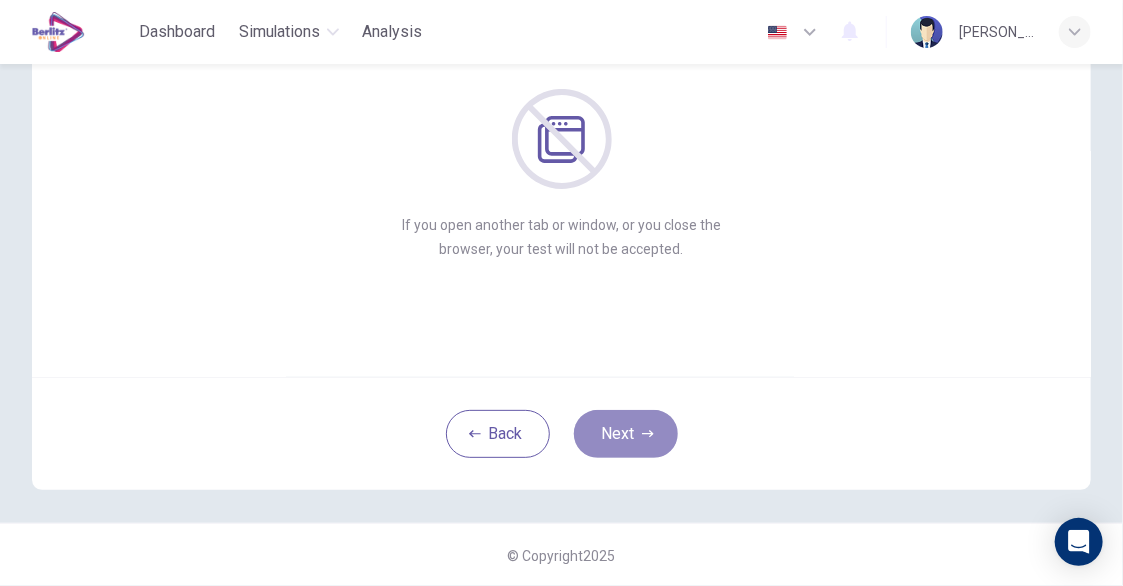 click 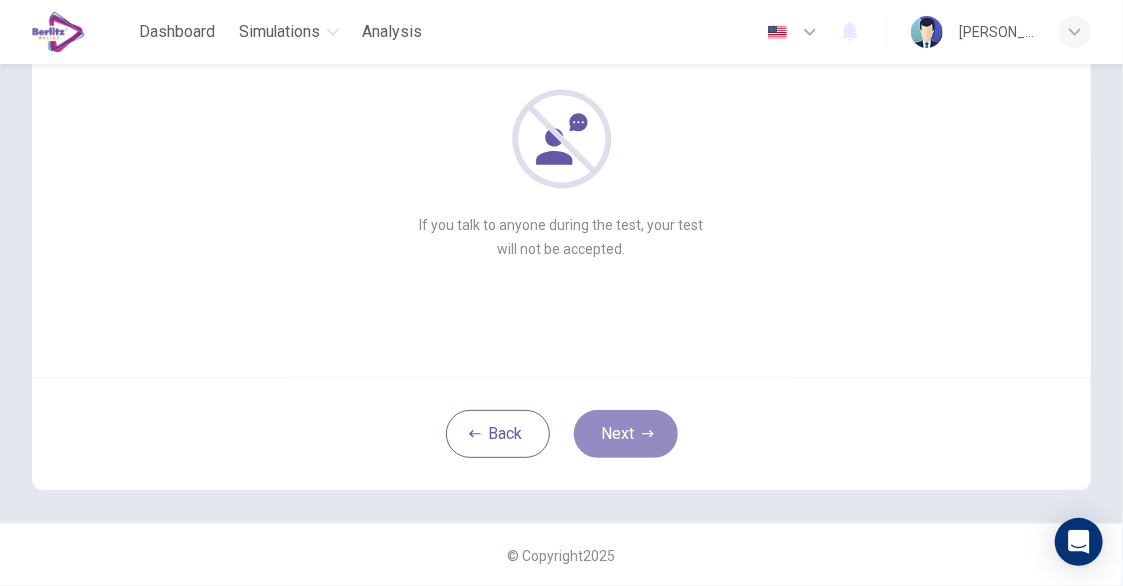 click on "Next" at bounding box center [626, 434] 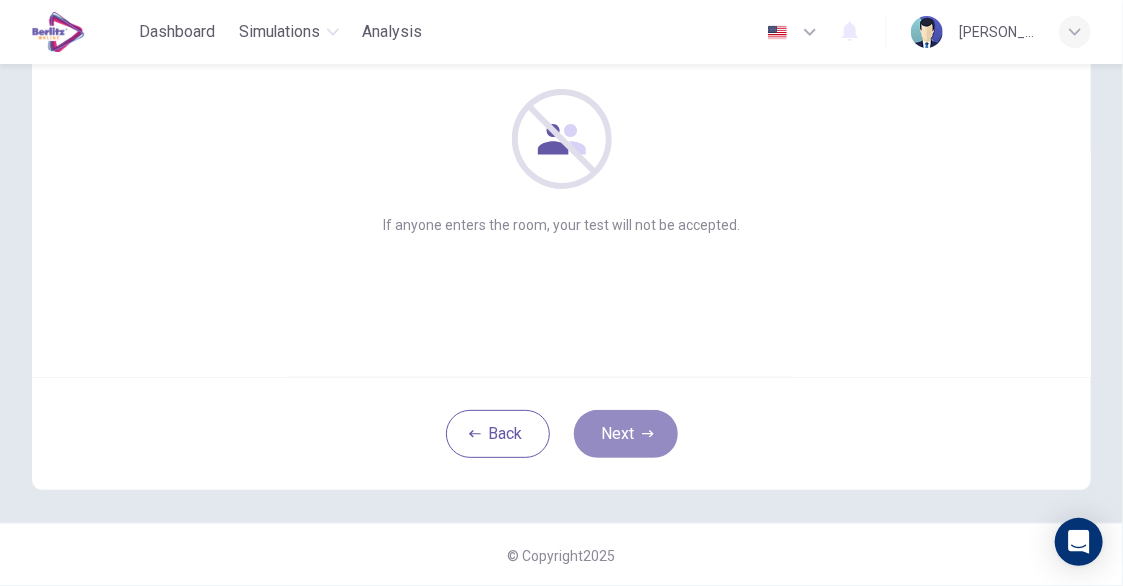 click on "Next" at bounding box center [626, 434] 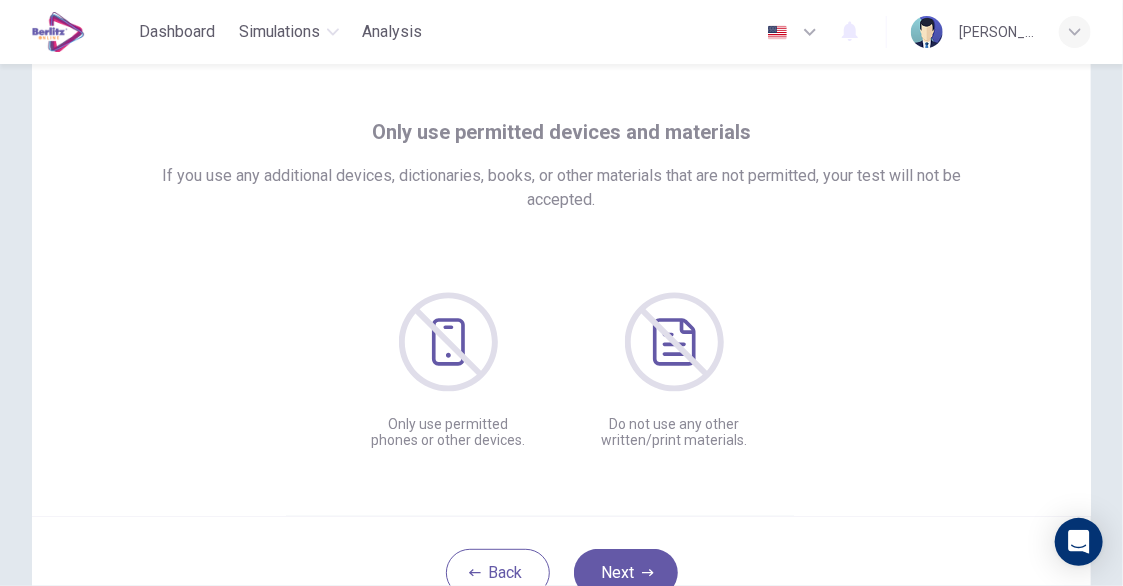 scroll, scrollTop: 200, scrollLeft: 0, axis: vertical 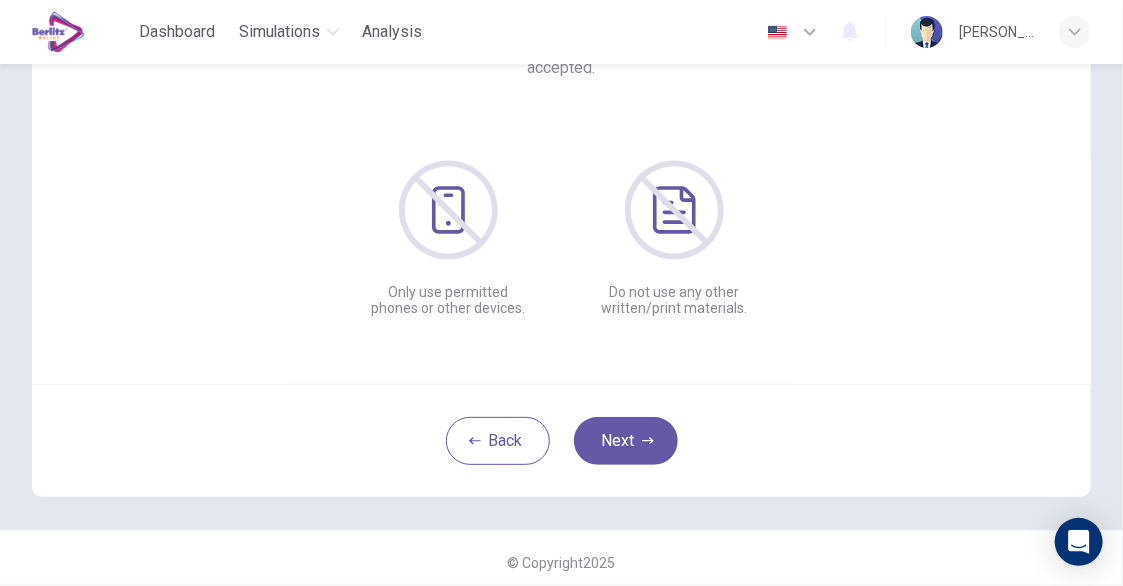 click on "Next" at bounding box center [626, 441] 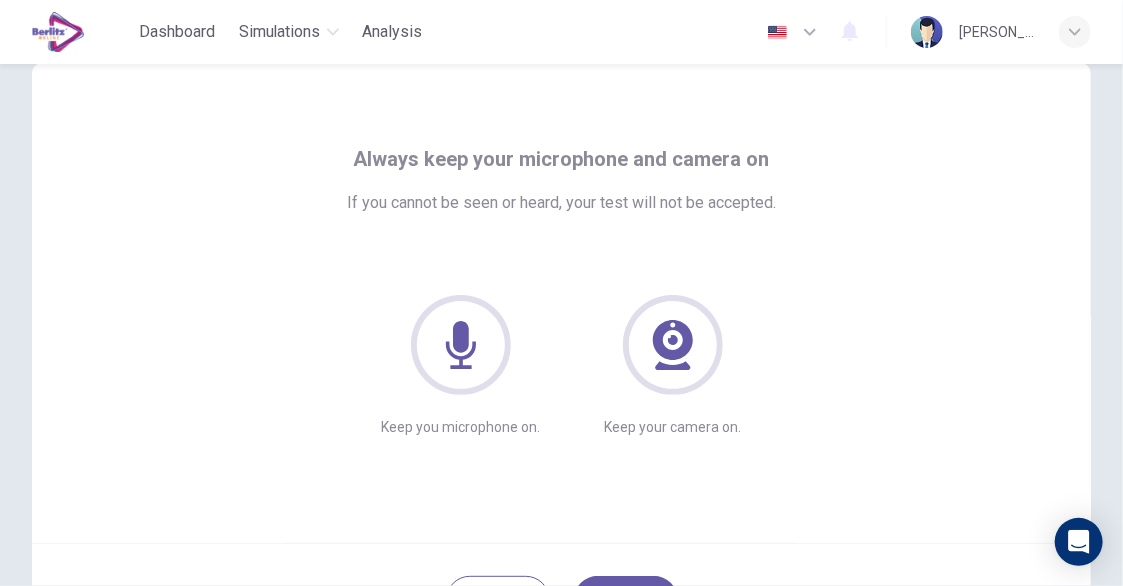 scroll, scrollTop: 200, scrollLeft: 0, axis: vertical 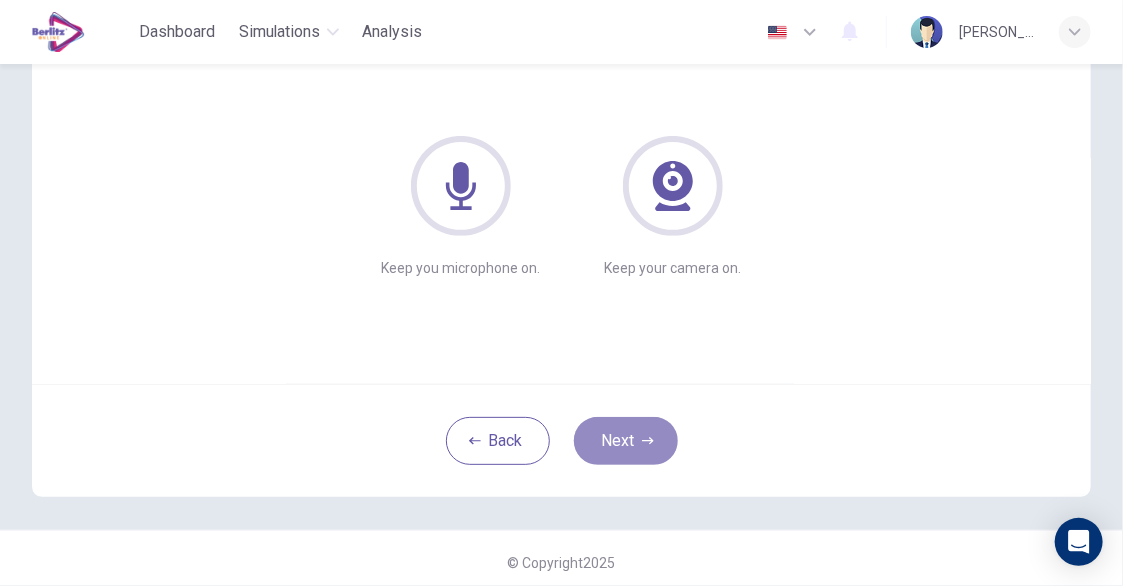 click 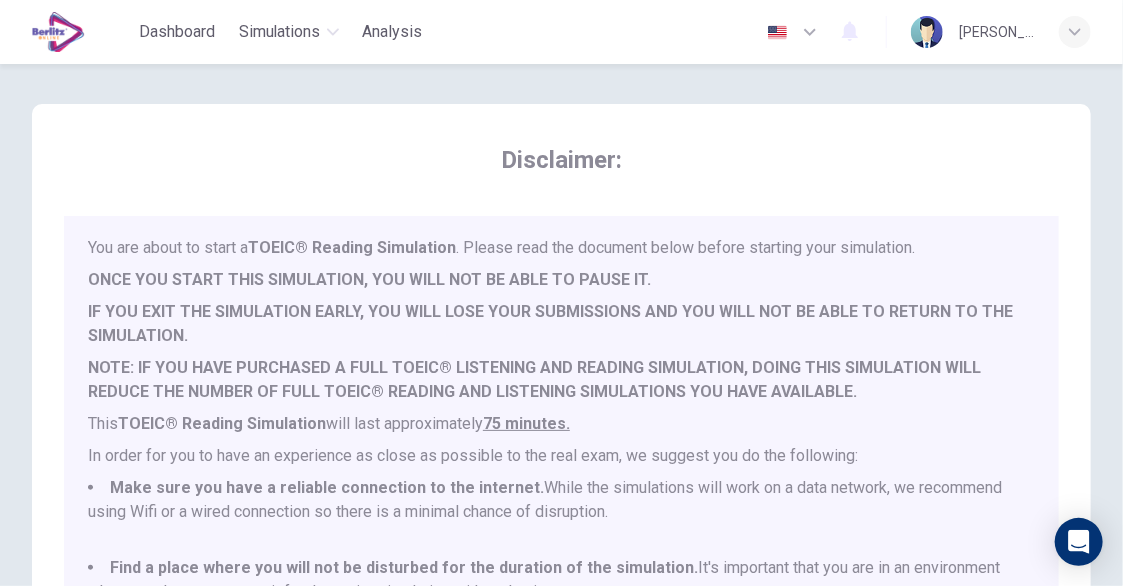 scroll, scrollTop: 5, scrollLeft: 0, axis: vertical 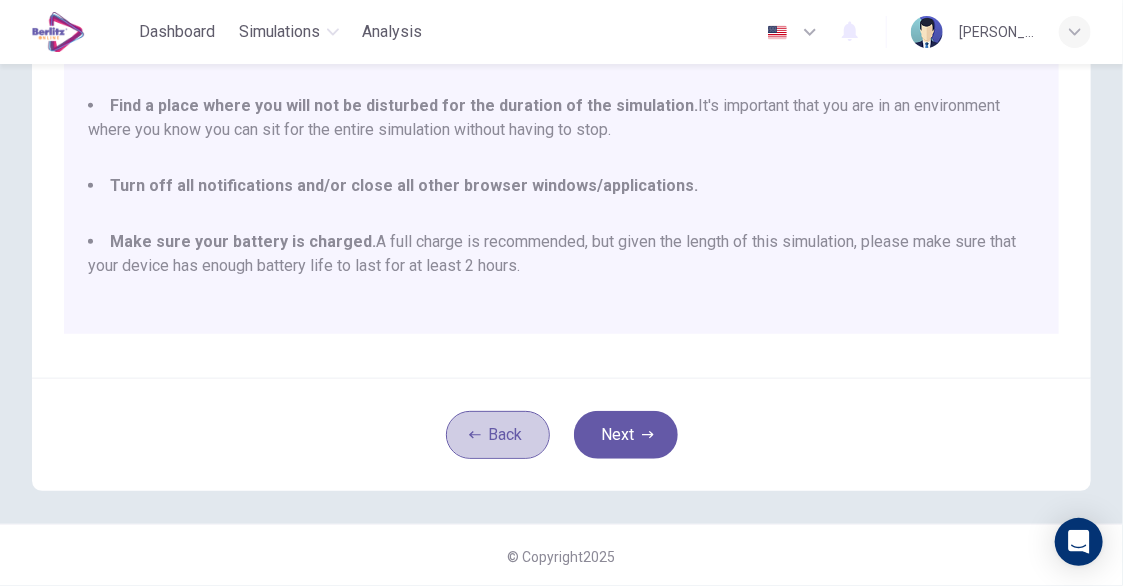 click on "Back" at bounding box center [498, 435] 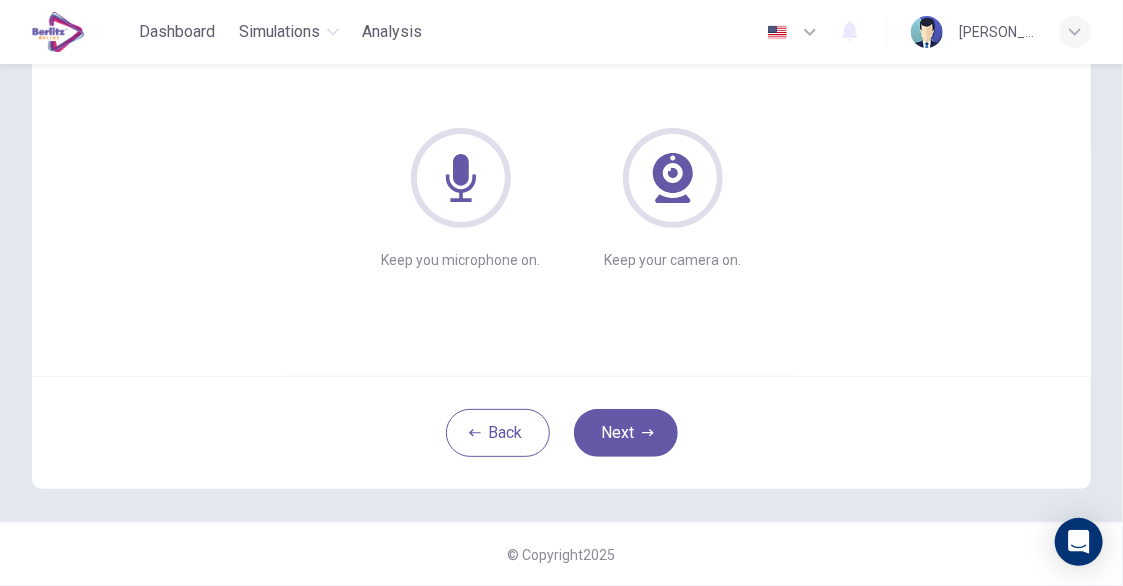 scroll, scrollTop: 207, scrollLeft: 0, axis: vertical 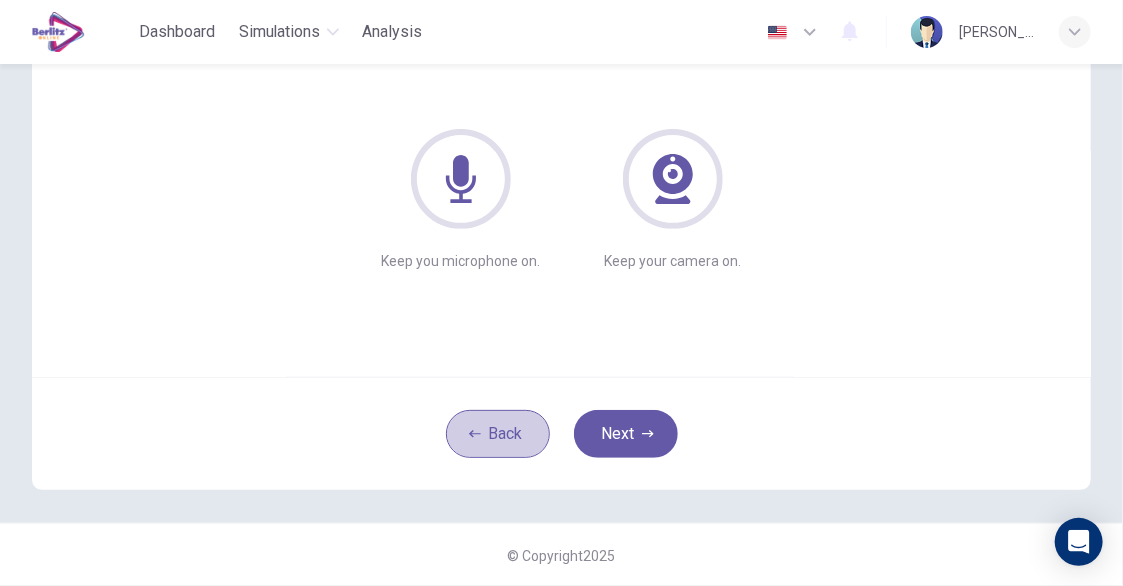 click on "Back" at bounding box center [498, 434] 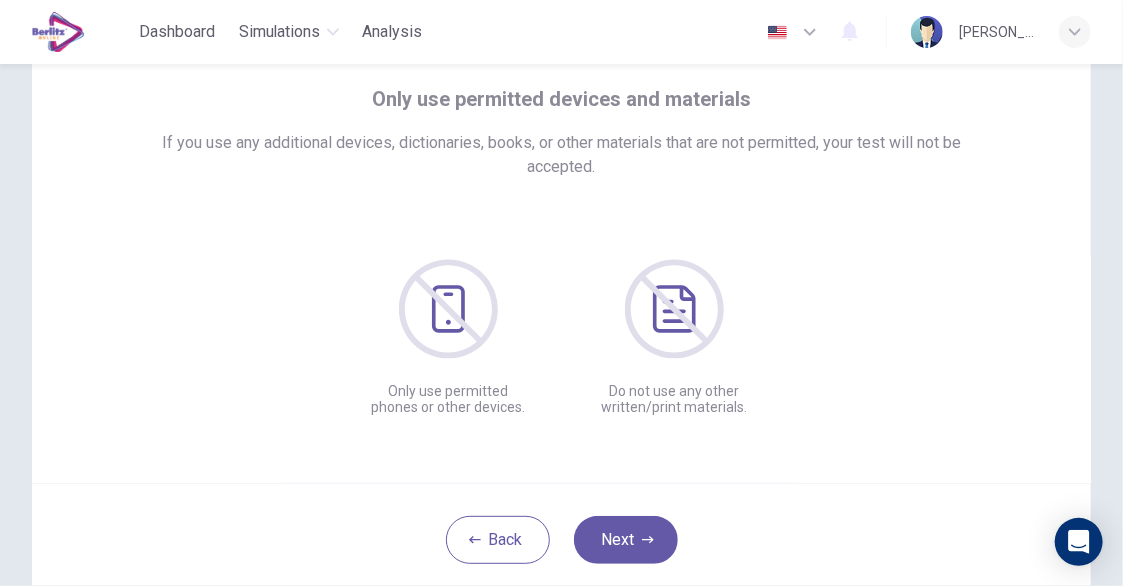 scroll, scrollTop: 200, scrollLeft: 0, axis: vertical 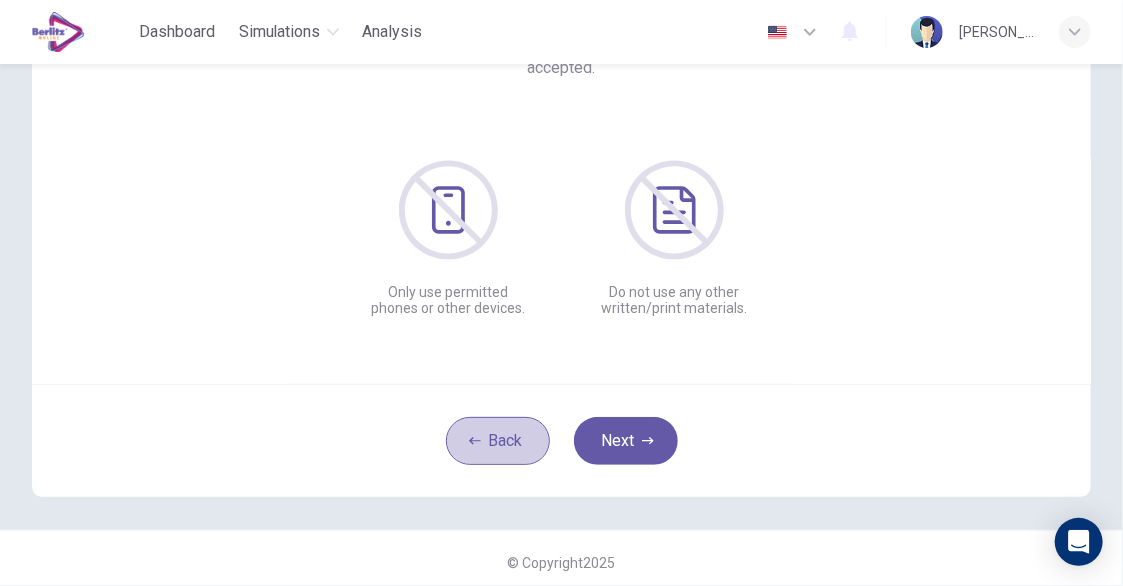 click 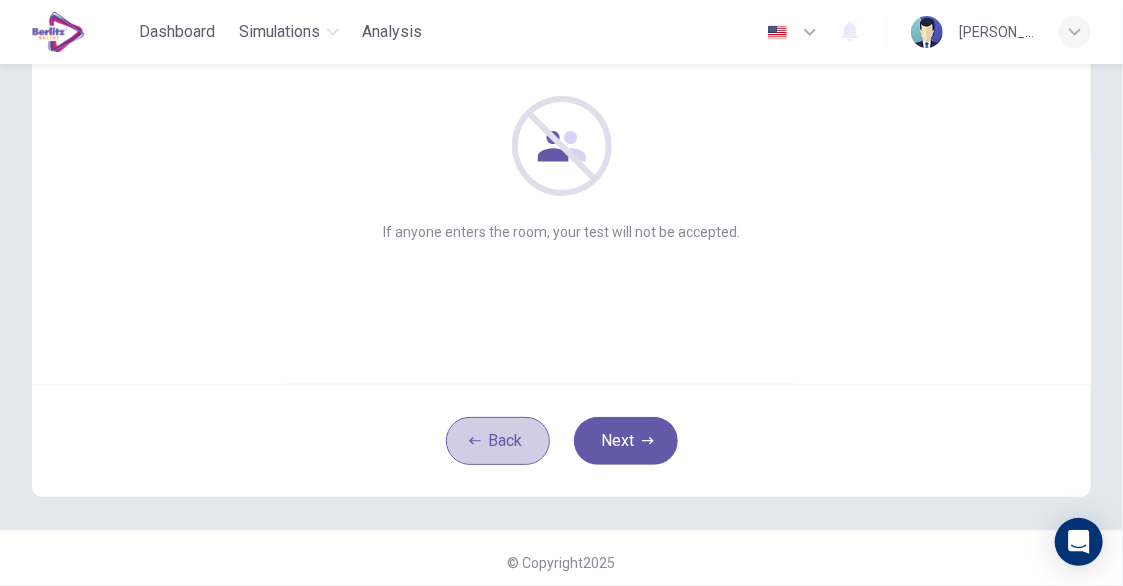 click 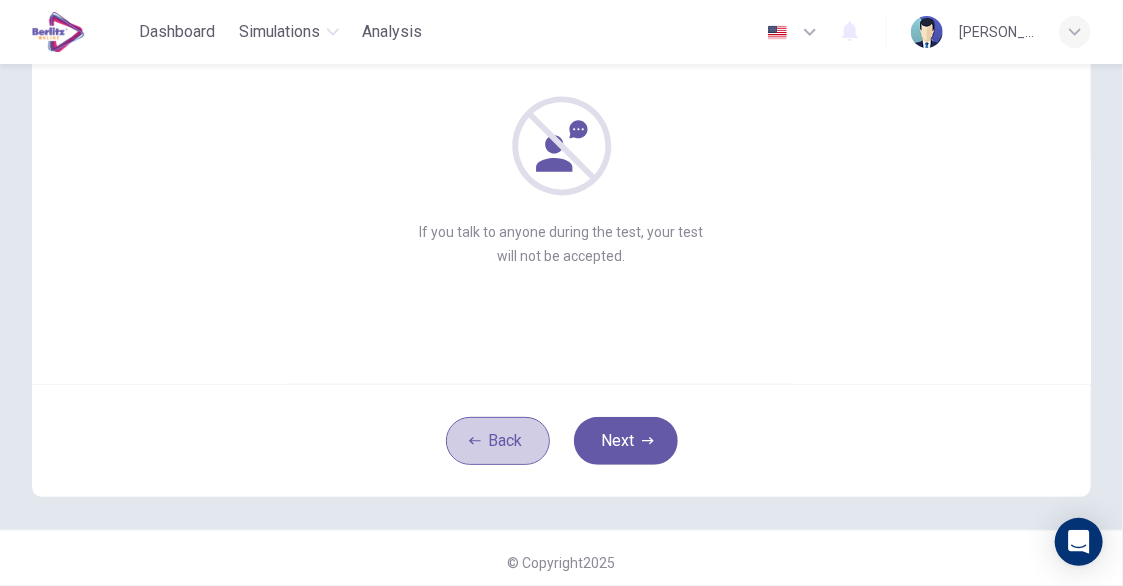click 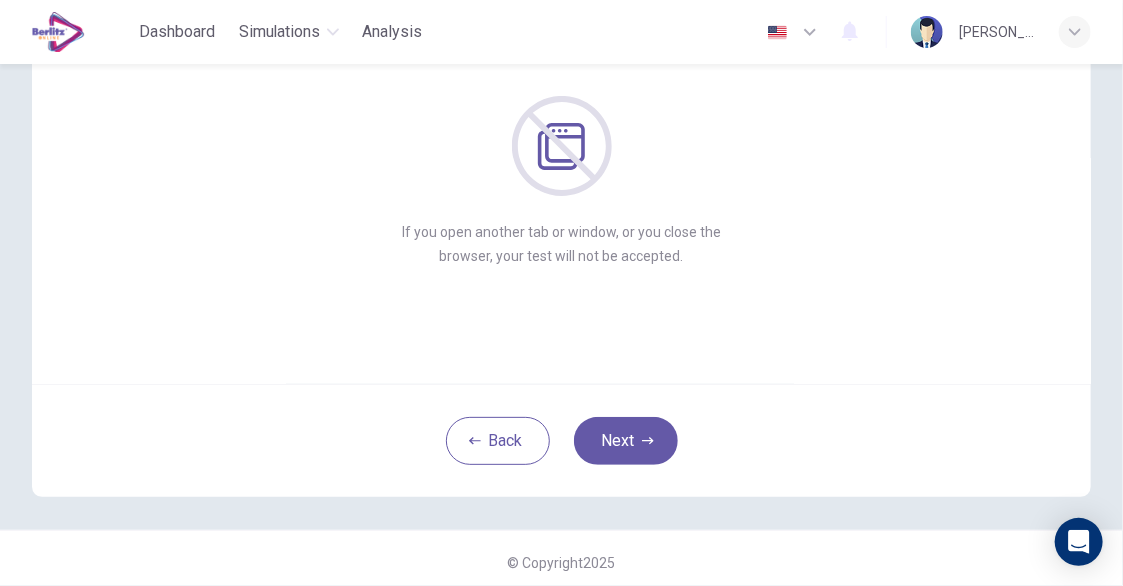 click 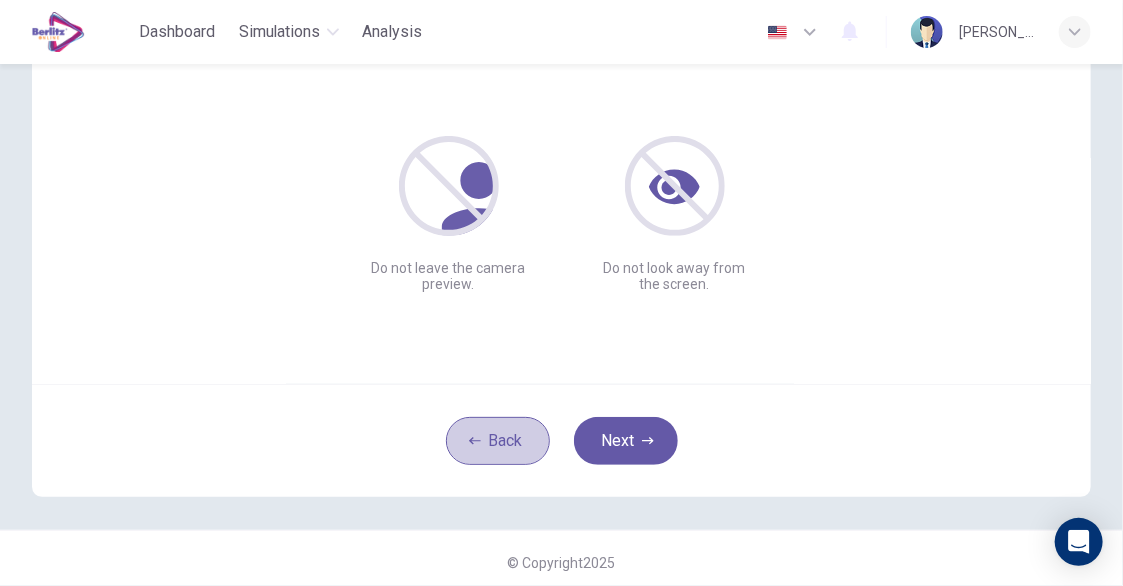 click 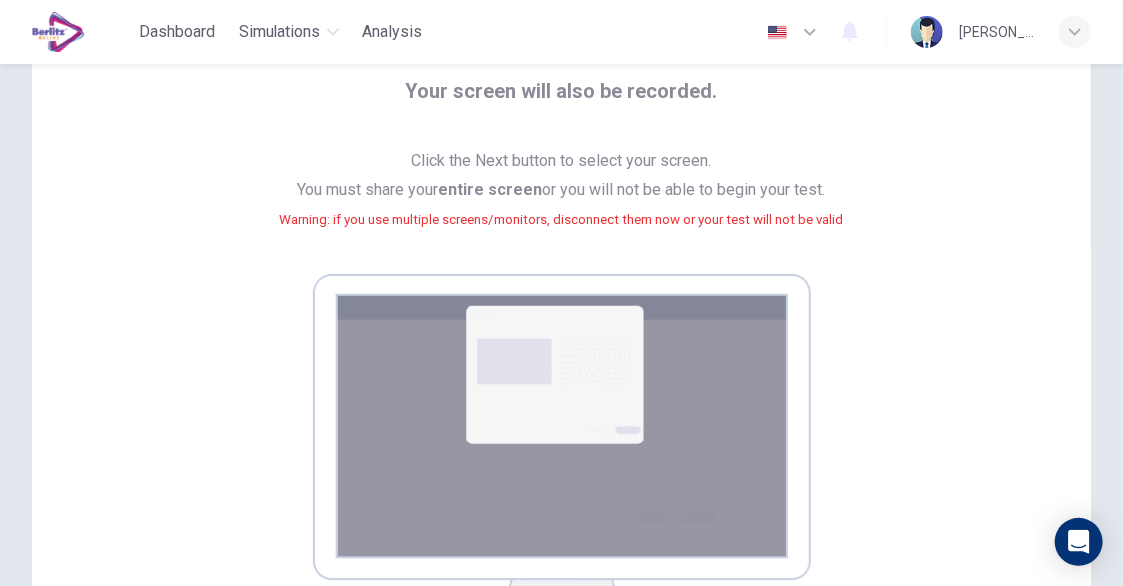scroll, scrollTop: 400, scrollLeft: 0, axis: vertical 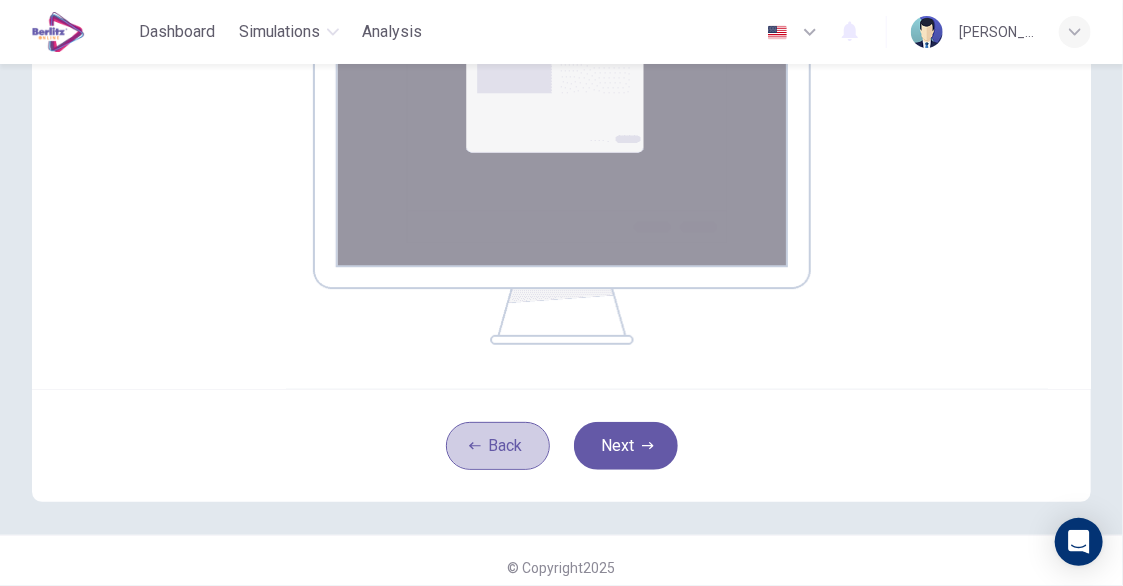 click on "Back" at bounding box center (498, 446) 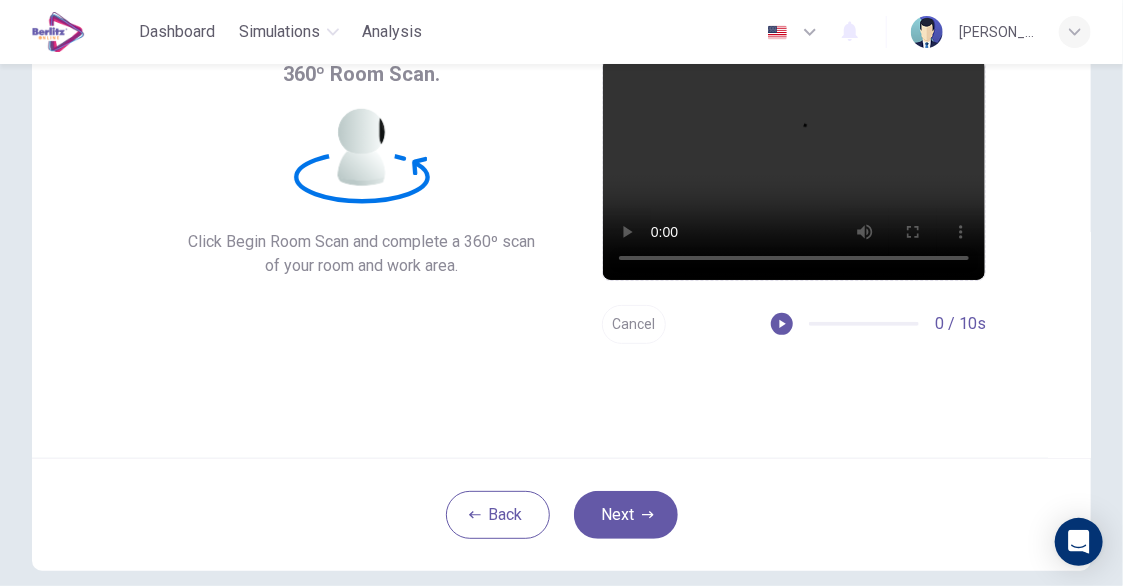scroll, scrollTop: 207, scrollLeft: 0, axis: vertical 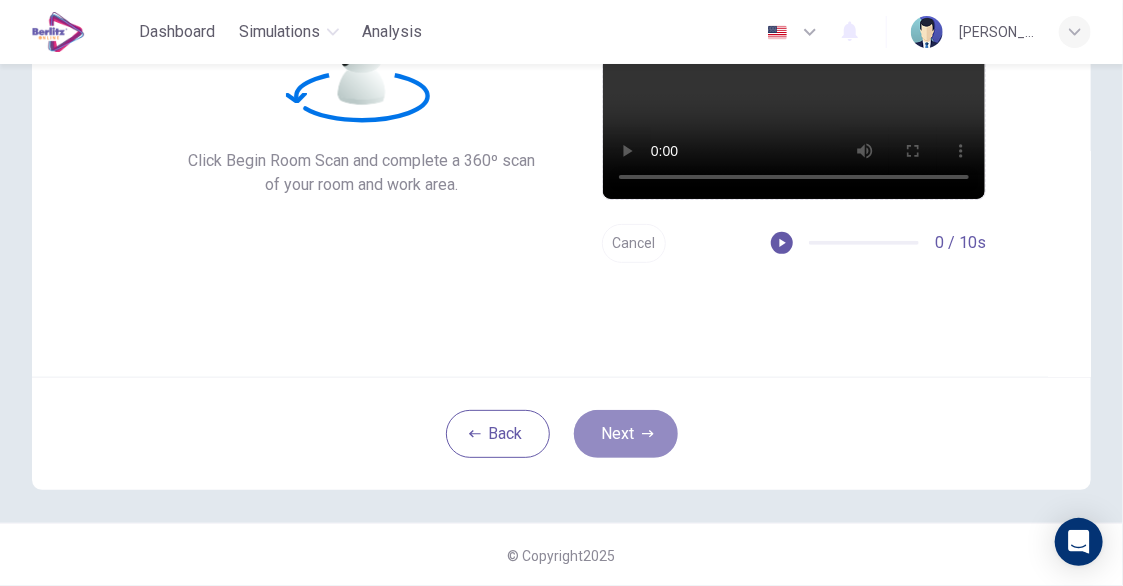 click on "Next" at bounding box center [626, 434] 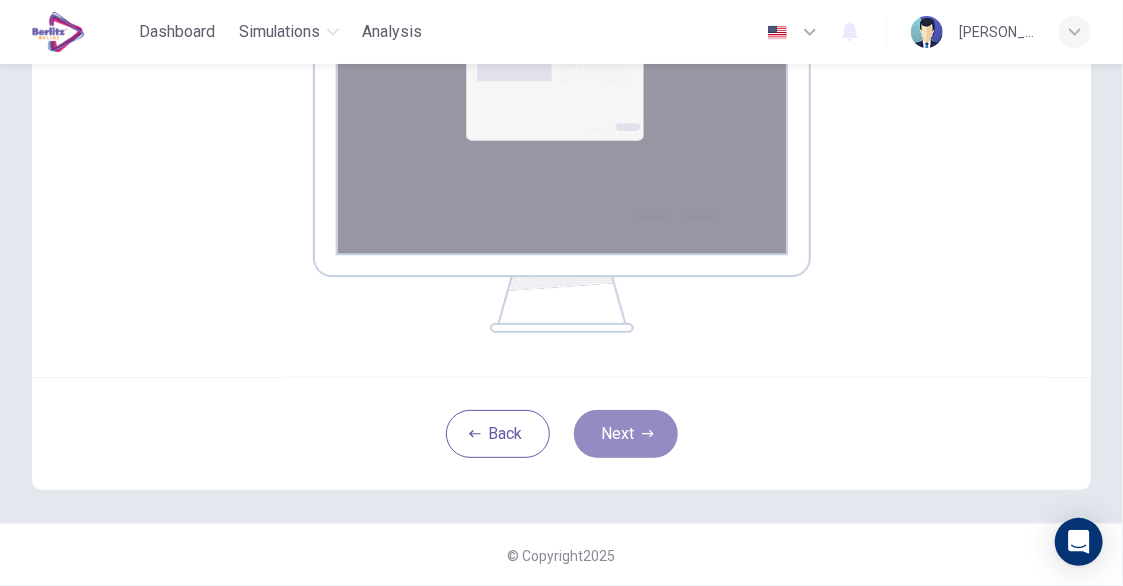 click on "Next" at bounding box center (626, 434) 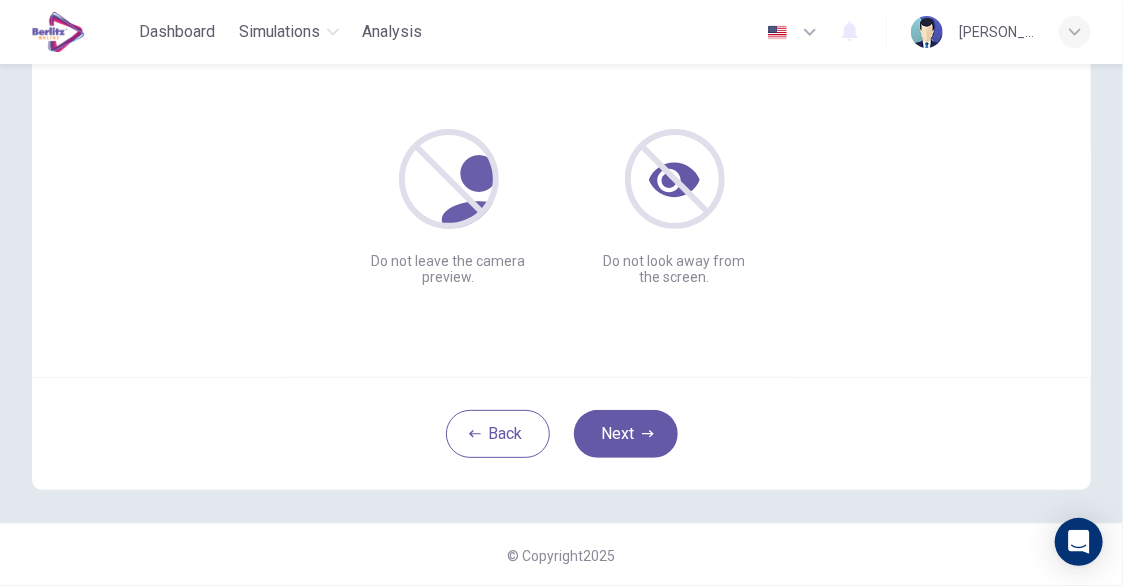 click on "Next" at bounding box center [626, 434] 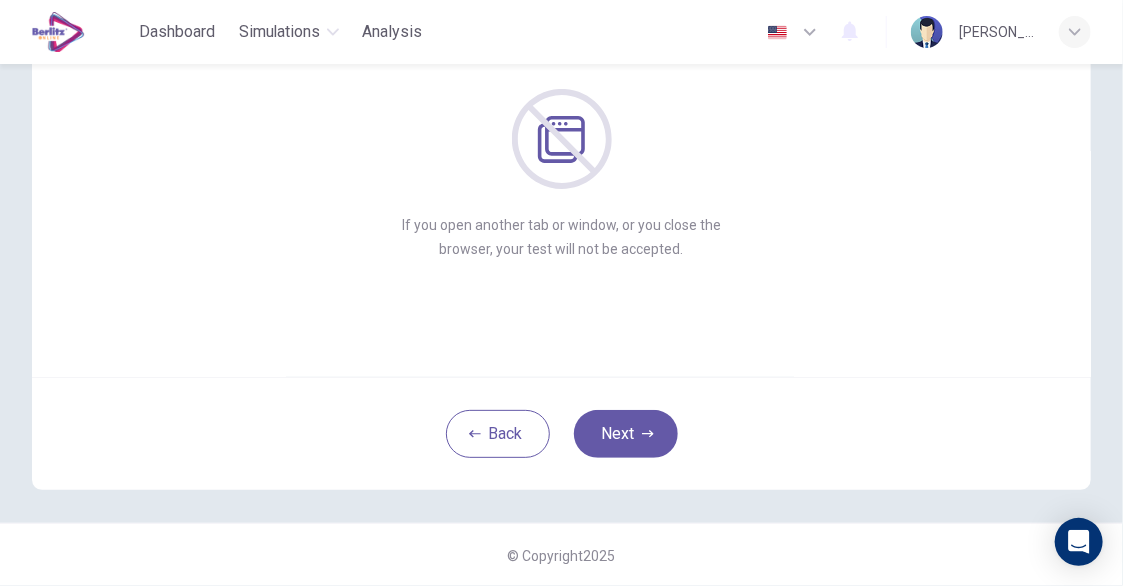 click on "Next" at bounding box center [626, 434] 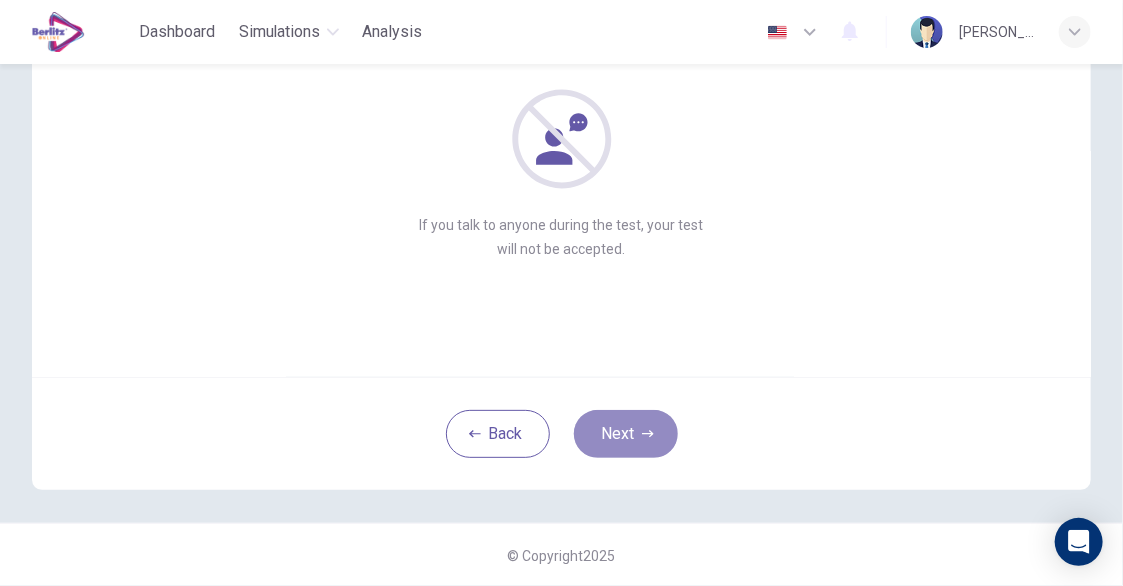 click on "Next" at bounding box center (626, 434) 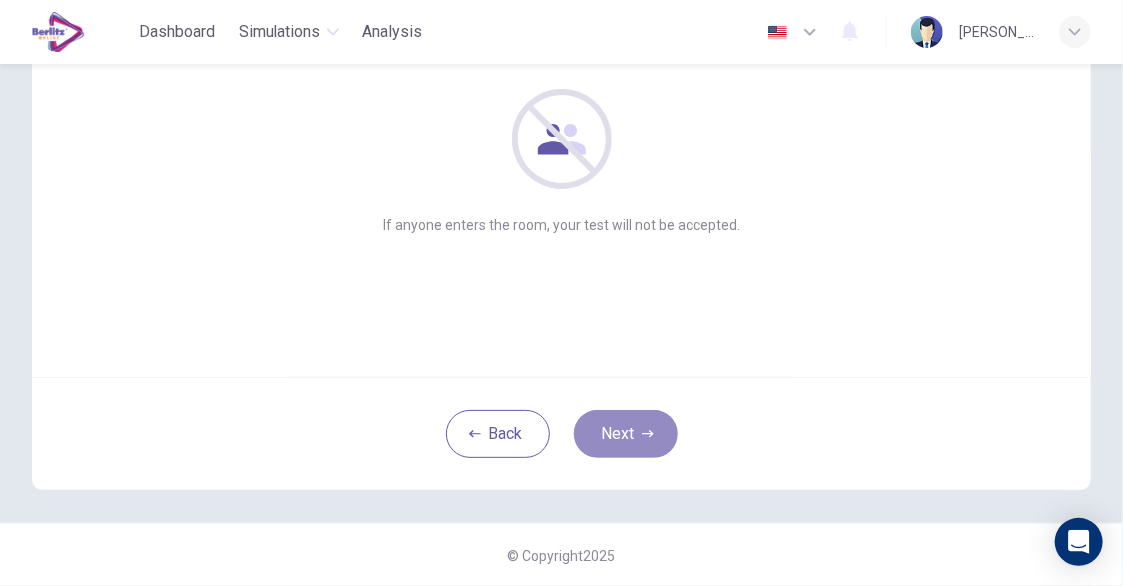 click on "Next" at bounding box center [626, 434] 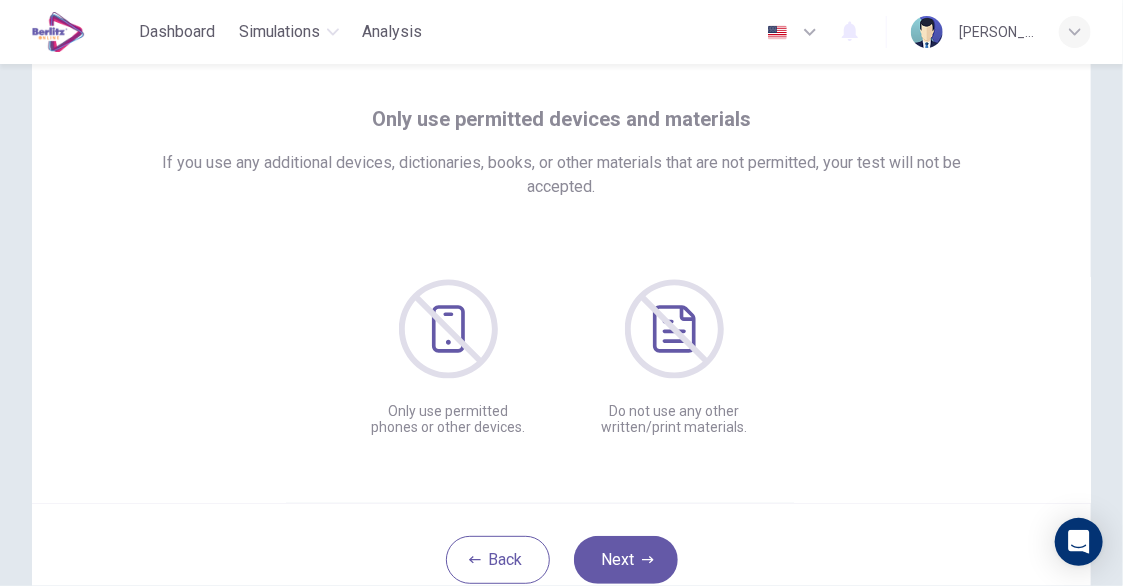 scroll, scrollTop: 207, scrollLeft: 0, axis: vertical 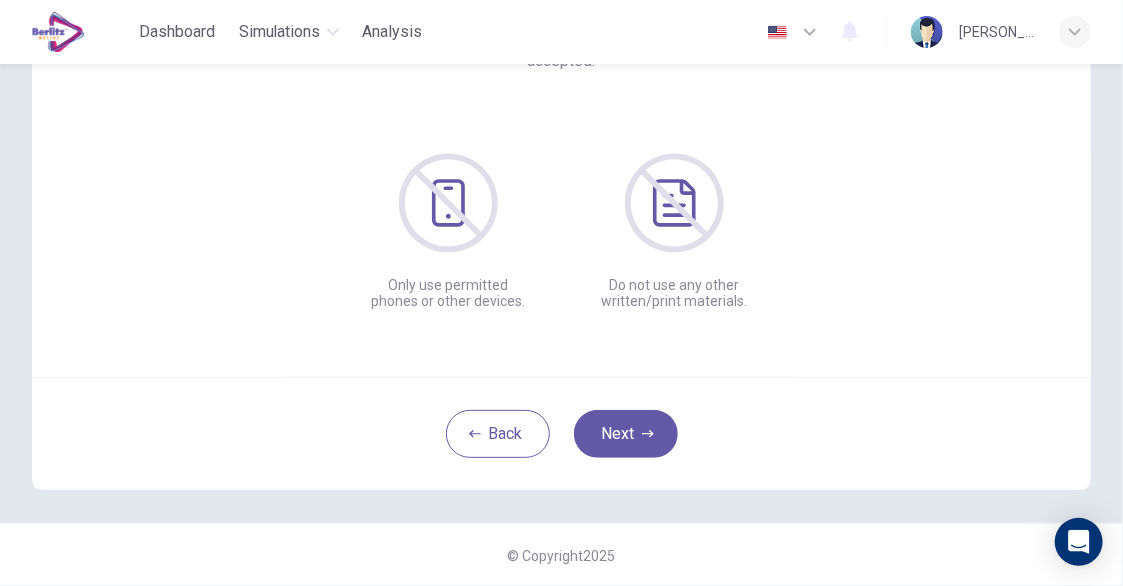 click on "Next" at bounding box center [626, 434] 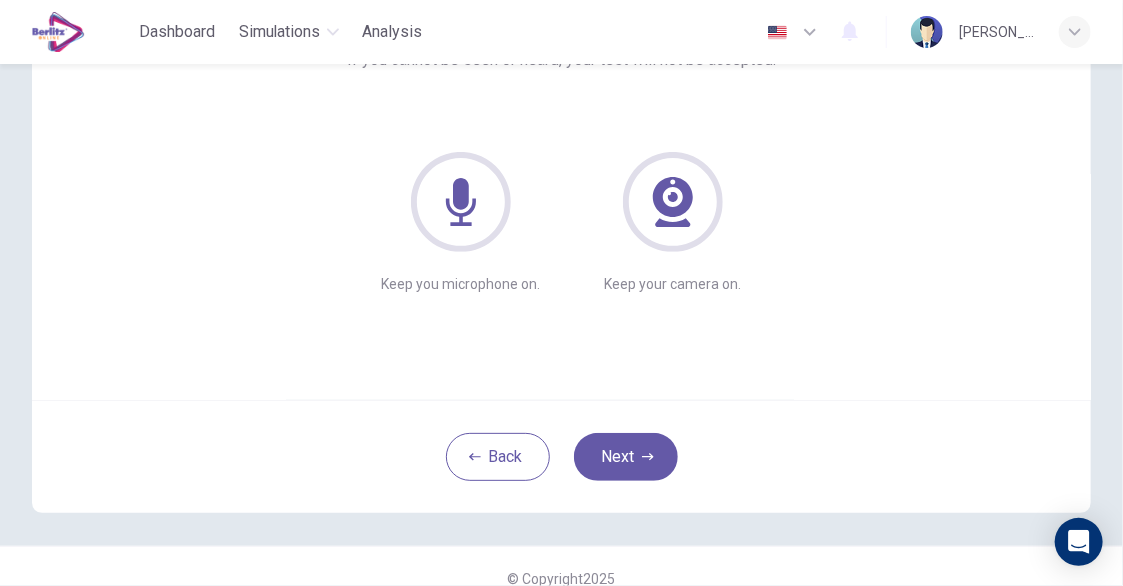 scroll, scrollTop: 200, scrollLeft: 0, axis: vertical 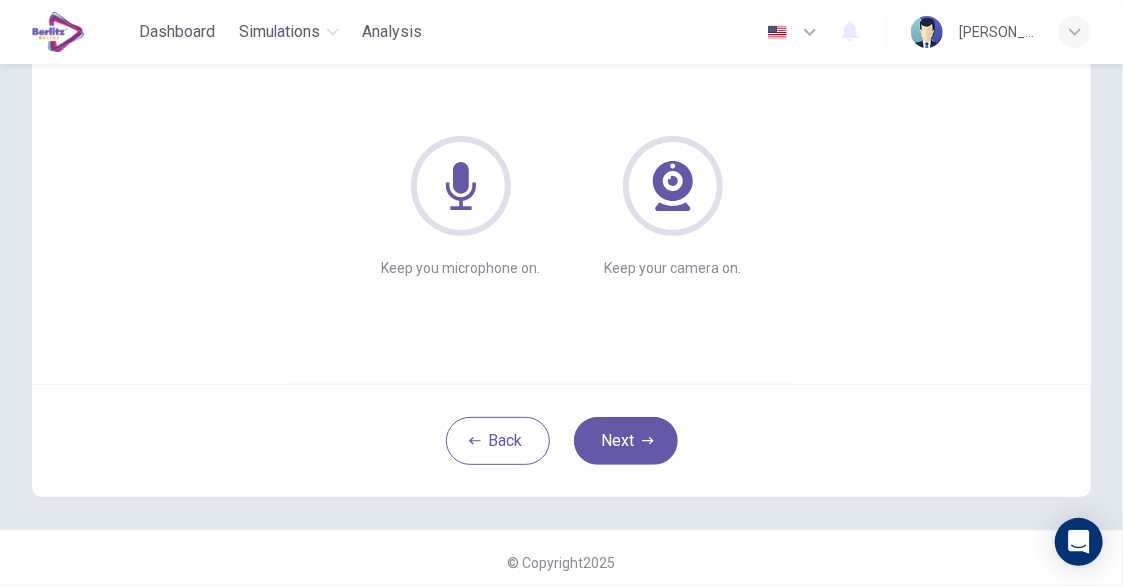 click on "Next" at bounding box center (626, 441) 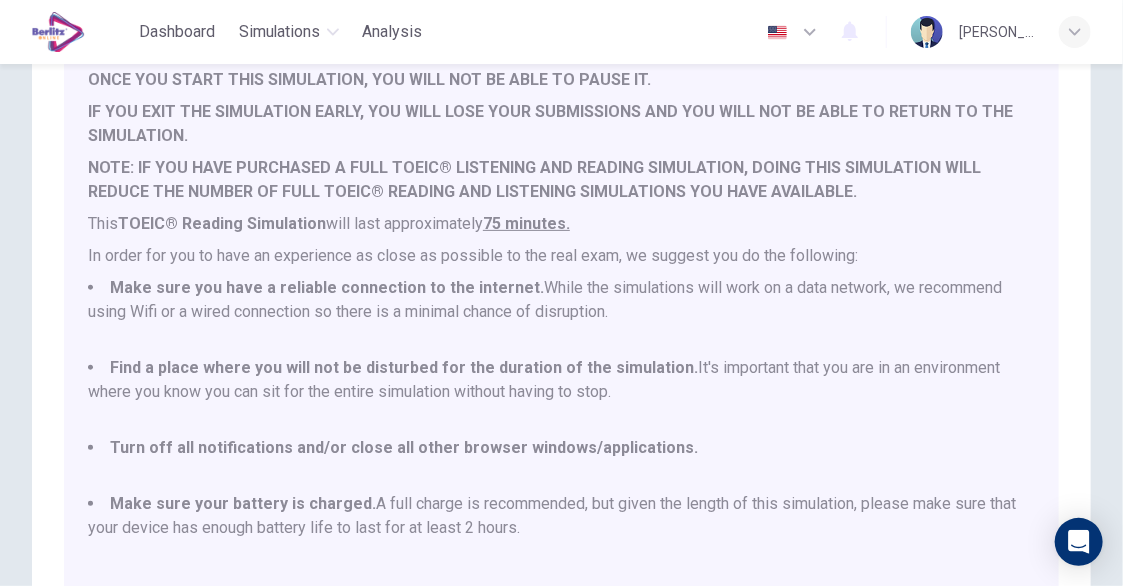 scroll, scrollTop: 5, scrollLeft: 0, axis: vertical 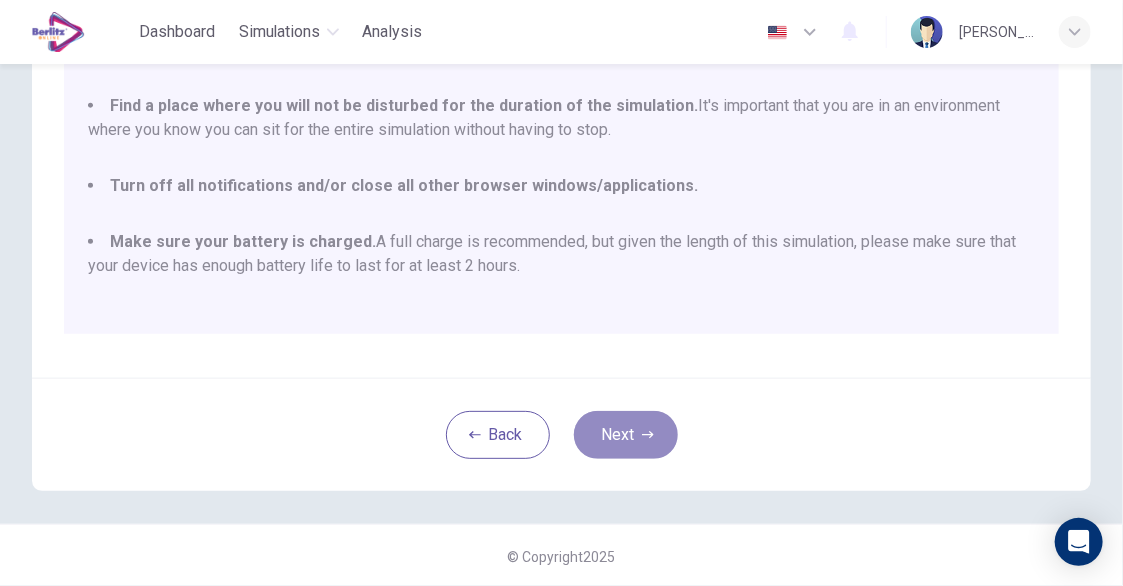 click on "Next" at bounding box center [626, 435] 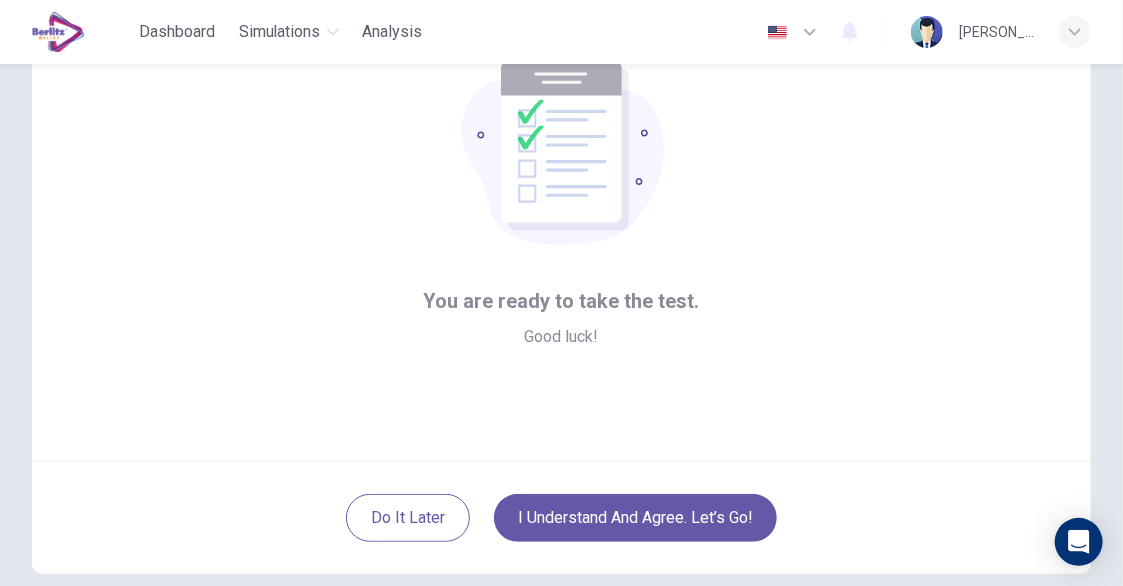scroll, scrollTop: 207, scrollLeft: 0, axis: vertical 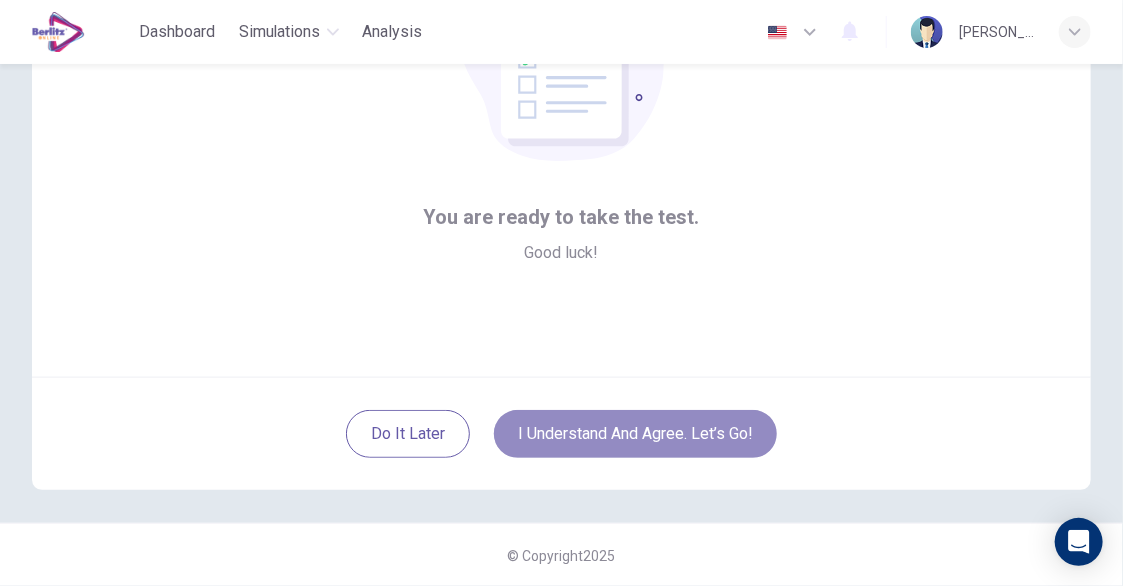 click on "I understand and agree. Let’s go!" at bounding box center [635, 434] 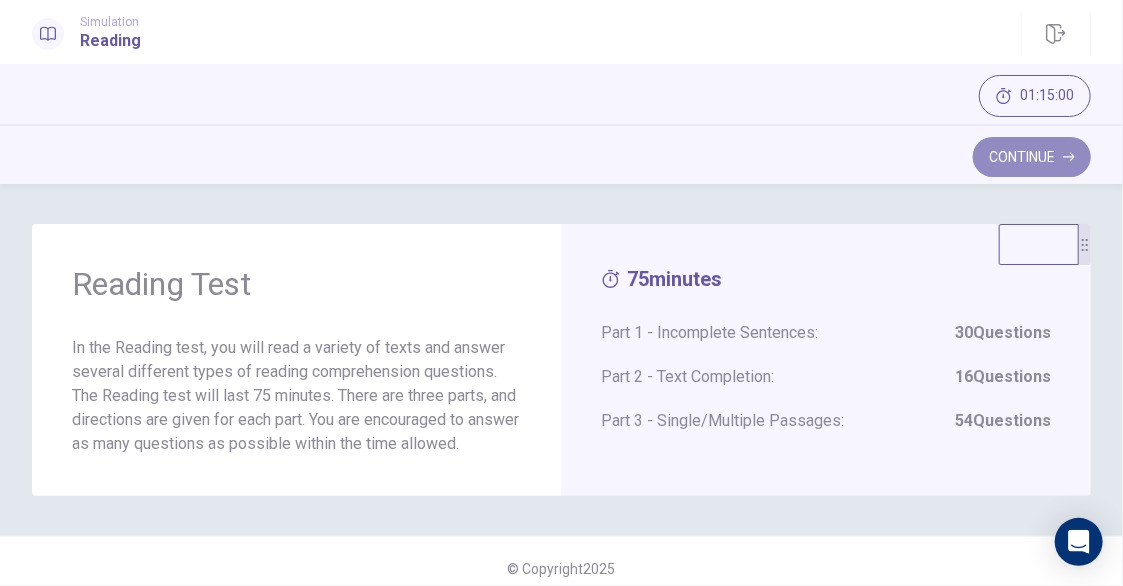 click on "Continue" at bounding box center [1032, 157] 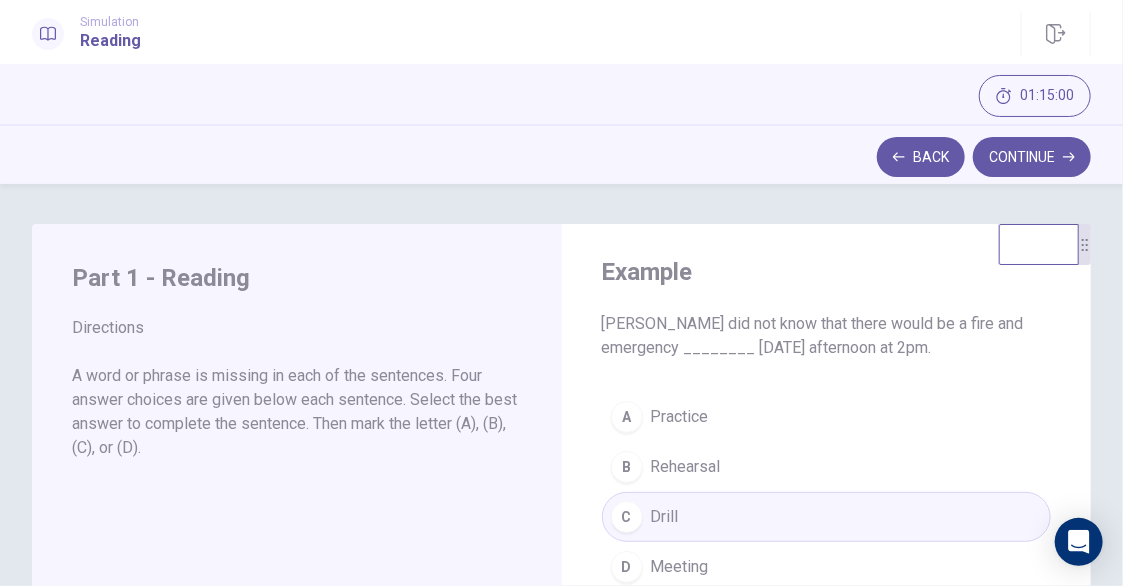 scroll, scrollTop: 100, scrollLeft: 0, axis: vertical 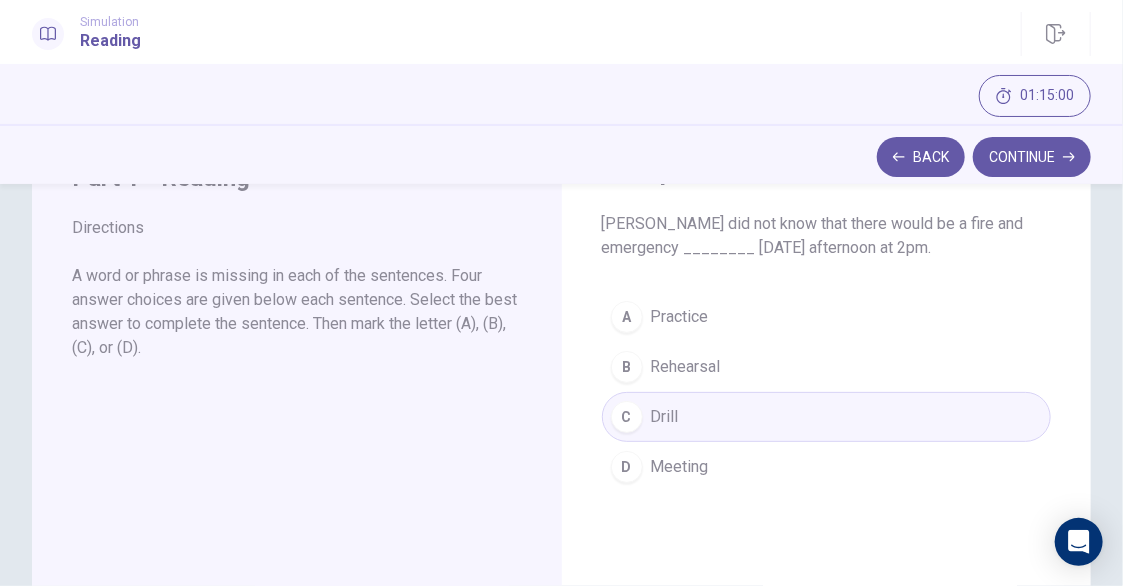 click on "A Practice B Rehearsal C Drill D Meeting" at bounding box center [827, 392] 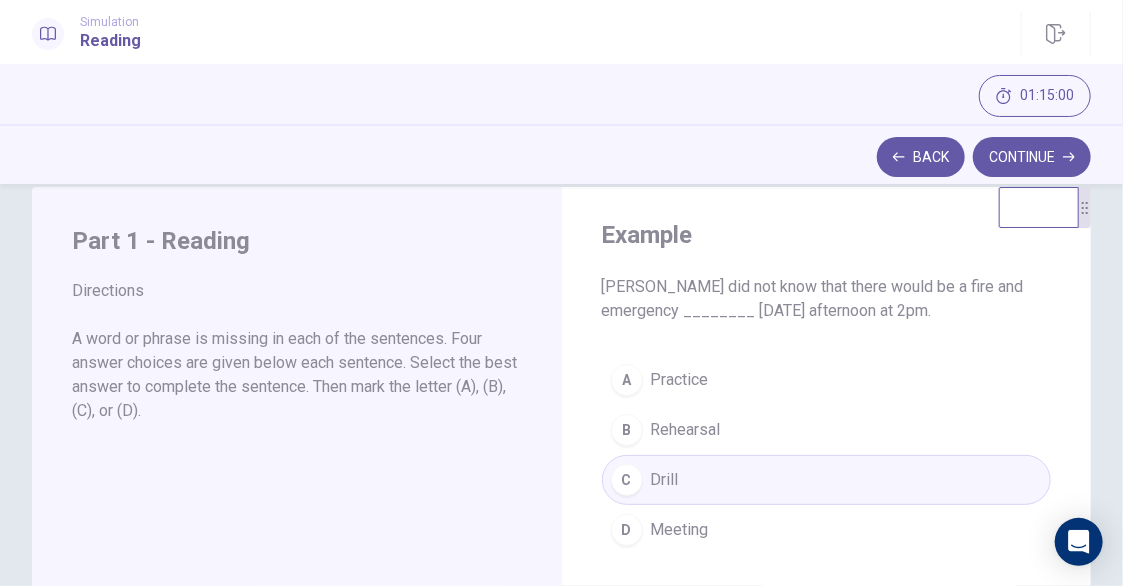 scroll, scrollTop: 0, scrollLeft: 0, axis: both 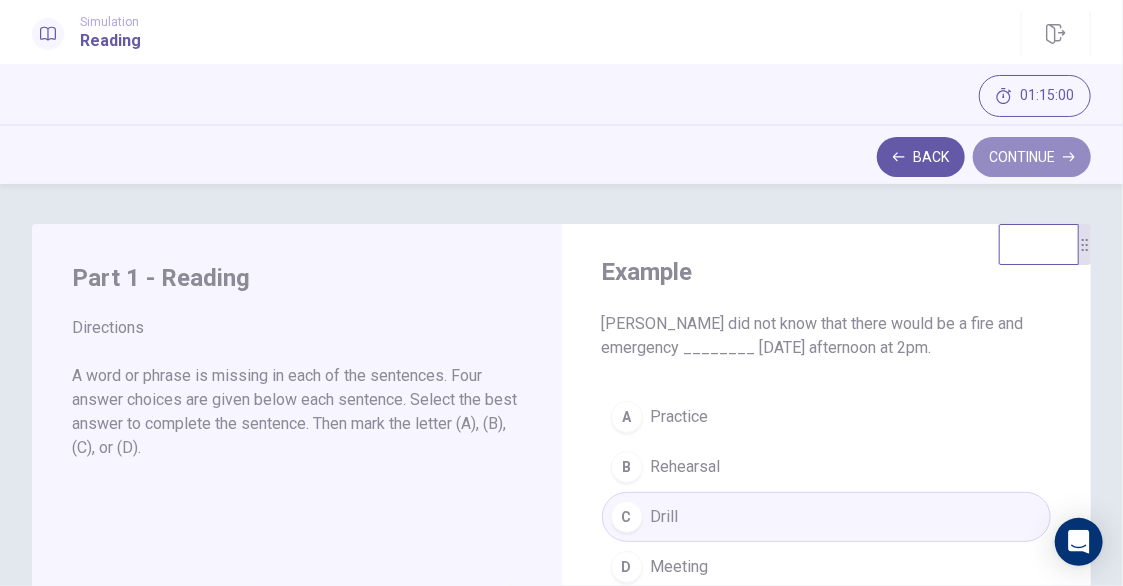 click on "Continue" at bounding box center [1032, 157] 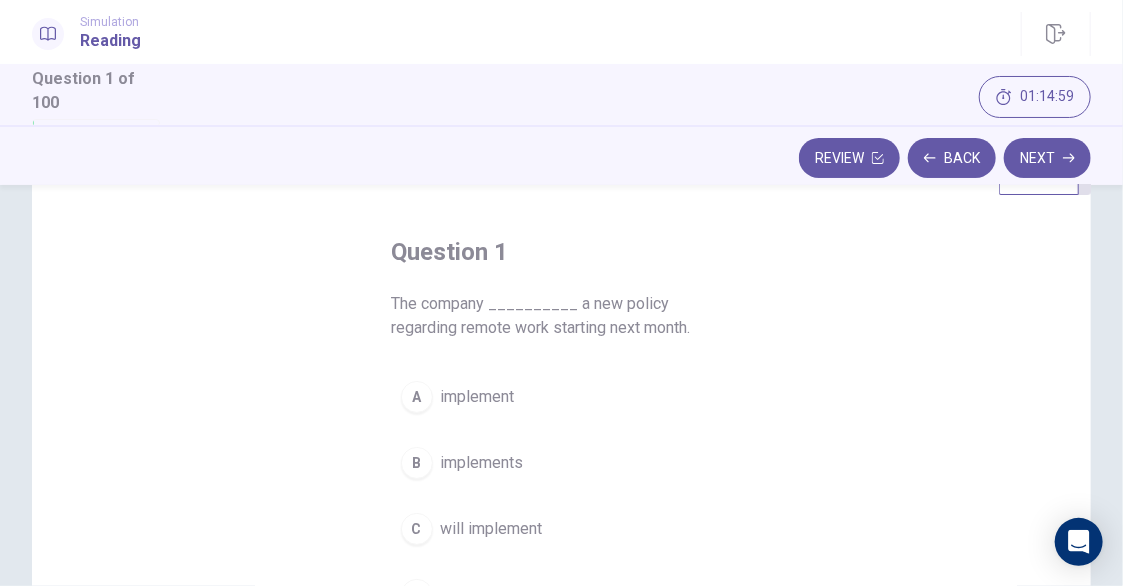 scroll, scrollTop: 100, scrollLeft: 0, axis: vertical 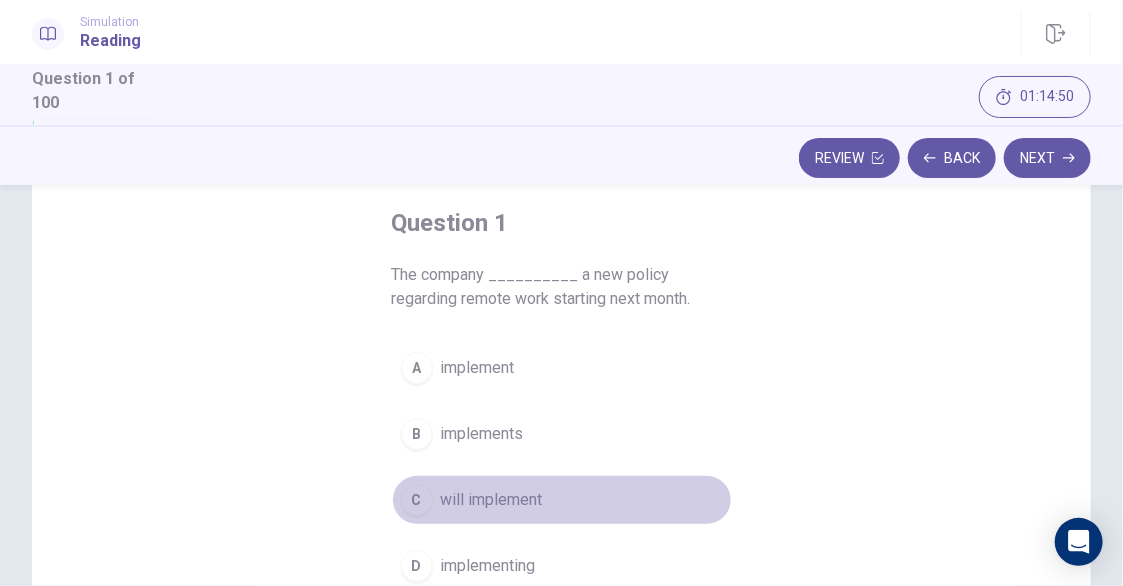 click on "will implement" at bounding box center [492, 500] 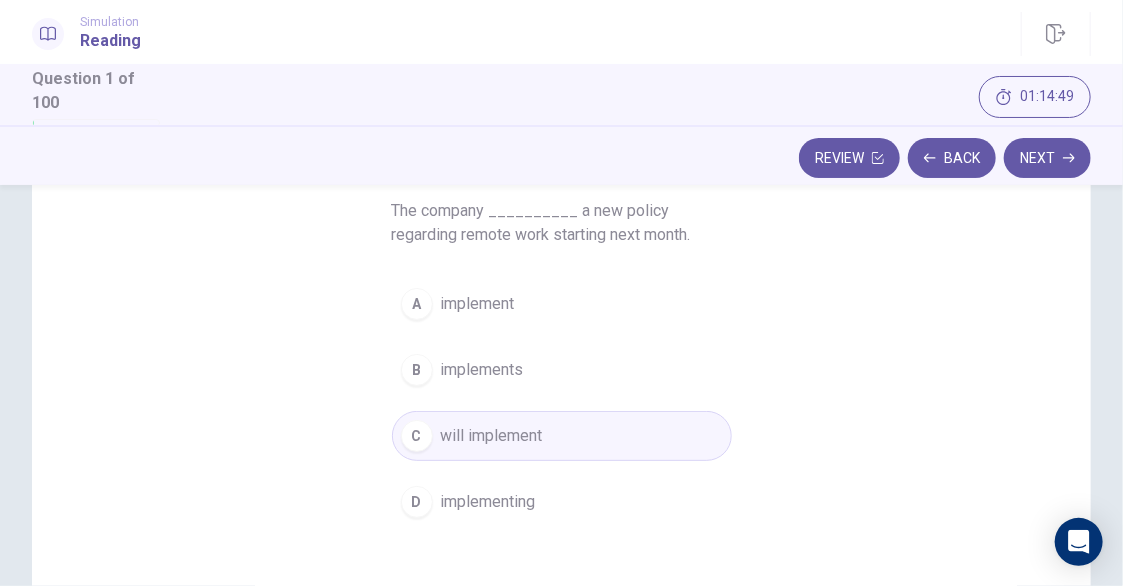 scroll, scrollTop: 200, scrollLeft: 0, axis: vertical 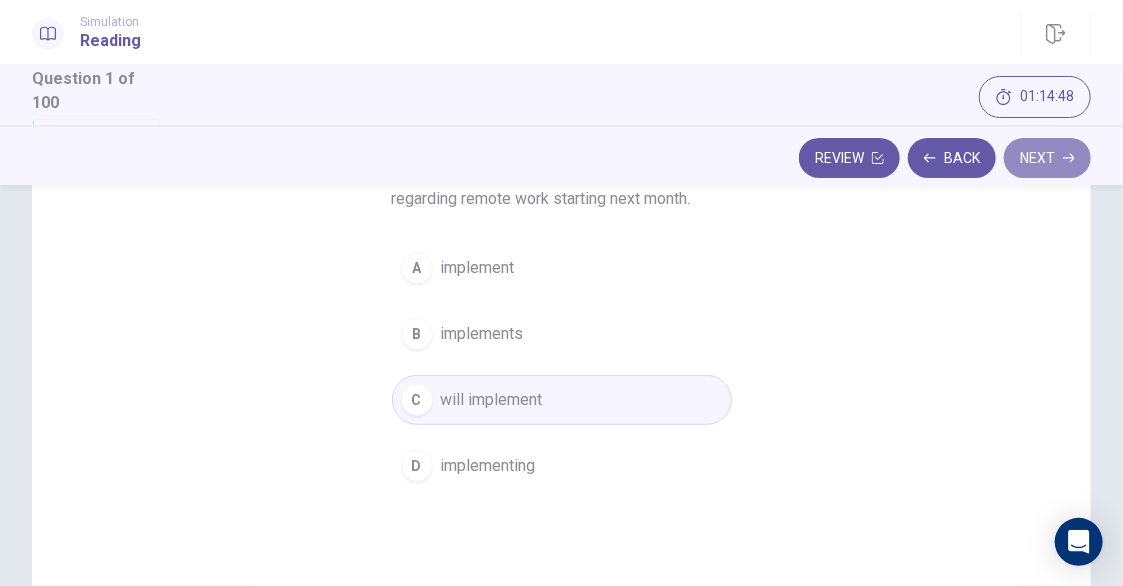 click on "Next" at bounding box center [1047, 158] 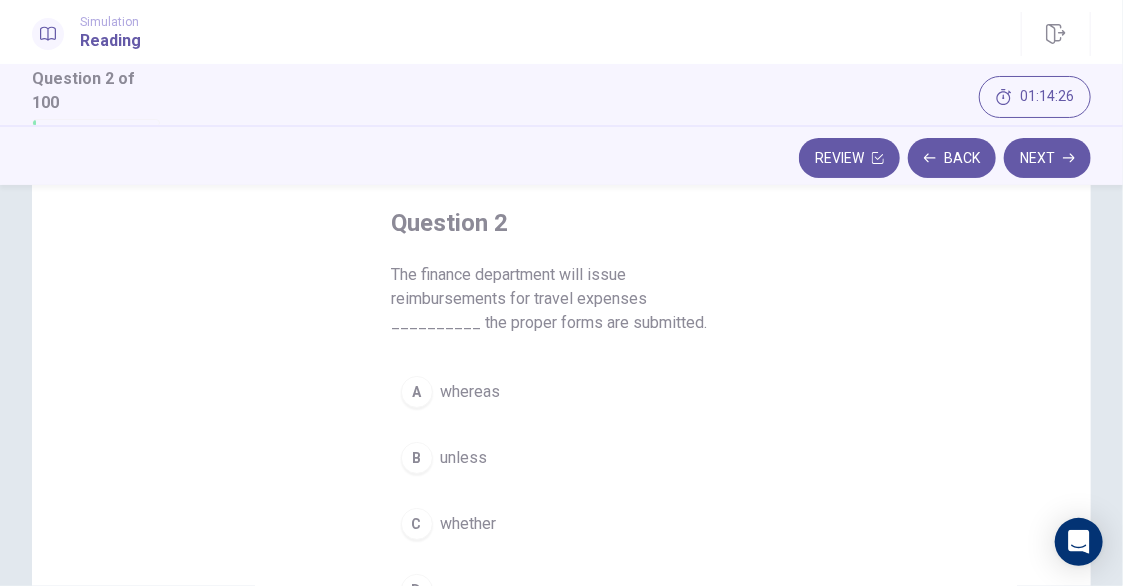 scroll, scrollTop: 200, scrollLeft: 0, axis: vertical 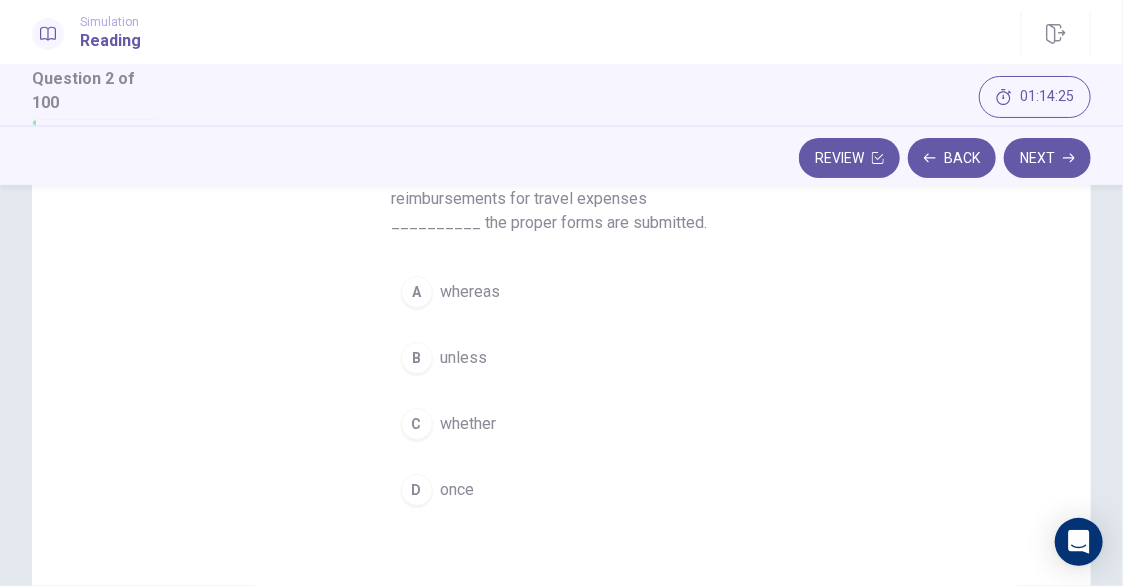 click on "once" at bounding box center (458, 490) 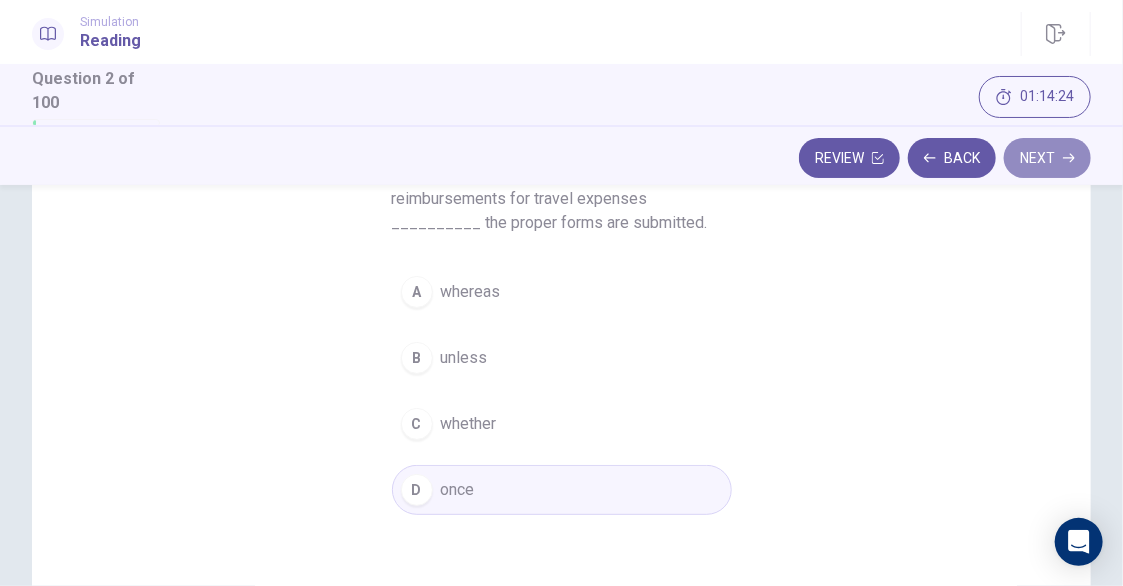 click on "Next" at bounding box center (1047, 158) 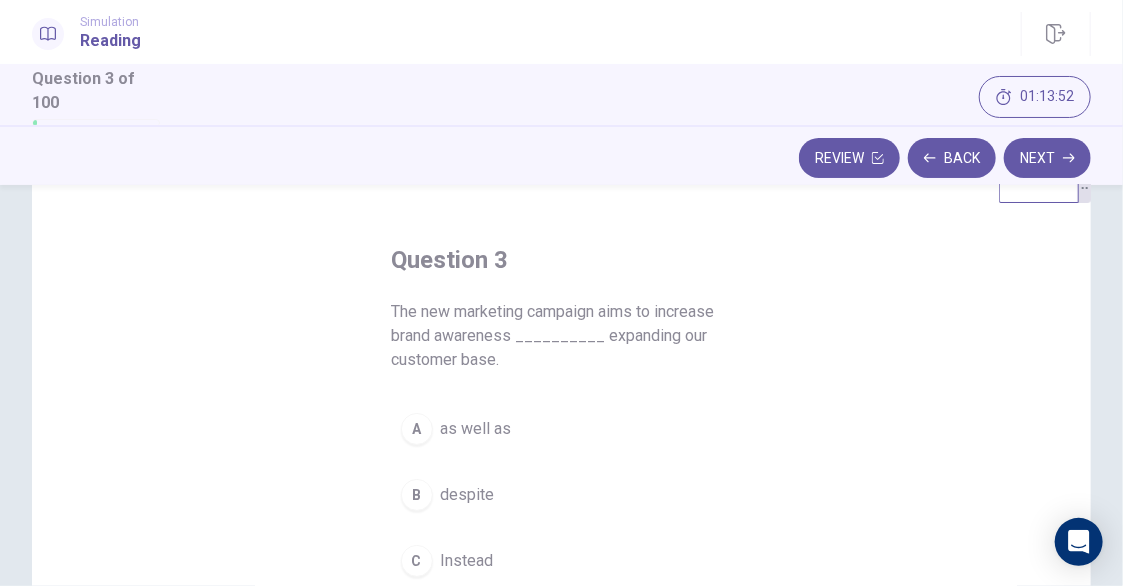 scroll, scrollTop: 200, scrollLeft: 0, axis: vertical 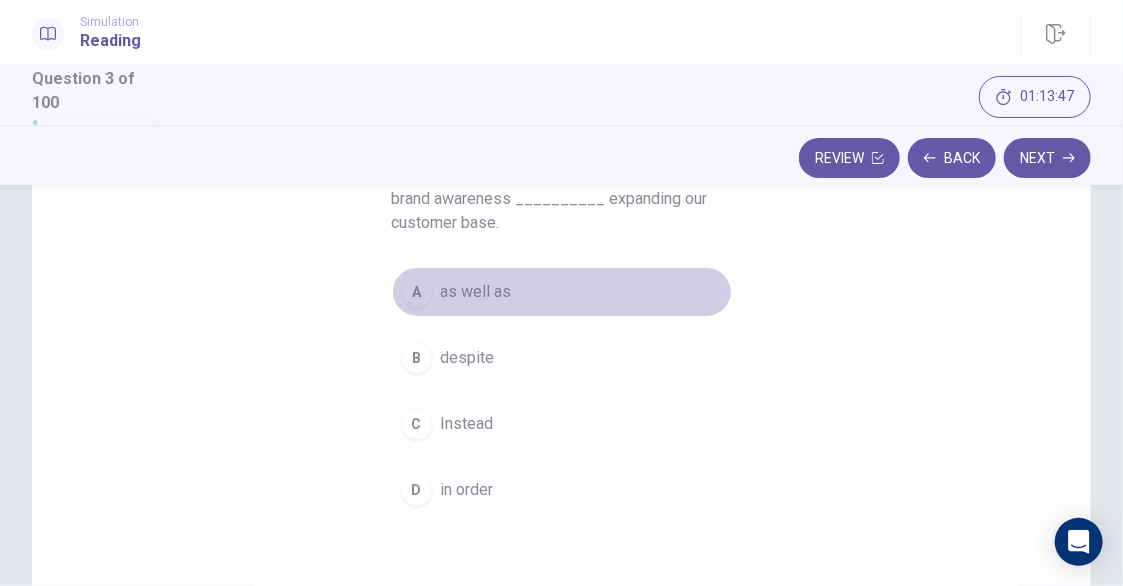 click on "as well as" at bounding box center [476, 292] 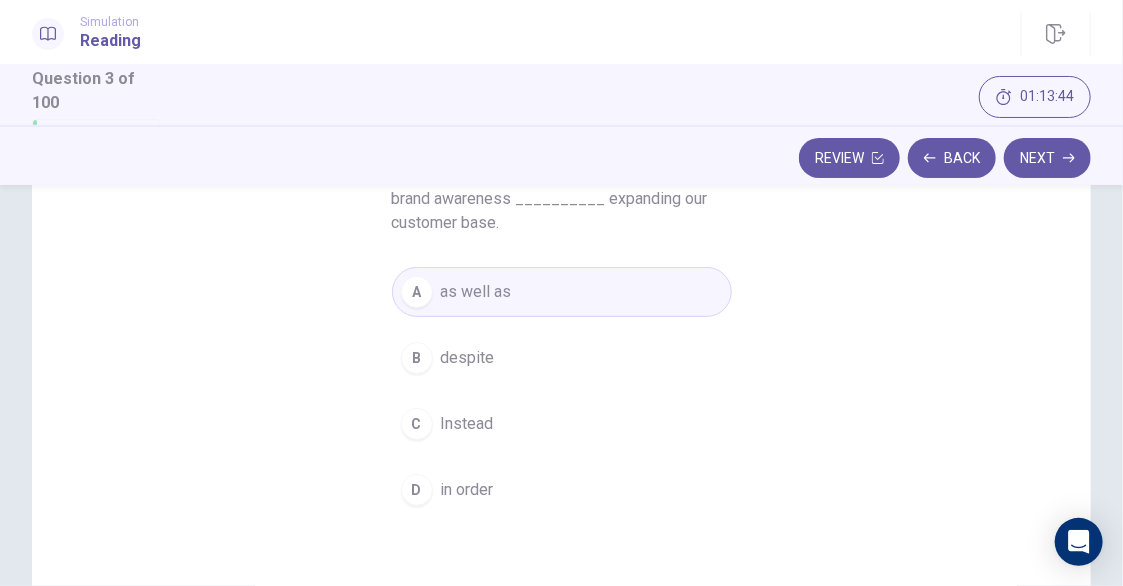 click on "Next" at bounding box center [1047, 158] 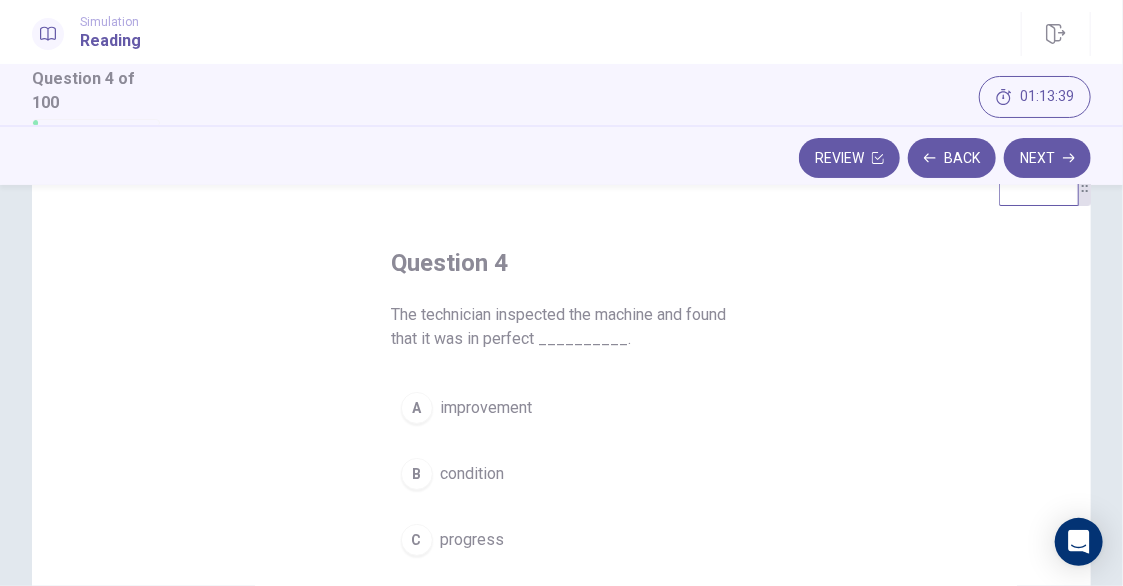 scroll, scrollTop: 100, scrollLeft: 0, axis: vertical 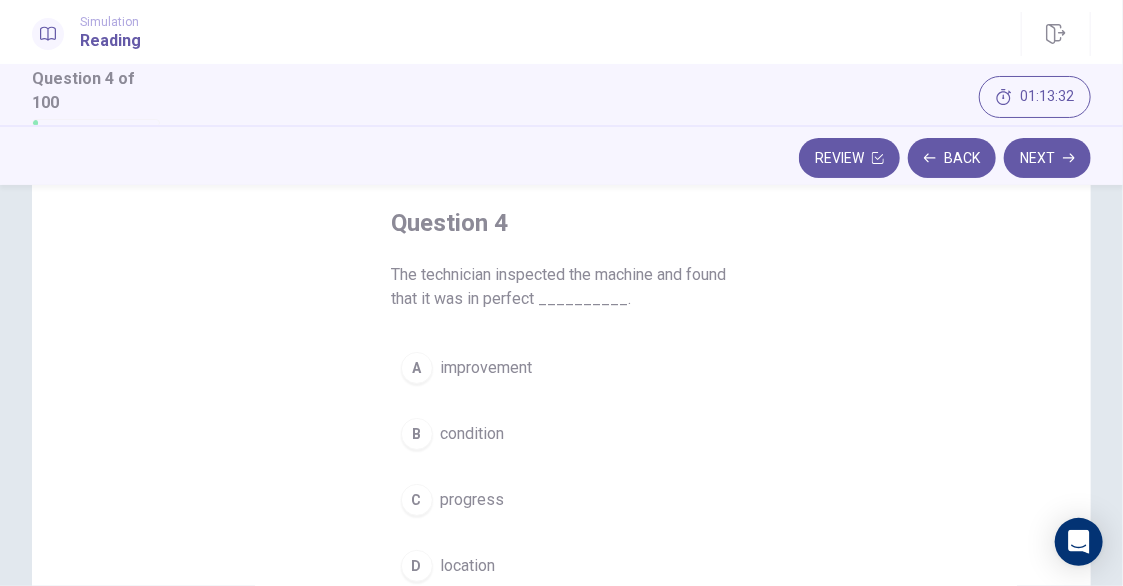 click on "B condition" at bounding box center [562, 434] 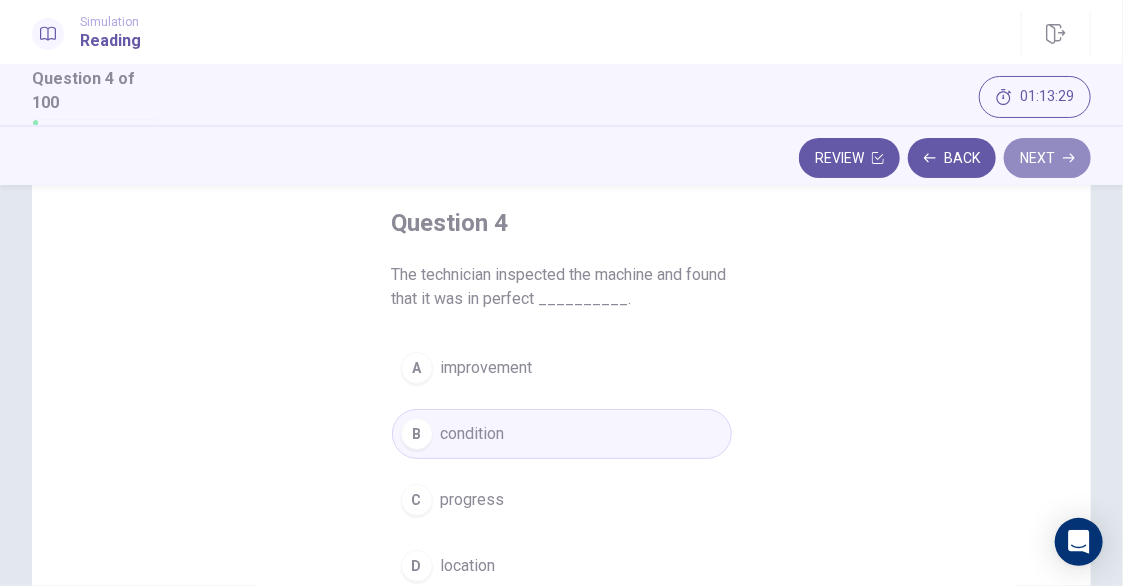 click on "Next" at bounding box center [1047, 158] 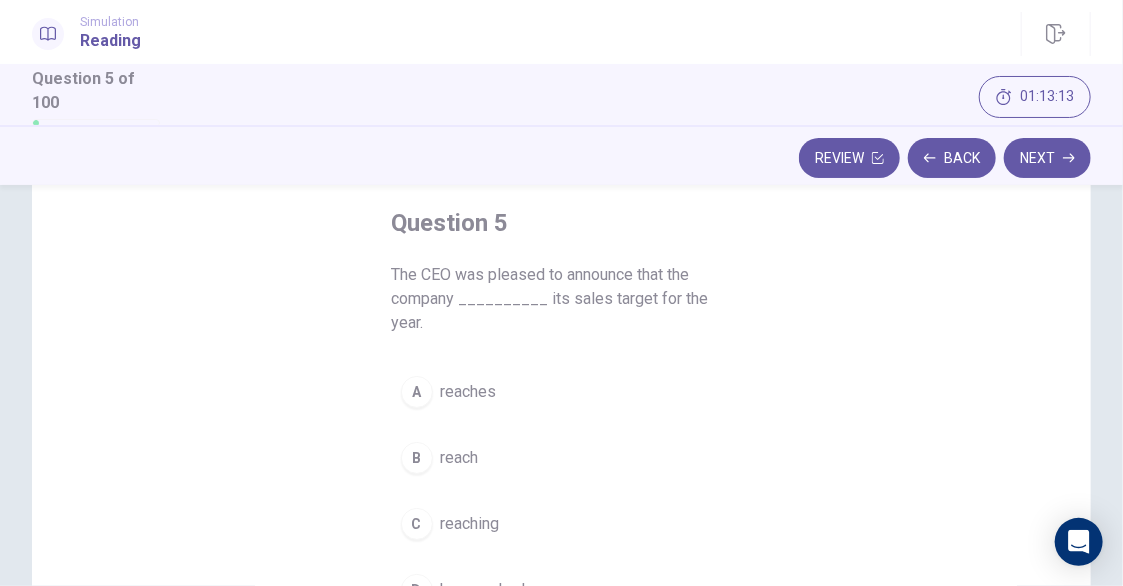 scroll, scrollTop: 200, scrollLeft: 0, axis: vertical 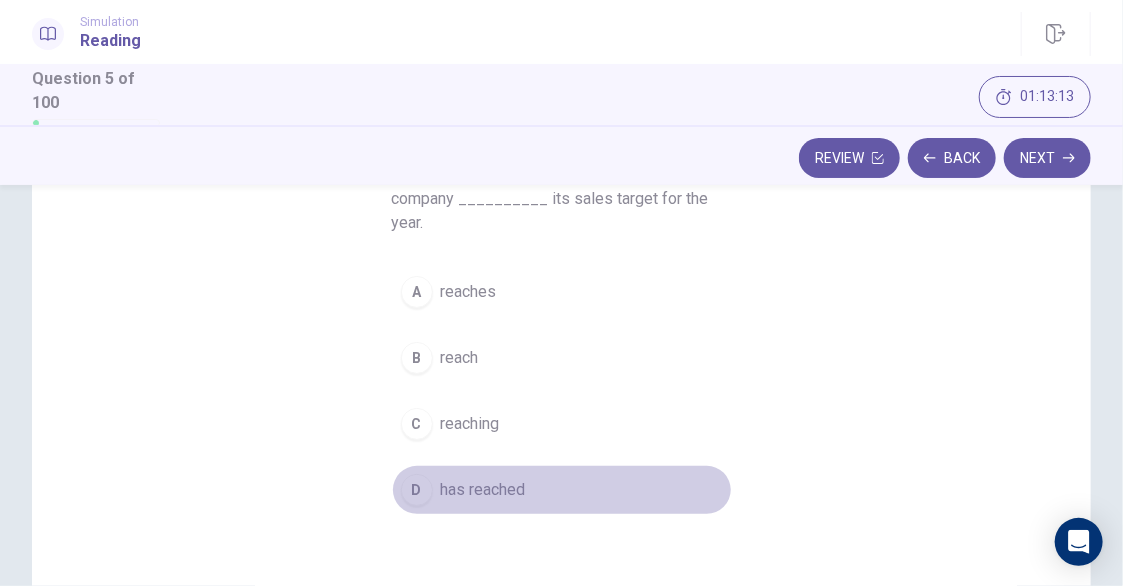 click on "has reached" at bounding box center [483, 490] 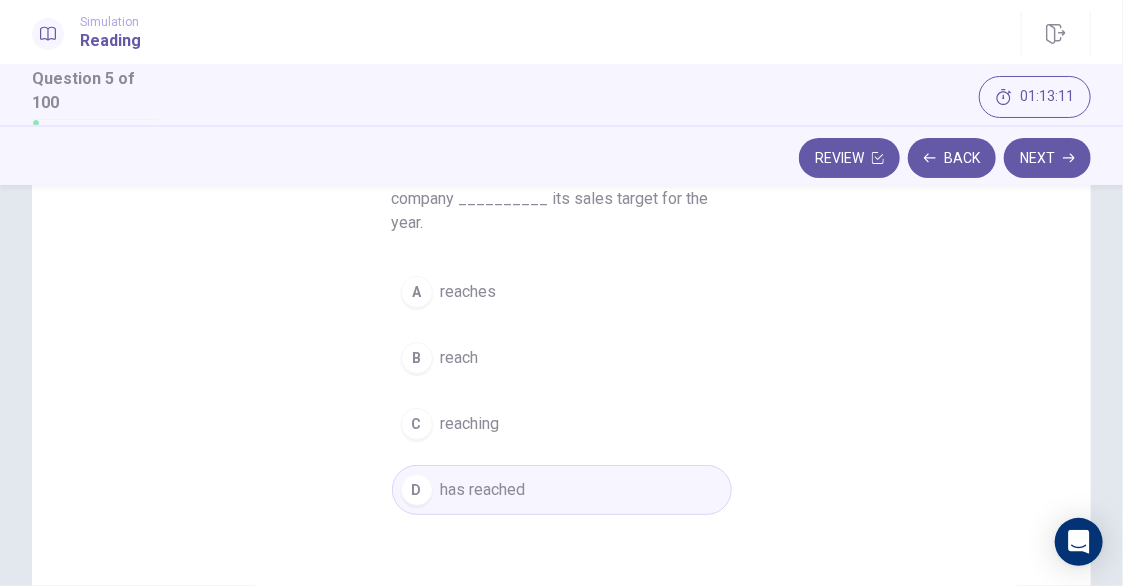 click on "Next" at bounding box center (1047, 158) 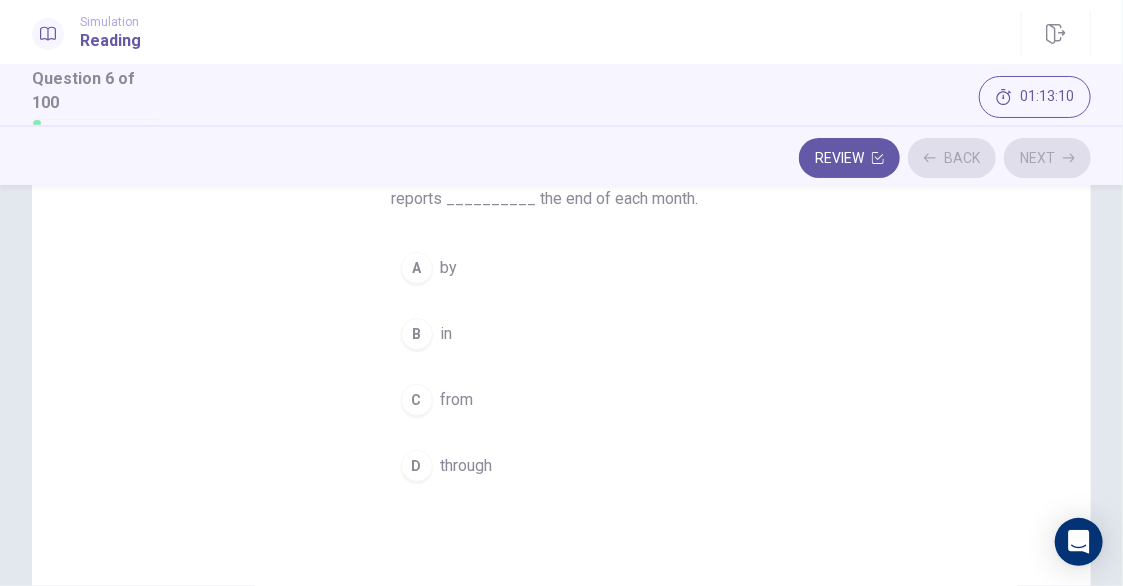 scroll, scrollTop: 100, scrollLeft: 0, axis: vertical 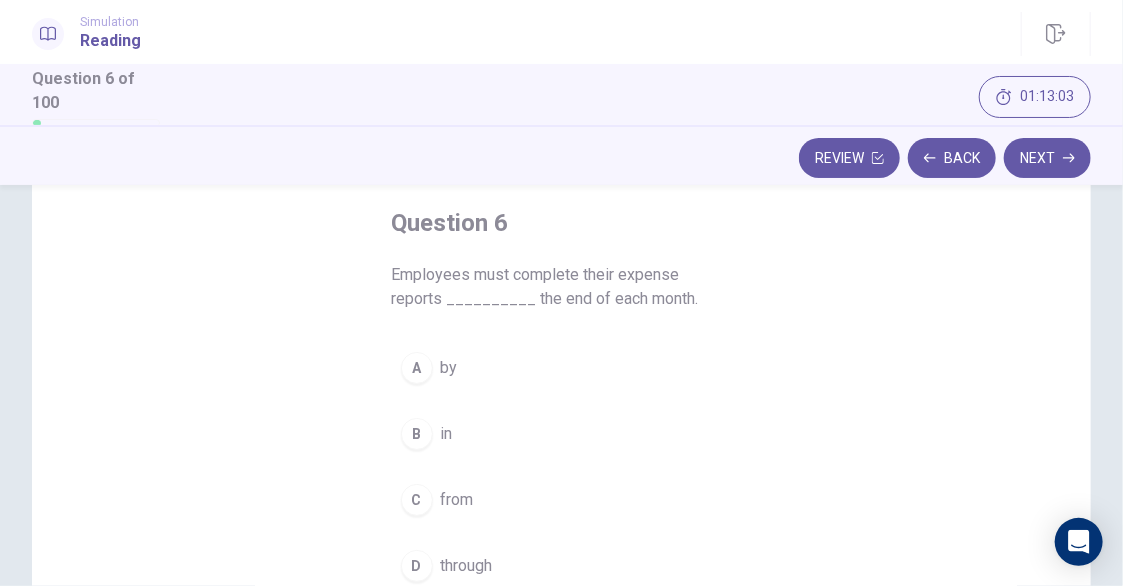 click on "A by" at bounding box center [562, 368] 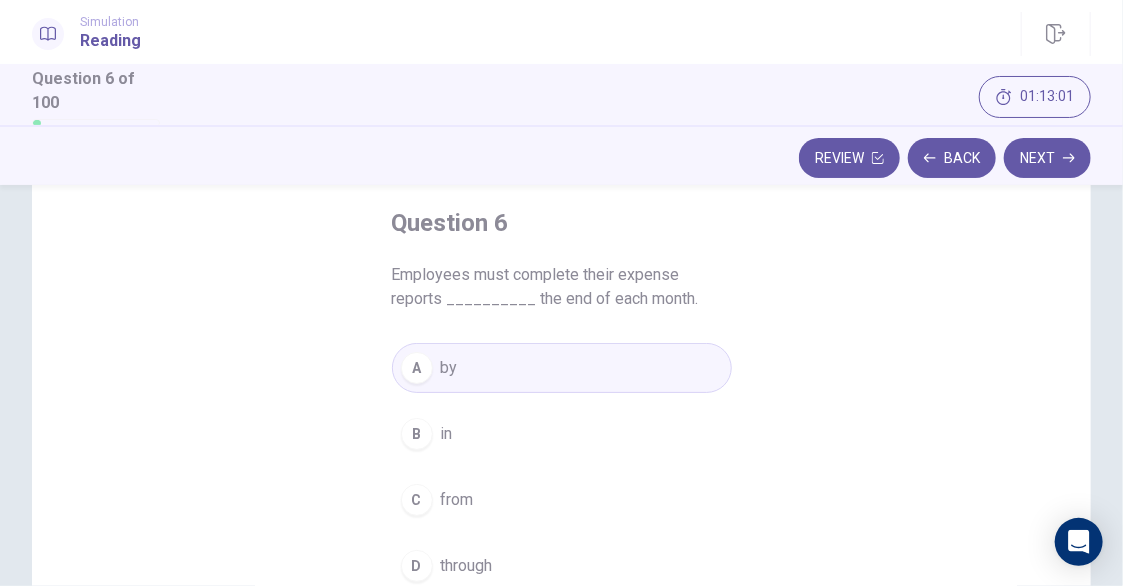 click on "Next" at bounding box center (1047, 158) 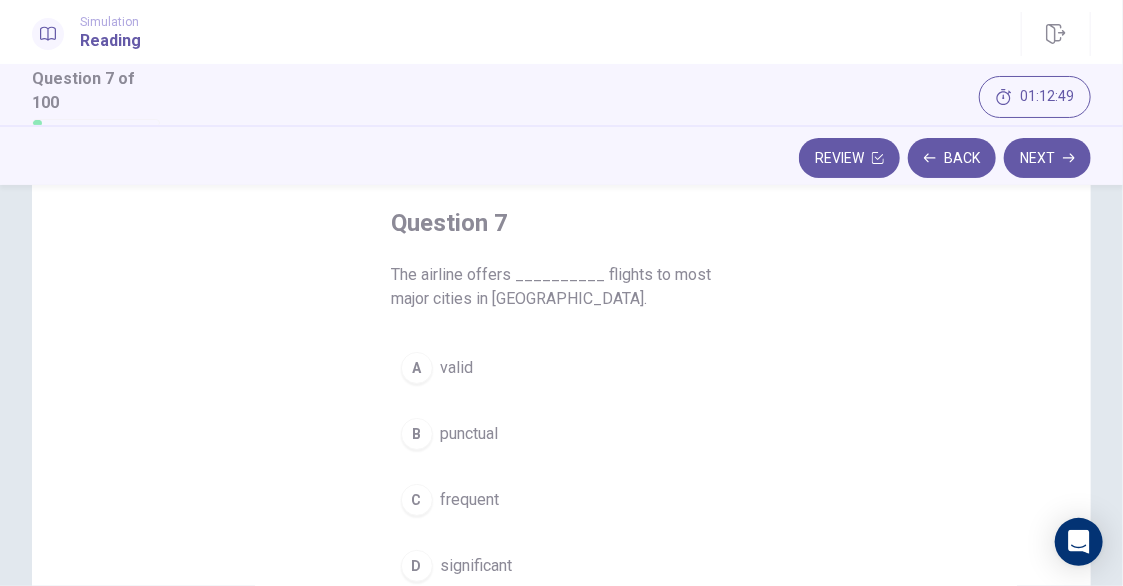 click on "frequent" at bounding box center (470, 500) 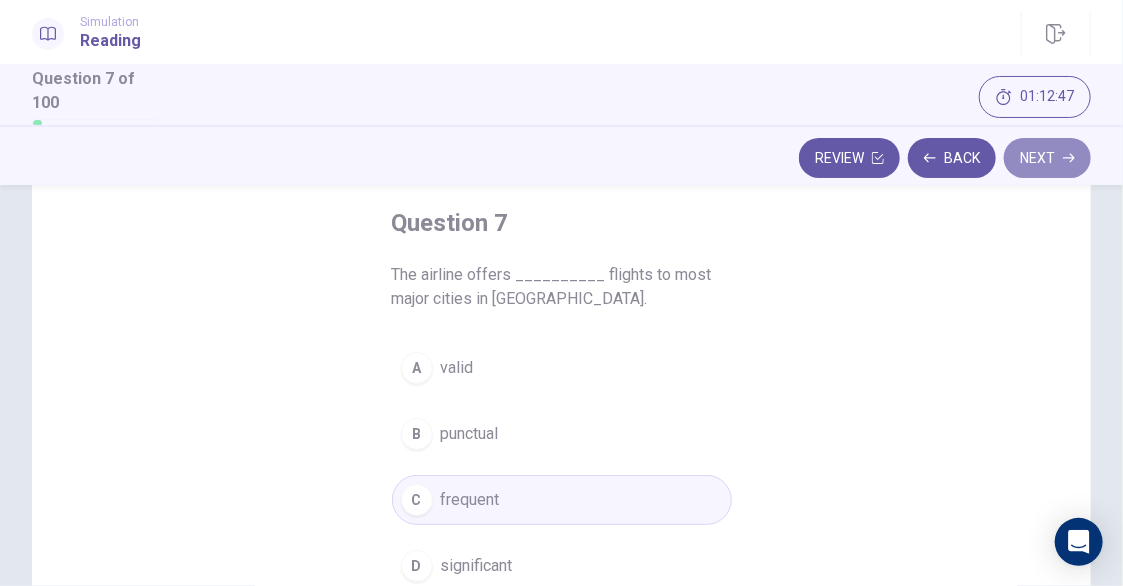 click on "Next" at bounding box center (1047, 158) 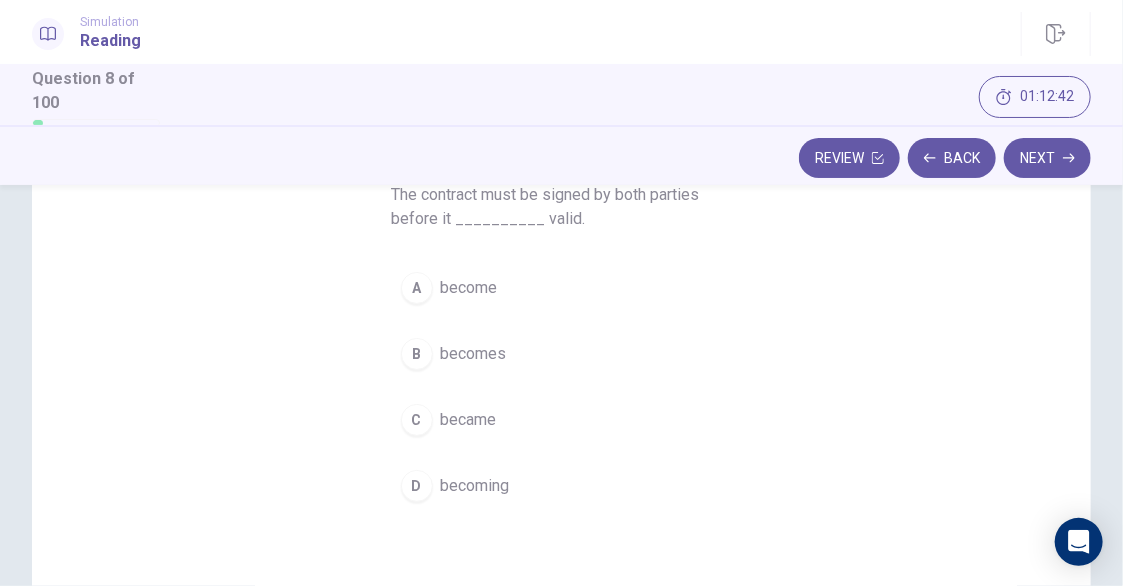 scroll, scrollTop: 136, scrollLeft: 0, axis: vertical 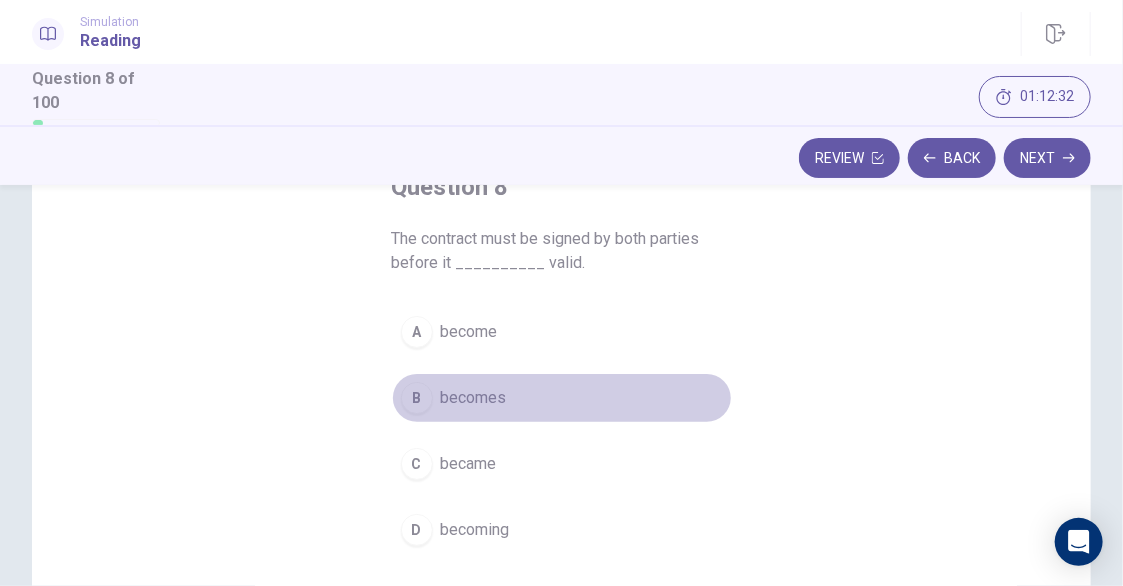 click on "becomes" at bounding box center (474, 398) 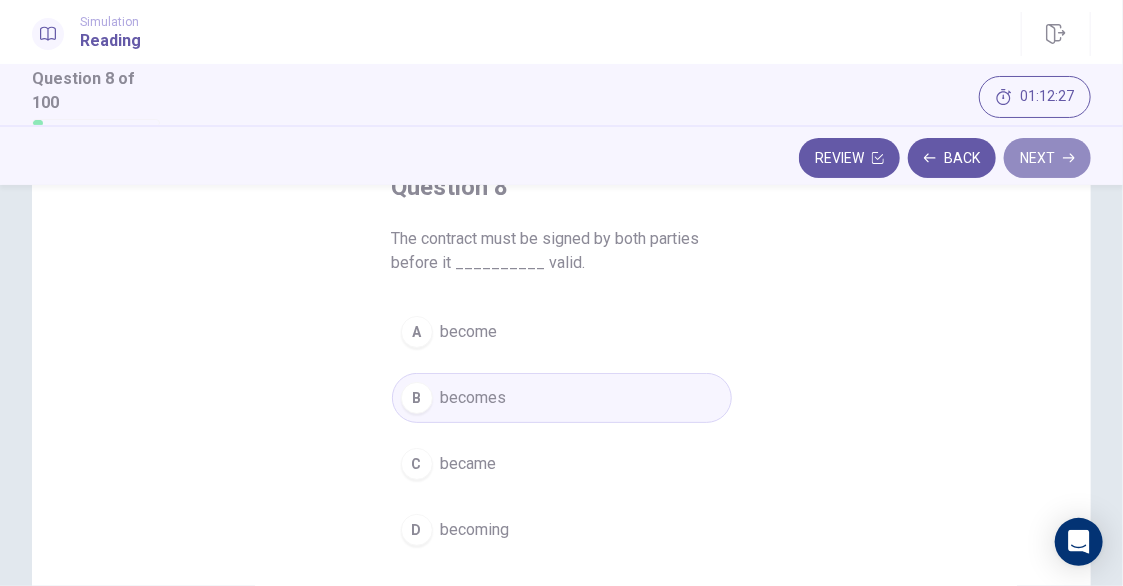 click on "Next" at bounding box center [1047, 158] 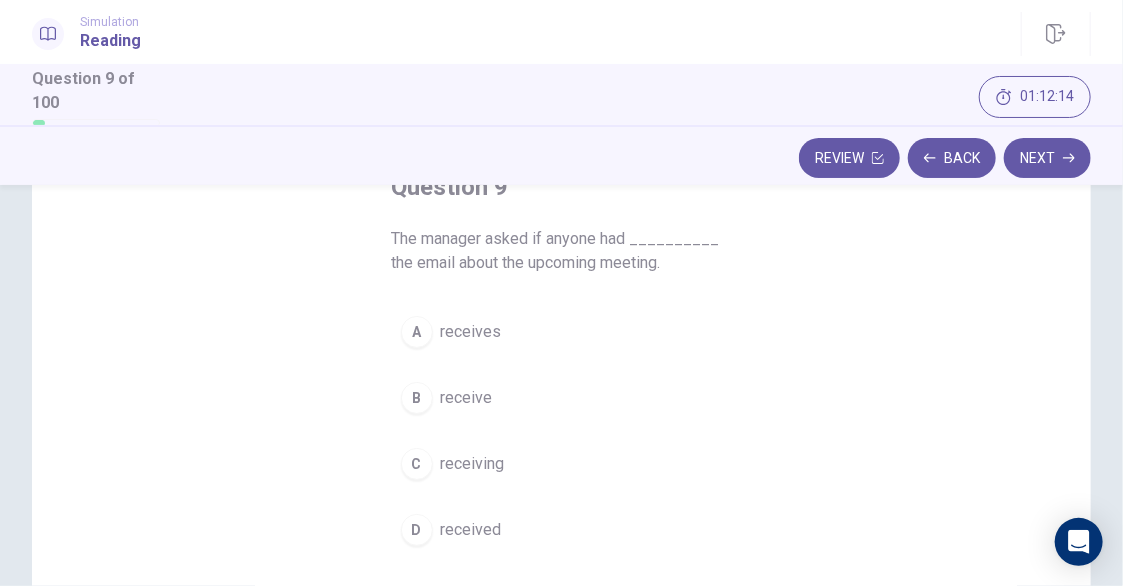 click on "D received" at bounding box center [562, 530] 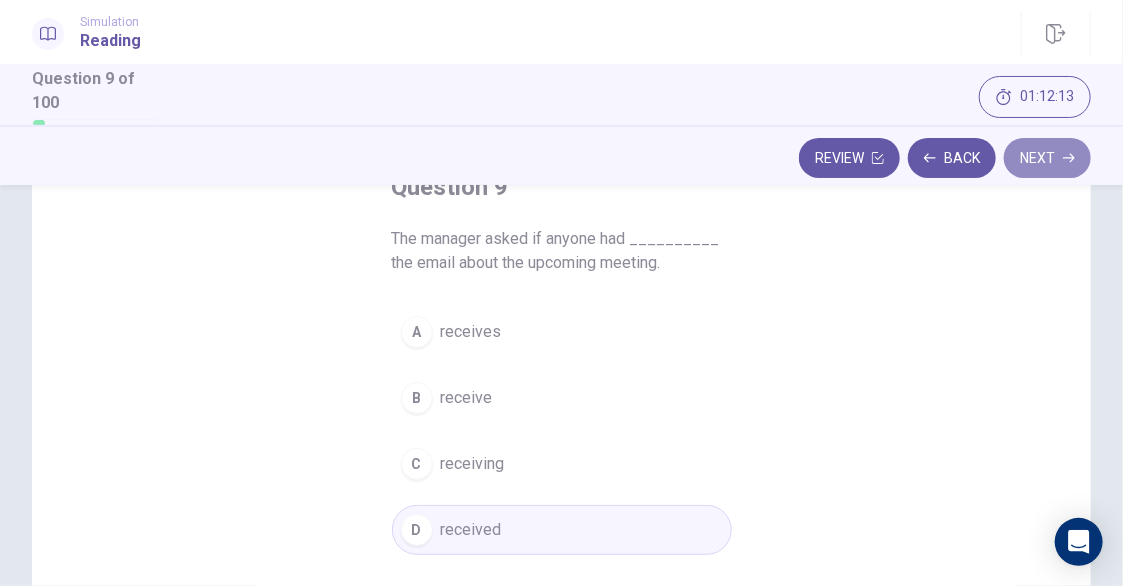 click on "Next" at bounding box center [1047, 158] 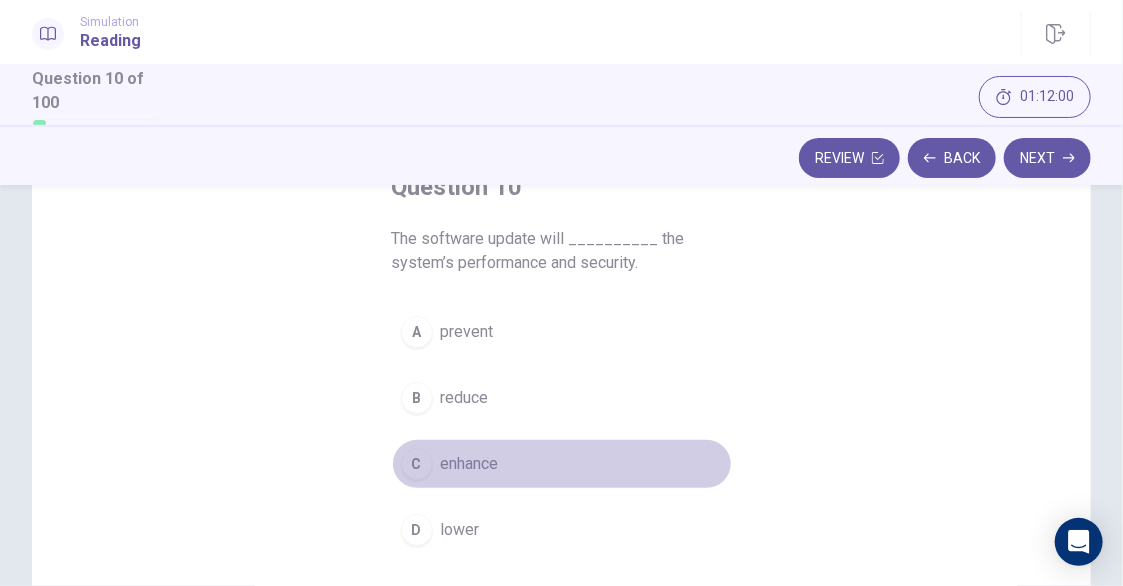 click on "C enhance" at bounding box center [562, 464] 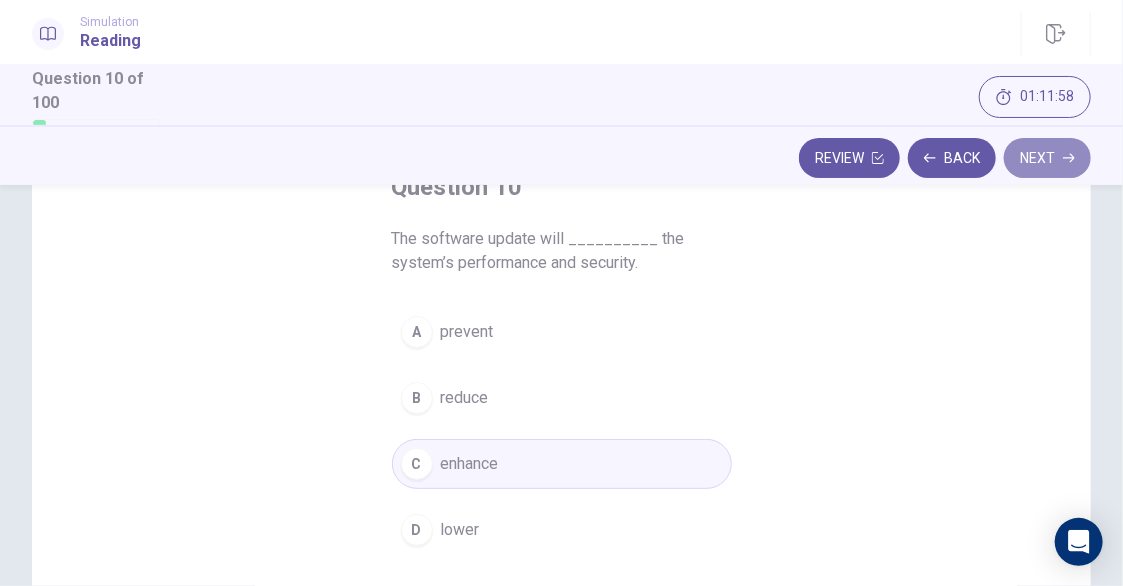 click on "Next" at bounding box center (1047, 158) 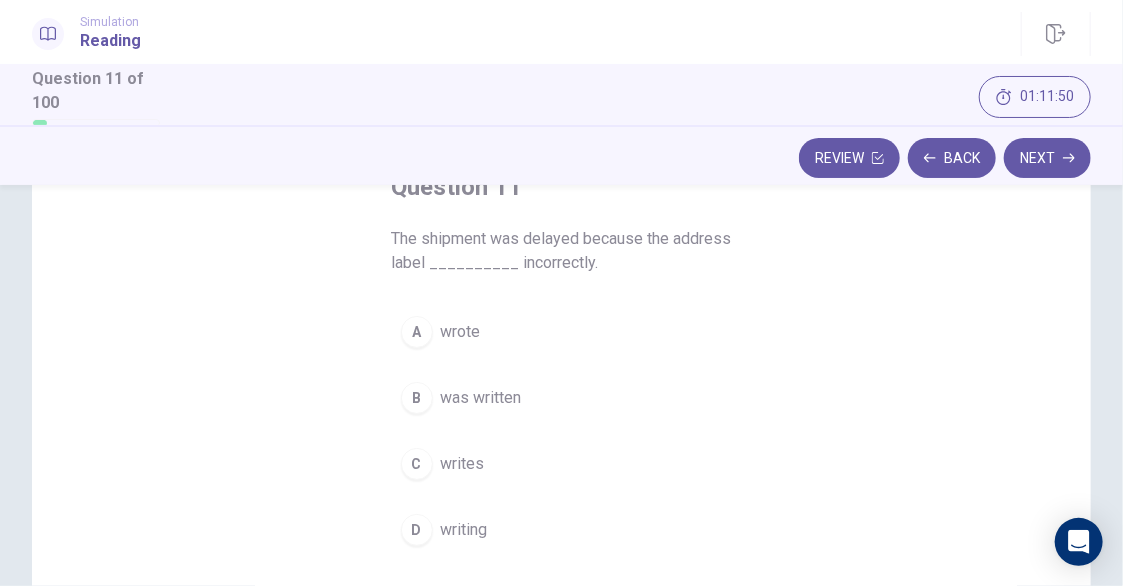 click on "was written" at bounding box center (481, 398) 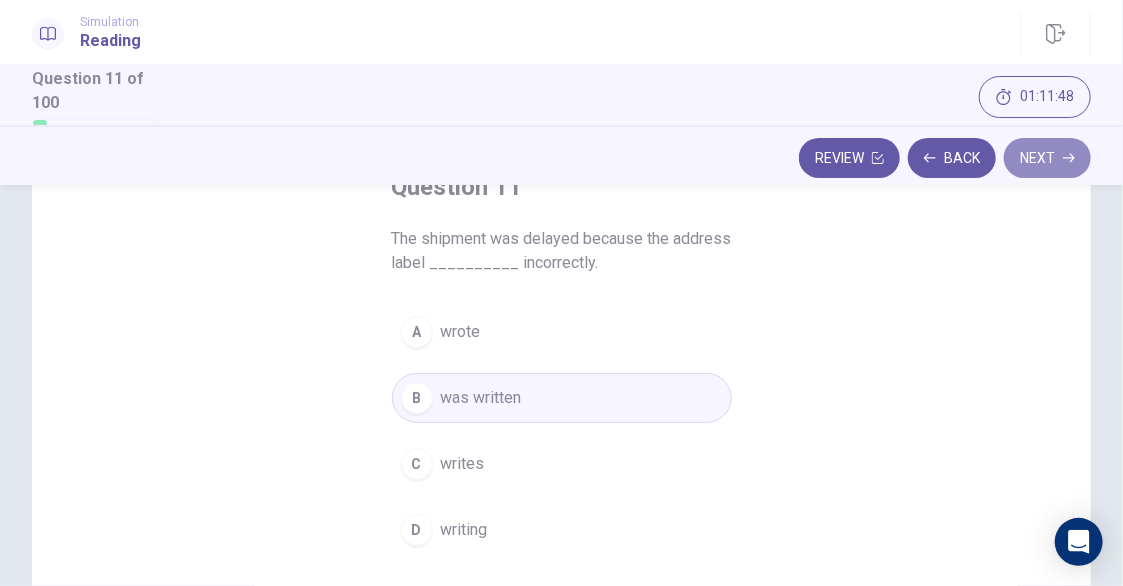 click on "Next" at bounding box center [1047, 158] 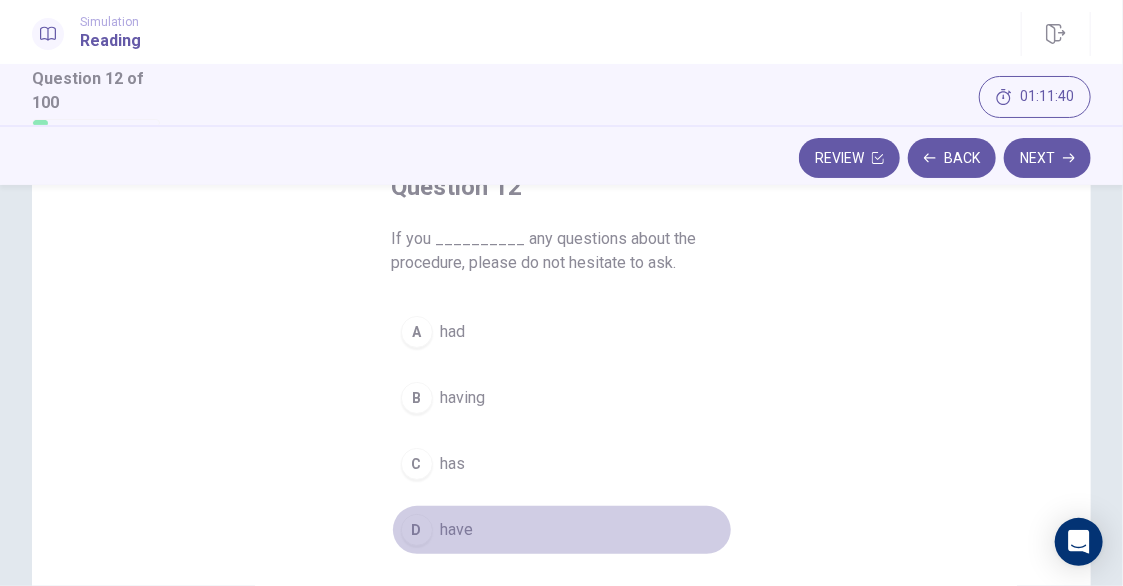 click on "have" at bounding box center [457, 530] 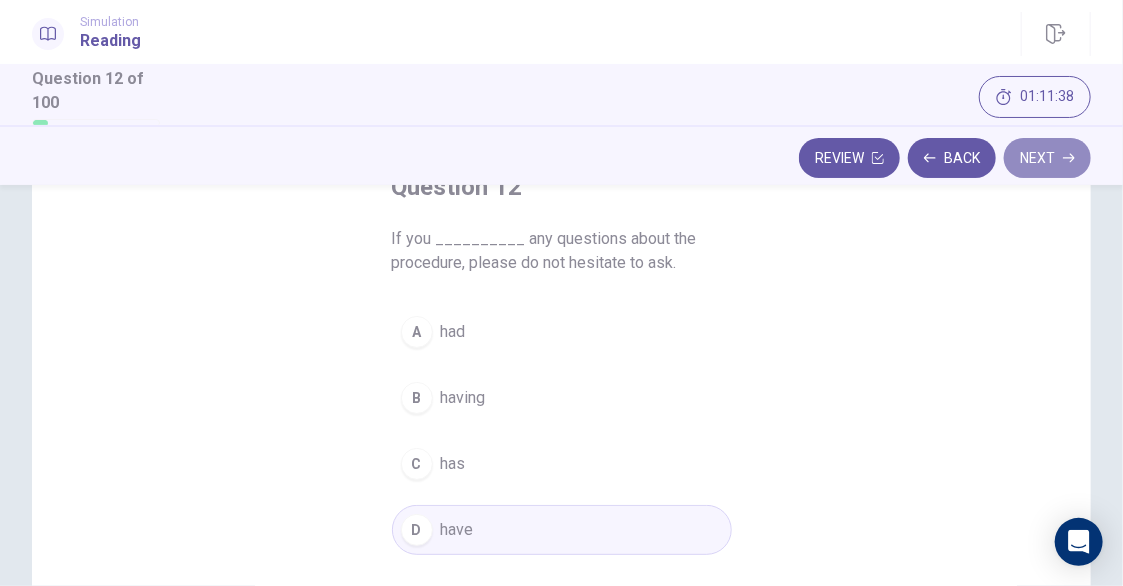 click on "Next" at bounding box center [1047, 158] 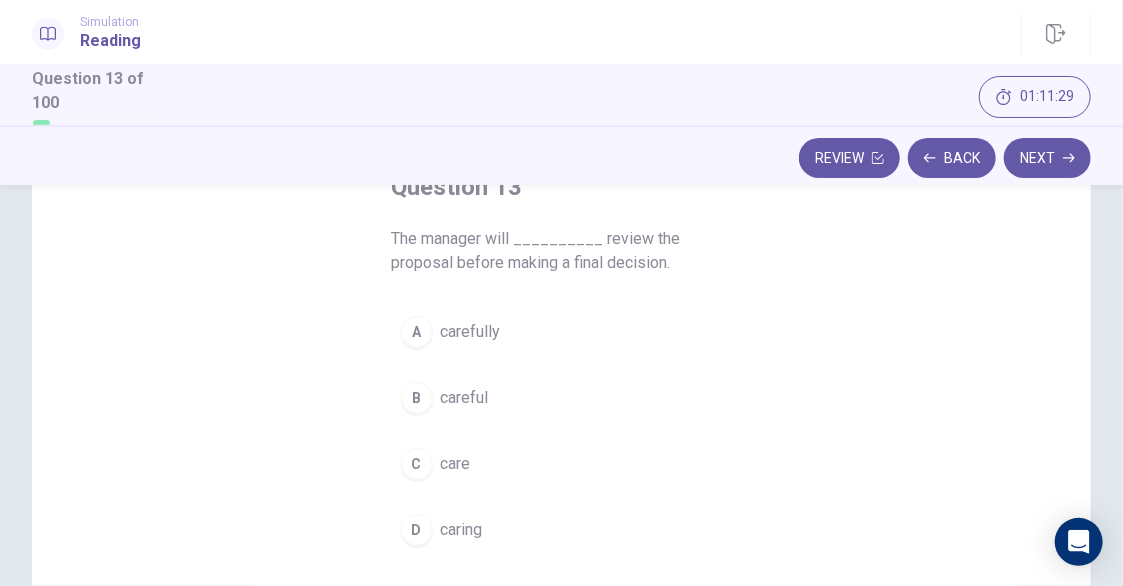click on "A carefully" at bounding box center (562, 332) 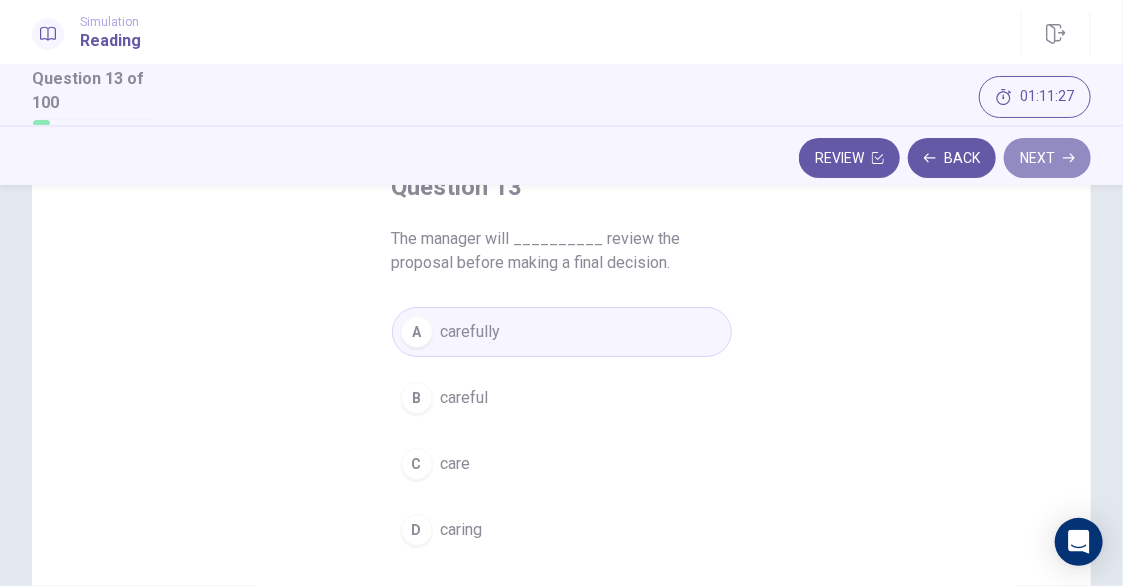 click on "Next" at bounding box center [1047, 158] 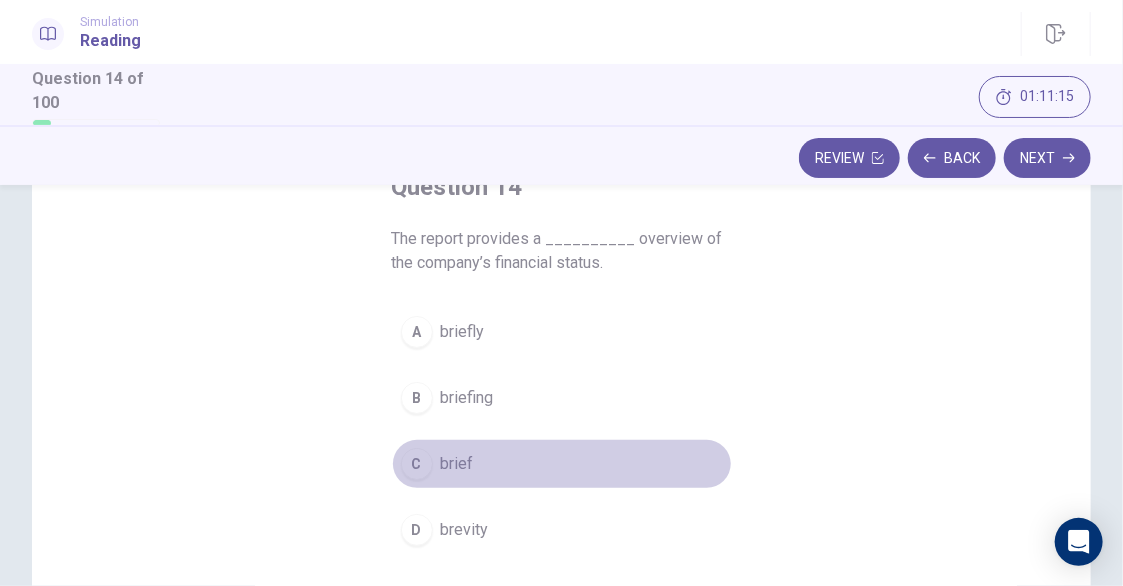 click on "C brief" at bounding box center [562, 464] 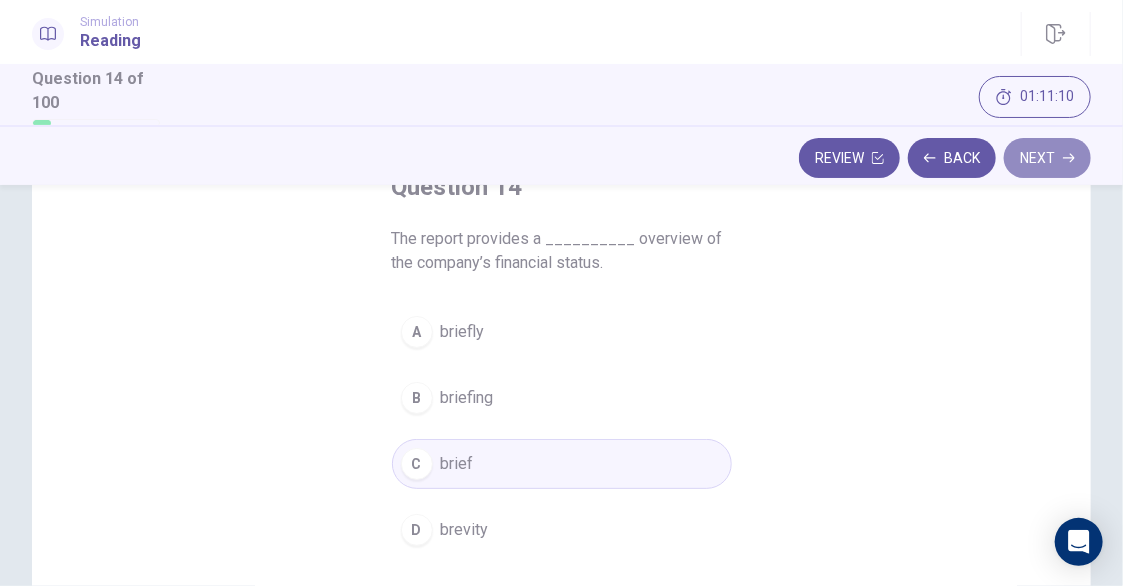 click on "Next" at bounding box center [1047, 158] 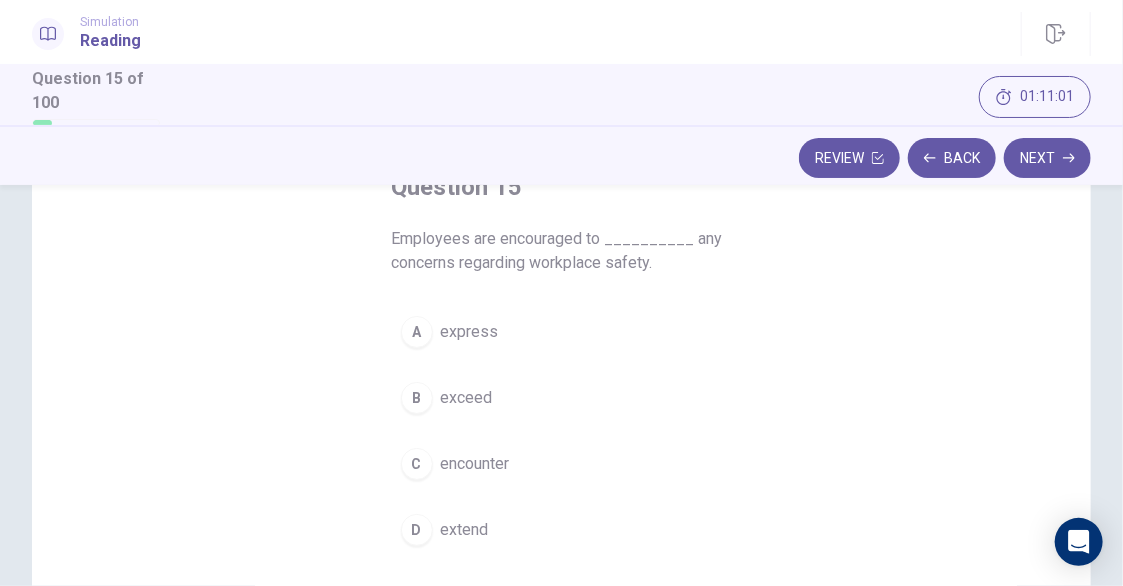 click on "express" at bounding box center [470, 332] 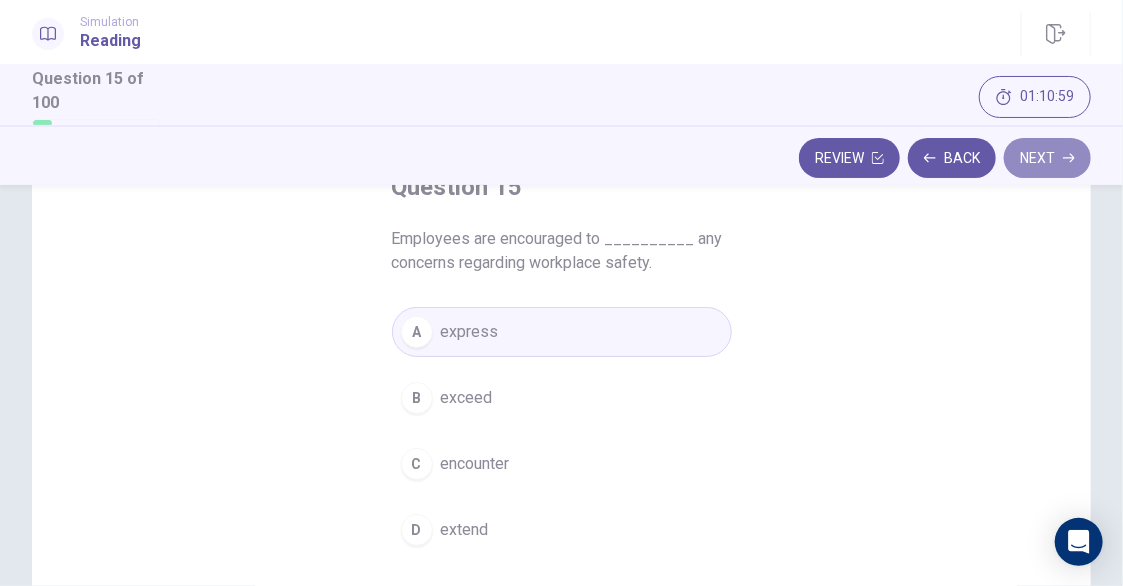 click on "Next" at bounding box center (1047, 158) 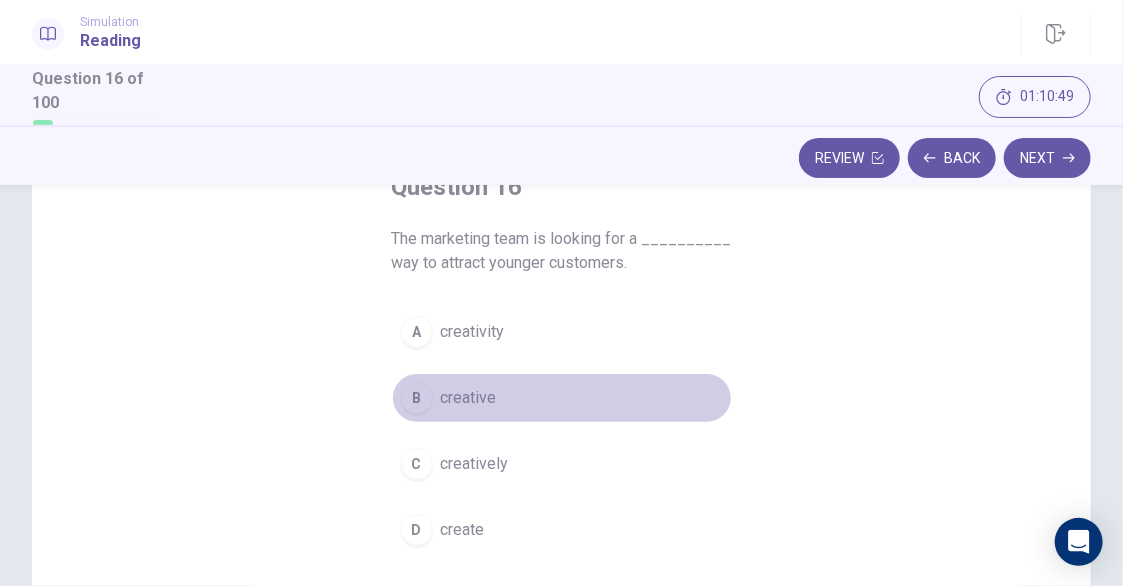 click on "creative" at bounding box center [469, 398] 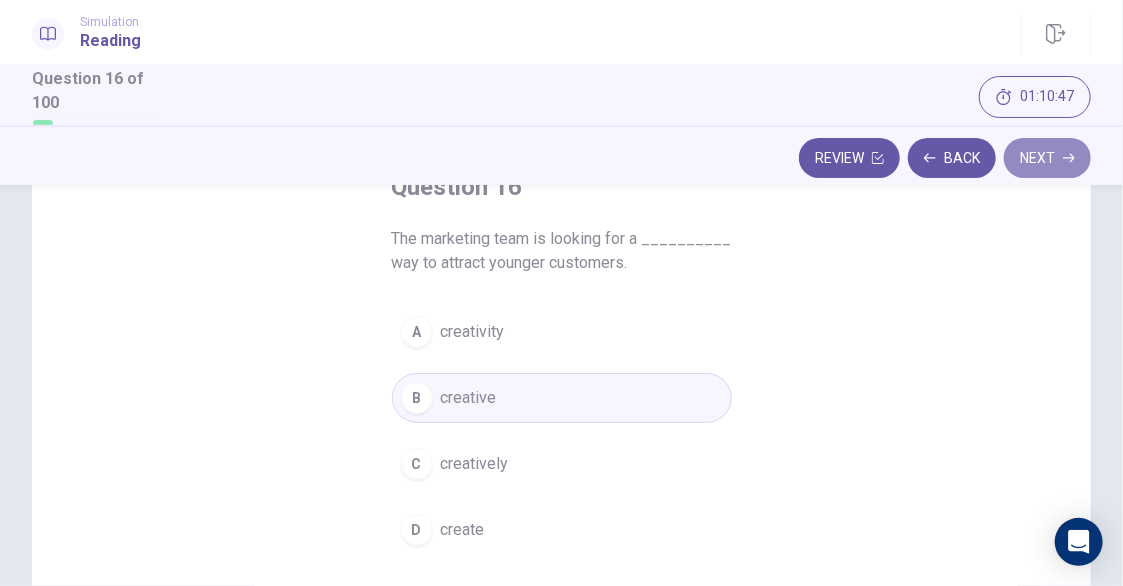 click on "Next" at bounding box center (1047, 158) 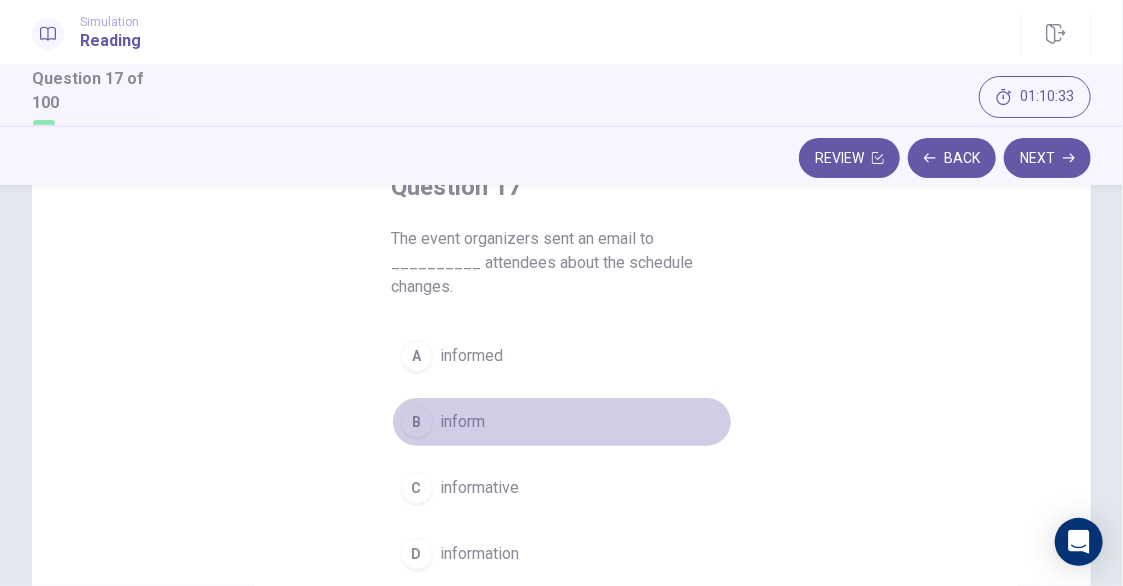 click on "inform" at bounding box center [463, 422] 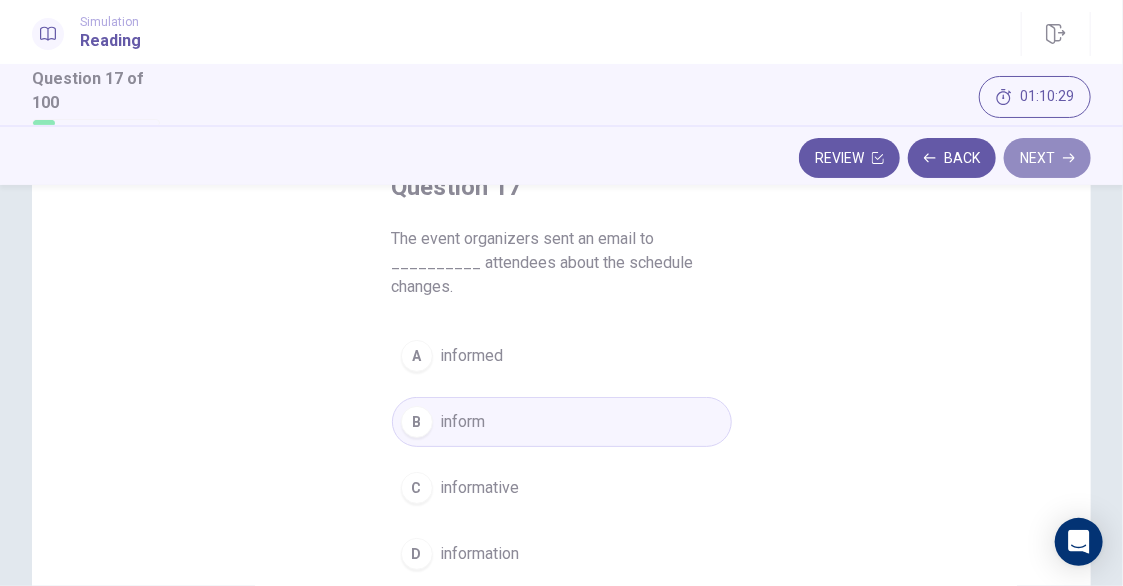 click on "Next" at bounding box center (1047, 158) 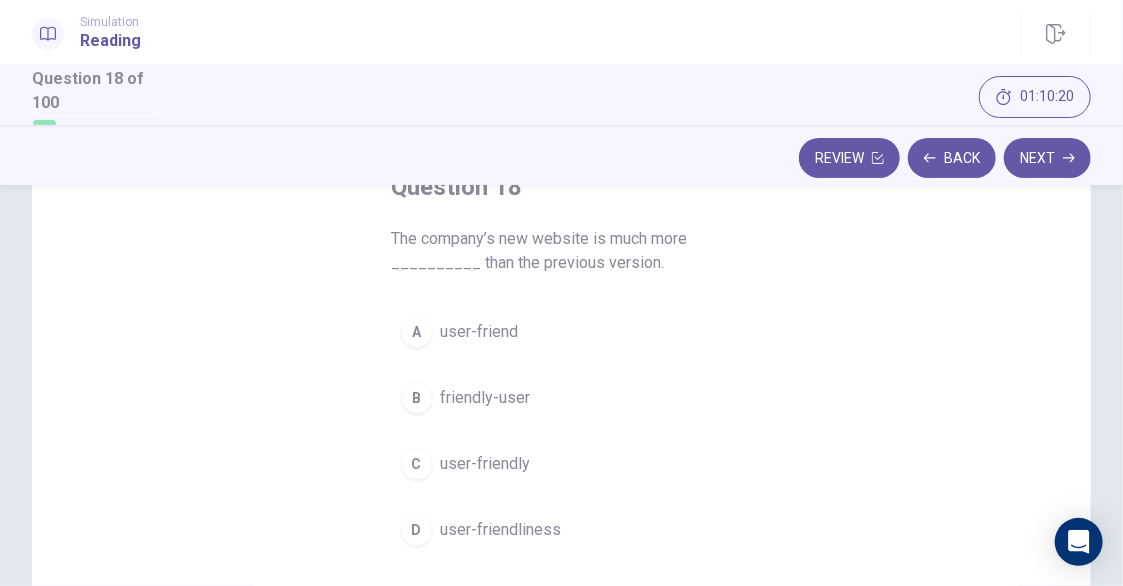 click on "user-friendly" at bounding box center (486, 464) 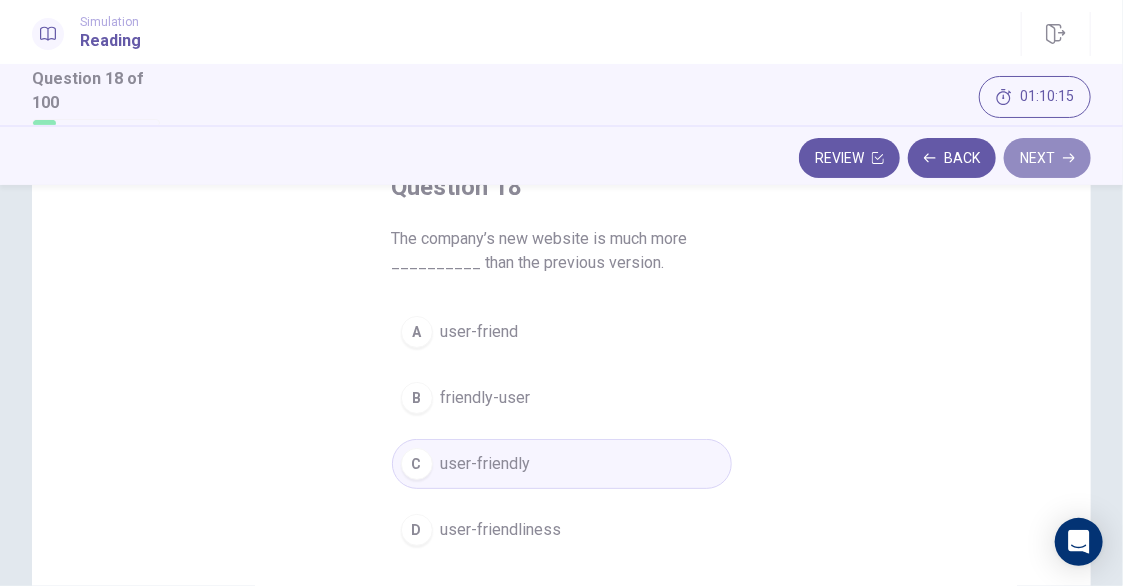 click on "Next" at bounding box center [1047, 158] 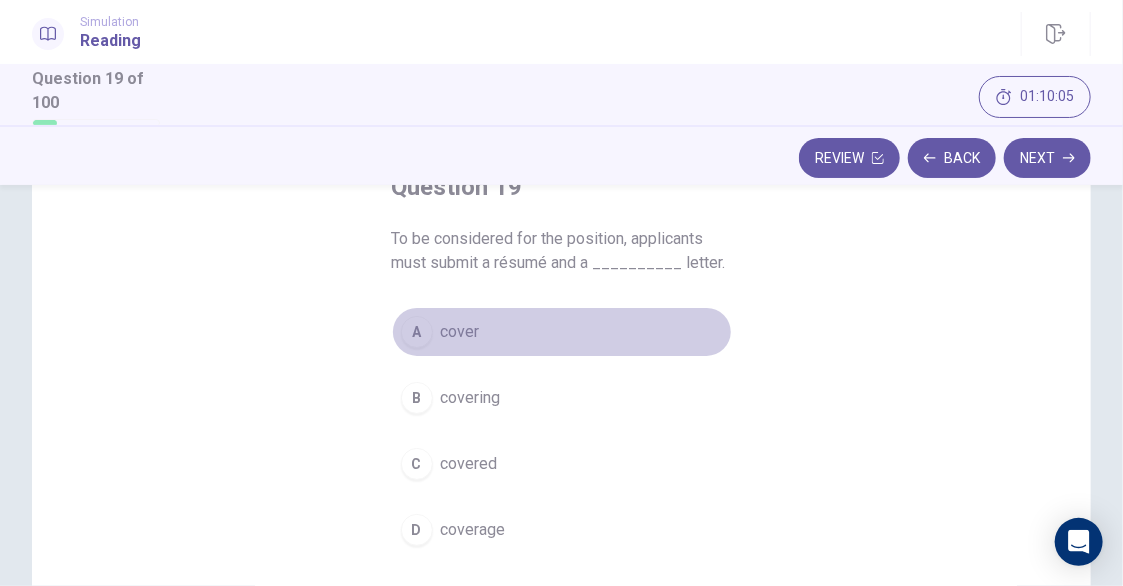 click on "A cover" at bounding box center (562, 332) 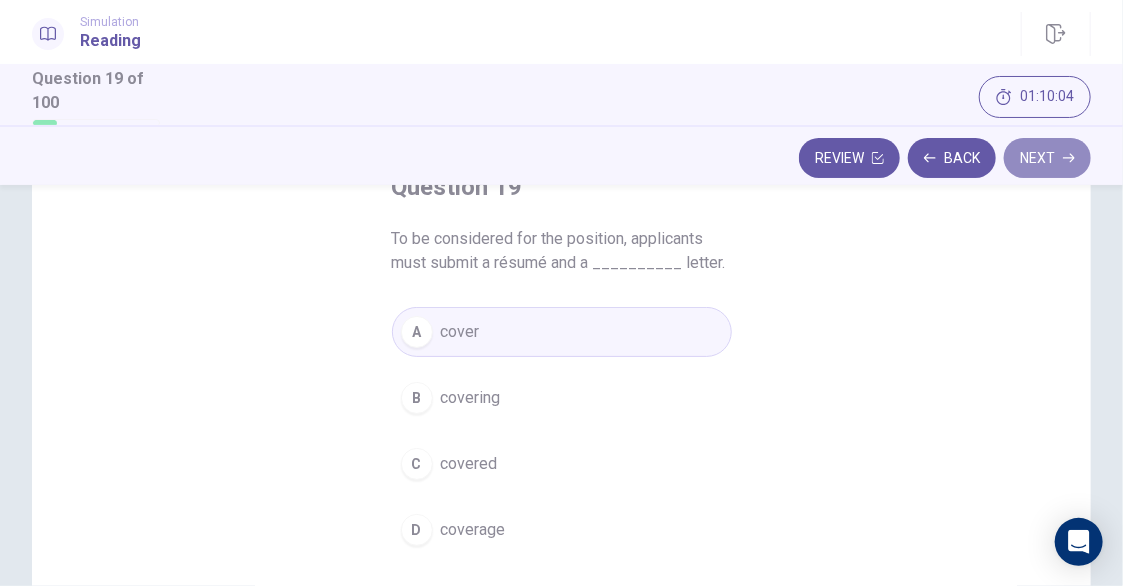 click on "Next" at bounding box center [1047, 158] 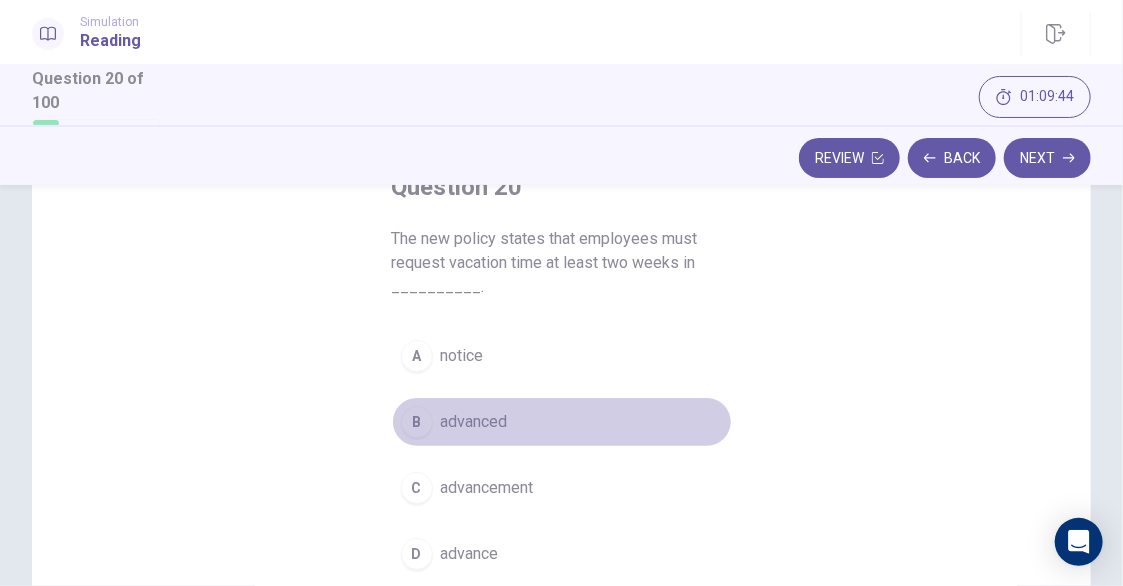 click on "advanced" at bounding box center [474, 422] 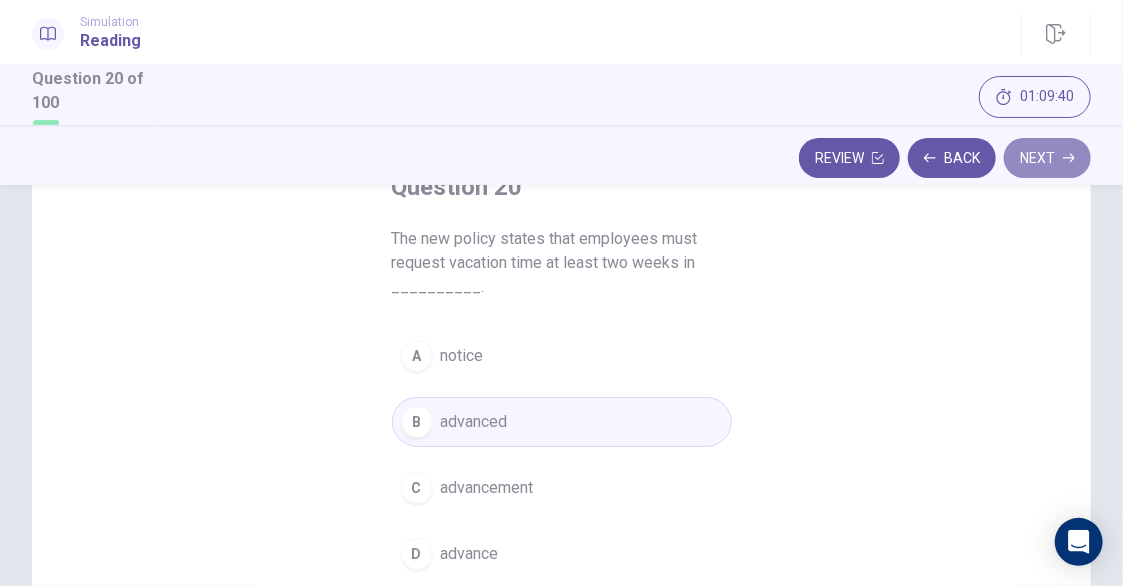 click on "Next" at bounding box center [1047, 158] 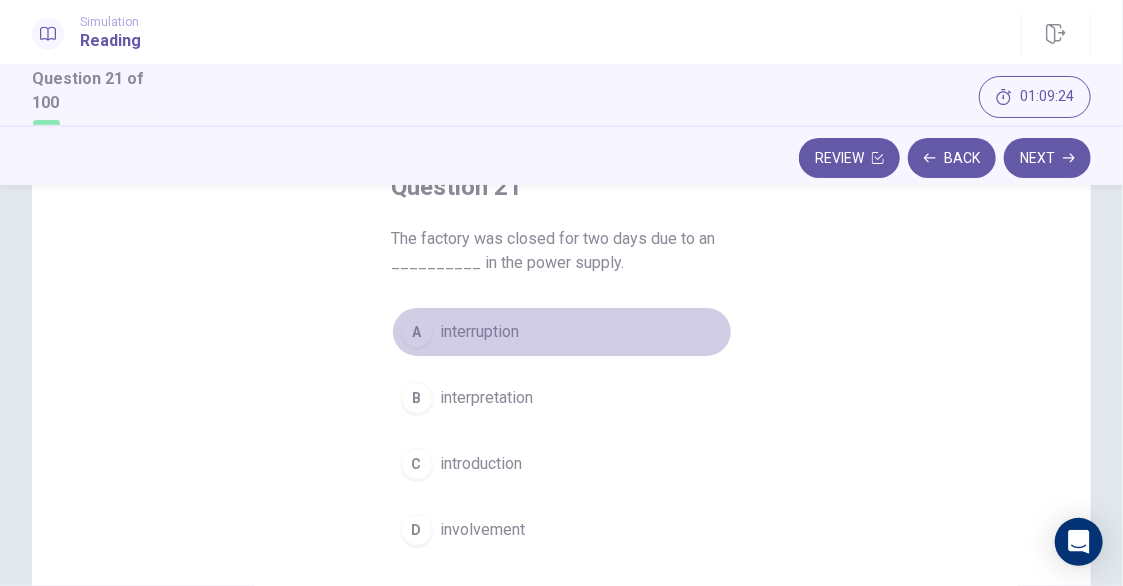 click on "A interruption" at bounding box center [562, 332] 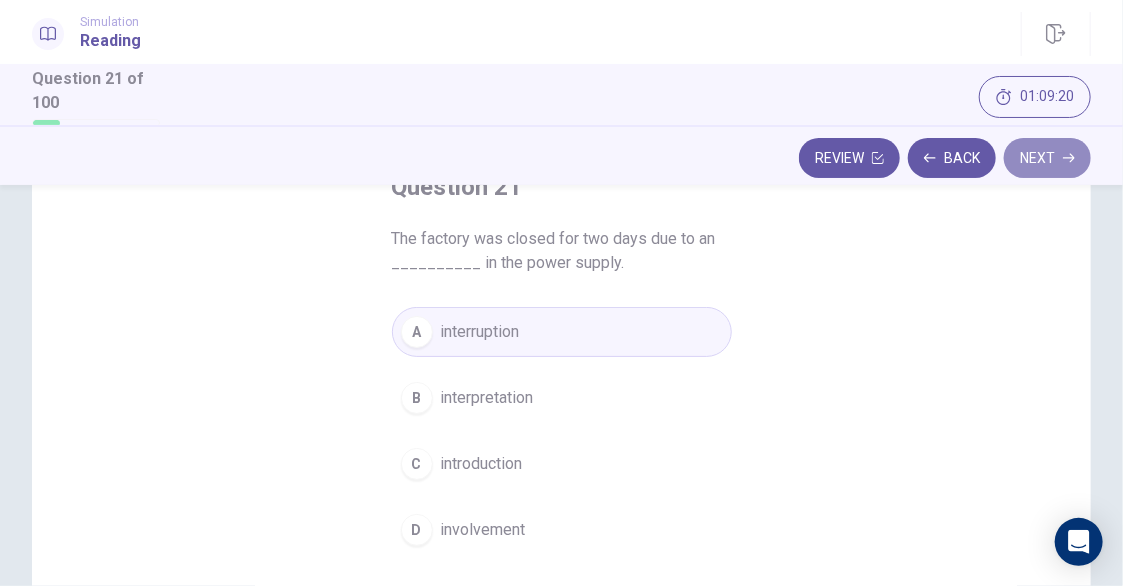 click on "Next" at bounding box center (1047, 158) 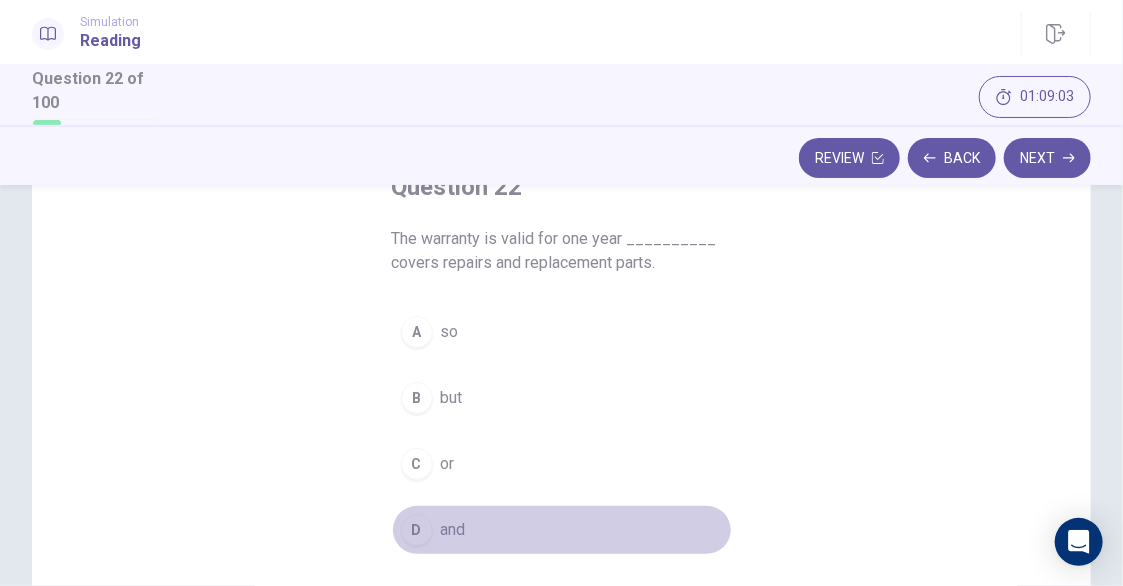 click on "and" at bounding box center [453, 530] 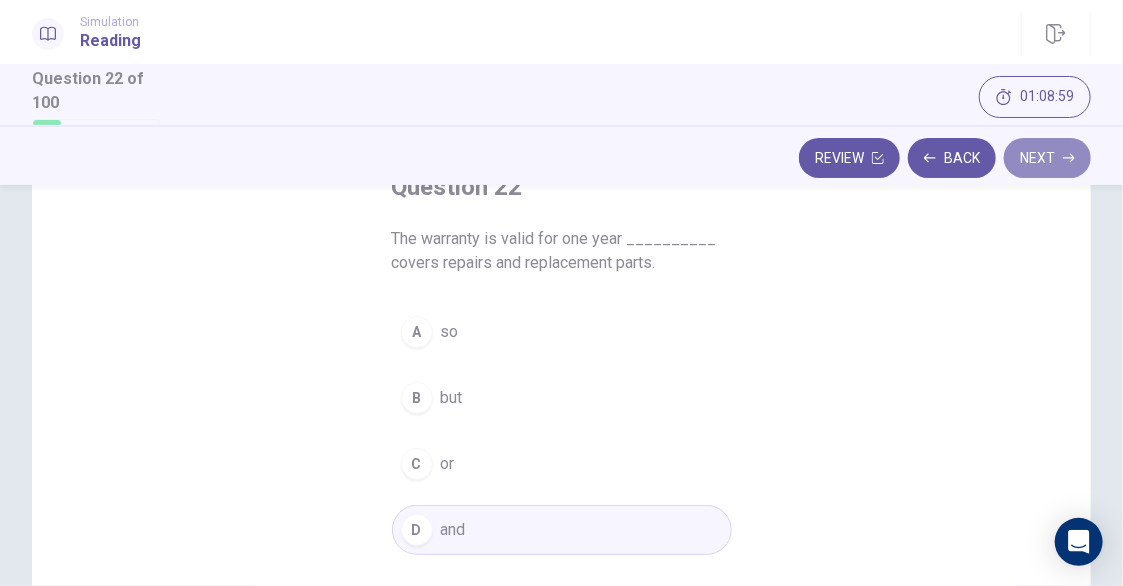 click on "Next" at bounding box center (1047, 158) 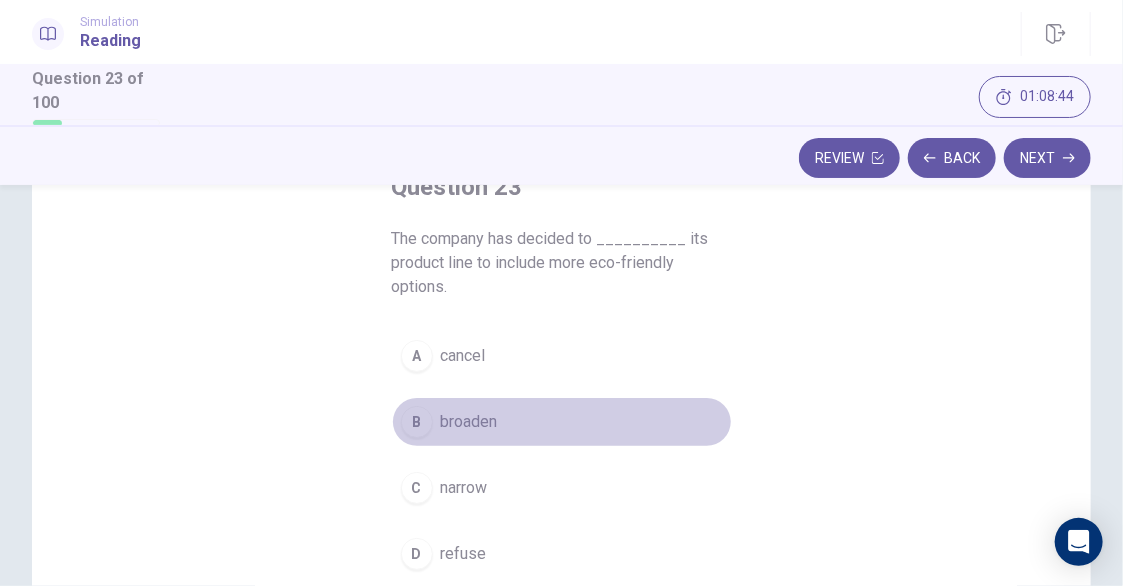 click on "broaden" at bounding box center (469, 422) 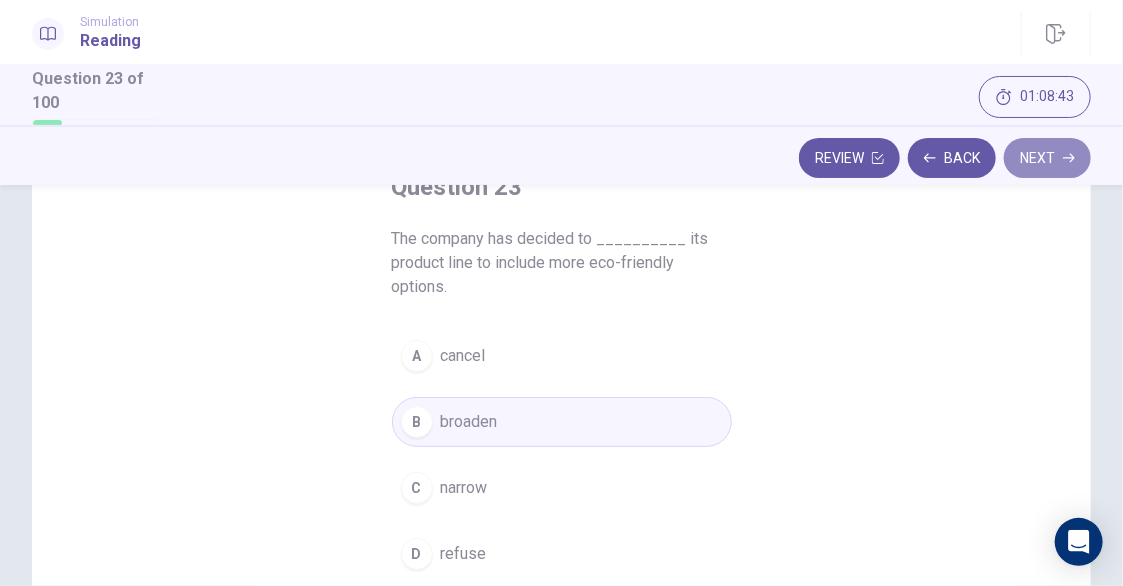 click on "Next" at bounding box center [1047, 158] 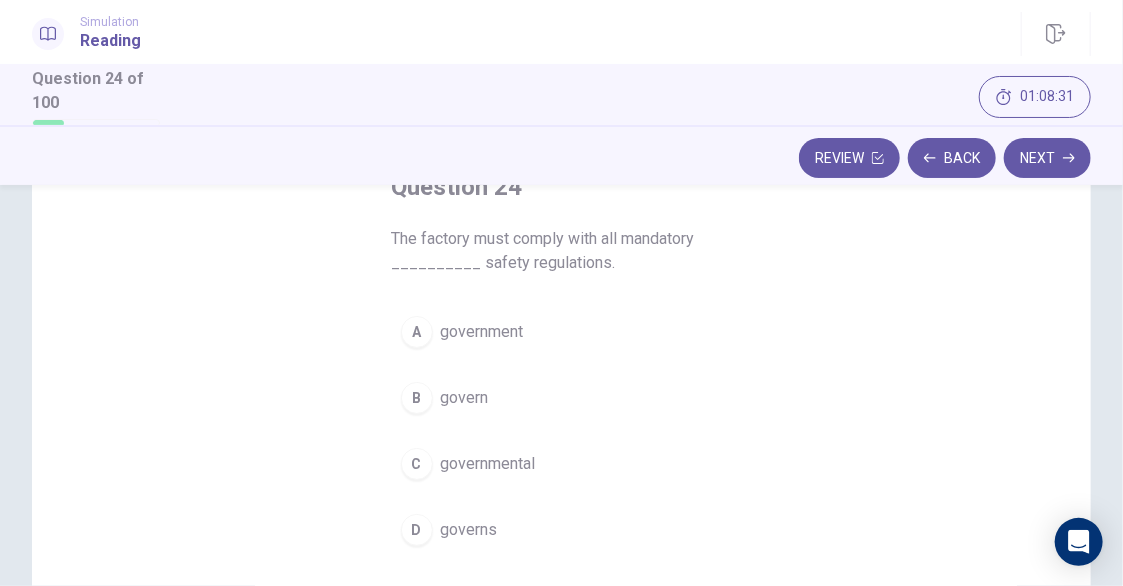 click on "governmental" at bounding box center (488, 464) 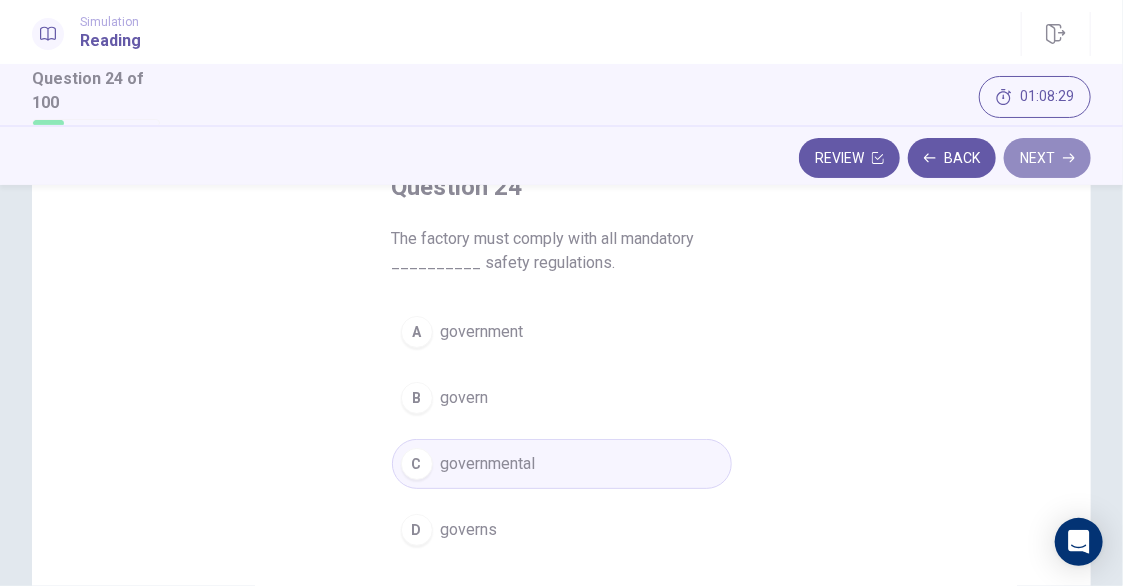 click on "Next" at bounding box center [1047, 158] 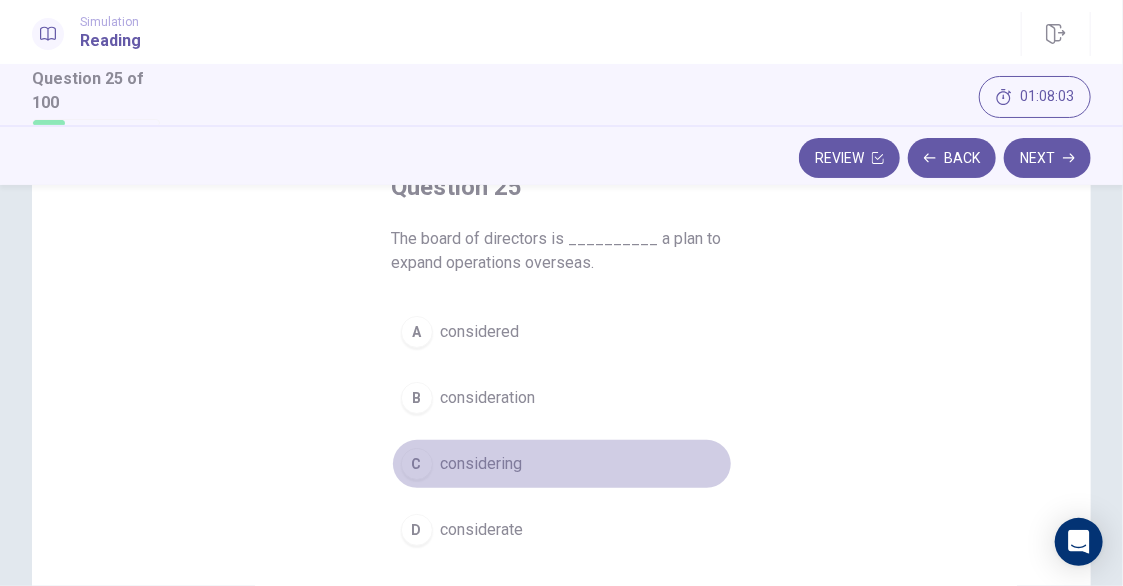 click on "C considering" at bounding box center [562, 464] 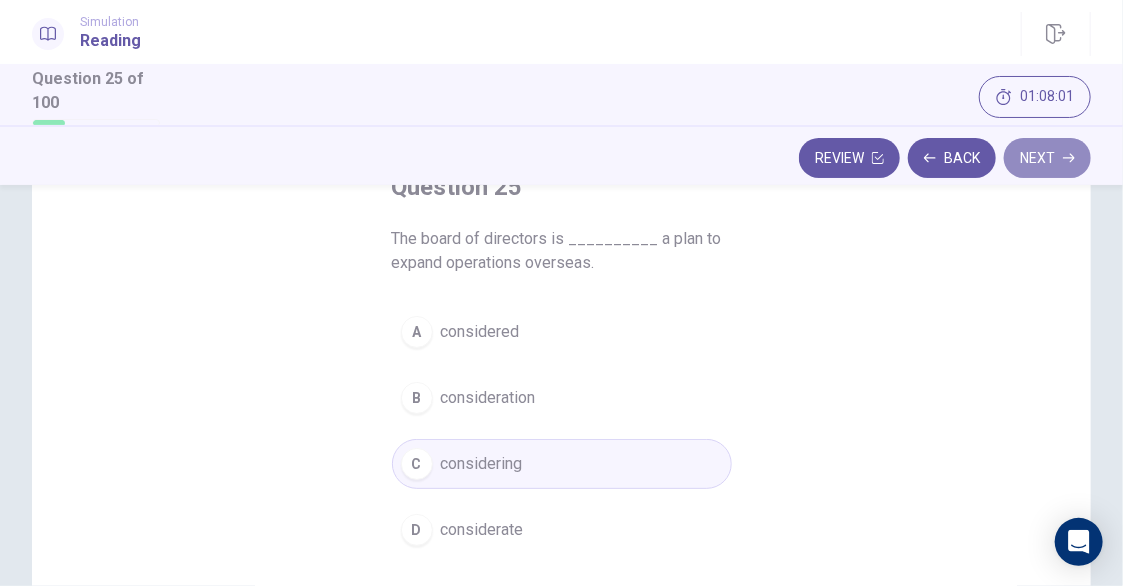 click 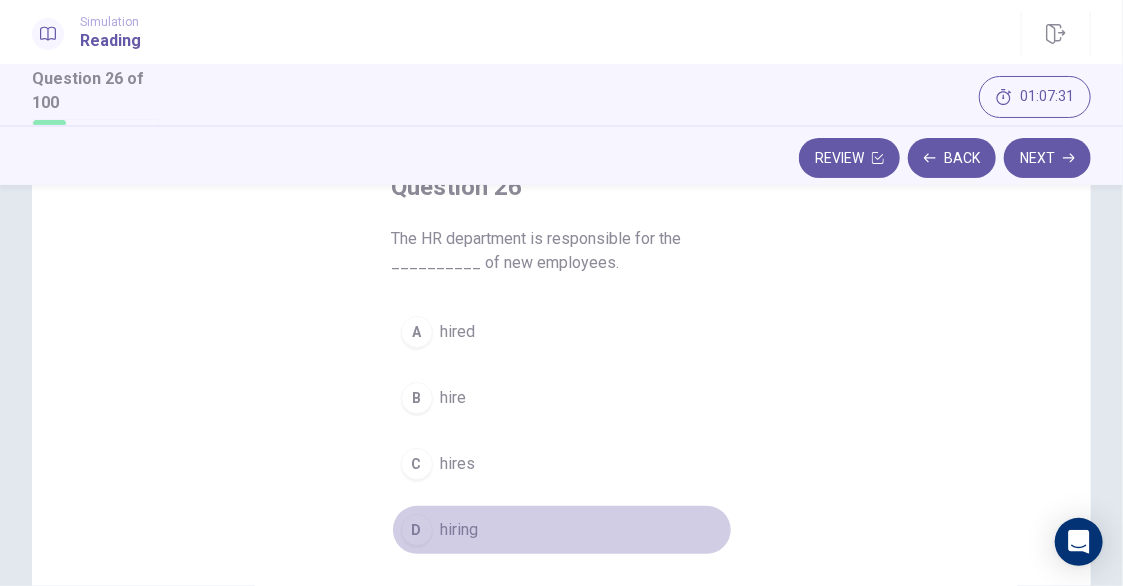 click on "hiring" at bounding box center (460, 530) 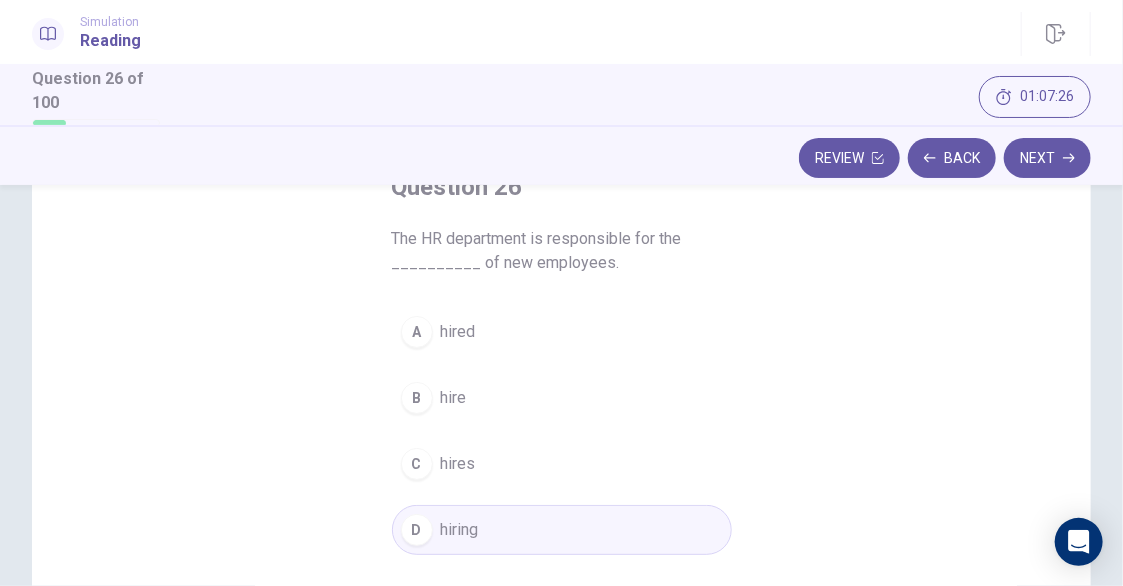 click on "C hires" at bounding box center (562, 464) 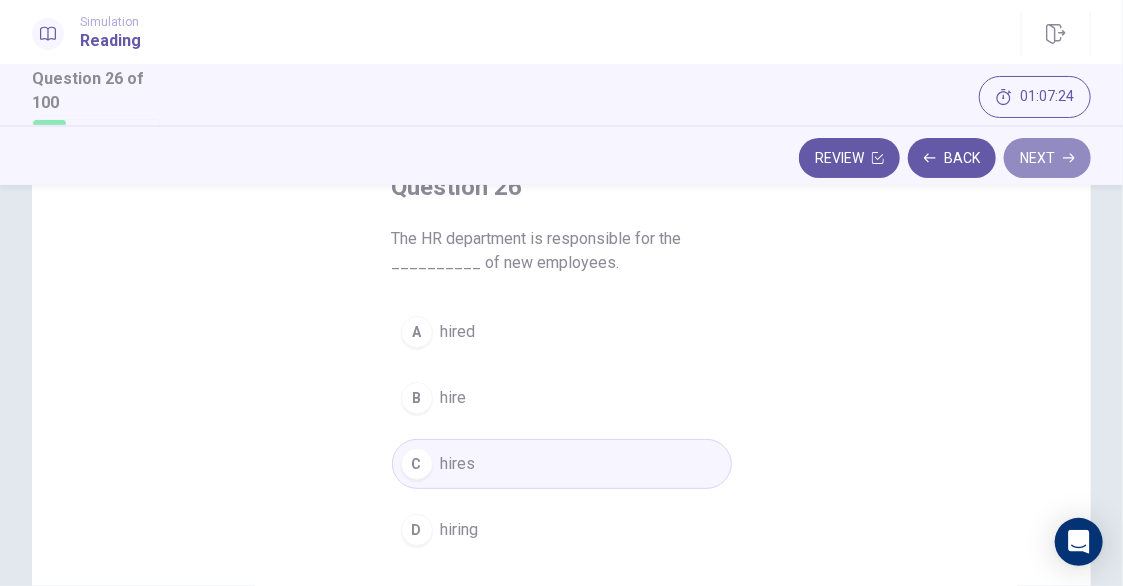 click on "Next" at bounding box center (1047, 158) 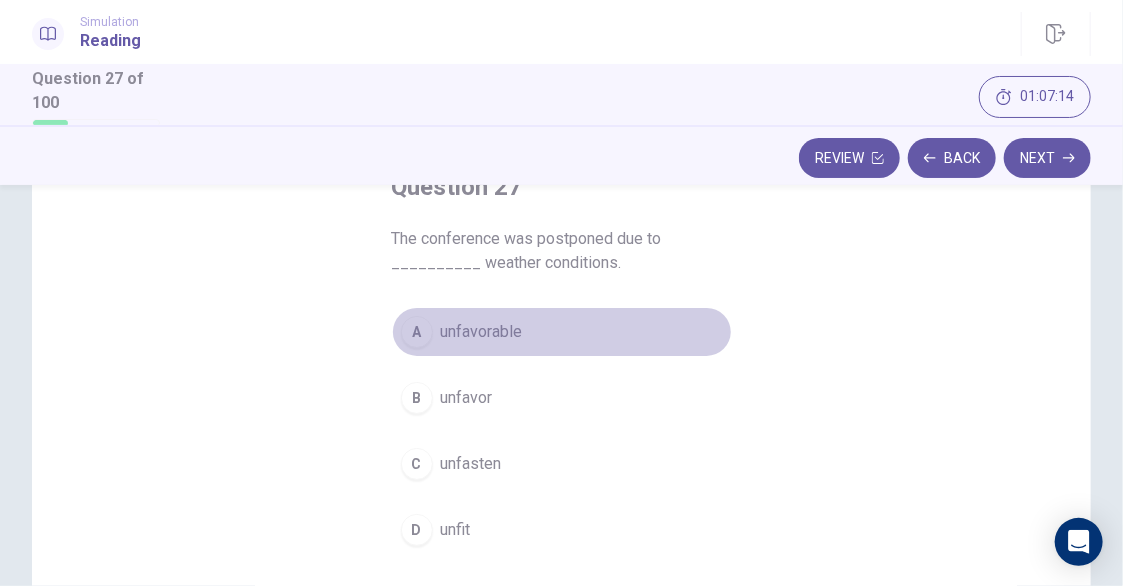 click on "A unfavorable" at bounding box center (562, 332) 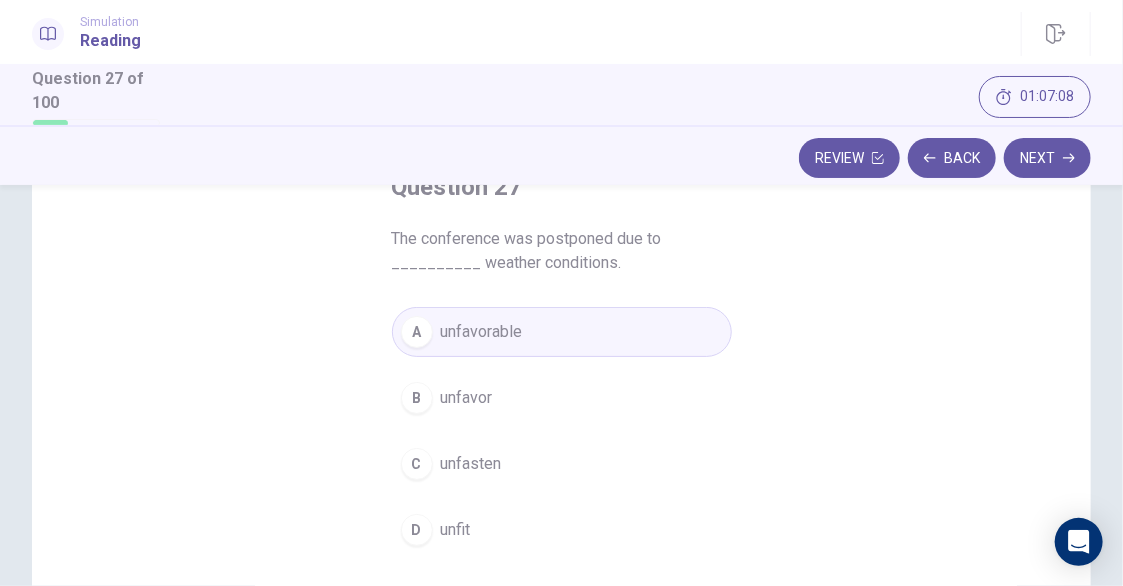 click on "Back" at bounding box center (952, 158) 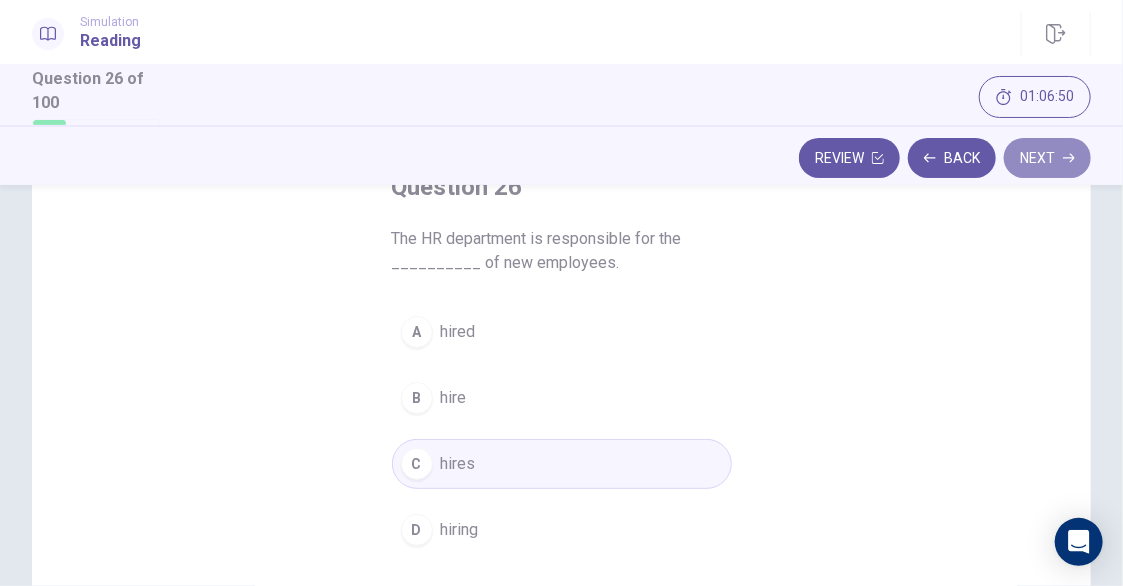 click on "Next" at bounding box center [1047, 158] 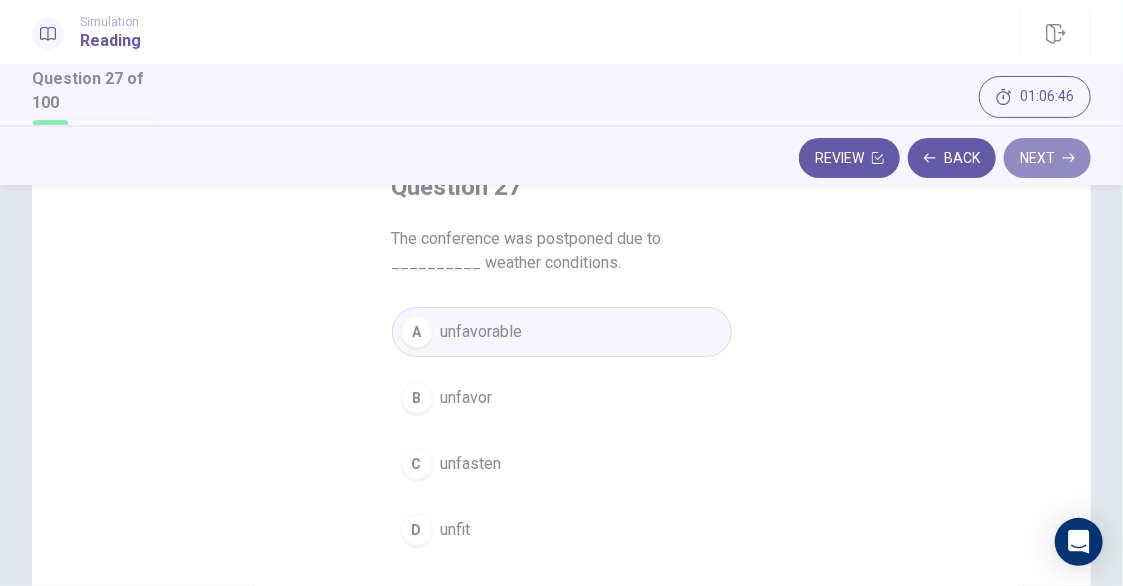click on "Next" at bounding box center [1047, 158] 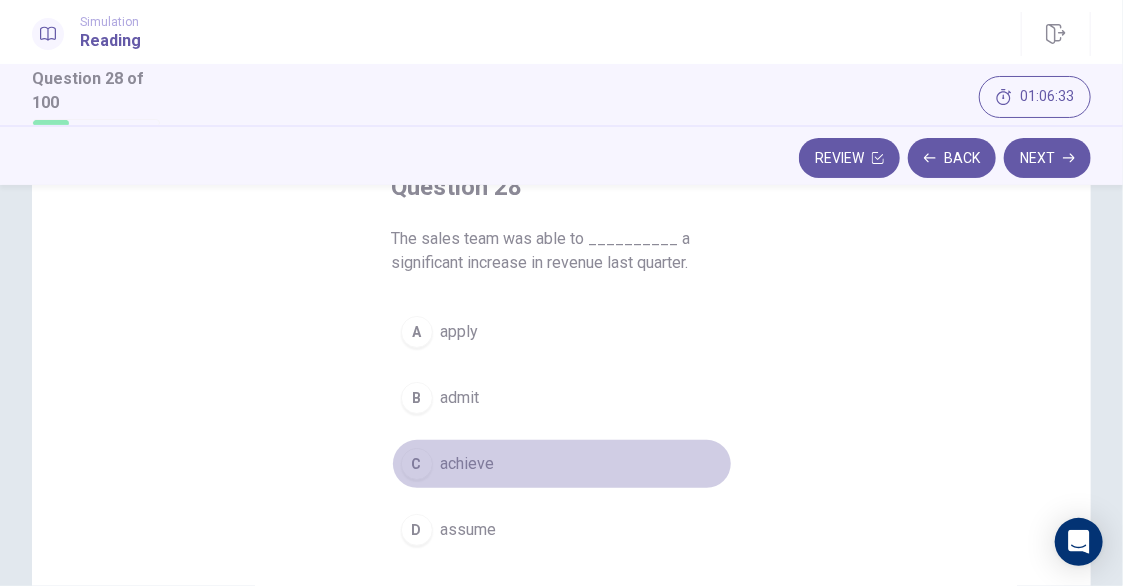 click on "achieve" at bounding box center (468, 464) 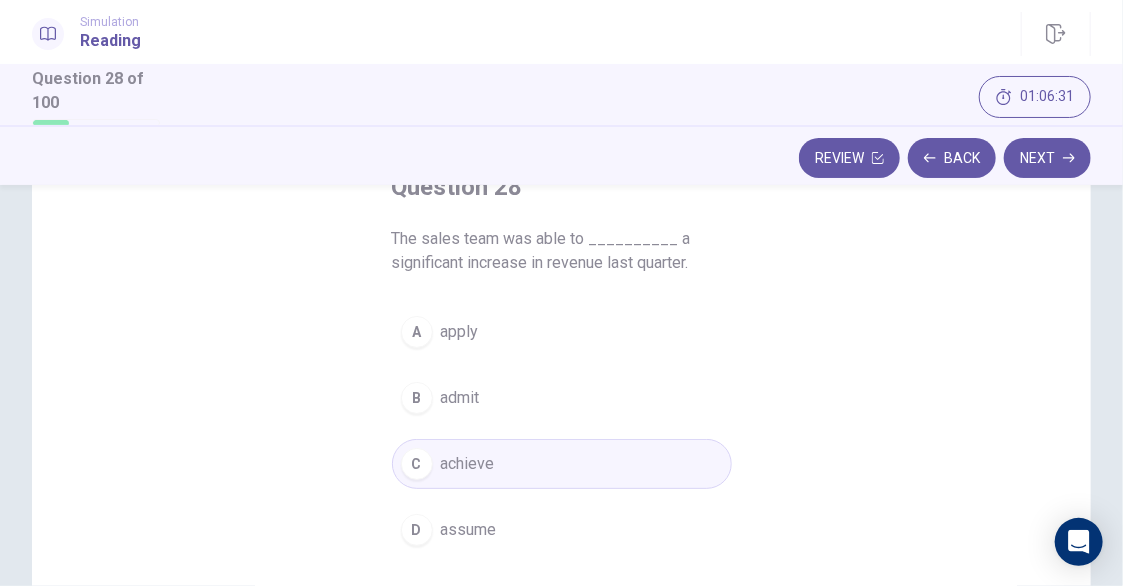 click on "Next" at bounding box center [1047, 158] 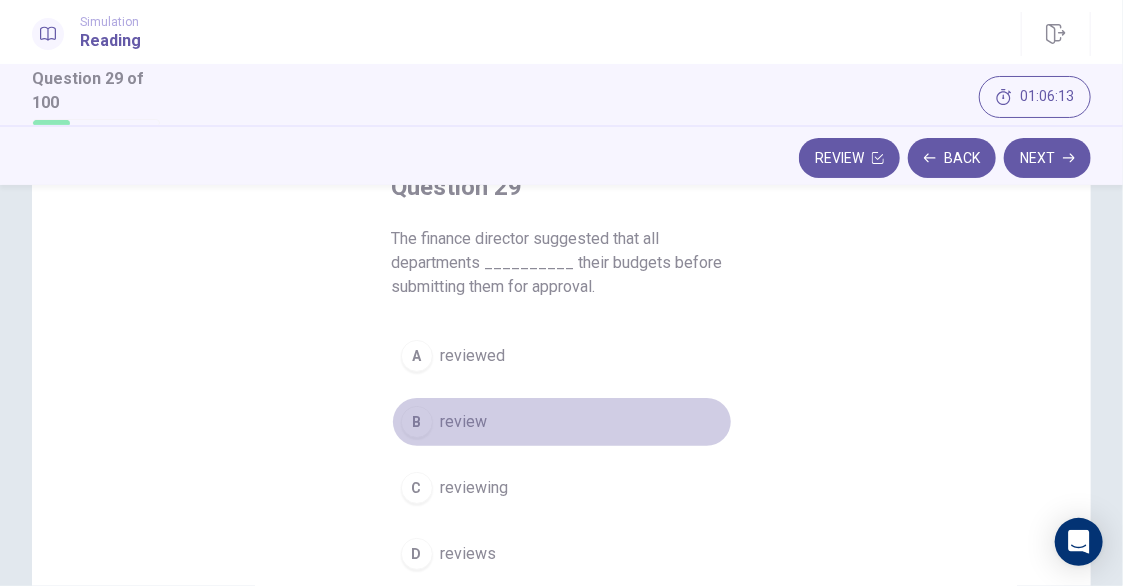 click on "review" at bounding box center (464, 422) 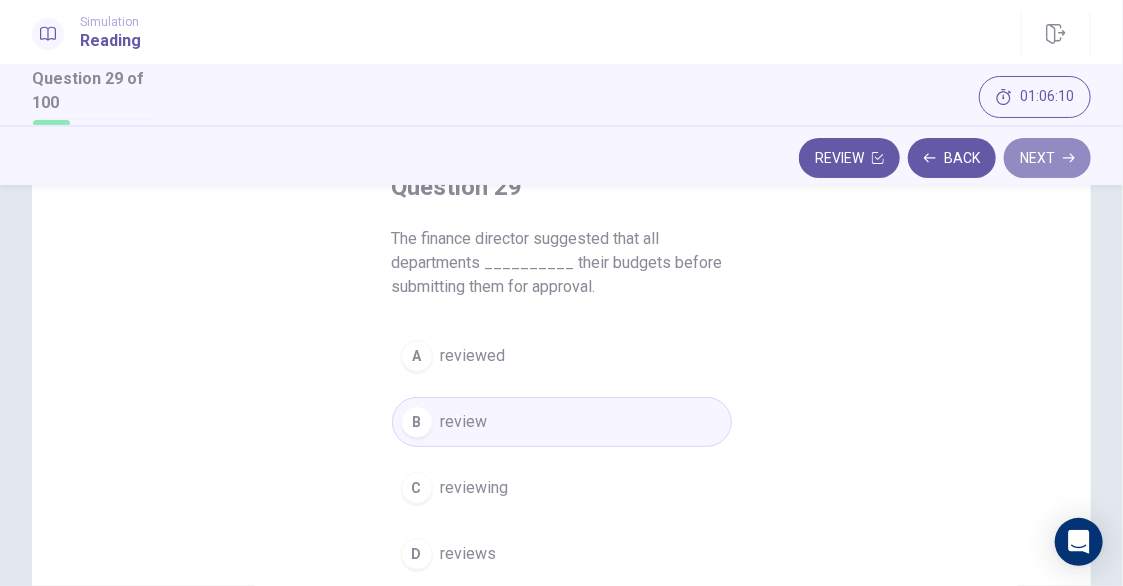 click on "Next" at bounding box center (1047, 158) 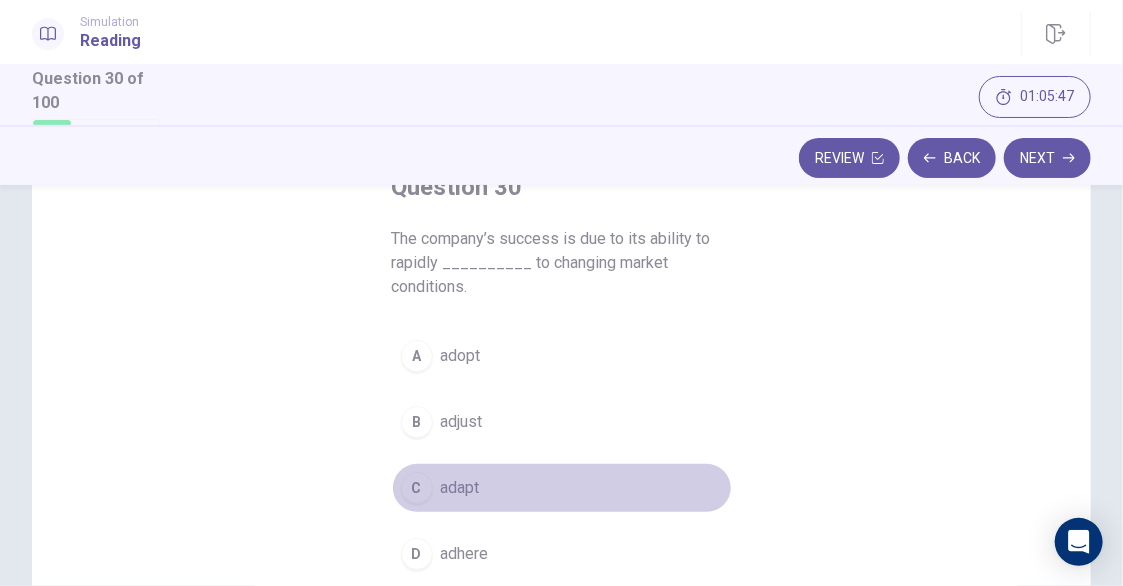click on "adapt" at bounding box center (460, 488) 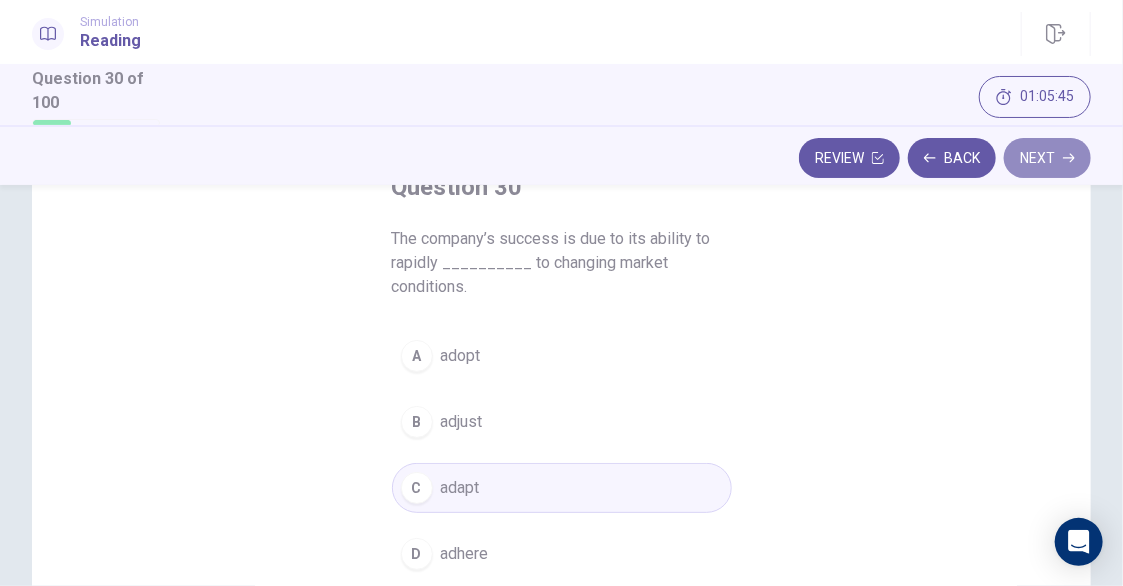click on "Next" at bounding box center [1047, 158] 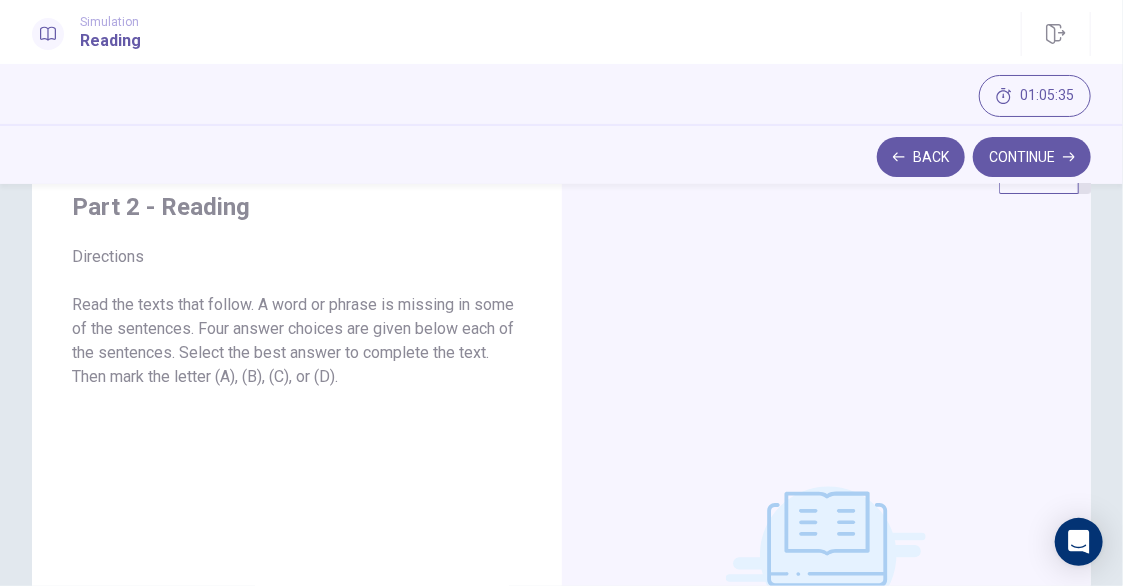 scroll, scrollTop: 100, scrollLeft: 0, axis: vertical 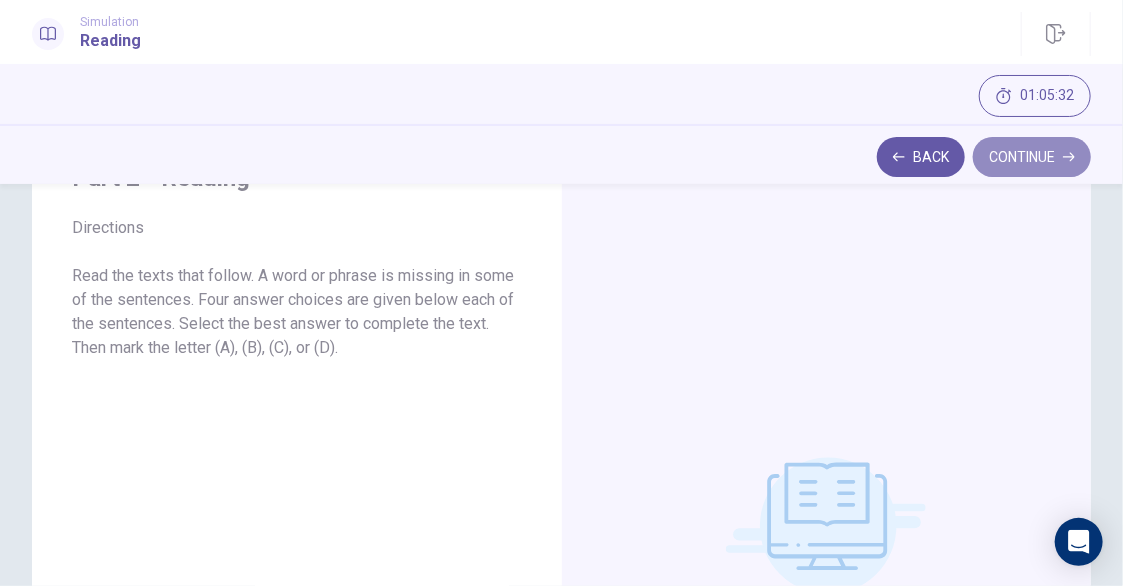 click on "Continue" at bounding box center [1032, 157] 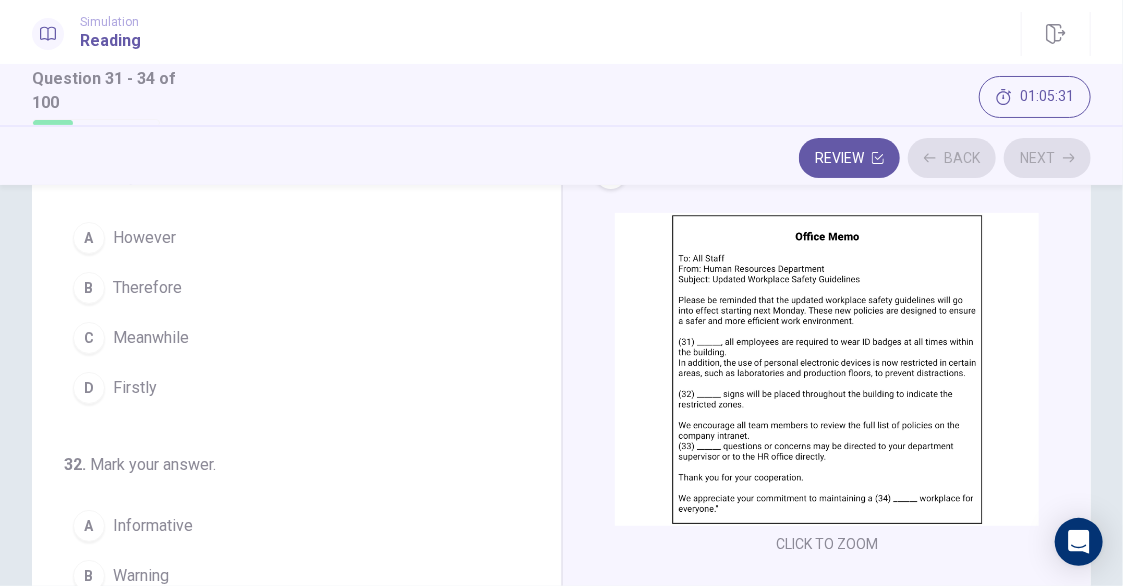 scroll, scrollTop: 0, scrollLeft: 0, axis: both 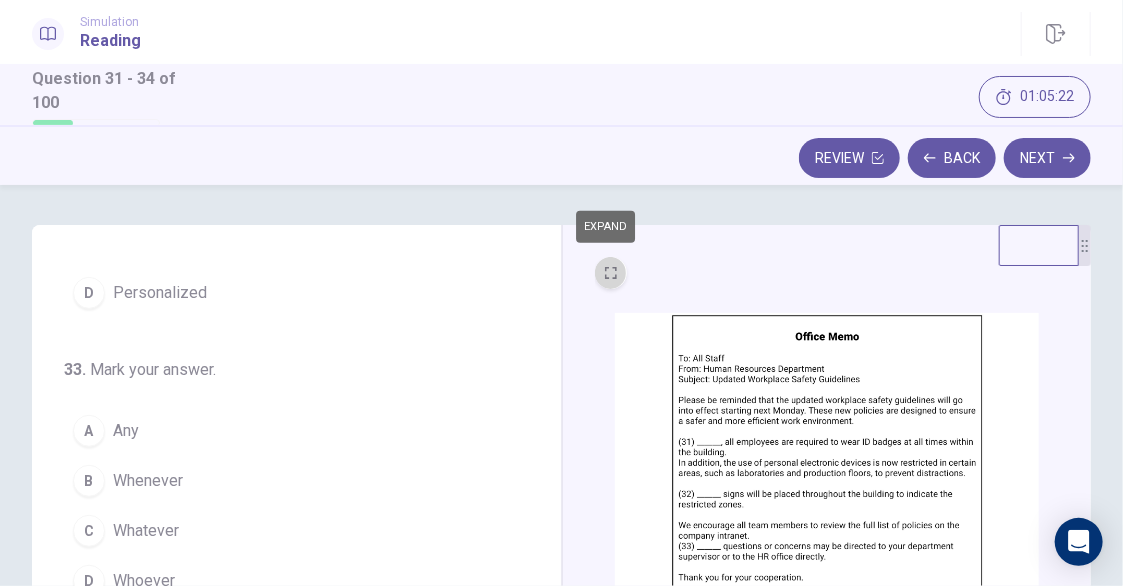 click at bounding box center [611, 273] 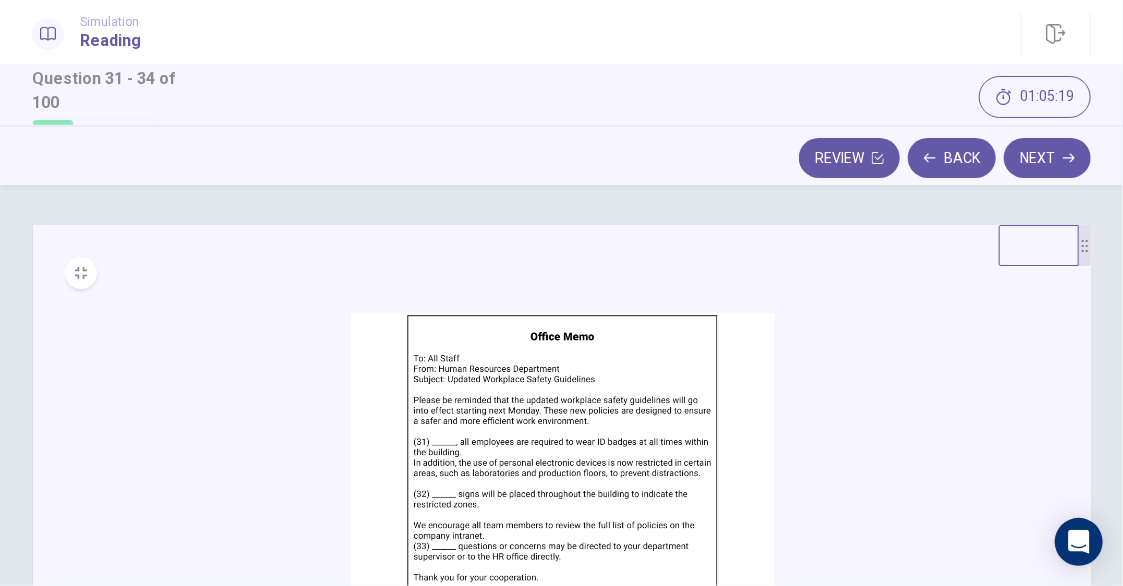 click 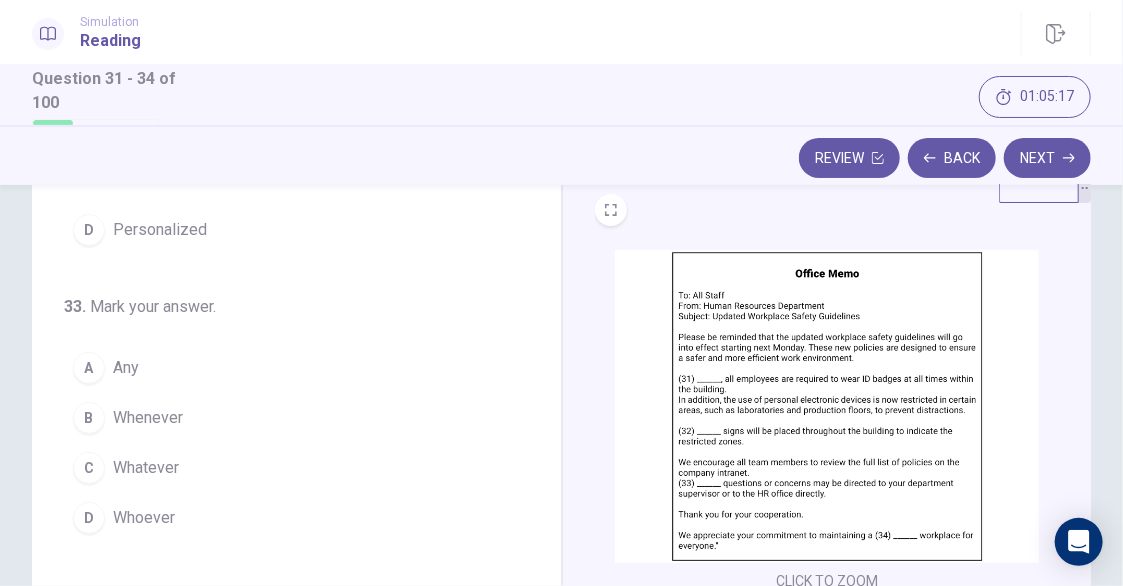 scroll, scrollTop: 100, scrollLeft: 0, axis: vertical 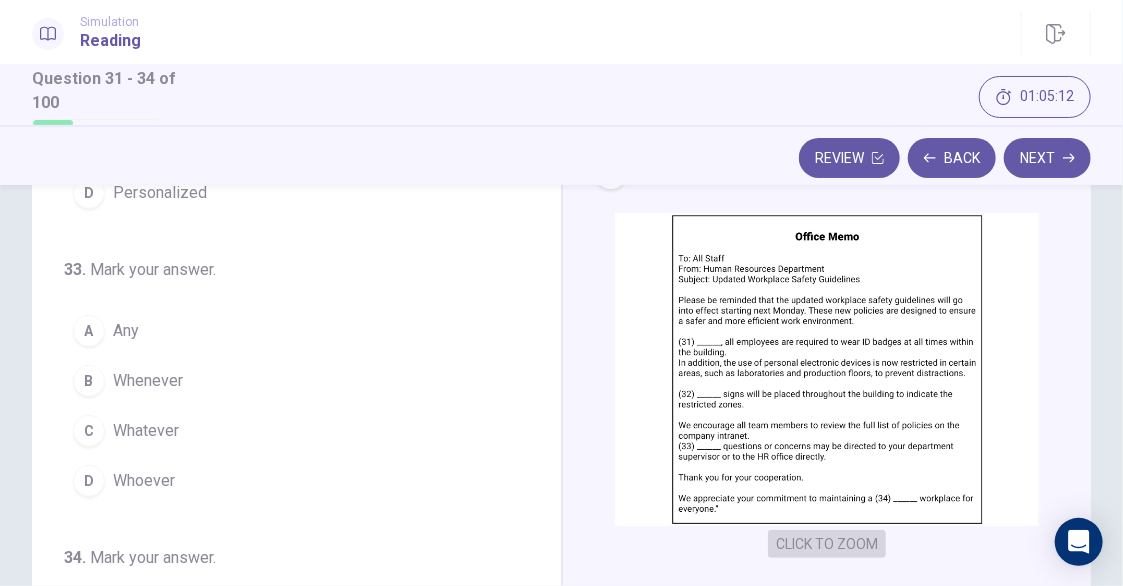 click on "CLICK TO ZOOM" at bounding box center (827, 544) 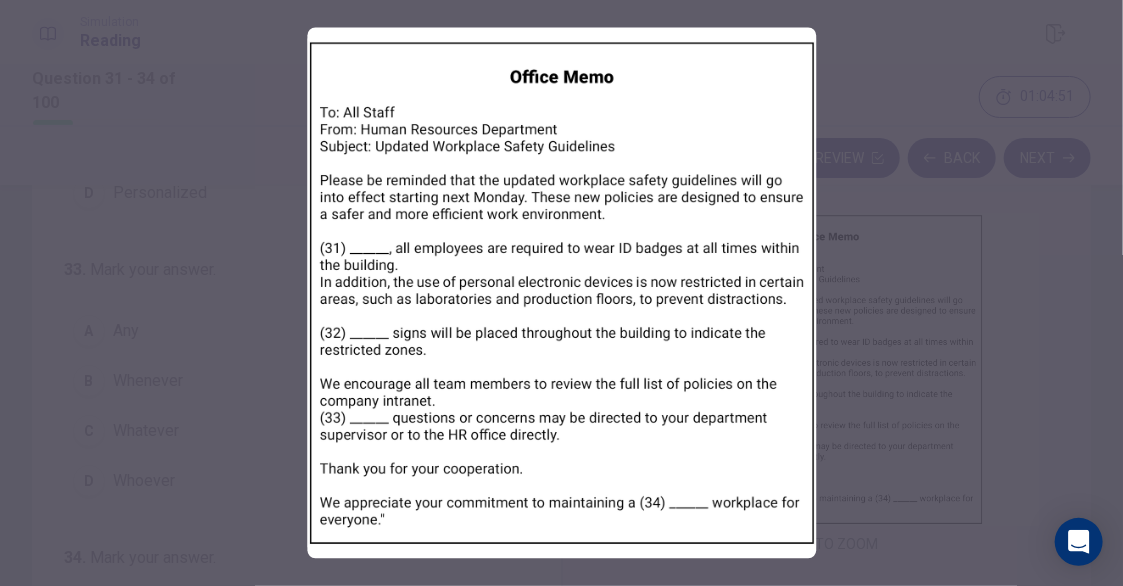 click at bounding box center (561, 293) 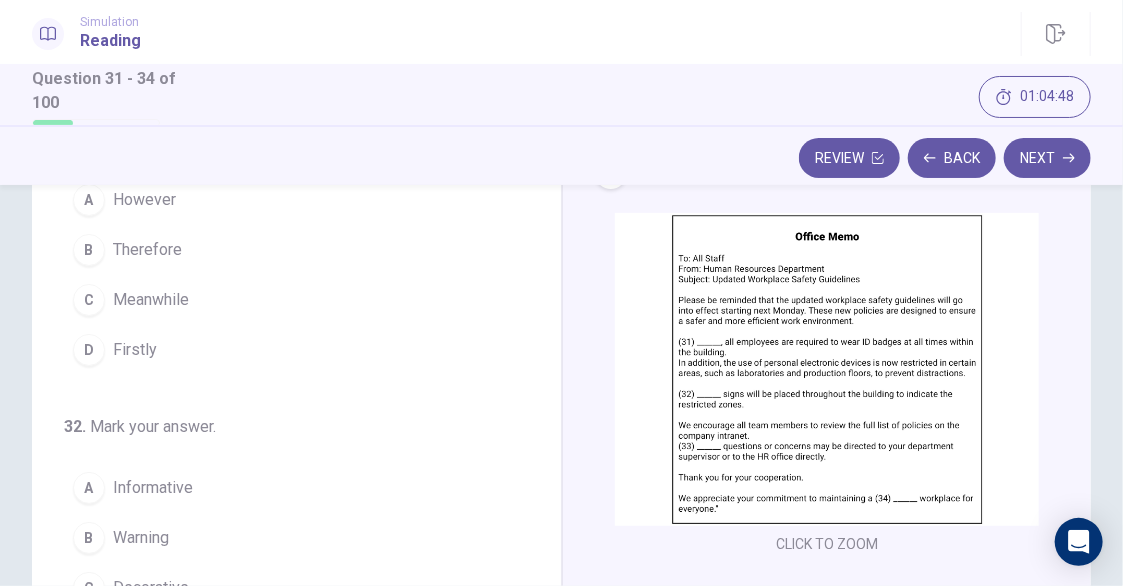 scroll, scrollTop: 0, scrollLeft: 0, axis: both 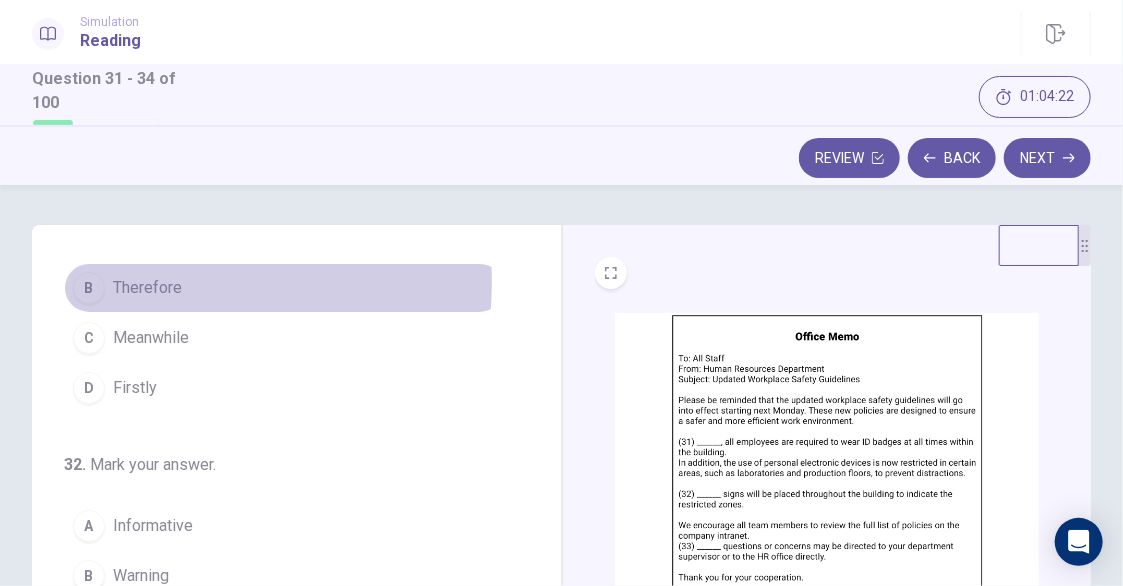 click on "Therefore" at bounding box center [147, 288] 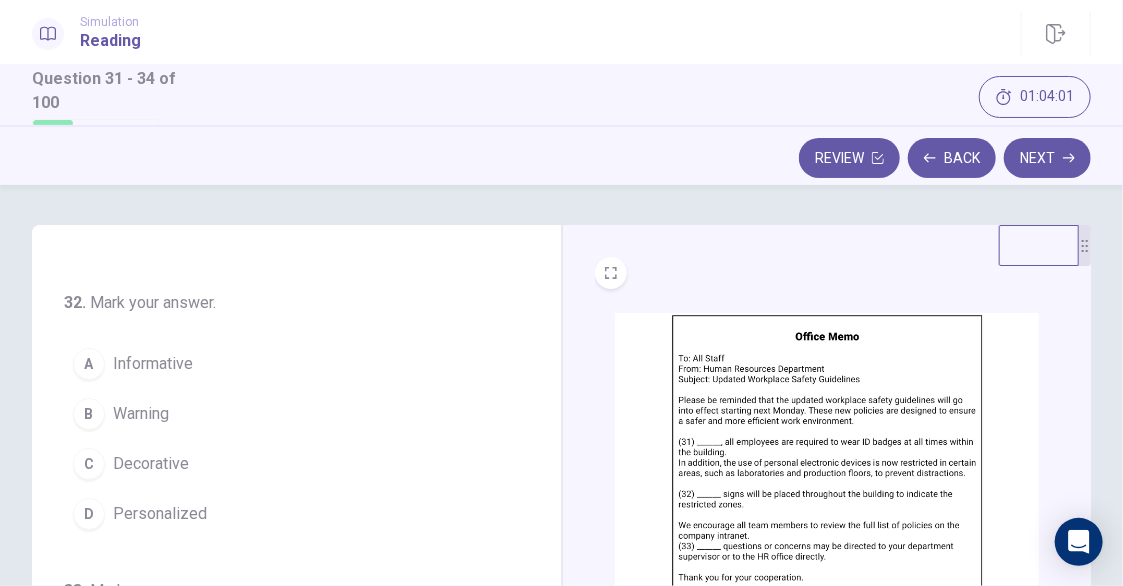 scroll, scrollTop: 300, scrollLeft: 0, axis: vertical 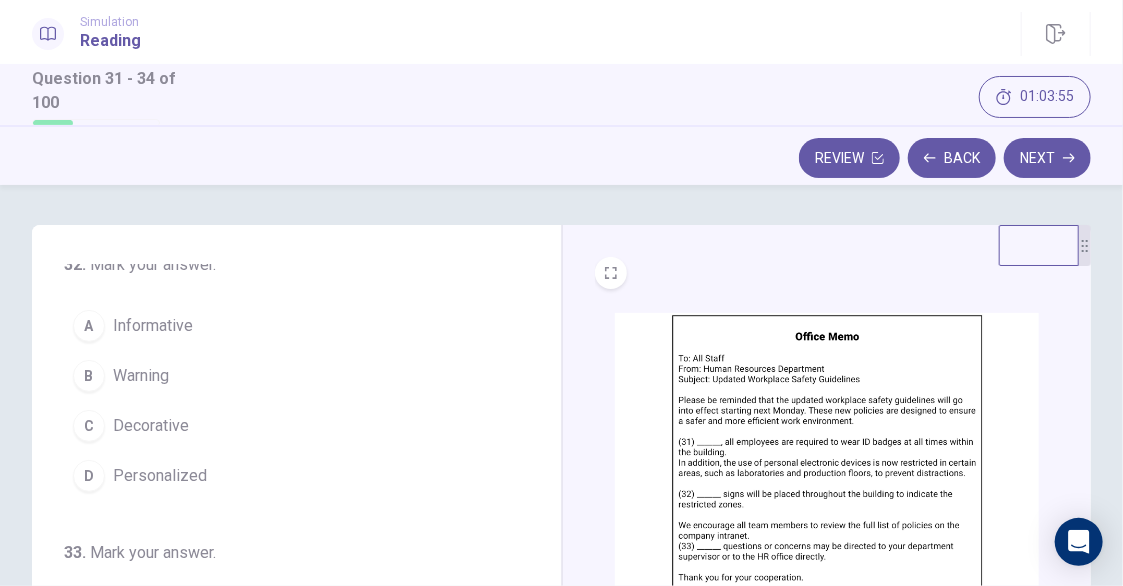 click on "Warning" at bounding box center (141, 376) 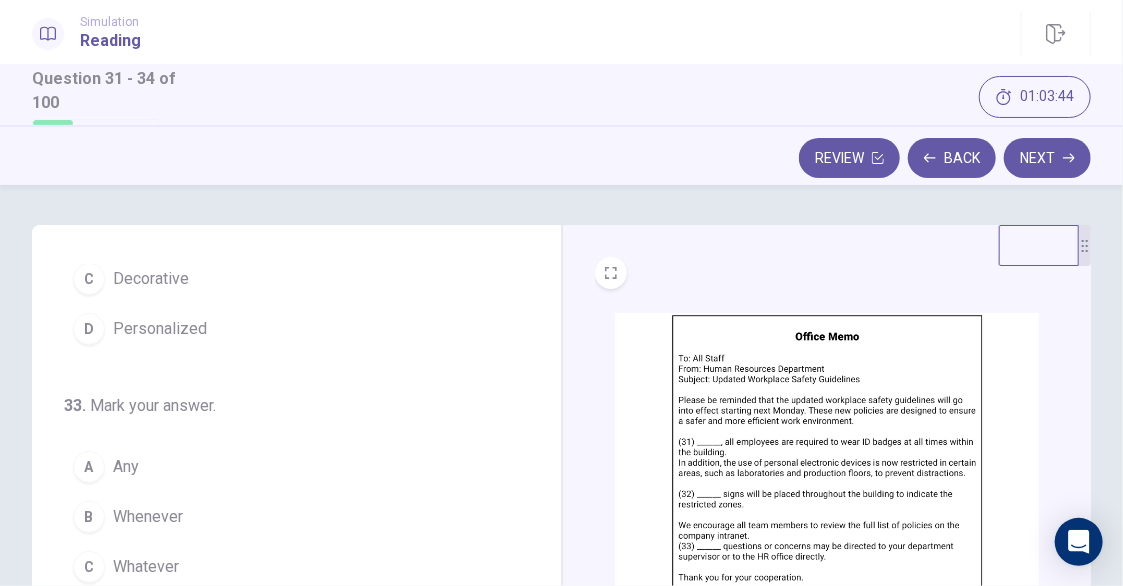 scroll, scrollTop: 483, scrollLeft: 0, axis: vertical 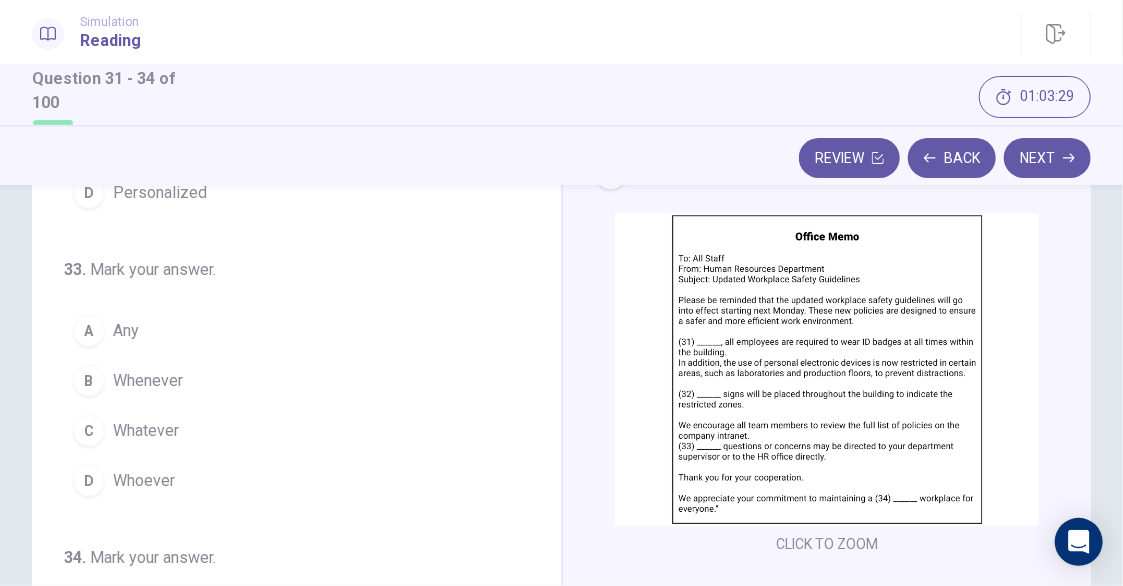 click on "Any" at bounding box center (126, 331) 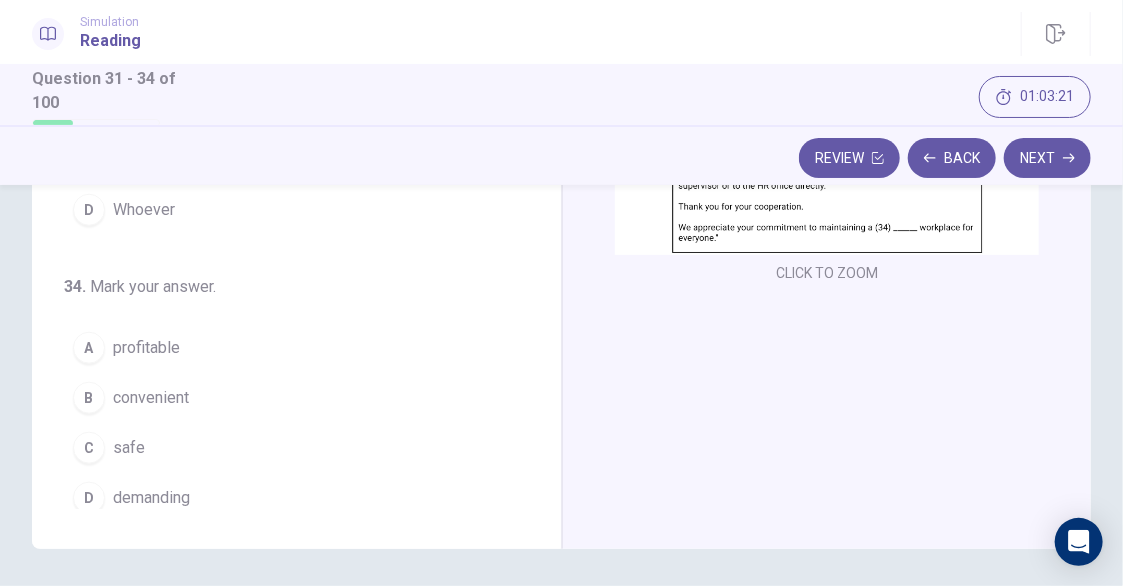 scroll, scrollTop: 400, scrollLeft: 0, axis: vertical 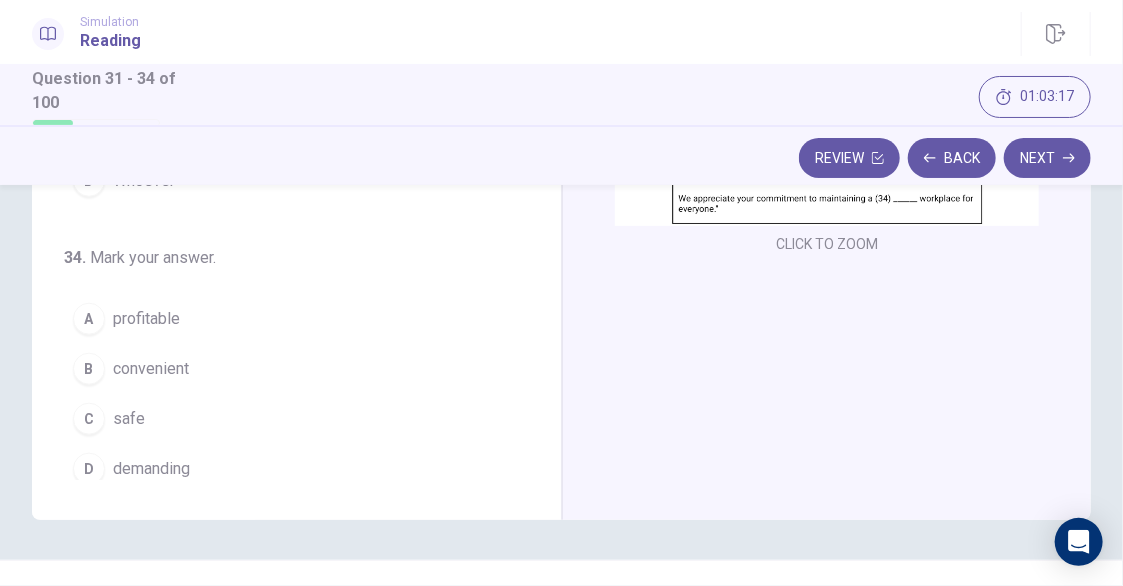 click on "safe" at bounding box center (129, 419) 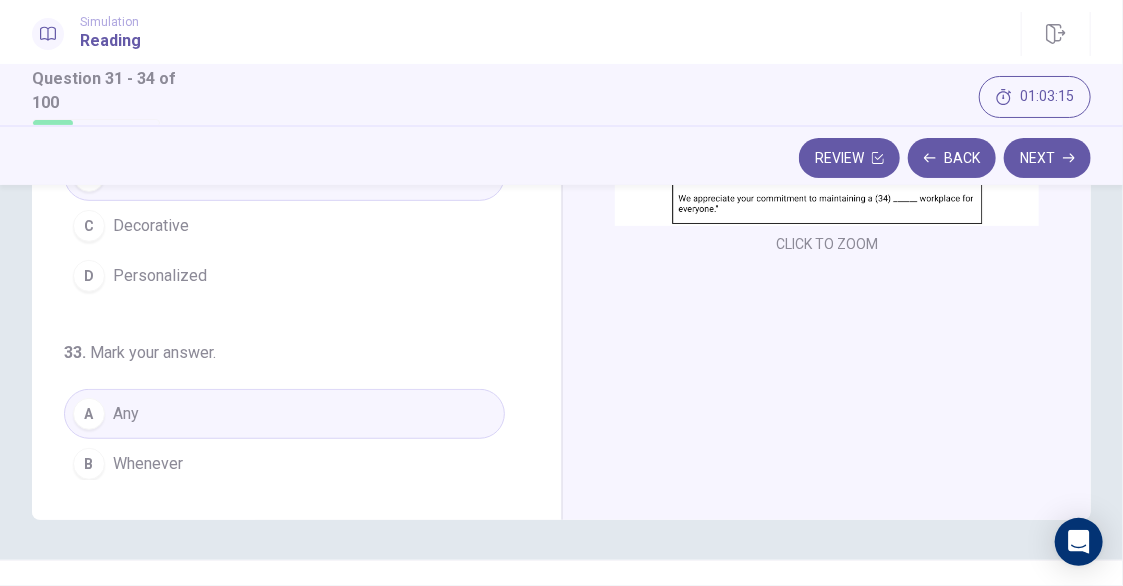 scroll, scrollTop: 0, scrollLeft: 0, axis: both 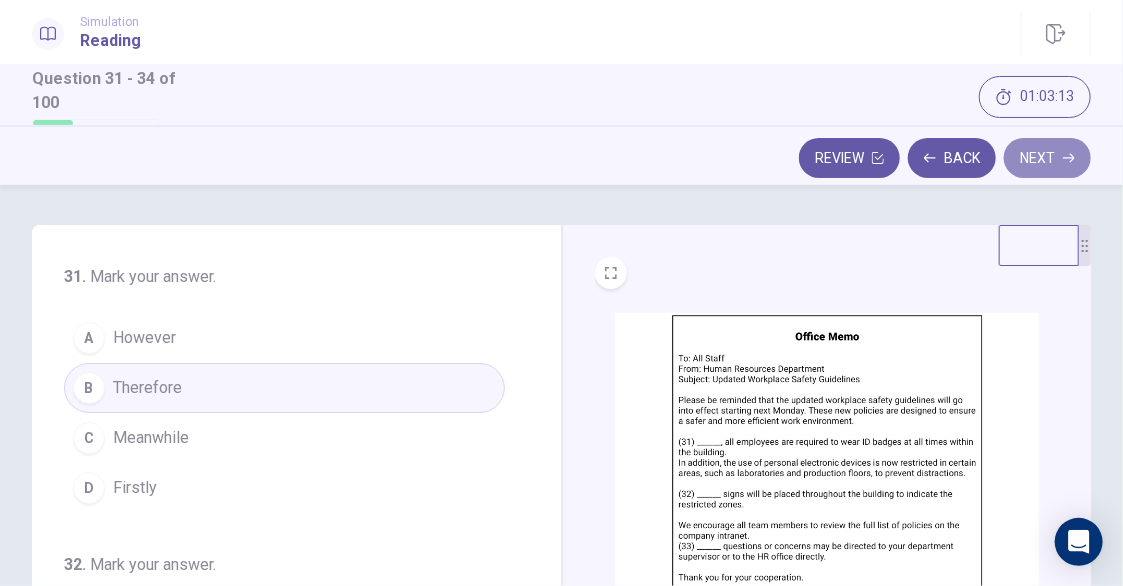 click on "Next" at bounding box center (1047, 158) 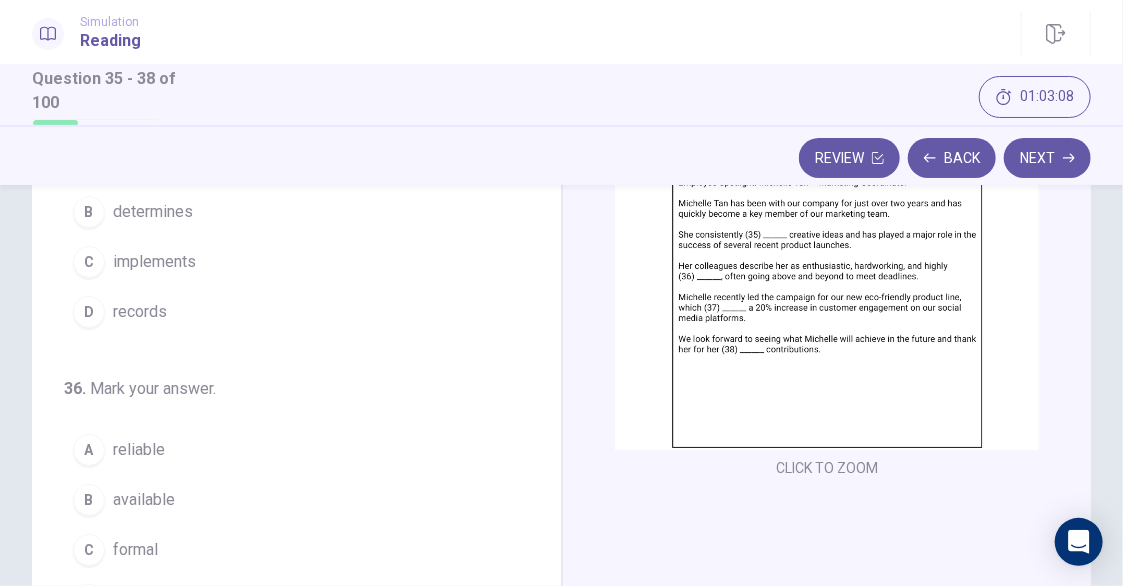scroll, scrollTop: 200, scrollLeft: 0, axis: vertical 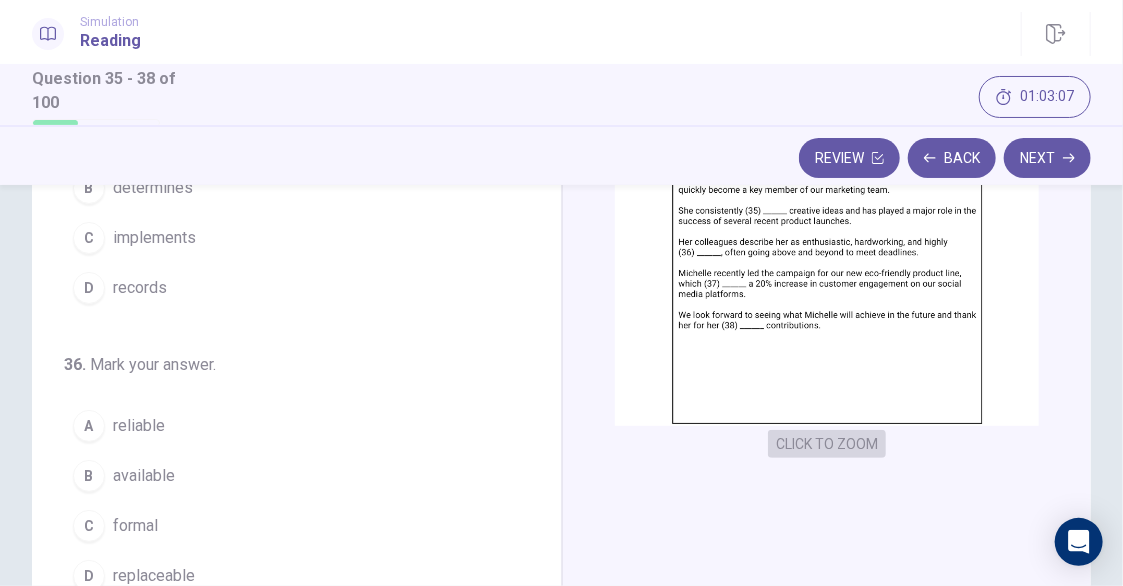 click on "CLICK TO ZOOM" at bounding box center [827, 444] 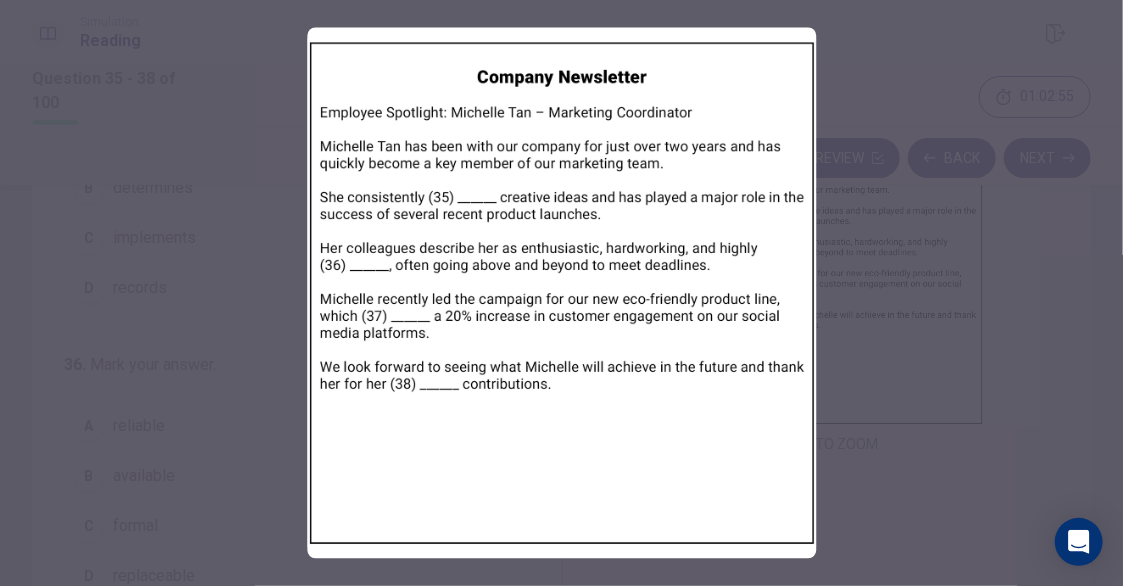 click at bounding box center (561, 293) 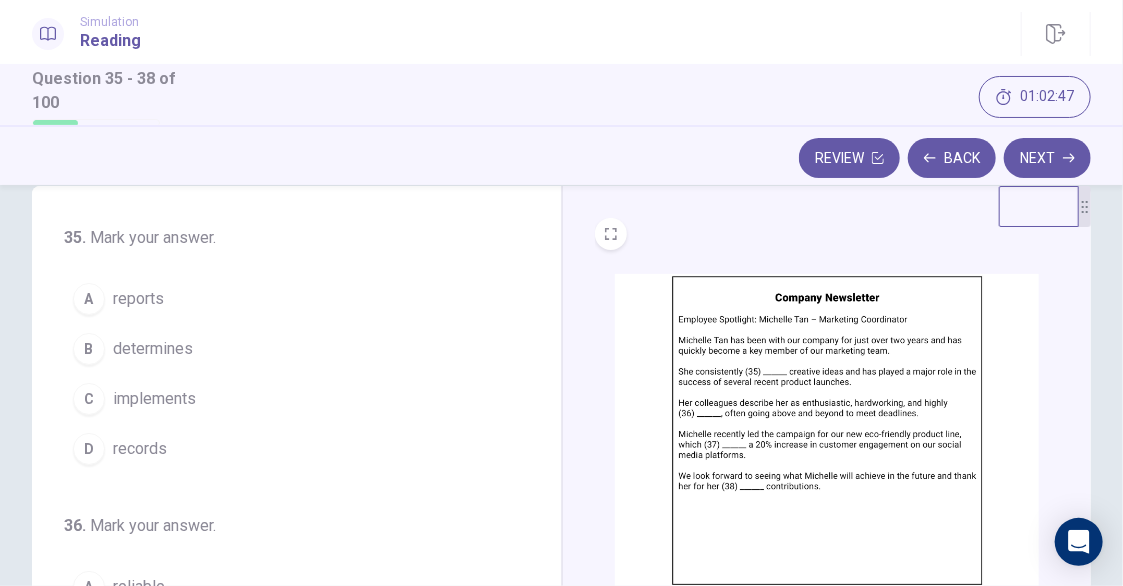 scroll, scrollTop: 0, scrollLeft: 0, axis: both 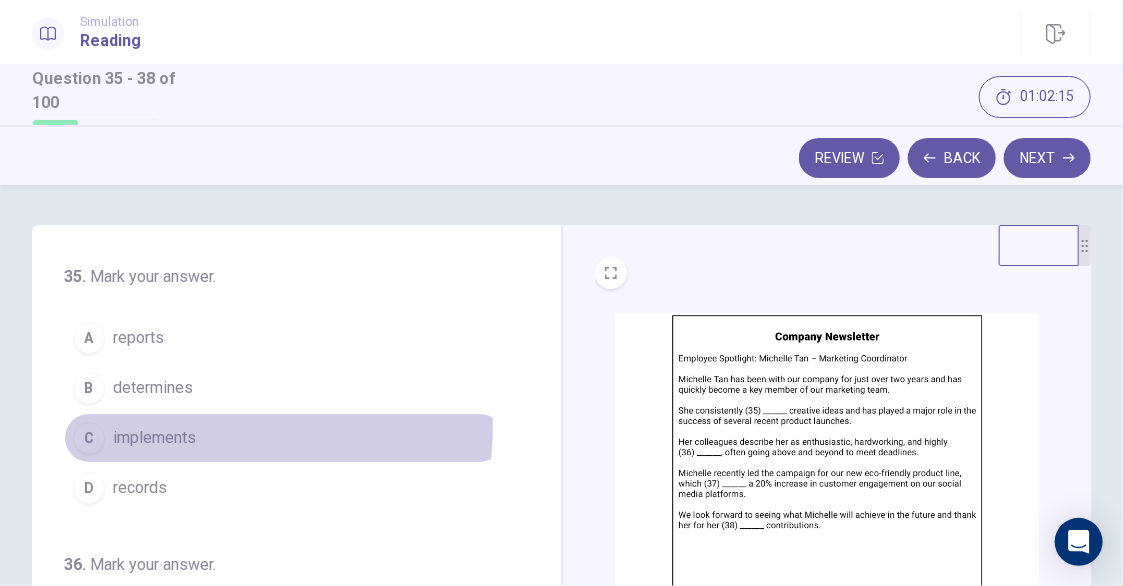 click on "implements" at bounding box center (154, 438) 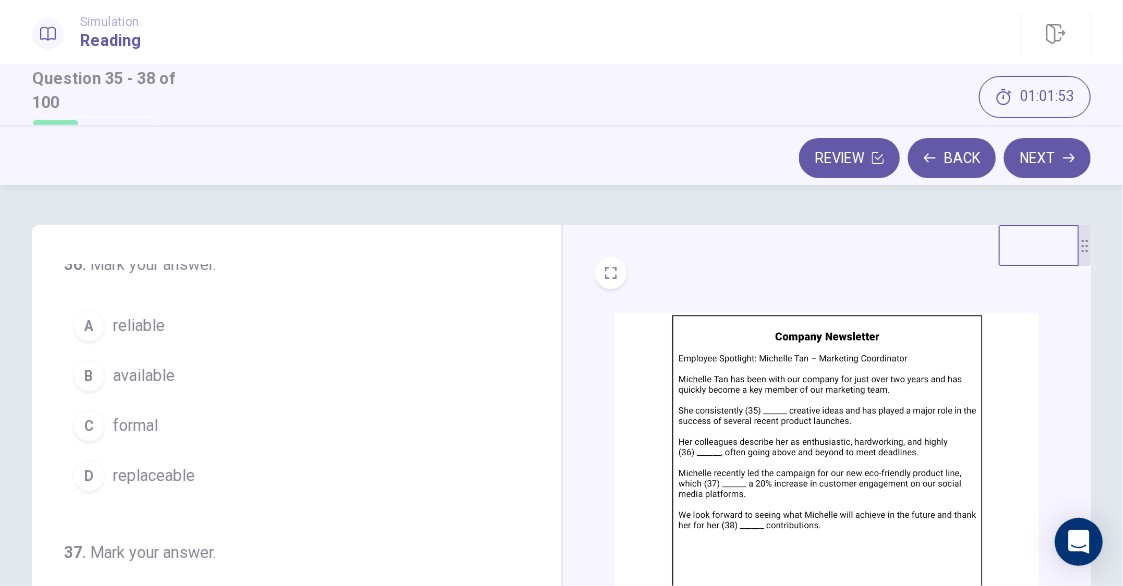scroll, scrollTop: 200, scrollLeft: 0, axis: vertical 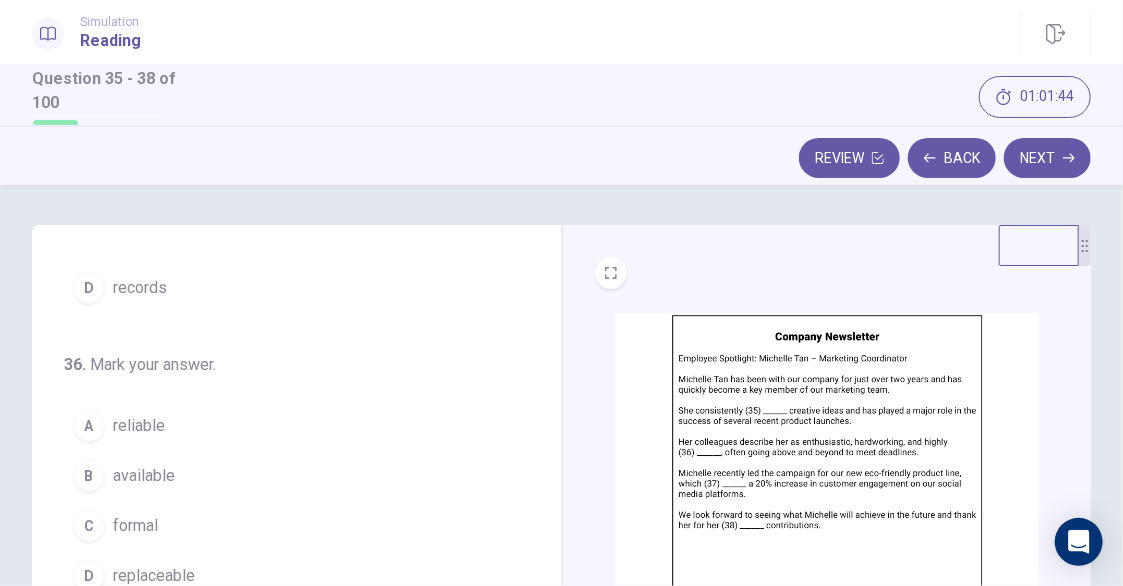 click on "reliable" at bounding box center (139, 426) 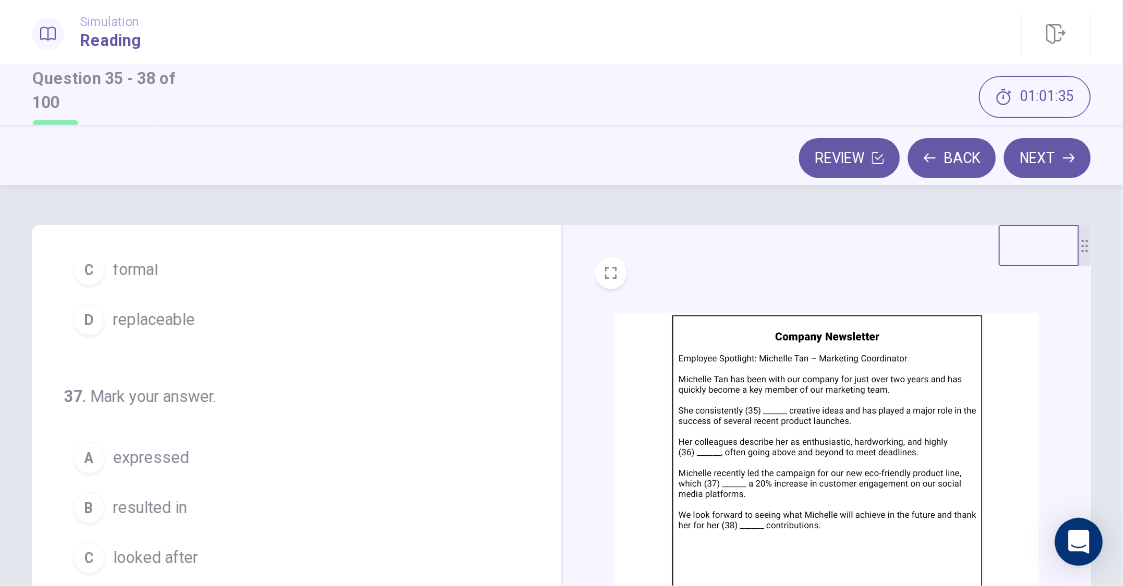 scroll, scrollTop: 483, scrollLeft: 0, axis: vertical 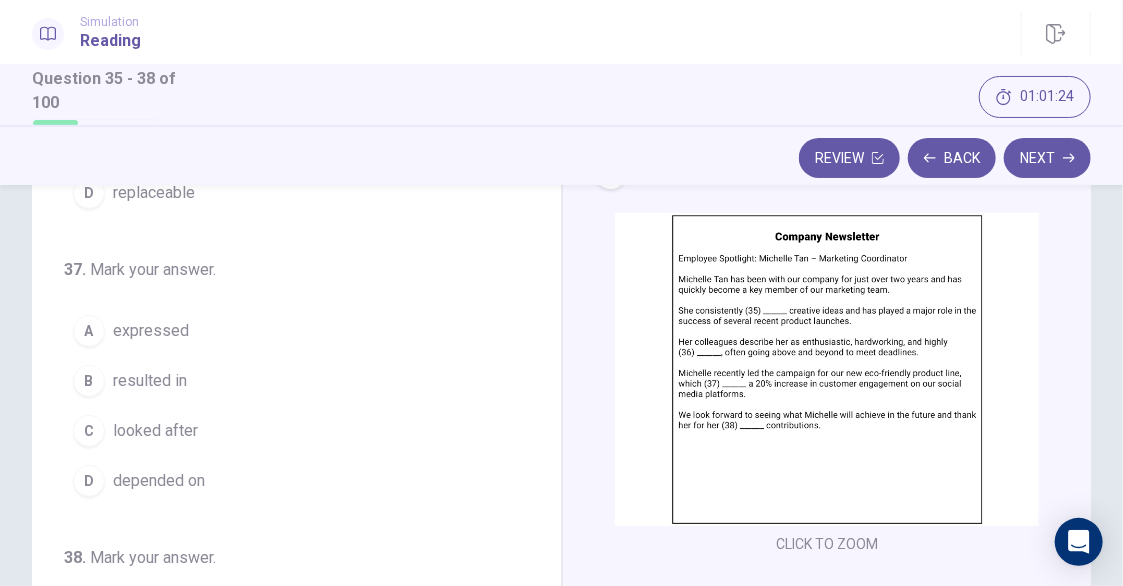 click on "resulted in" at bounding box center [150, 381] 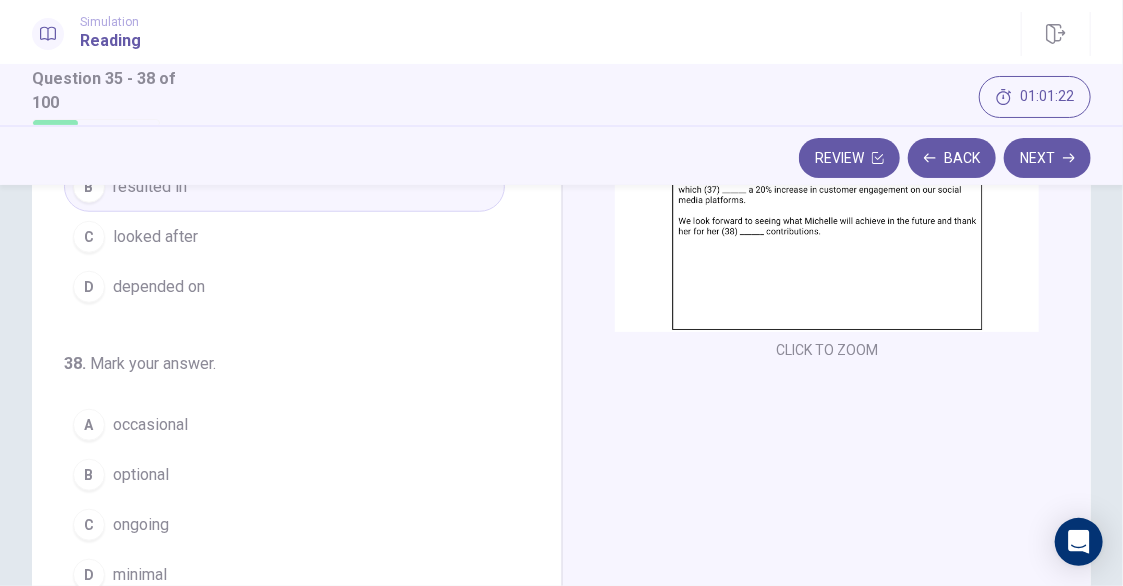 scroll, scrollTop: 300, scrollLeft: 0, axis: vertical 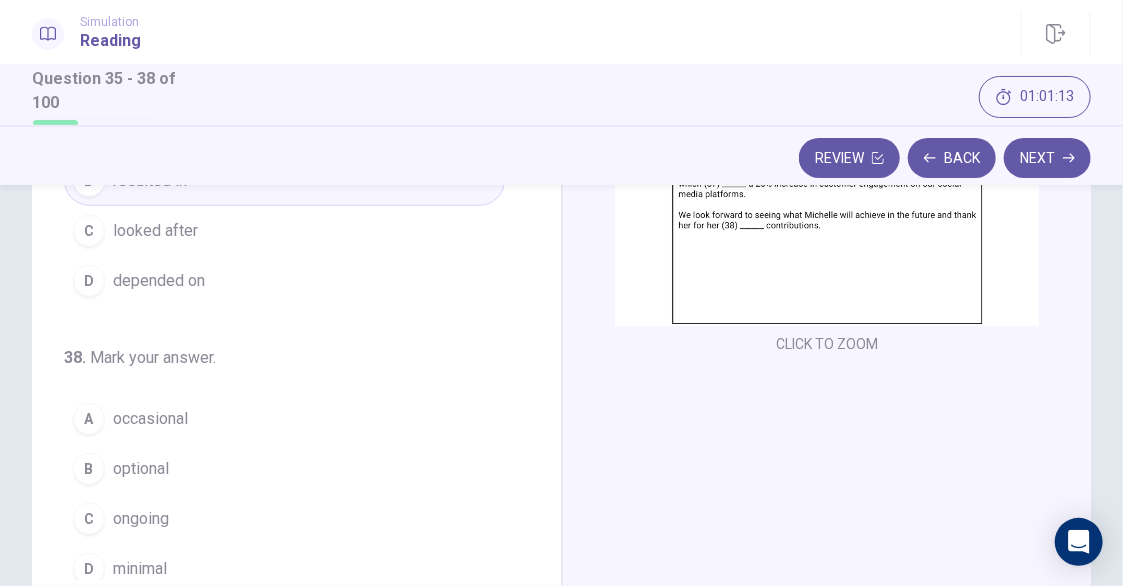 click on "ongoing" at bounding box center [141, 519] 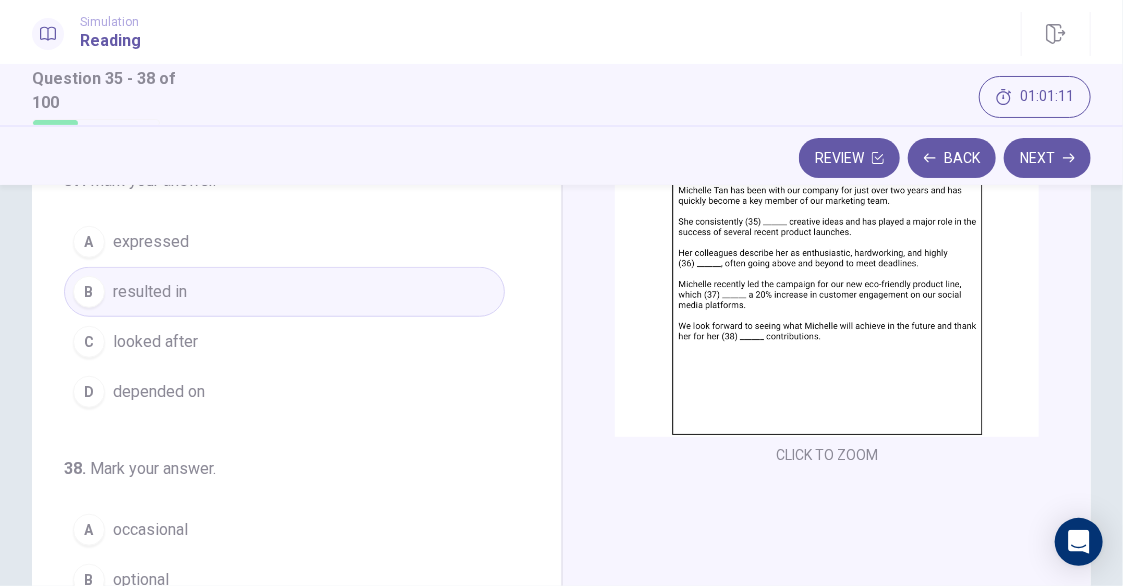 scroll, scrollTop: 0, scrollLeft: 0, axis: both 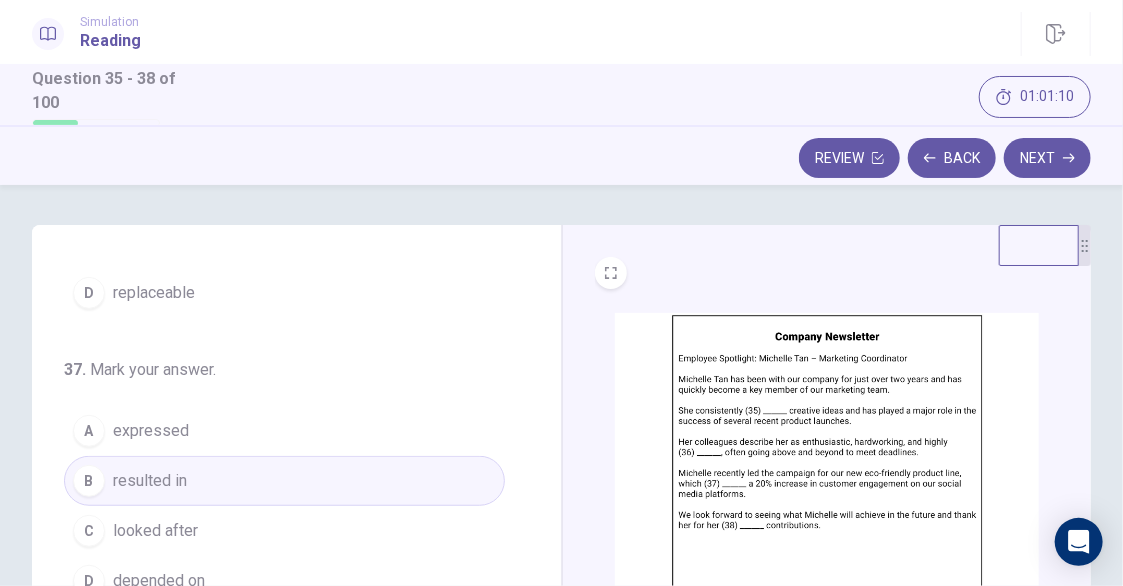 click on "Next" at bounding box center (1047, 158) 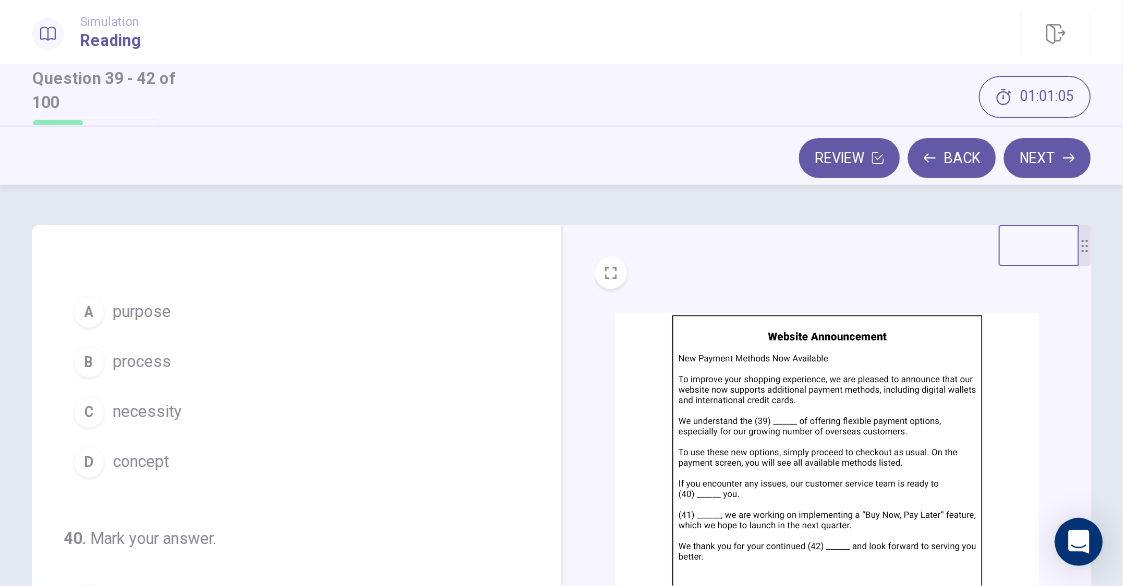 scroll, scrollTop: 0, scrollLeft: 0, axis: both 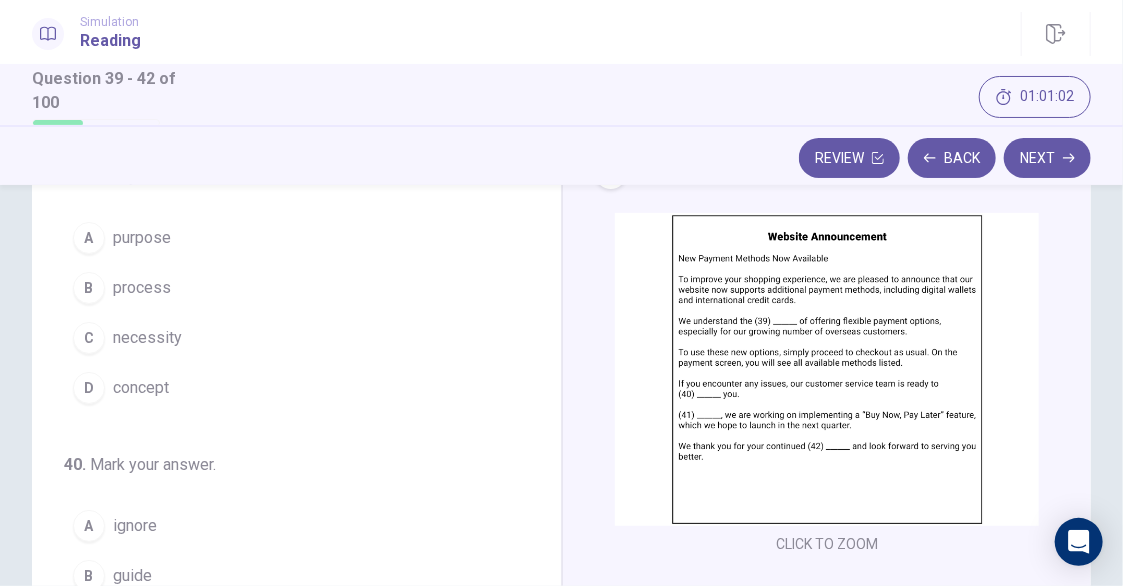 click at bounding box center (827, 369) 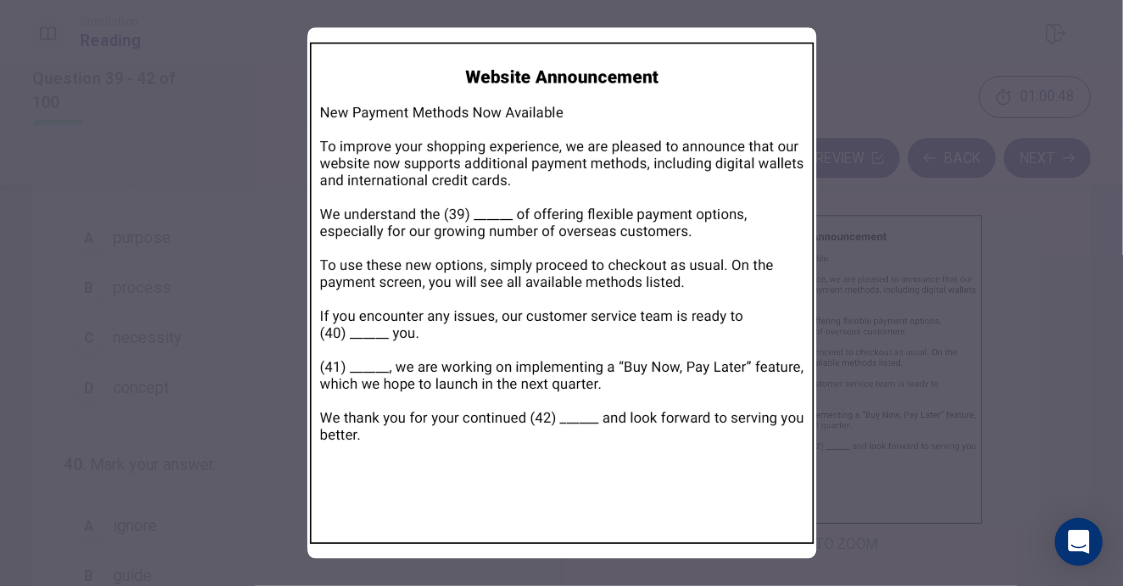 click at bounding box center (561, 293) 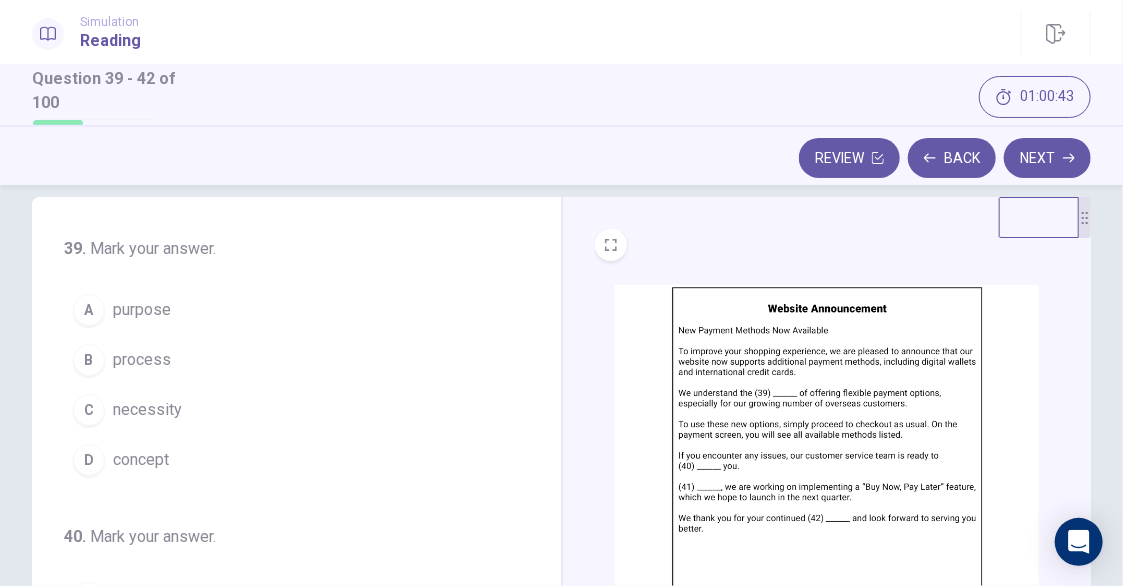scroll, scrollTop: 0, scrollLeft: 0, axis: both 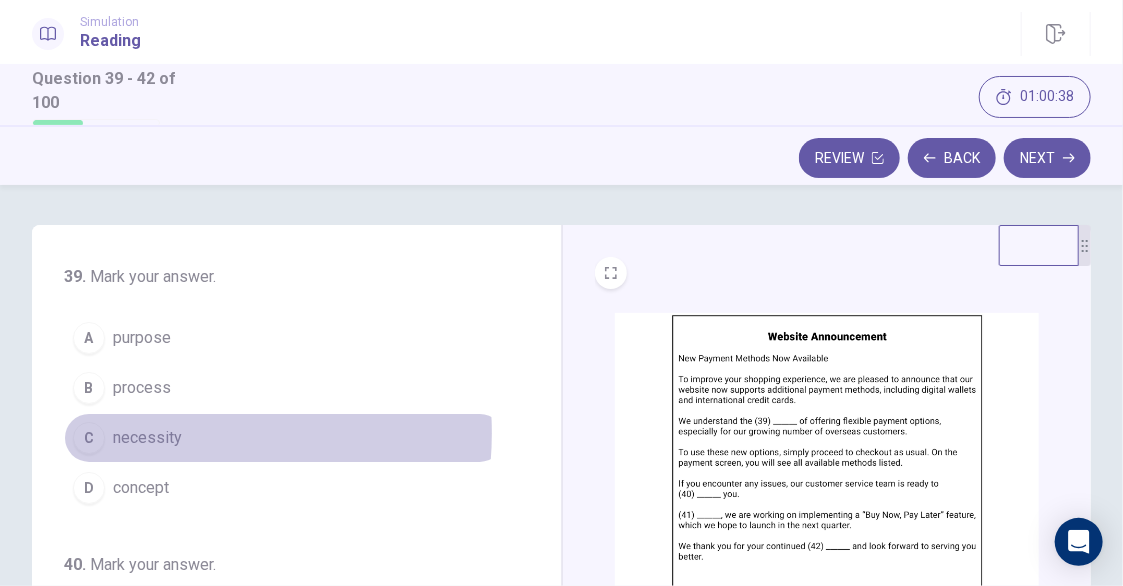 click on "necessity" at bounding box center (147, 438) 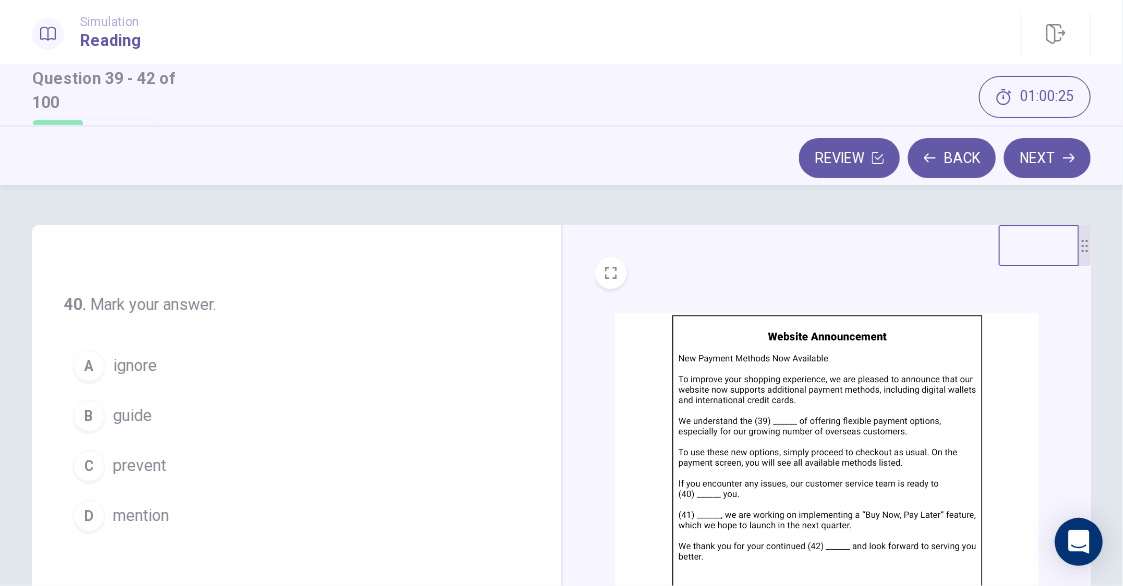 scroll, scrollTop: 300, scrollLeft: 0, axis: vertical 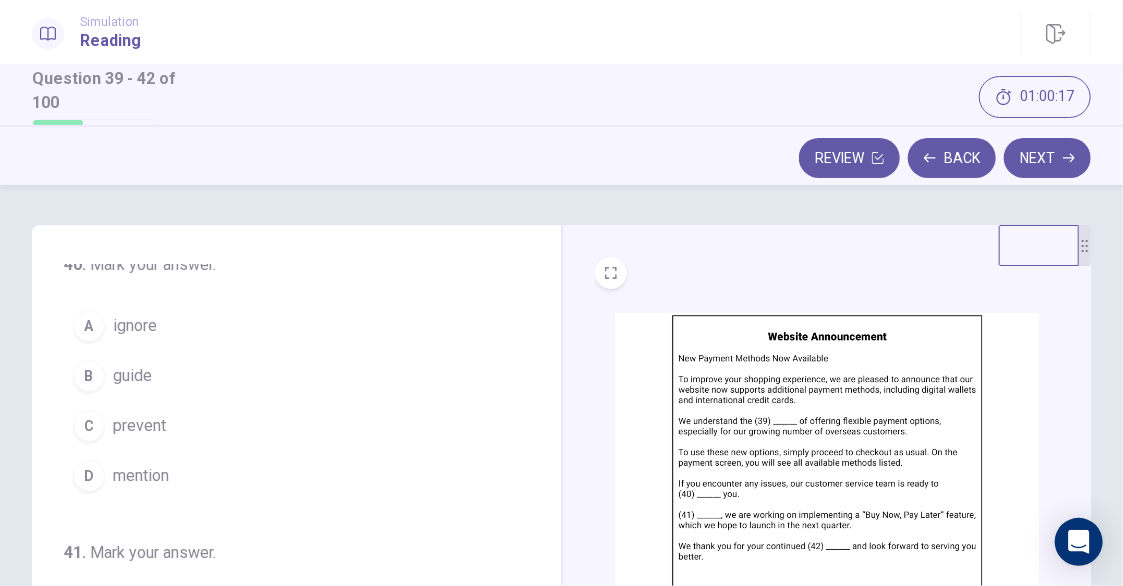 click on "guide" at bounding box center (132, 376) 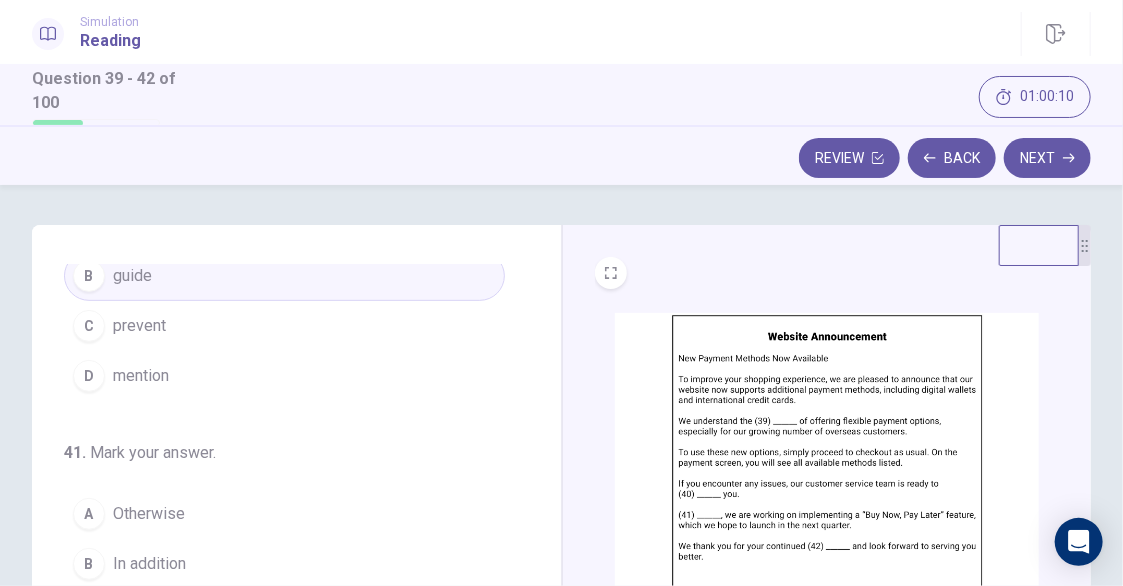 scroll, scrollTop: 483, scrollLeft: 0, axis: vertical 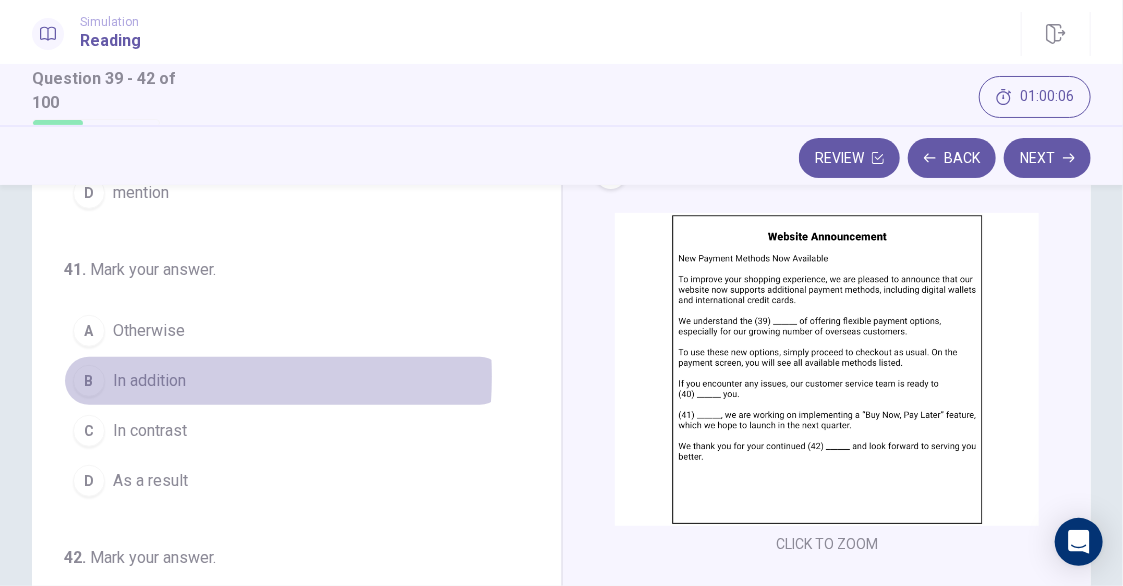 click on "In addition" at bounding box center [149, 381] 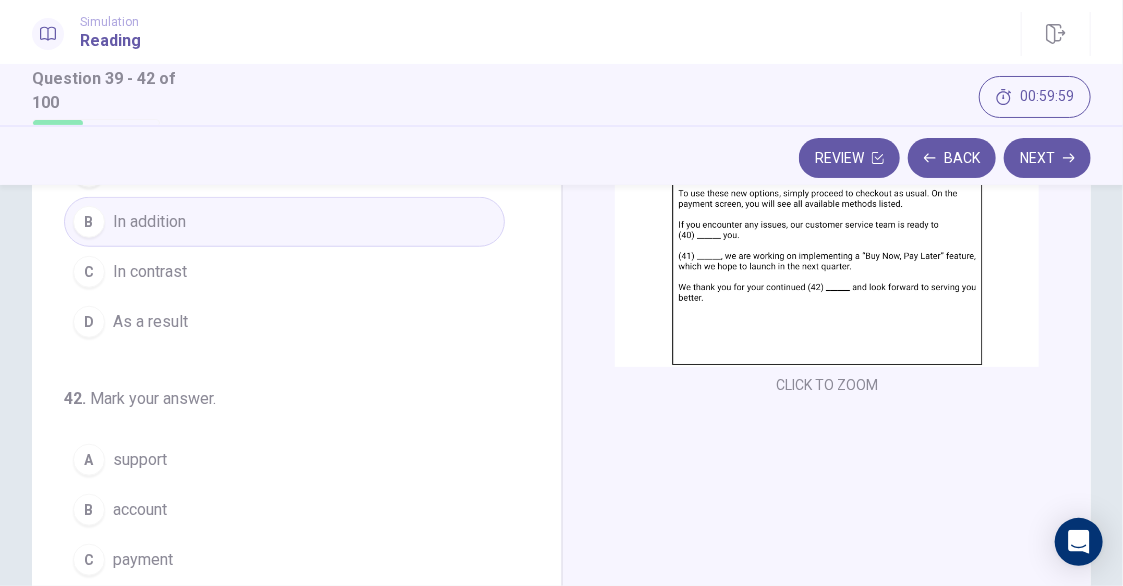 scroll, scrollTop: 300, scrollLeft: 0, axis: vertical 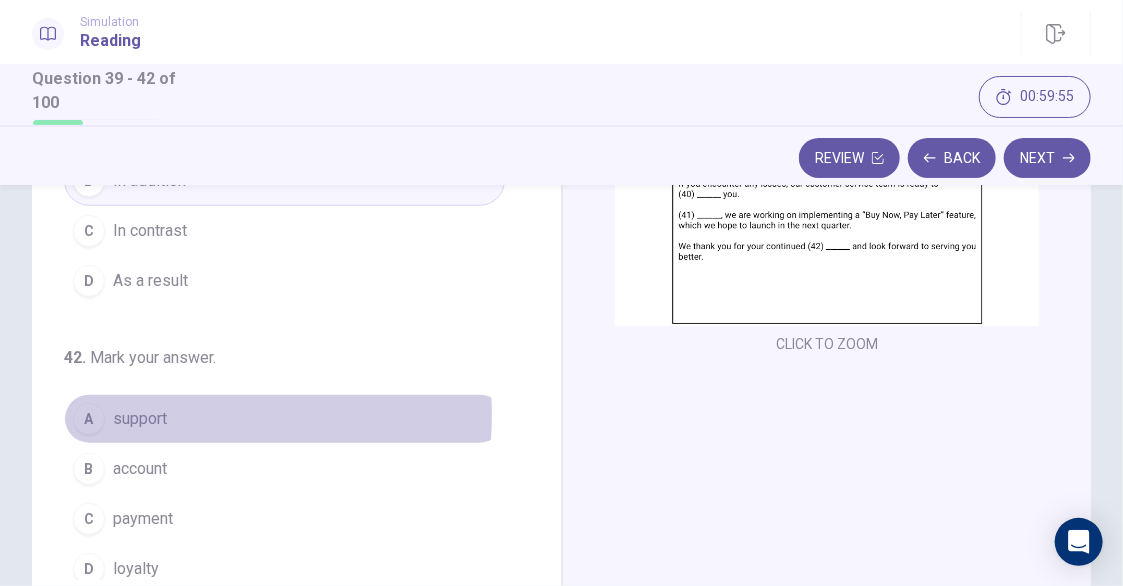 click on "support" at bounding box center [140, 419] 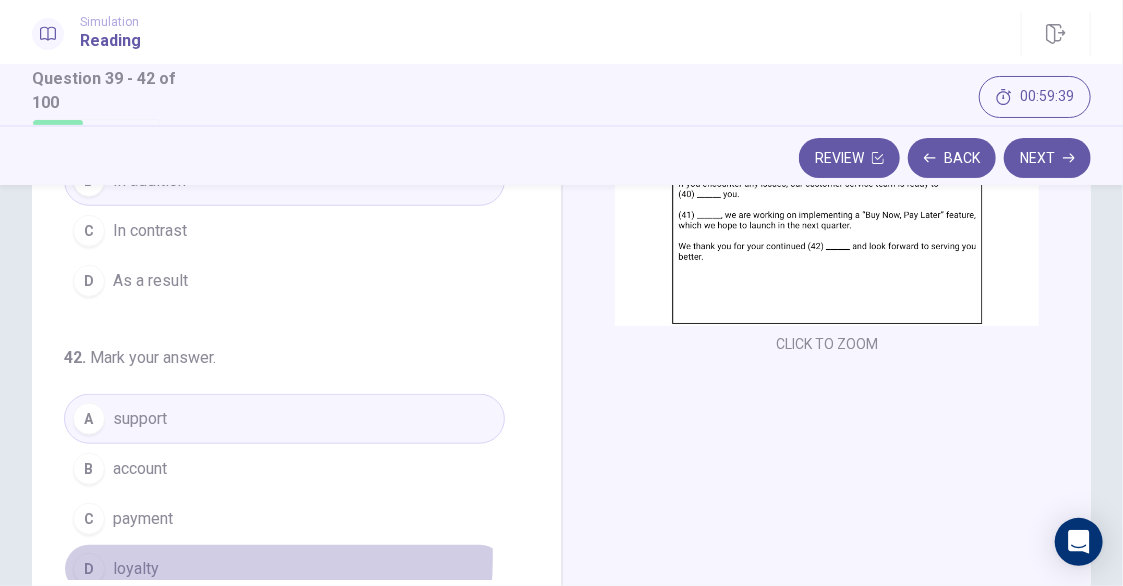 click on "loyalty" at bounding box center (136, 569) 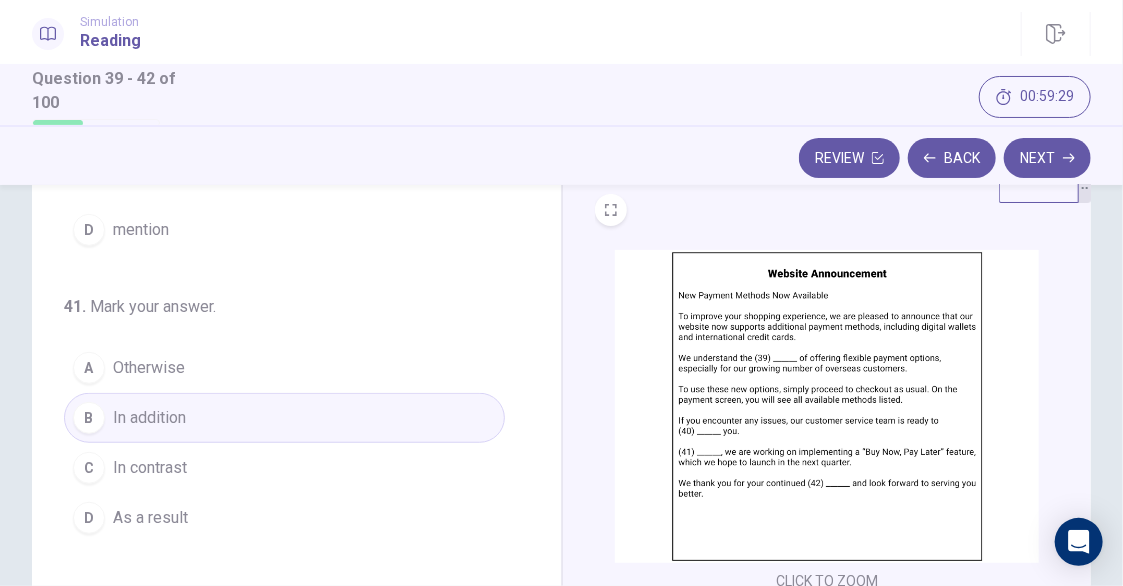 scroll, scrollTop: 0, scrollLeft: 0, axis: both 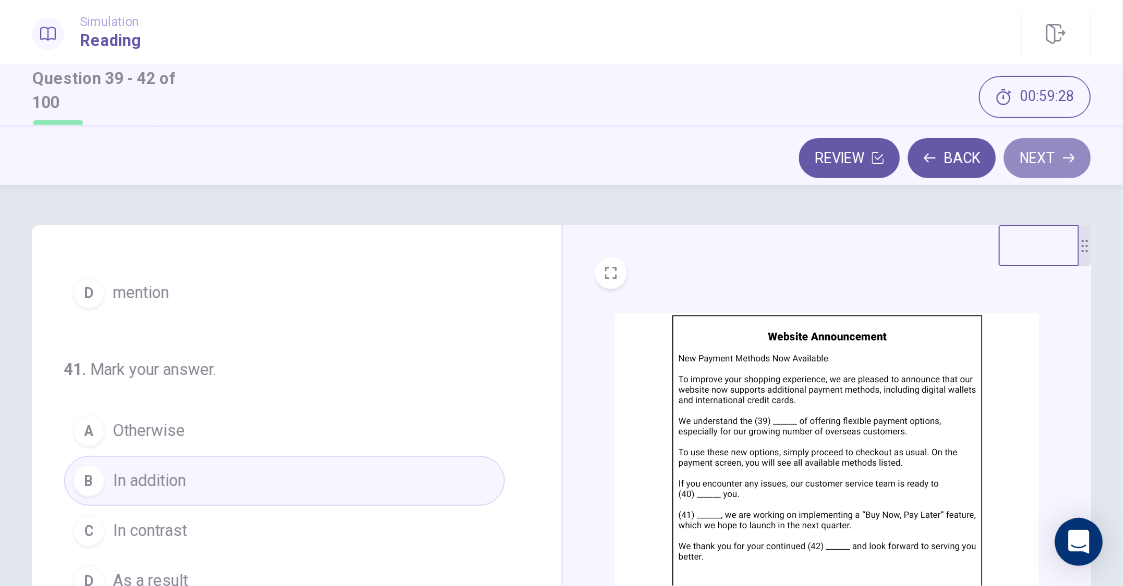 click on "Next" at bounding box center [1047, 158] 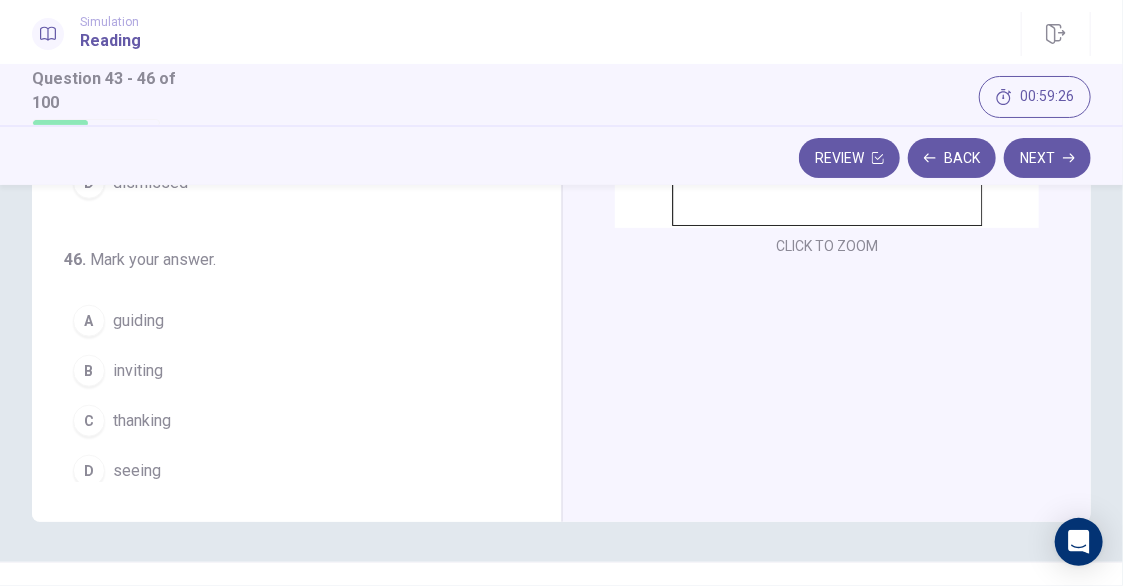 scroll, scrollTop: 400, scrollLeft: 0, axis: vertical 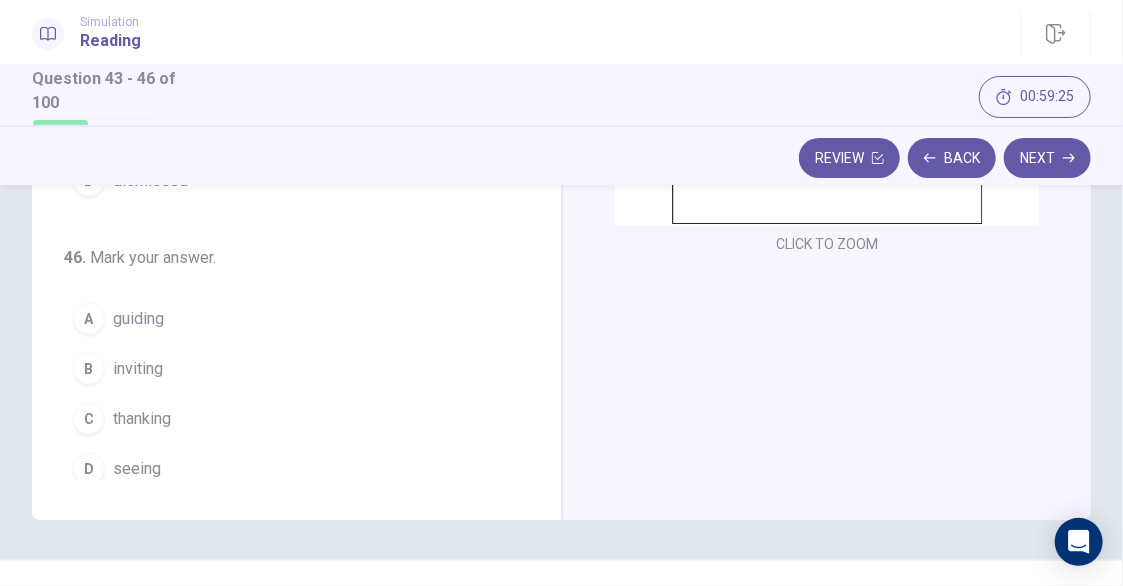 click on "CLICK TO ZOOM" at bounding box center [827, 172] 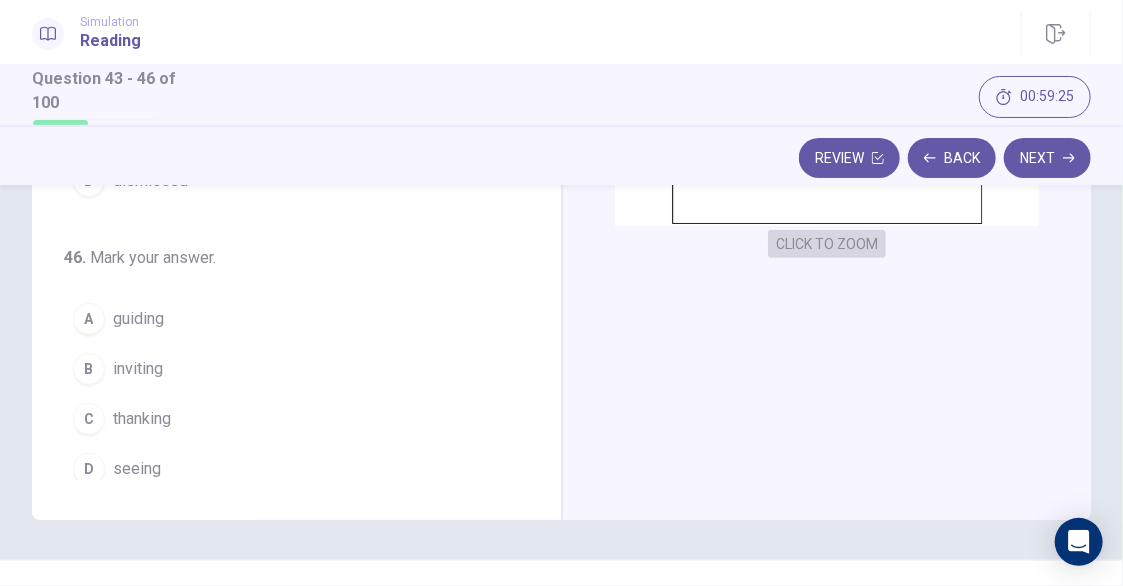 click on "CLICK TO ZOOM" at bounding box center [827, 244] 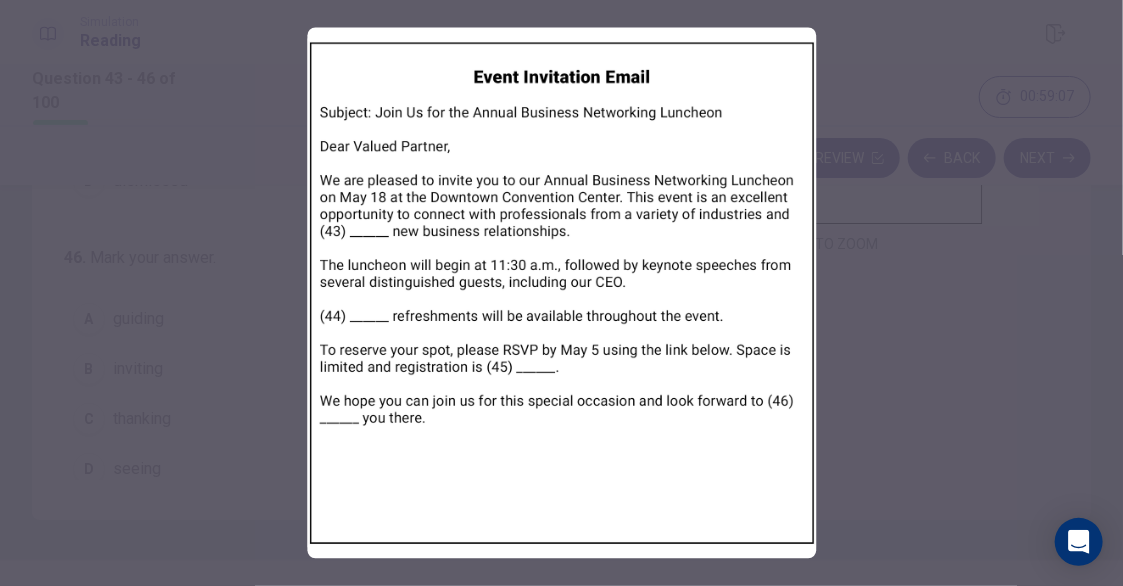 click at bounding box center (561, 293) 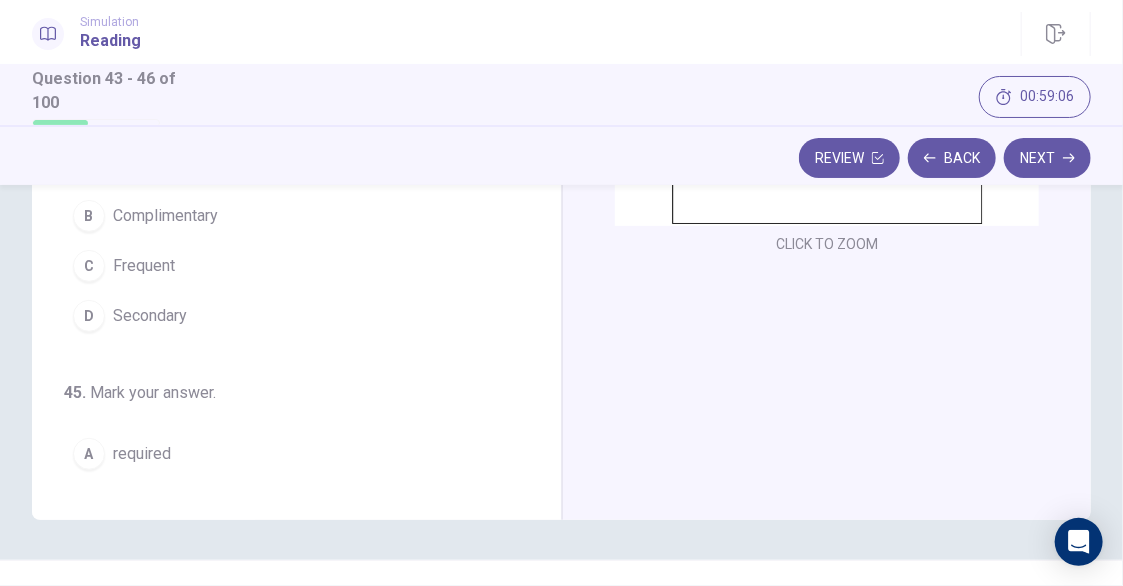 scroll, scrollTop: 0, scrollLeft: 0, axis: both 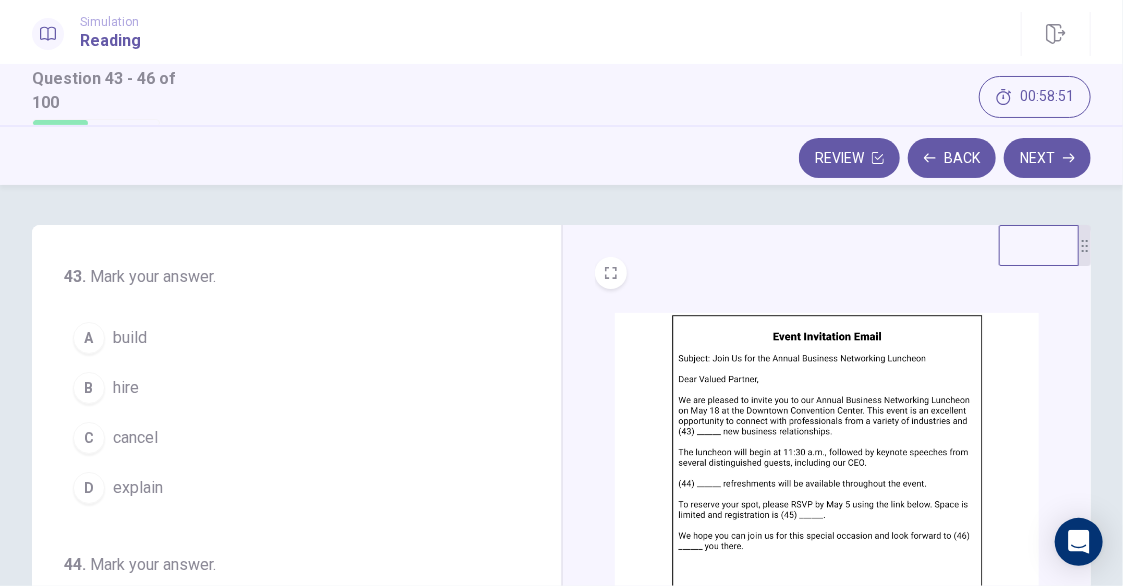 click on "build" at bounding box center [130, 338] 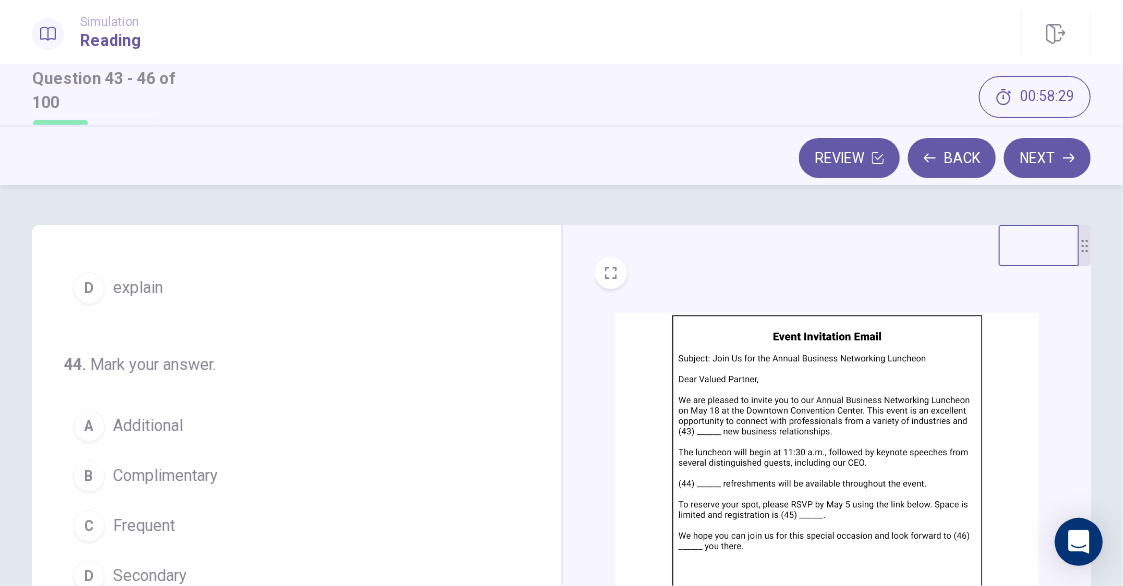 scroll, scrollTop: 300, scrollLeft: 0, axis: vertical 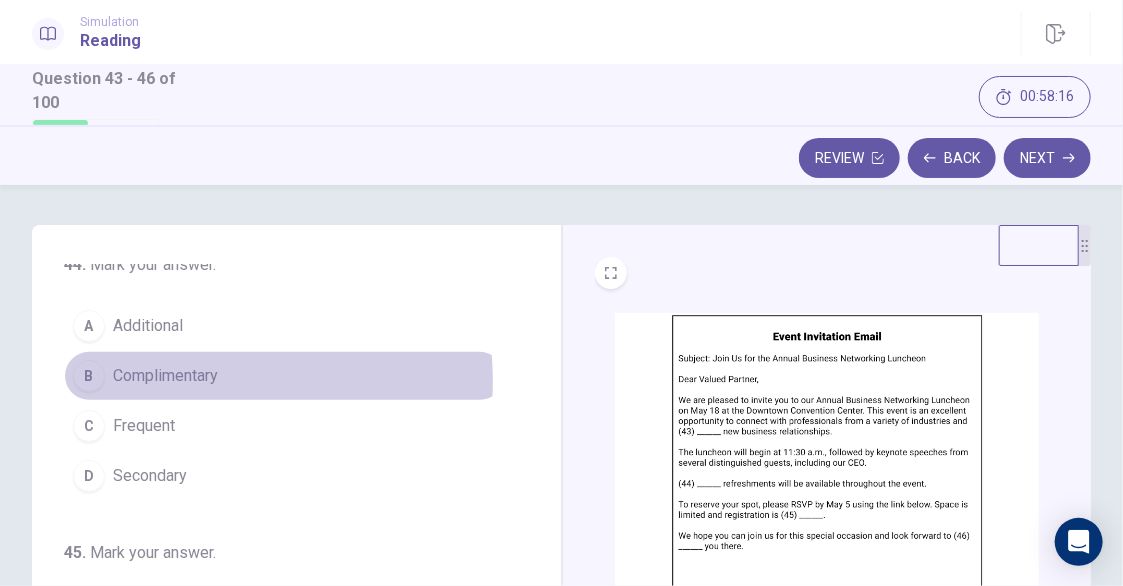 click on "Complimentary" at bounding box center (165, 376) 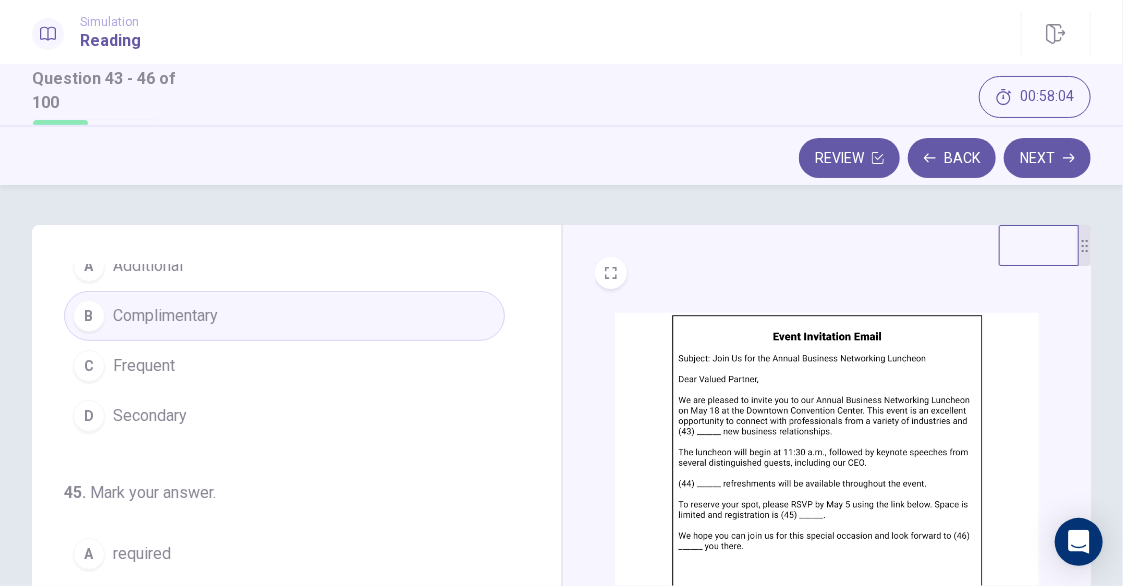 scroll, scrollTop: 400, scrollLeft: 0, axis: vertical 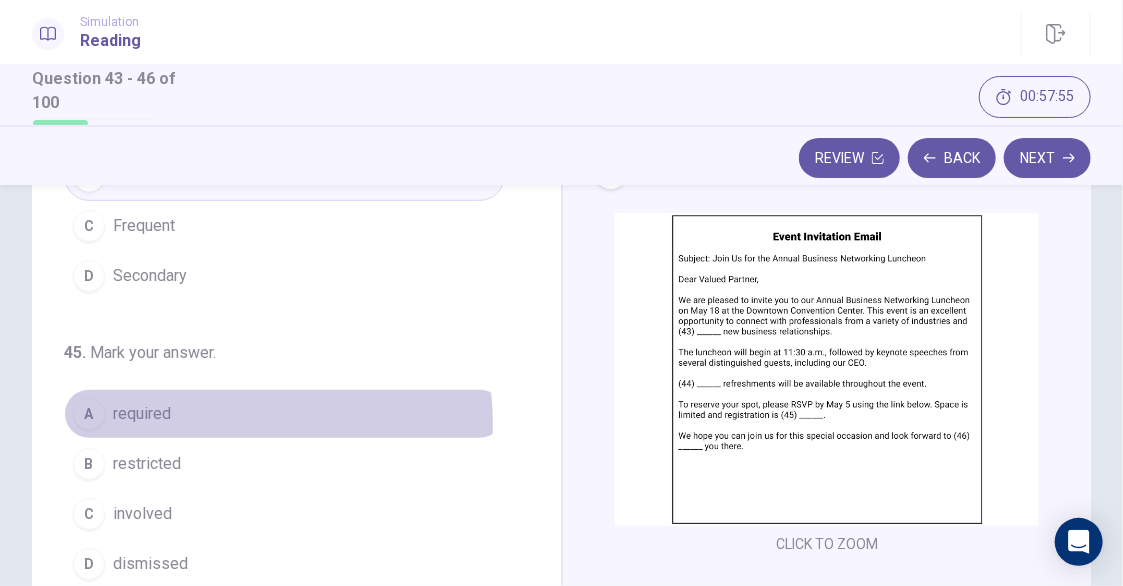 click on "A required" at bounding box center (284, 414) 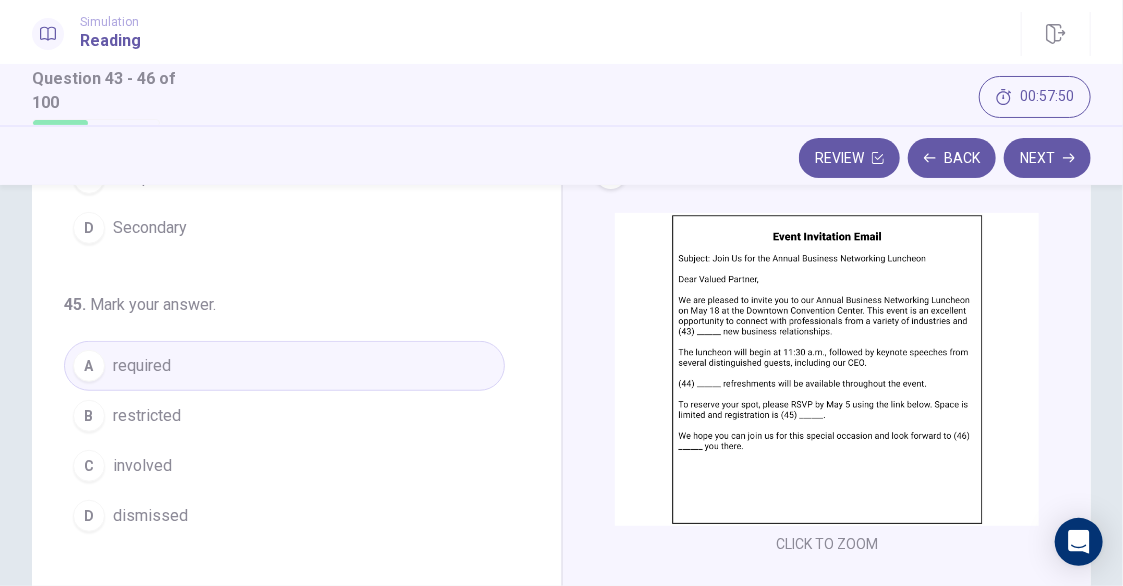 scroll, scrollTop: 483, scrollLeft: 0, axis: vertical 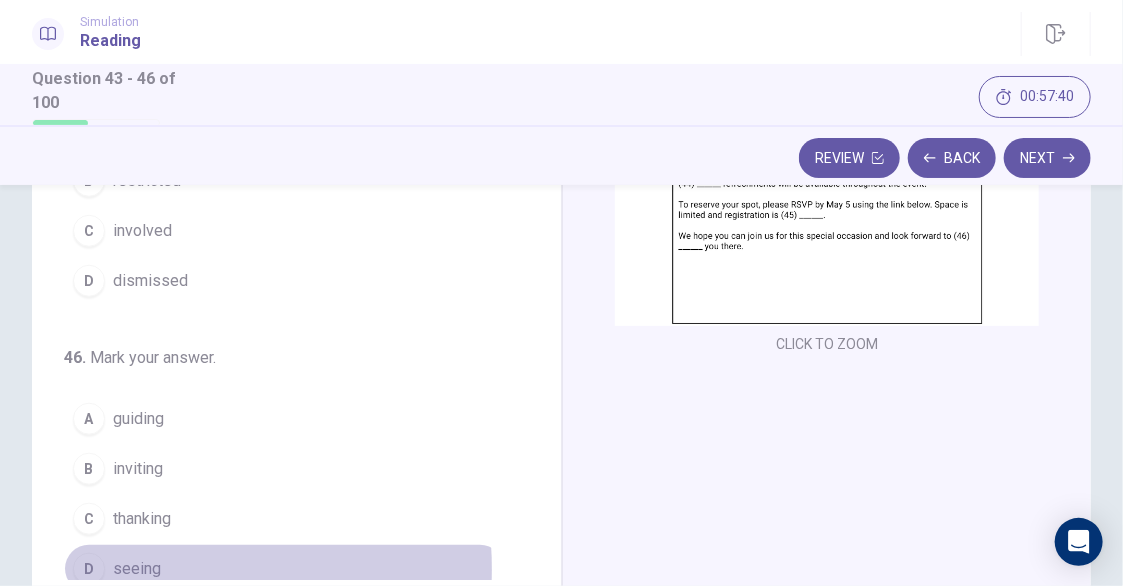 click on "D" at bounding box center (89, 569) 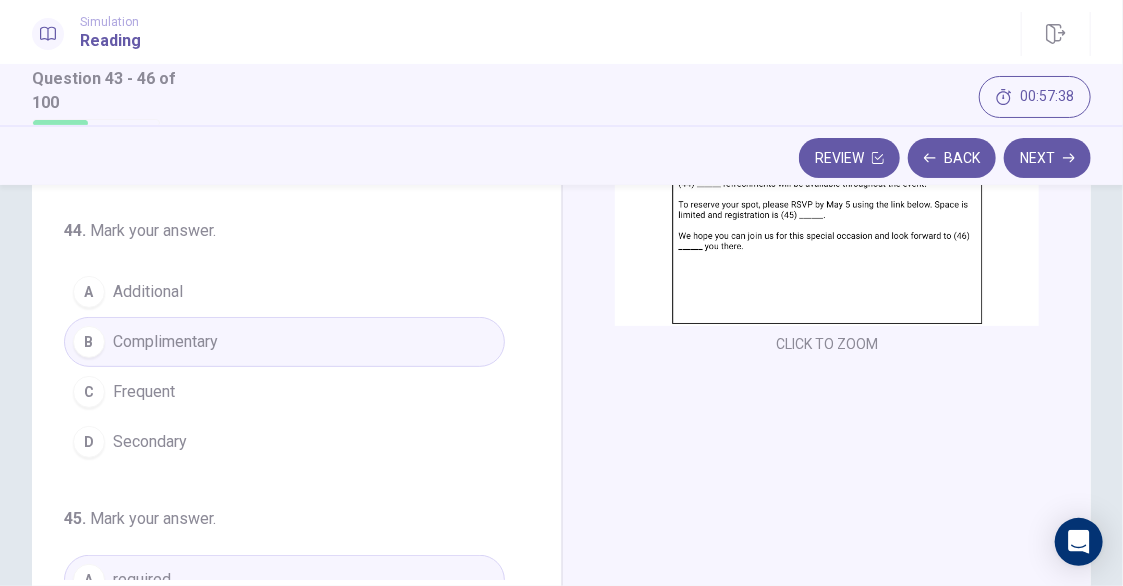 scroll, scrollTop: 0, scrollLeft: 0, axis: both 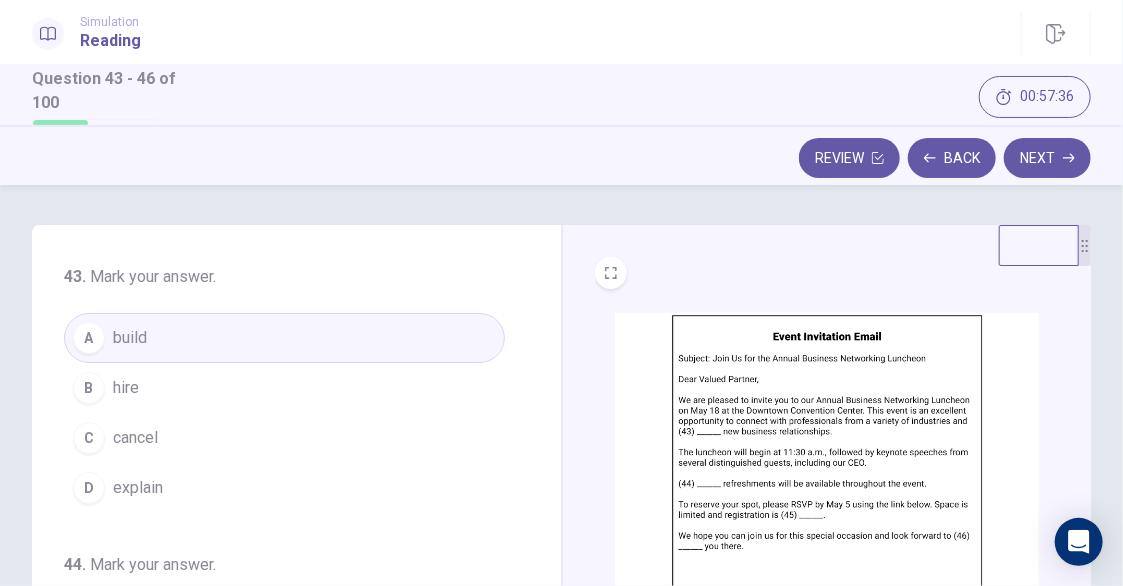click on "Next" at bounding box center [1047, 158] 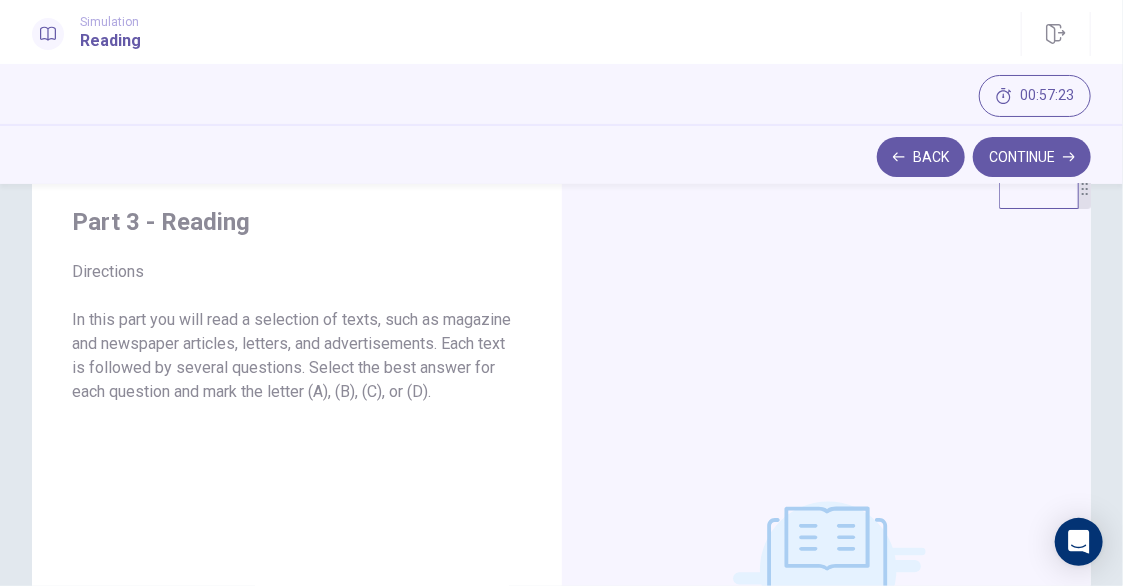 scroll, scrollTop: 100, scrollLeft: 0, axis: vertical 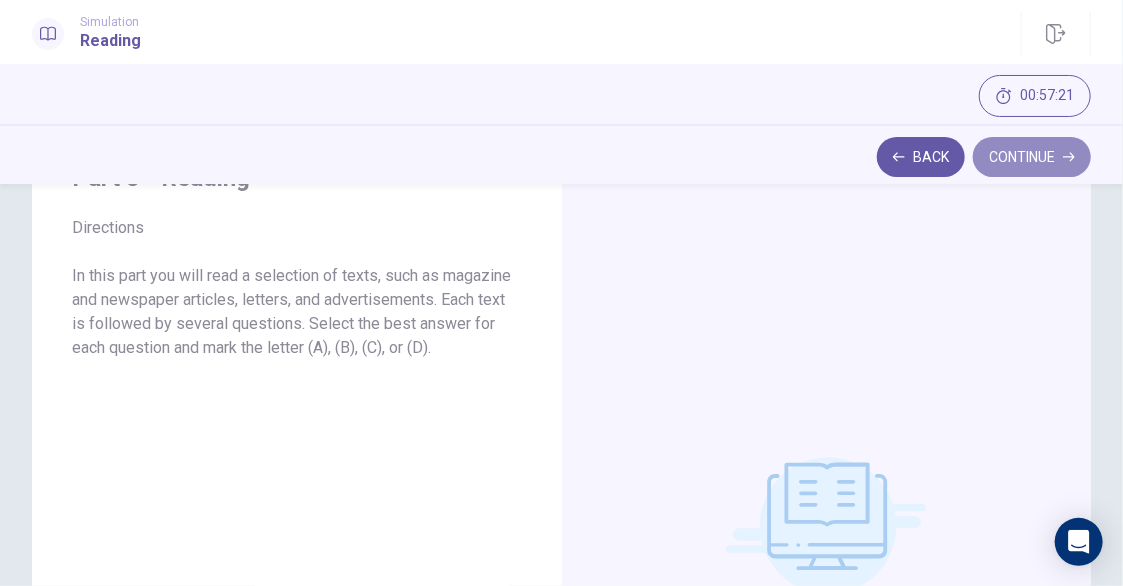 click on "Continue" at bounding box center [1032, 157] 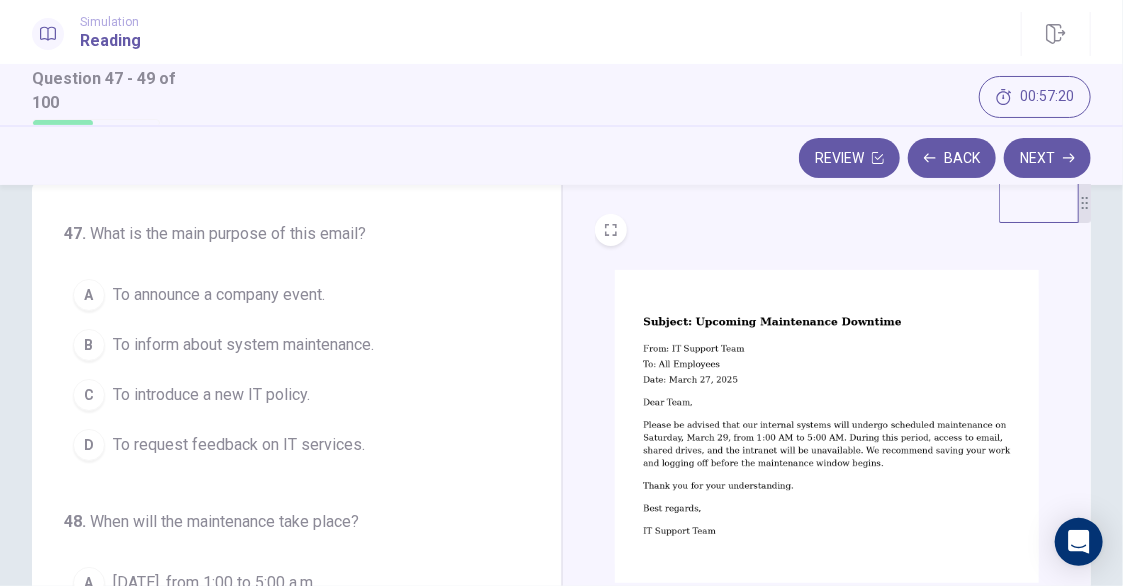 scroll, scrollTop: 0, scrollLeft: 0, axis: both 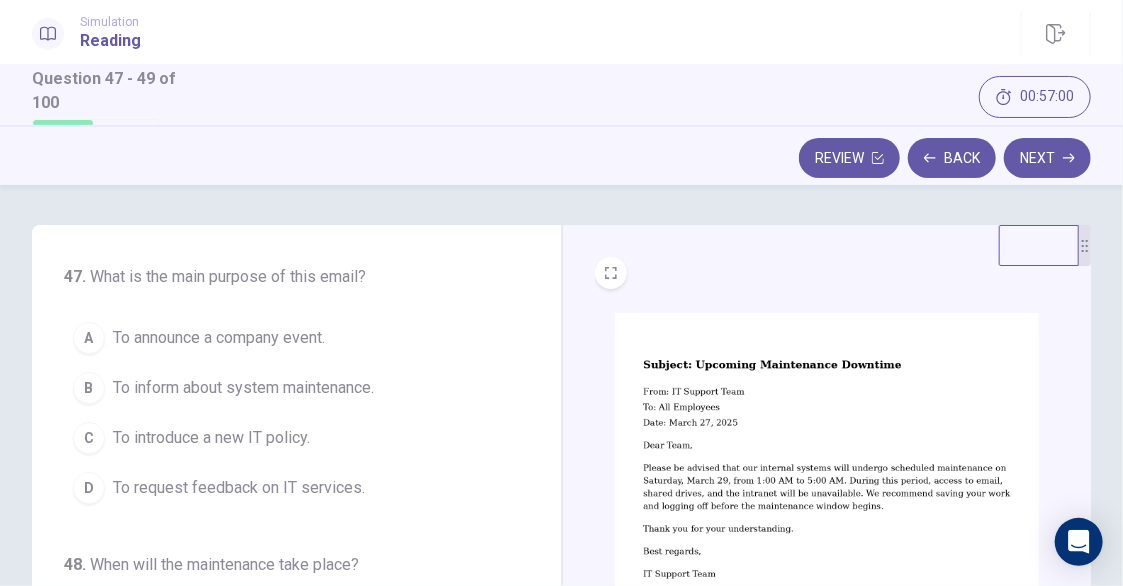 click at bounding box center (827, 469) 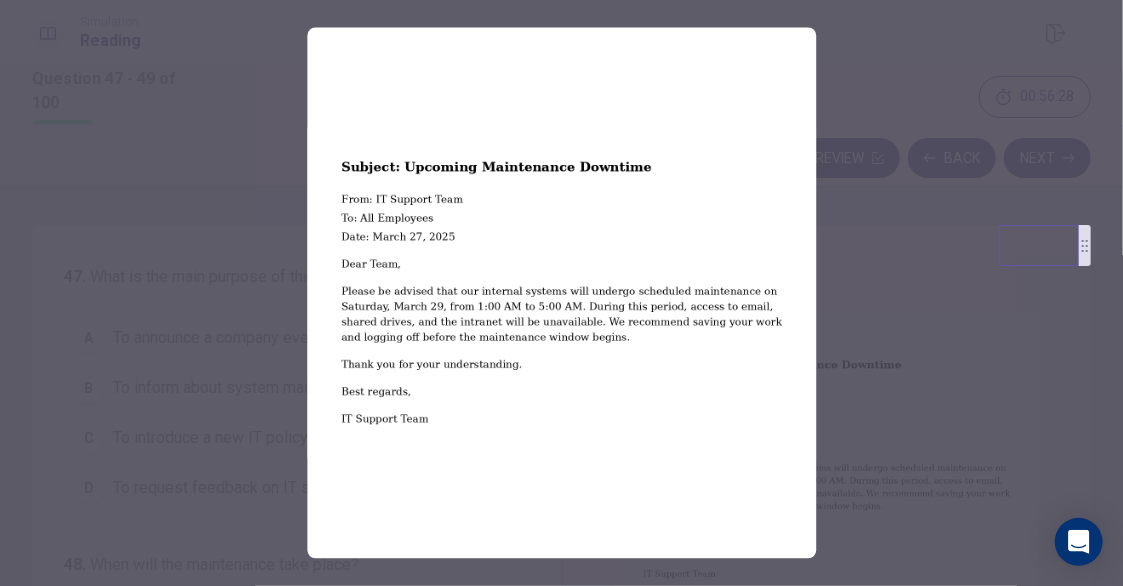 click at bounding box center (561, 293) 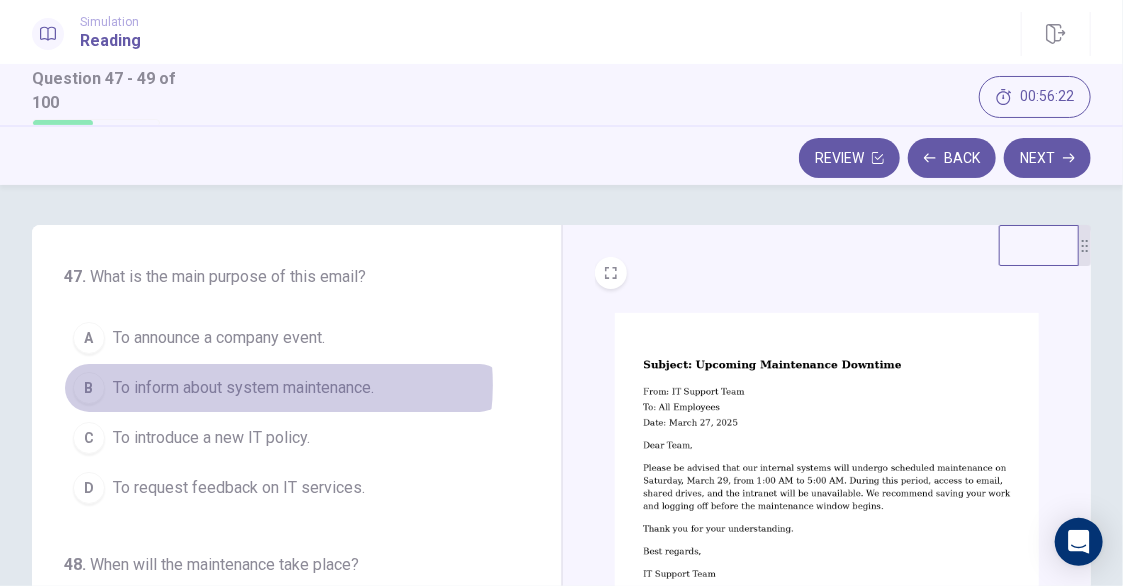 click on "To inform about system maintenance." at bounding box center [243, 388] 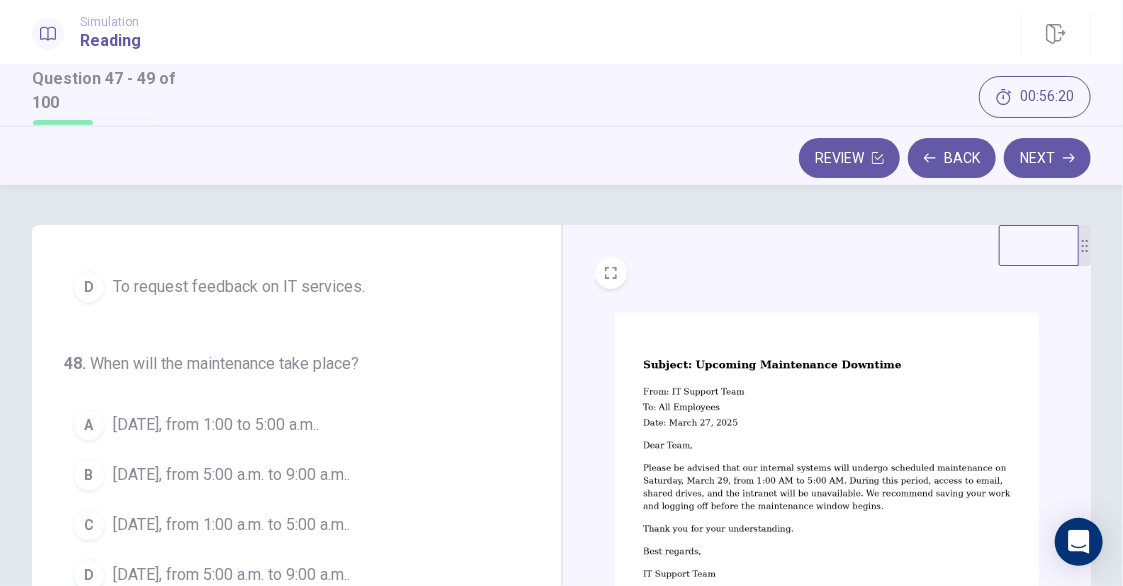 scroll, scrollTop: 222, scrollLeft: 0, axis: vertical 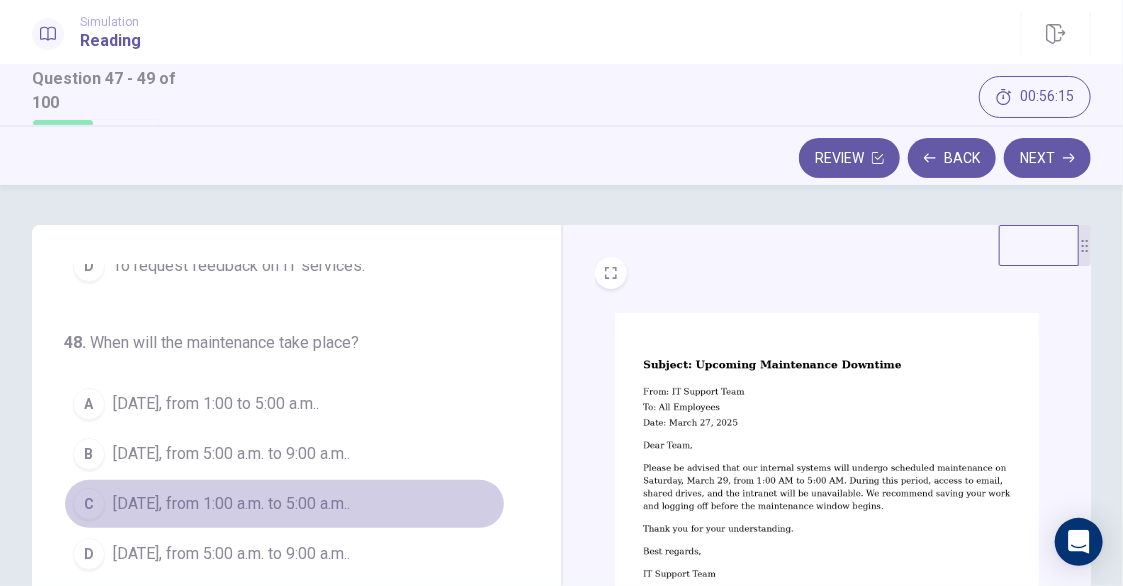 click on "[DATE], from 1:00 a.m. to 5:00 a.m.." at bounding box center [231, 504] 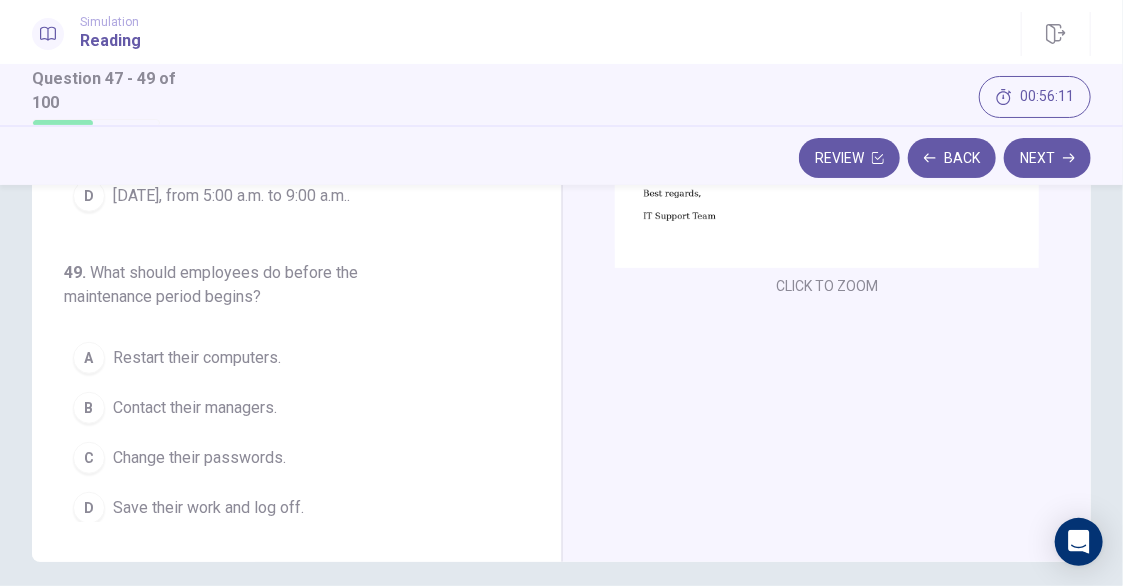 scroll, scrollTop: 400, scrollLeft: 0, axis: vertical 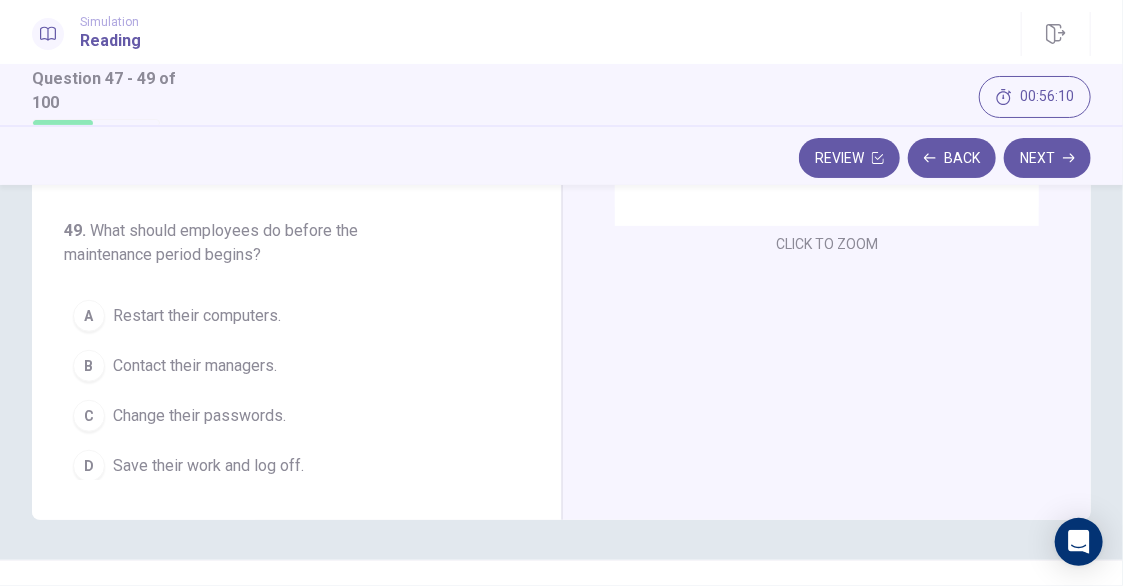 click on "Save their work and log off." at bounding box center [208, 466] 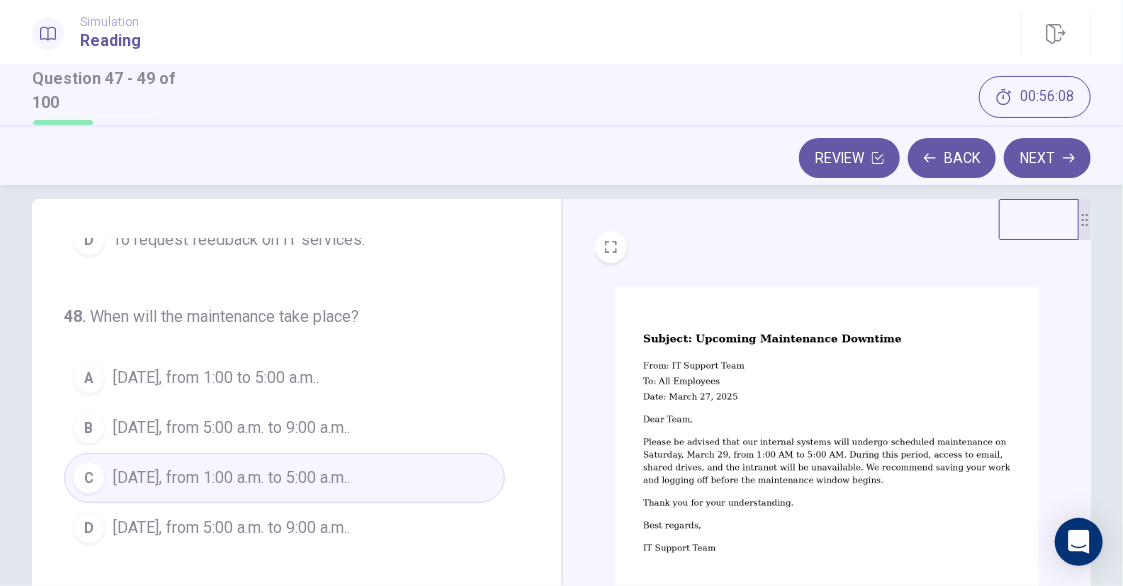 scroll, scrollTop: 0, scrollLeft: 0, axis: both 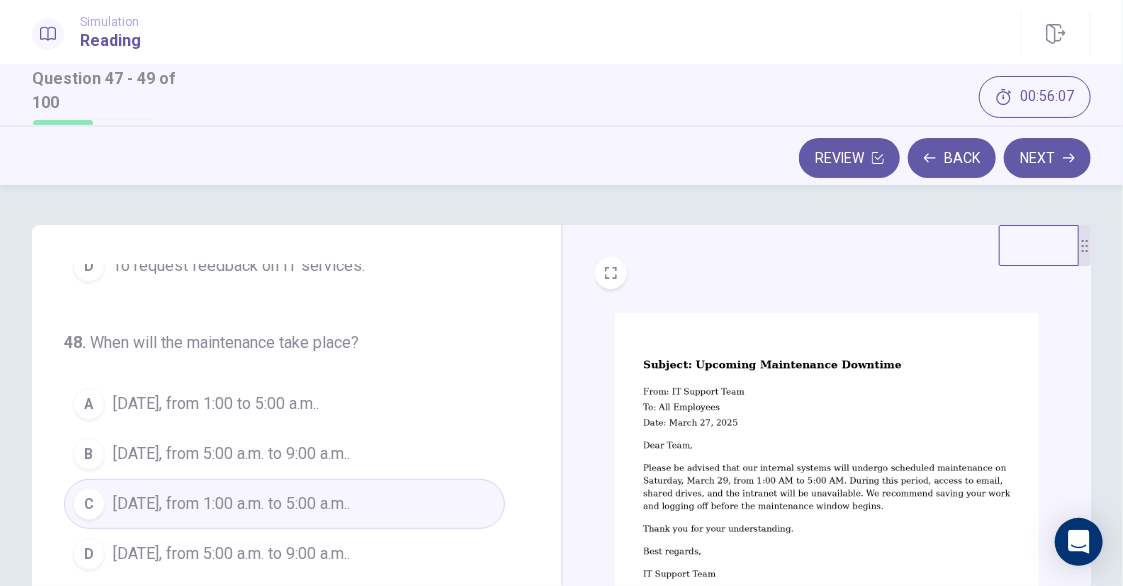 click 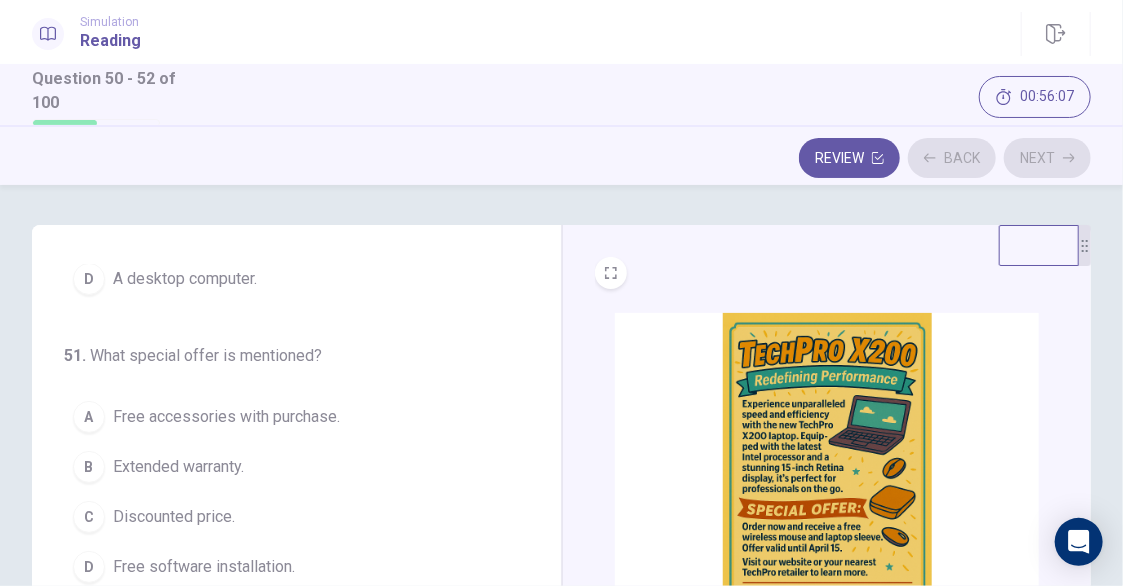 scroll, scrollTop: 198, scrollLeft: 0, axis: vertical 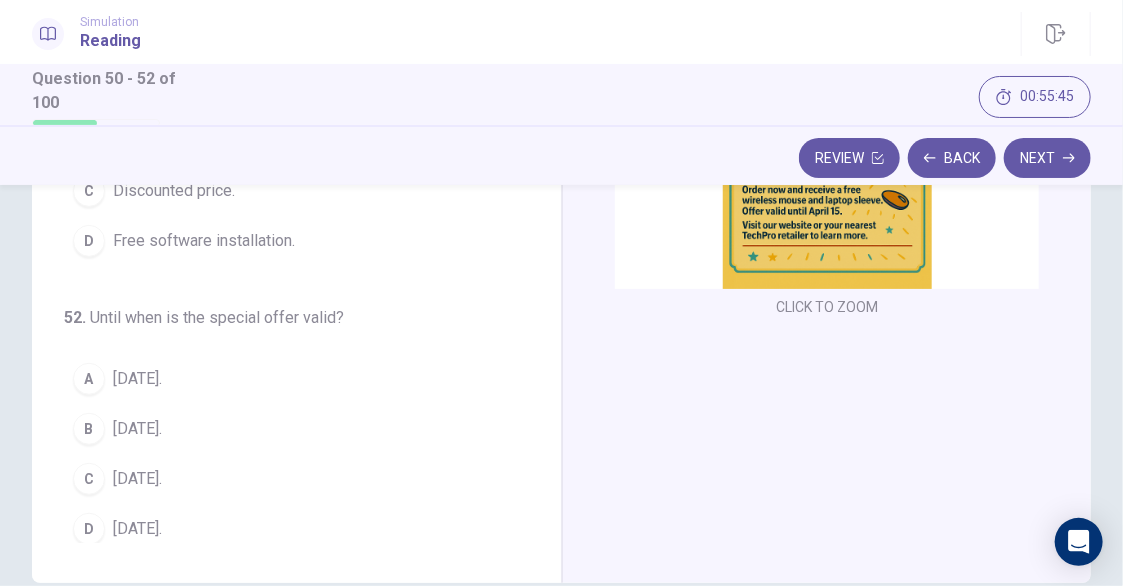 click at bounding box center [827, 132] 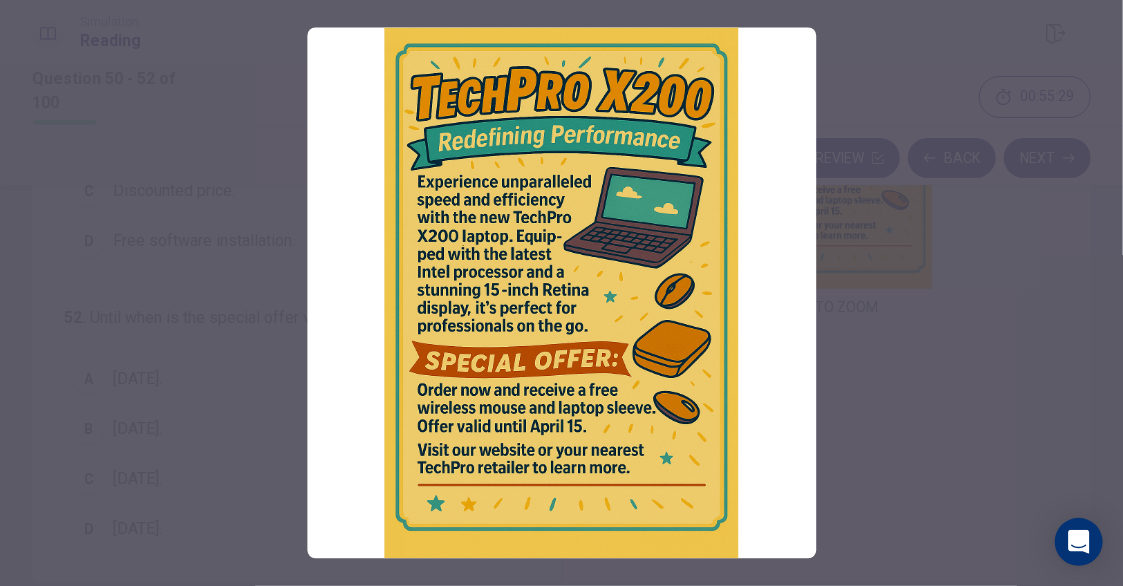 click at bounding box center (561, 293) 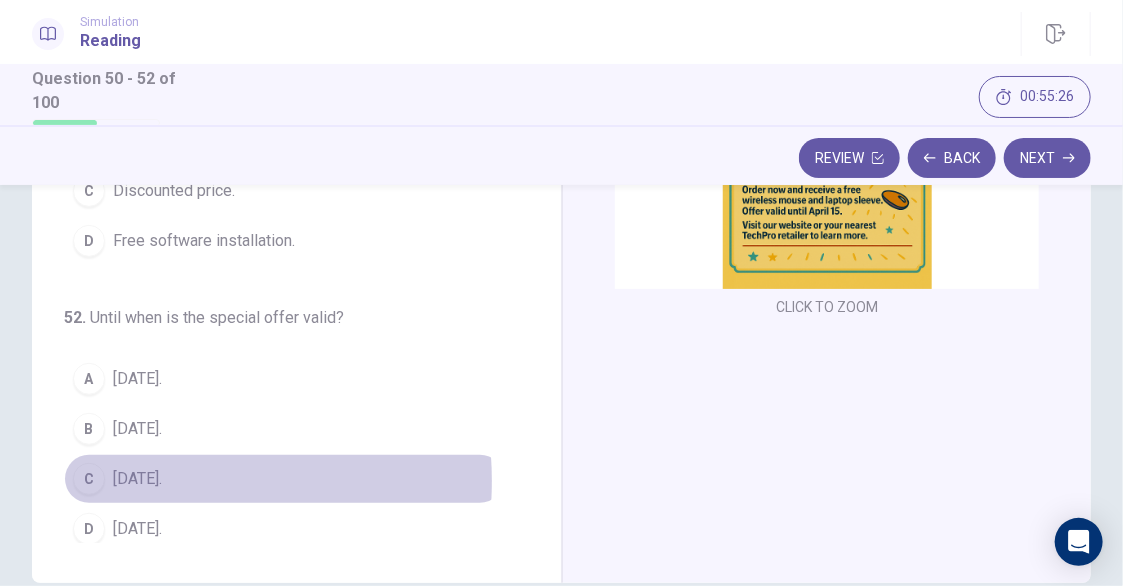 click on "[DATE]." at bounding box center [137, 479] 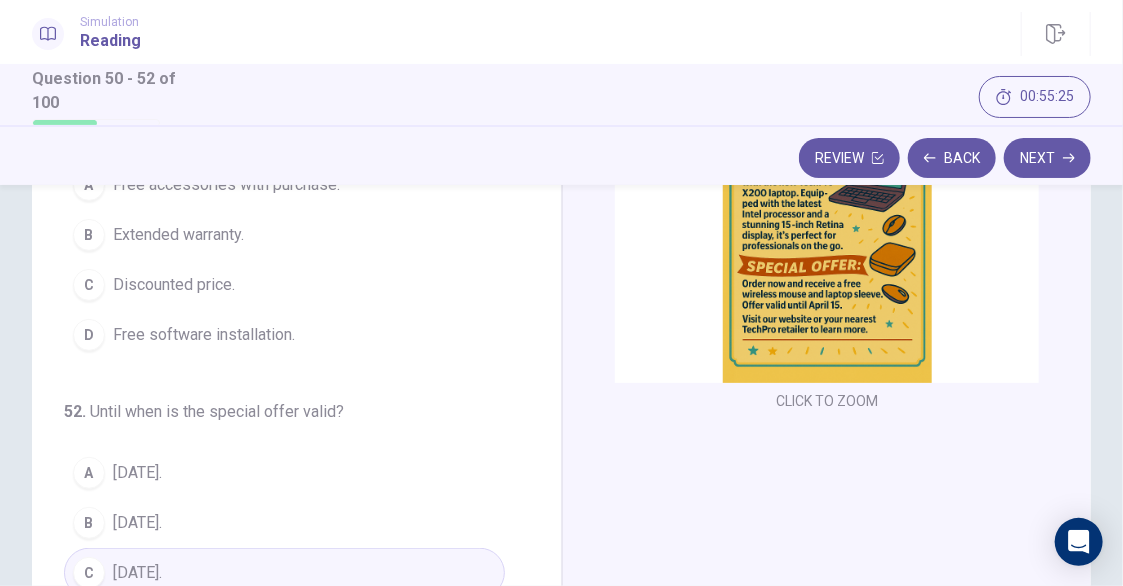 scroll, scrollTop: 137, scrollLeft: 0, axis: vertical 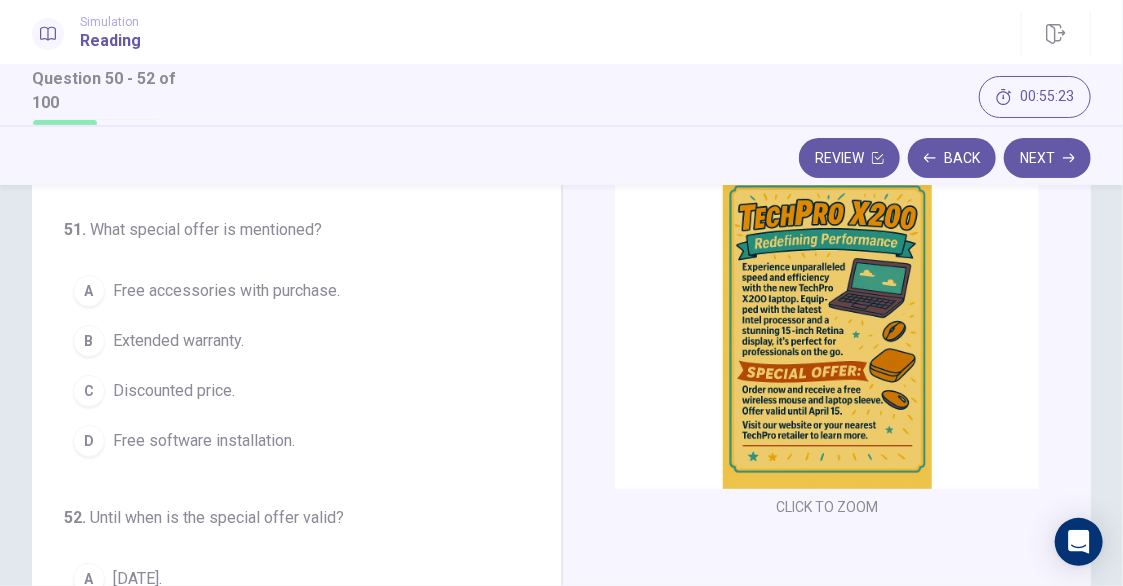 click on "Free accessories with purchase." at bounding box center (226, 291) 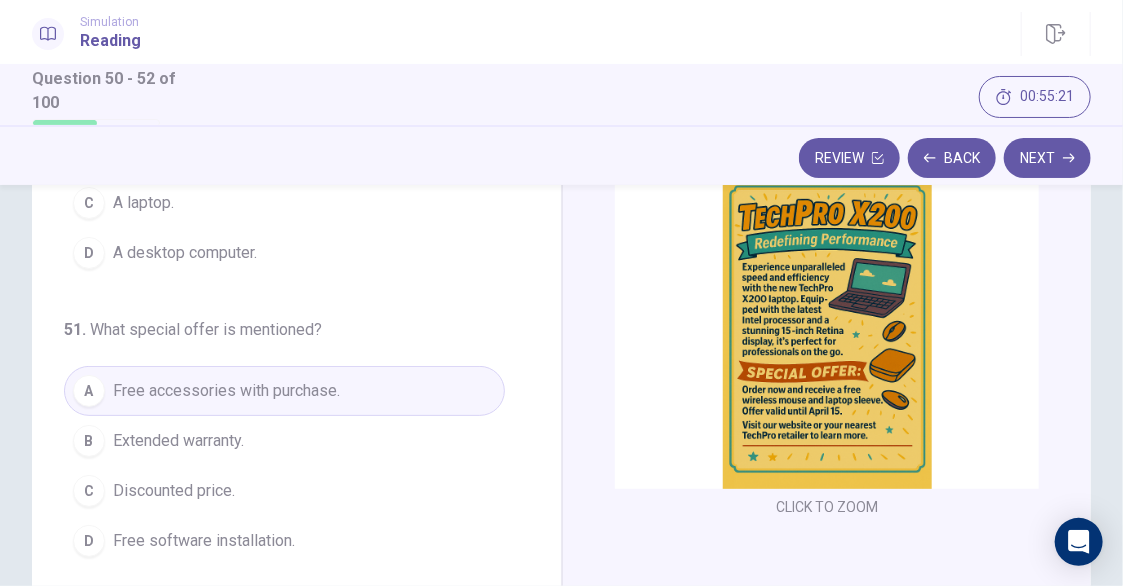 scroll, scrollTop: 0, scrollLeft: 0, axis: both 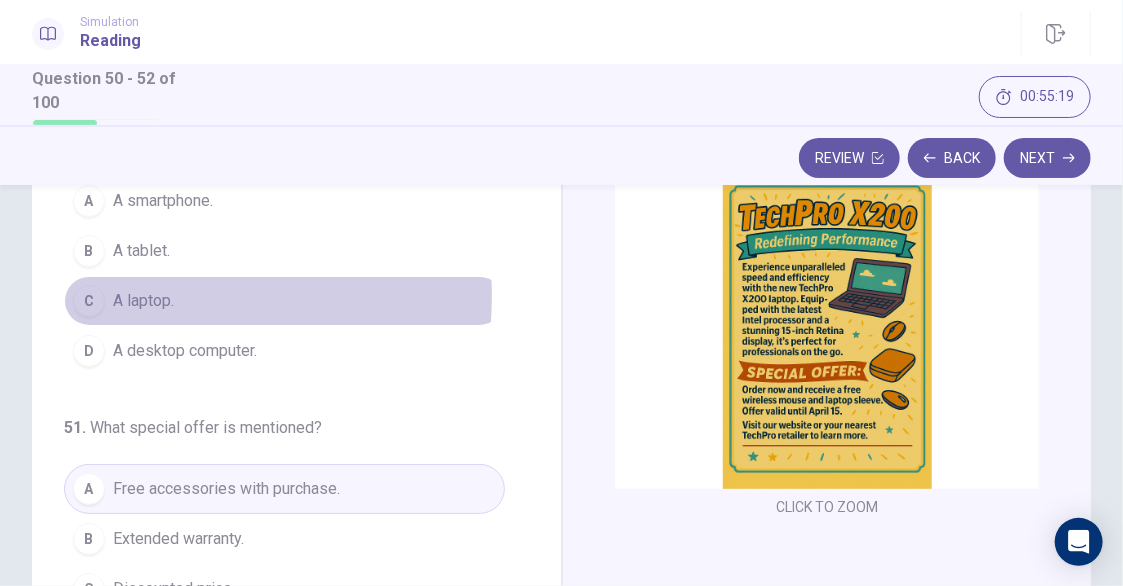 click on "A laptop." at bounding box center [143, 301] 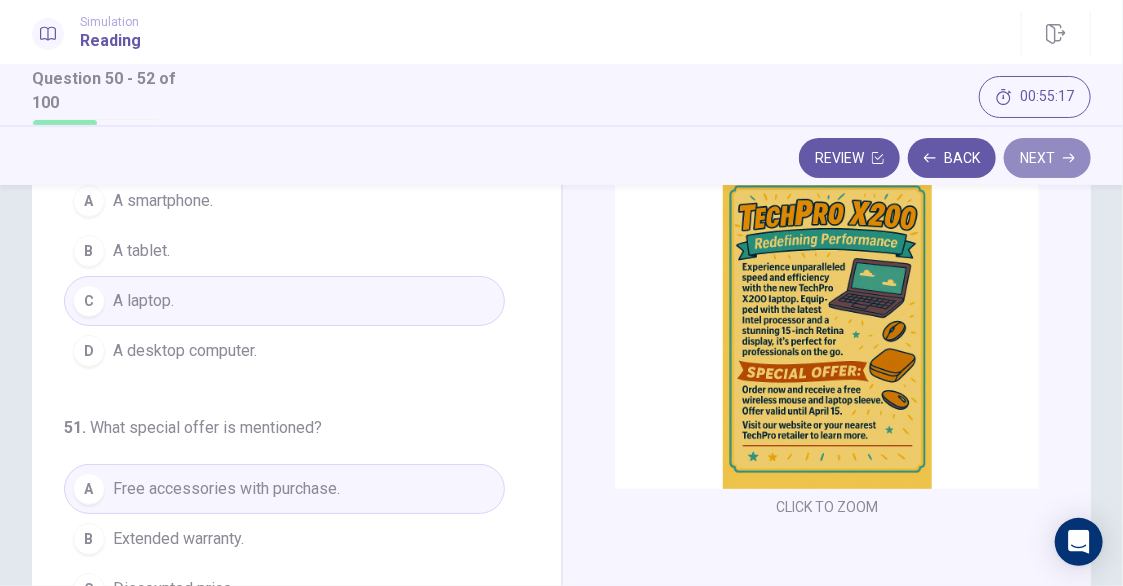 click on "Next" at bounding box center (1047, 158) 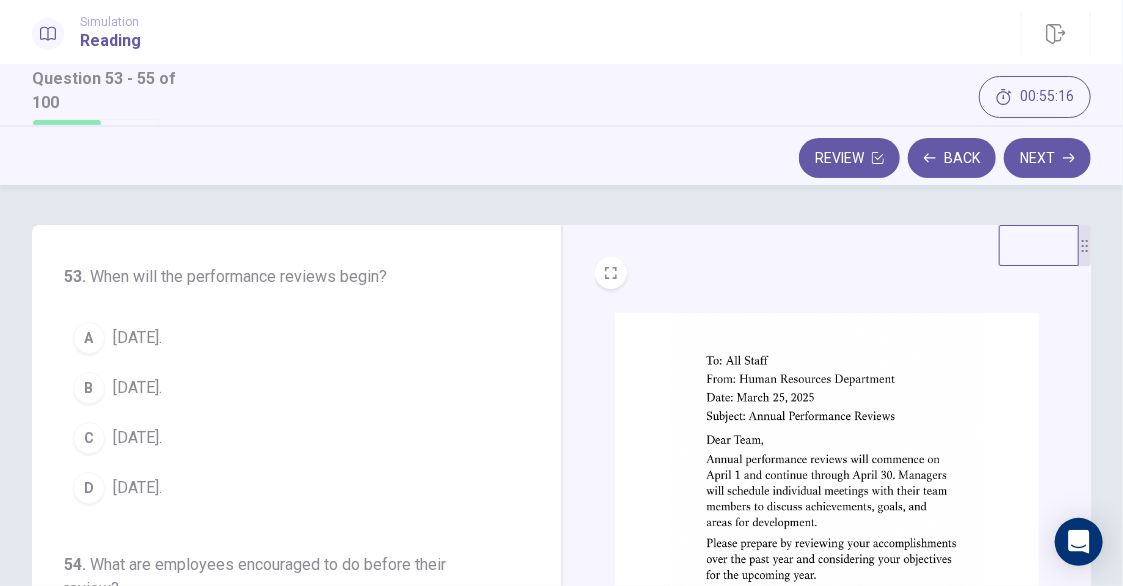 scroll, scrollTop: 0, scrollLeft: 0, axis: both 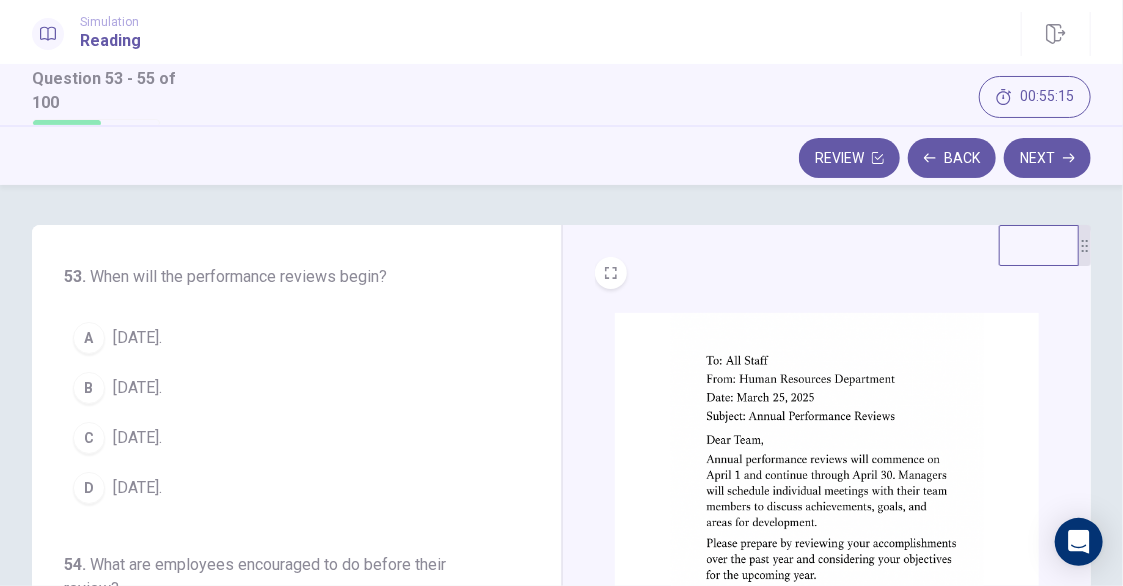 click at bounding box center (827, 469) 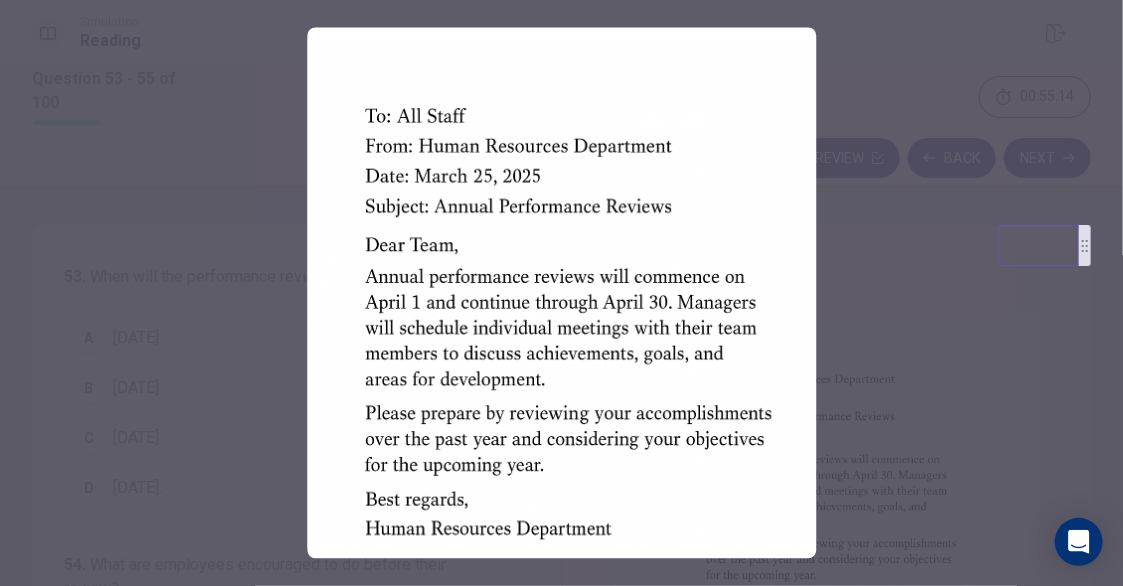 click at bounding box center [561, 293] 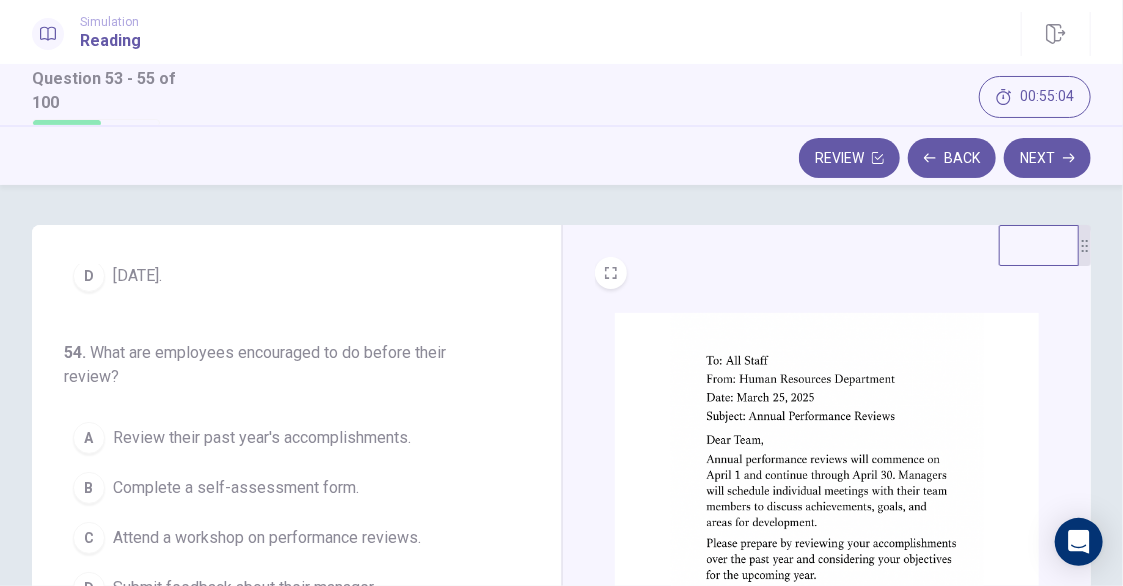 scroll, scrollTop: 222, scrollLeft: 0, axis: vertical 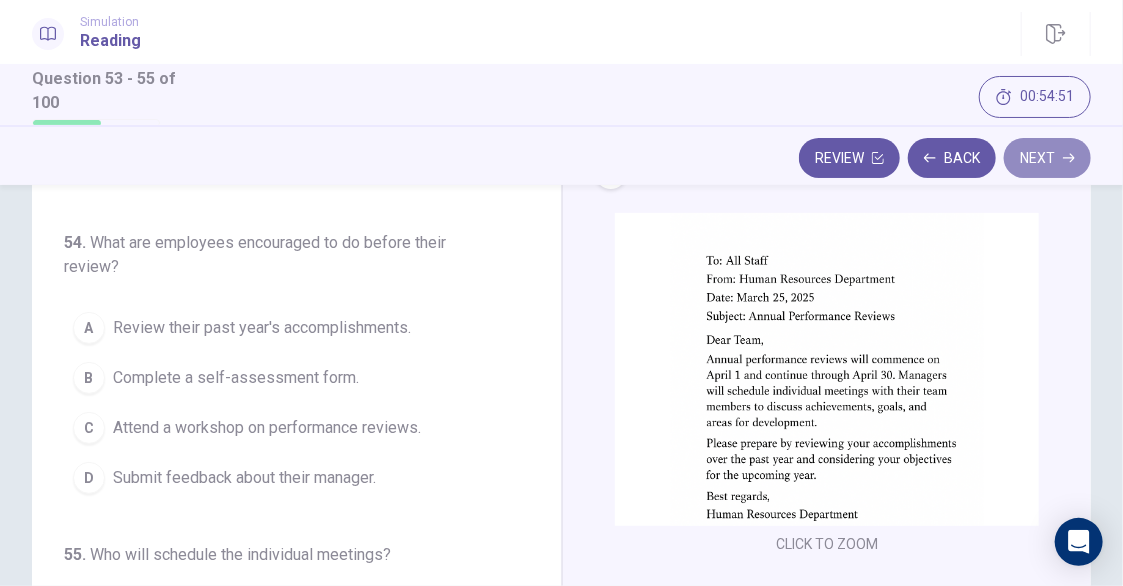 click on "Next" at bounding box center [1047, 158] 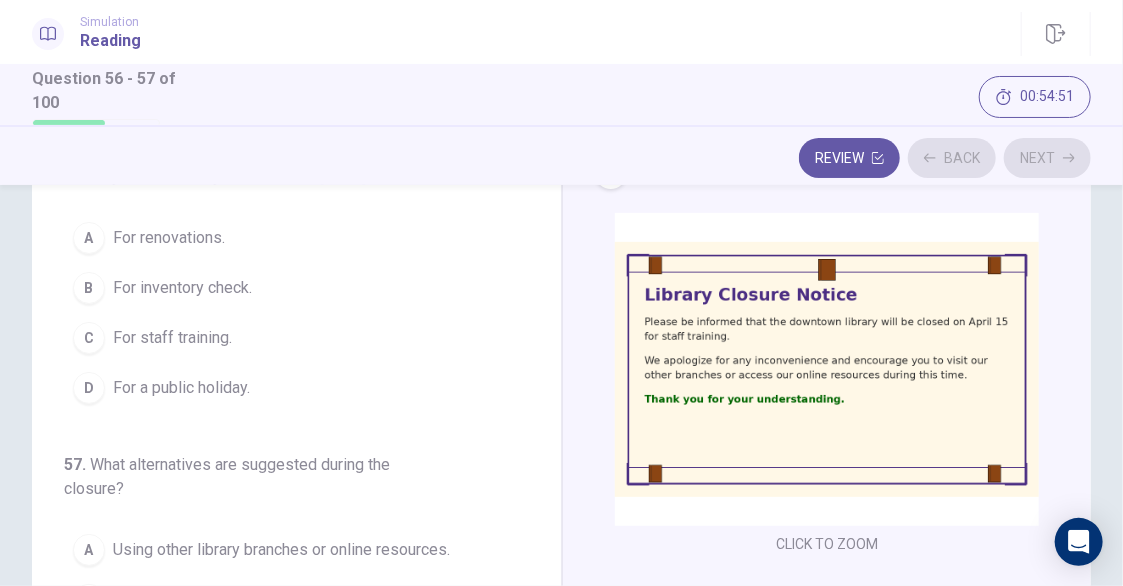 scroll, scrollTop: 0, scrollLeft: 0, axis: both 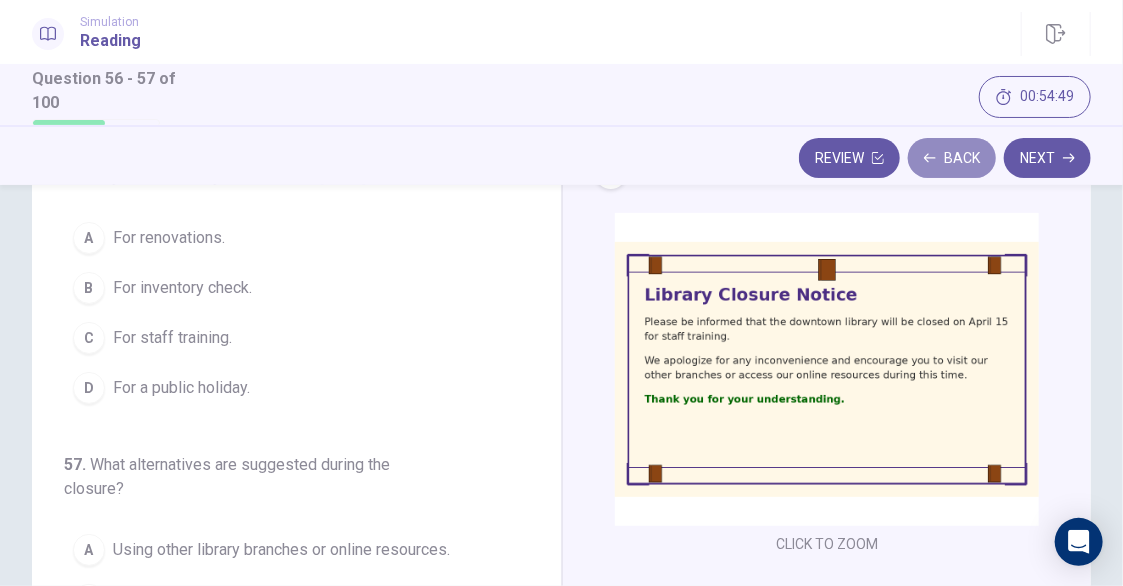 click on "Back" at bounding box center (952, 158) 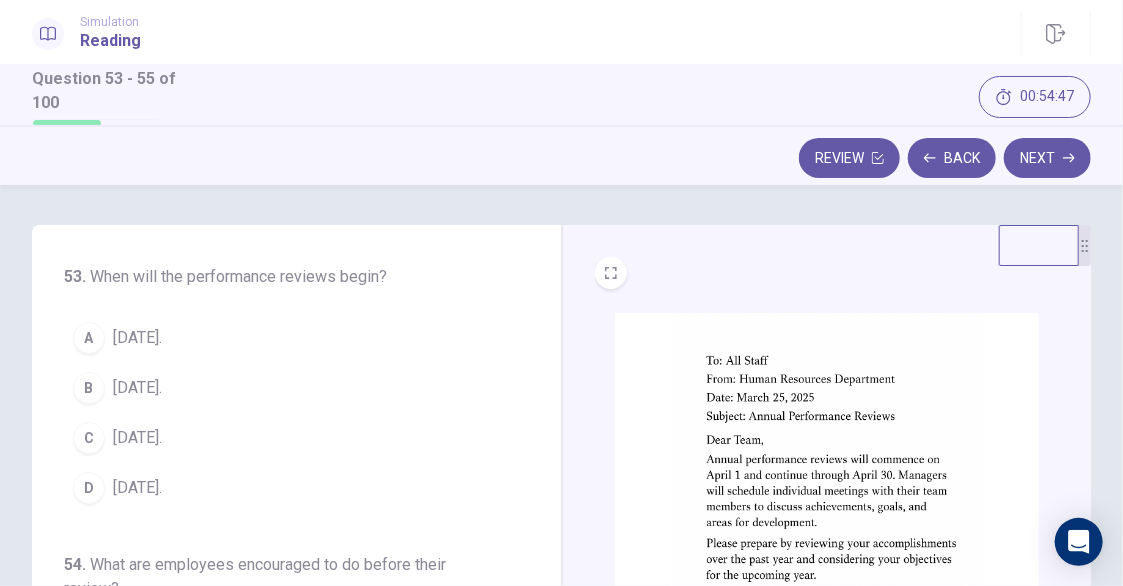 scroll, scrollTop: 100, scrollLeft: 0, axis: vertical 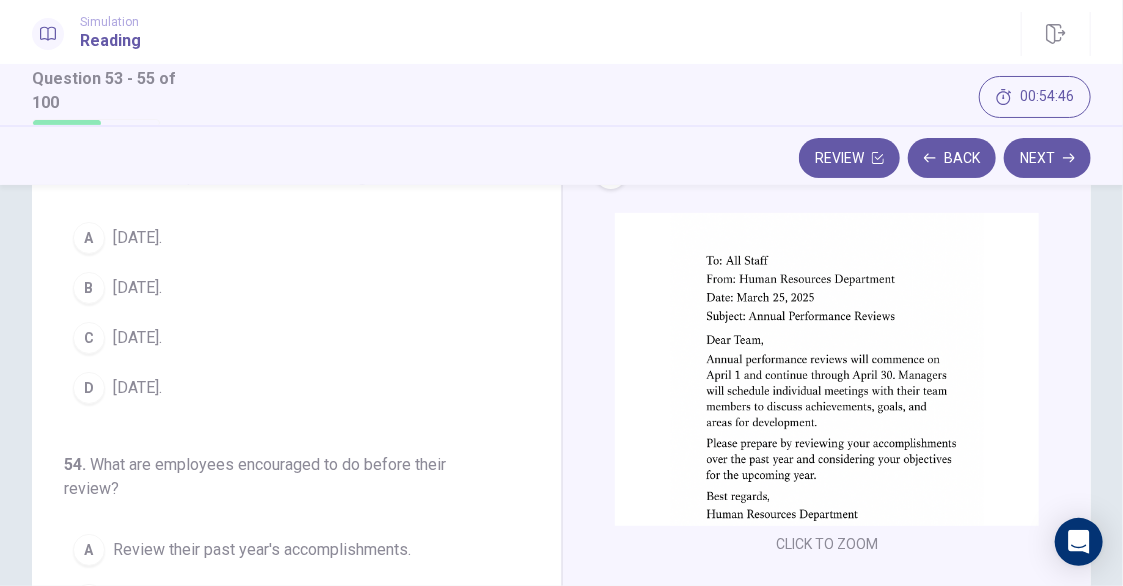 click at bounding box center [827, 369] 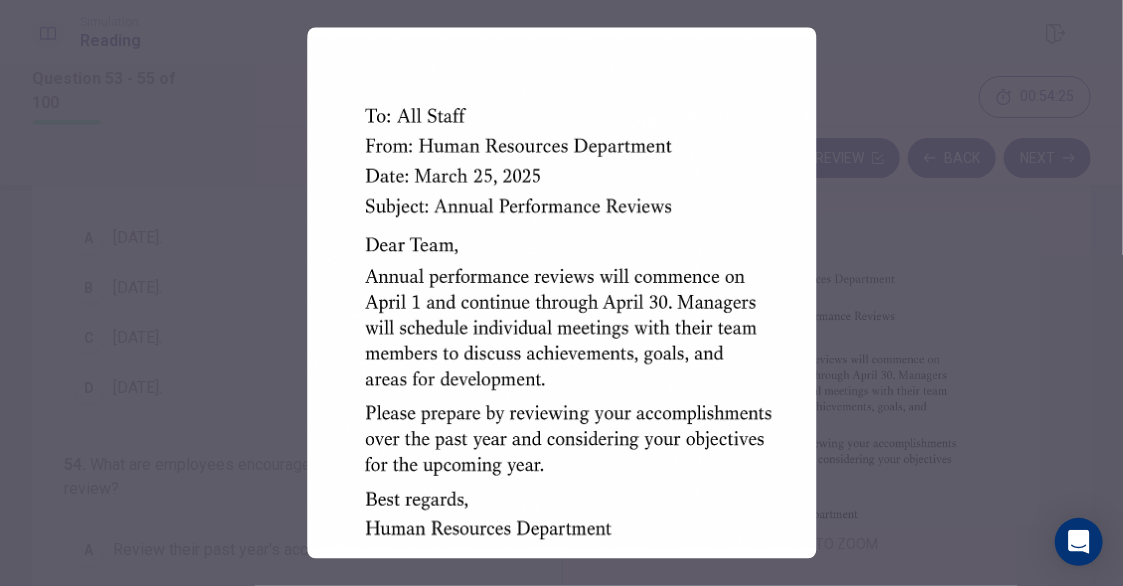 click at bounding box center (561, 293) 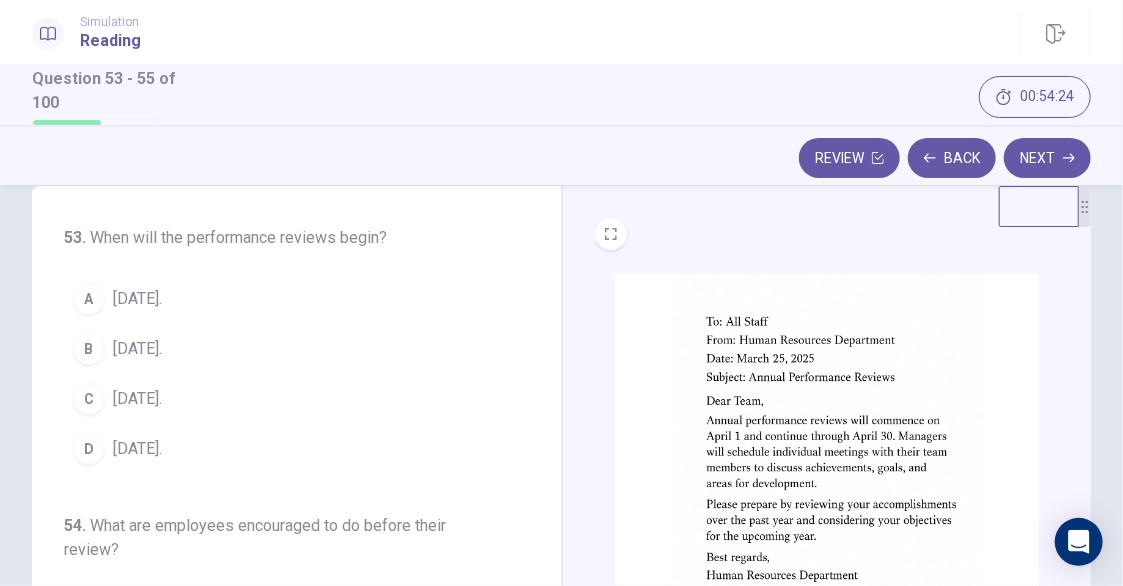 scroll, scrollTop: 0, scrollLeft: 0, axis: both 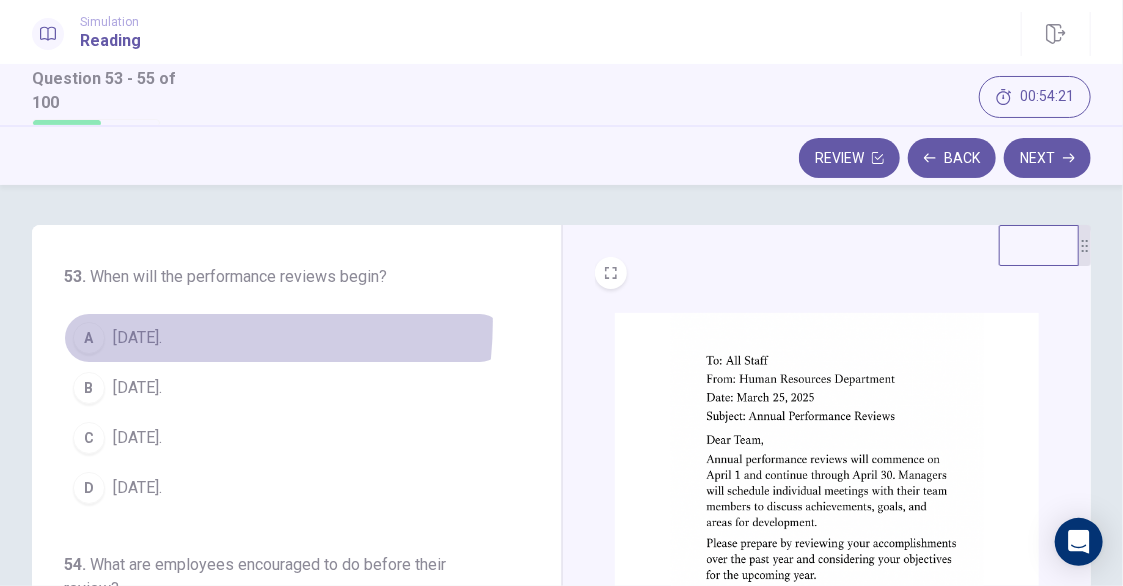 click on "A [DATE]." at bounding box center (284, 338) 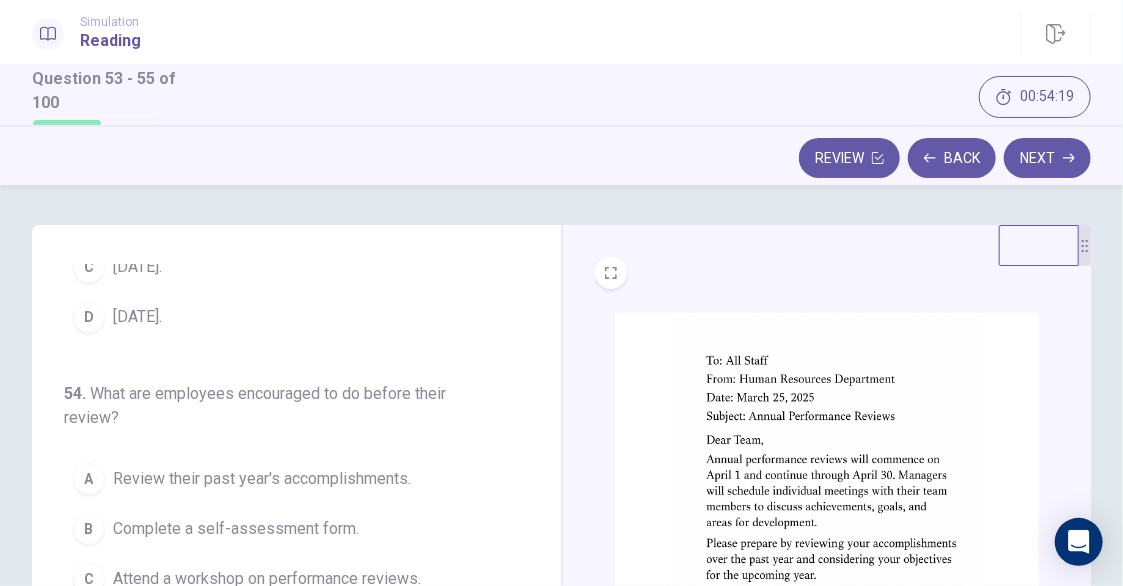 scroll, scrollTop: 200, scrollLeft: 0, axis: vertical 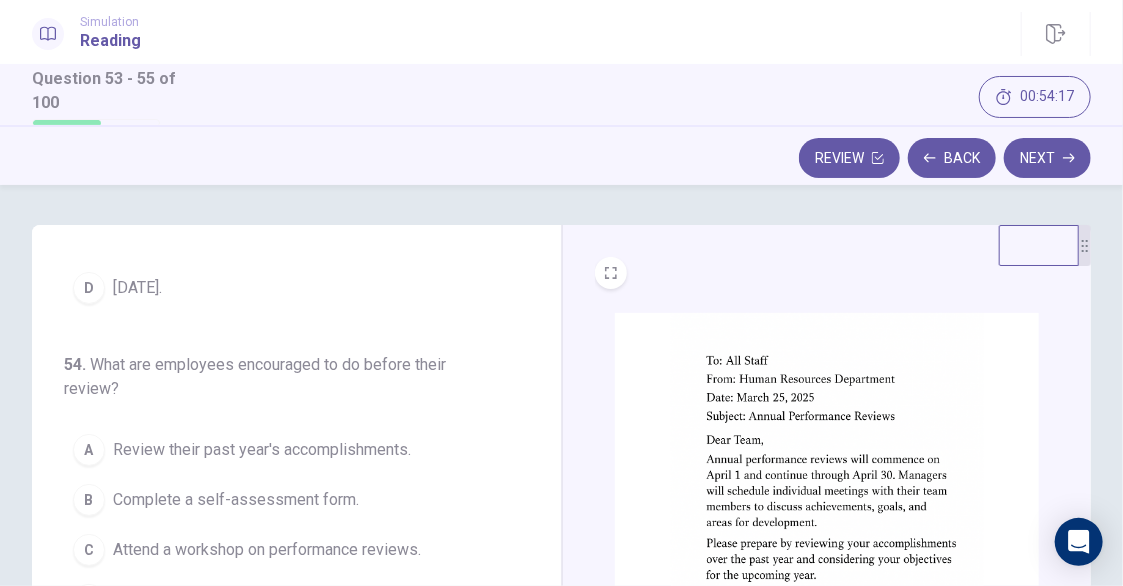 click on "Review their past year's accomplishments." at bounding box center [262, 450] 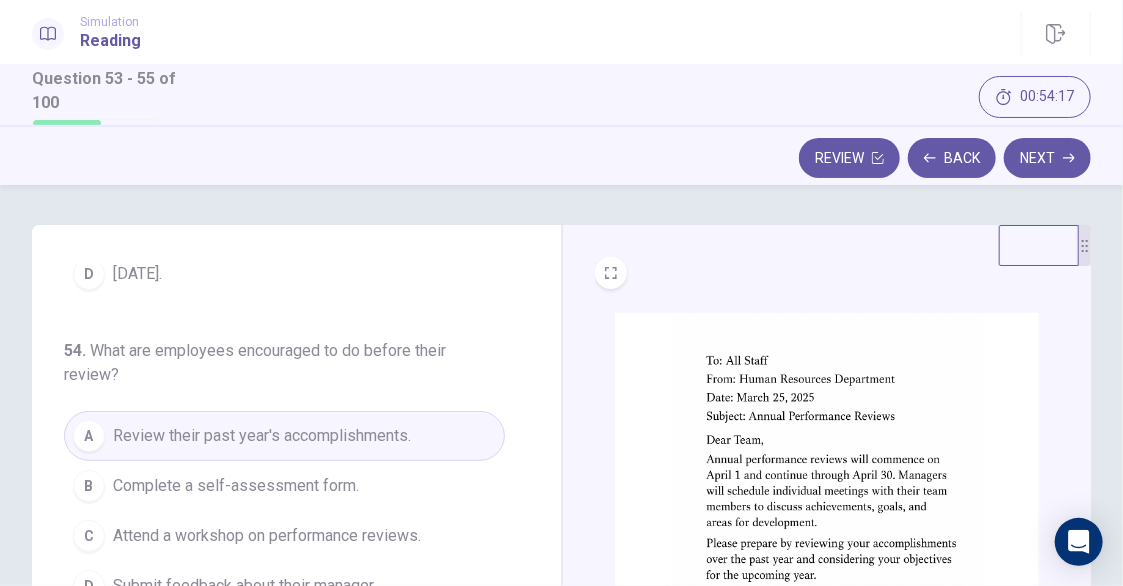 scroll, scrollTop: 222, scrollLeft: 0, axis: vertical 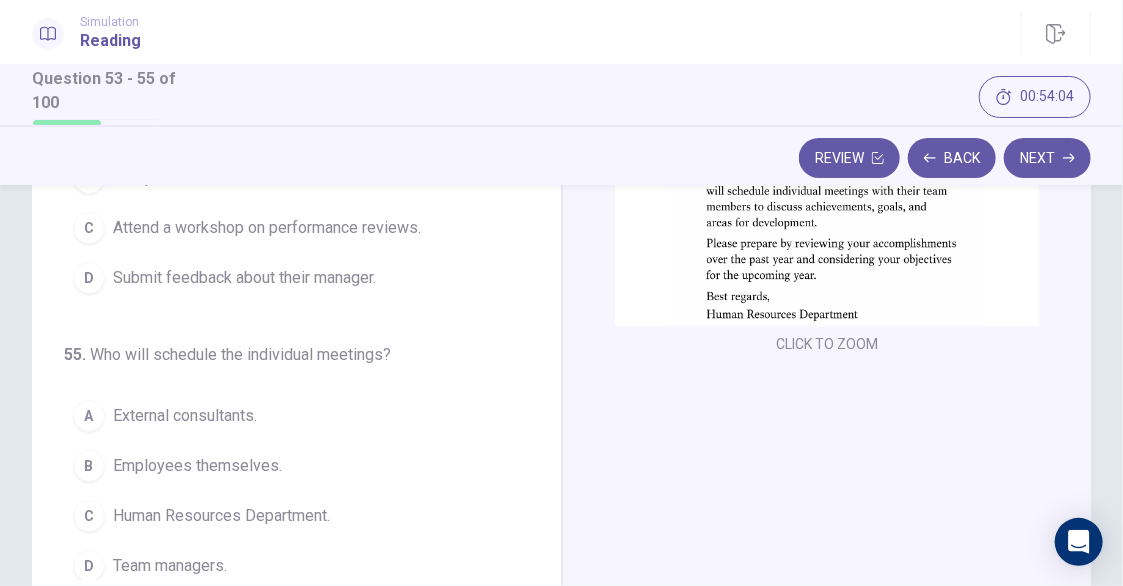 click on "Team managers." at bounding box center (170, 566) 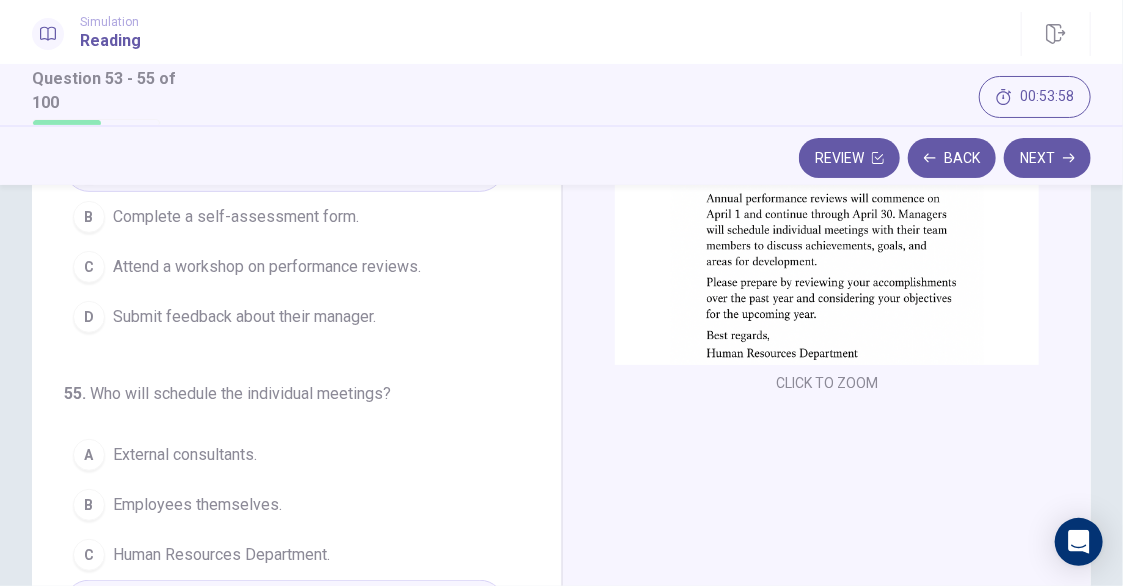 scroll, scrollTop: 400, scrollLeft: 0, axis: vertical 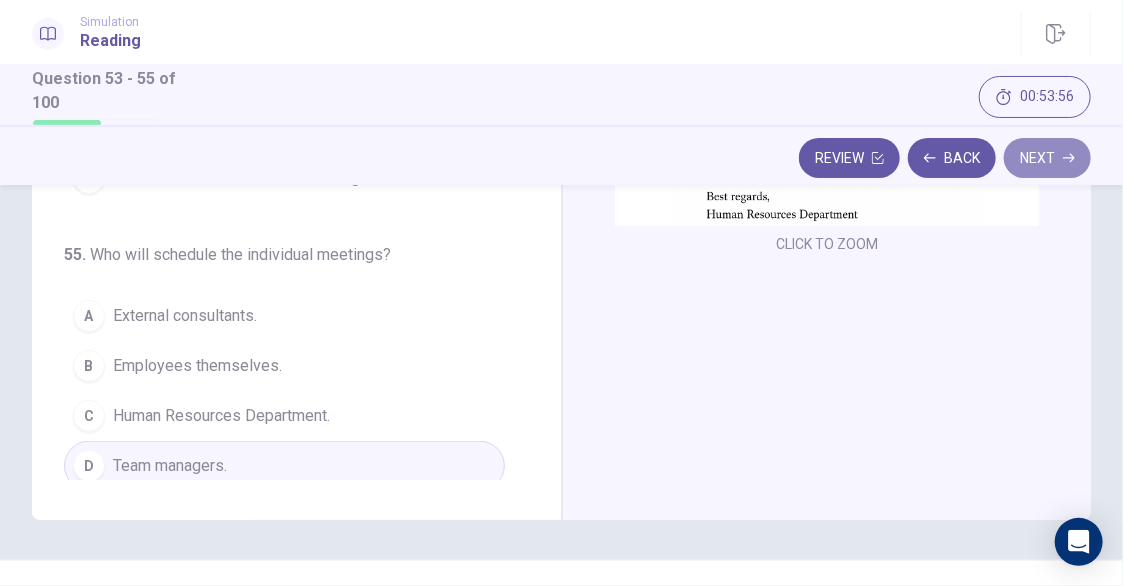 click on "Next" at bounding box center (1047, 158) 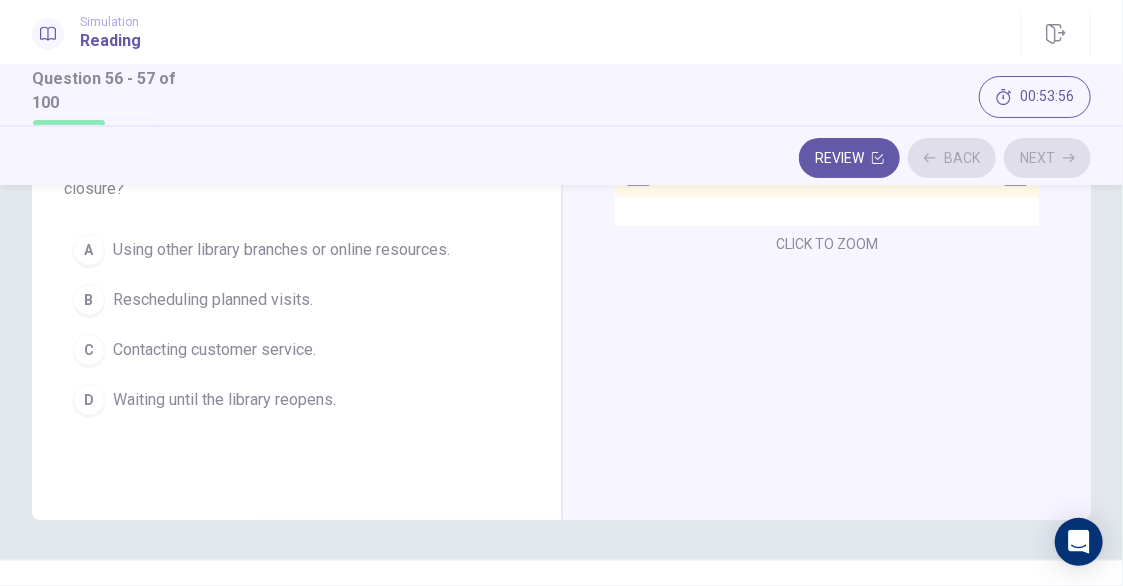 scroll, scrollTop: 0, scrollLeft: 0, axis: both 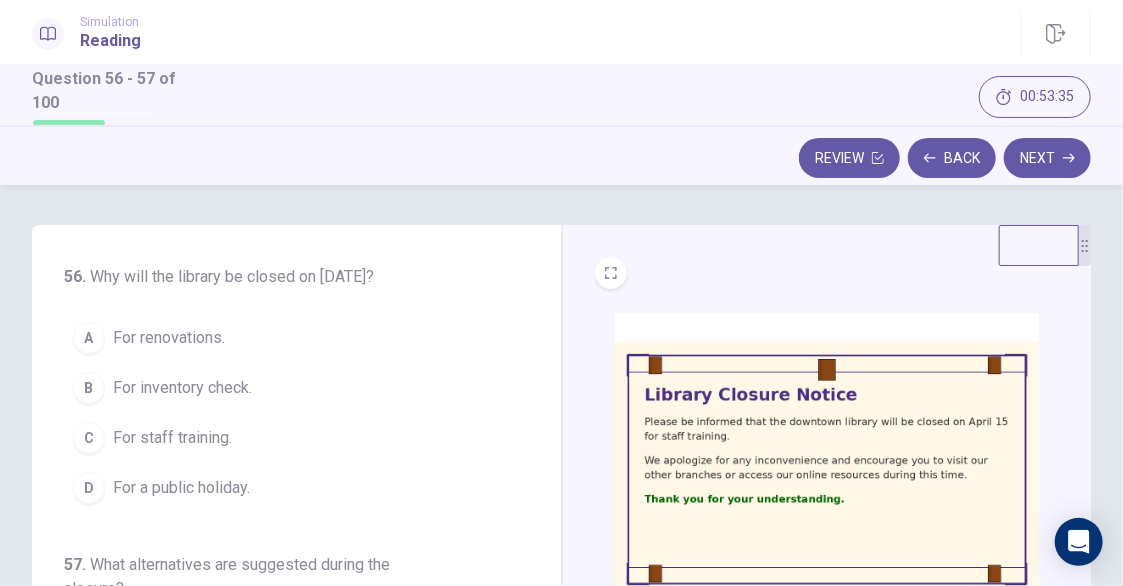 click at bounding box center (827, 469) 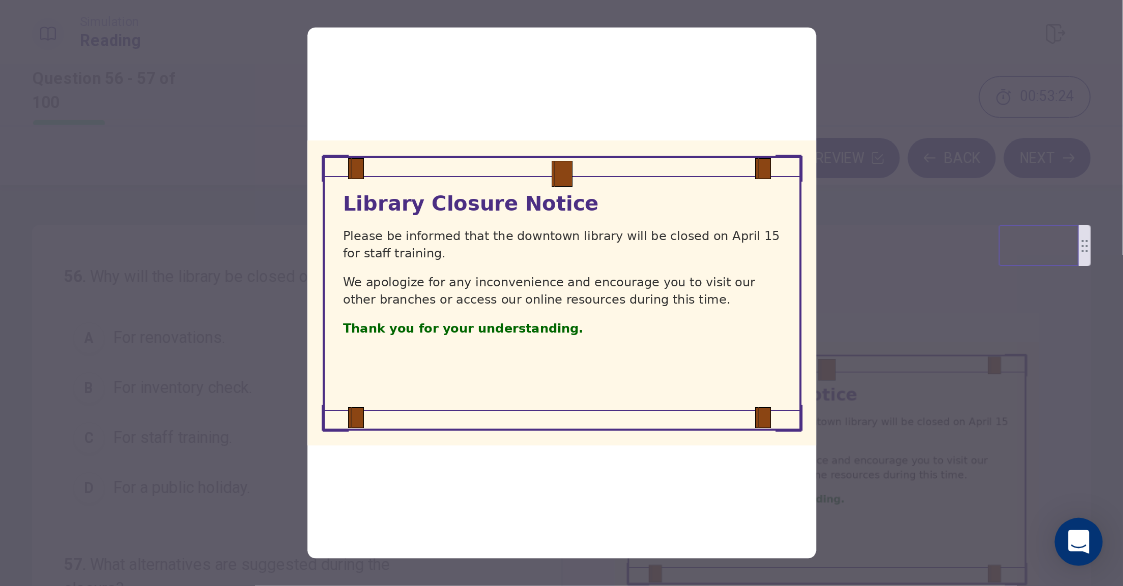 click at bounding box center [561, 293] 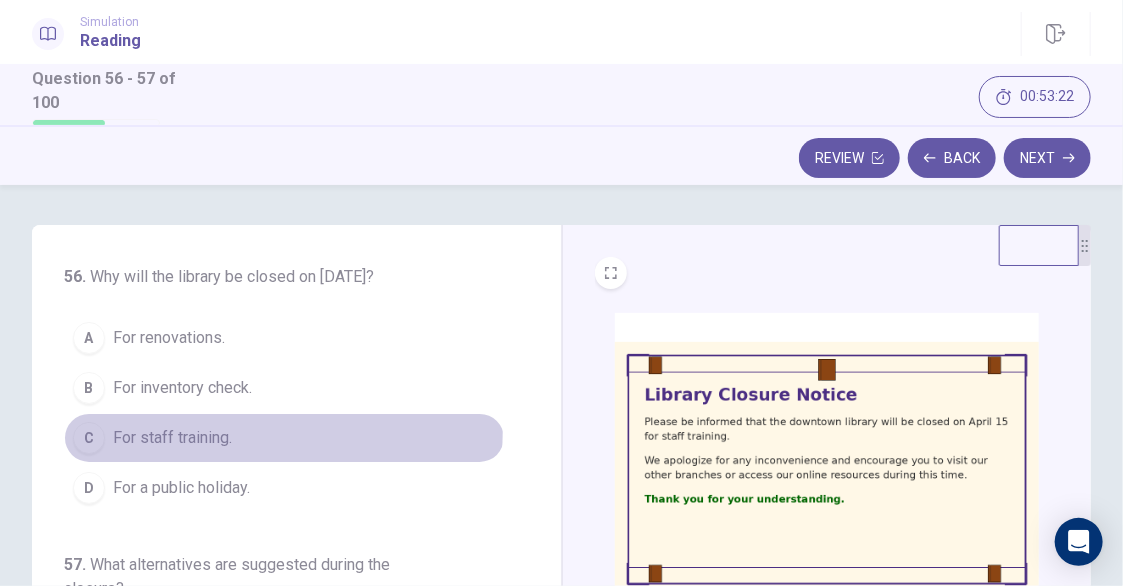 click on "For staff training." at bounding box center [172, 438] 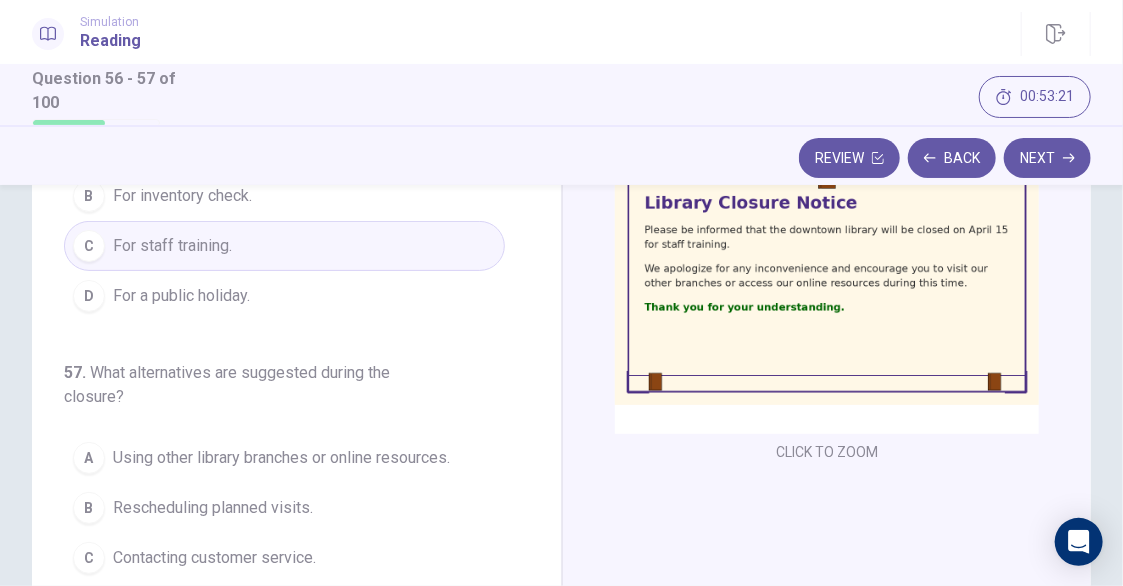 scroll, scrollTop: 200, scrollLeft: 0, axis: vertical 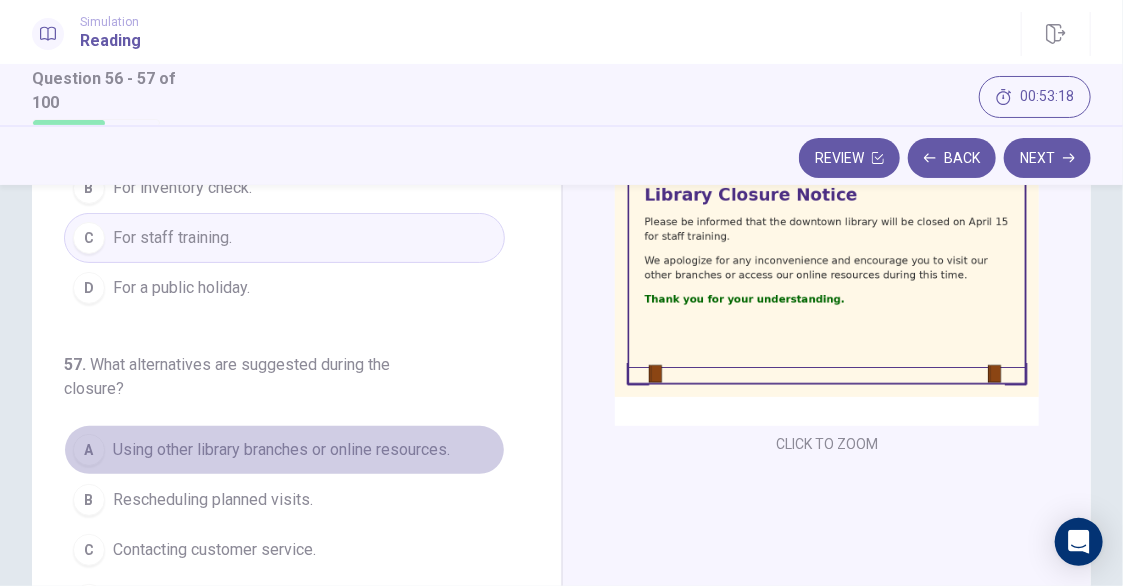 click on "Using other library branches or online resources." at bounding box center [281, 450] 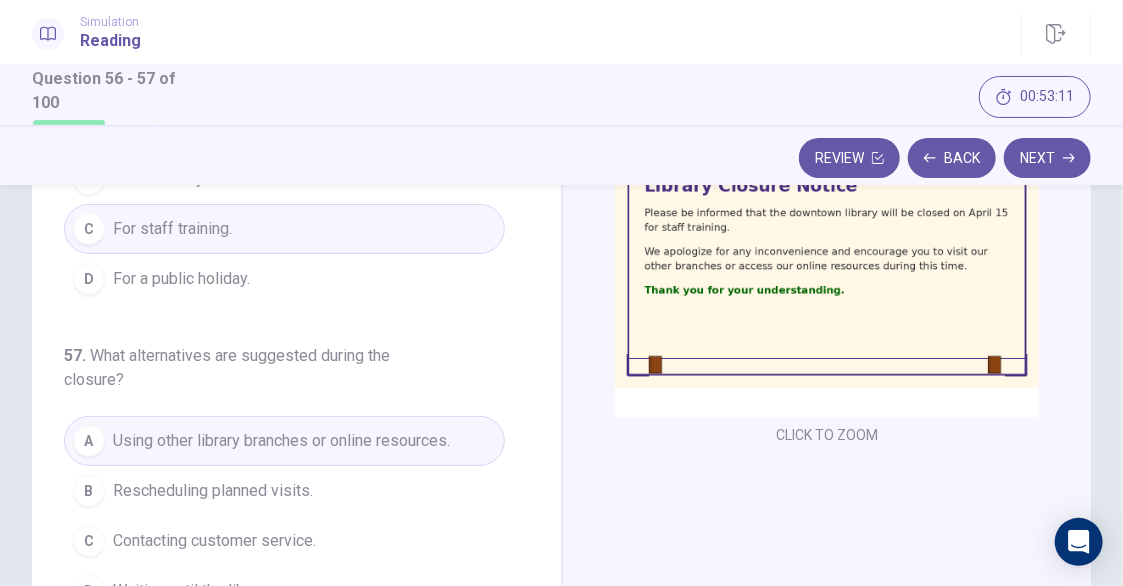 scroll, scrollTop: 100, scrollLeft: 0, axis: vertical 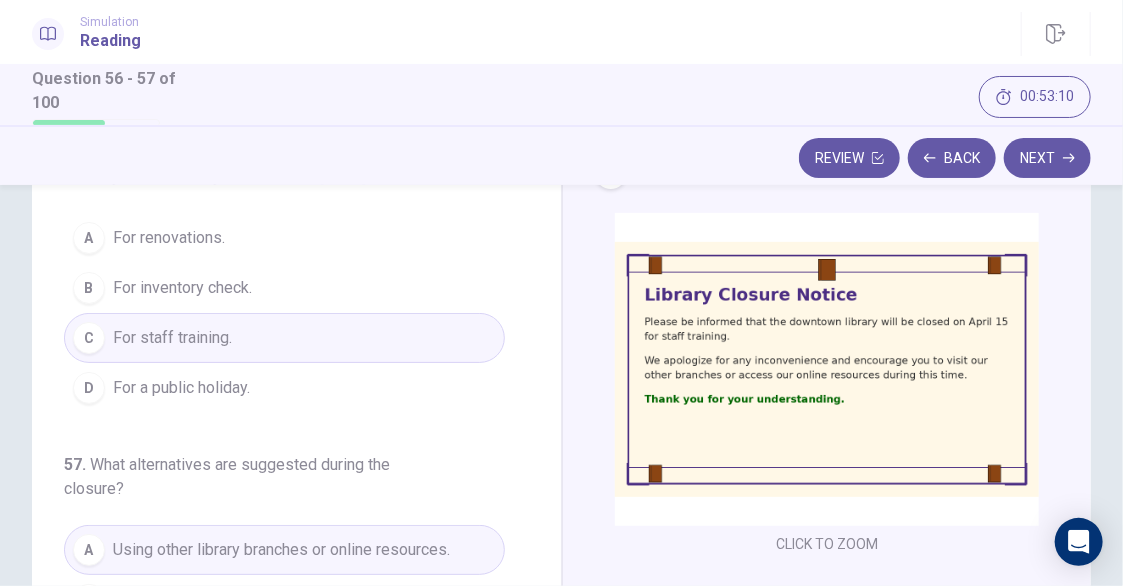 click on "Next" at bounding box center (1047, 158) 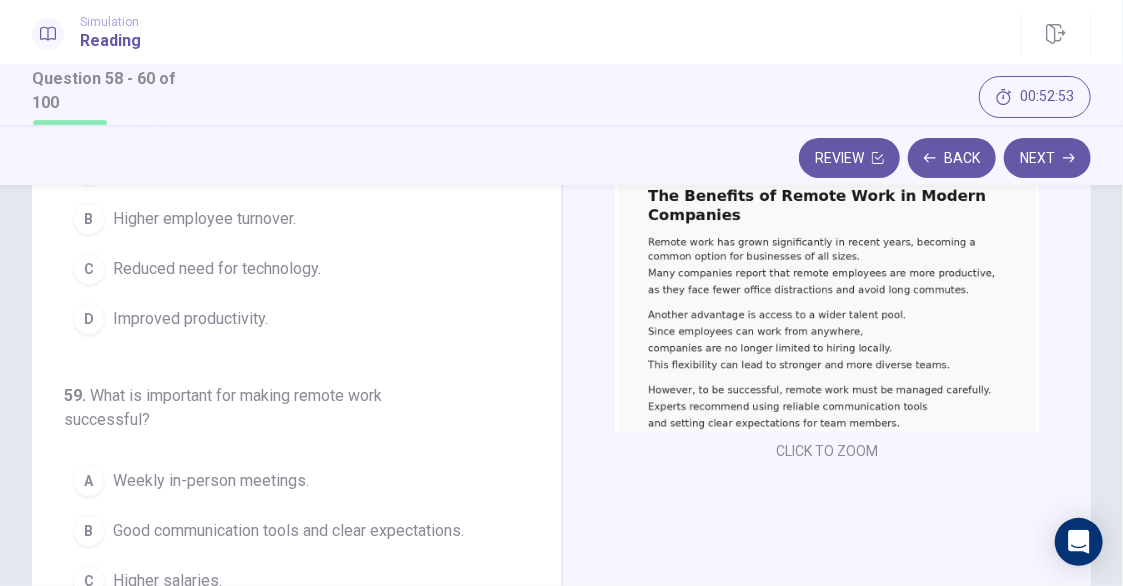scroll, scrollTop: 200, scrollLeft: 0, axis: vertical 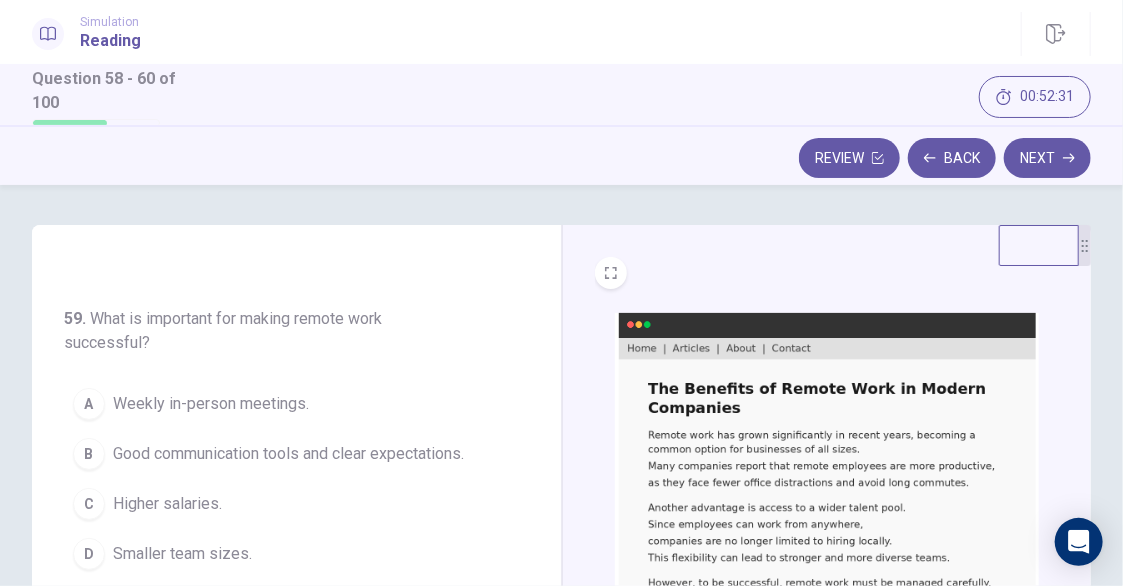 click at bounding box center [827, 469] 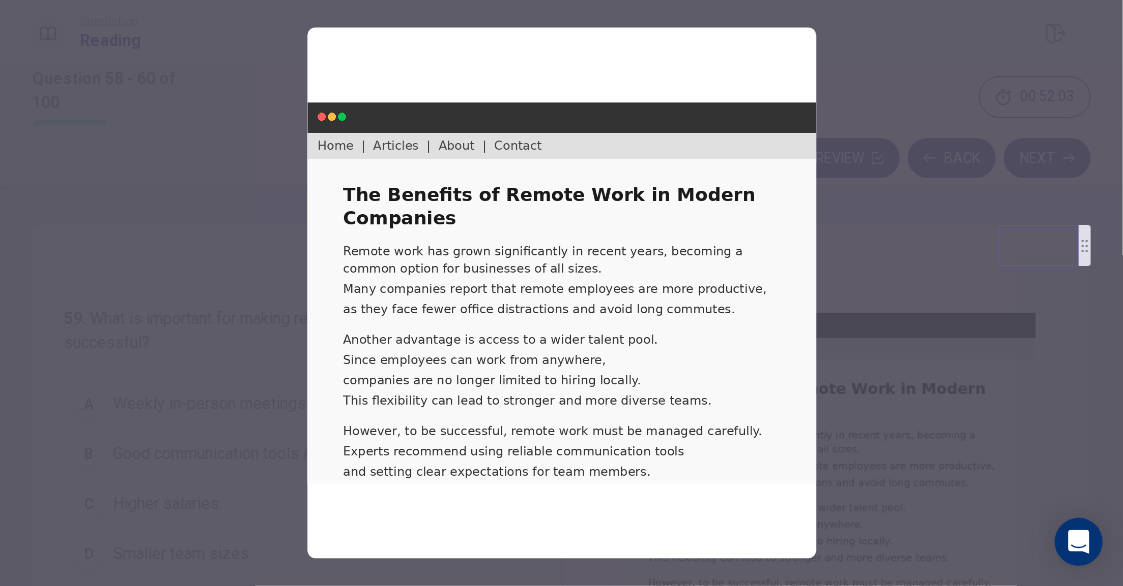 click at bounding box center [561, 293] 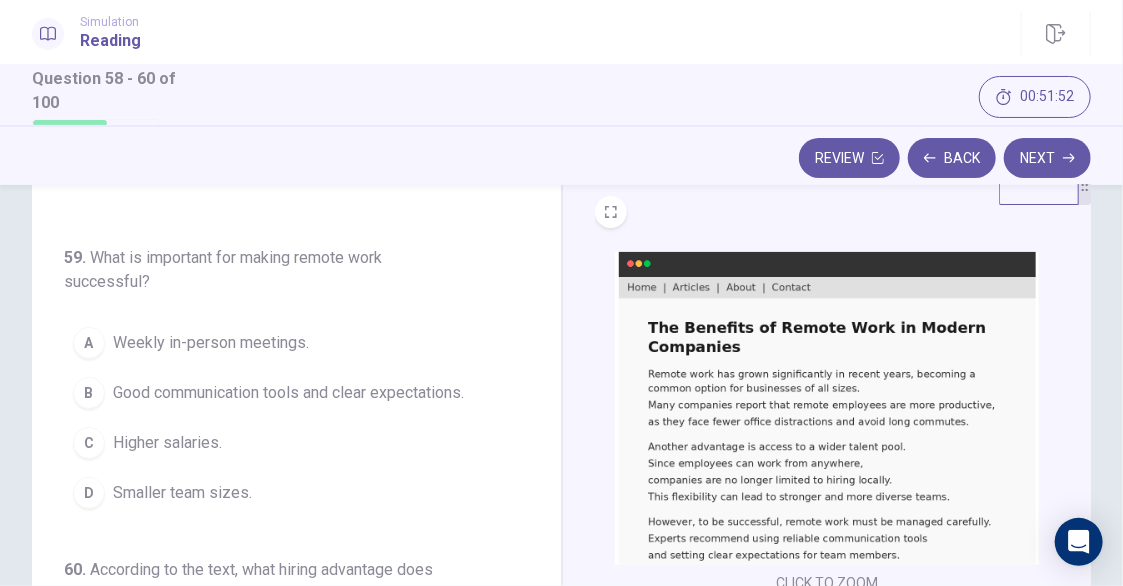 scroll, scrollTop: 100, scrollLeft: 0, axis: vertical 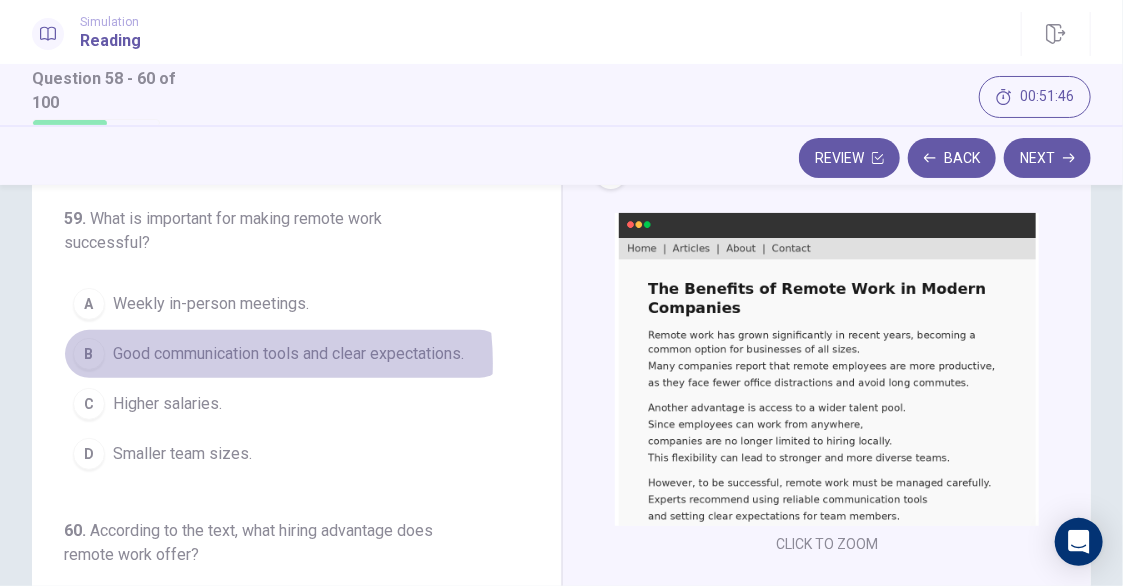 click on "Good communication tools and clear expectations." at bounding box center [288, 354] 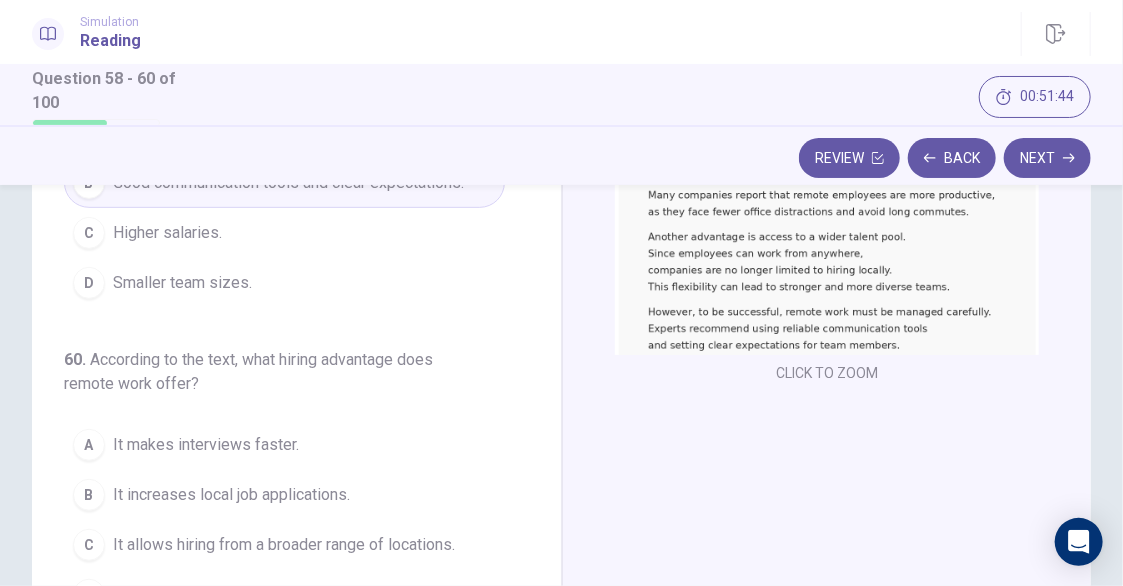 scroll, scrollTop: 300, scrollLeft: 0, axis: vertical 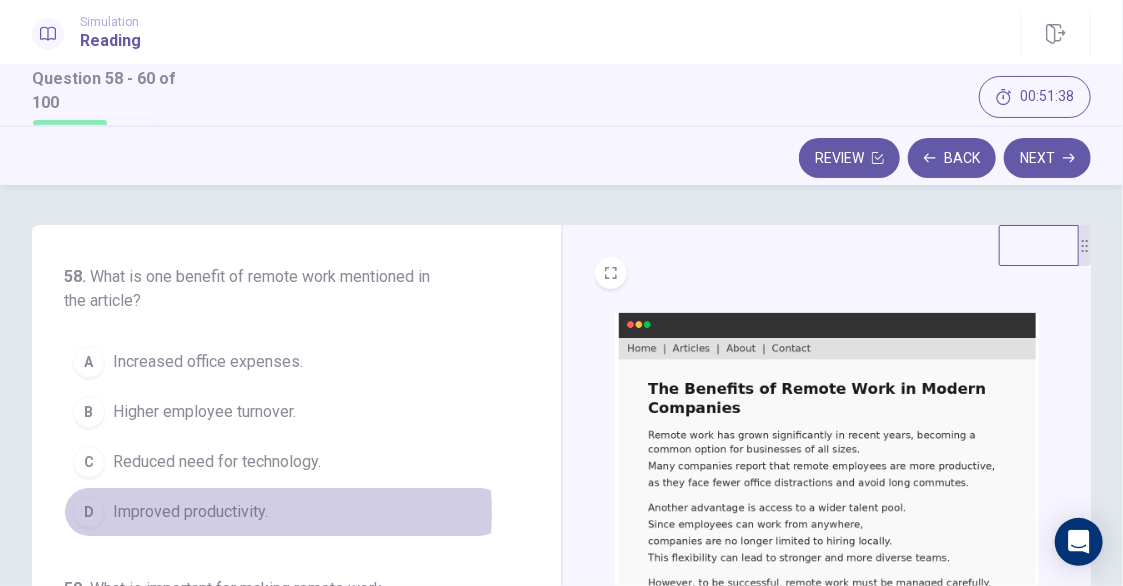 click on "Improved productivity." at bounding box center [190, 512] 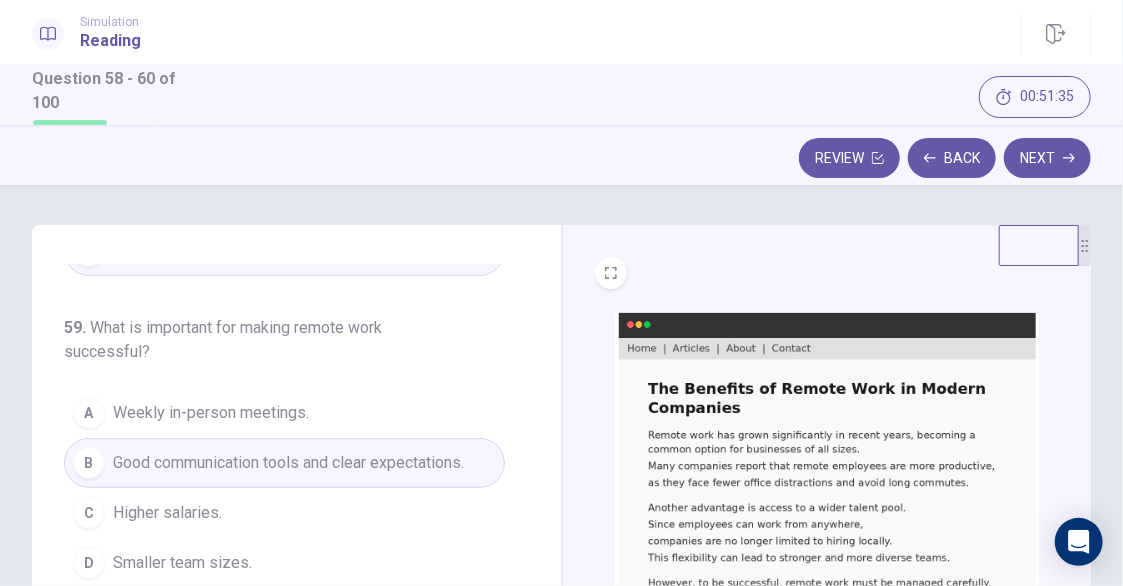 scroll, scrollTop: 270, scrollLeft: 0, axis: vertical 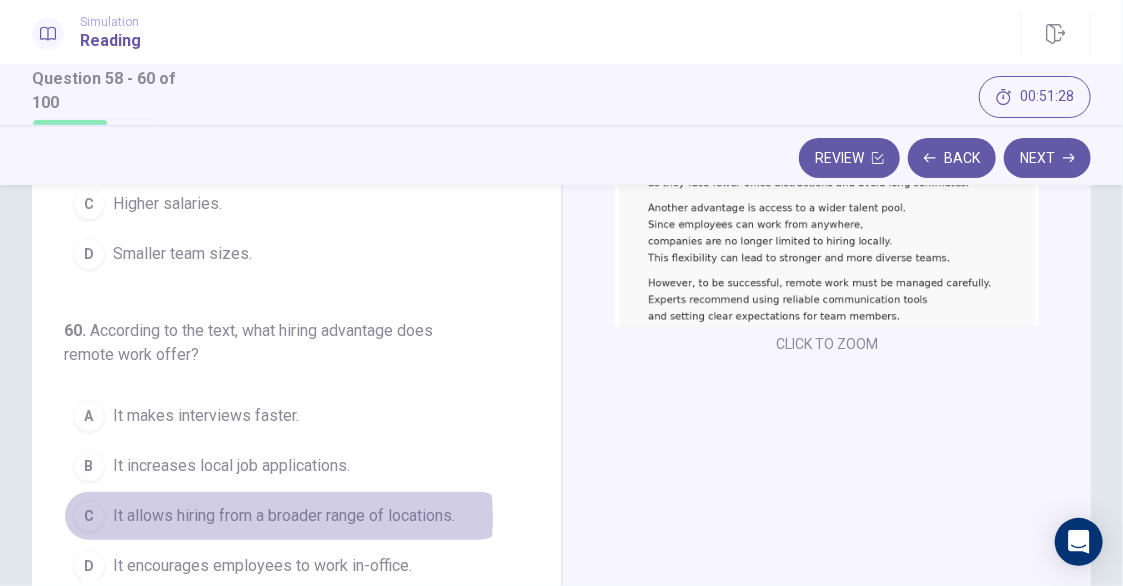 click on "It allows hiring from a broader range of locations." at bounding box center [284, 516] 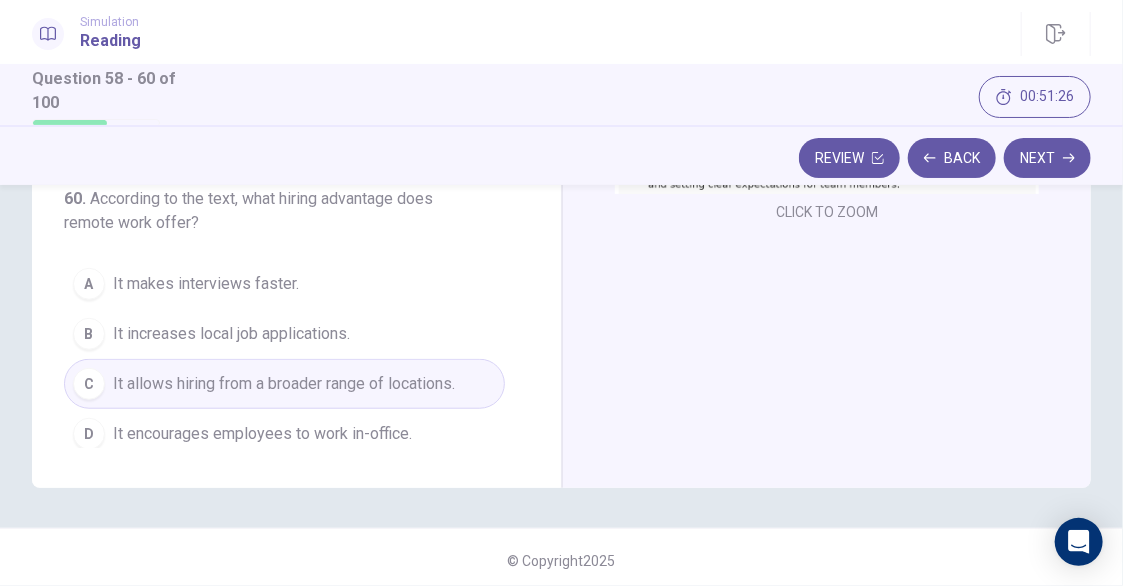 scroll, scrollTop: 437, scrollLeft: 0, axis: vertical 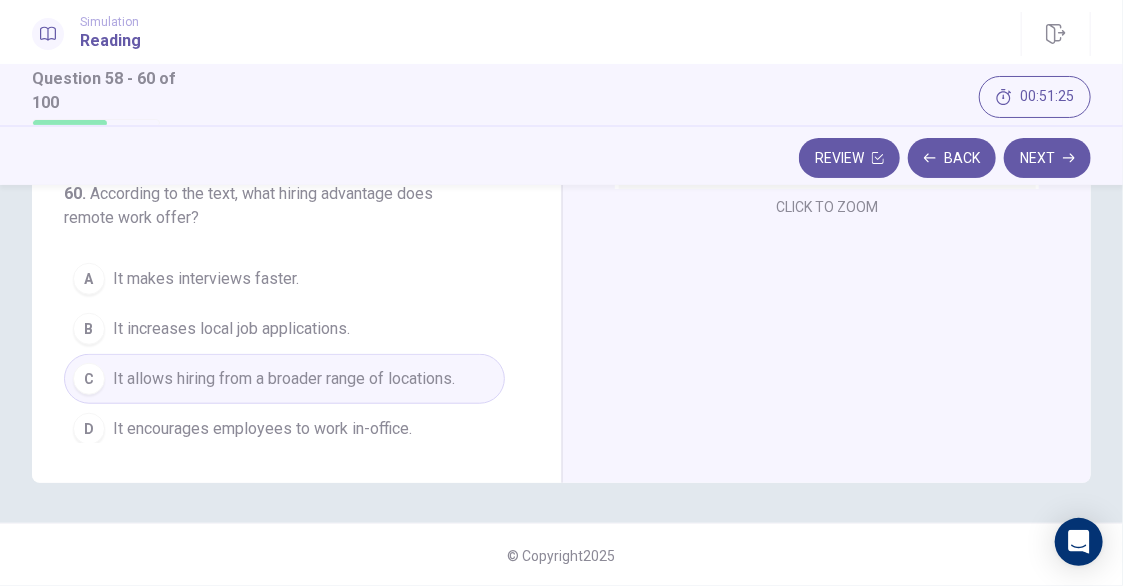 click on "Next" at bounding box center (1047, 158) 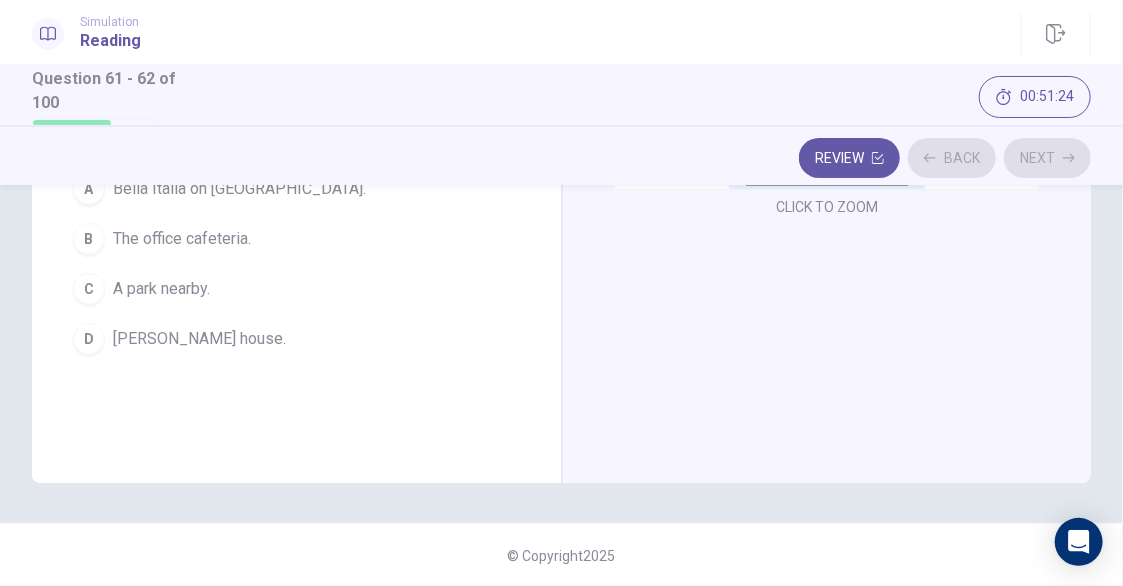 scroll, scrollTop: 0, scrollLeft: 0, axis: both 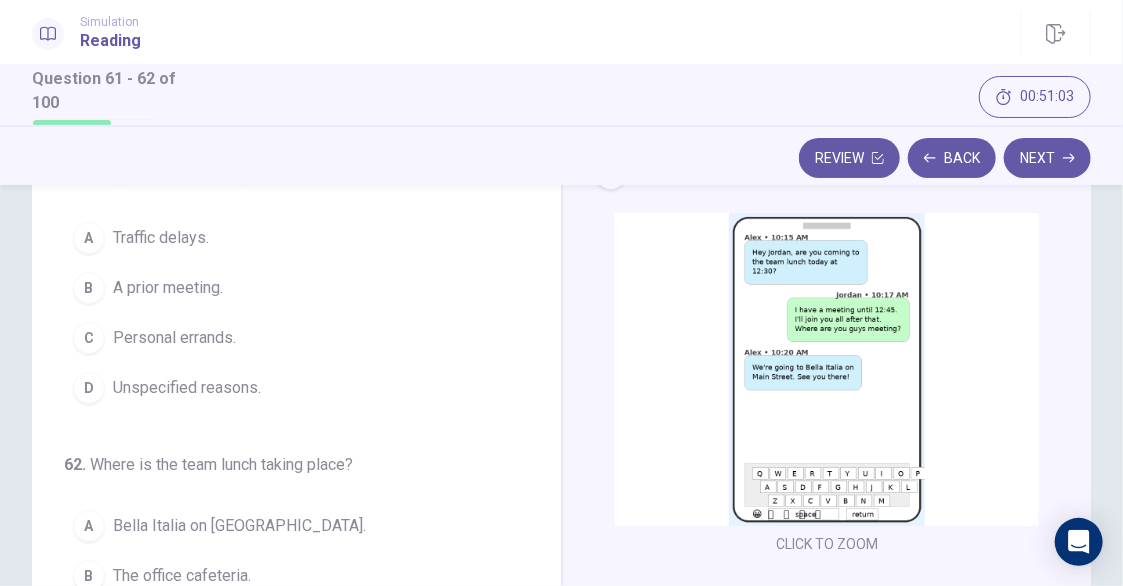 drag, startPoint x: 789, startPoint y: 337, endPoint x: 775, endPoint y: 336, distance: 14.035668 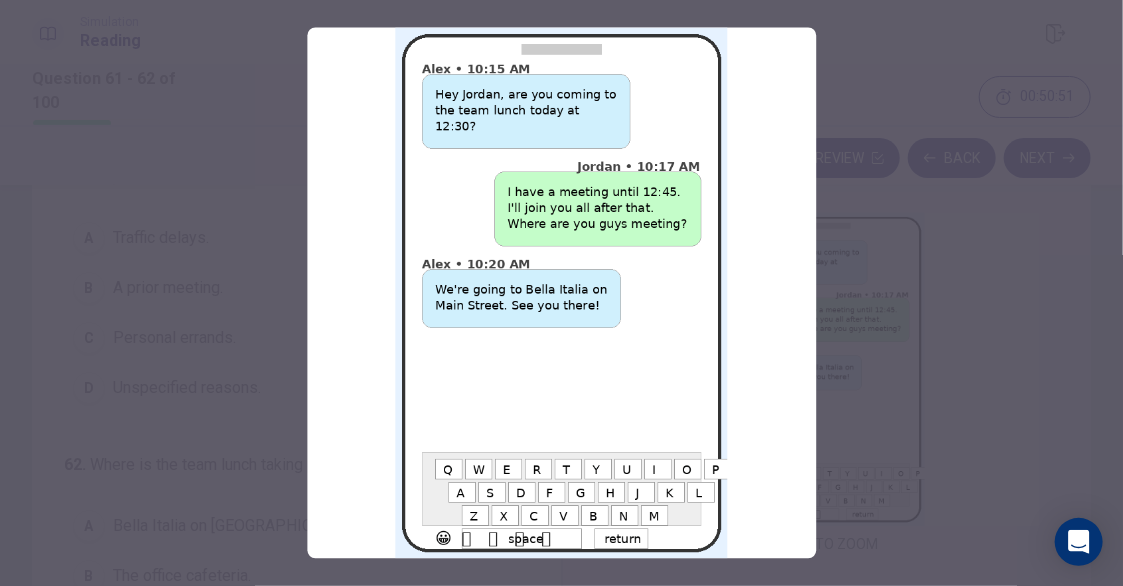 click at bounding box center [561, 293] 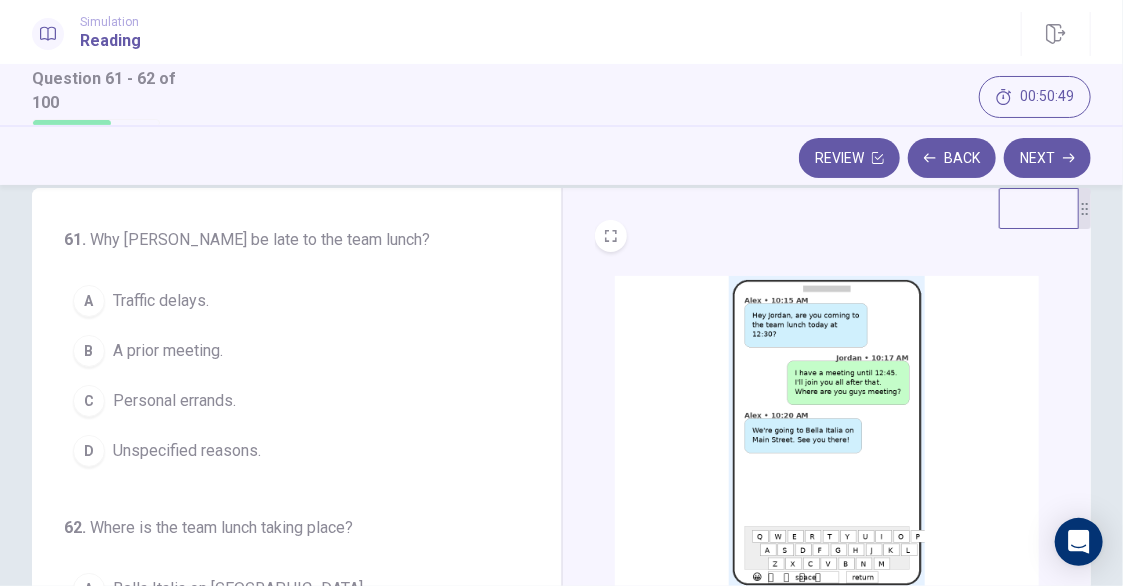 scroll, scrollTop: 0, scrollLeft: 0, axis: both 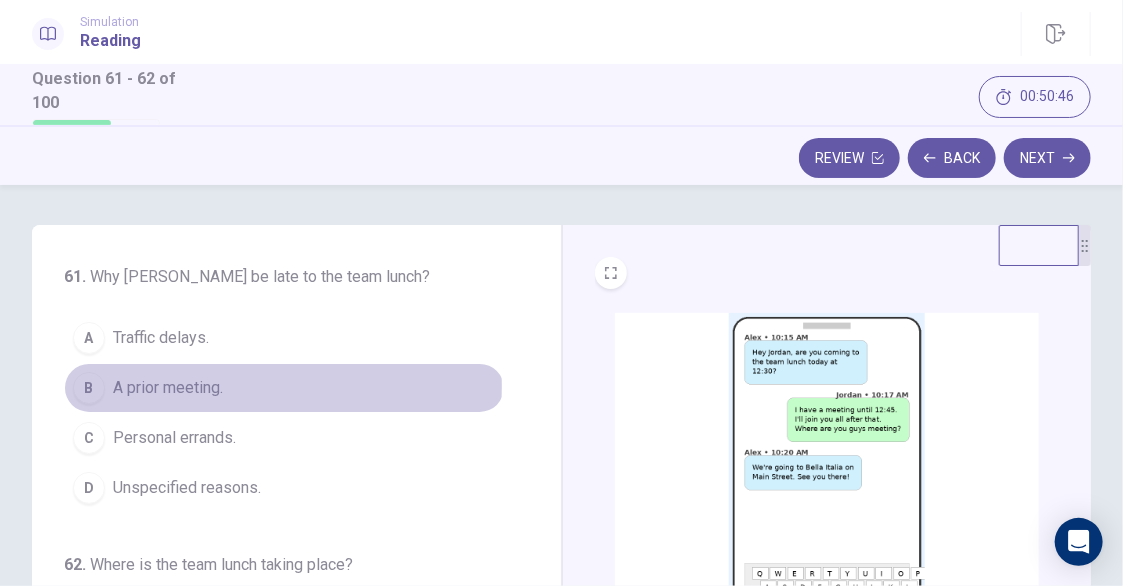 click on "A prior meeting." at bounding box center [168, 388] 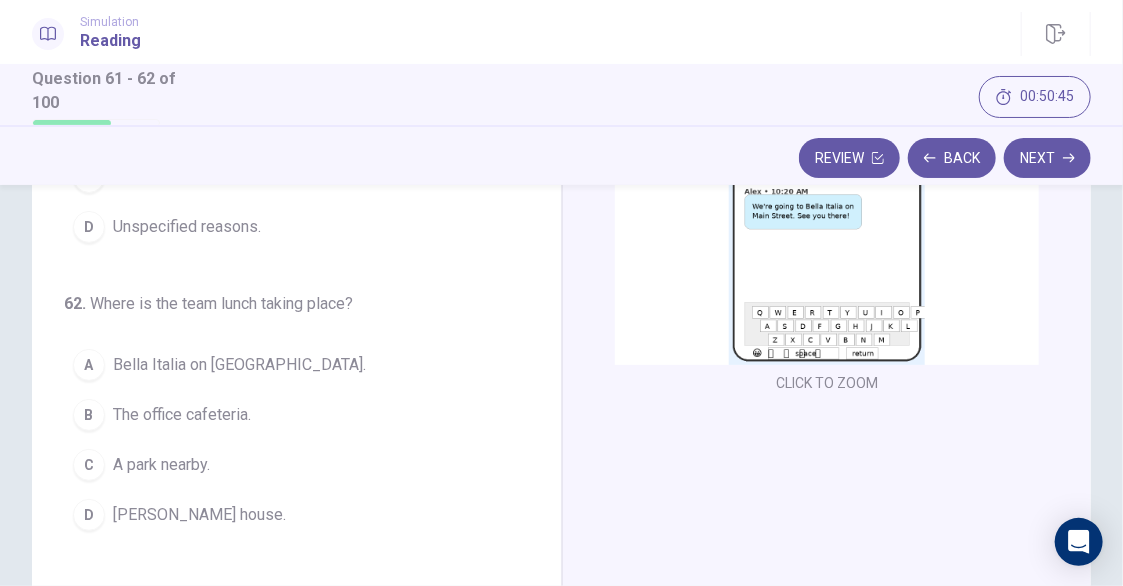 scroll, scrollTop: 300, scrollLeft: 0, axis: vertical 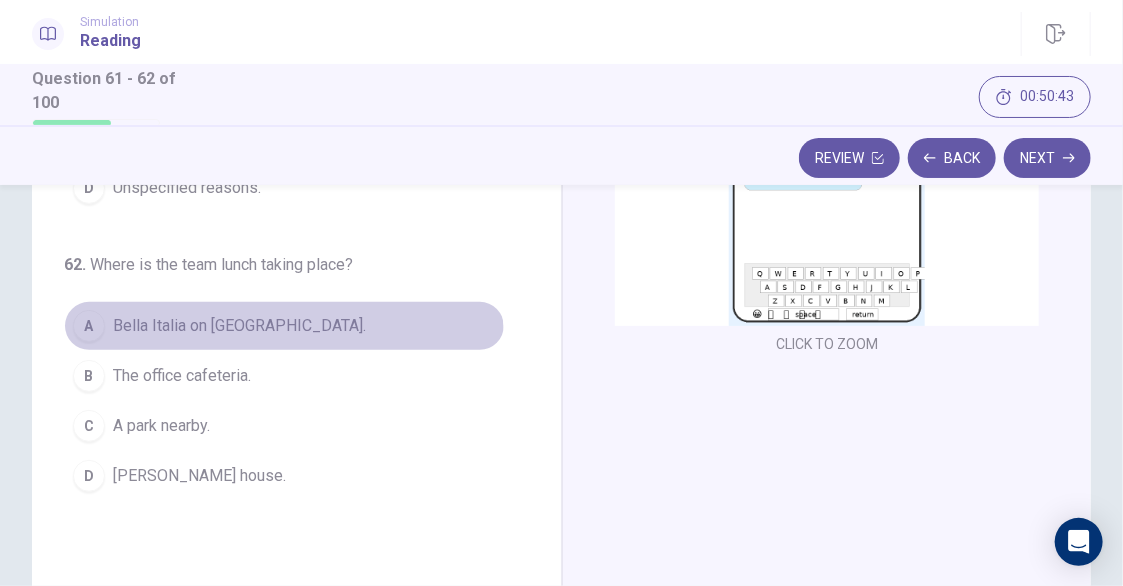 click on "A [GEOGRAPHIC_DATA] on [GEOGRAPHIC_DATA]." at bounding box center [284, 326] 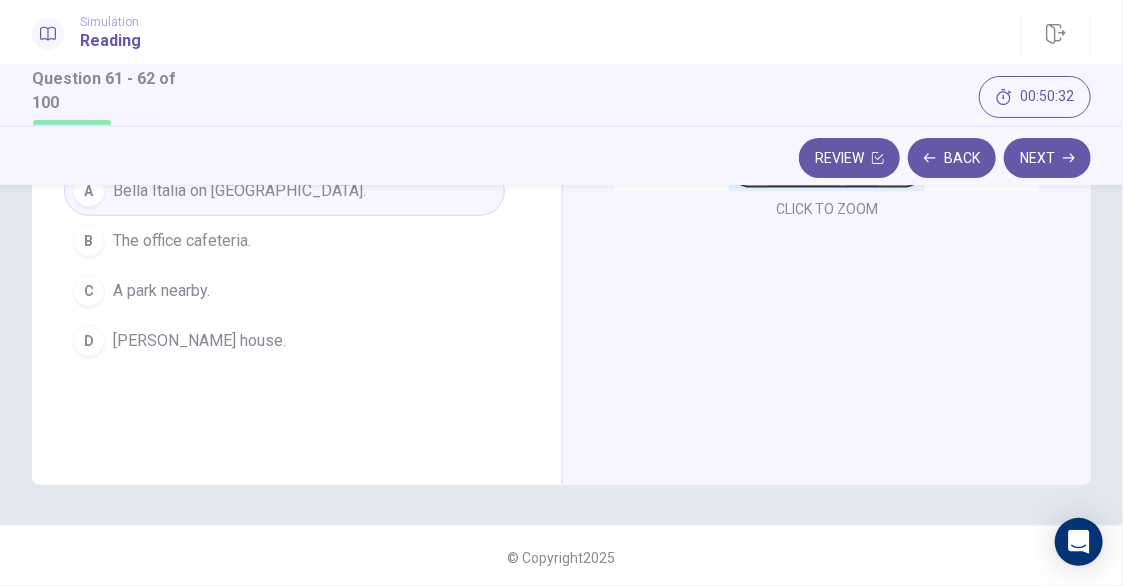 scroll, scrollTop: 437, scrollLeft: 0, axis: vertical 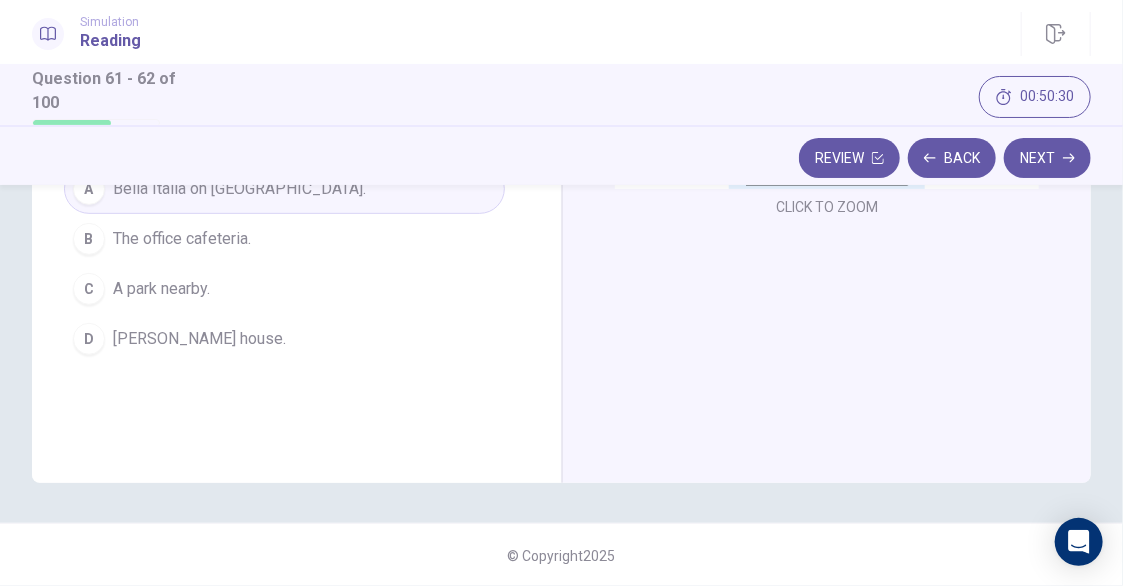 click on "Next" at bounding box center [1047, 158] 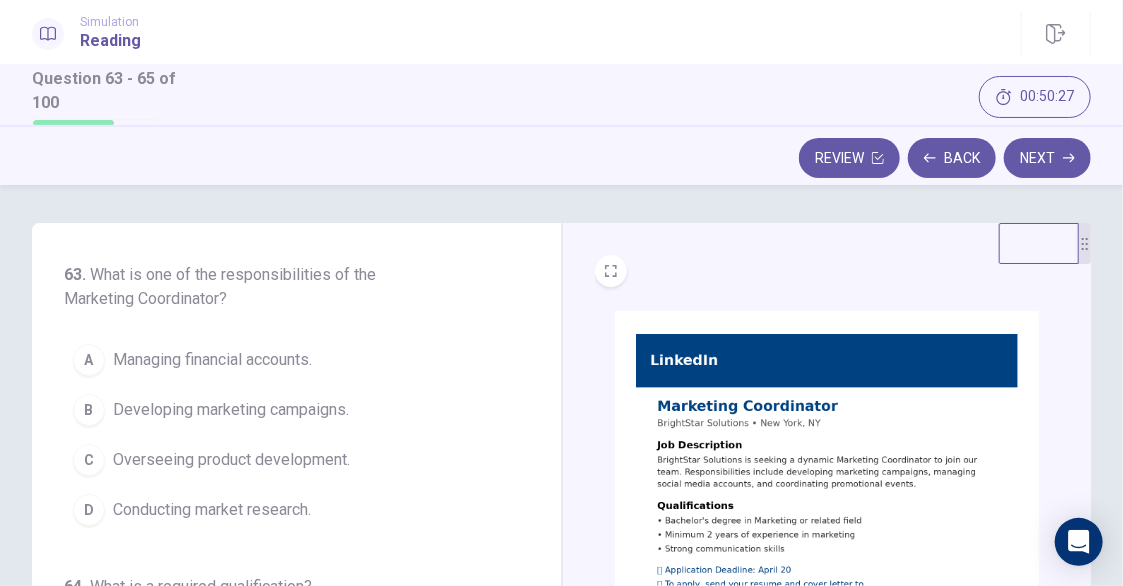 scroll, scrollTop: 0, scrollLeft: 0, axis: both 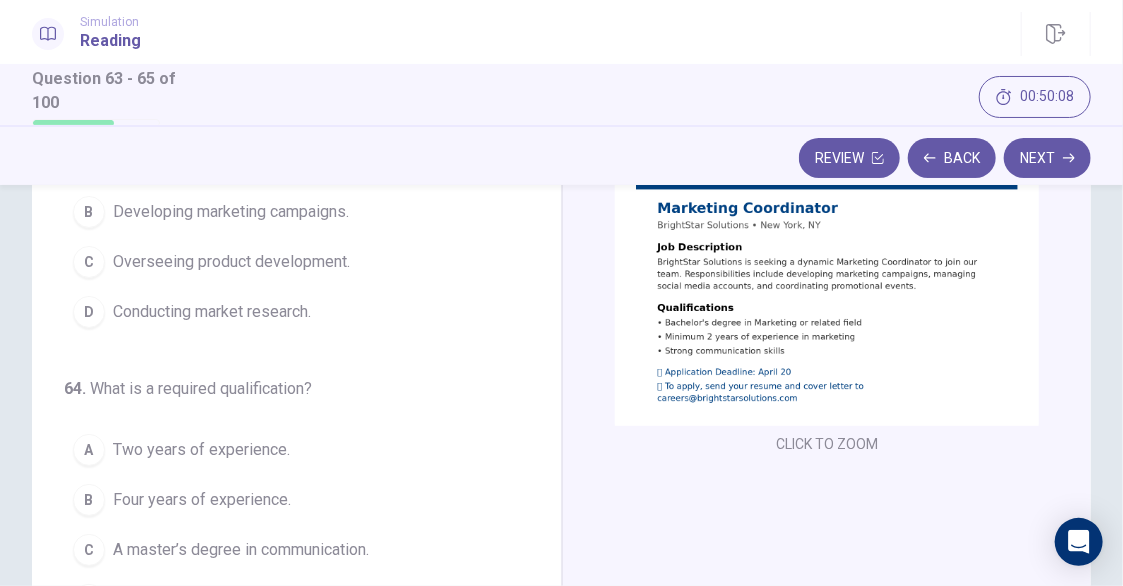 click at bounding box center [827, 269] 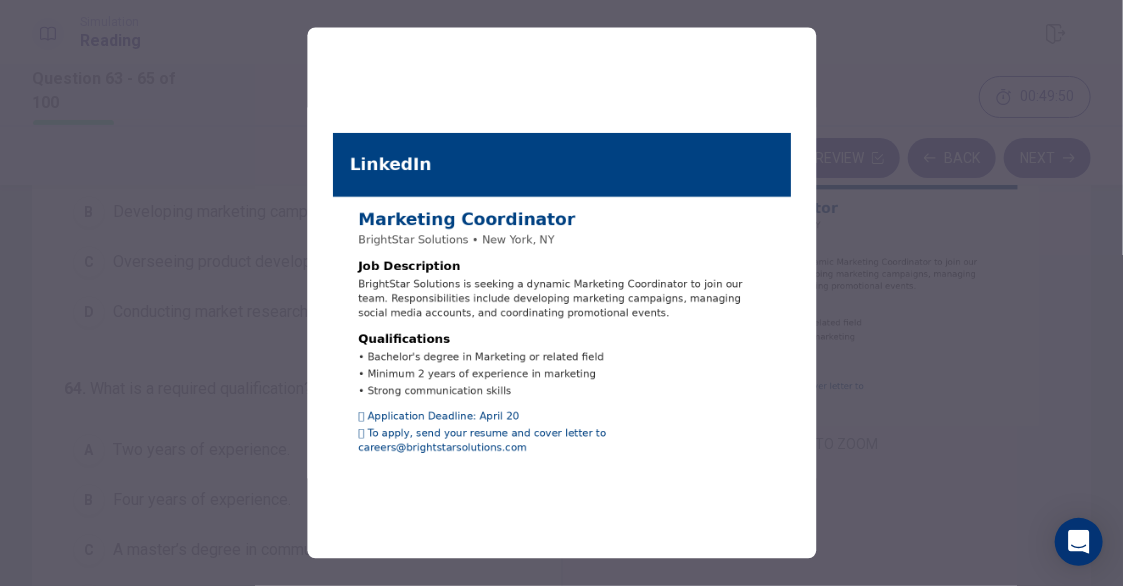 click at bounding box center (561, 293) 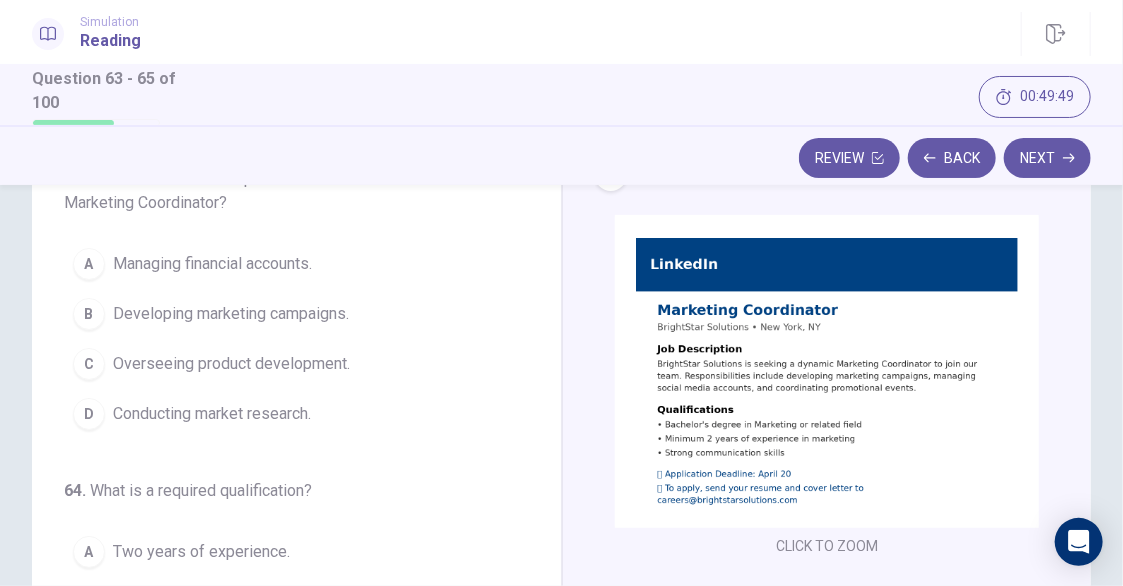 scroll, scrollTop: 0, scrollLeft: 0, axis: both 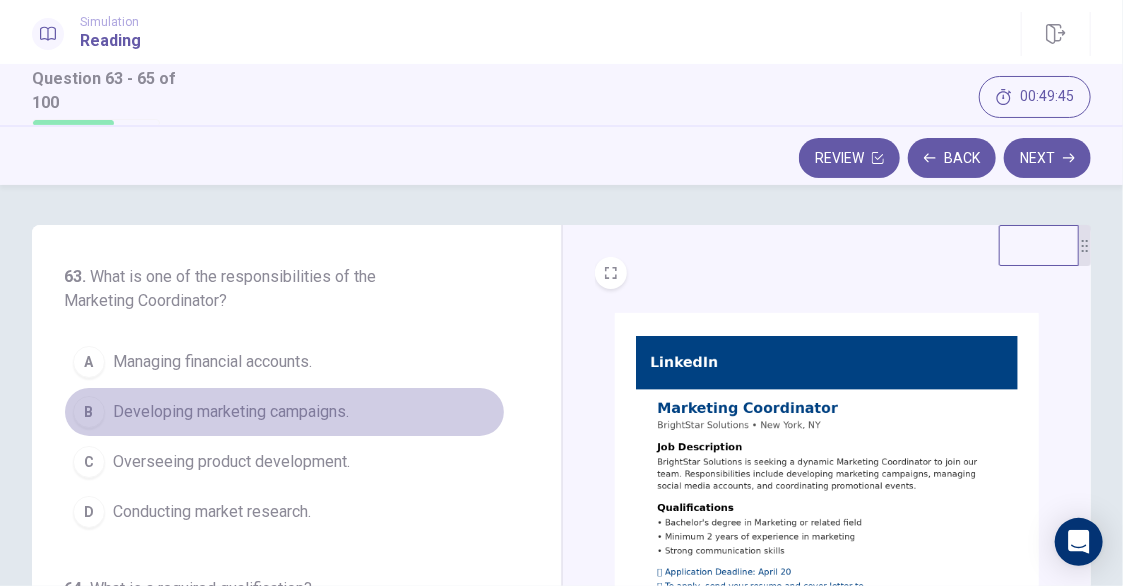 click on "Developing marketing campaigns." at bounding box center [231, 412] 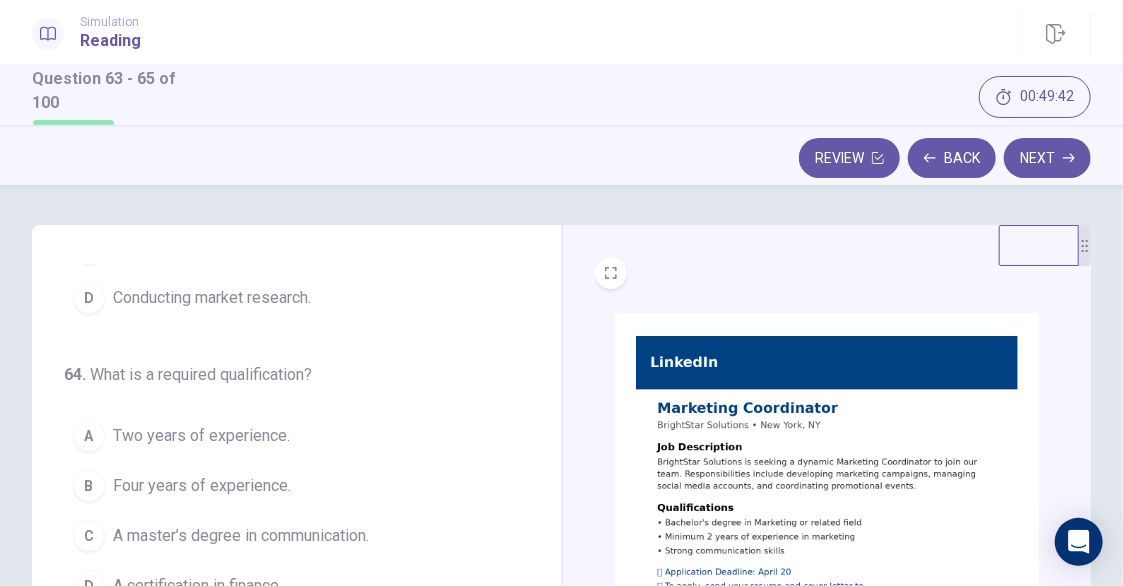 scroll, scrollTop: 222, scrollLeft: 0, axis: vertical 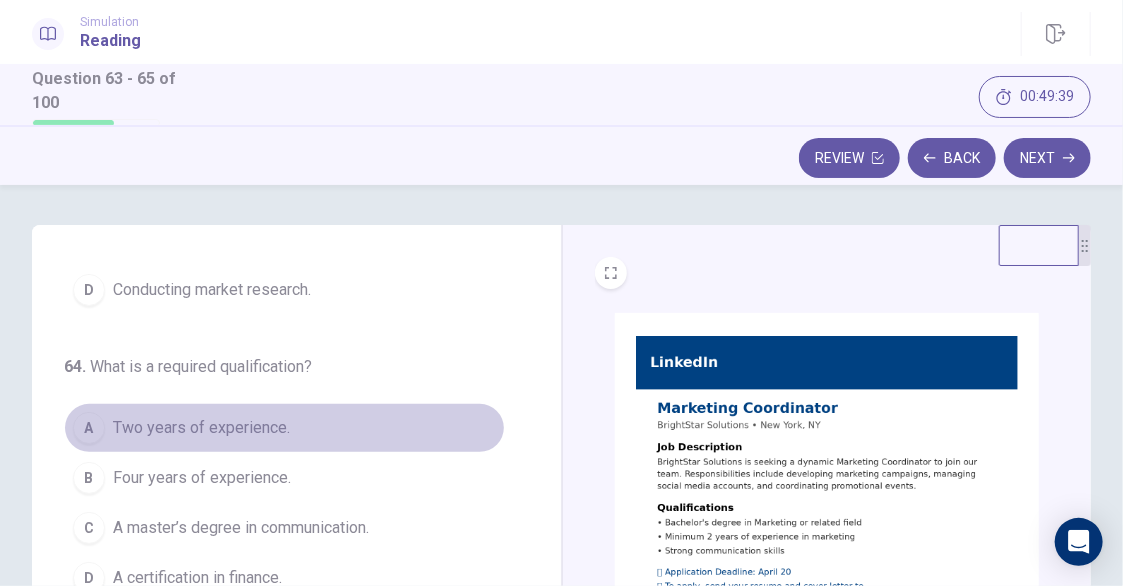 click on "A Two years of experience." at bounding box center [284, 428] 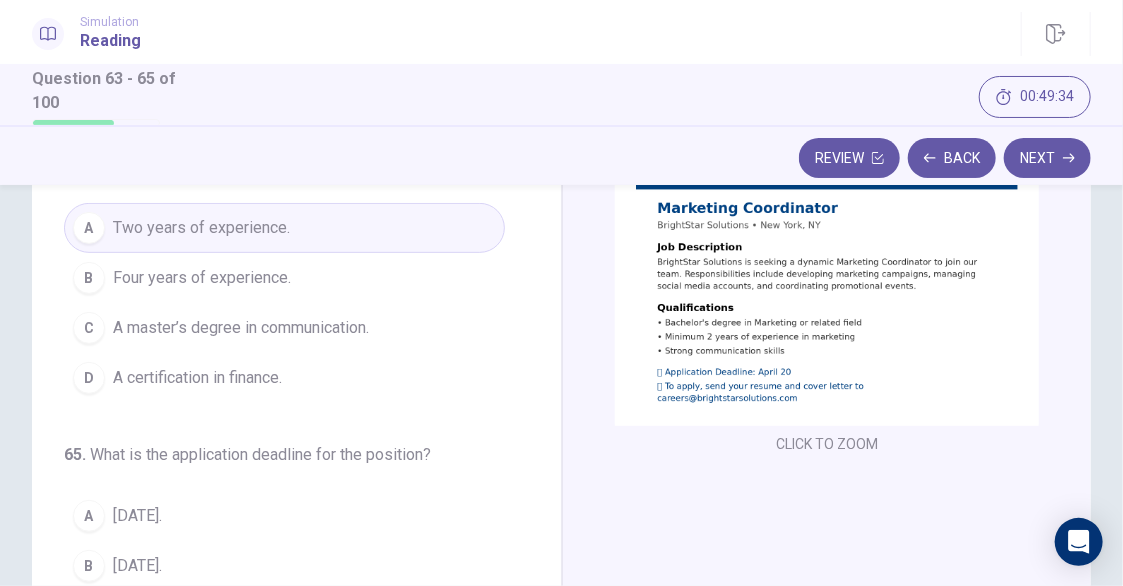scroll, scrollTop: 300, scrollLeft: 0, axis: vertical 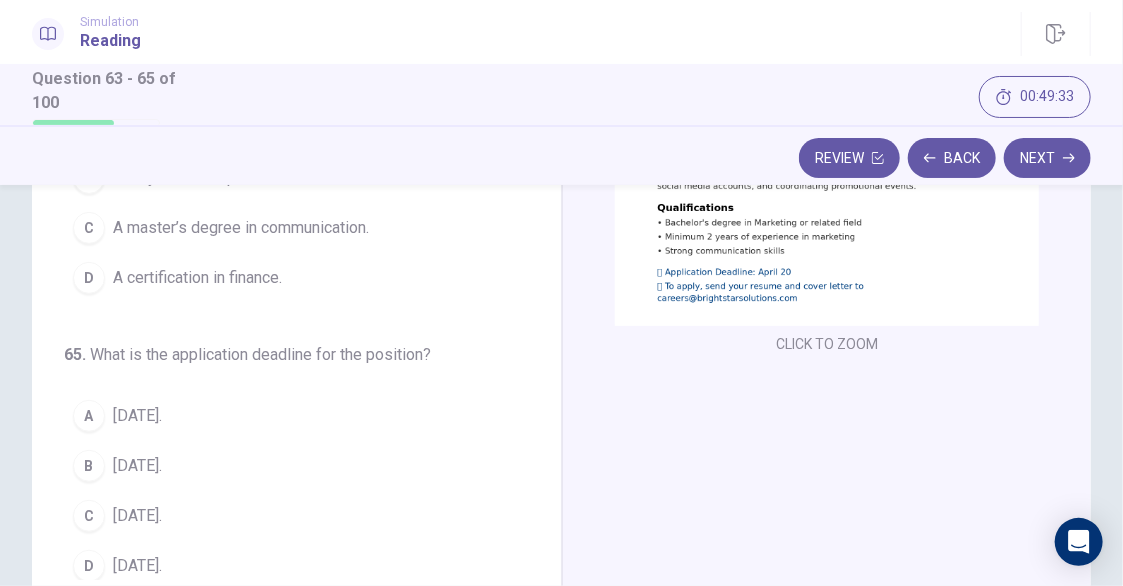 click on "C [DATE]." at bounding box center [284, 516] 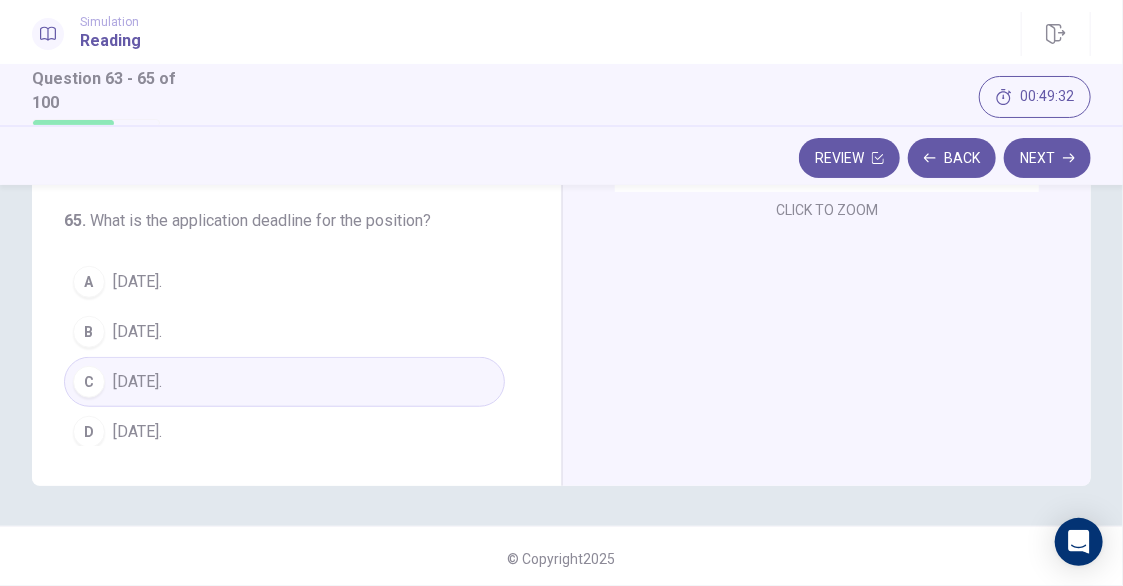 scroll, scrollTop: 437, scrollLeft: 0, axis: vertical 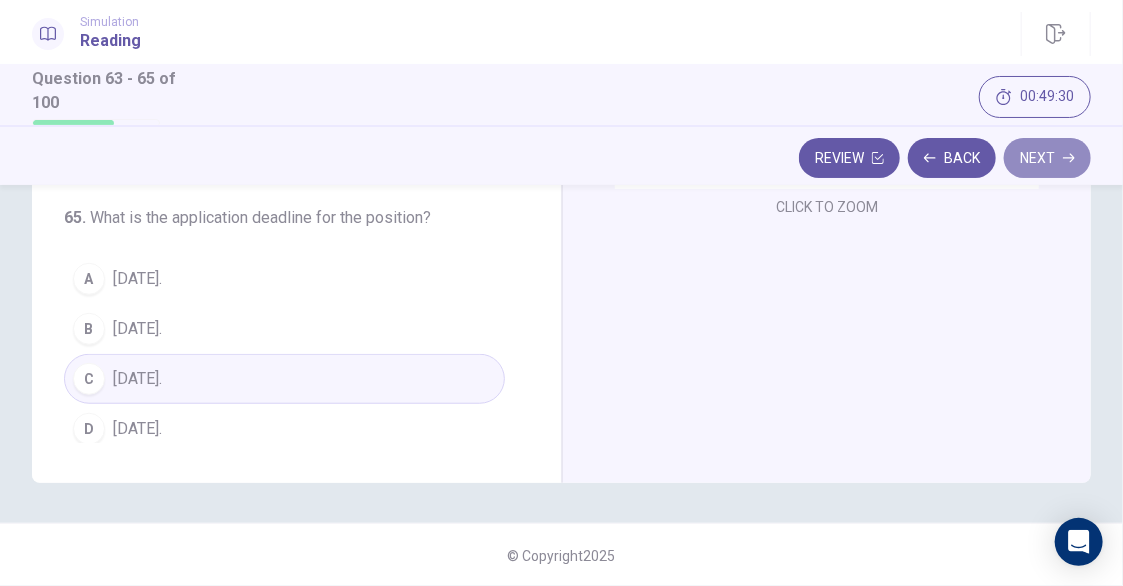 click on "Next" at bounding box center (1047, 158) 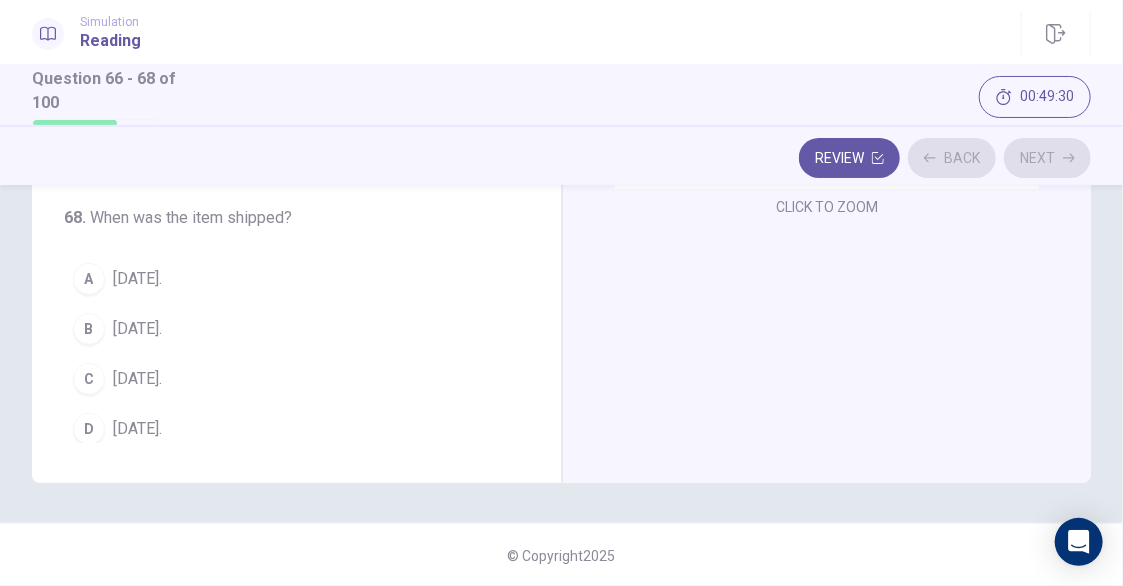 scroll, scrollTop: 198, scrollLeft: 0, axis: vertical 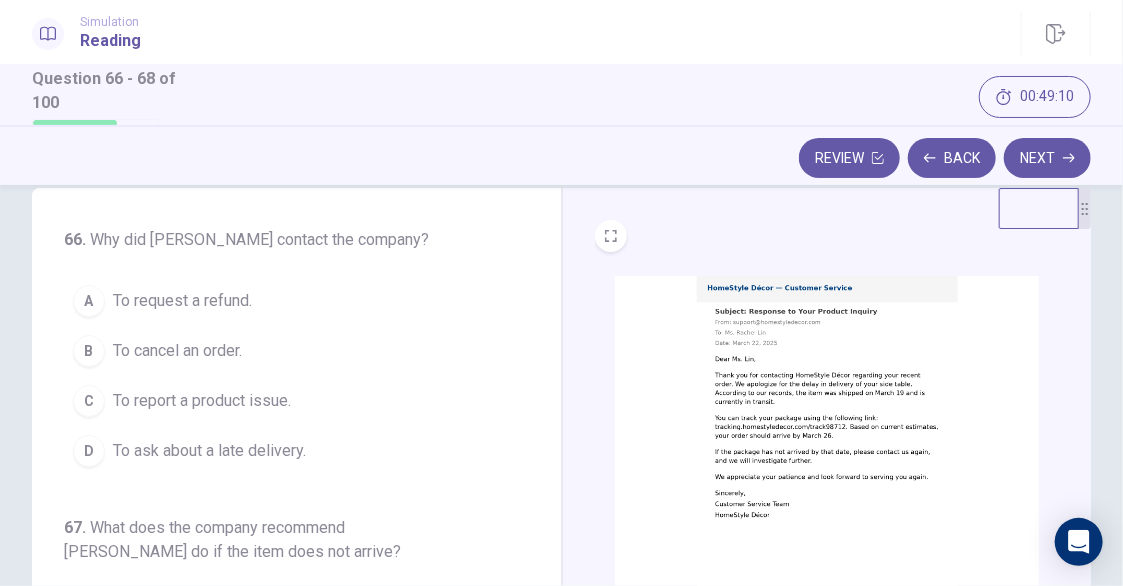 click at bounding box center [827, 432] 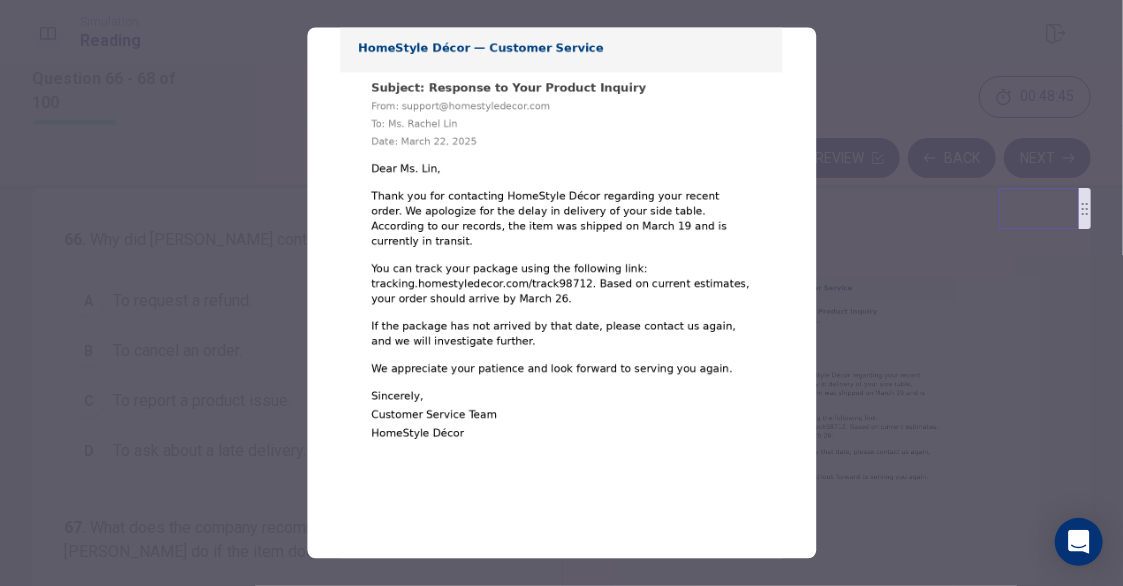 click at bounding box center [561, 293] 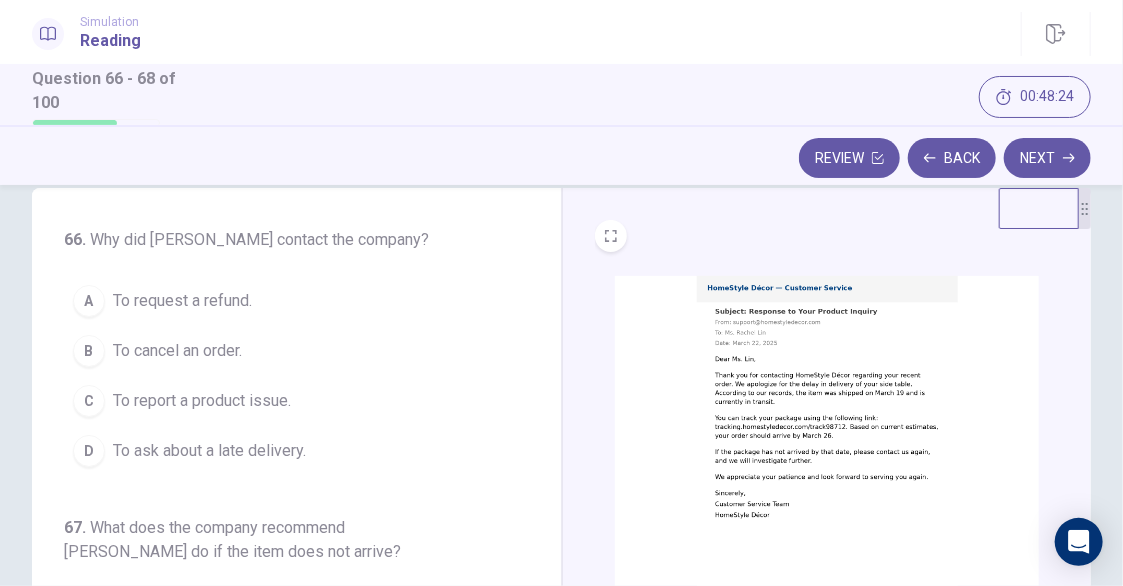click on "To ask about a late delivery." at bounding box center [209, 451] 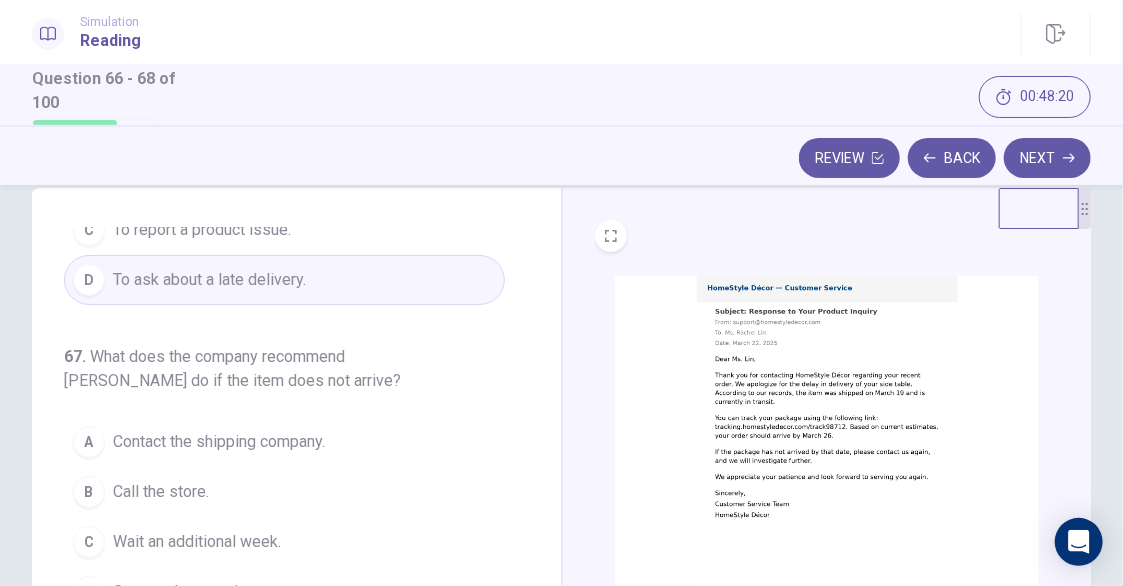 scroll, scrollTop: 200, scrollLeft: 0, axis: vertical 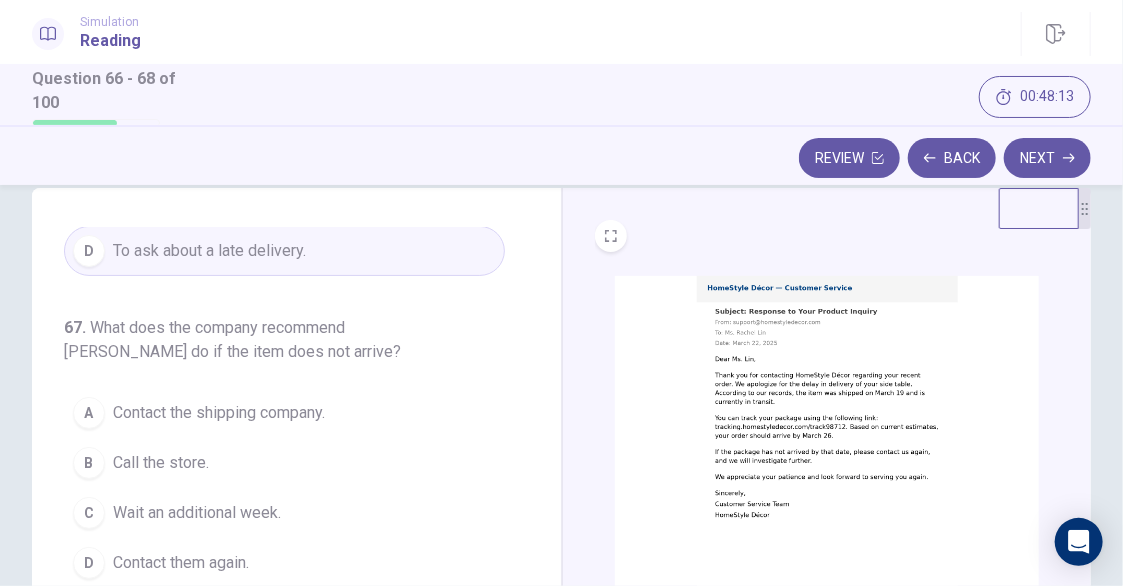 click on "Contact them again." at bounding box center [181, 563] 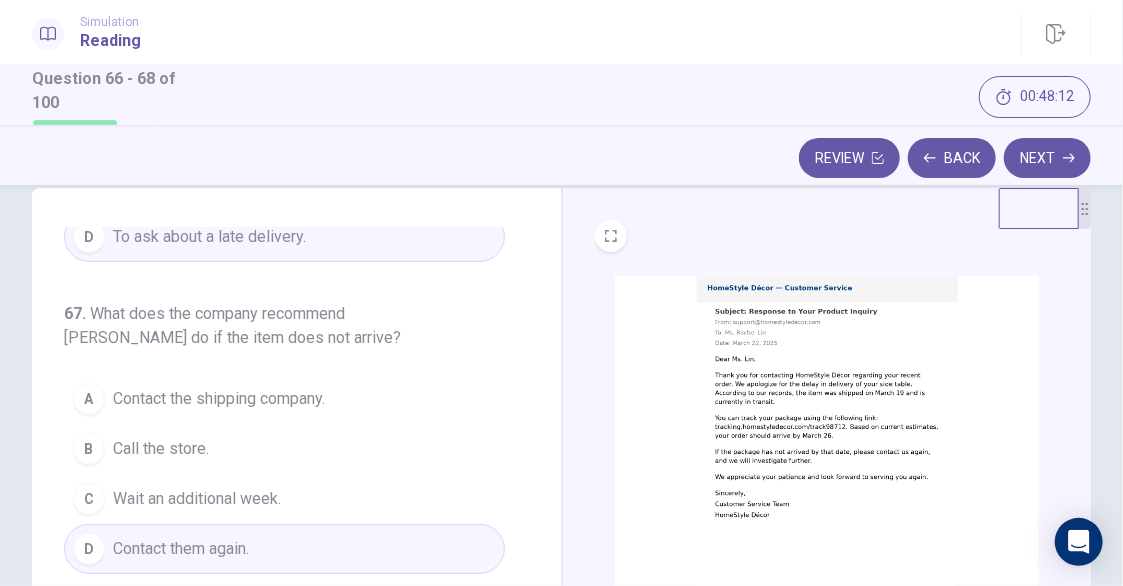 scroll, scrollTop: 222, scrollLeft: 0, axis: vertical 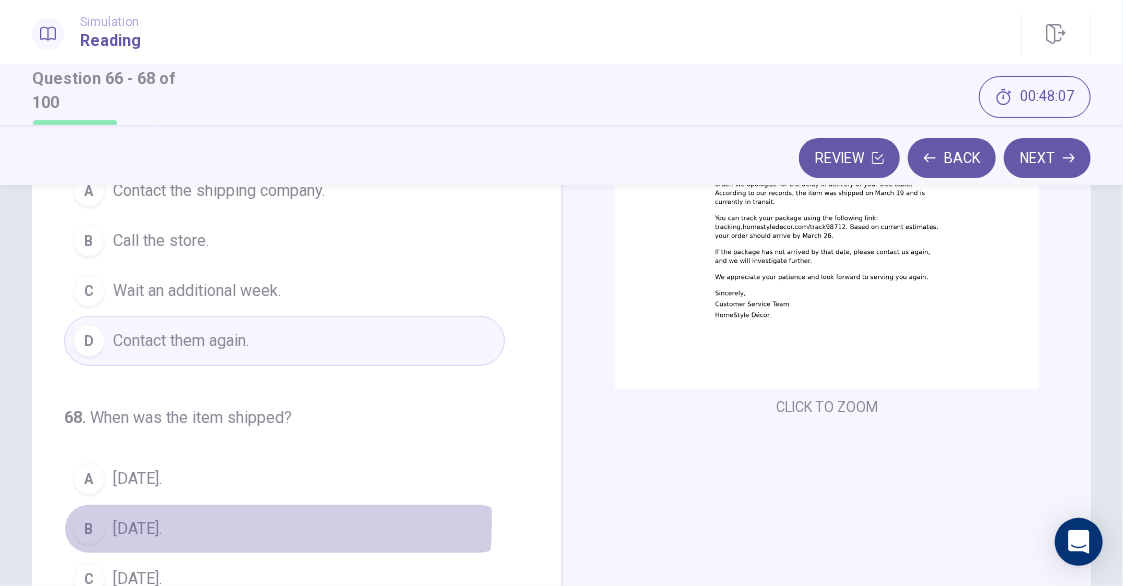 click on "[DATE]." at bounding box center (137, 529) 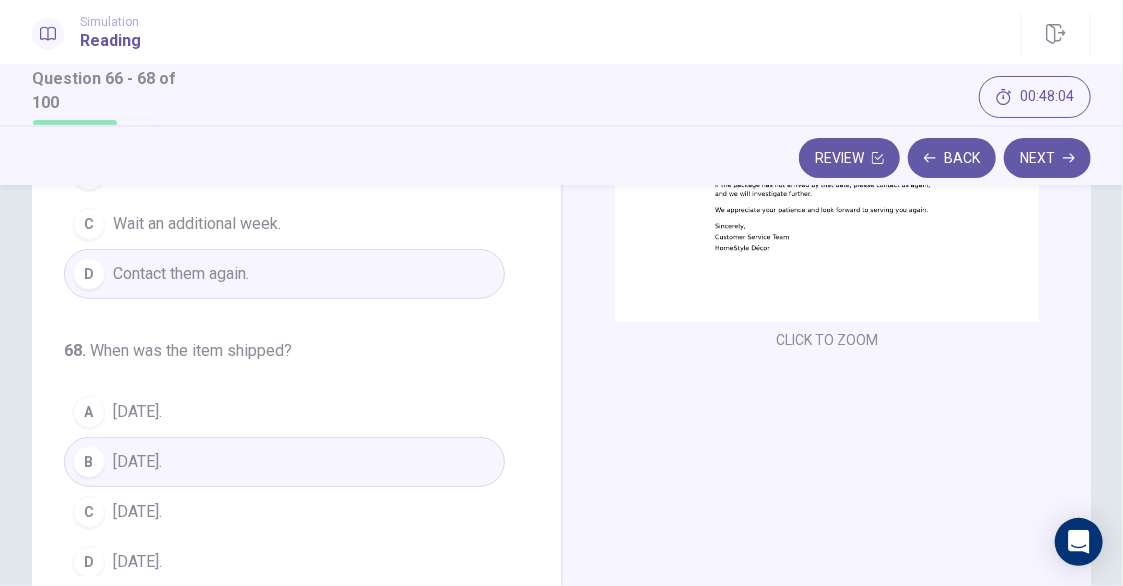scroll, scrollTop: 437, scrollLeft: 0, axis: vertical 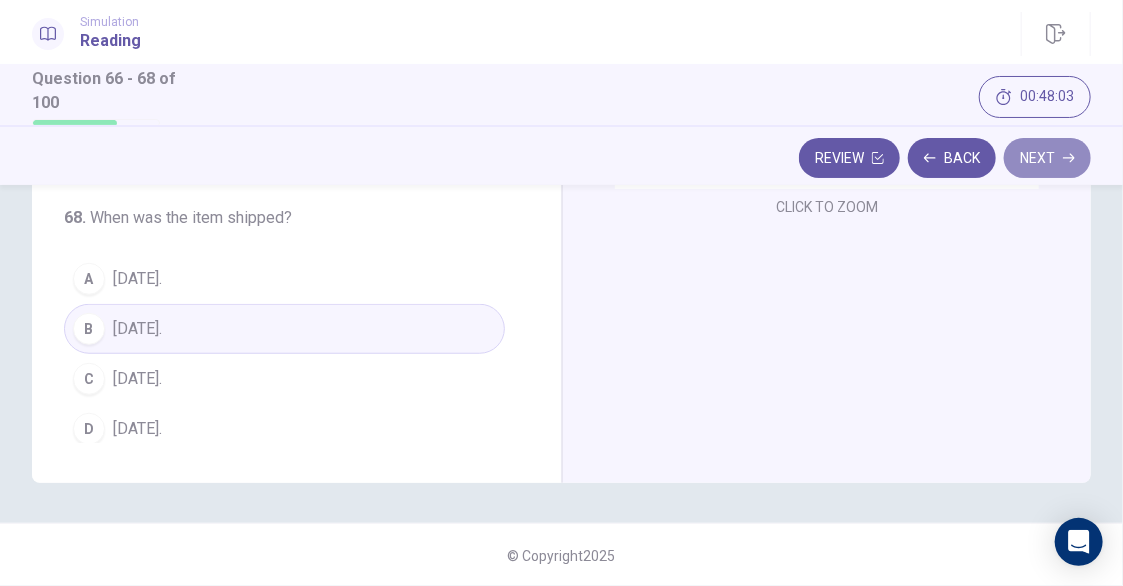 click on "Next" at bounding box center [1047, 158] 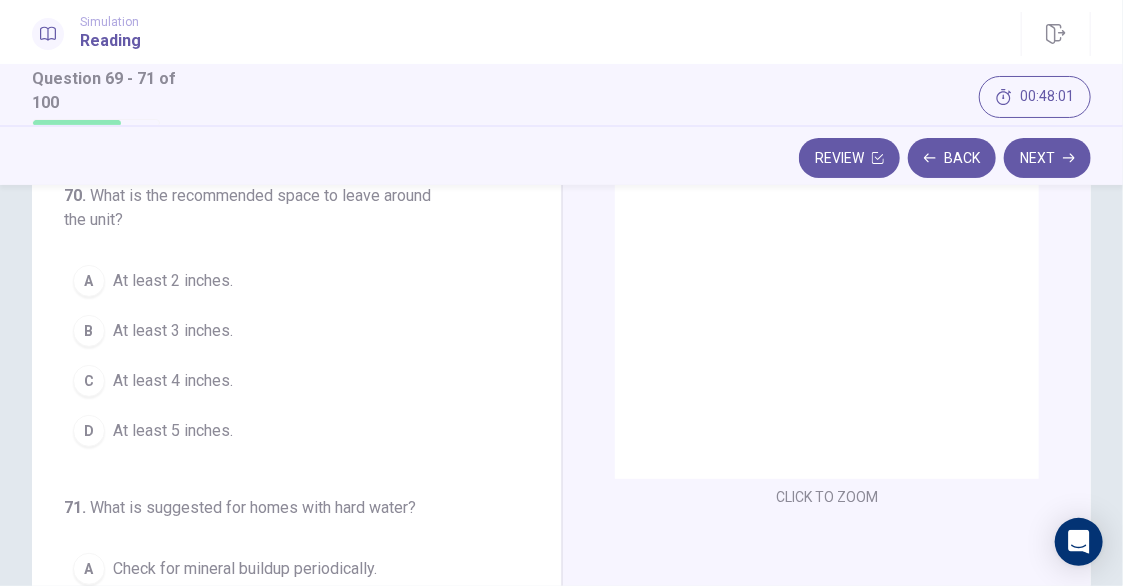 scroll, scrollTop: 37, scrollLeft: 0, axis: vertical 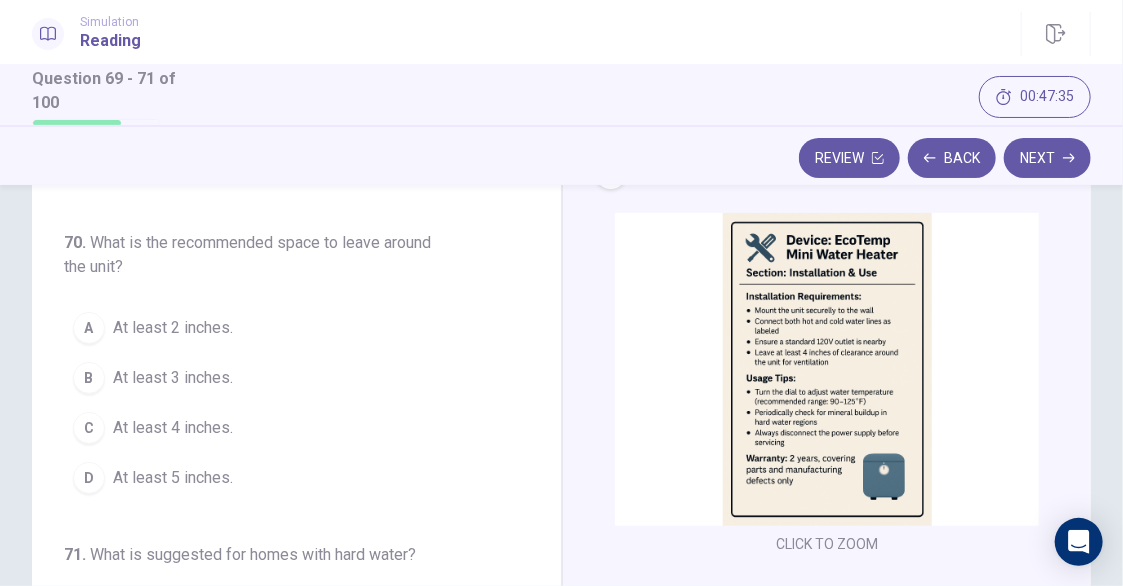 click at bounding box center [827, 369] 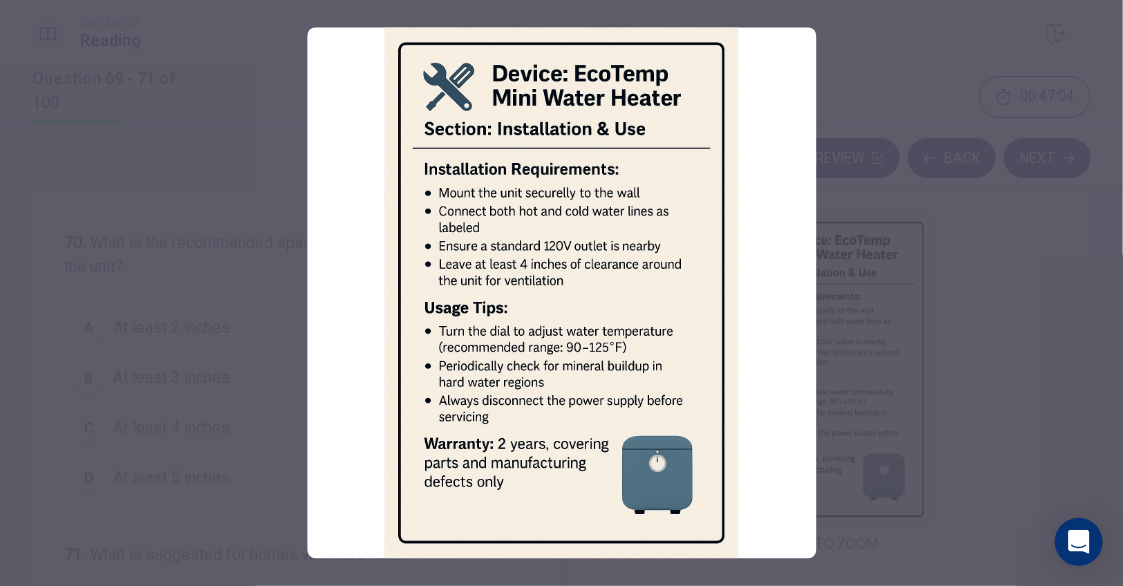 click at bounding box center (561, 293) 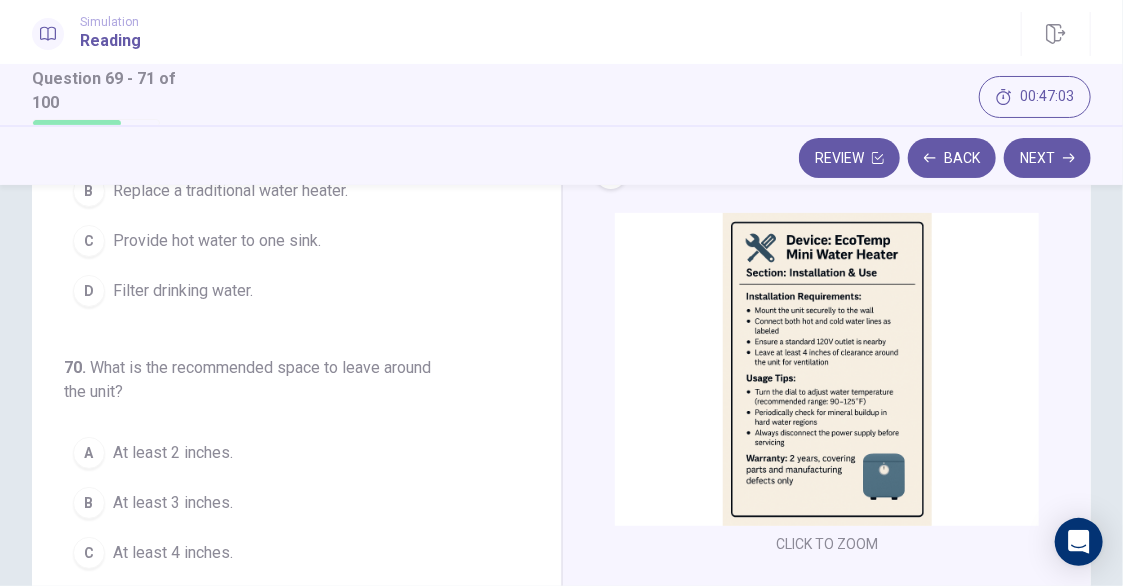 scroll, scrollTop: 0, scrollLeft: 0, axis: both 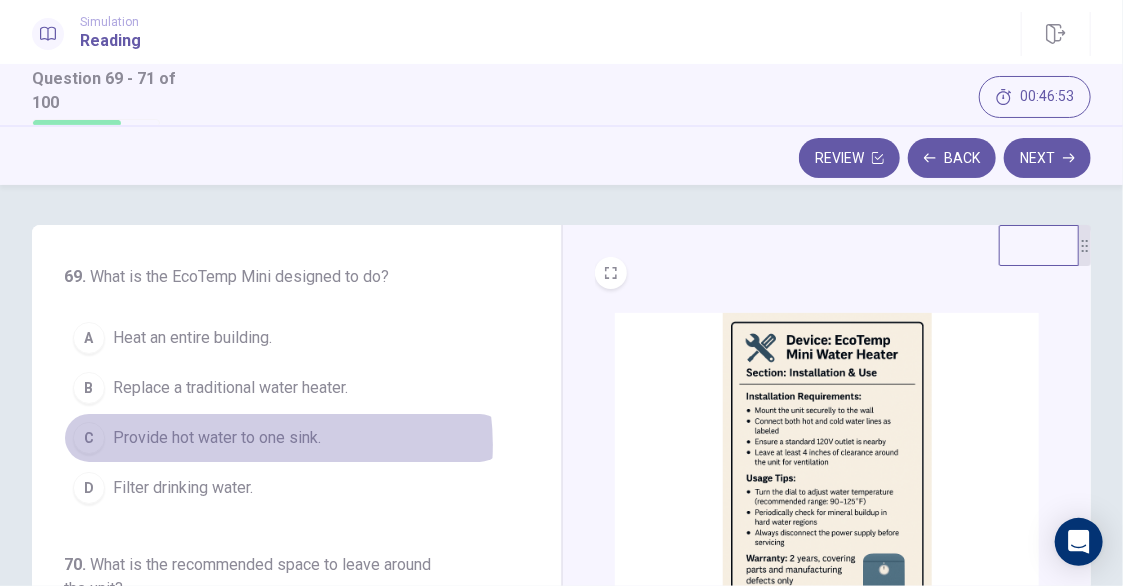 click on "Provide hot water to one sink." at bounding box center [217, 438] 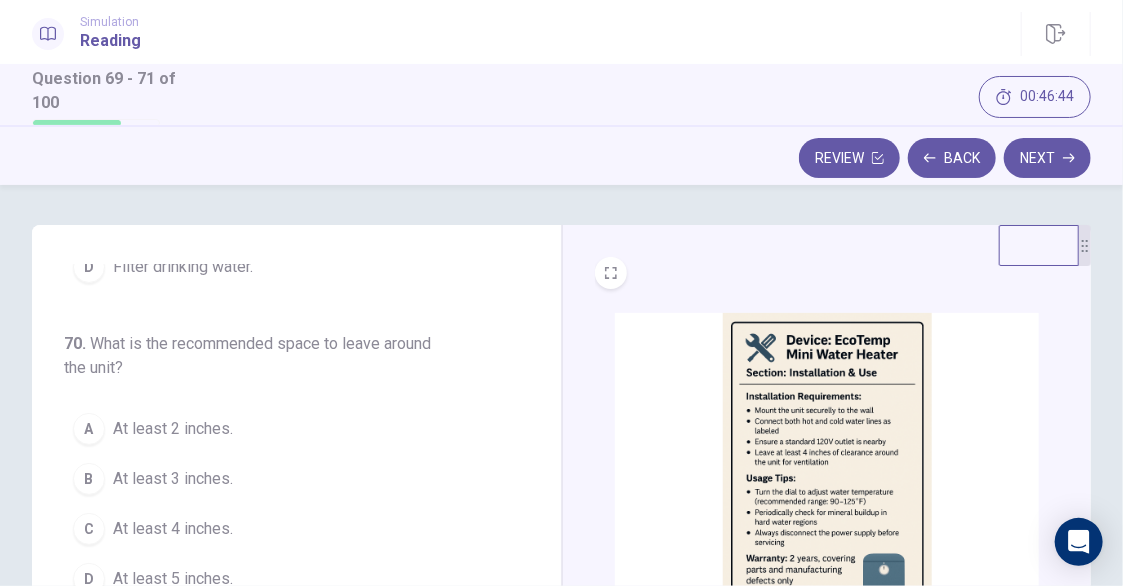 scroll, scrollTop: 222, scrollLeft: 0, axis: vertical 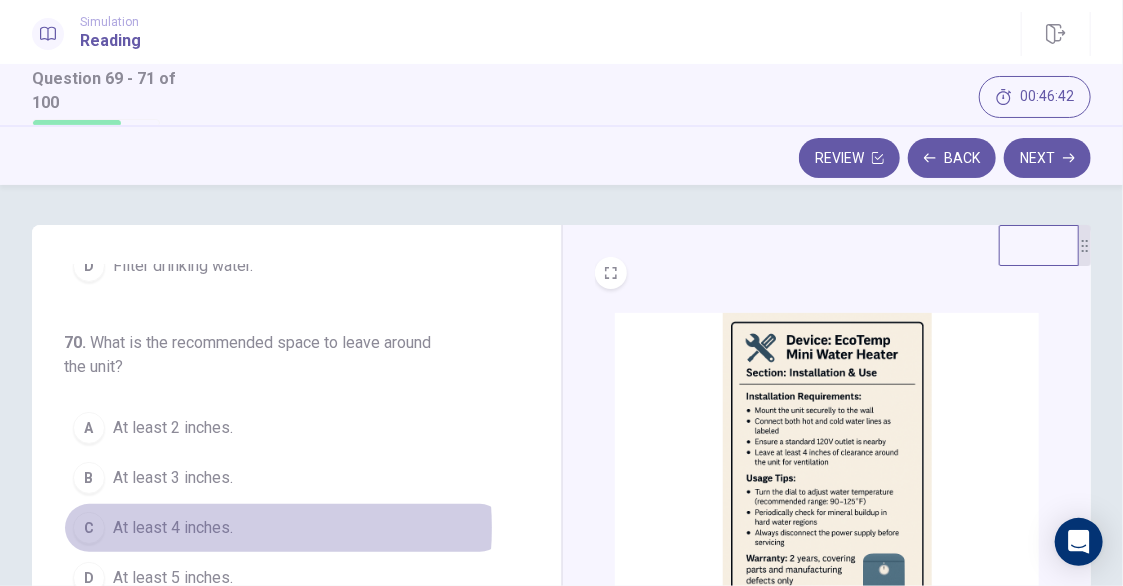 click on "At least 4 inches." at bounding box center [173, 528] 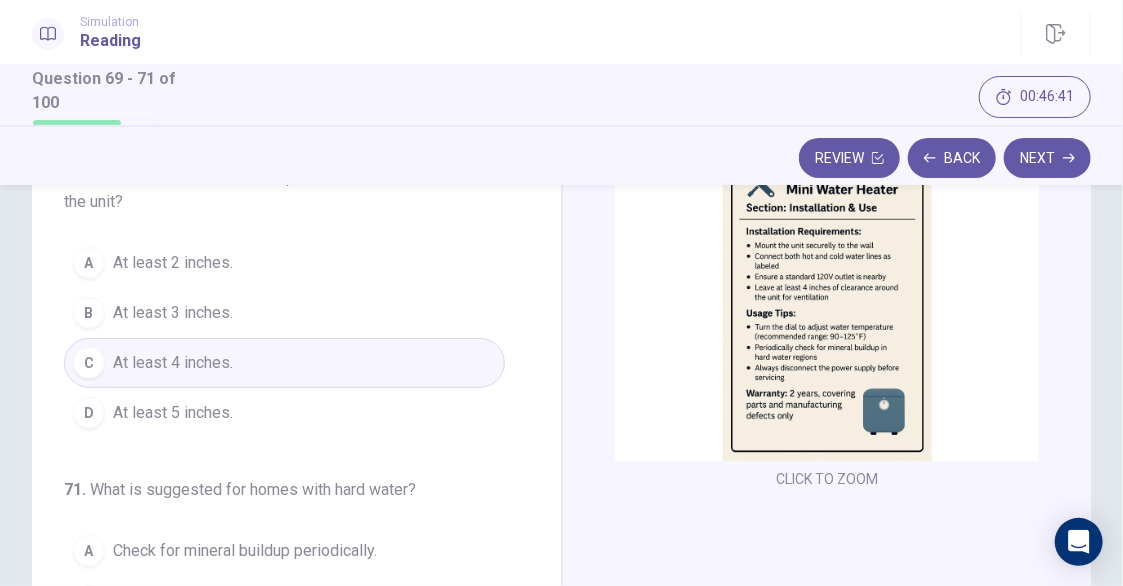 scroll, scrollTop: 200, scrollLeft: 0, axis: vertical 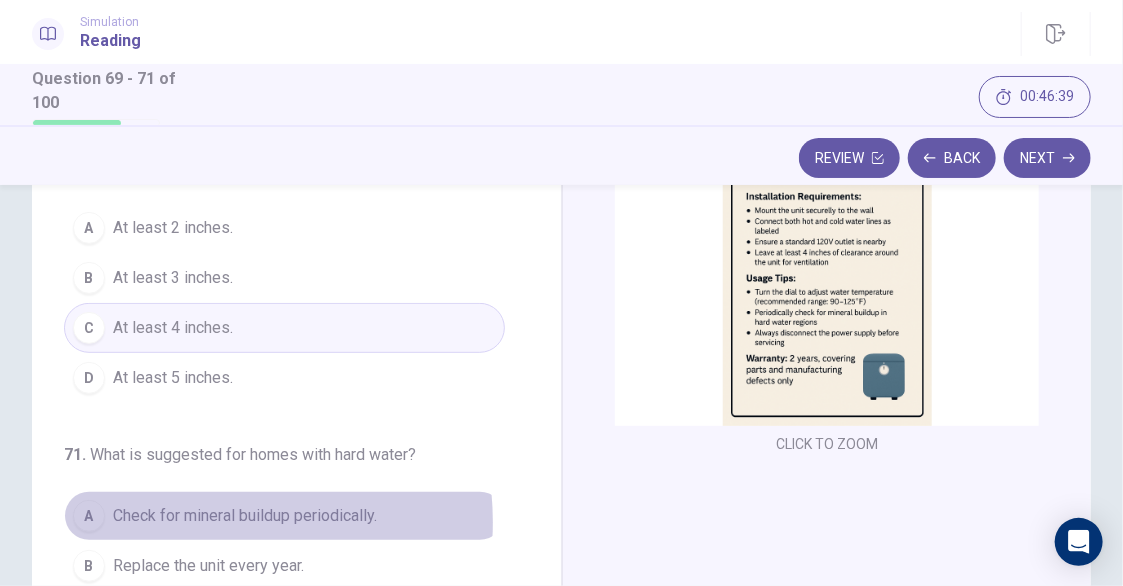 click on "Check for mineral buildup periodically." at bounding box center [245, 516] 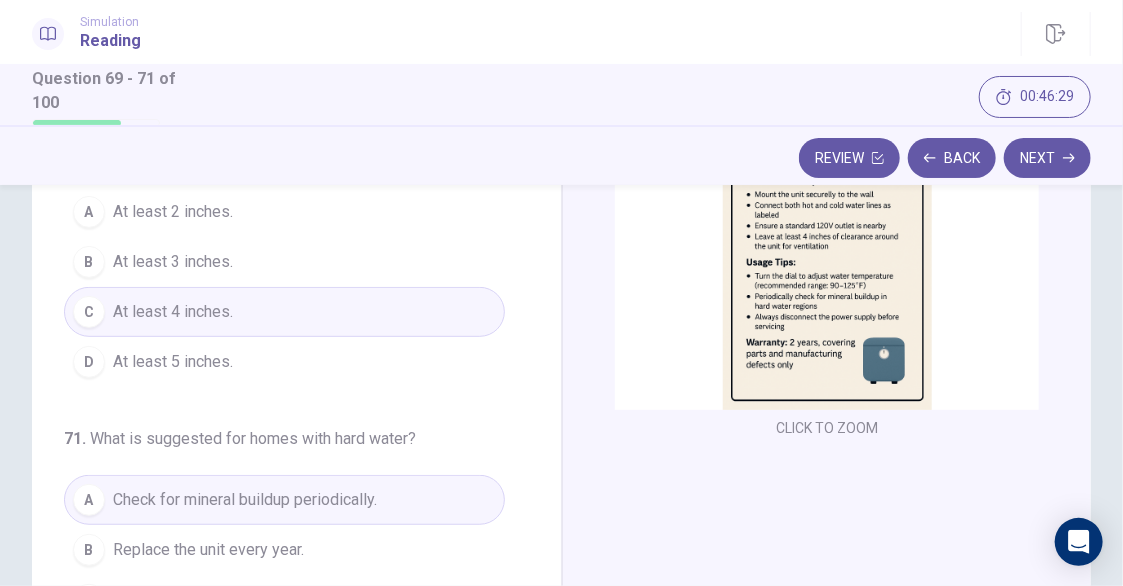 scroll, scrollTop: 100, scrollLeft: 0, axis: vertical 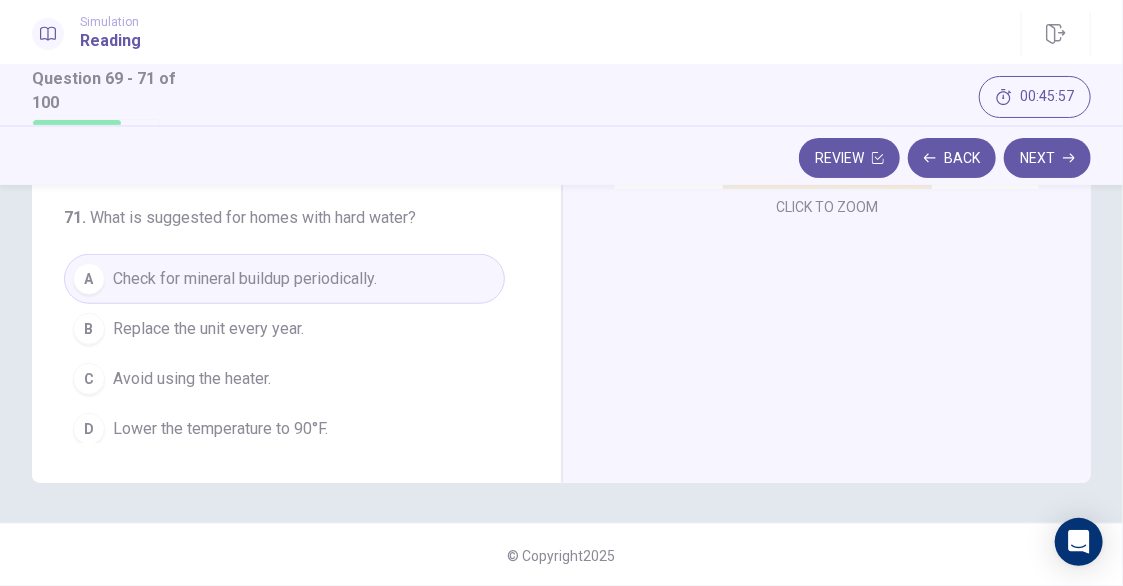click on "Next" at bounding box center (1047, 158) 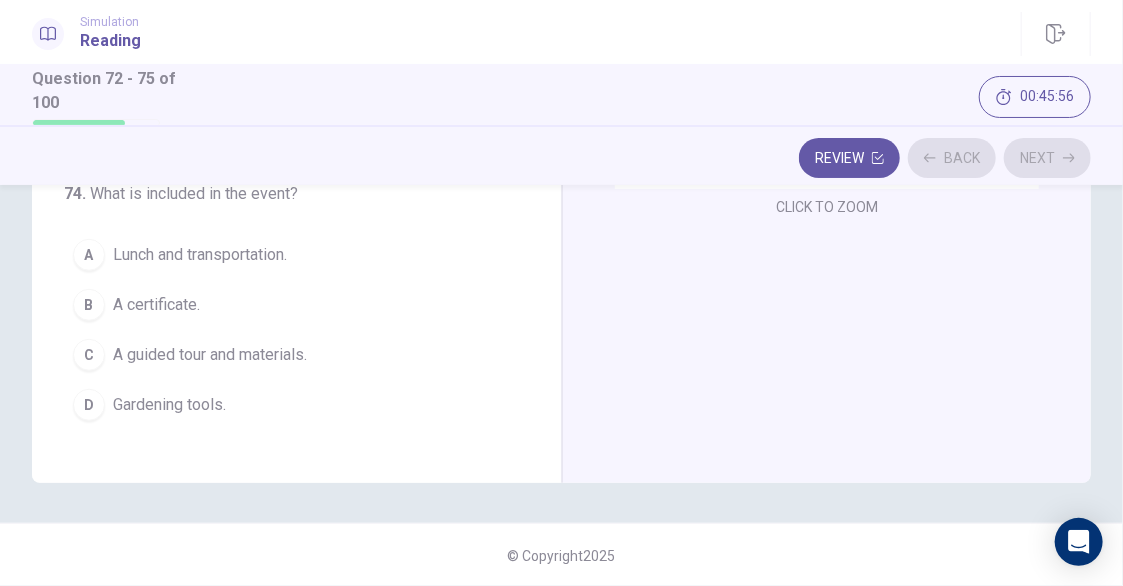 scroll, scrollTop: 413, scrollLeft: 0, axis: vertical 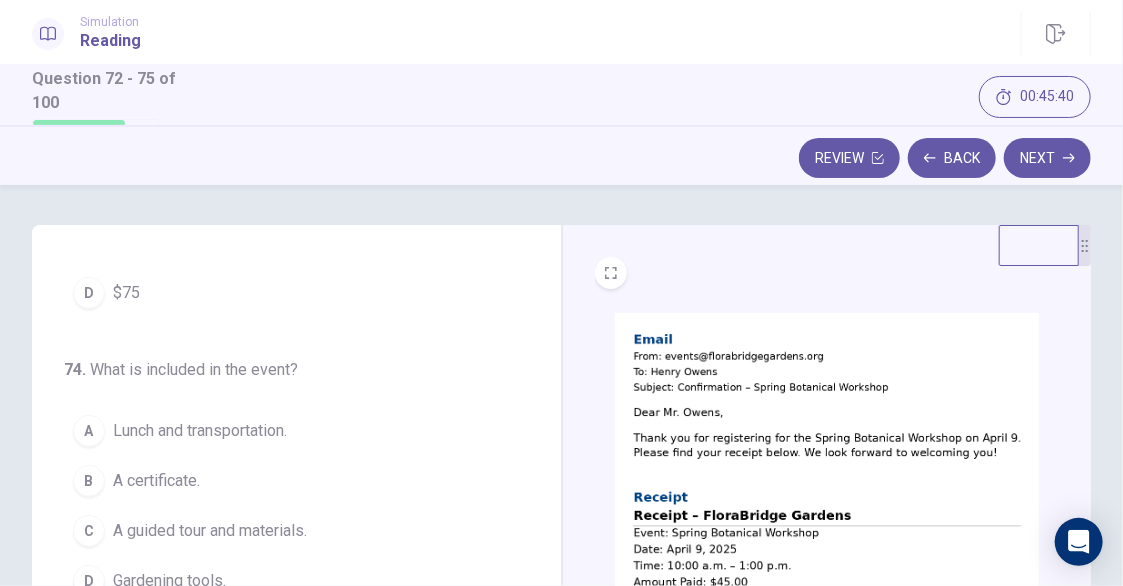 click at bounding box center (827, 469) 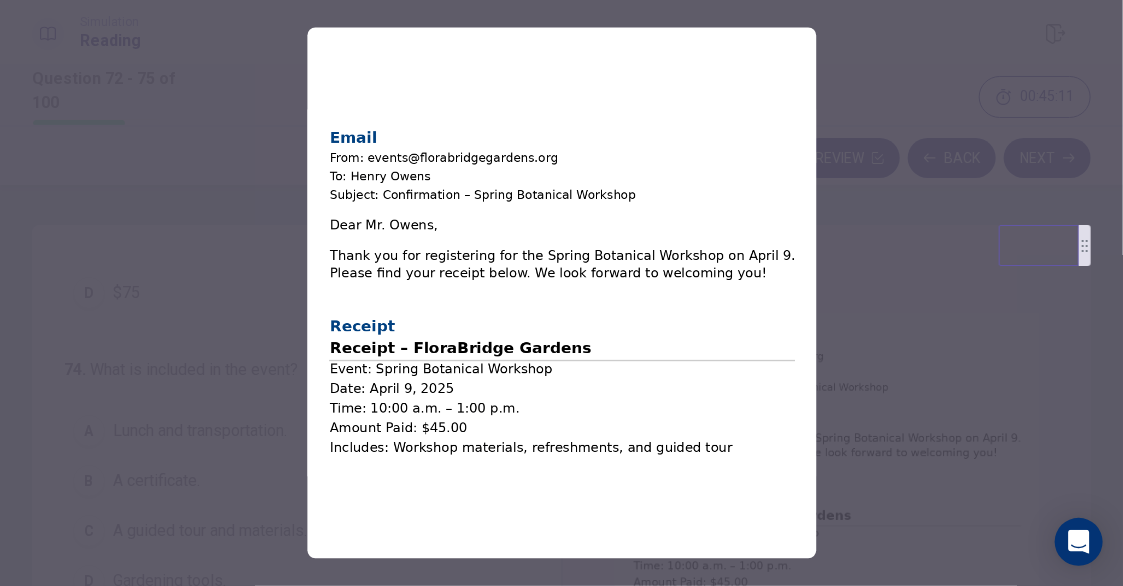 click at bounding box center [561, 293] 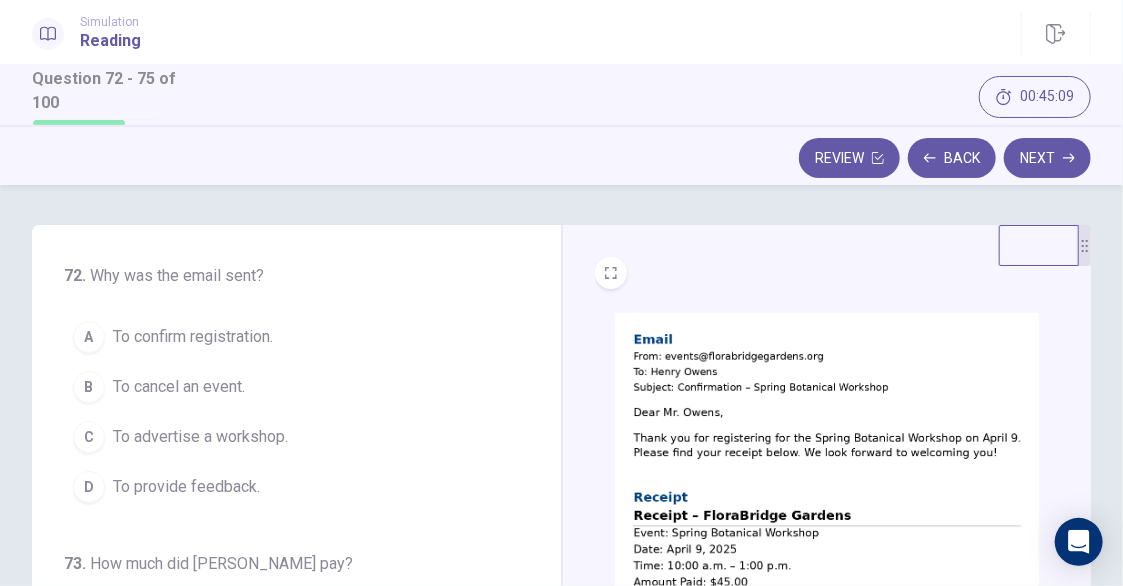 scroll, scrollTop: 0, scrollLeft: 0, axis: both 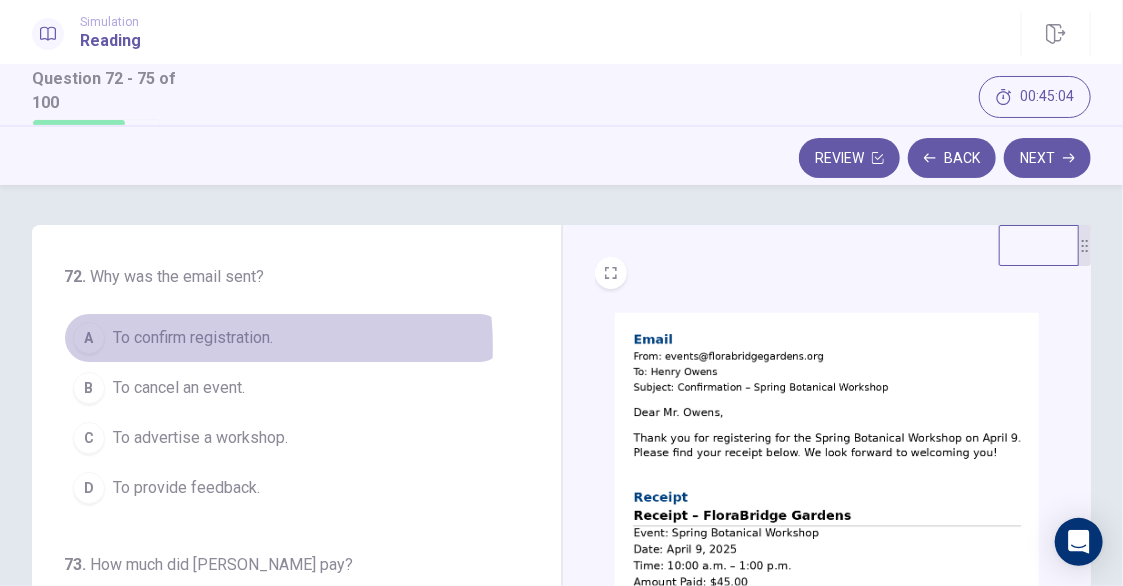 click on "To confirm registration." at bounding box center (193, 338) 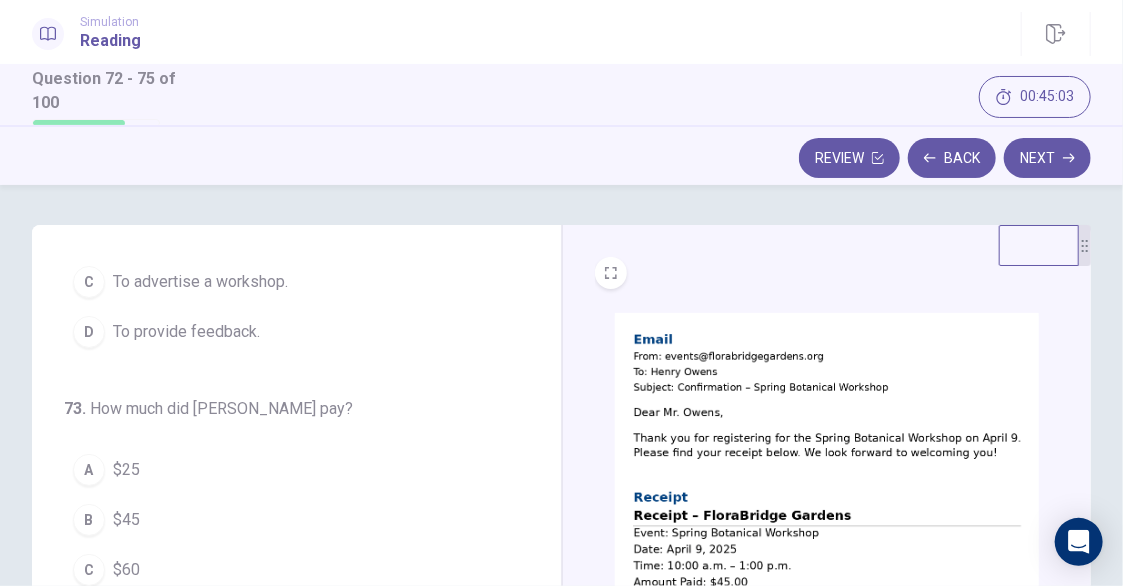 scroll, scrollTop: 200, scrollLeft: 0, axis: vertical 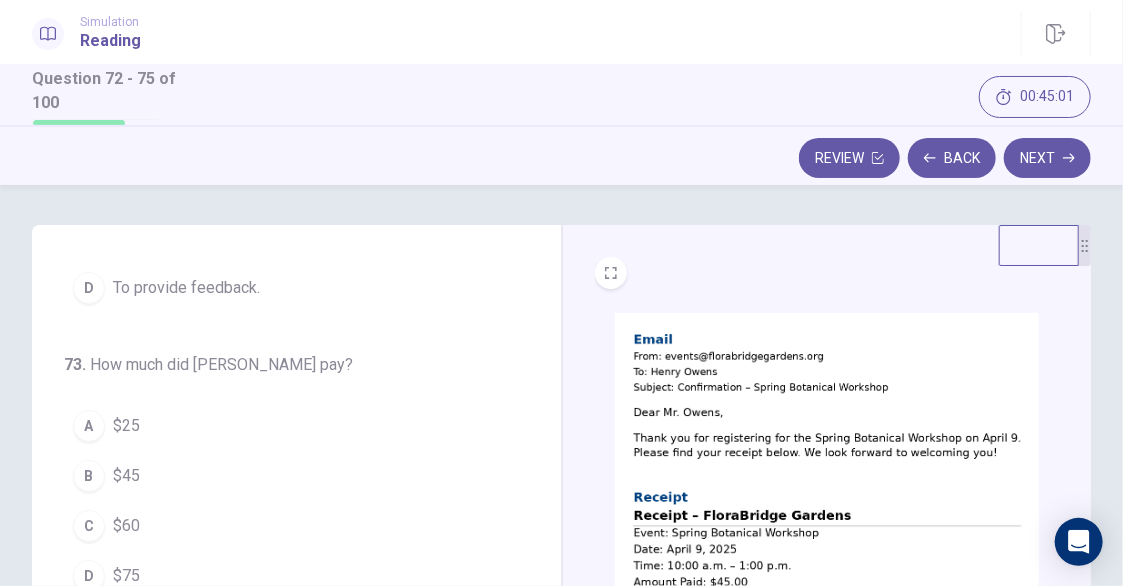 click on "$45" at bounding box center (126, 476) 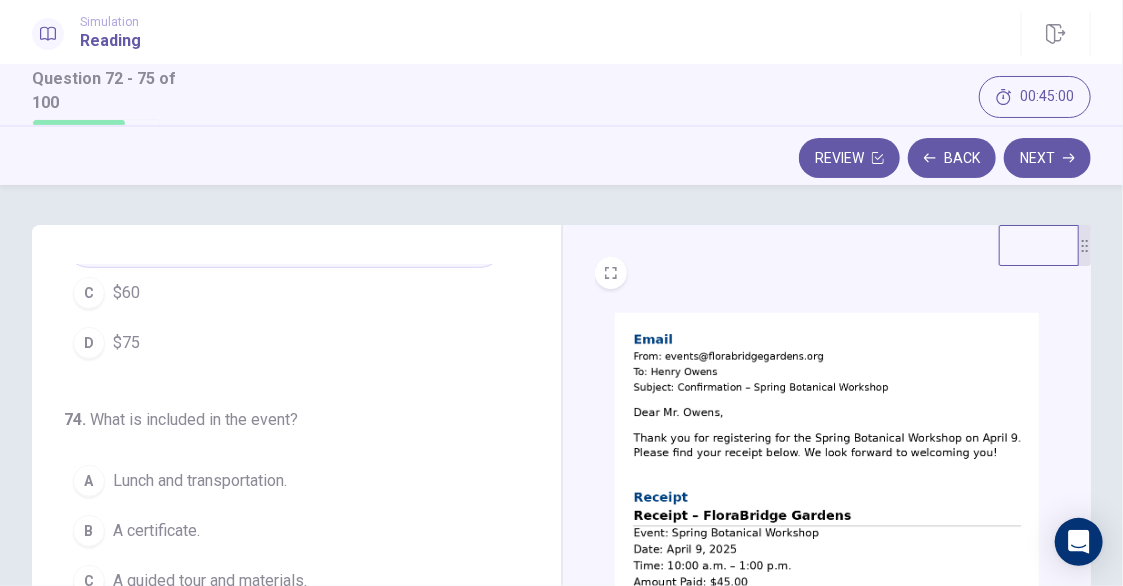scroll, scrollTop: 483, scrollLeft: 0, axis: vertical 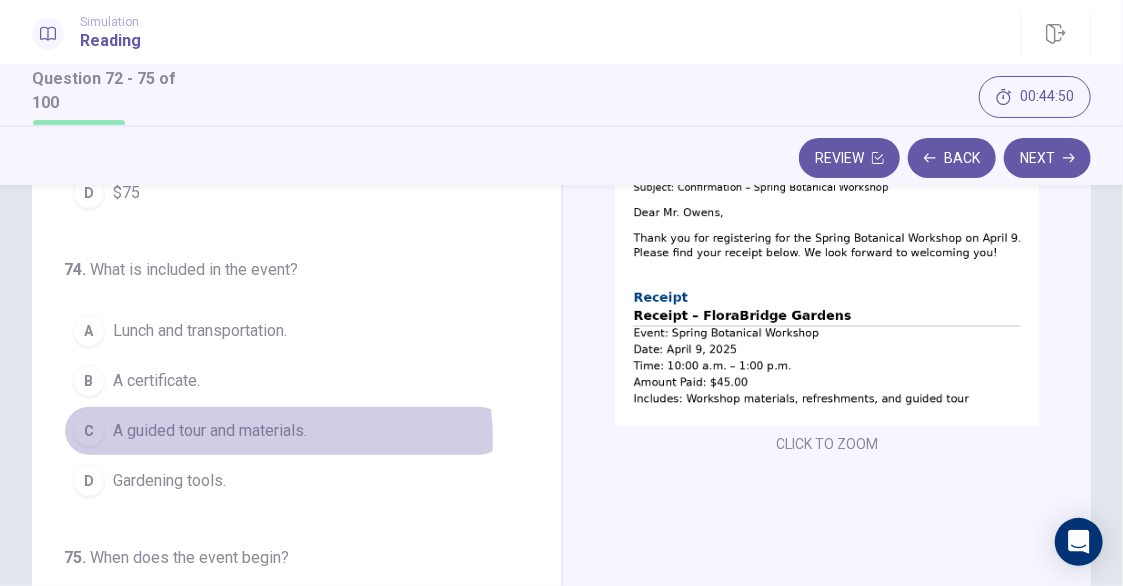 click on "A guided tour and materials." at bounding box center [210, 431] 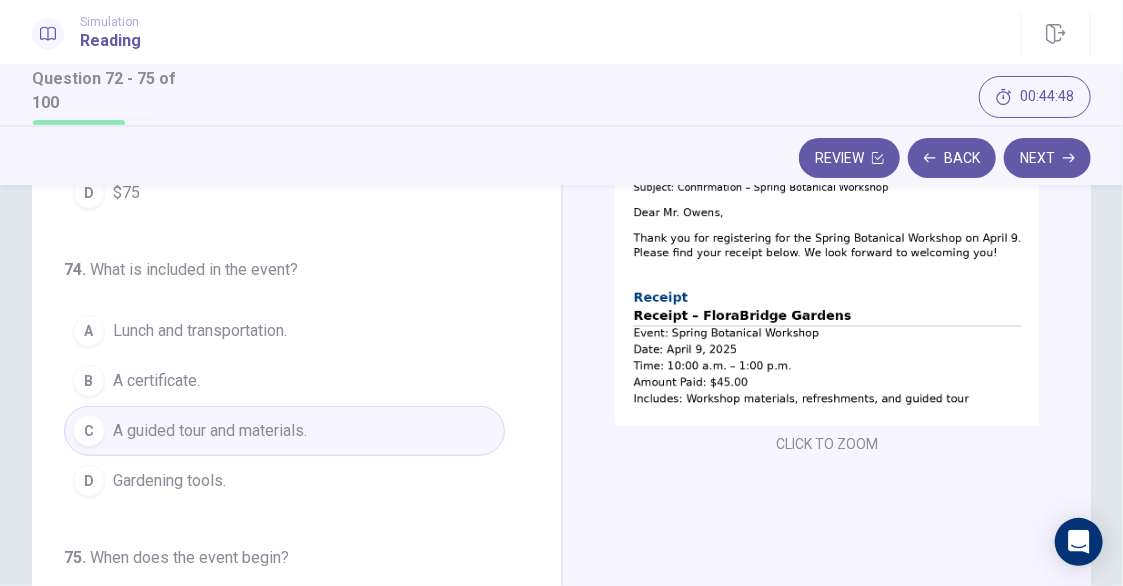 scroll, scrollTop: 483, scrollLeft: 0, axis: vertical 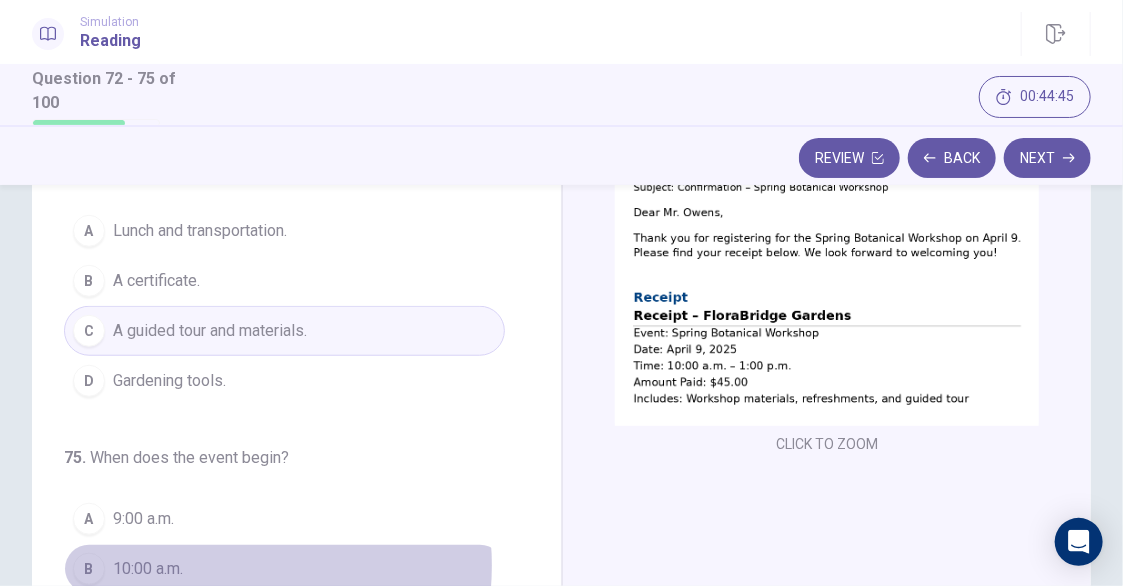 click on "B 10:00 a.m." at bounding box center [284, 569] 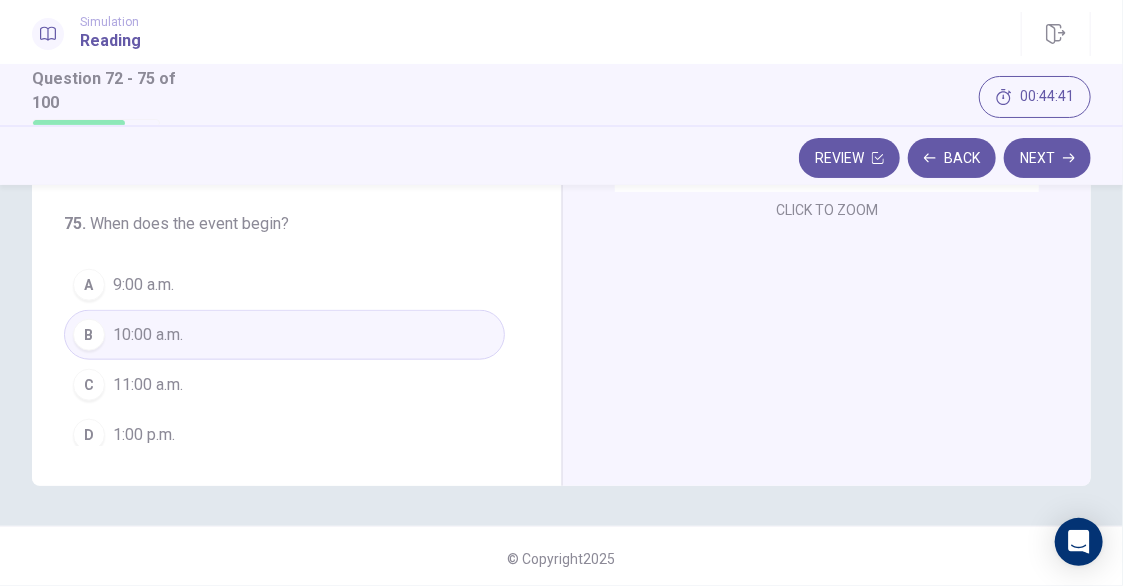 scroll, scrollTop: 437, scrollLeft: 0, axis: vertical 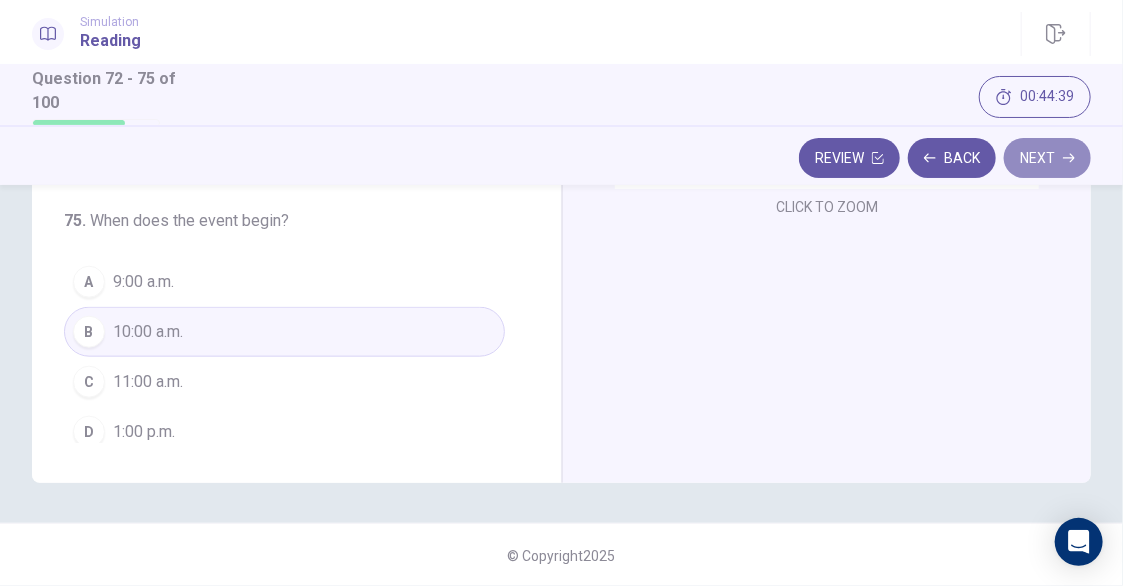 click 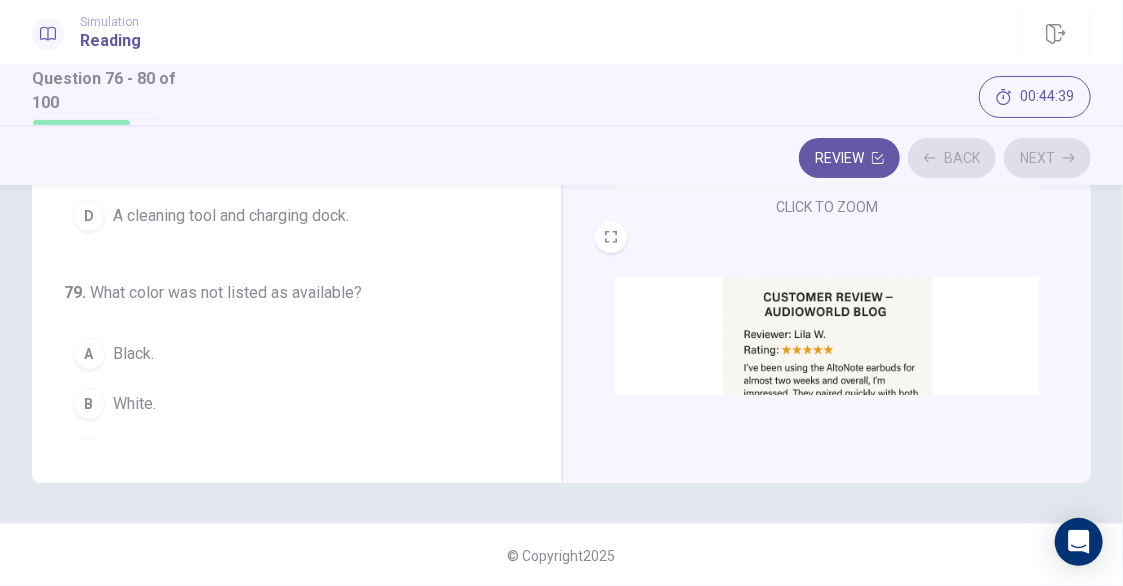 scroll, scrollTop: 530, scrollLeft: 0, axis: vertical 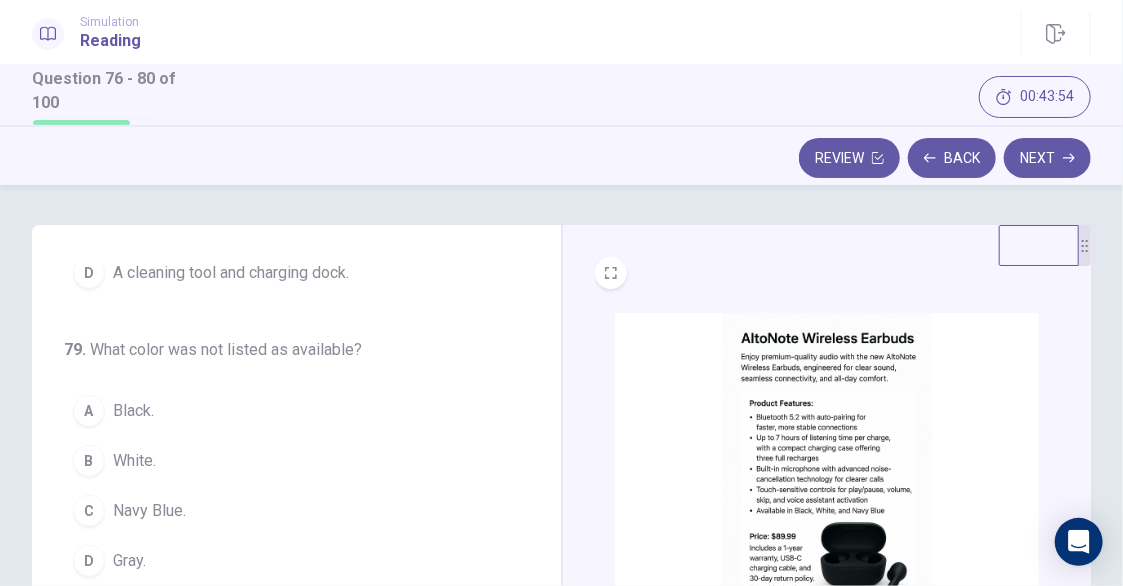 click at bounding box center [827, 469] 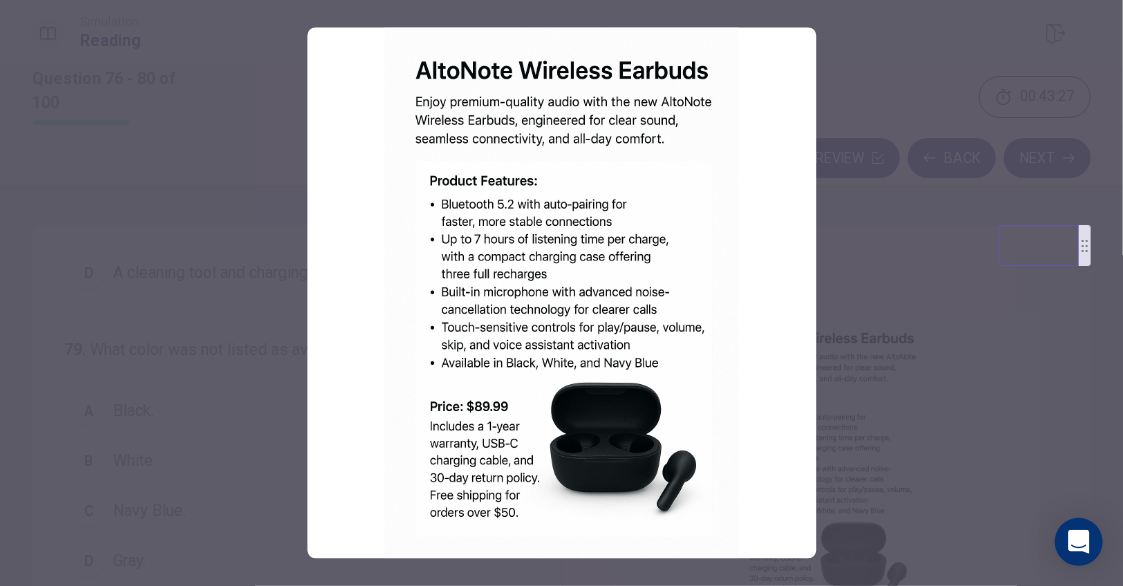 click at bounding box center [561, 293] 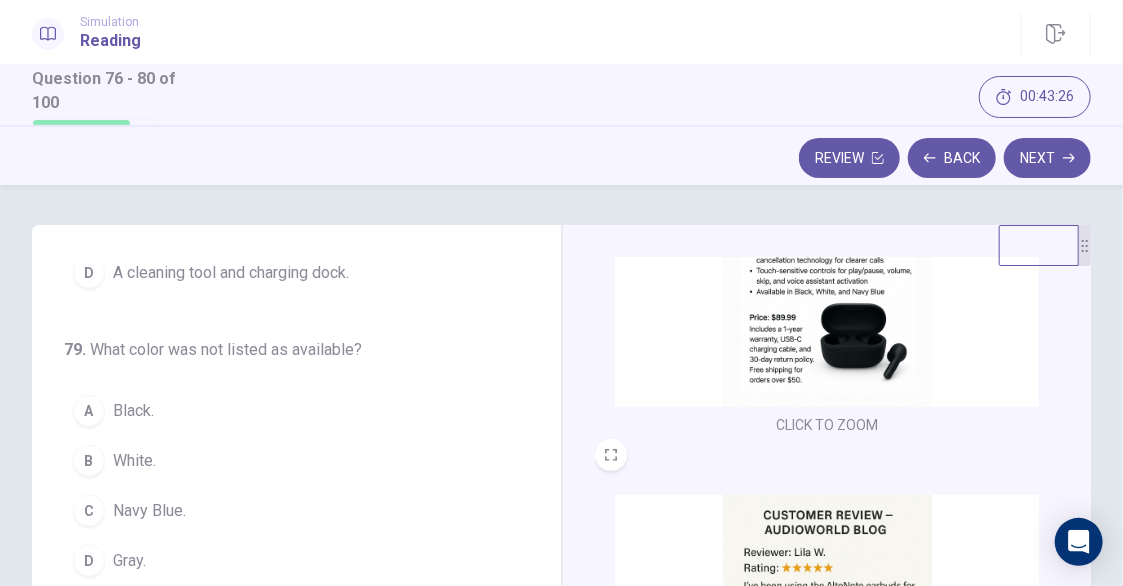 scroll, scrollTop: 226, scrollLeft: 0, axis: vertical 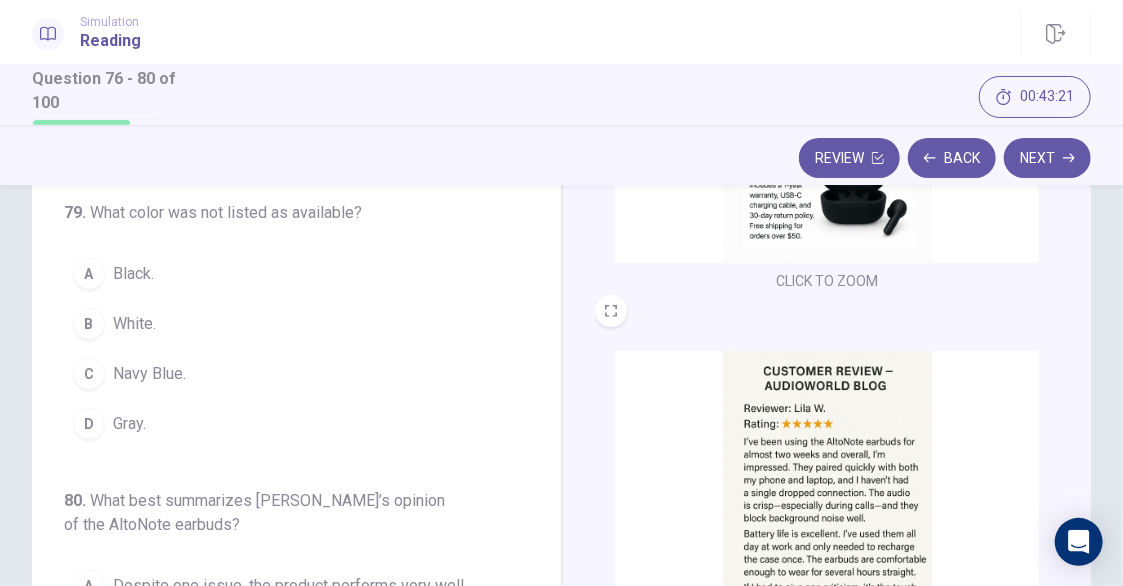 click at bounding box center (827, 507) 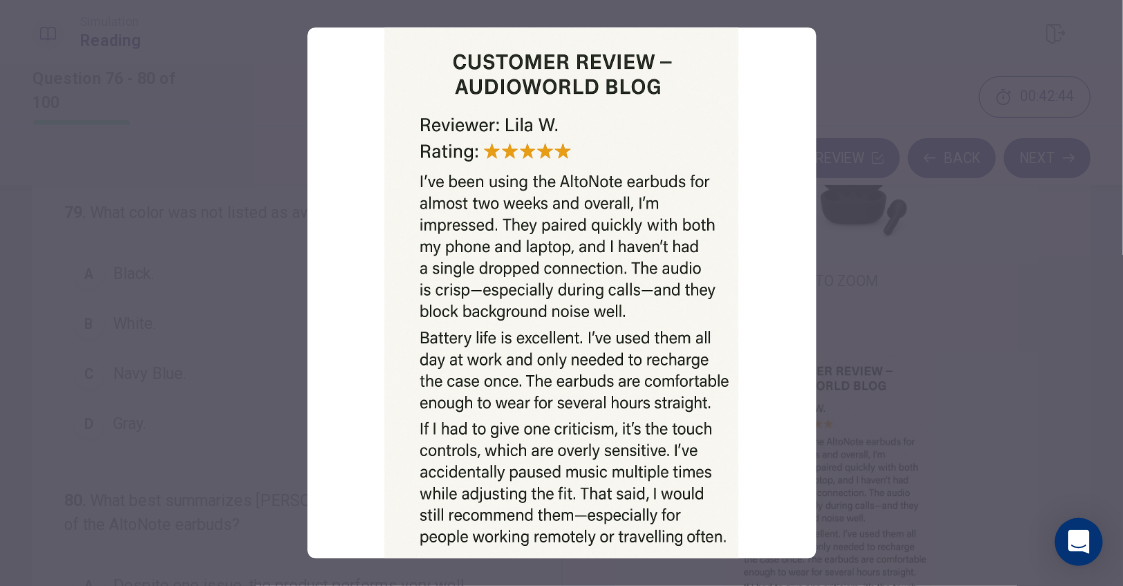 click at bounding box center [561, 293] 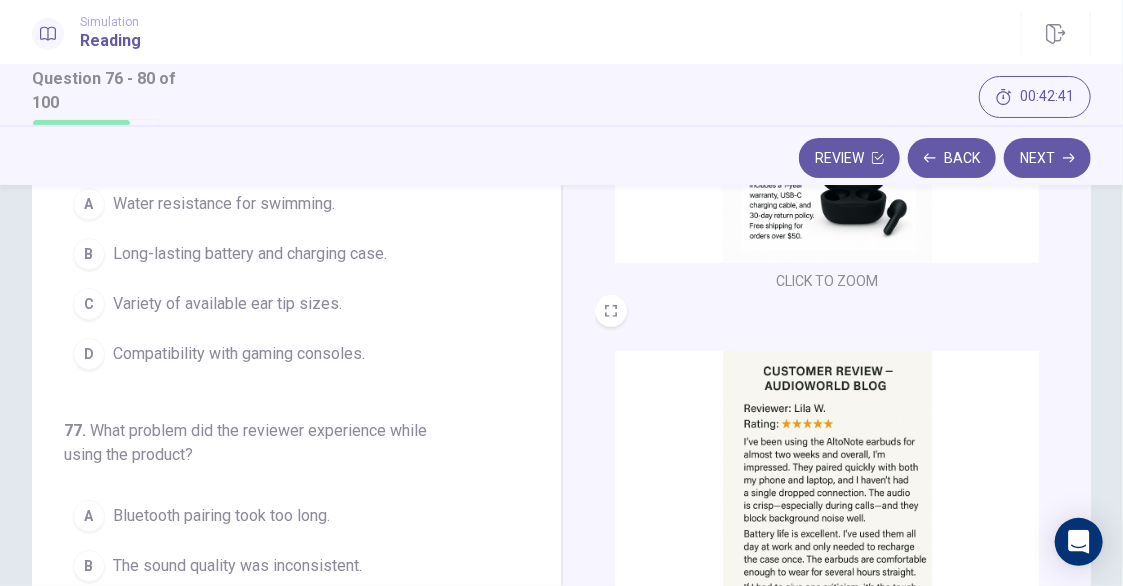 scroll, scrollTop: 0, scrollLeft: 0, axis: both 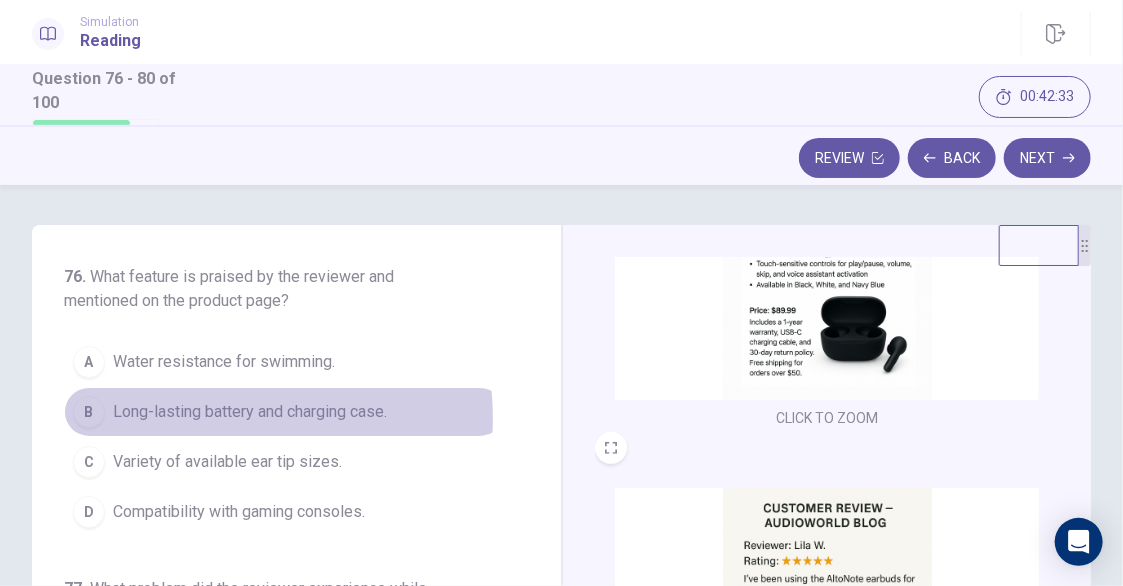 click on "Long-lasting battery and charging case." at bounding box center [250, 412] 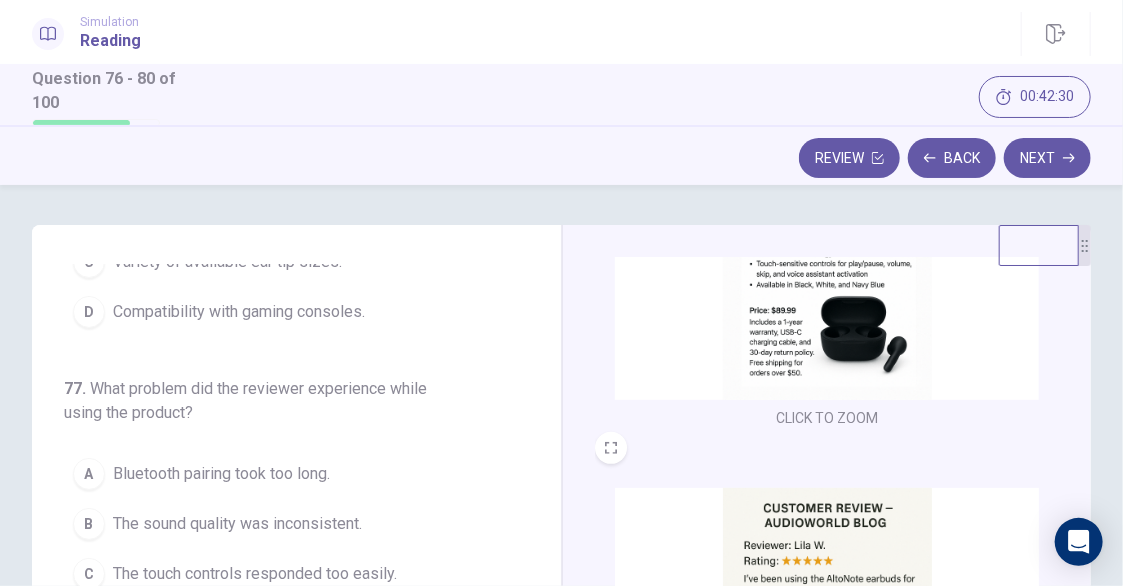 scroll, scrollTop: 300, scrollLeft: 0, axis: vertical 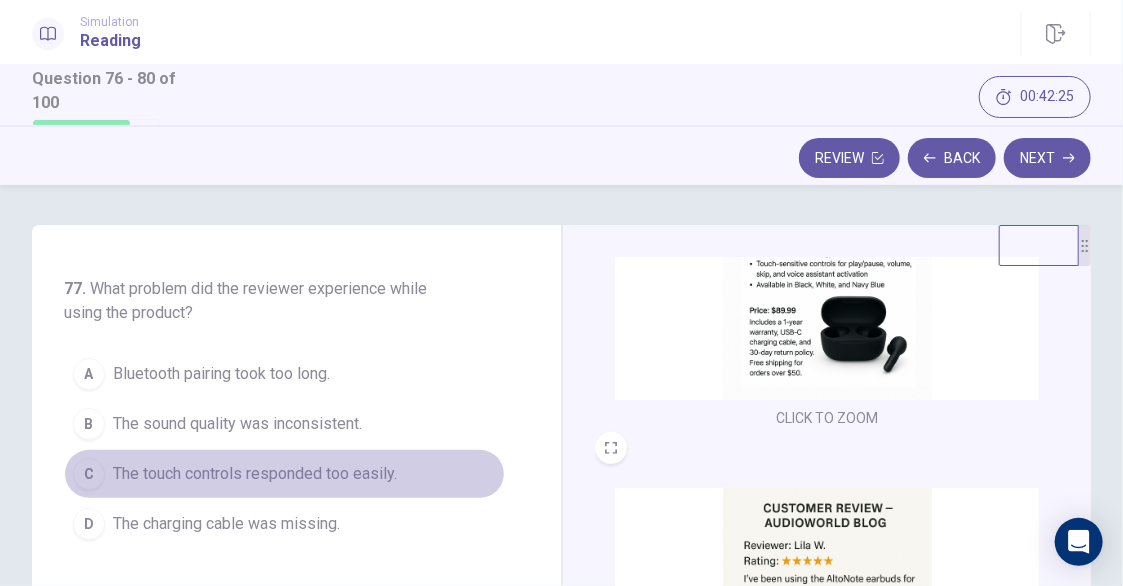 drag, startPoint x: 369, startPoint y: 465, endPoint x: 360, endPoint y: 460, distance: 10.29563 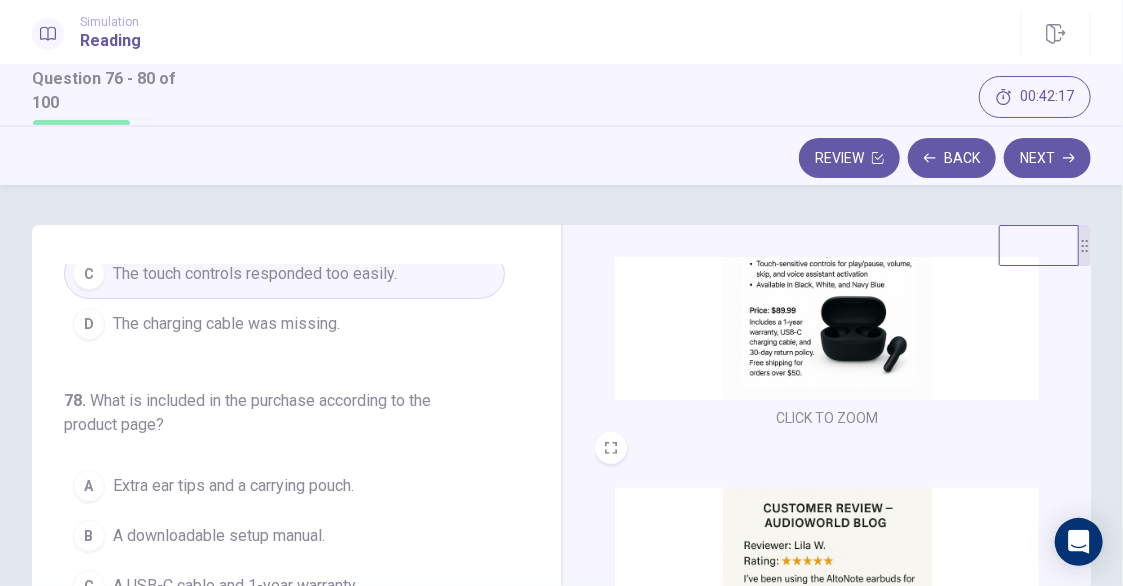 scroll, scrollTop: 600, scrollLeft: 0, axis: vertical 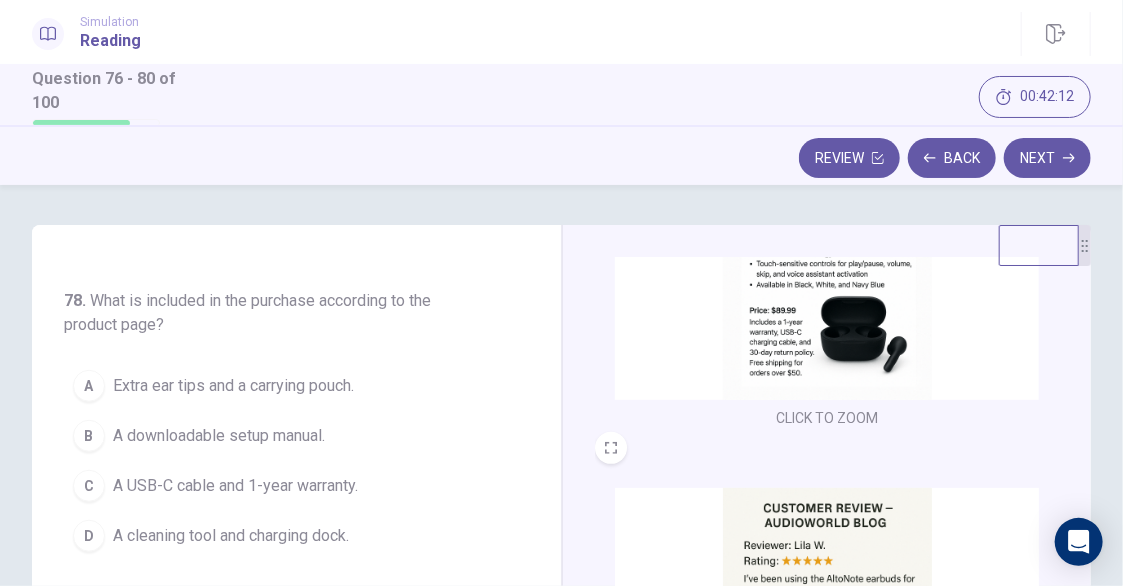 click at bounding box center (827, 243) 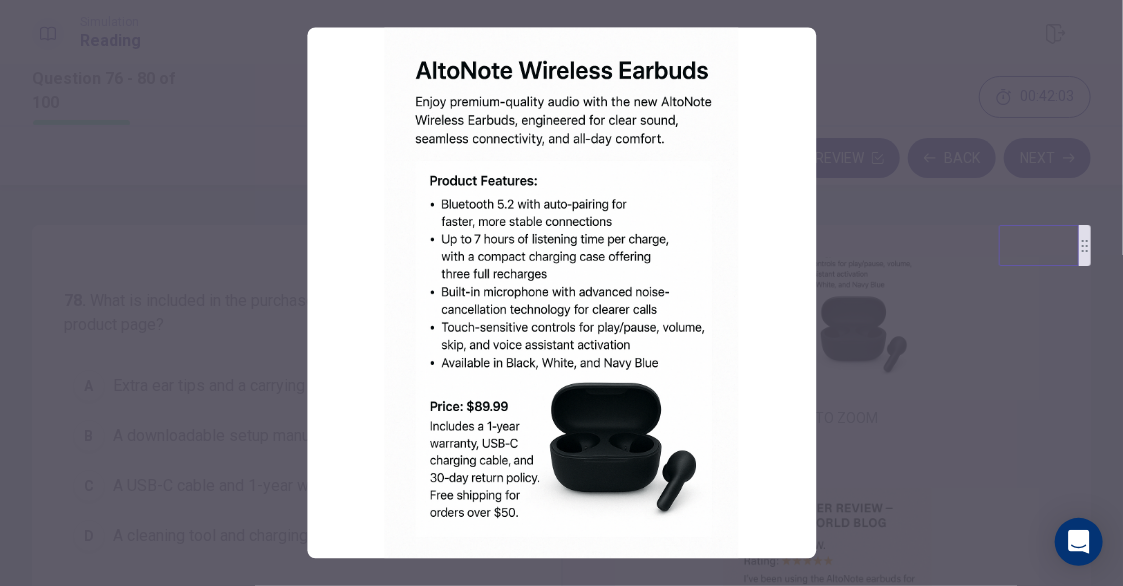 click at bounding box center (561, 293) 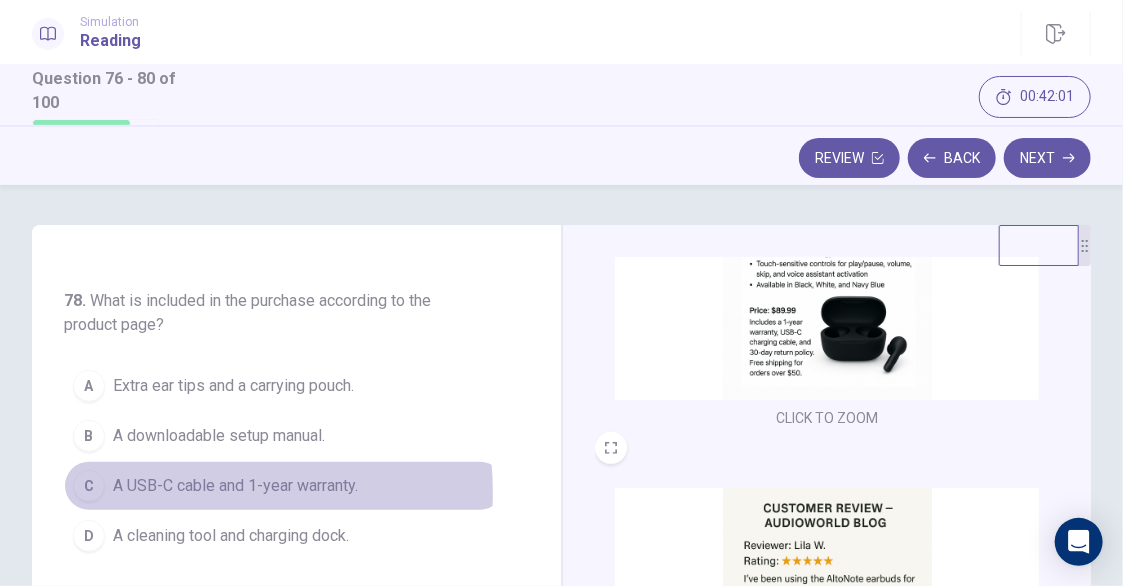 click on "A USB-C cable and 1-year warranty." at bounding box center (235, 486) 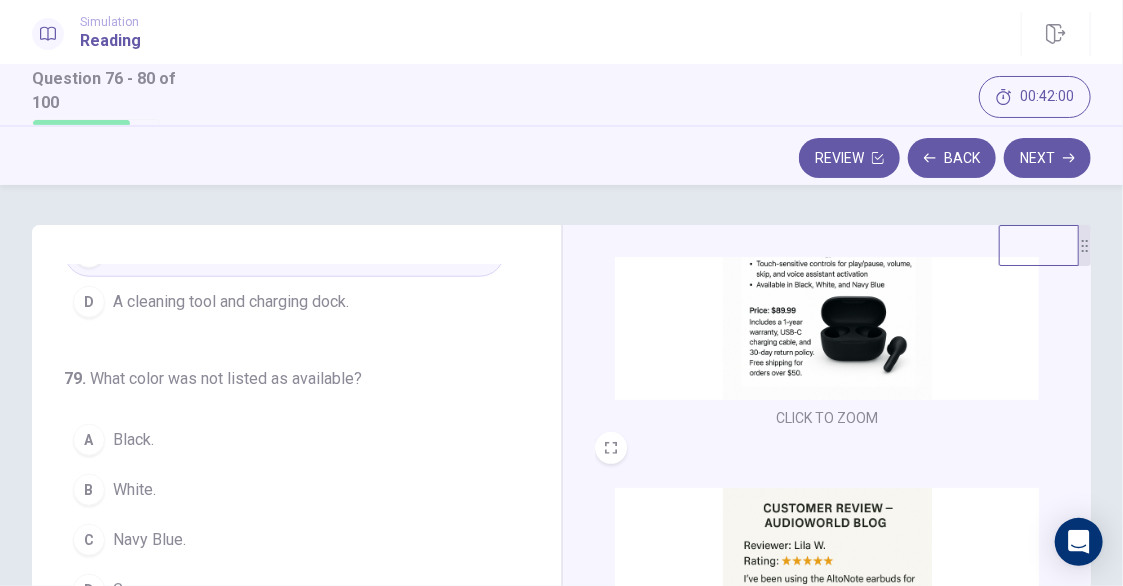 scroll, scrollTop: 863, scrollLeft: 0, axis: vertical 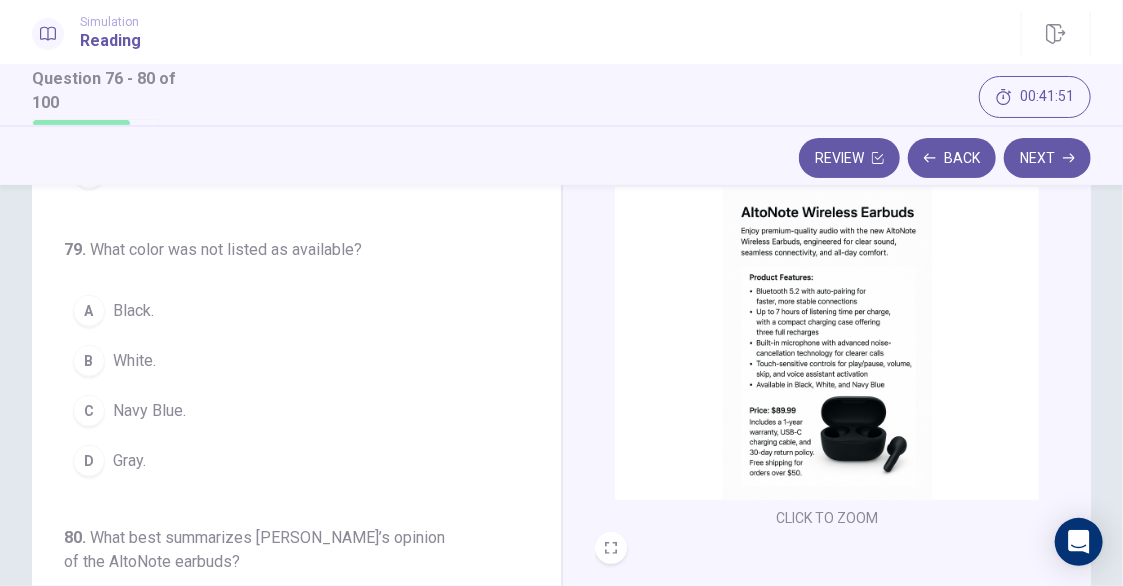 click at bounding box center [827, 343] 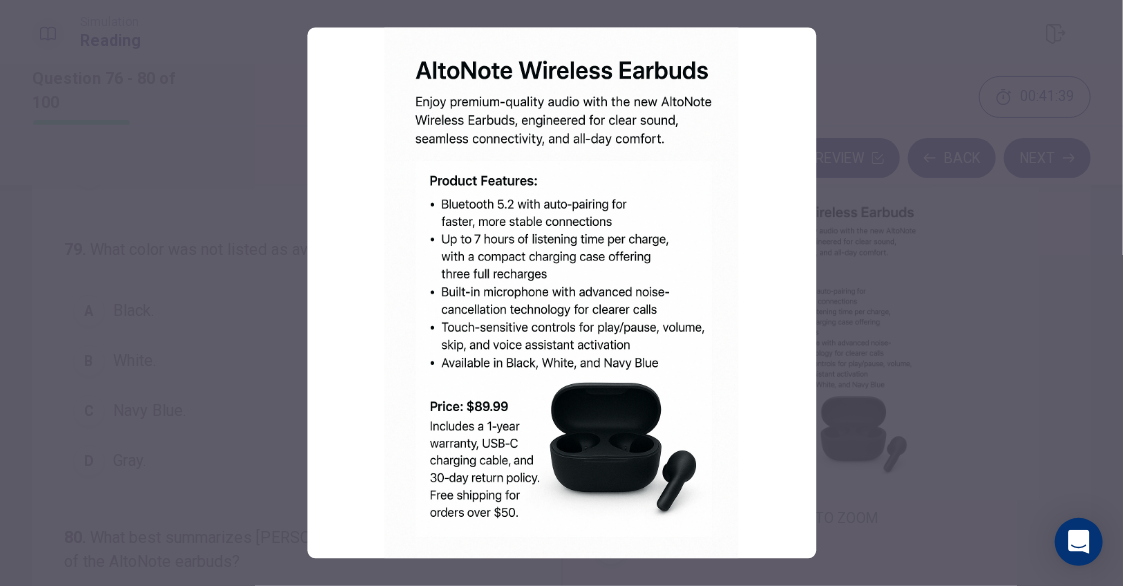 click at bounding box center [561, 293] 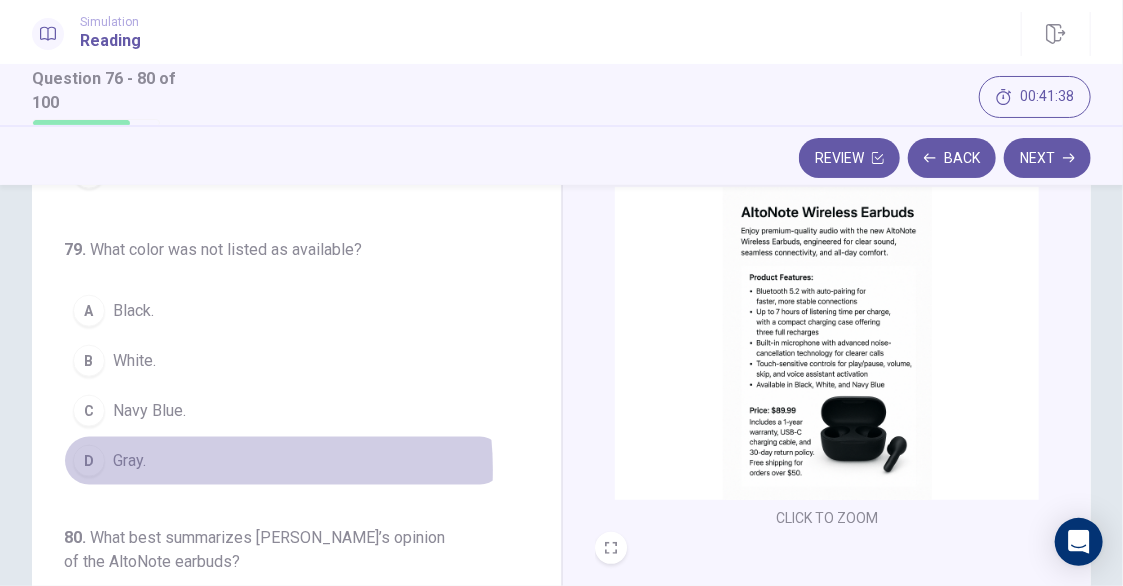 click on "D Gray." at bounding box center [284, 461] 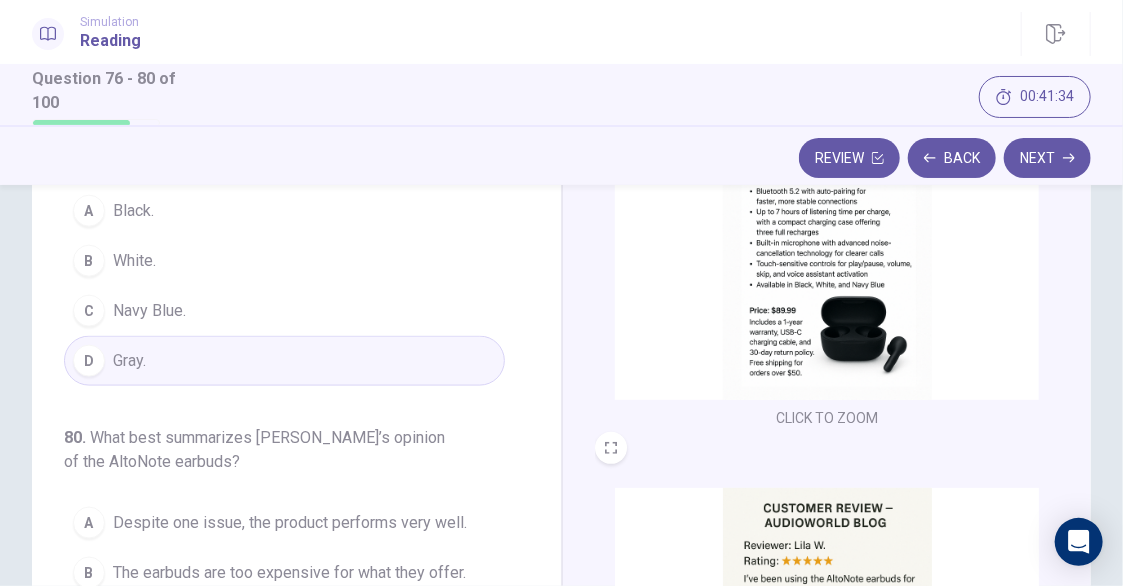 scroll, scrollTop: 300, scrollLeft: 0, axis: vertical 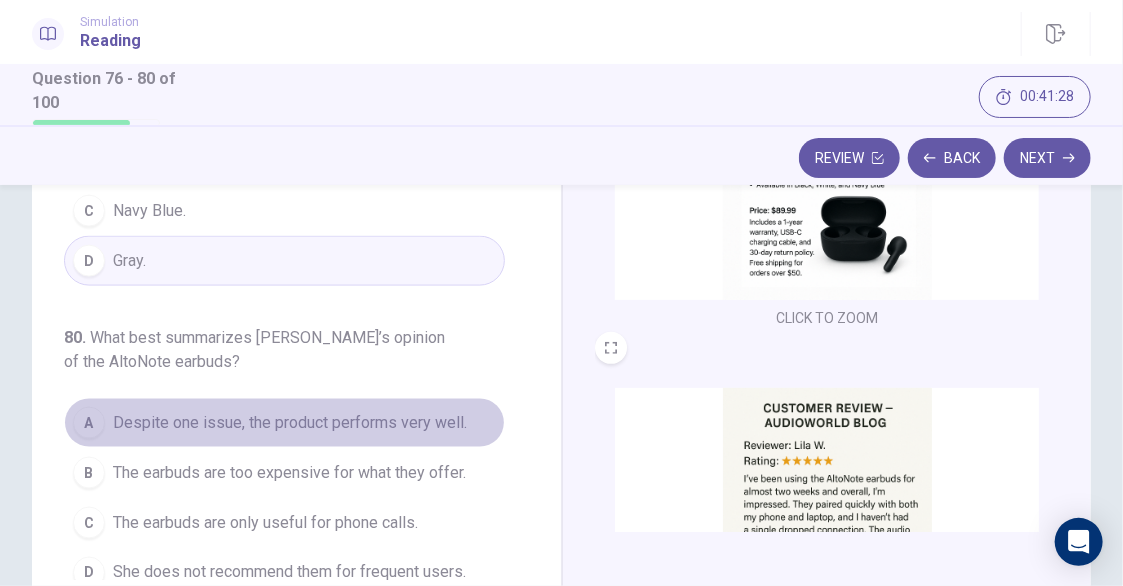 click on "A Despite one issue, the product performs very well." at bounding box center (284, 423) 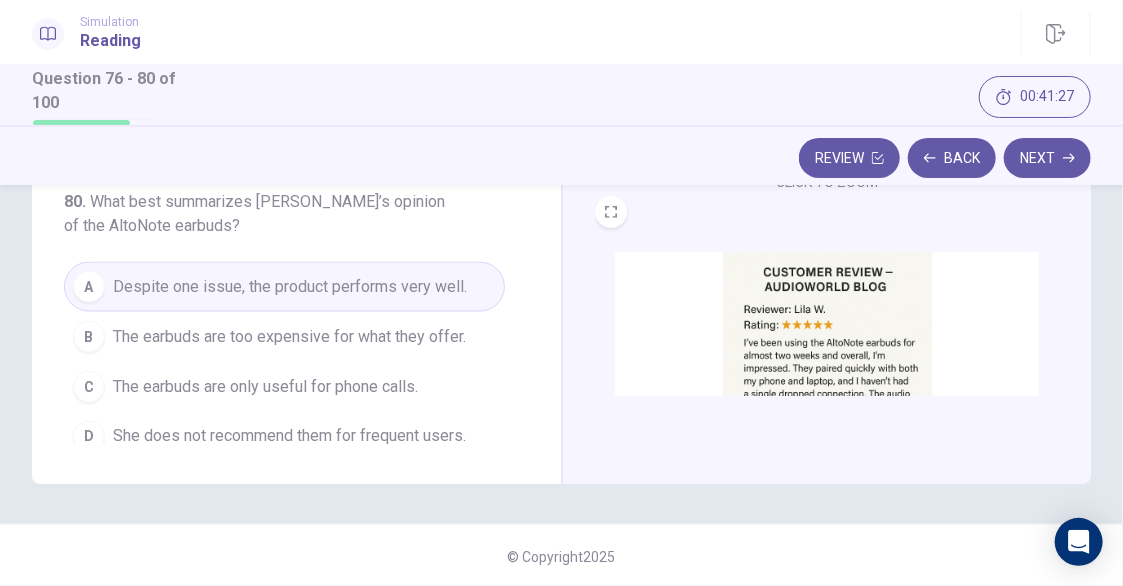 scroll, scrollTop: 437, scrollLeft: 0, axis: vertical 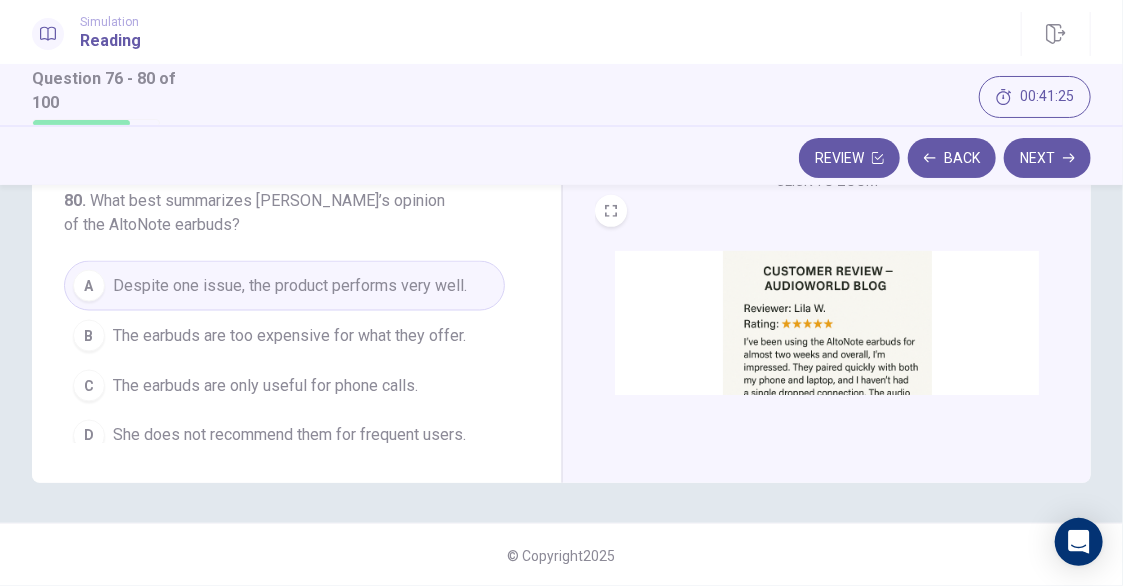 click on "Next" at bounding box center (1047, 158) 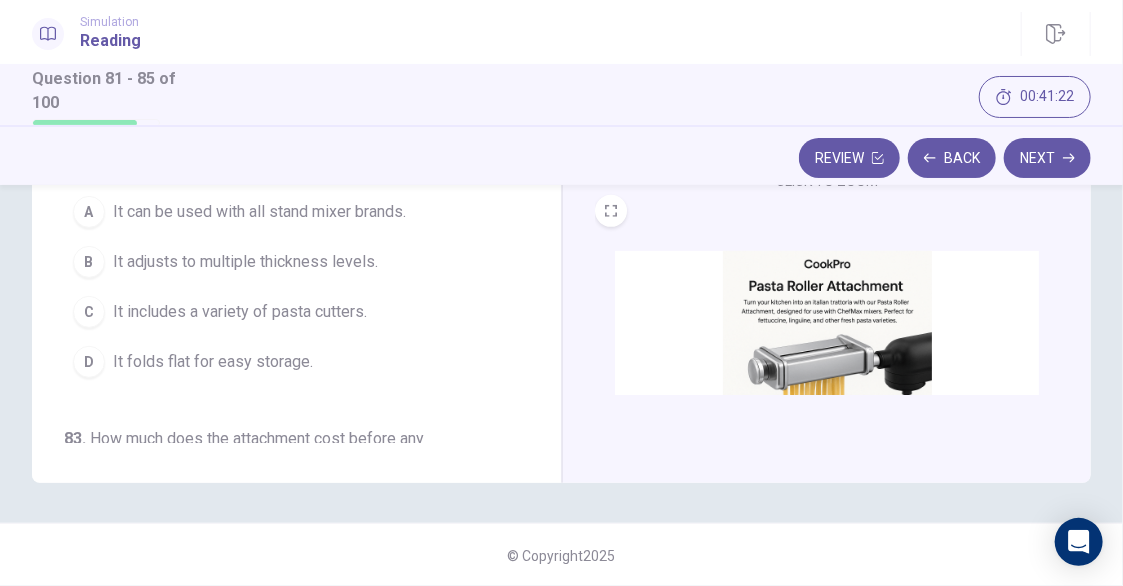 scroll, scrollTop: 0, scrollLeft: 0, axis: both 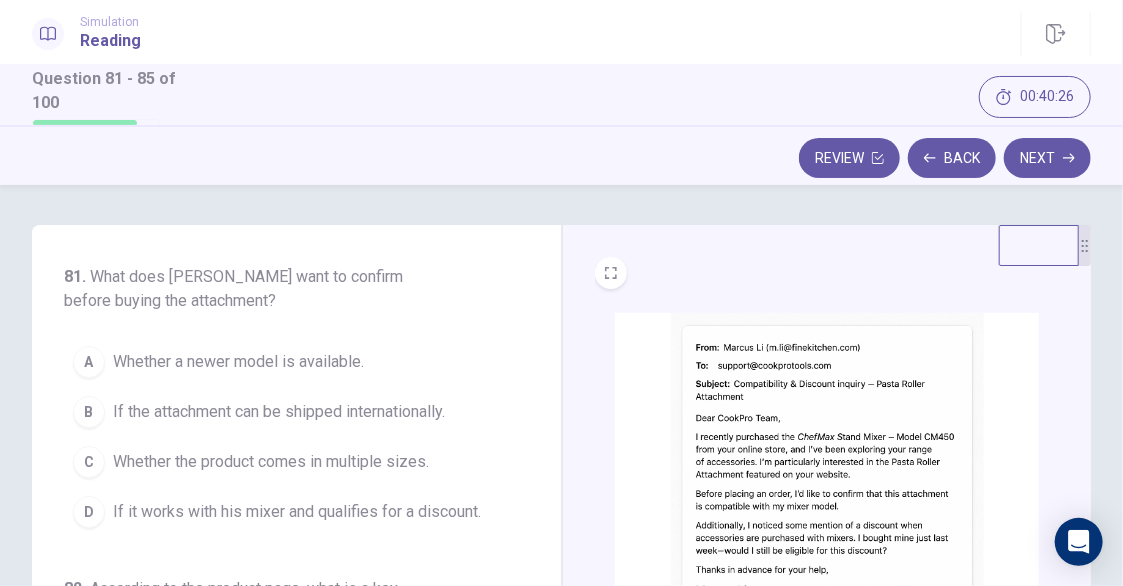 click at bounding box center (827, 469) 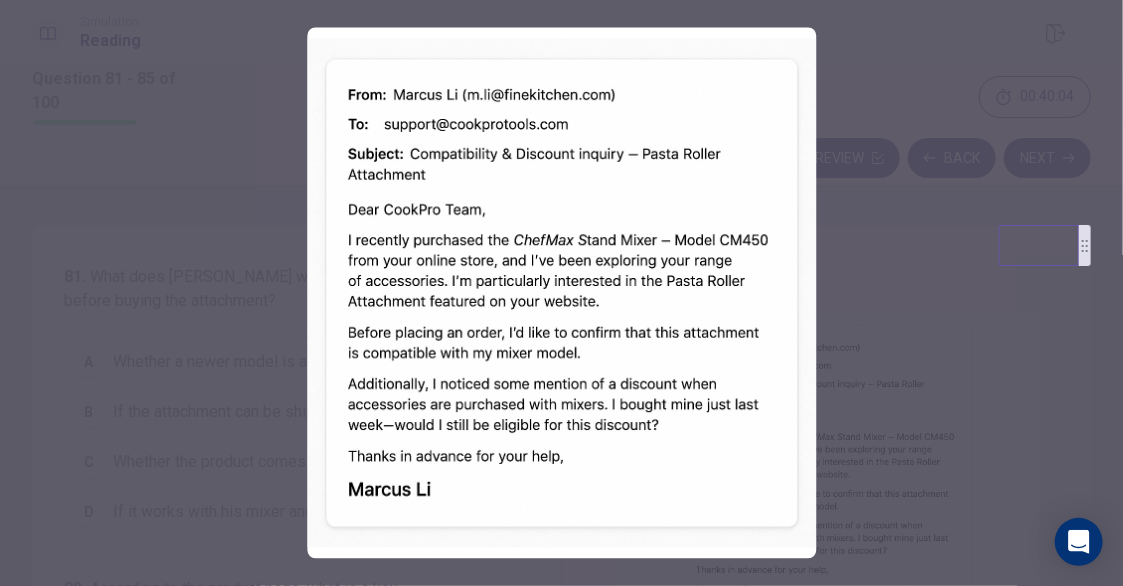 click at bounding box center [561, 293] 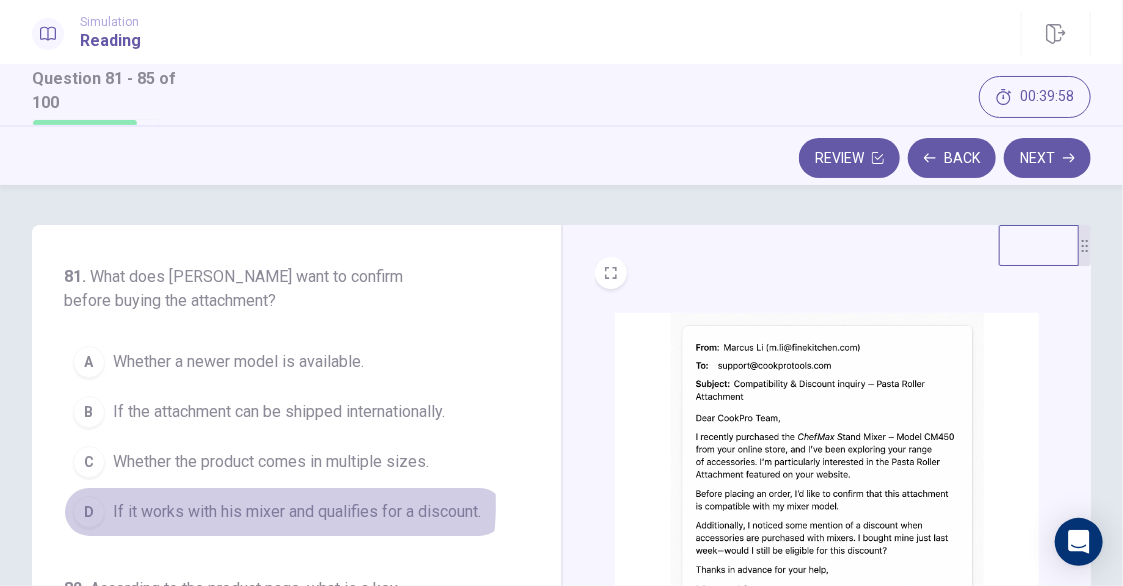 click on "If it works with his mixer and qualifies for a discount." at bounding box center [297, 512] 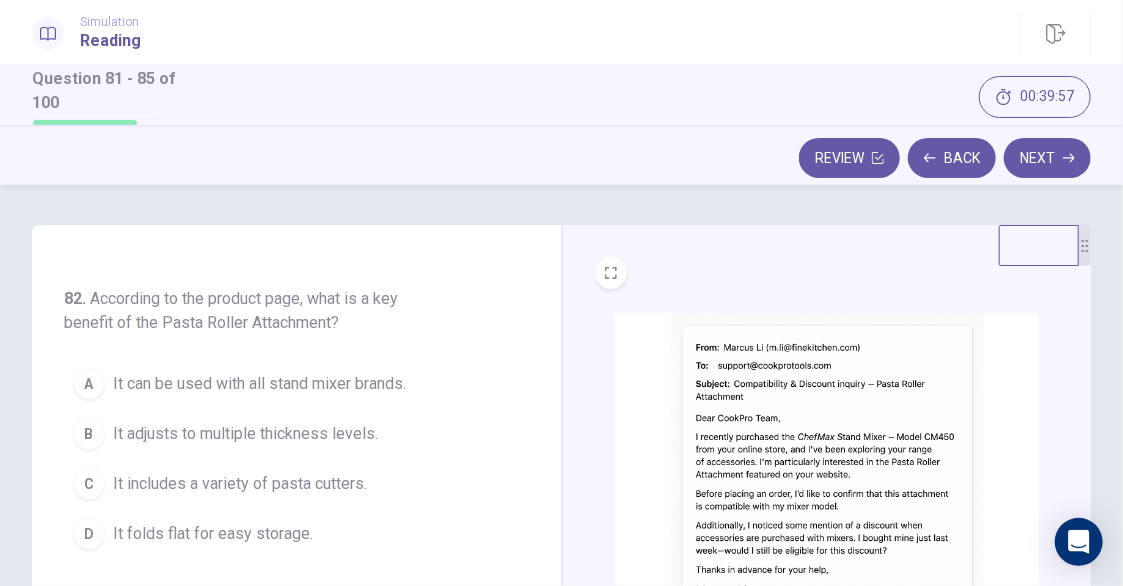scroll, scrollTop: 300, scrollLeft: 0, axis: vertical 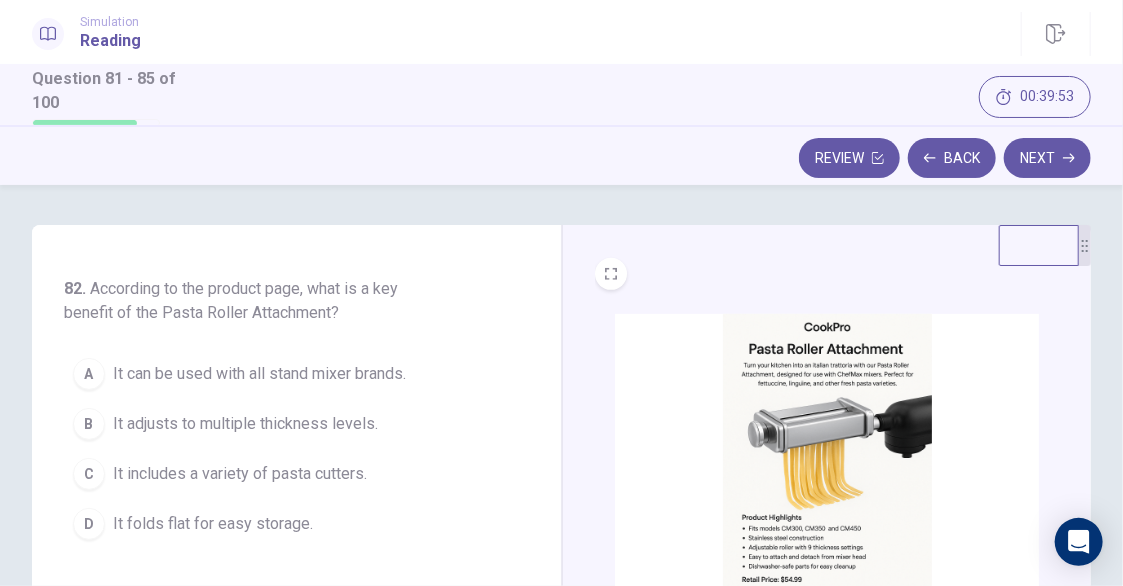 click at bounding box center [827, 470] 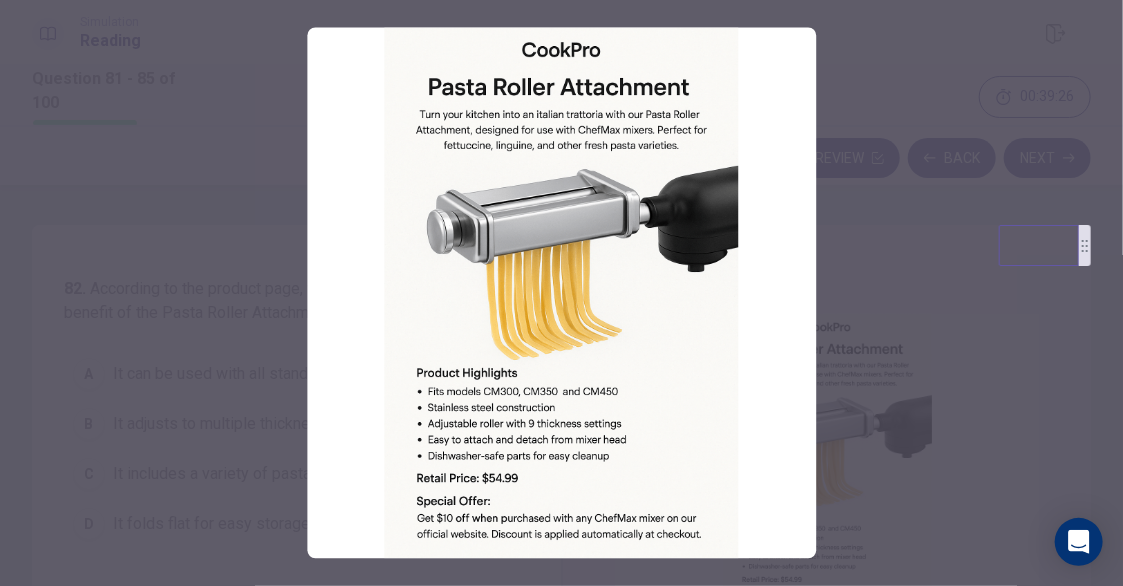 drag, startPoint x: 891, startPoint y: 405, endPoint x: 877, endPoint y: 409, distance: 14.56022 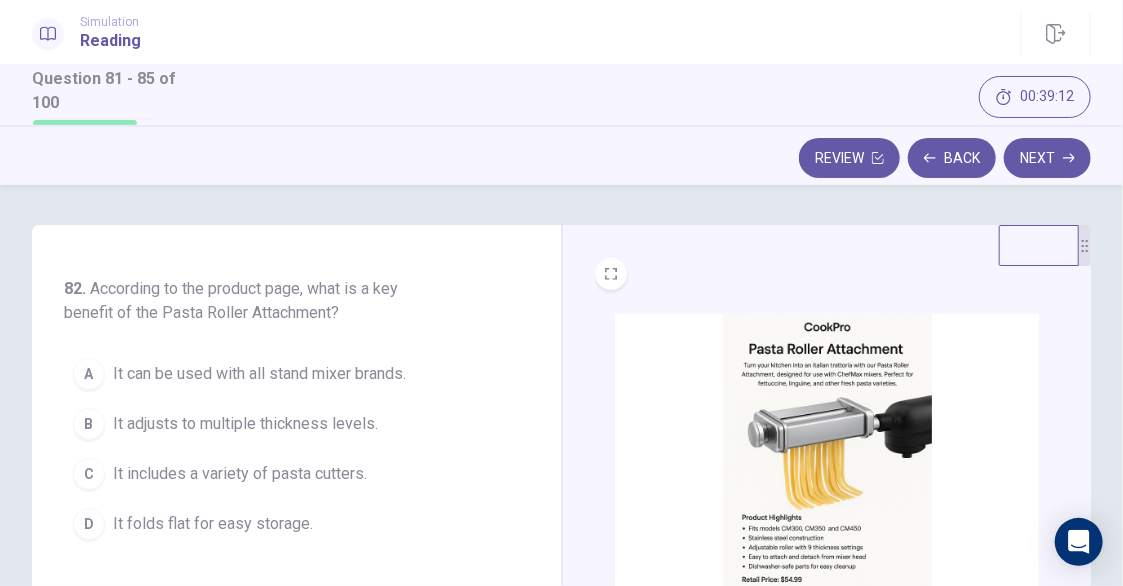 click at bounding box center (827, 470) 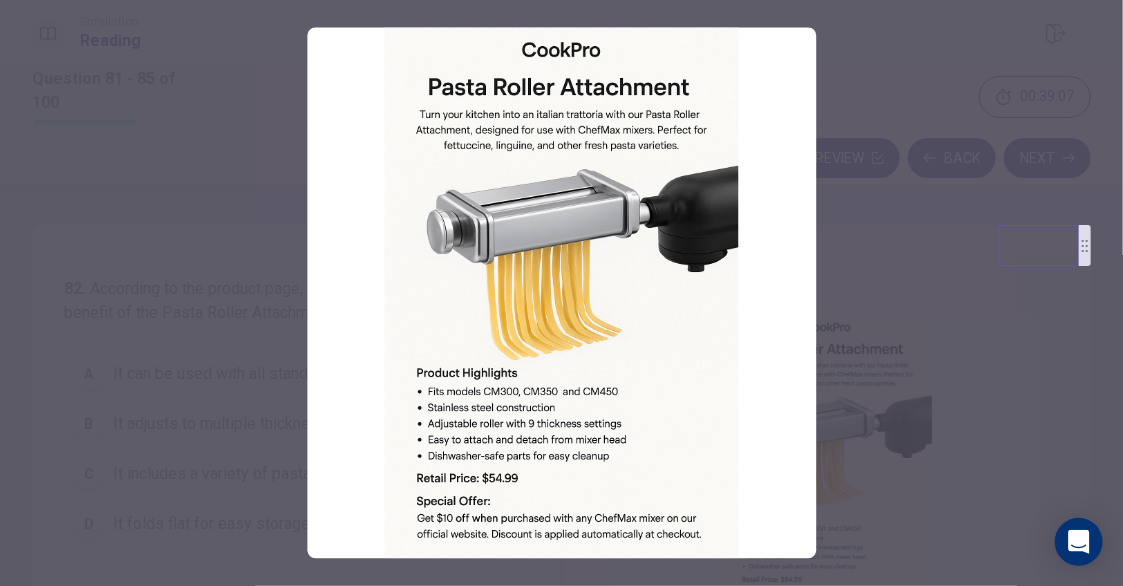 drag, startPoint x: 985, startPoint y: 430, endPoint x: 973, endPoint y: 427, distance: 12.369317 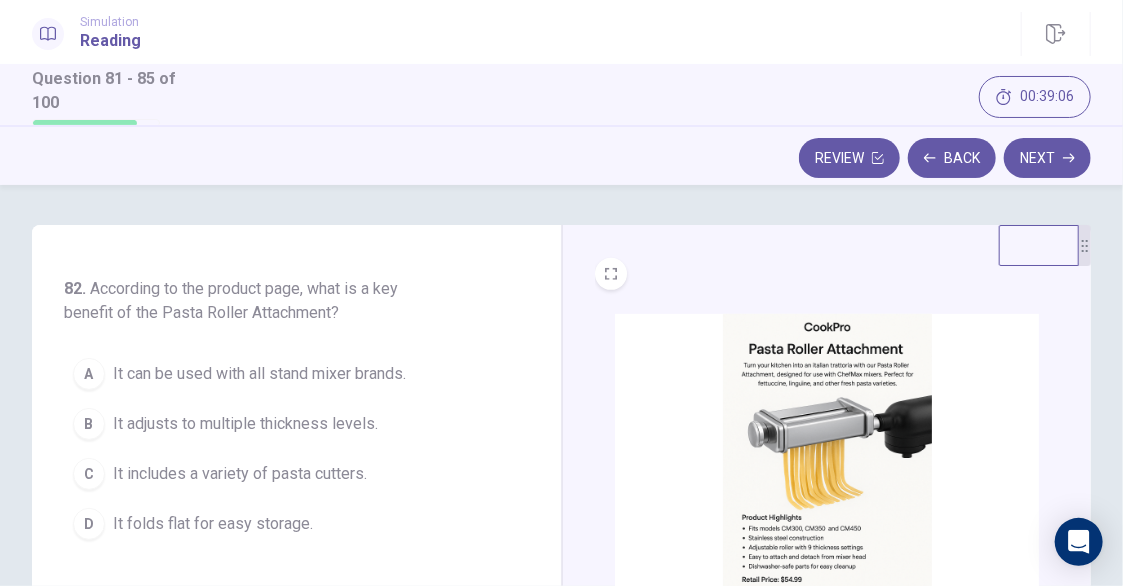 click on "It adjusts to multiple thickness levels." at bounding box center [245, 424] 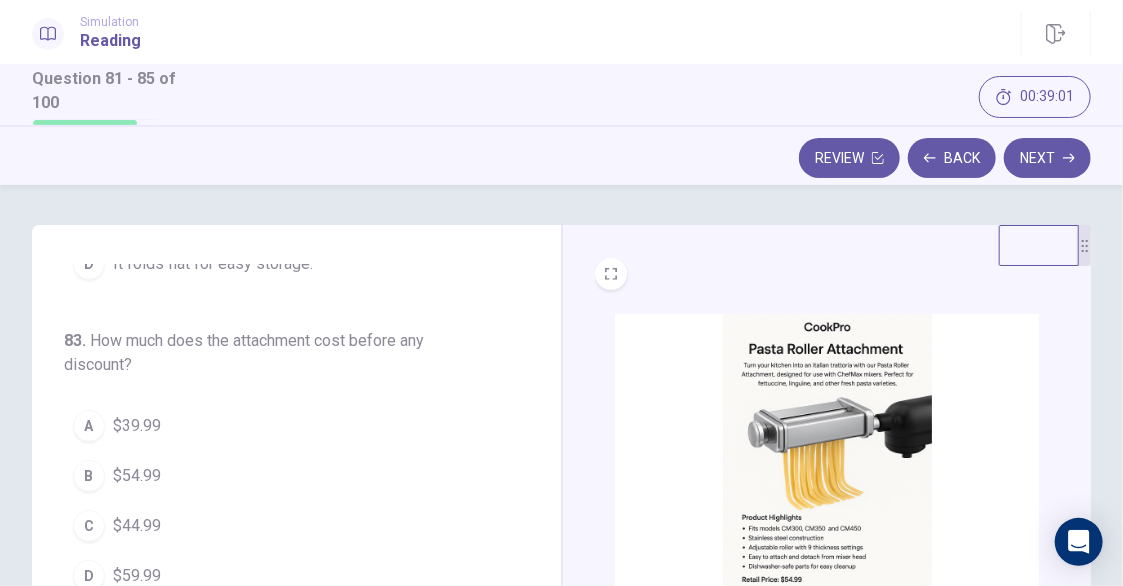 scroll, scrollTop: 600, scrollLeft: 0, axis: vertical 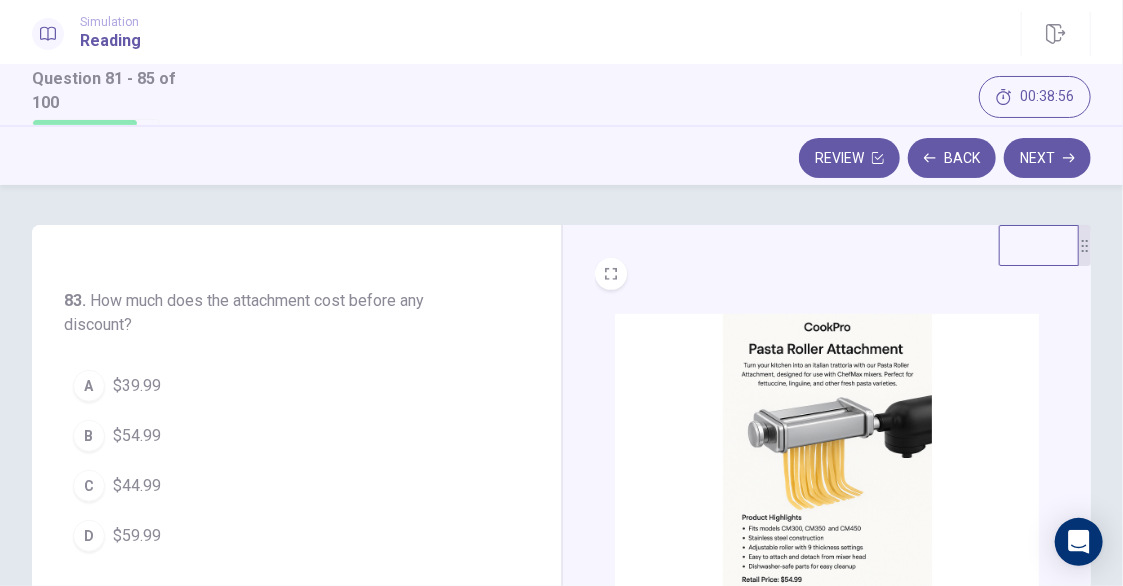 click at bounding box center [827, 470] 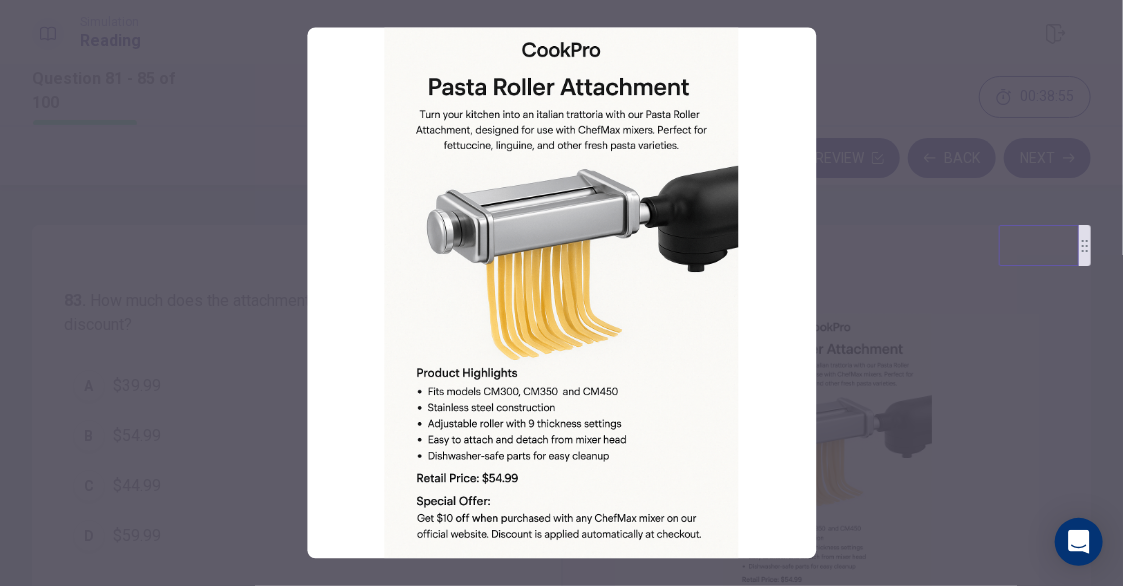 click at bounding box center [561, 293] 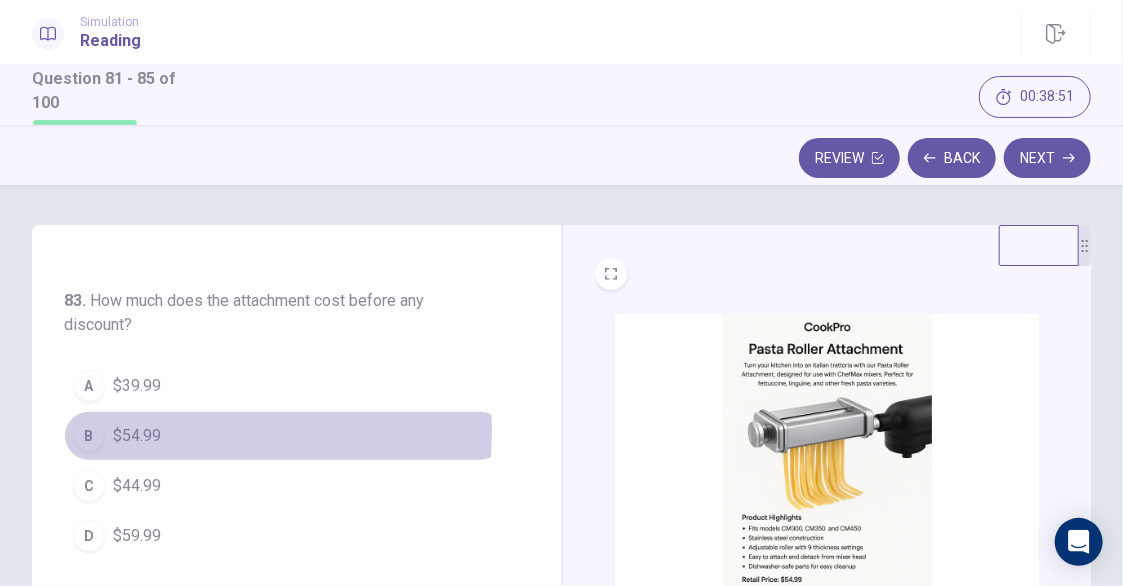 click on "$54.99" at bounding box center (137, 436) 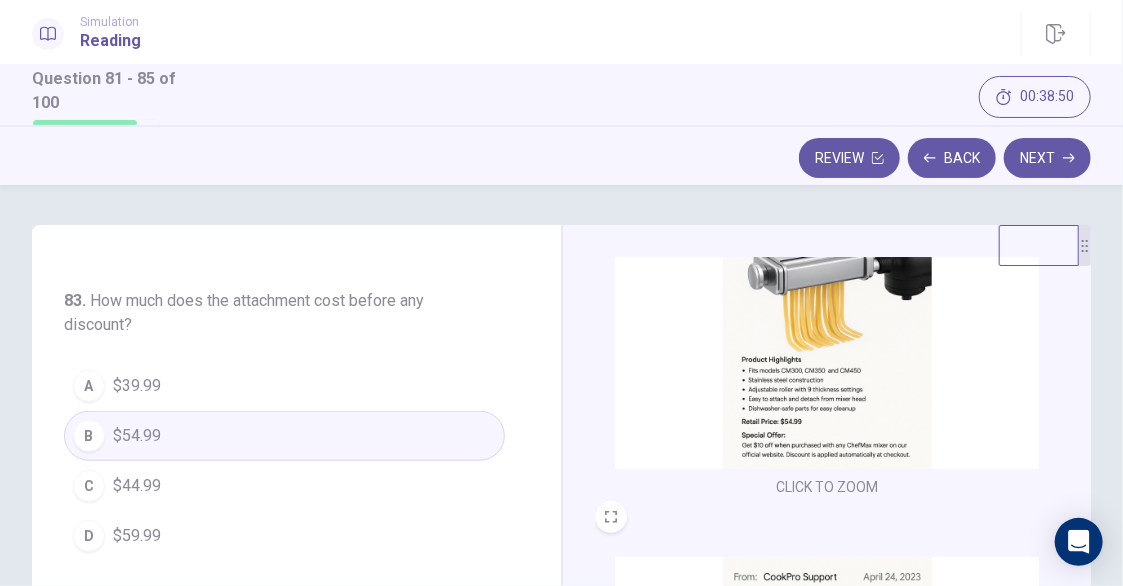 scroll, scrollTop: 600, scrollLeft: 0, axis: vertical 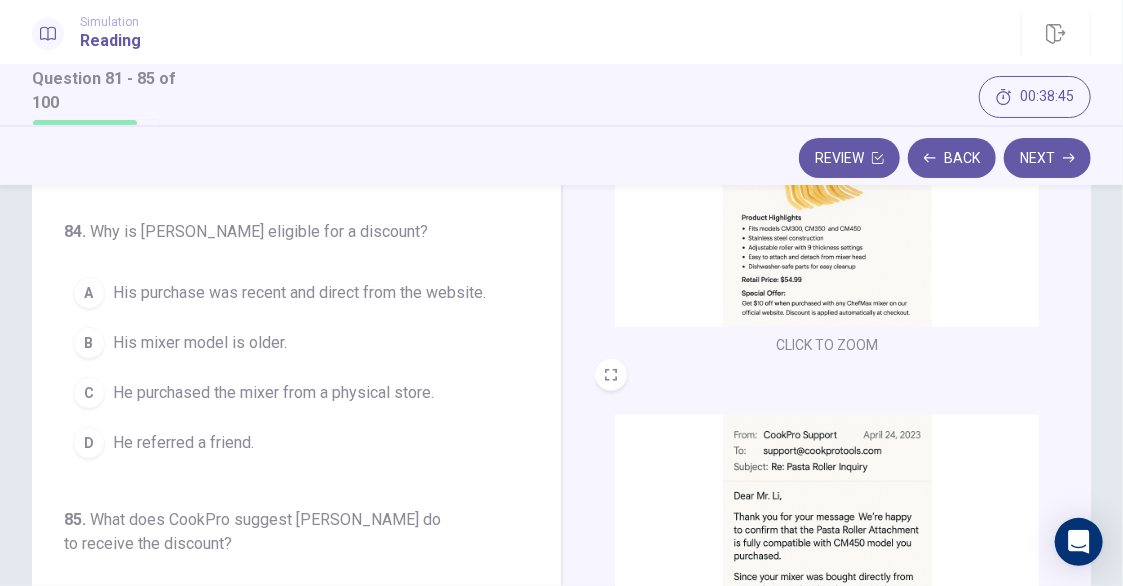 click at bounding box center [827, 571] 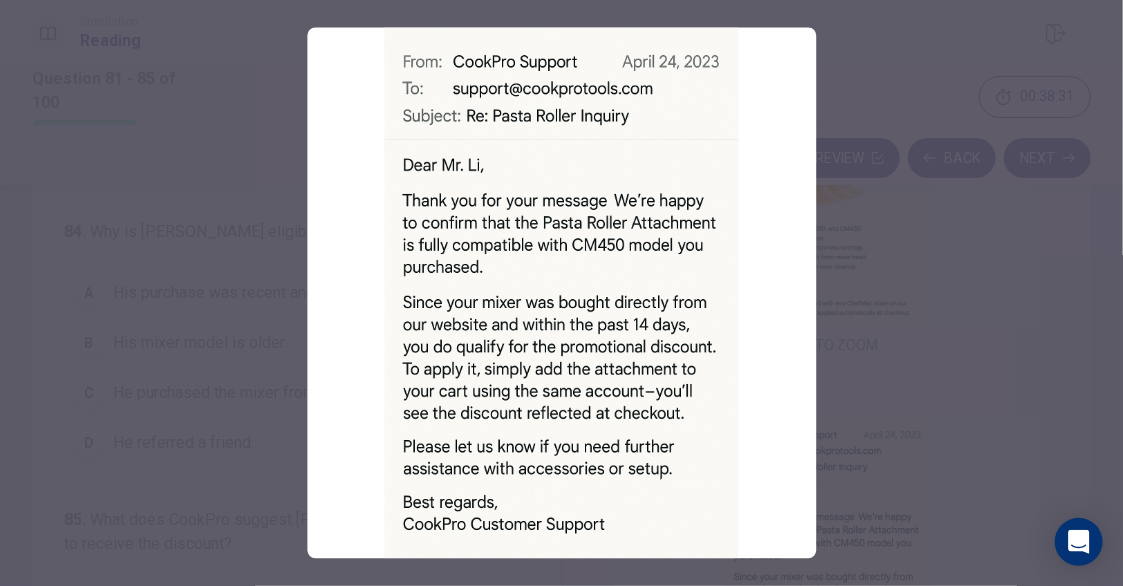 drag, startPoint x: 919, startPoint y: 442, endPoint x: 901, endPoint y: 437, distance: 18.681541 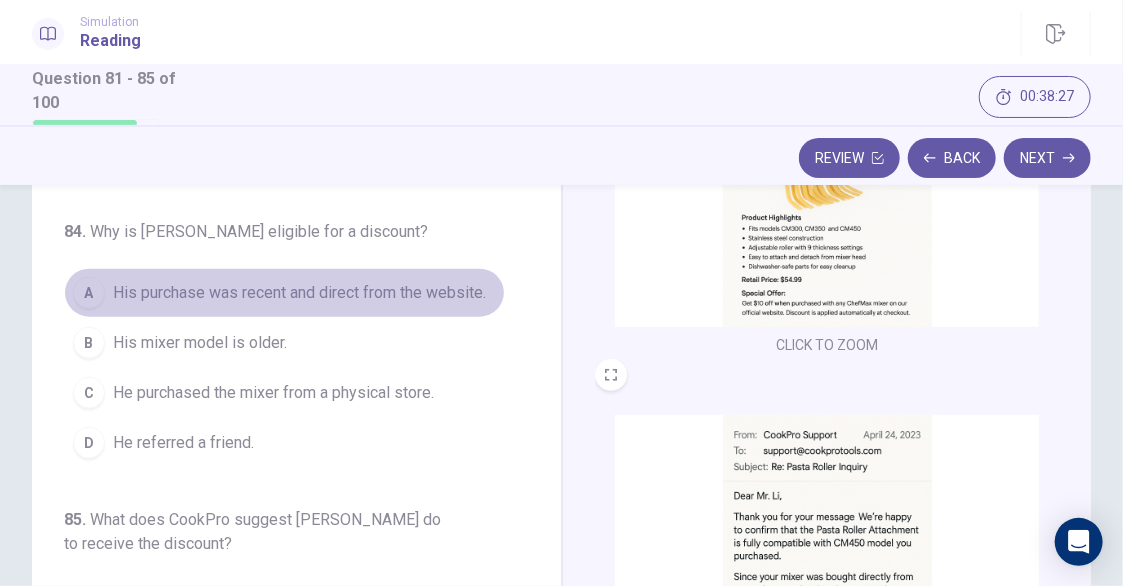 click on "His purchase was recent and direct from the website." at bounding box center (299, 293) 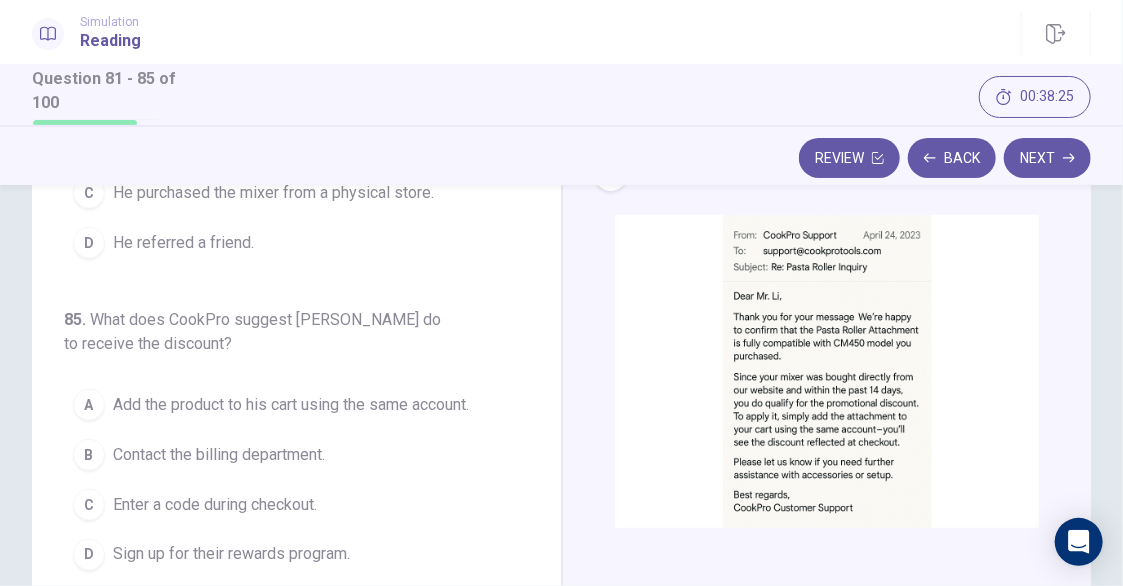 scroll, scrollTop: 400, scrollLeft: 0, axis: vertical 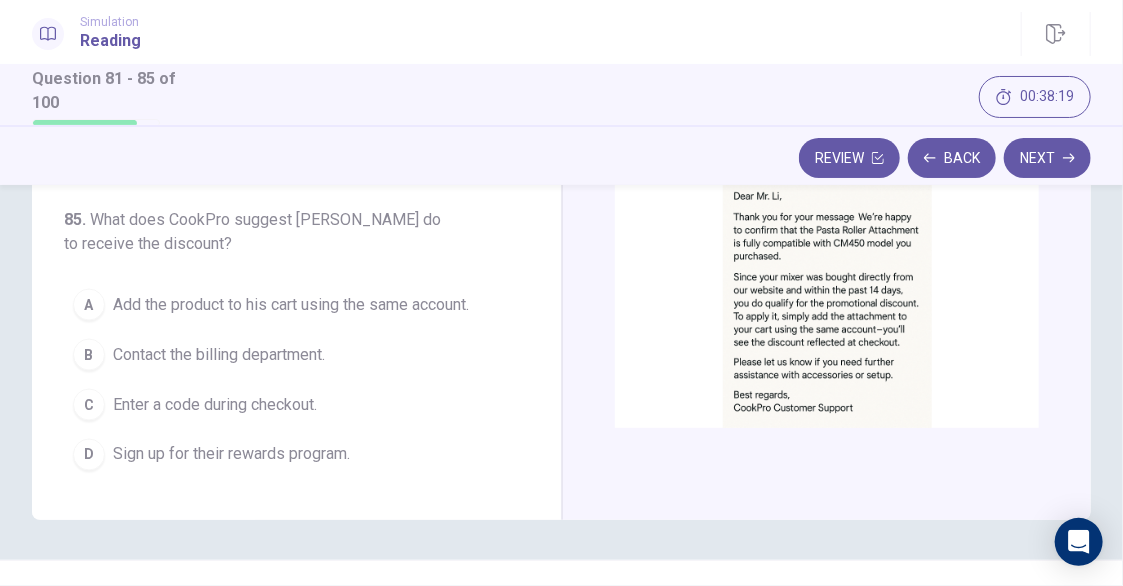click on "A Add the product to his cart using the same account." at bounding box center [284, 305] 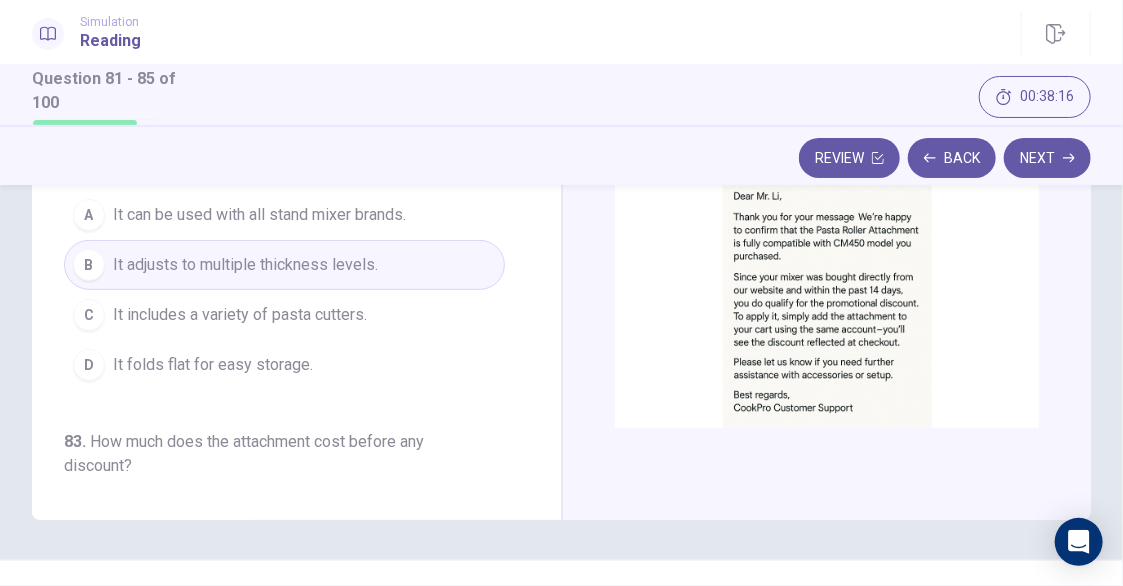 scroll, scrollTop: 0, scrollLeft: 0, axis: both 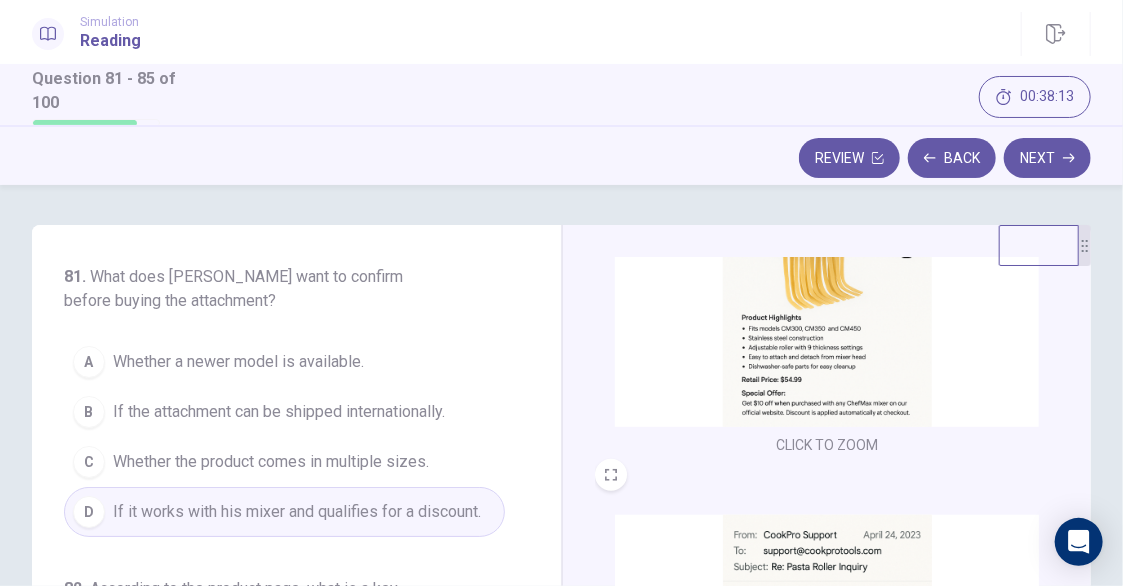 click on "Next" at bounding box center [1047, 158] 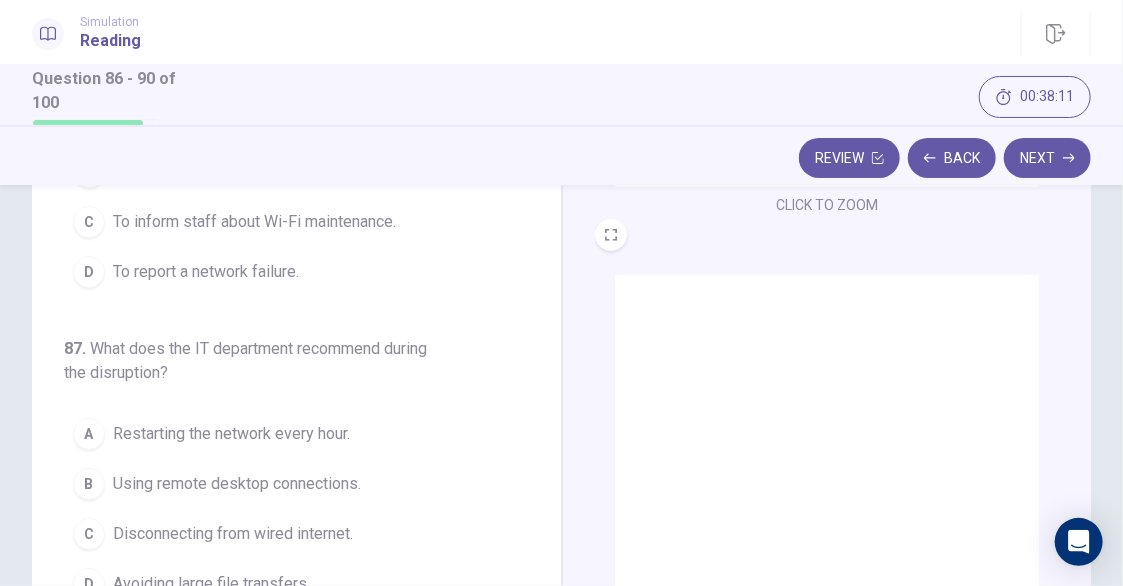 scroll, scrollTop: 300, scrollLeft: 0, axis: vertical 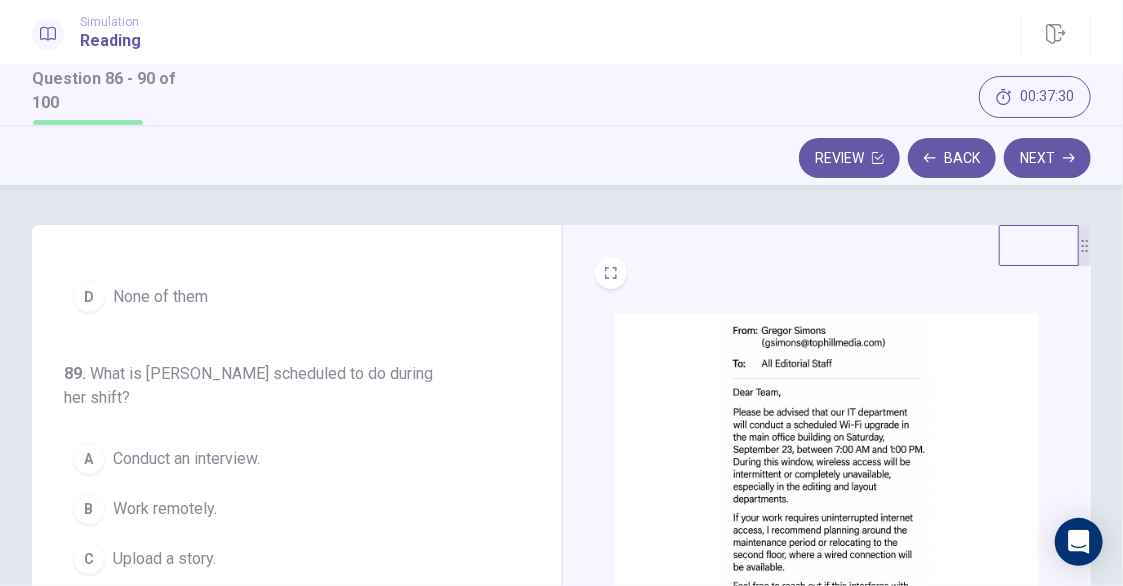 click at bounding box center [827, 469] 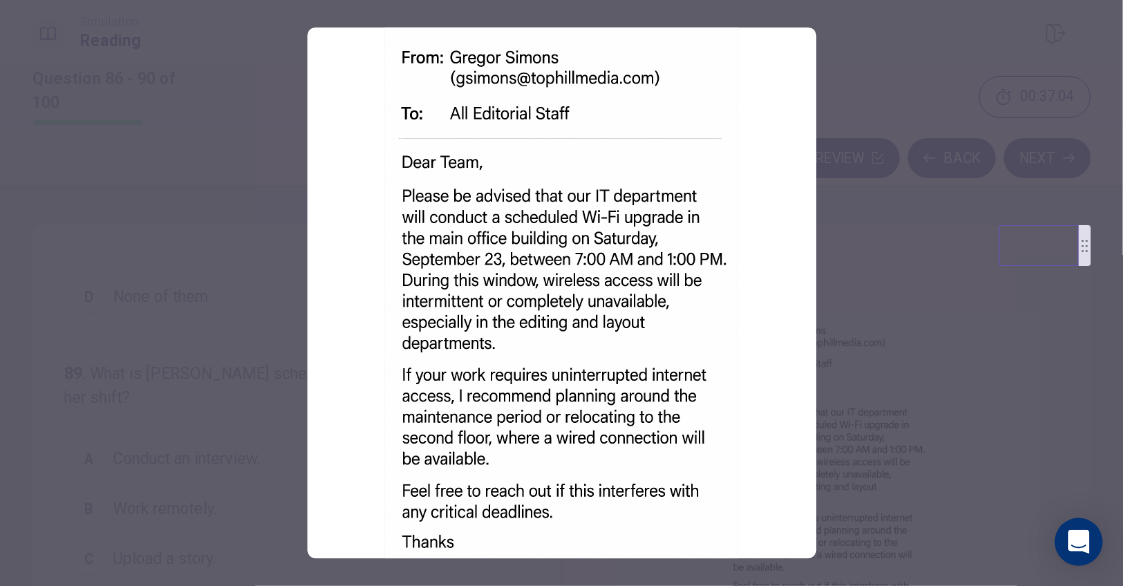 click at bounding box center [561, 293] 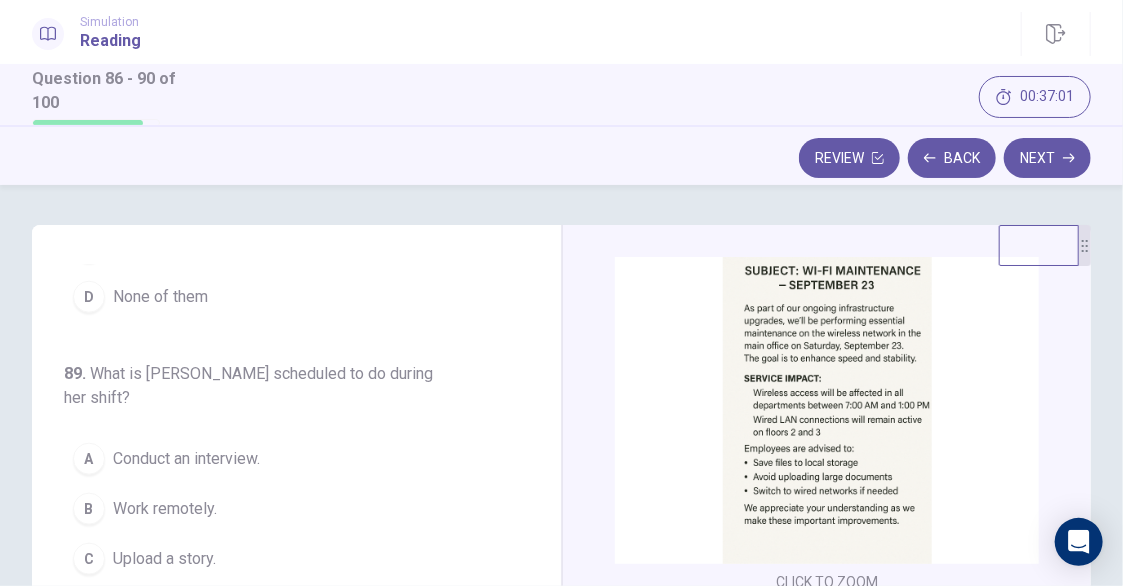 scroll, scrollTop: 500, scrollLeft: 0, axis: vertical 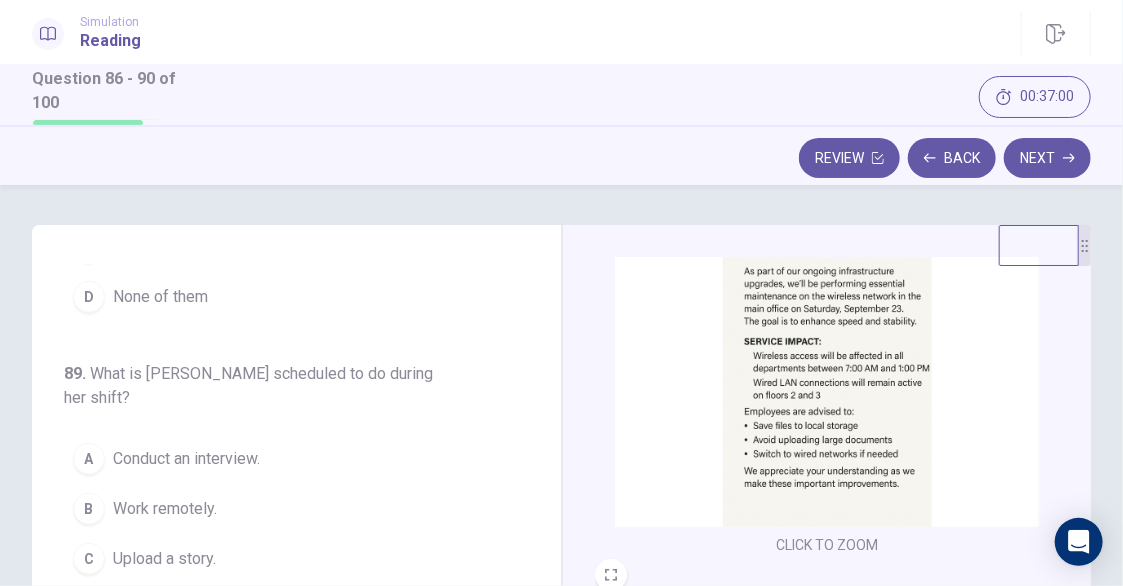 click at bounding box center (827, 370) 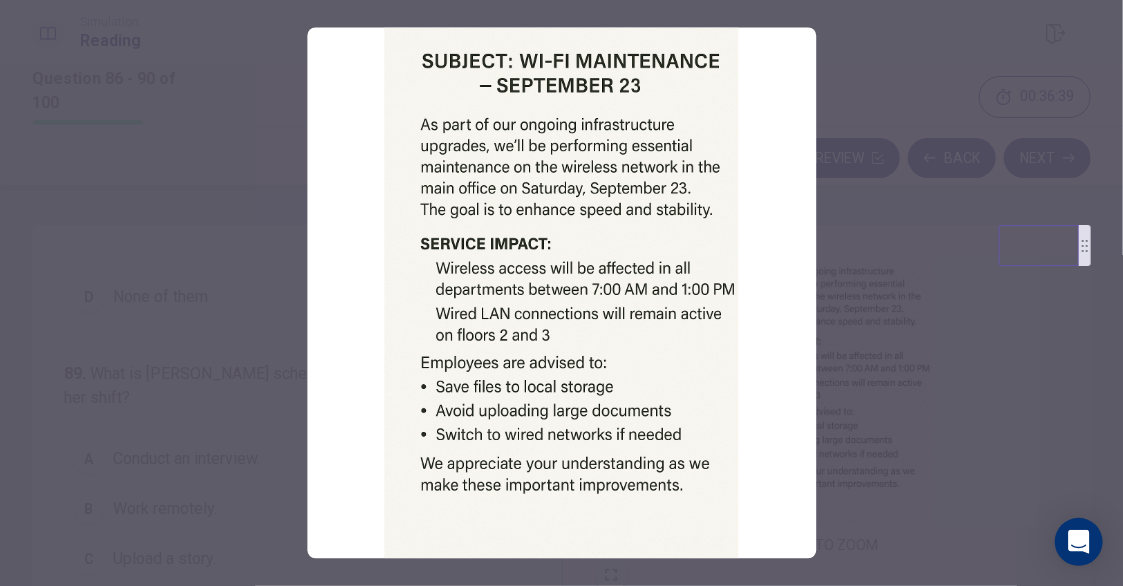 click at bounding box center (561, 293) 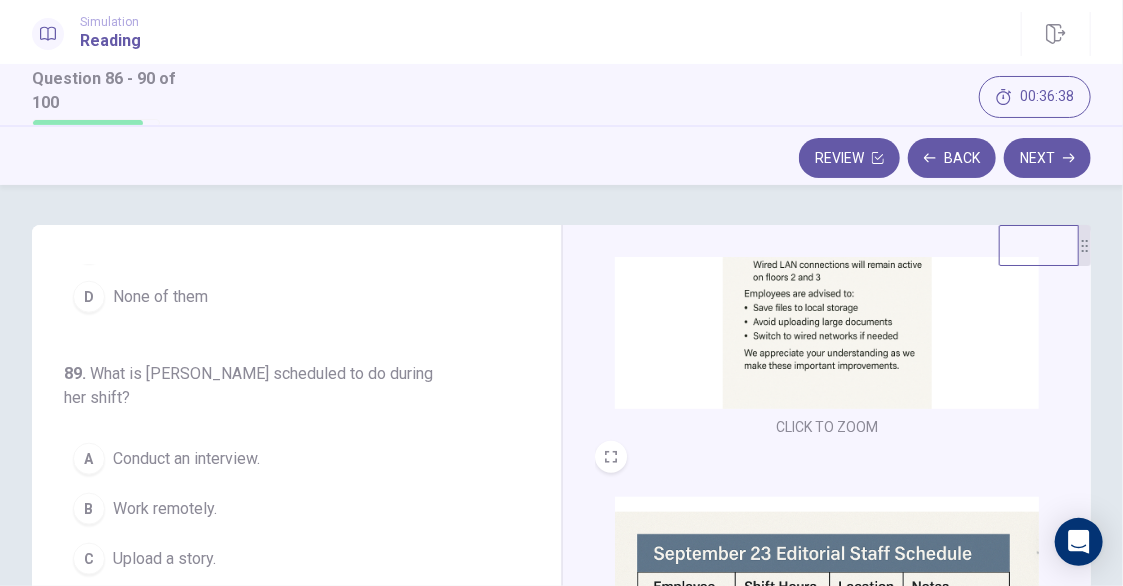 scroll, scrollTop: 628, scrollLeft: 0, axis: vertical 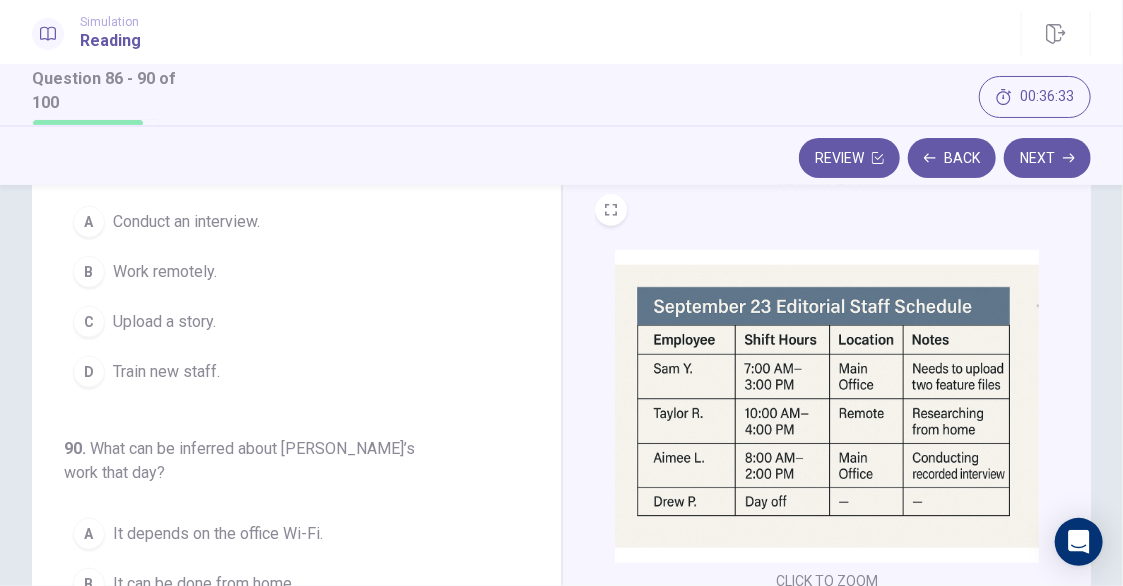 click at bounding box center (827, 406) 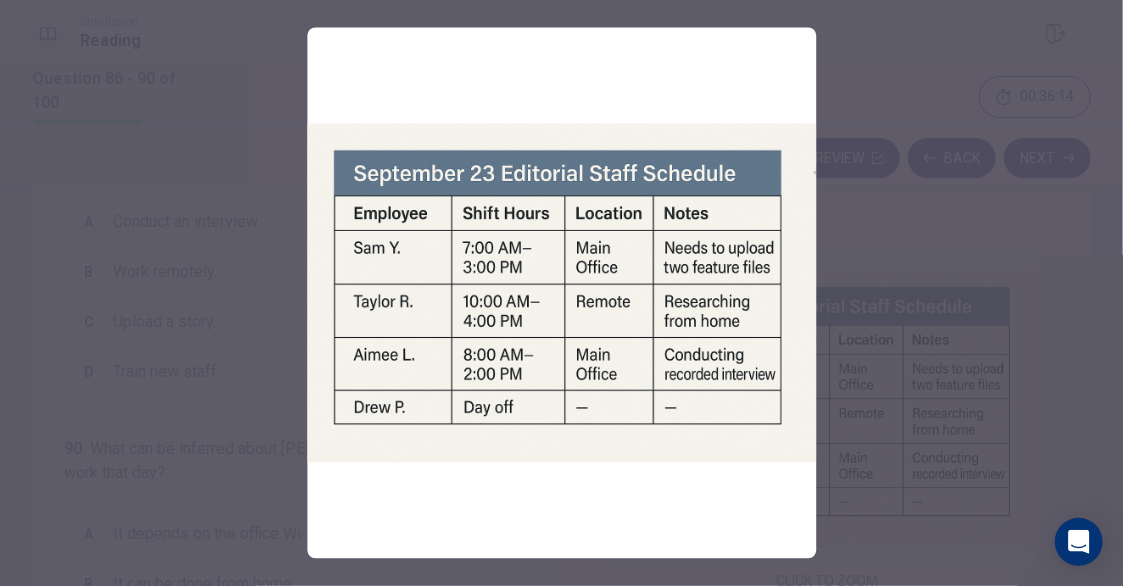 click at bounding box center (561, 293) 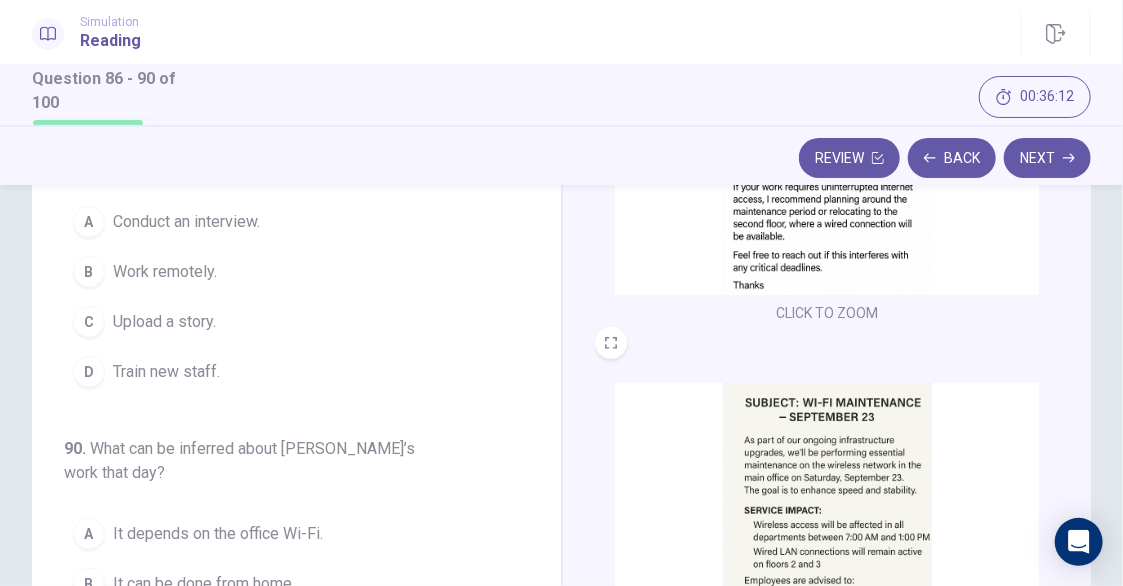 scroll, scrollTop: 0, scrollLeft: 0, axis: both 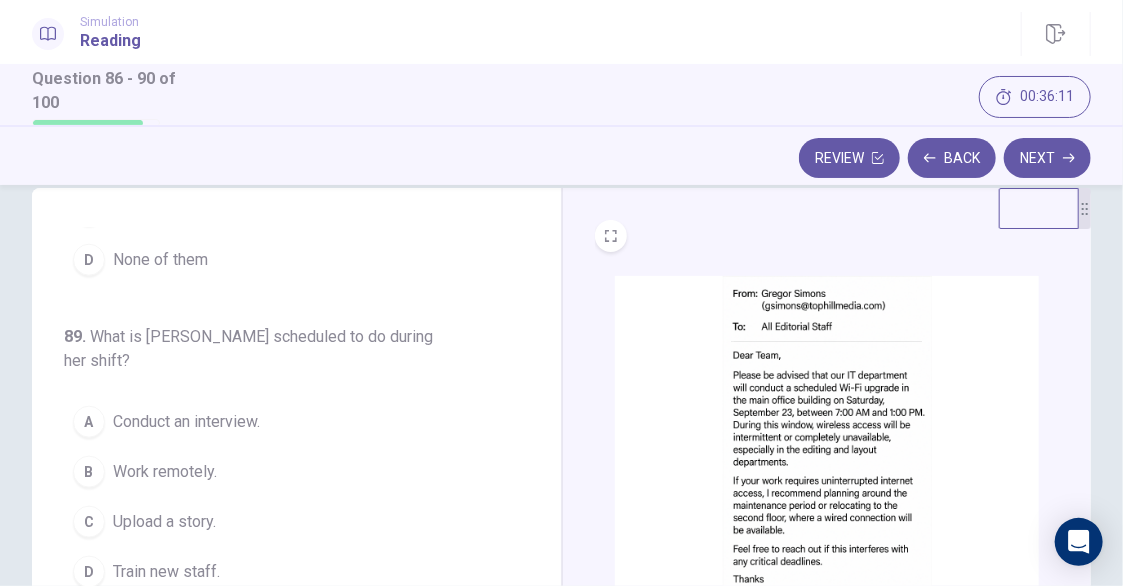 click at bounding box center (827, 432) 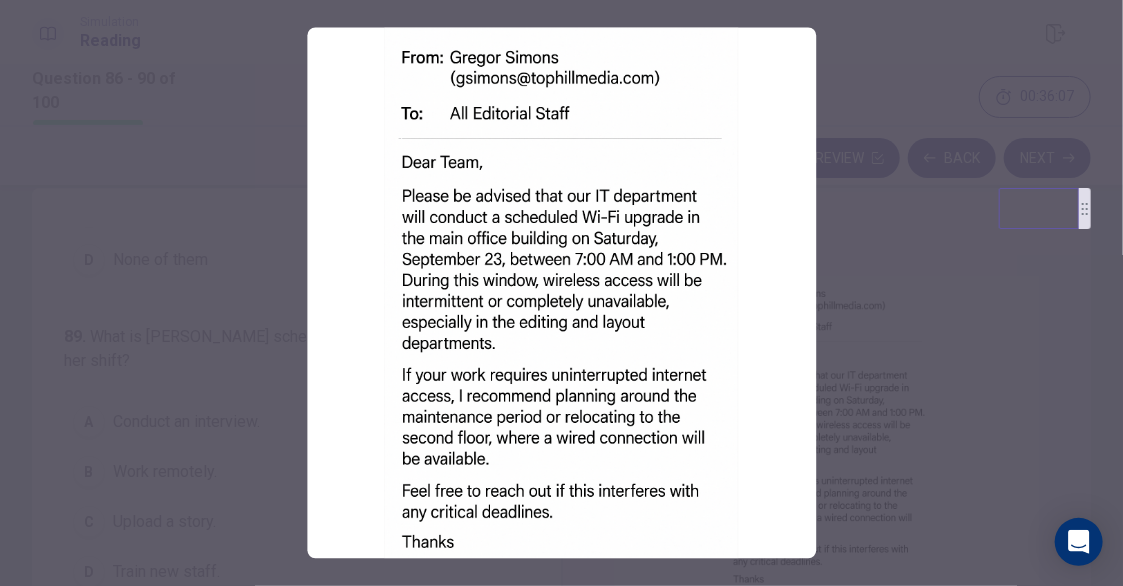 click at bounding box center [561, 293] 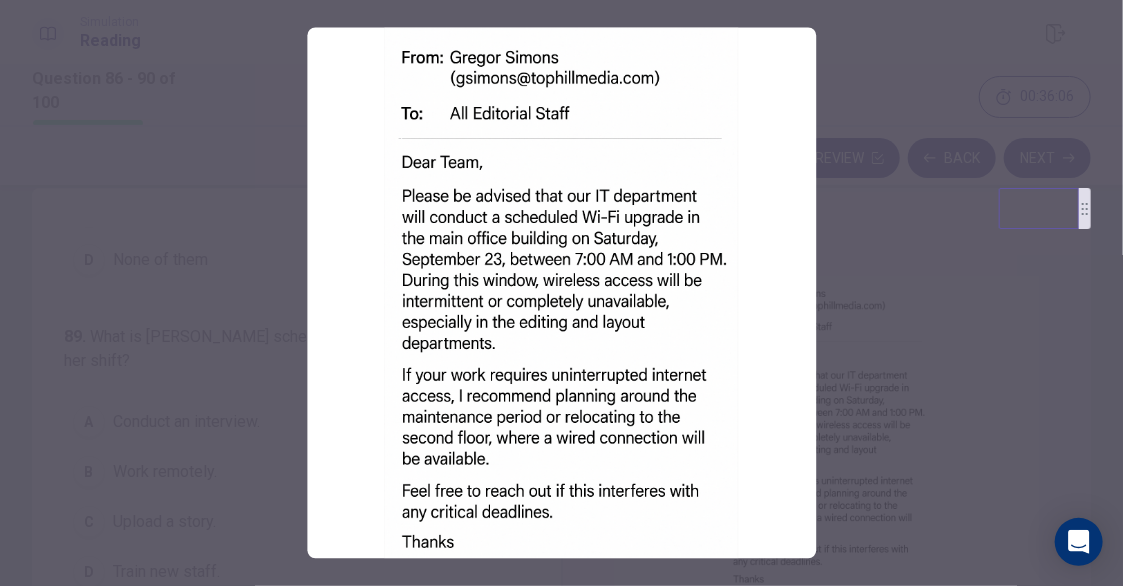 click at bounding box center (561, 293) 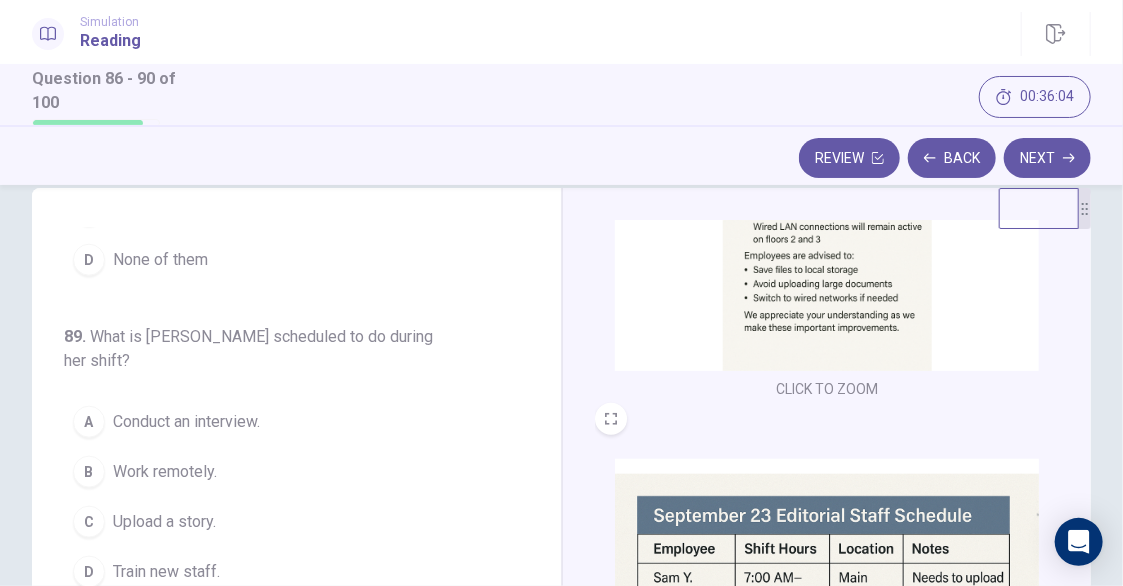 scroll, scrollTop: 628, scrollLeft: 0, axis: vertical 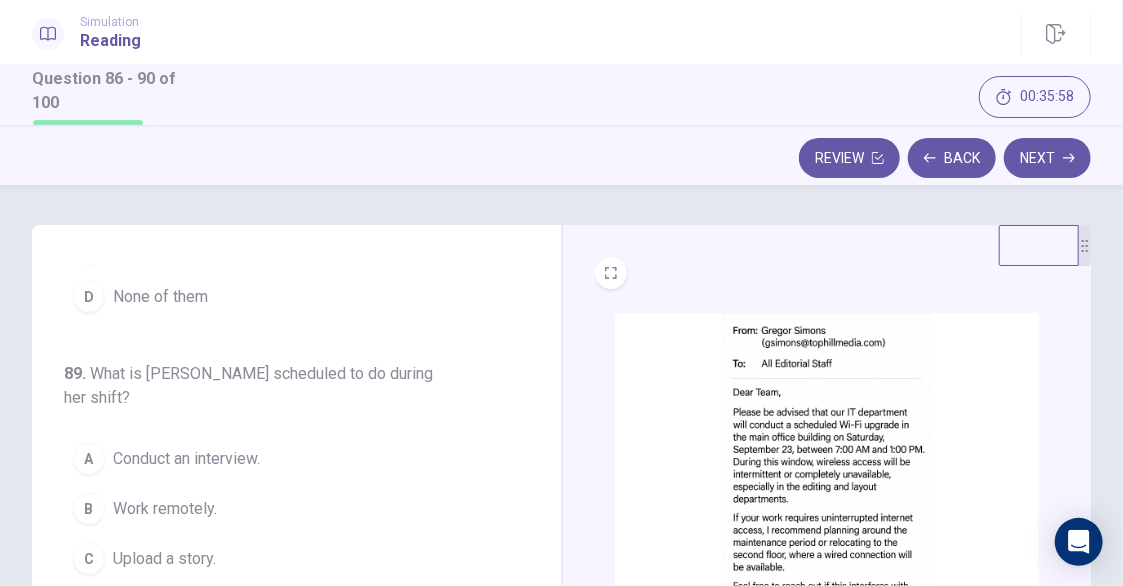 click at bounding box center [827, 469] 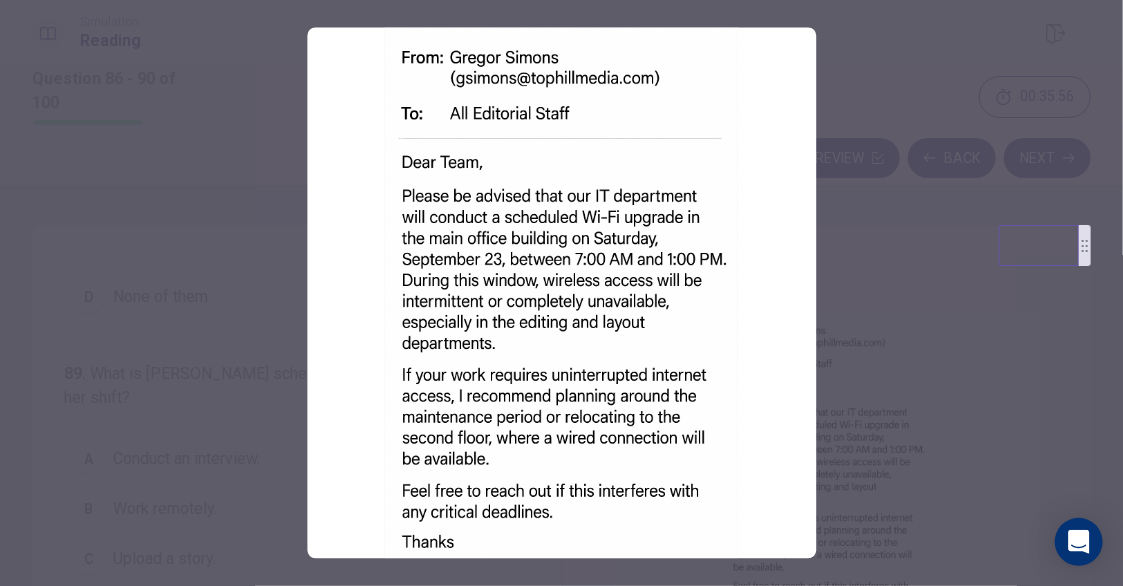 click at bounding box center [561, 293] 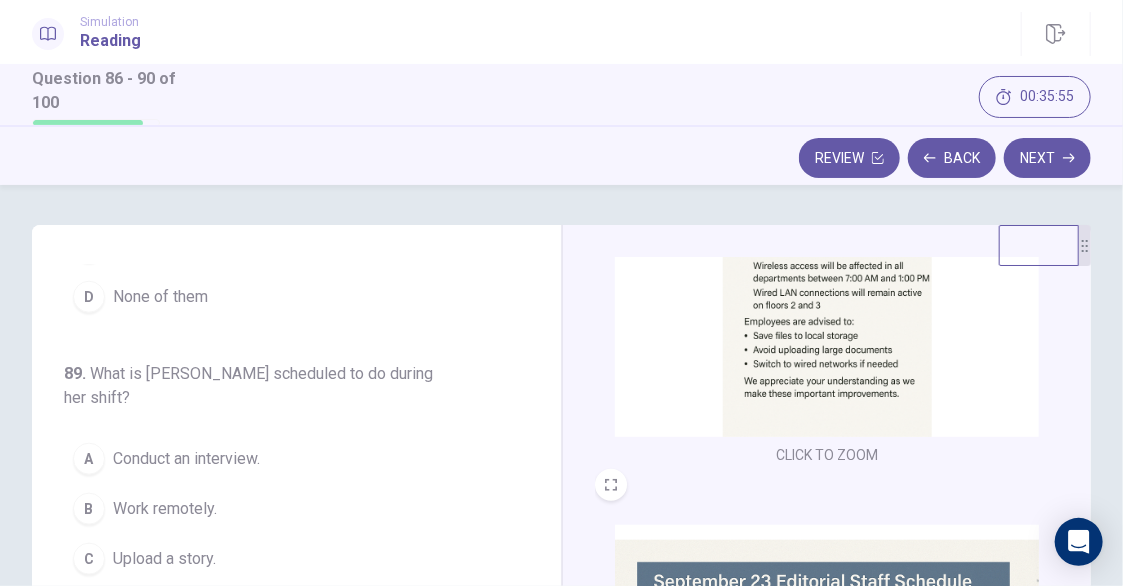 scroll, scrollTop: 628, scrollLeft: 0, axis: vertical 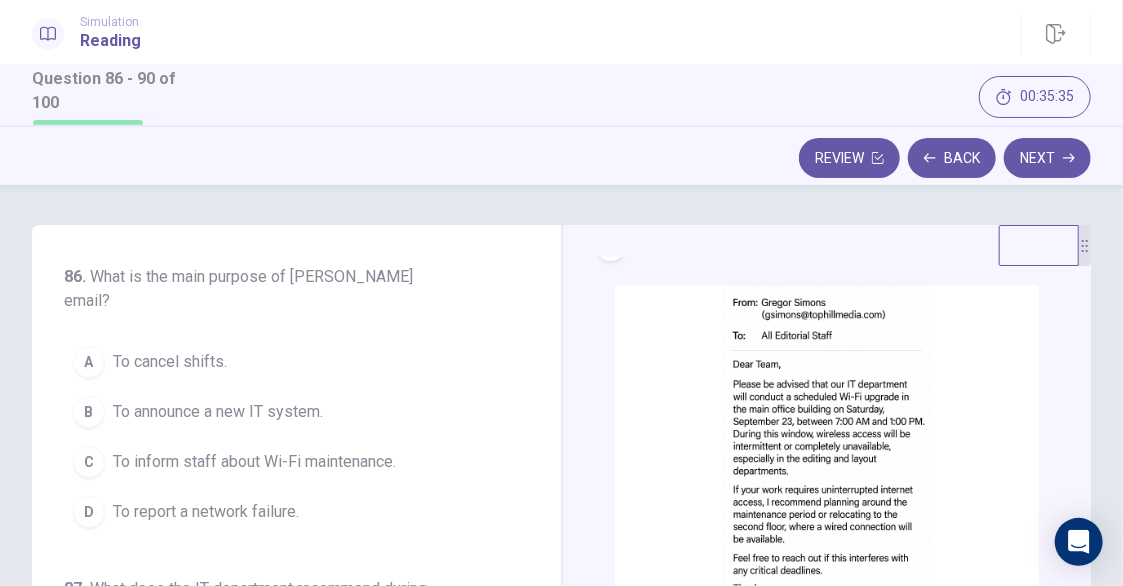click at bounding box center [827, 441] 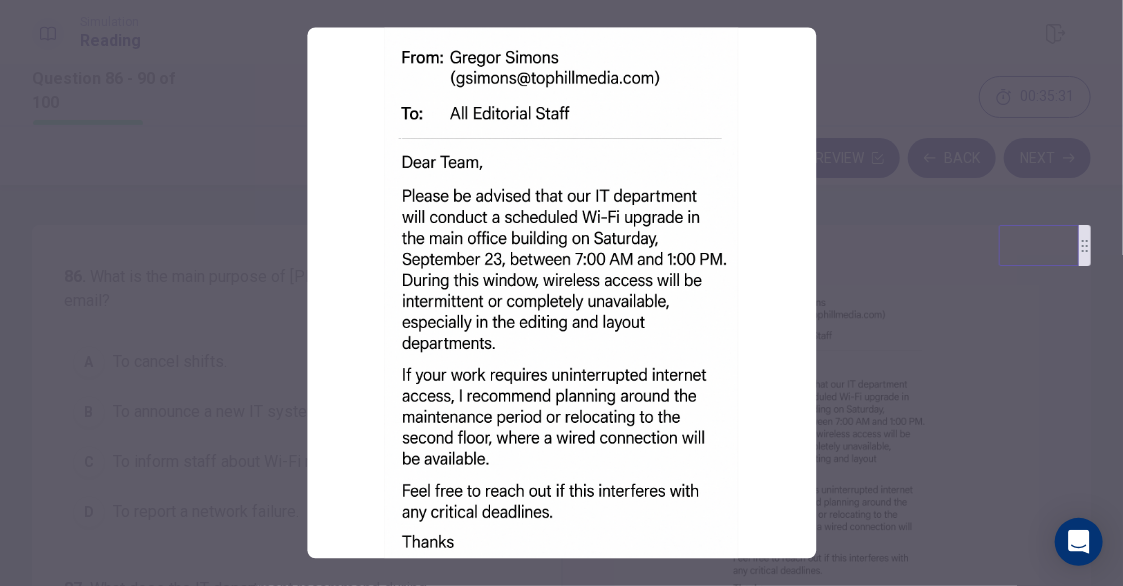 click at bounding box center (561, 293) 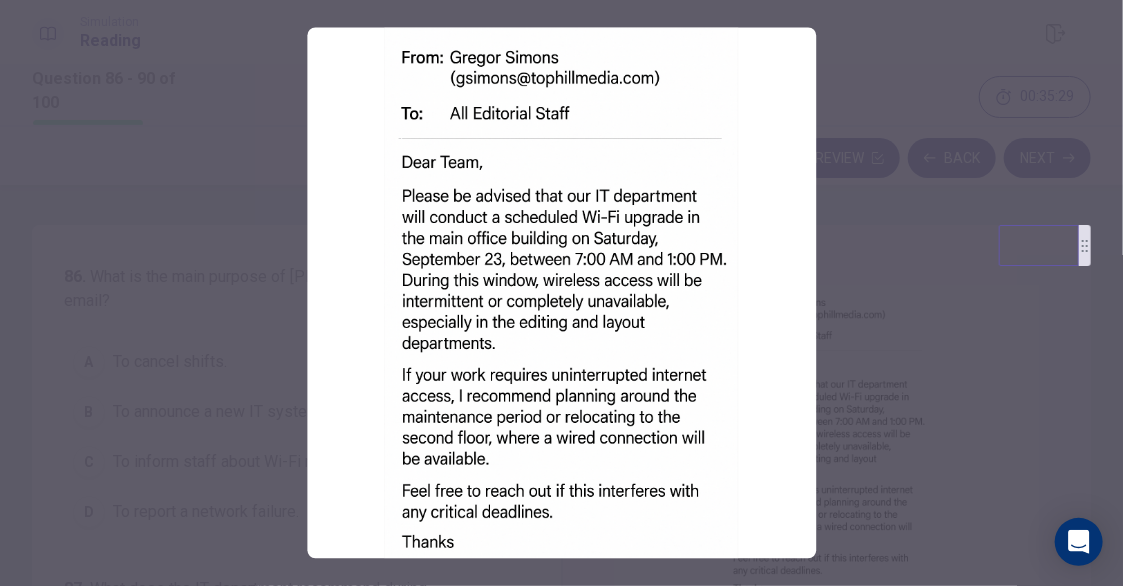 drag, startPoint x: 874, startPoint y: 362, endPoint x: 856, endPoint y: 363, distance: 18.027756 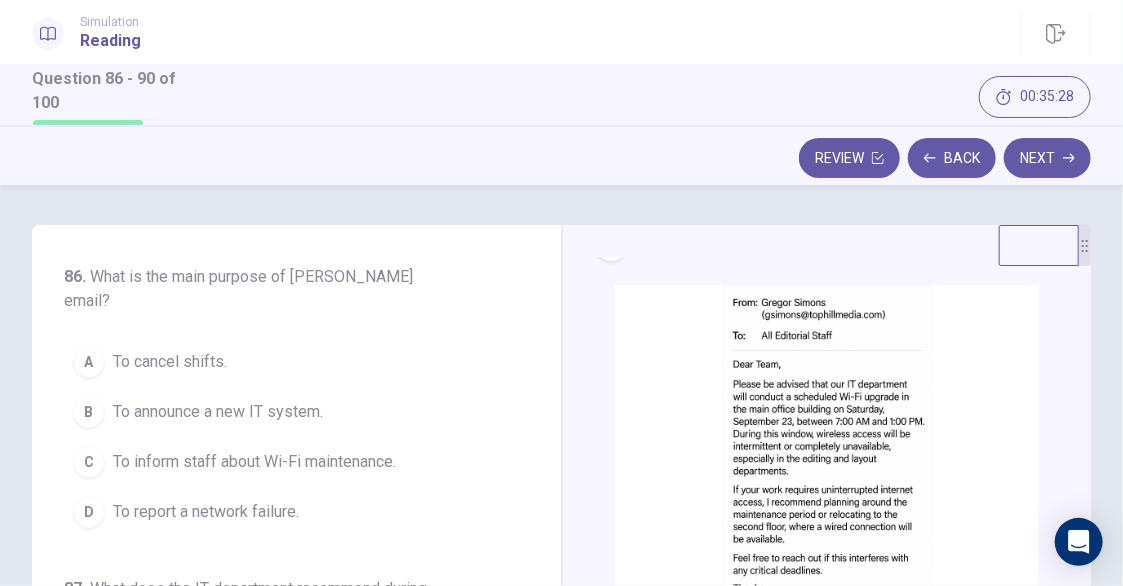 click on "To inform staff about Wi-Fi maintenance." at bounding box center [254, 462] 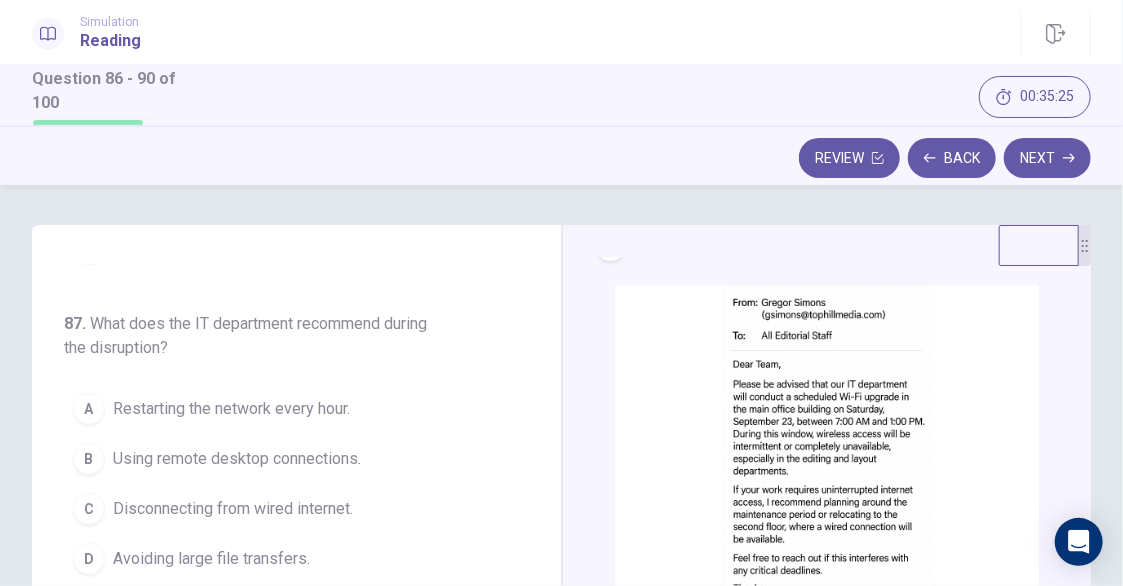 scroll, scrollTop: 300, scrollLeft: 0, axis: vertical 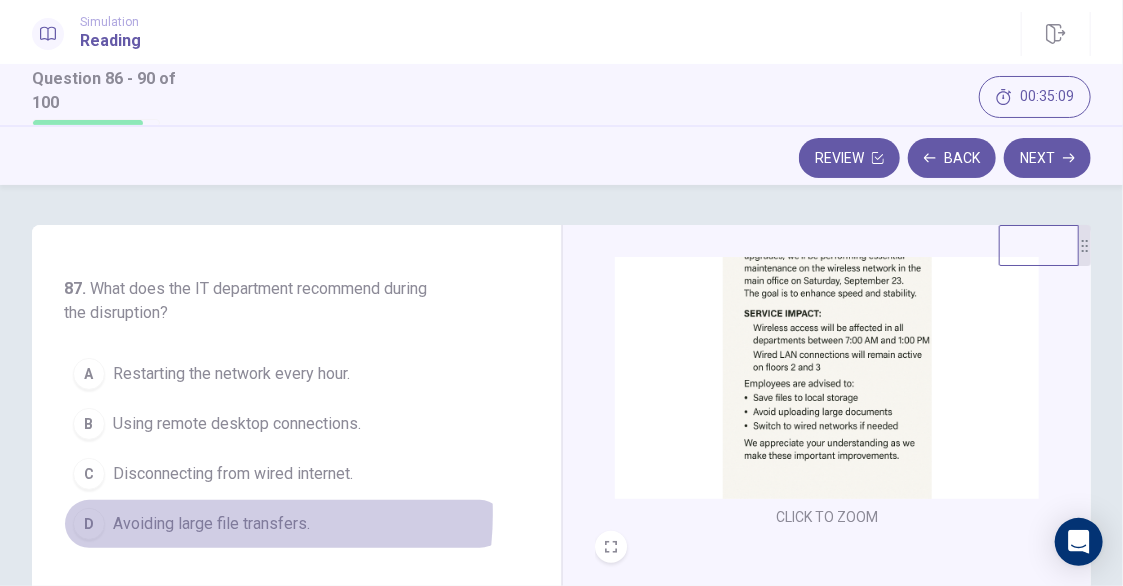 click on "Avoiding large file transfers." at bounding box center [211, 524] 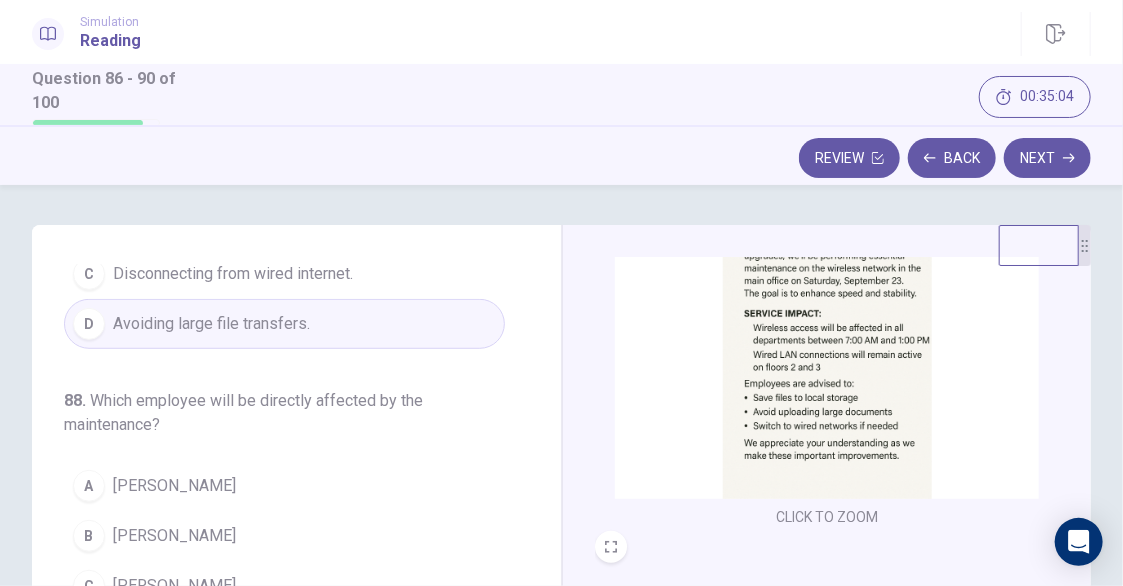scroll, scrollTop: 600, scrollLeft: 0, axis: vertical 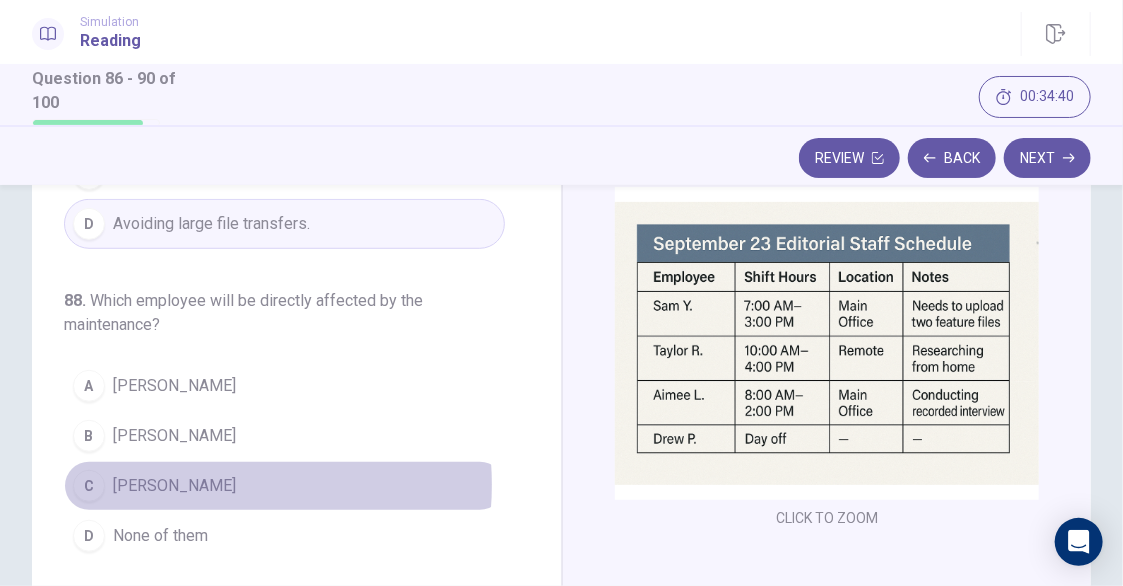 click on "C [PERSON_NAME]" at bounding box center [284, 486] 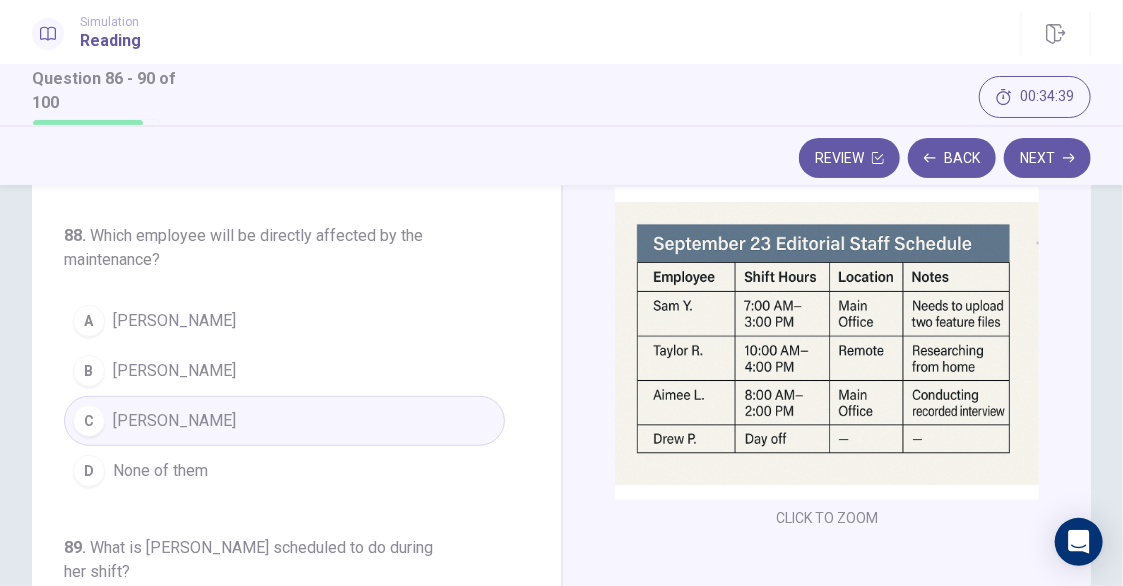 scroll, scrollTop: 500, scrollLeft: 0, axis: vertical 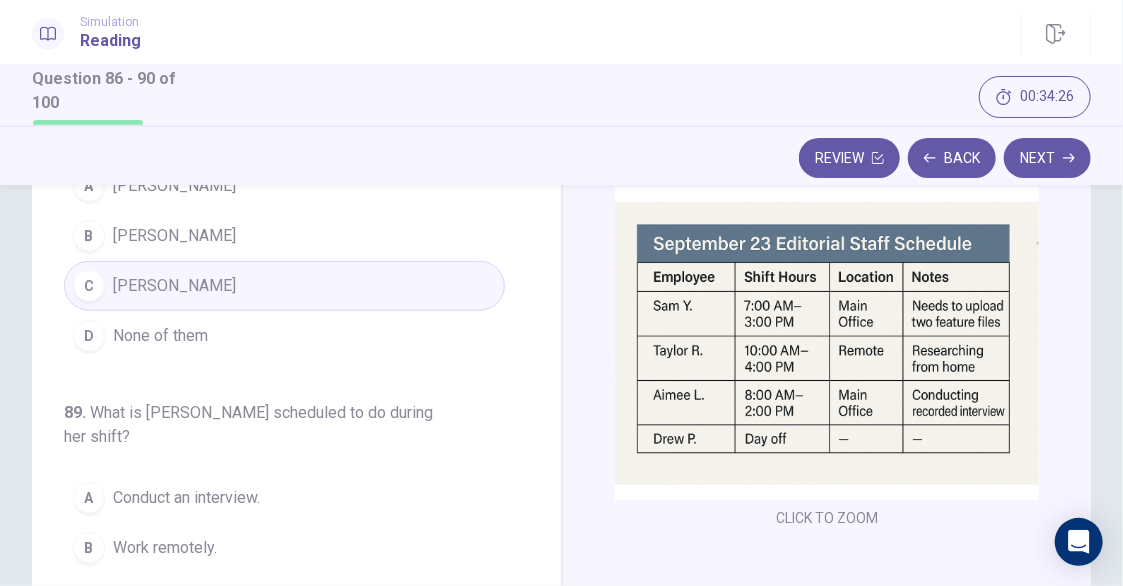 click on "Conduct an interview." at bounding box center (186, 498) 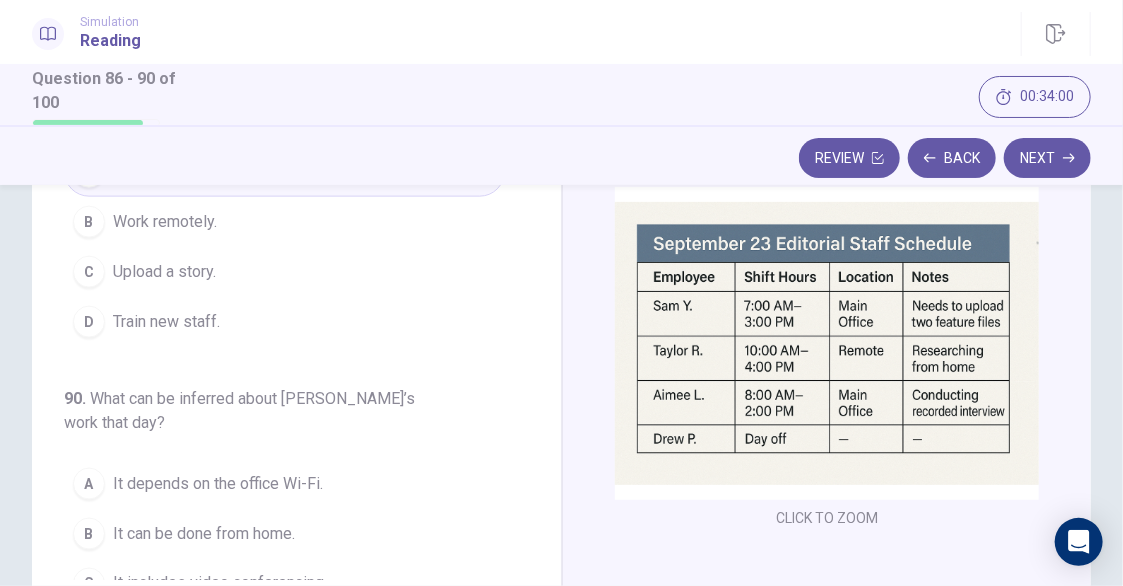 scroll, scrollTop: 839, scrollLeft: 0, axis: vertical 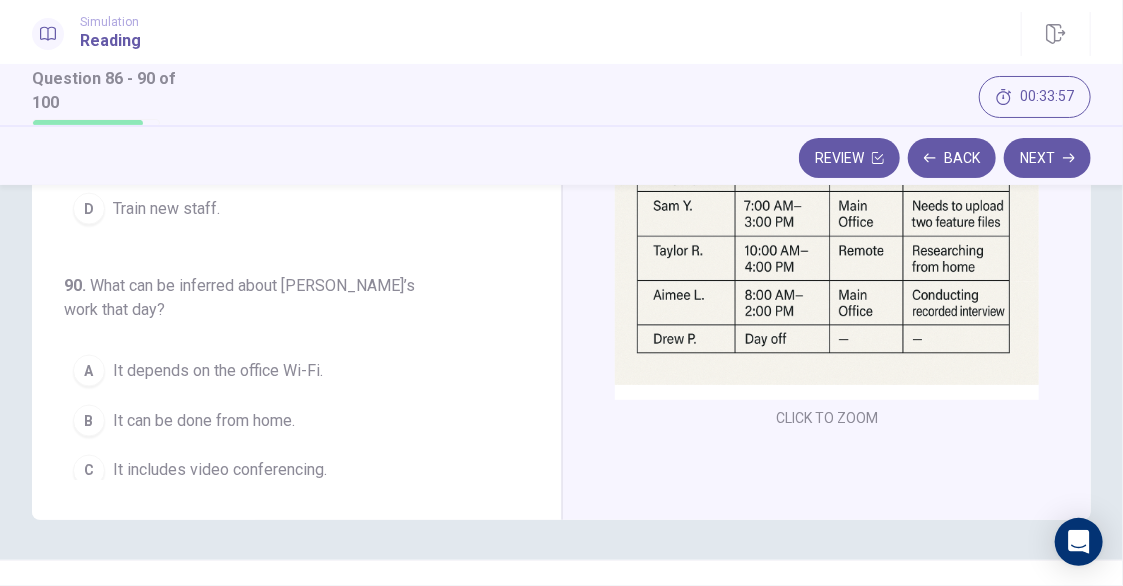click on "It depends on the office Wi-Fi." at bounding box center [218, 371] 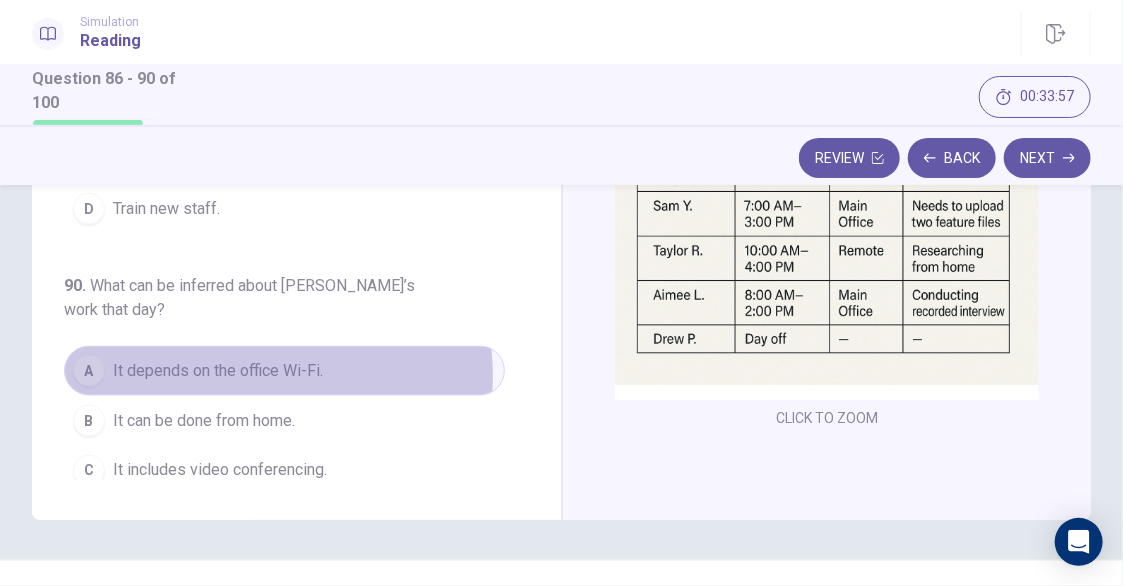 click on "It depends on the office Wi-Fi." at bounding box center [218, 371] 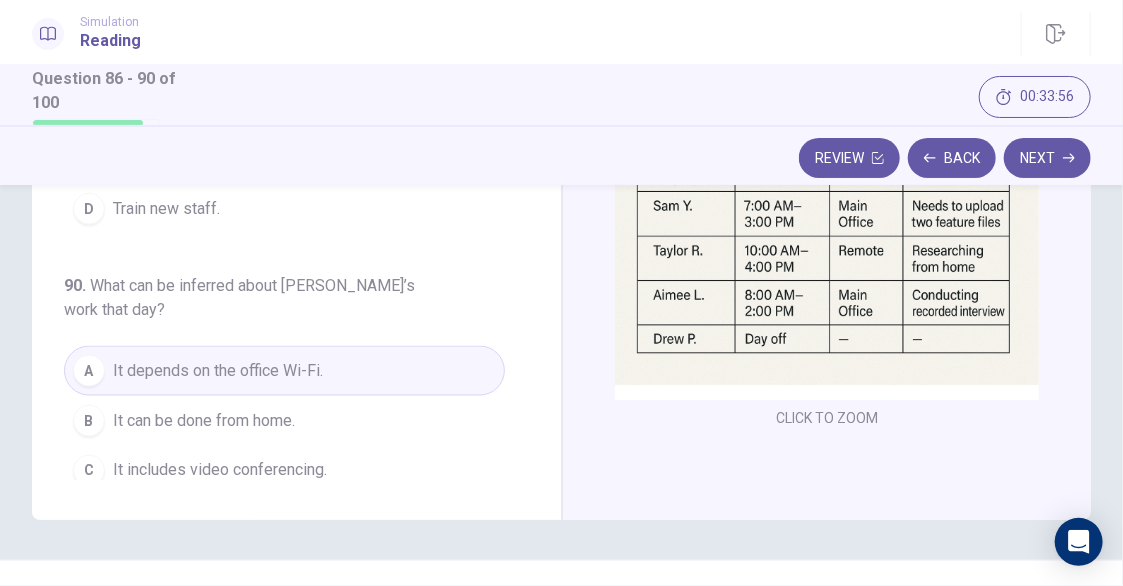 click on "It can be done from home." at bounding box center [204, 421] 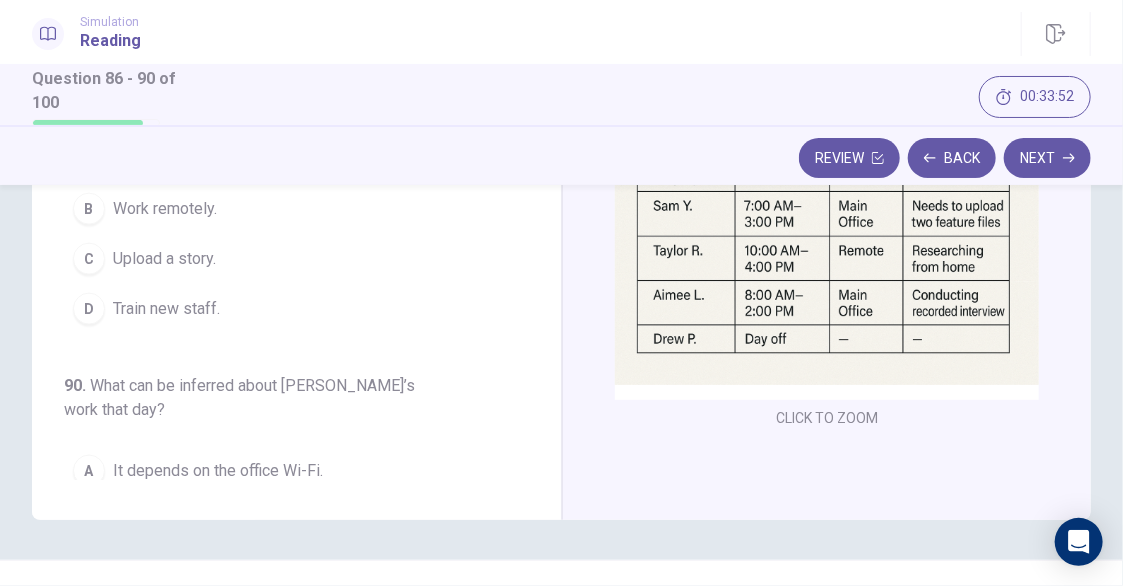 scroll, scrollTop: 839, scrollLeft: 0, axis: vertical 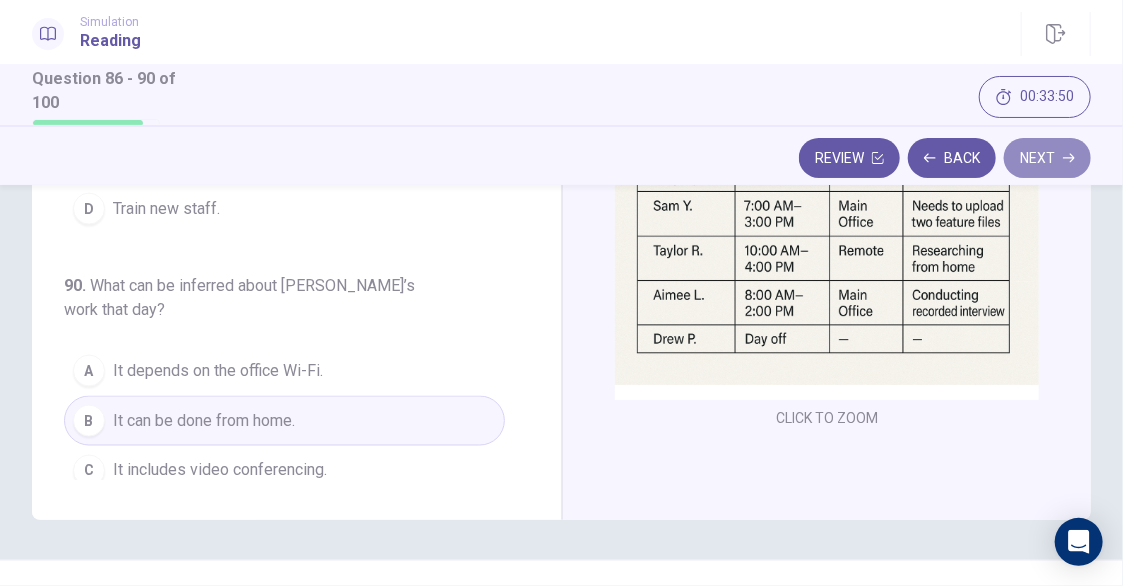 click on "Next" at bounding box center [1047, 158] 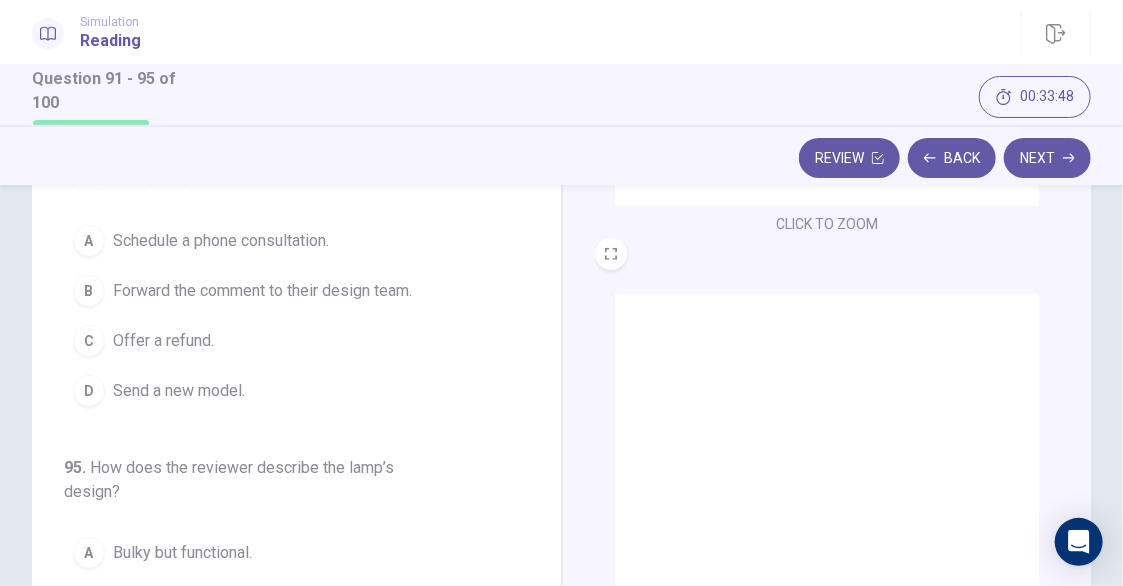 scroll, scrollTop: 123, scrollLeft: 0, axis: vertical 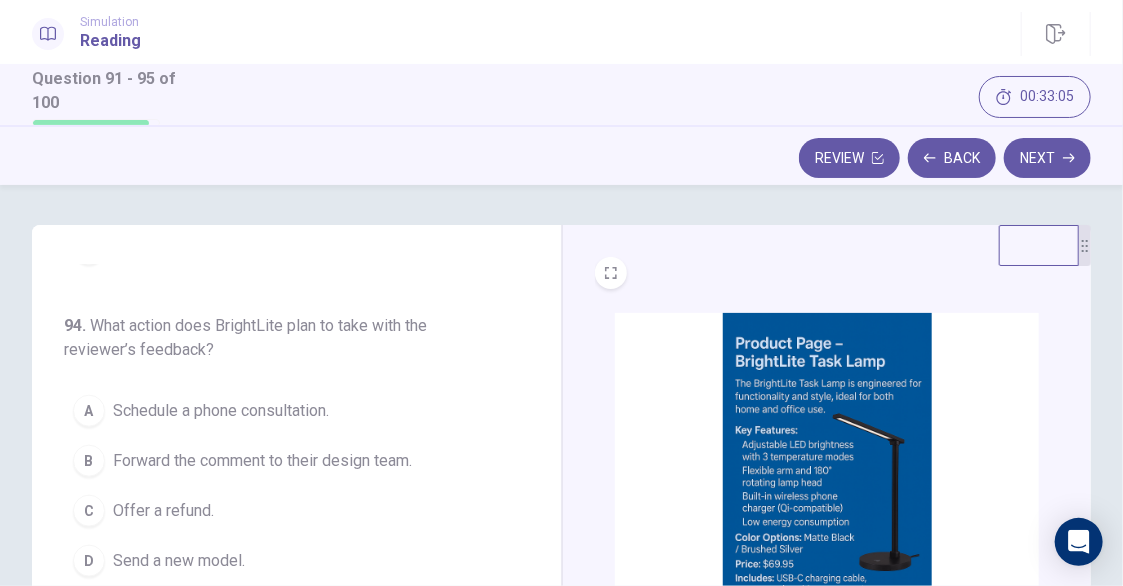 click at bounding box center (827, 469) 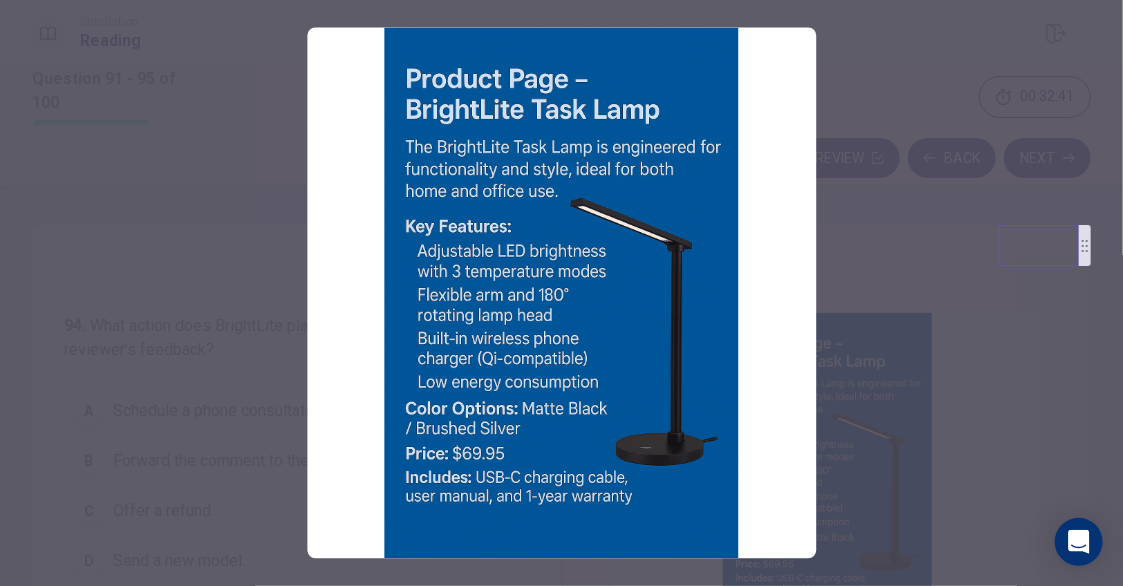 drag, startPoint x: 922, startPoint y: 376, endPoint x: 922, endPoint y: 357, distance: 19 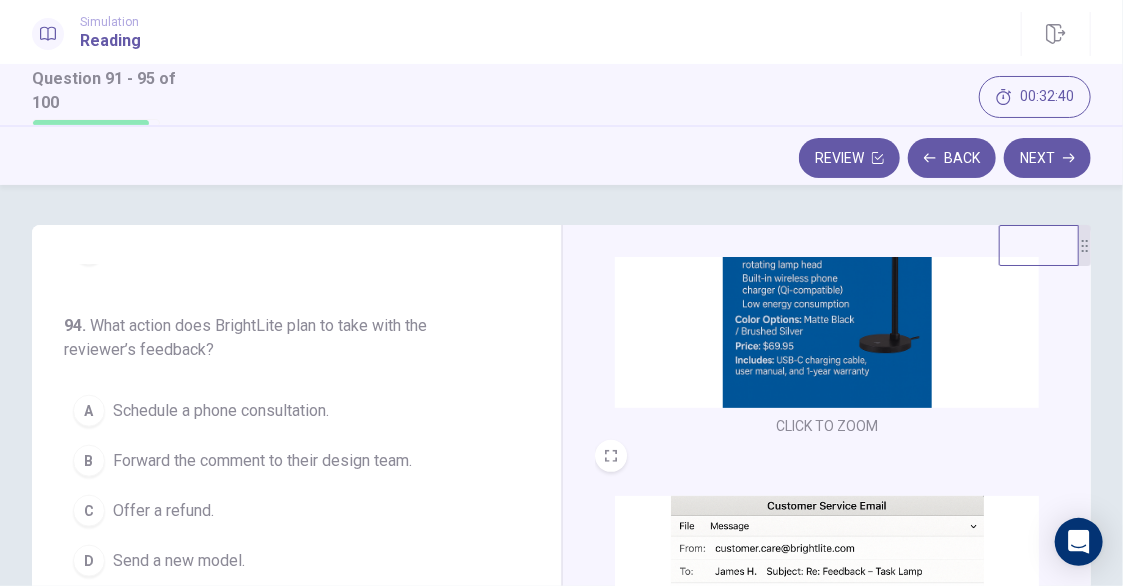scroll, scrollTop: 226, scrollLeft: 0, axis: vertical 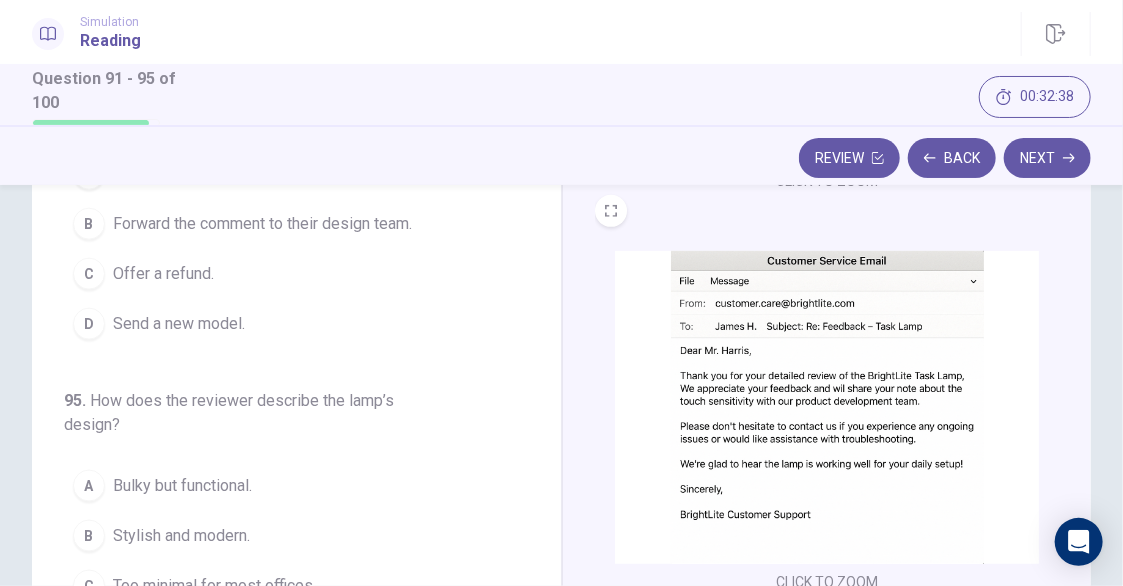 click at bounding box center (827, 407) 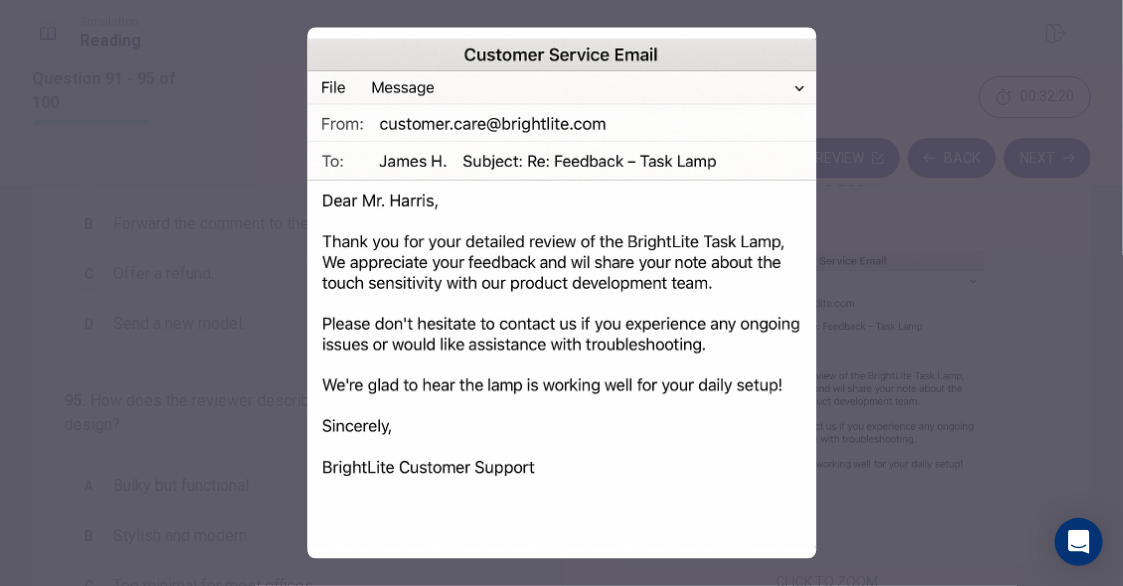 drag, startPoint x: 987, startPoint y: 381, endPoint x: 956, endPoint y: 360, distance: 37.44329 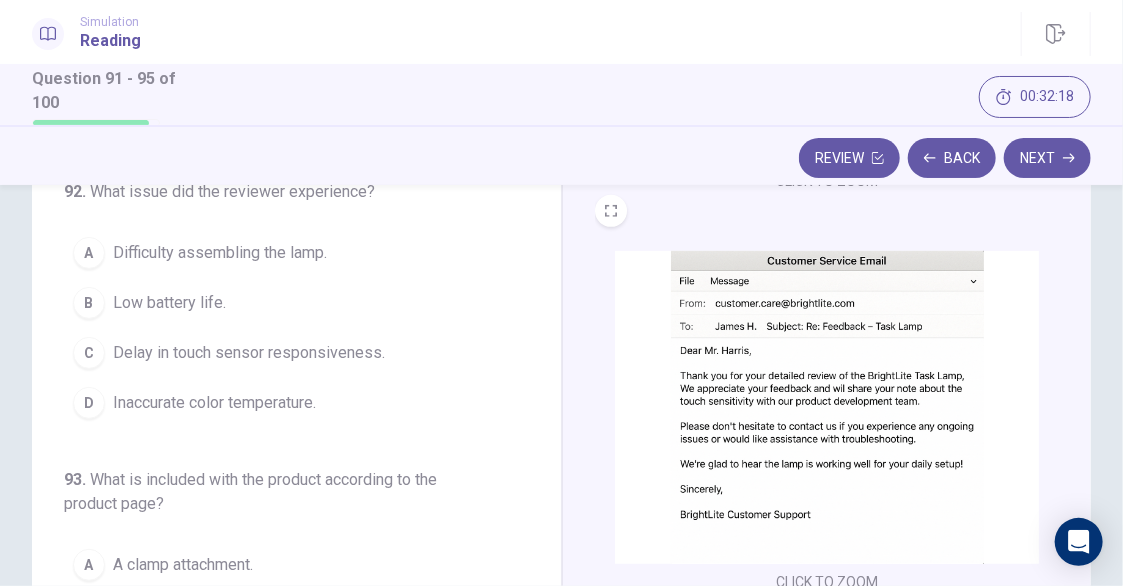 scroll, scrollTop: 0, scrollLeft: 0, axis: both 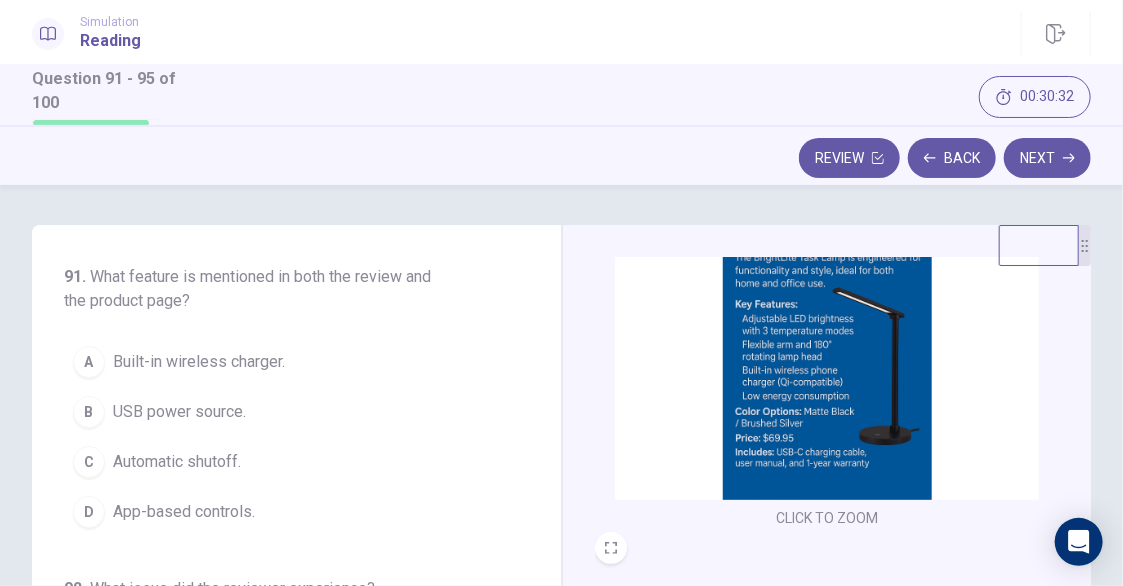 click on "Built-in wireless charger." at bounding box center (199, 362) 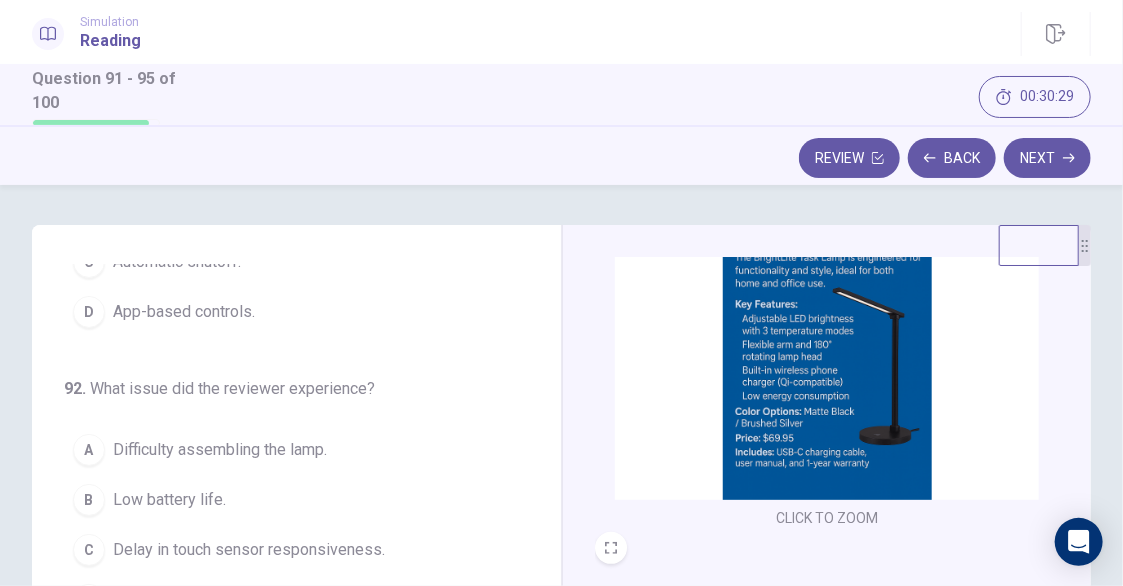 scroll, scrollTop: 300, scrollLeft: 0, axis: vertical 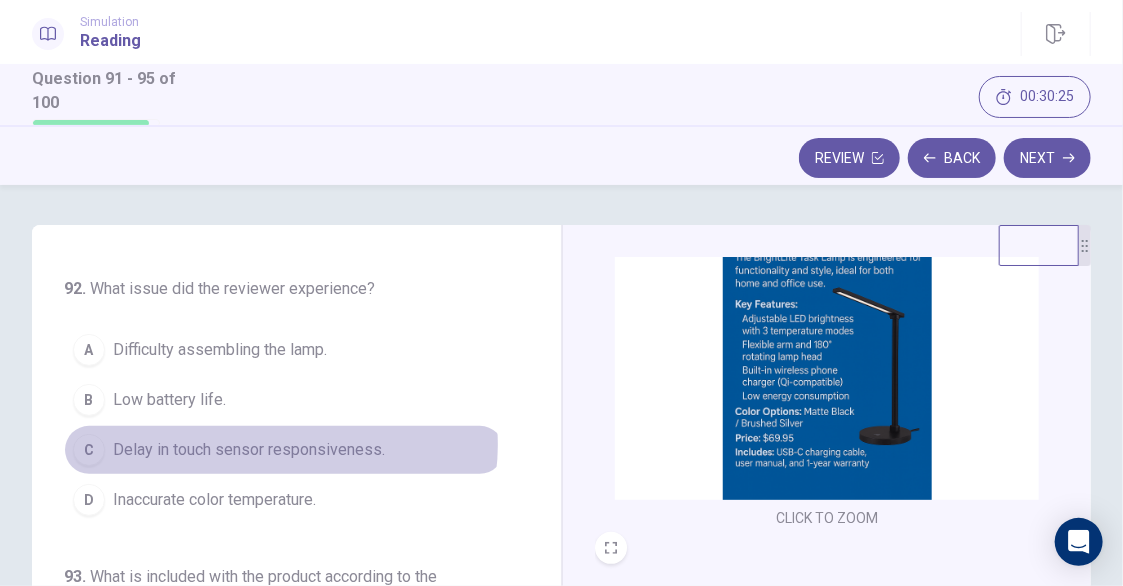 click on "Delay in touch sensor responsiveness." at bounding box center [249, 450] 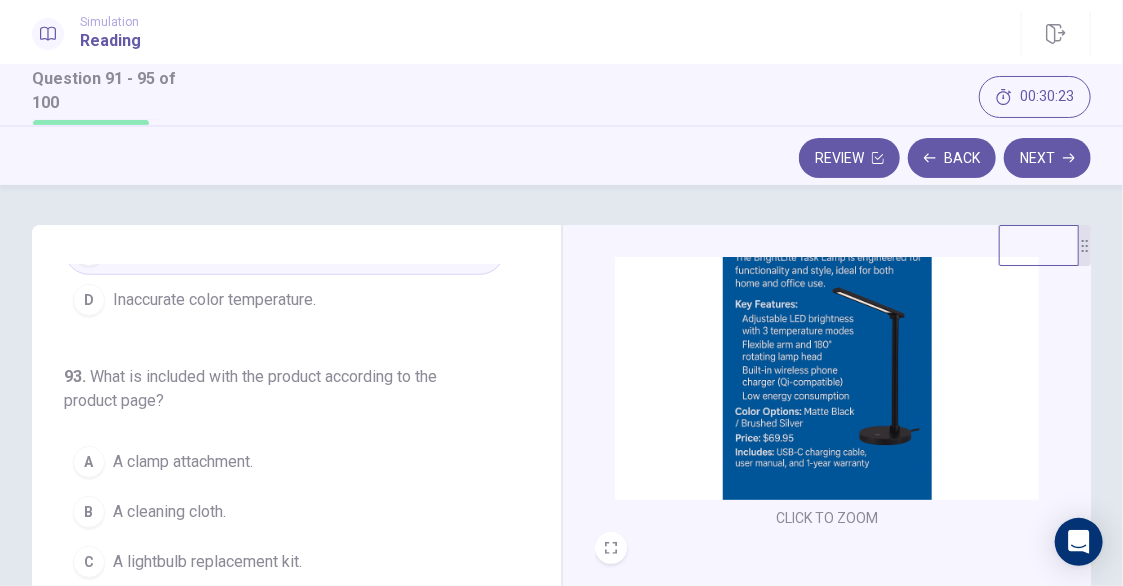 scroll, scrollTop: 600, scrollLeft: 0, axis: vertical 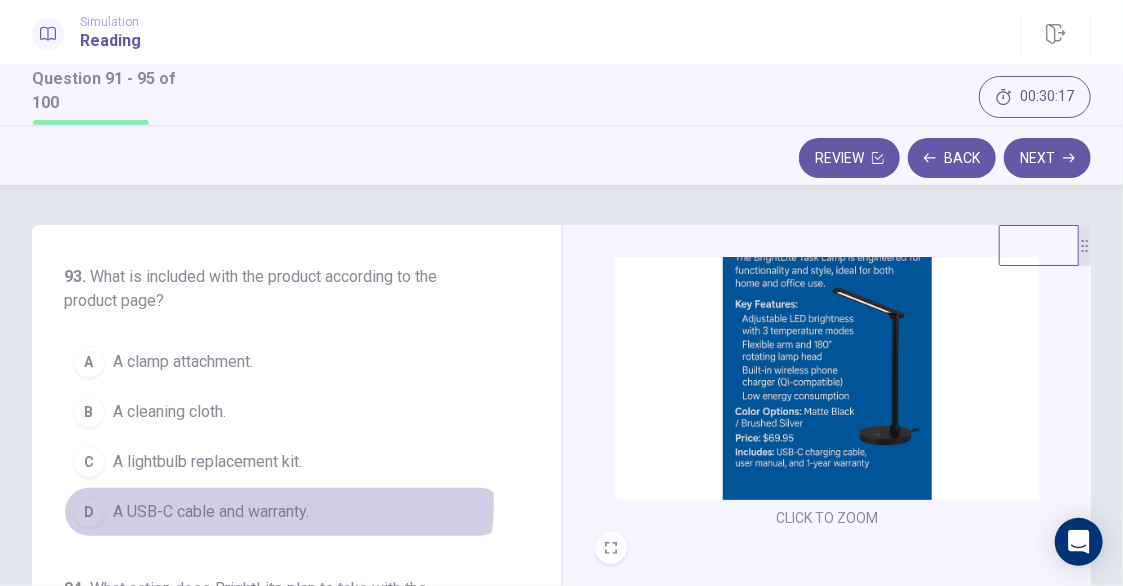 click on "A USB-C cable and warranty." at bounding box center [211, 512] 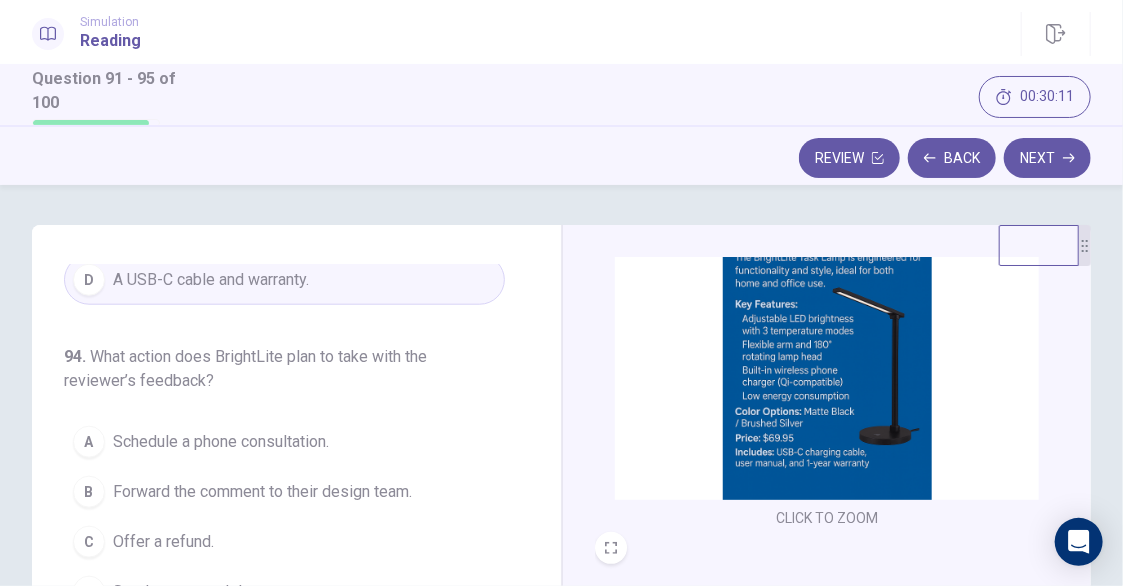 scroll, scrollTop: 863, scrollLeft: 0, axis: vertical 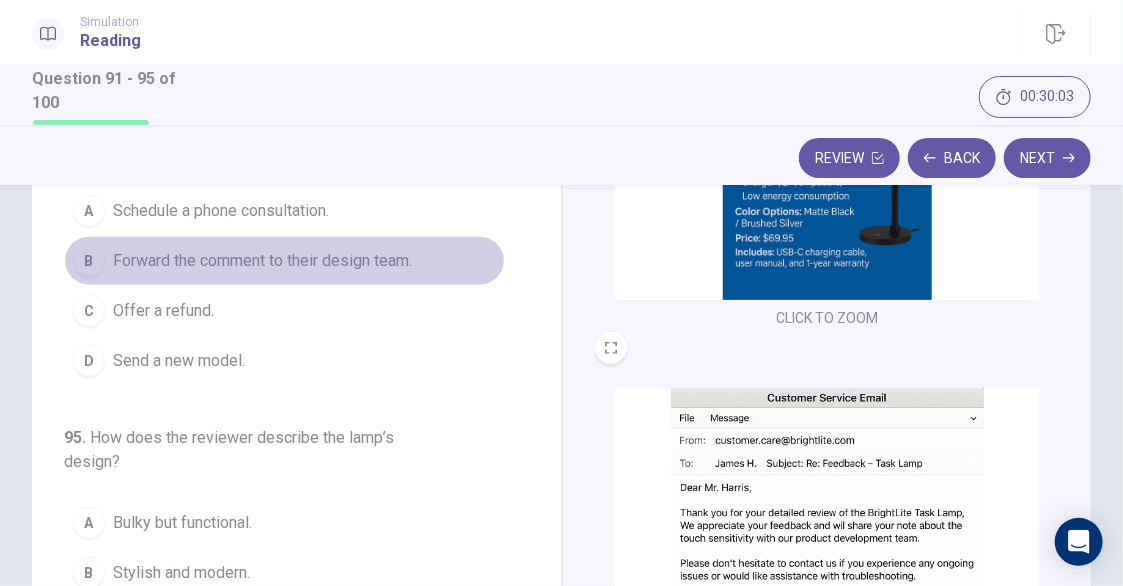 click on "Forward the comment to their design team." at bounding box center [262, 261] 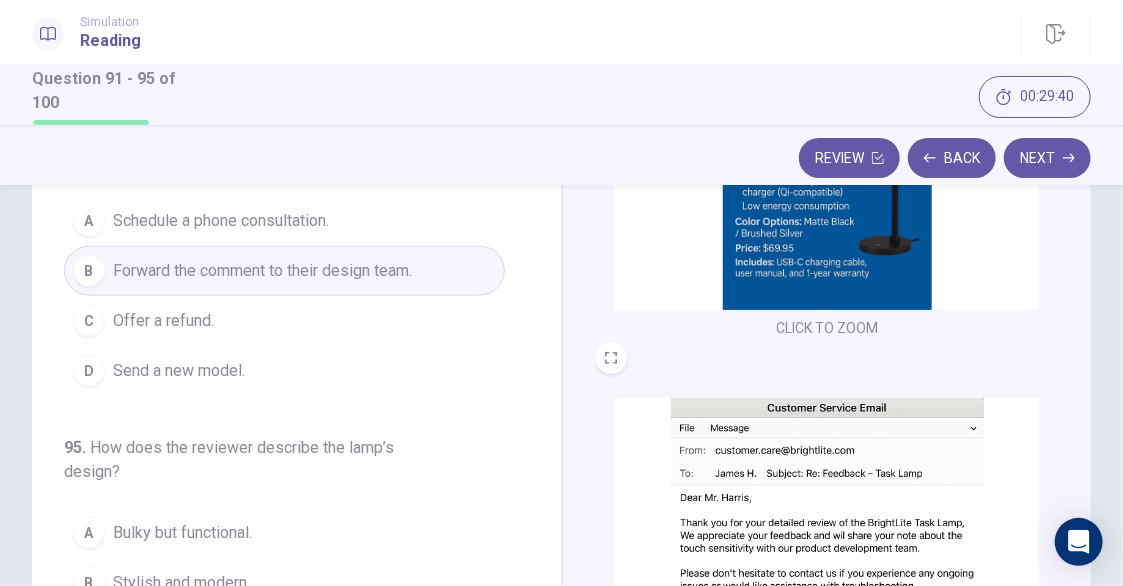 scroll, scrollTop: 137, scrollLeft: 0, axis: vertical 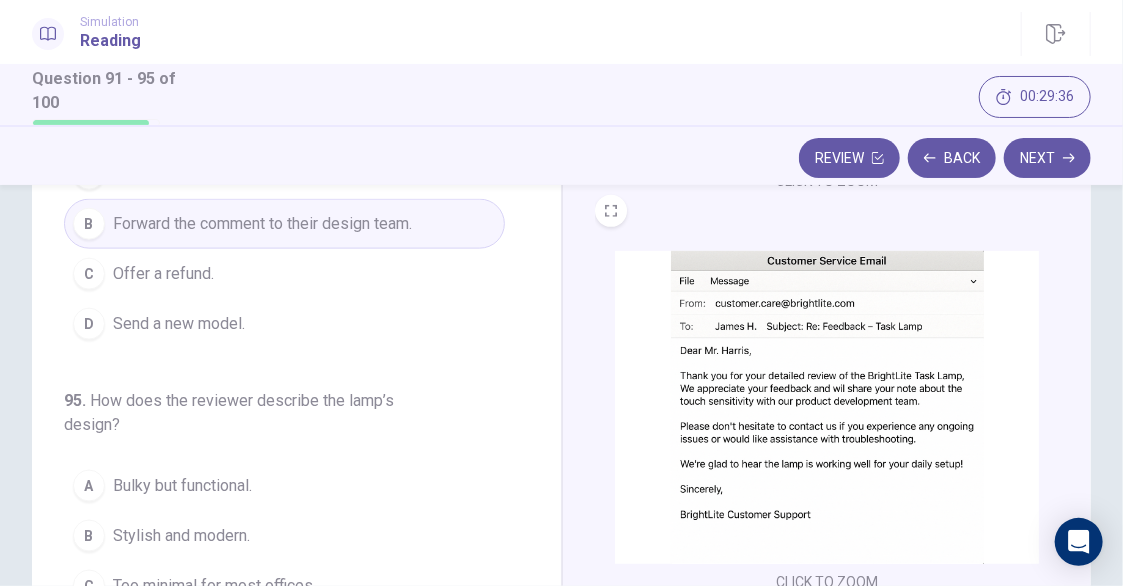 click at bounding box center [827, 407] 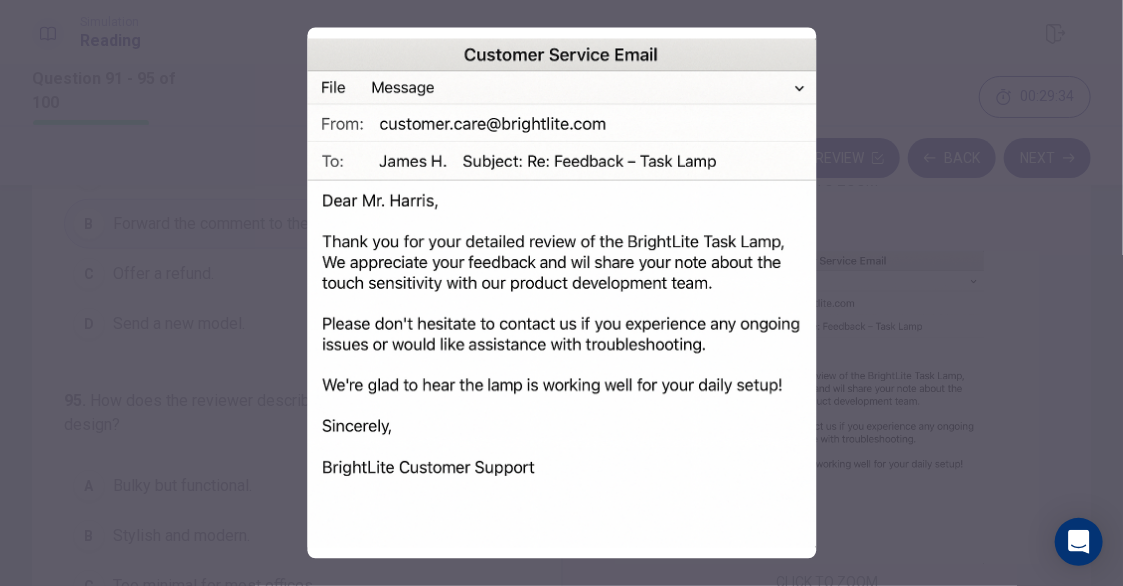 click at bounding box center (561, 293) 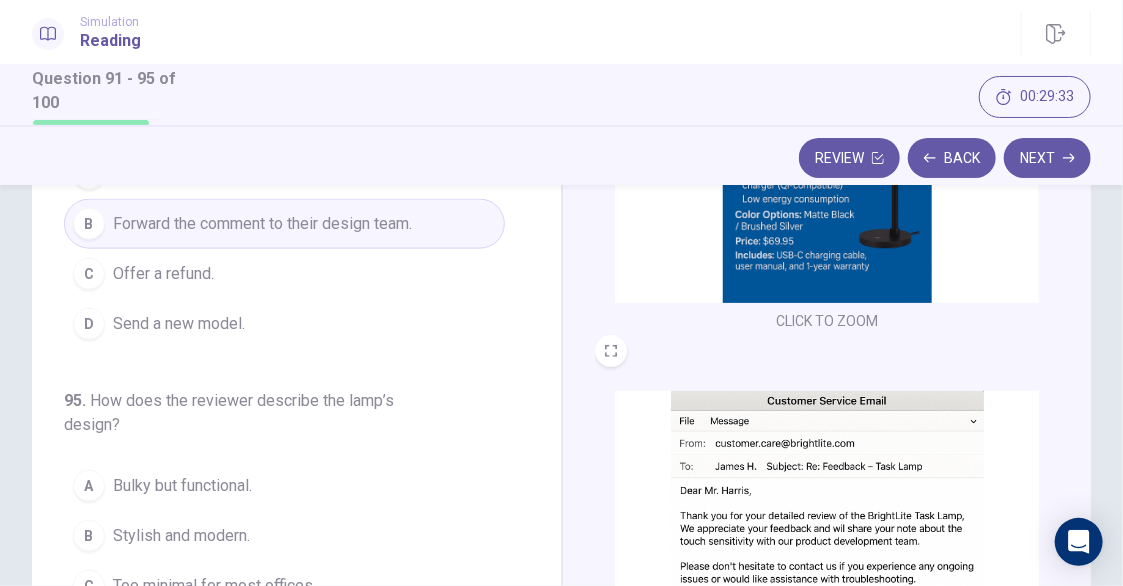 scroll, scrollTop: 0, scrollLeft: 0, axis: both 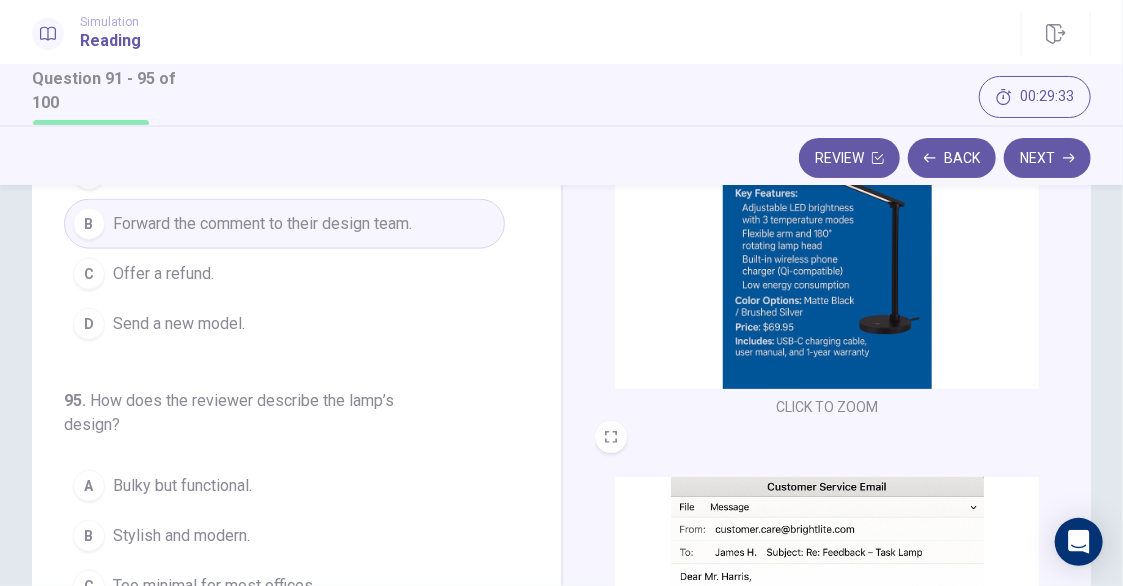 click at bounding box center [827, 232] 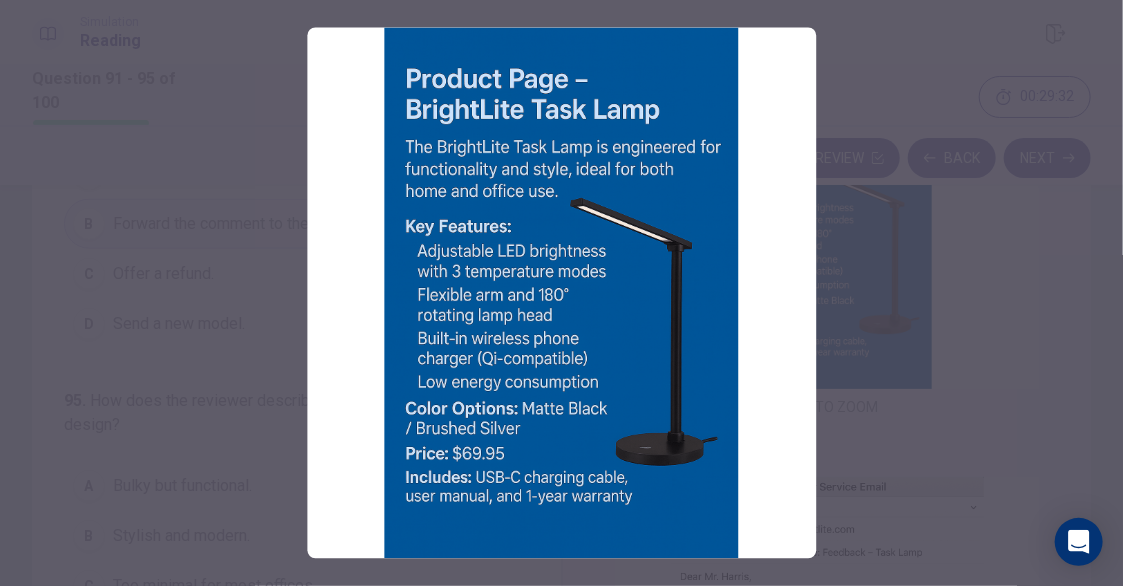drag, startPoint x: 874, startPoint y: 388, endPoint x: 857, endPoint y: 399, distance: 20.248457 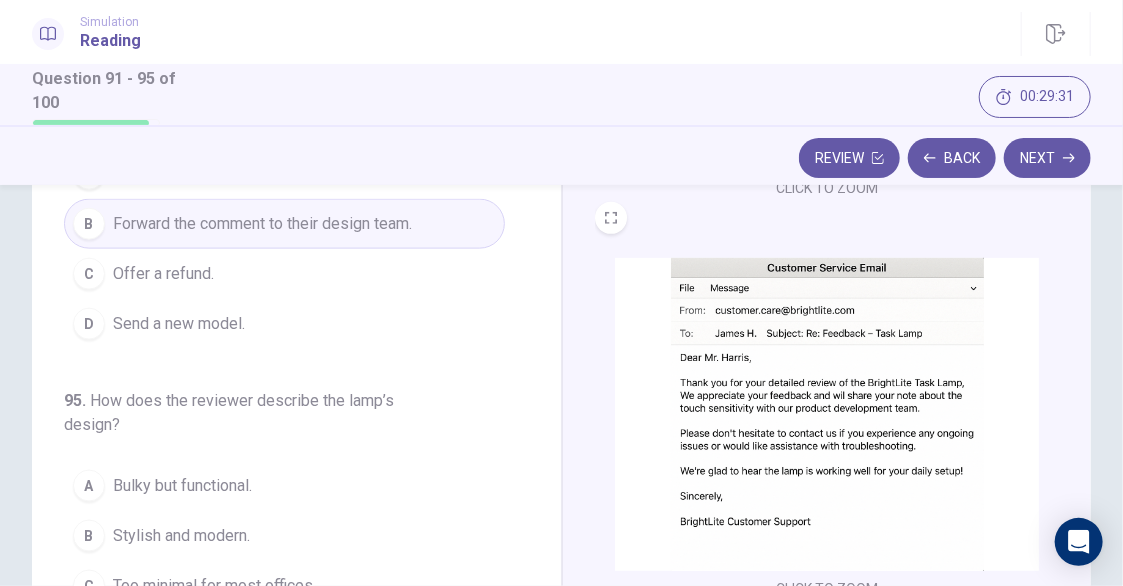 scroll, scrollTop: 226, scrollLeft: 0, axis: vertical 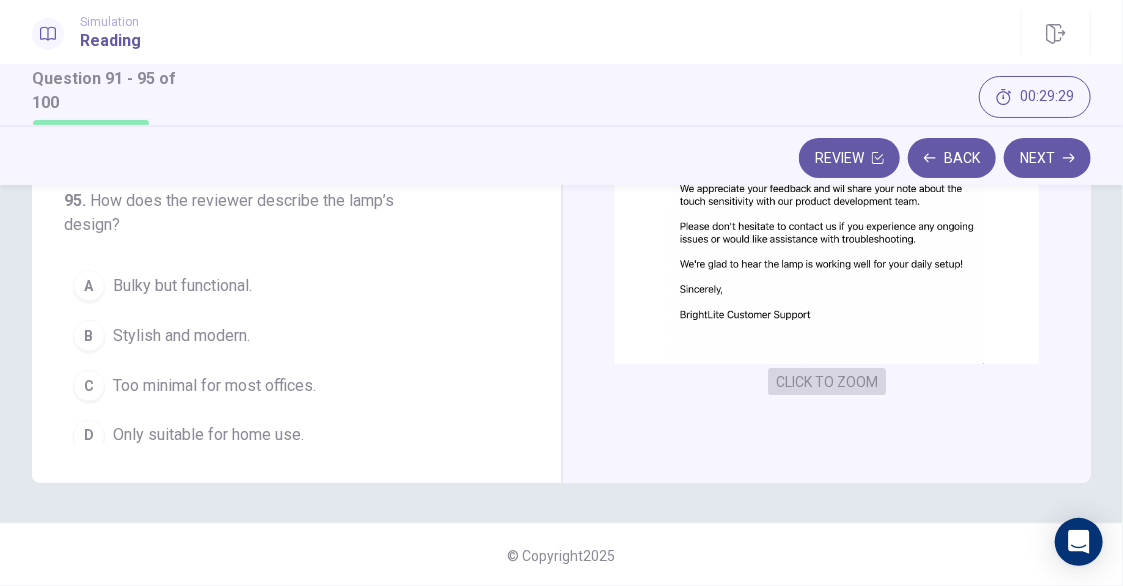 click on "CLICK TO ZOOM" at bounding box center [827, 382] 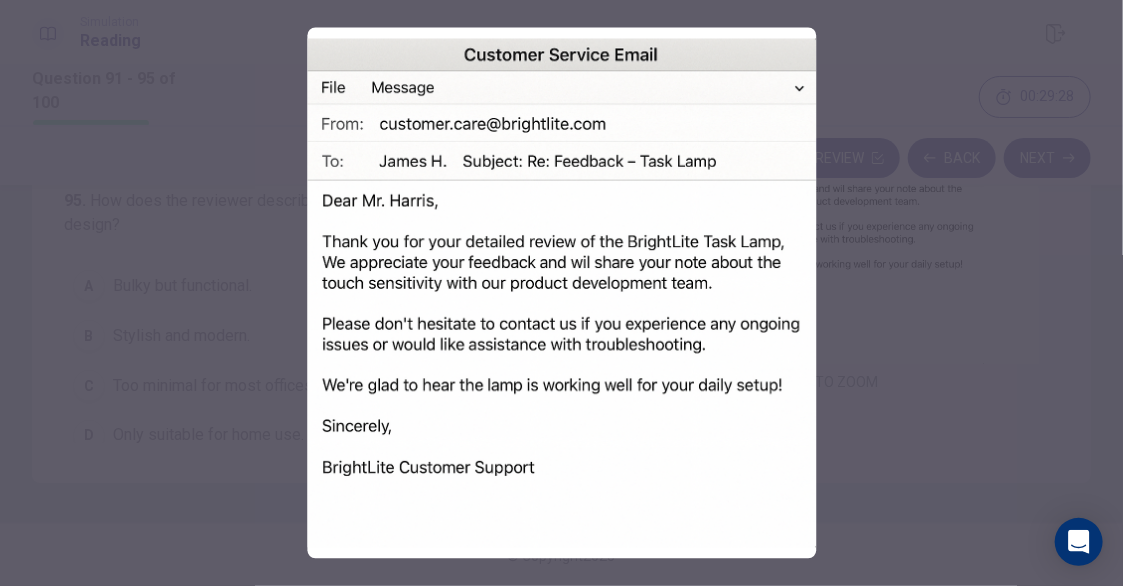 drag, startPoint x: 591, startPoint y: 396, endPoint x: 504, endPoint y: 378, distance: 88.84256 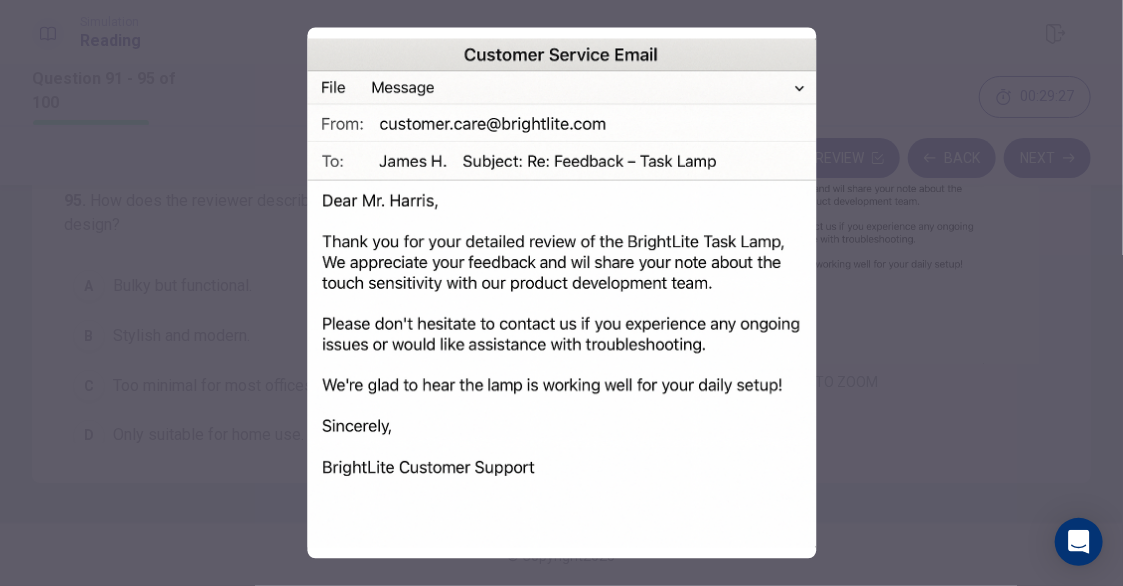 drag, startPoint x: 211, startPoint y: 358, endPoint x: 227, endPoint y: 360, distance: 16.124516 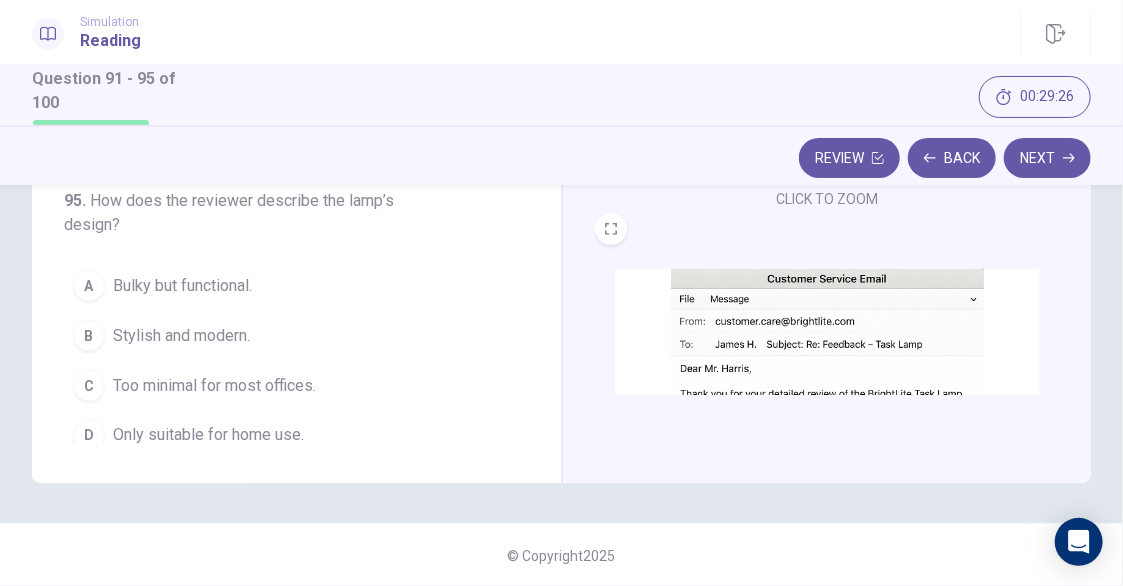scroll, scrollTop: 0, scrollLeft: 0, axis: both 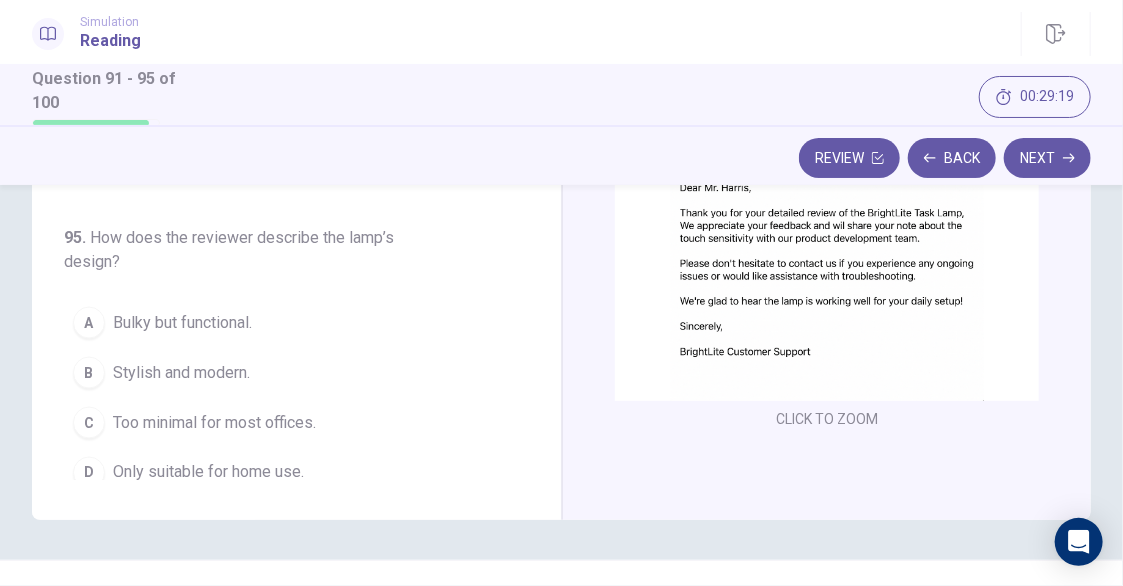 click at bounding box center [827, 244] 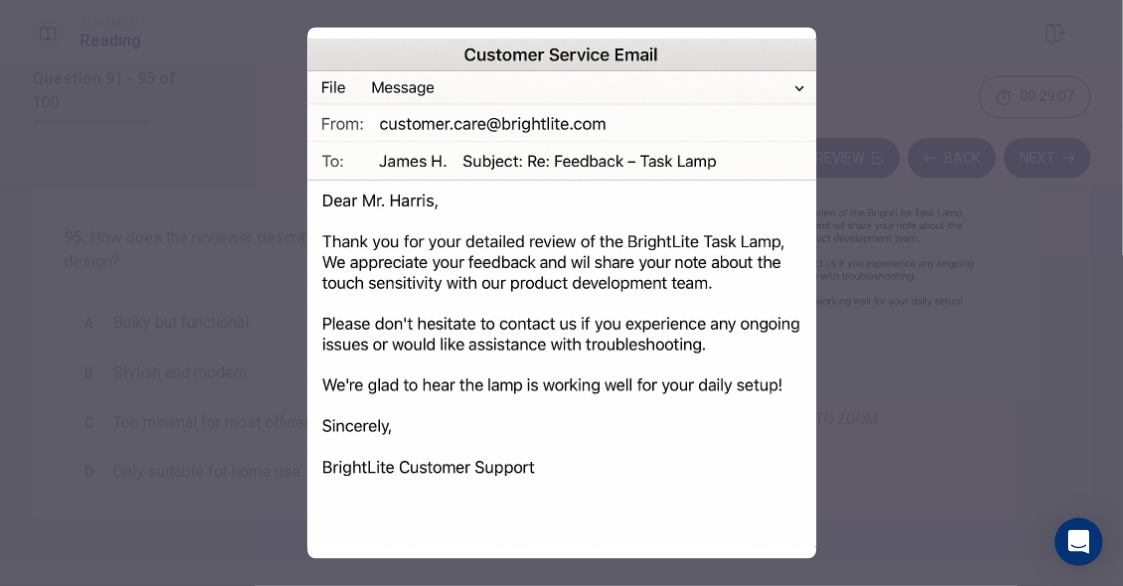 click at bounding box center [561, 293] 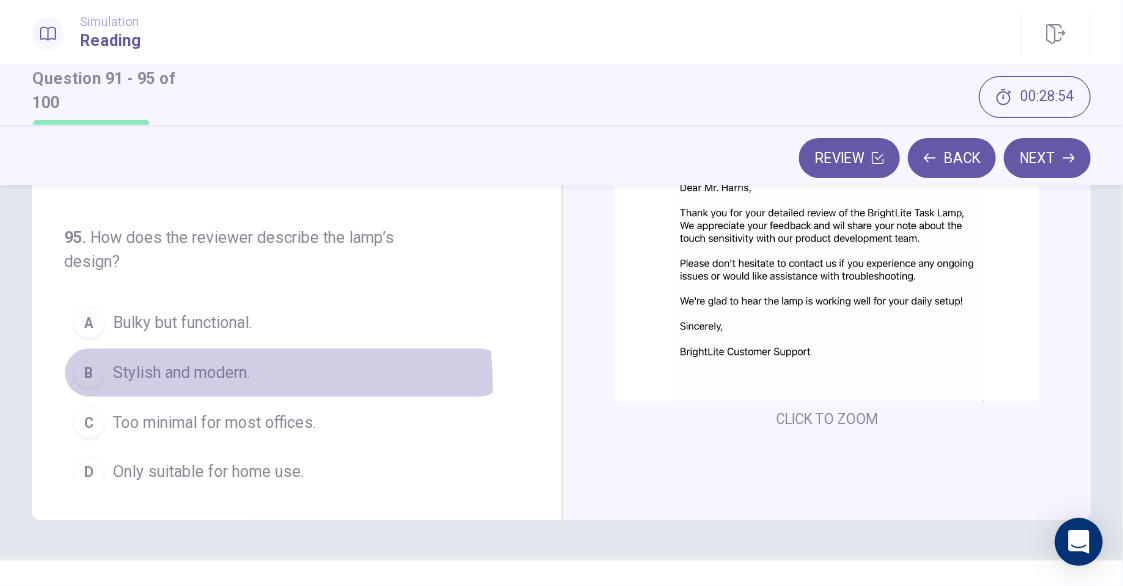 click on "B Stylish and modern." at bounding box center (284, 373) 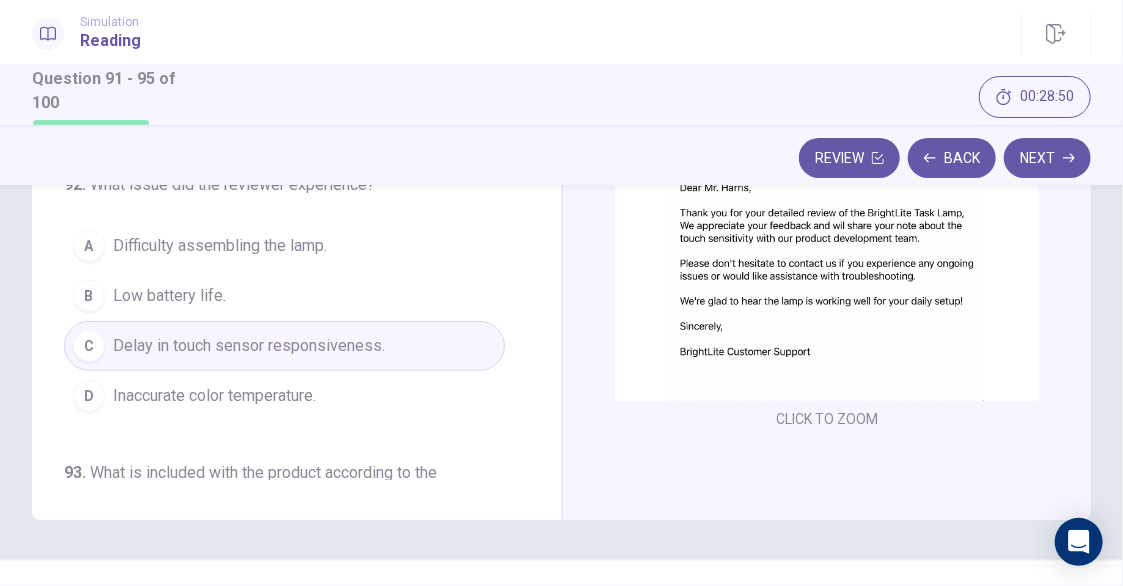 scroll, scrollTop: 0, scrollLeft: 0, axis: both 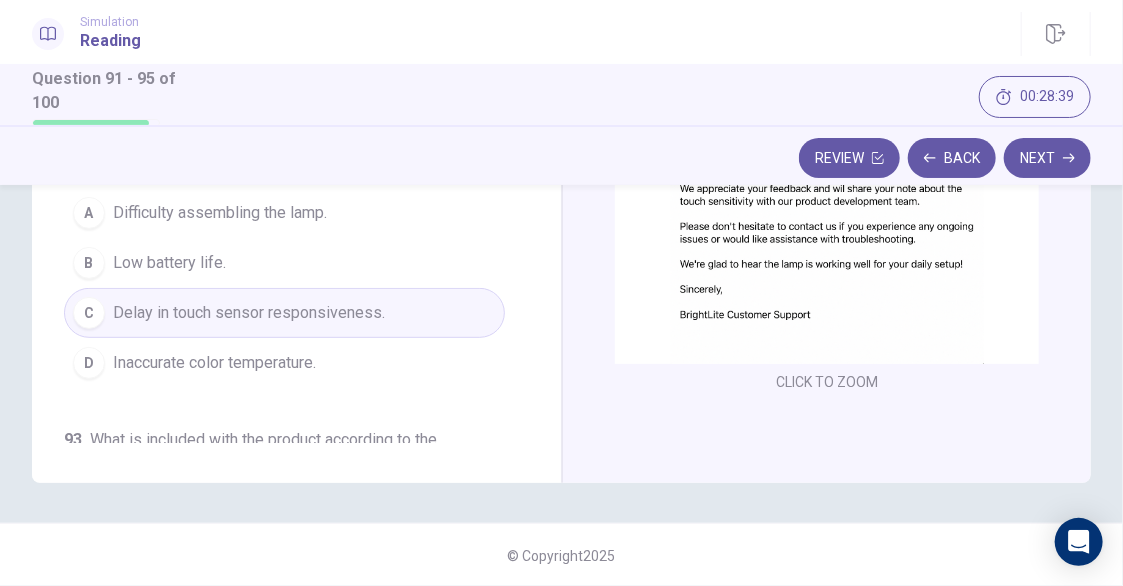 click at bounding box center (827, 207) 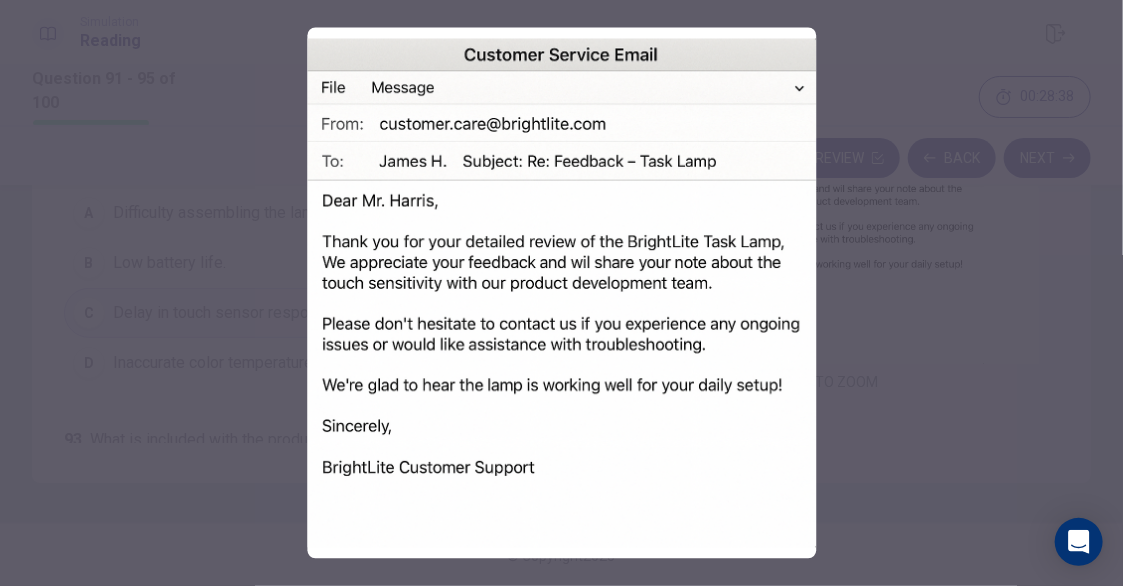 click at bounding box center (561, 293) 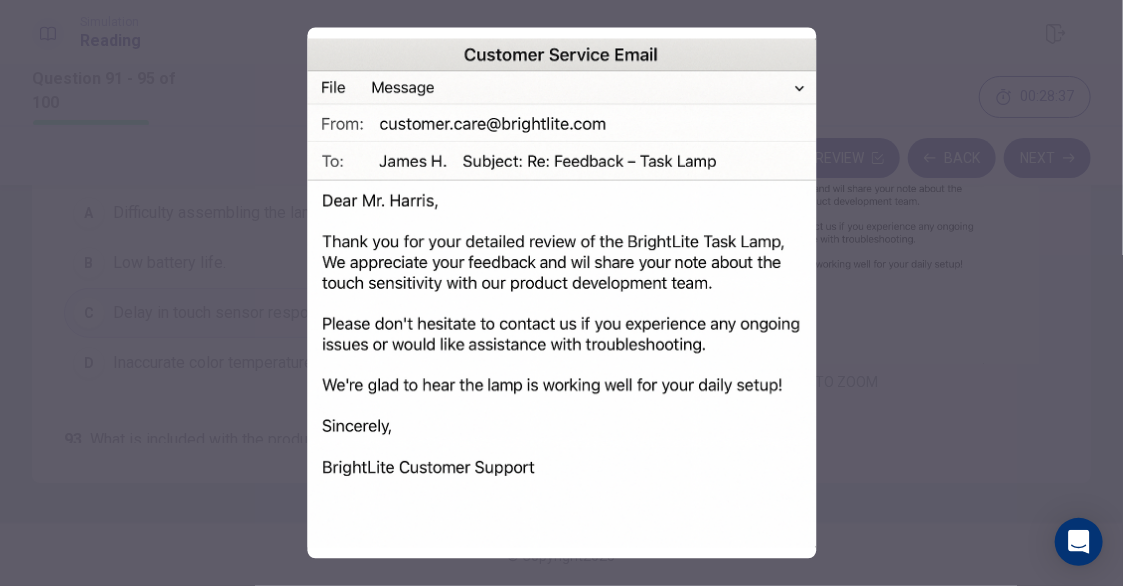 click at bounding box center (561, 293) 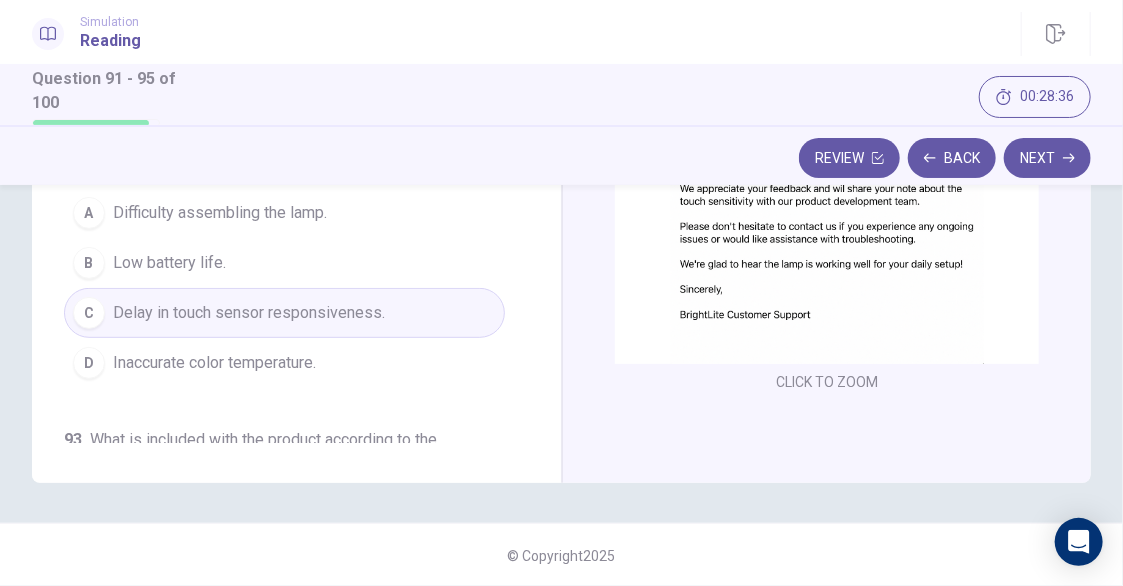 scroll, scrollTop: 0, scrollLeft: 0, axis: both 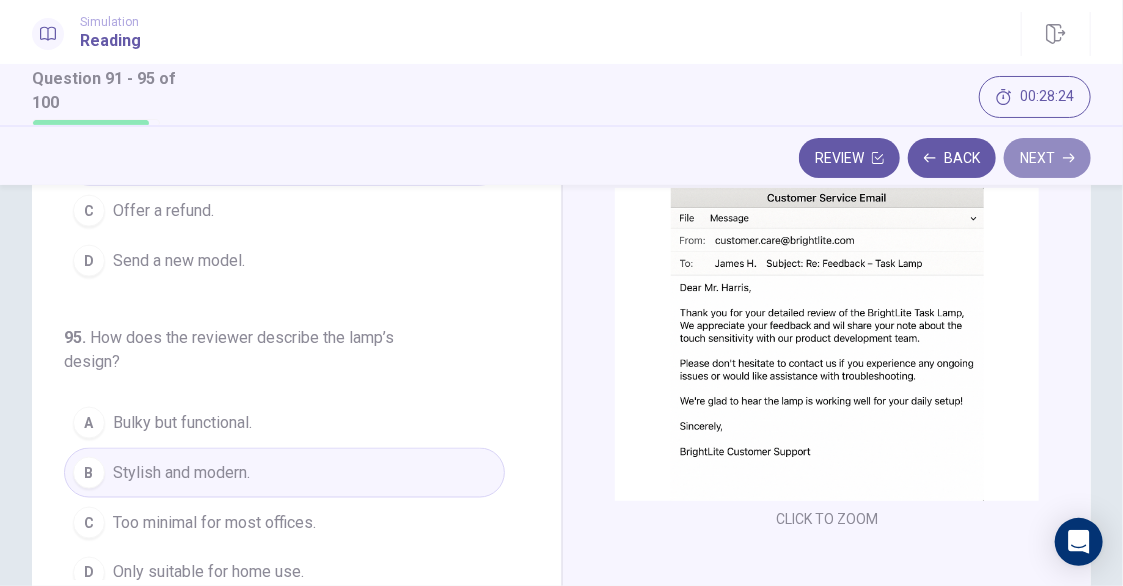click on "Next" at bounding box center (1047, 158) 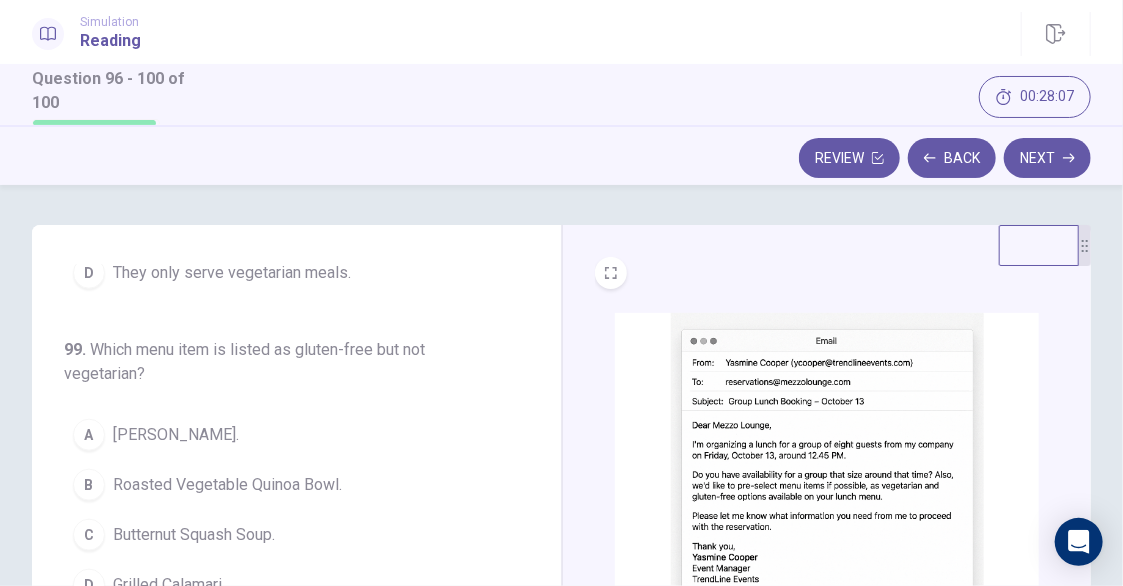 click at bounding box center (827, 469) 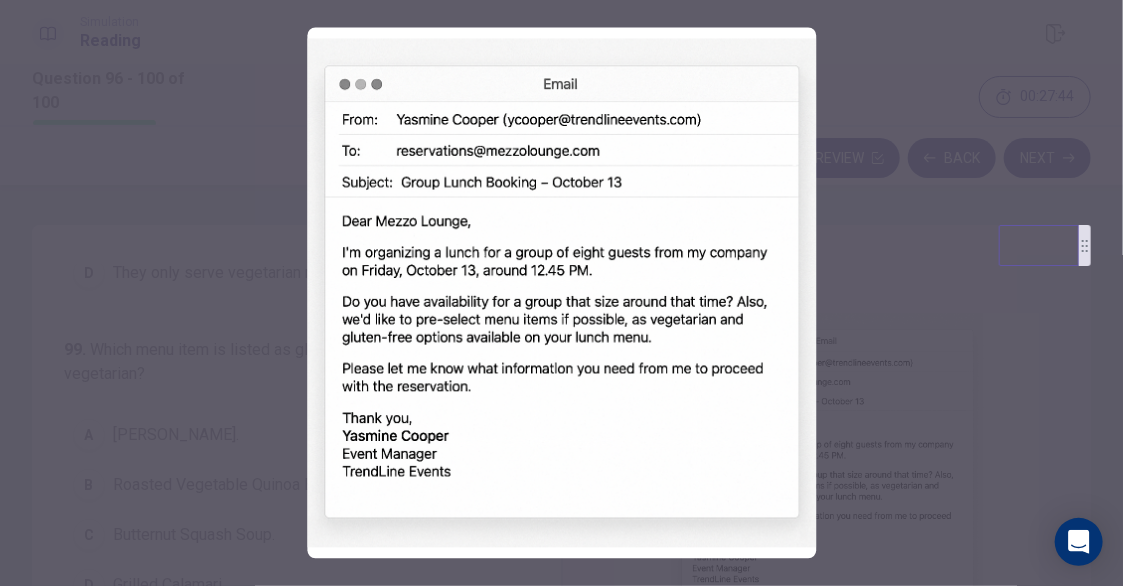 click at bounding box center [561, 293] 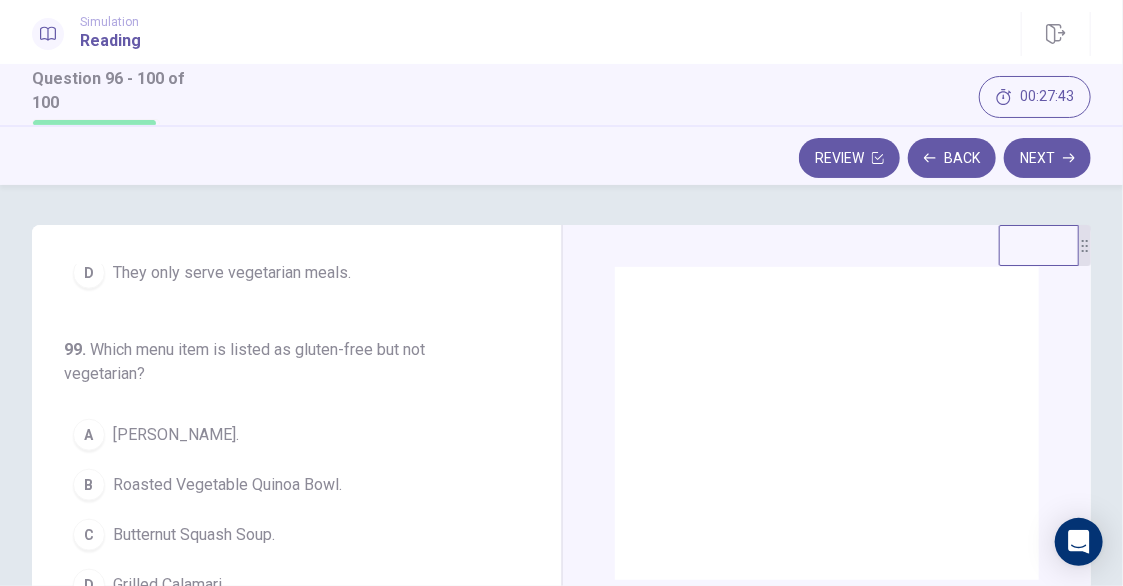 scroll, scrollTop: 500, scrollLeft: 0, axis: vertical 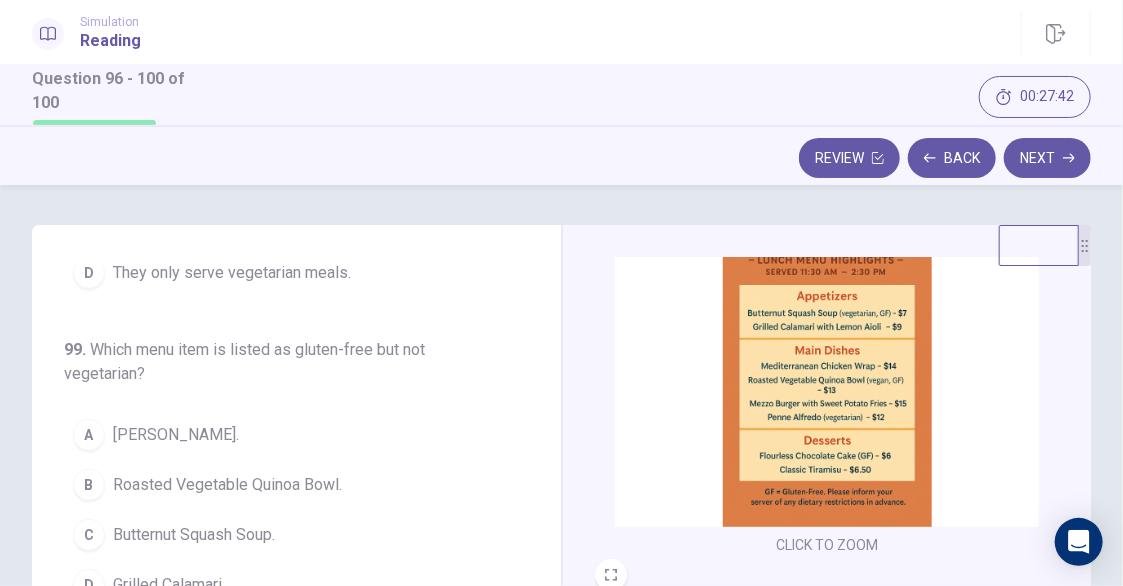 click at bounding box center [827, 370] 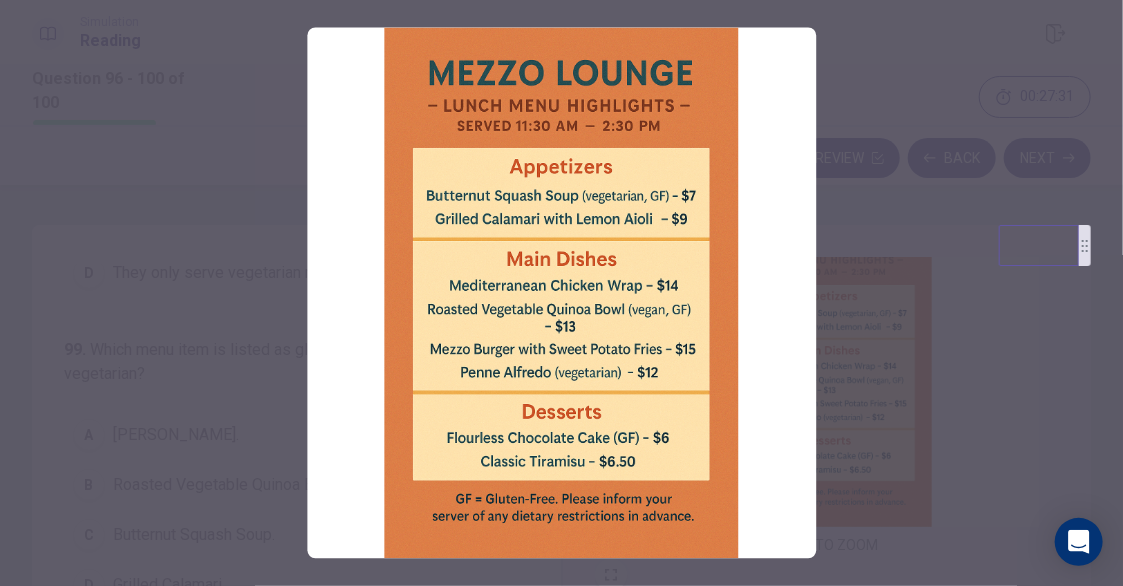 click at bounding box center [561, 293] 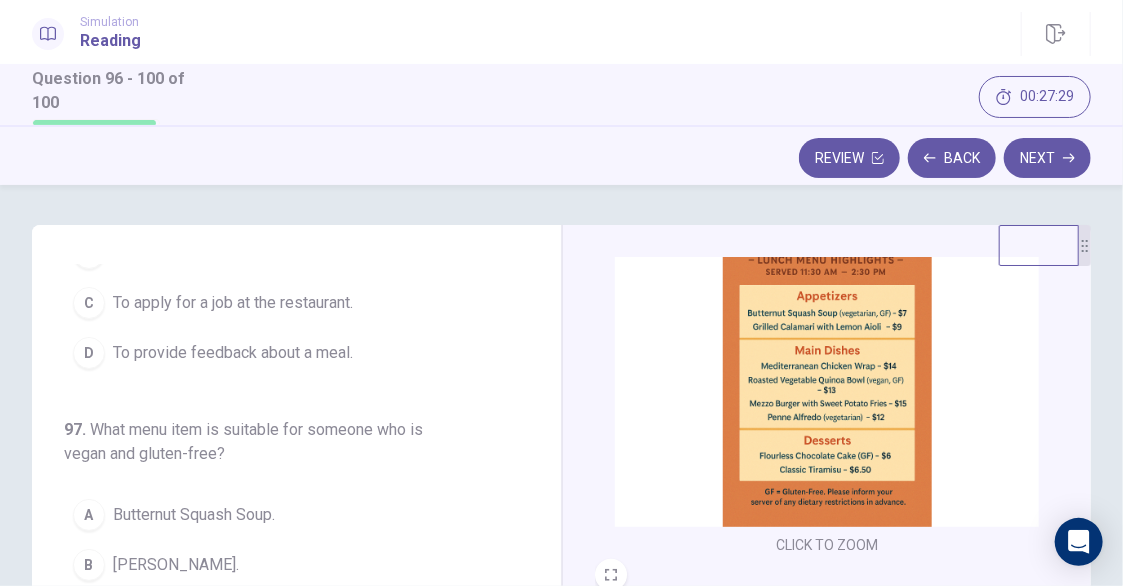 scroll, scrollTop: 0, scrollLeft: 0, axis: both 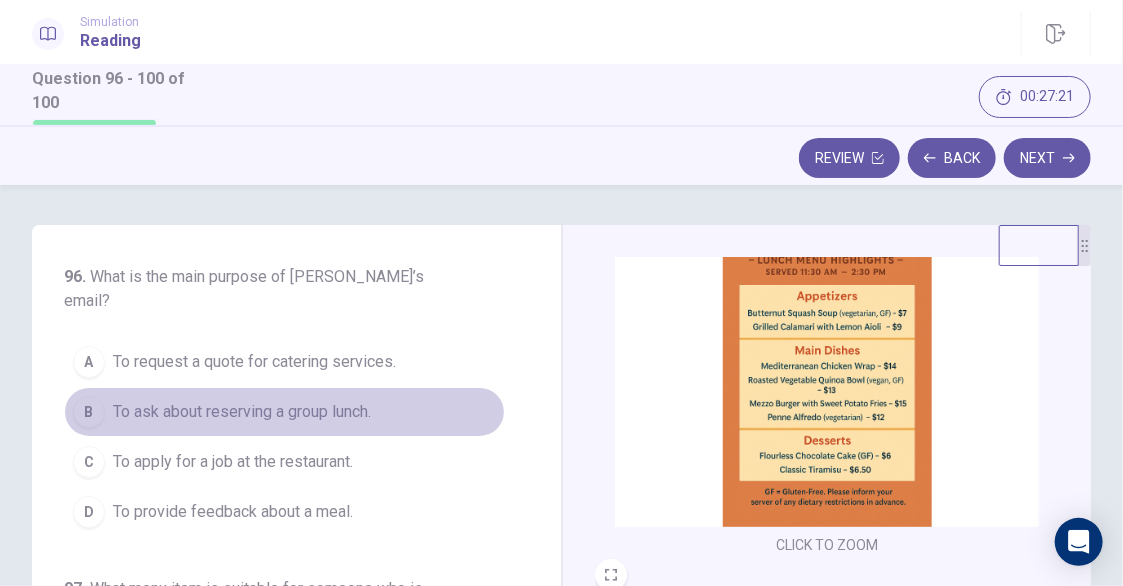 click on "To ask about reserving a group lunch." at bounding box center [242, 412] 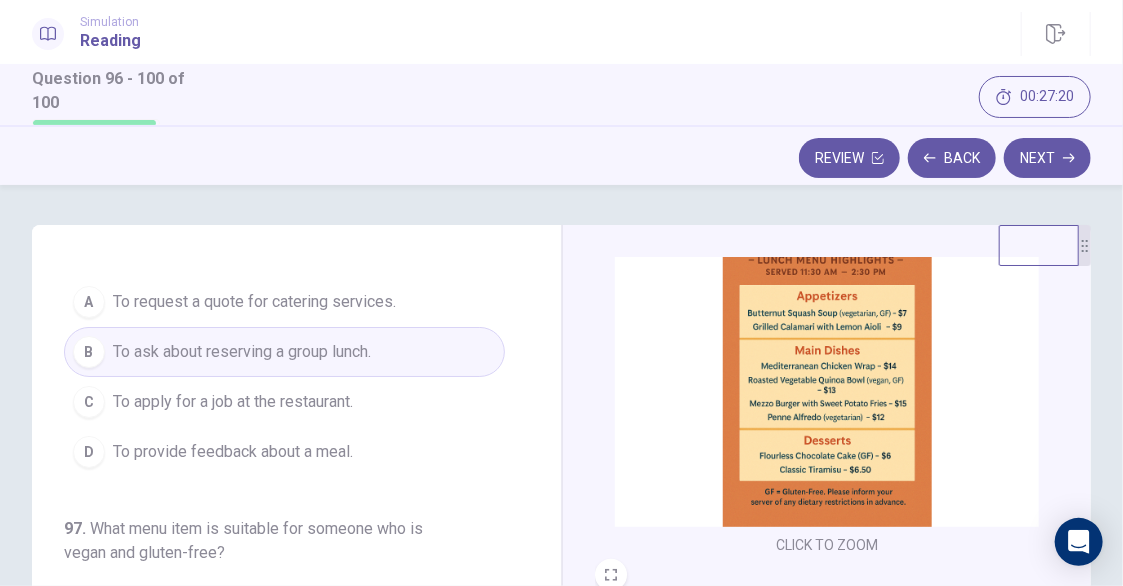 scroll, scrollTop: 200, scrollLeft: 0, axis: vertical 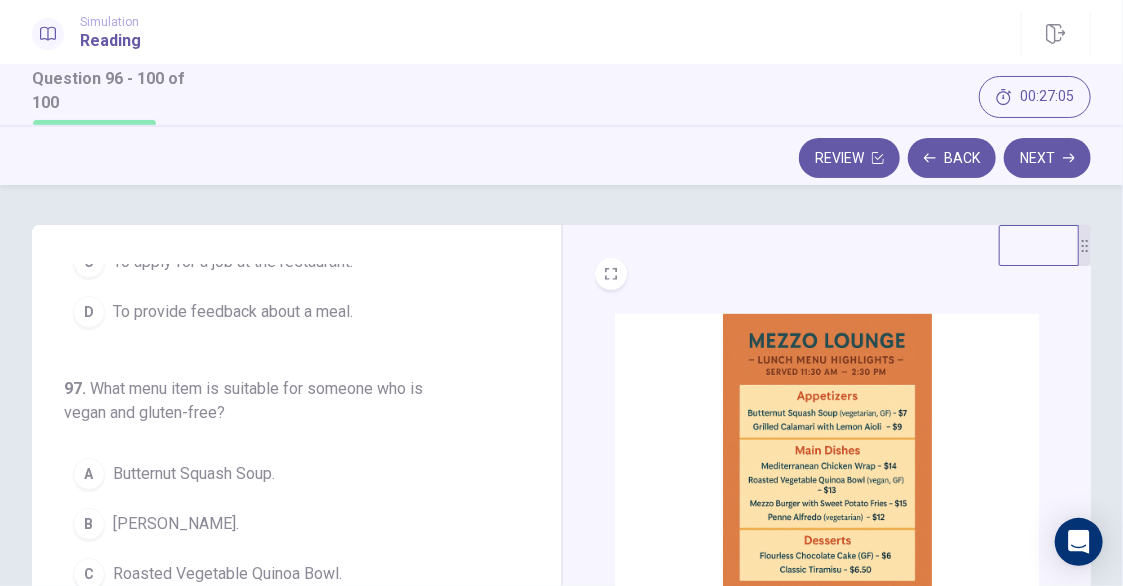 click on "Roasted Vegetable Quinoa Bowl." at bounding box center [227, 574] 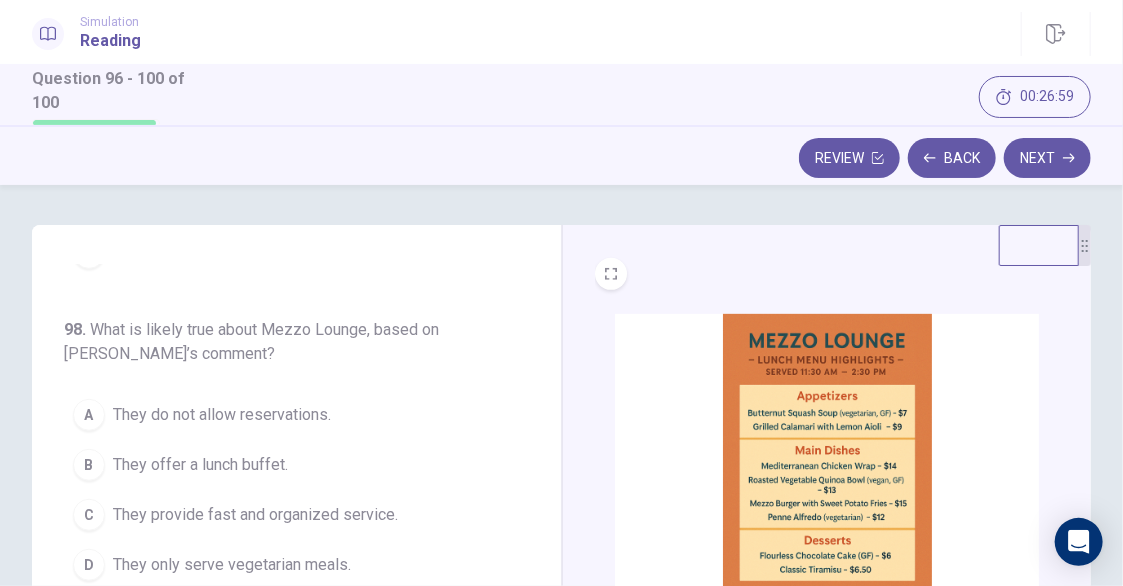 scroll, scrollTop: 600, scrollLeft: 0, axis: vertical 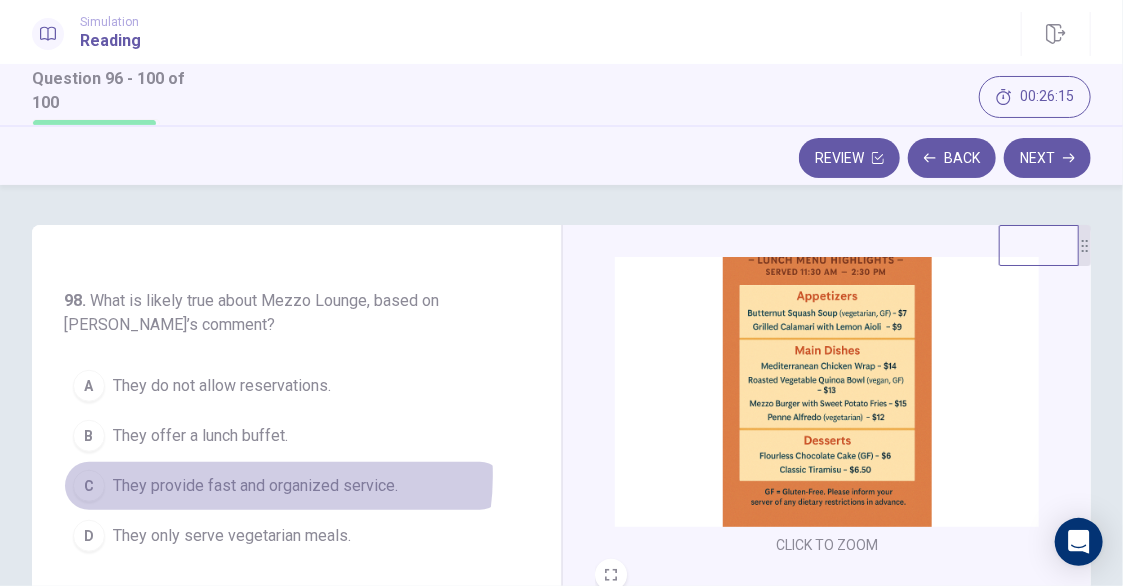click on "They provide fast and organized service." at bounding box center [255, 486] 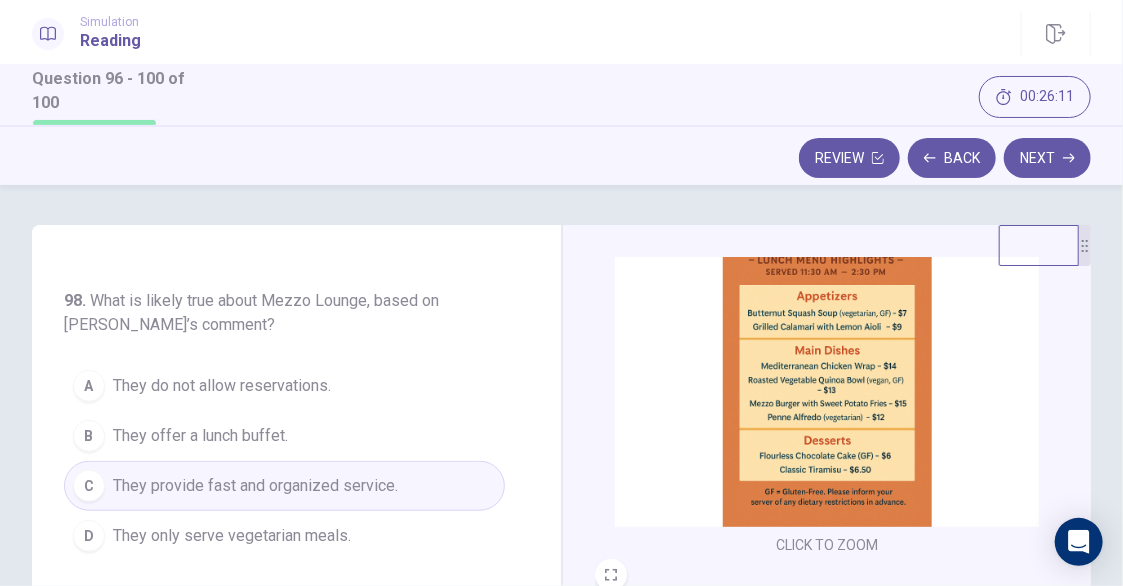 scroll, scrollTop: 628, scrollLeft: 0, axis: vertical 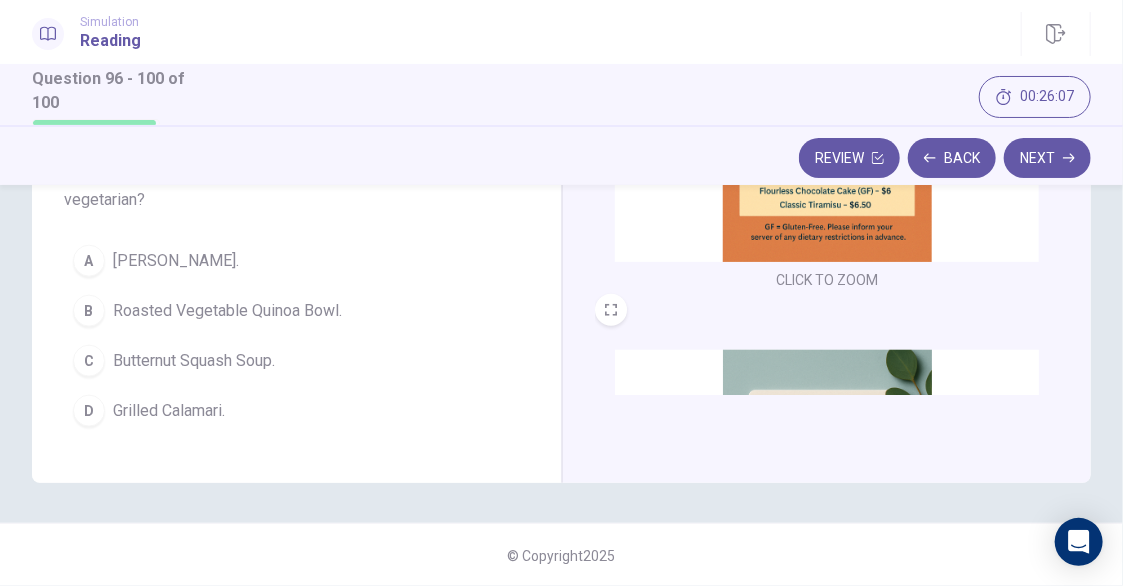 click at bounding box center [827, 506] 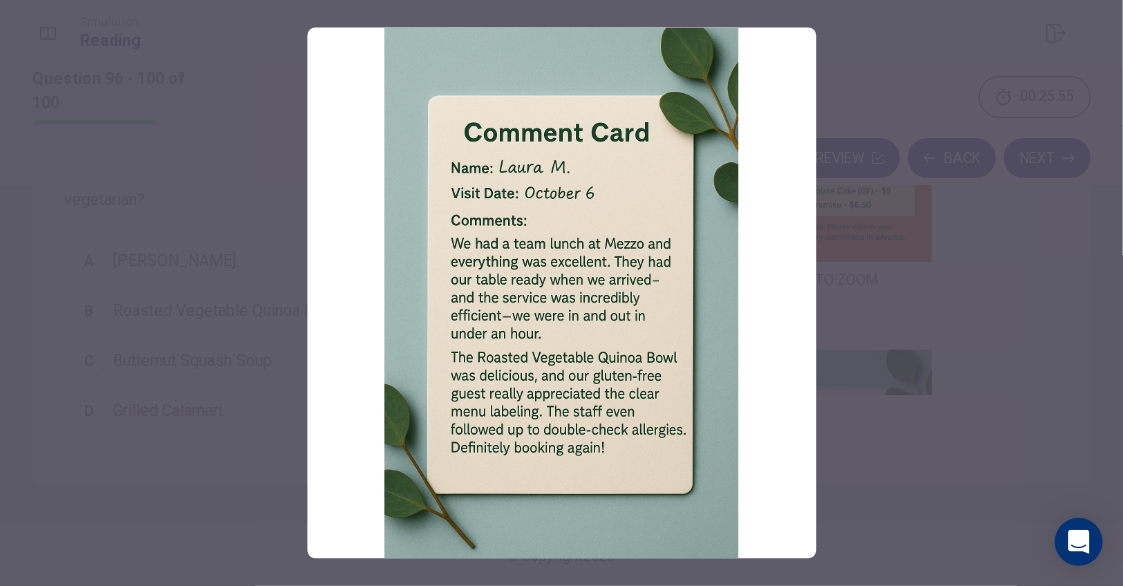 click at bounding box center (561, 293) 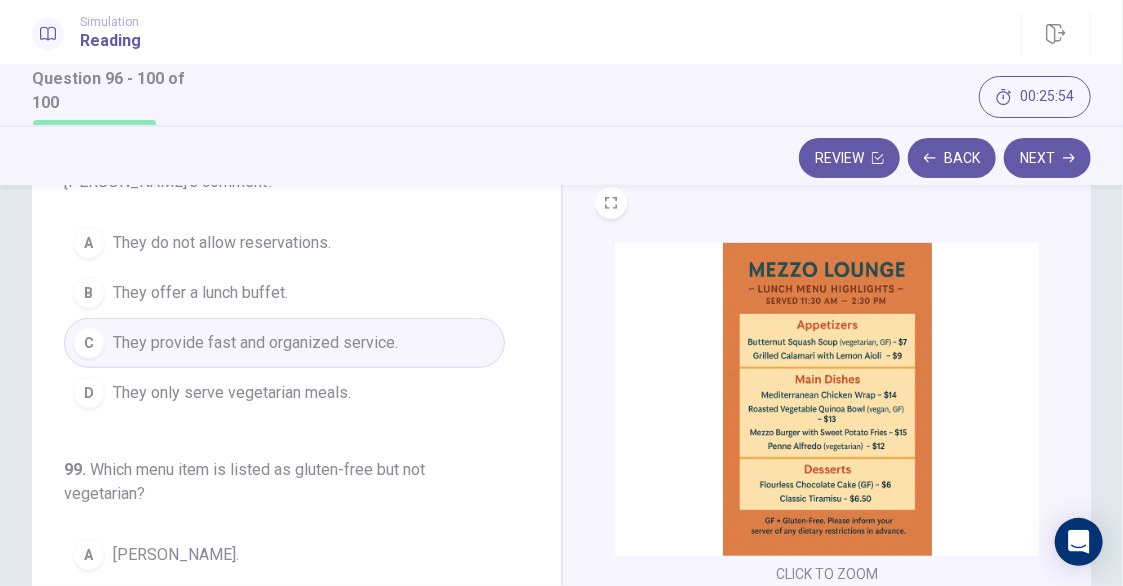 scroll, scrollTop: 137, scrollLeft: 0, axis: vertical 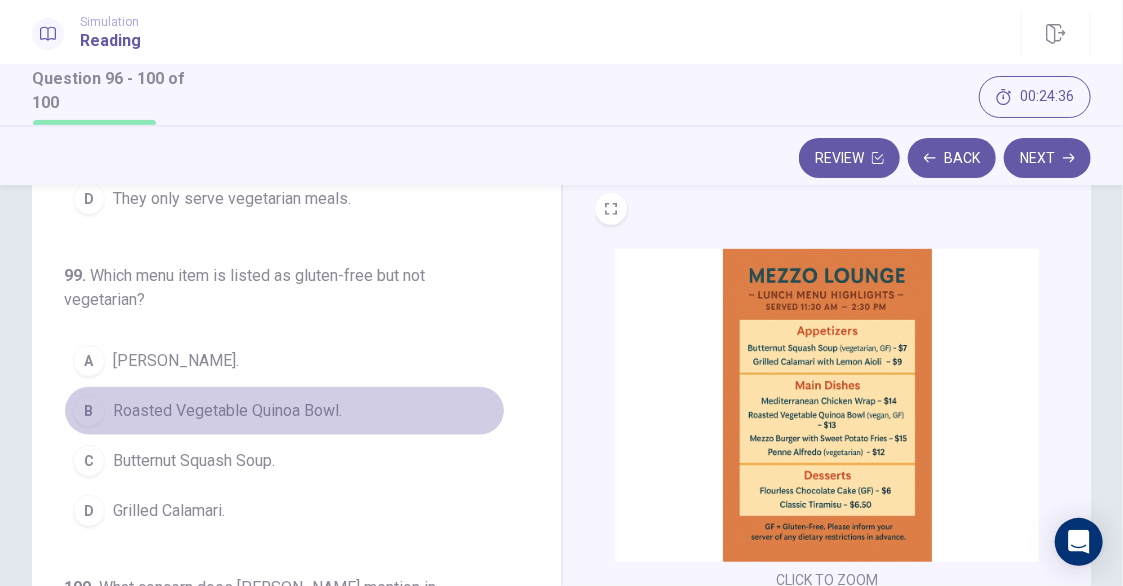 click on "Roasted Vegetable Quinoa Bowl." at bounding box center (227, 411) 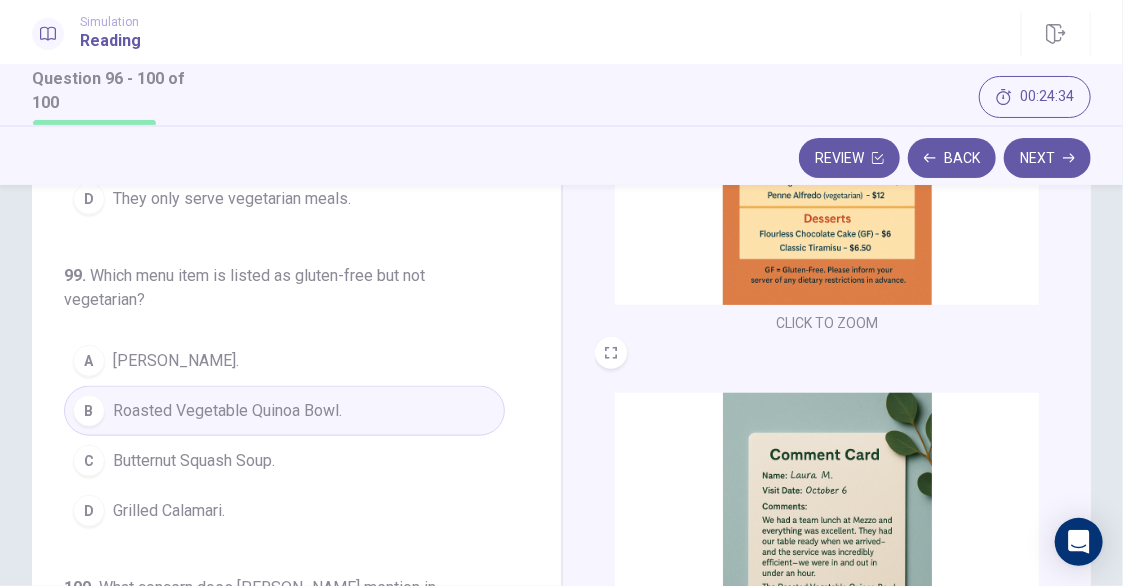 scroll, scrollTop: 628, scrollLeft: 0, axis: vertical 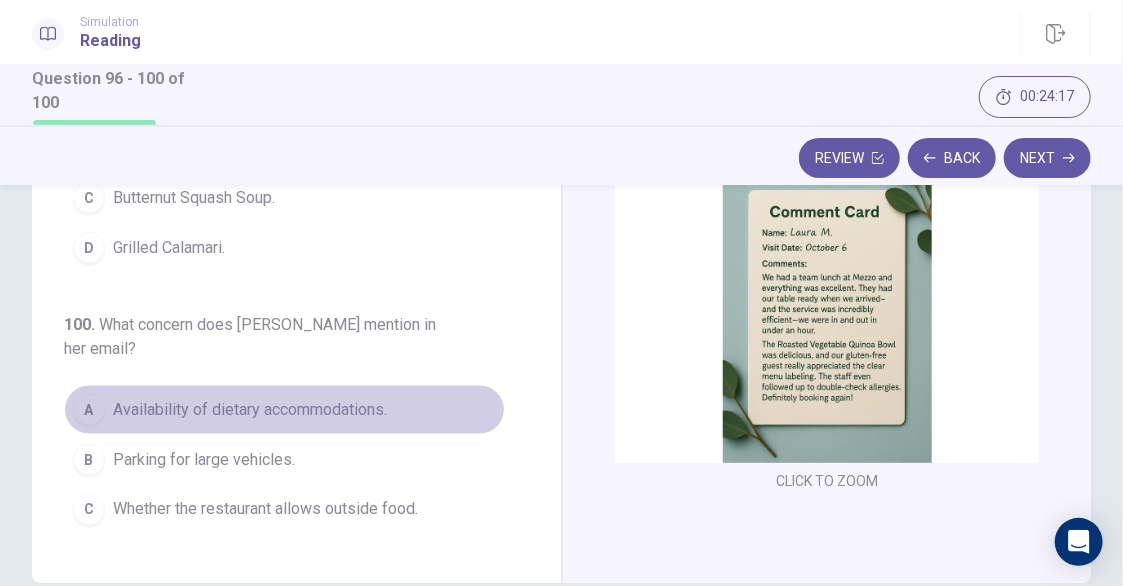 click on "Availability of dietary accommodations." at bounding box center (250, 410) 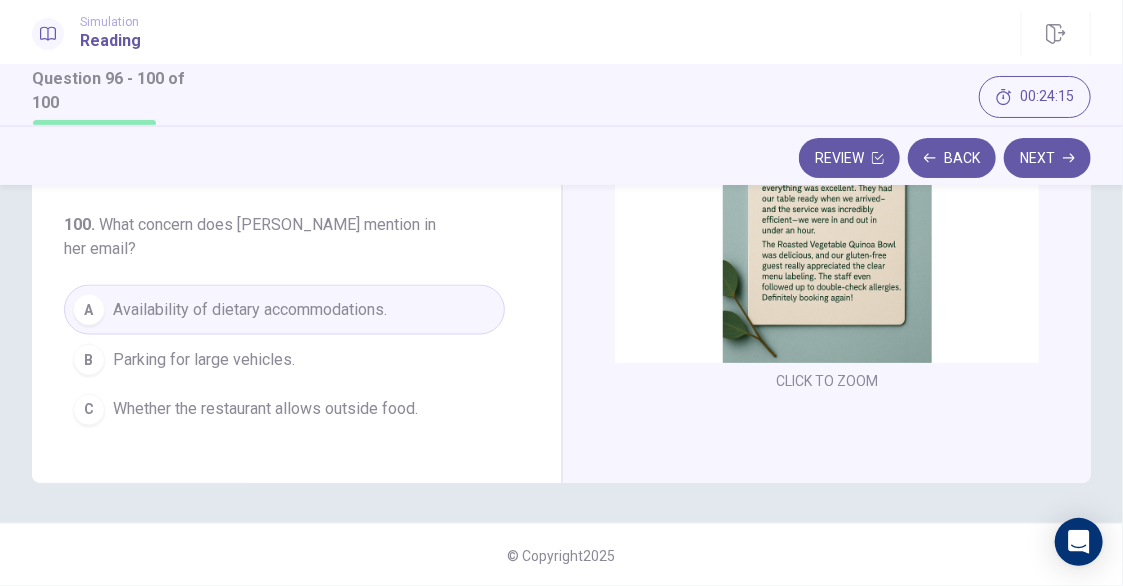 scroll, scrollTop: 0, scrollLeft: 0, axis: both 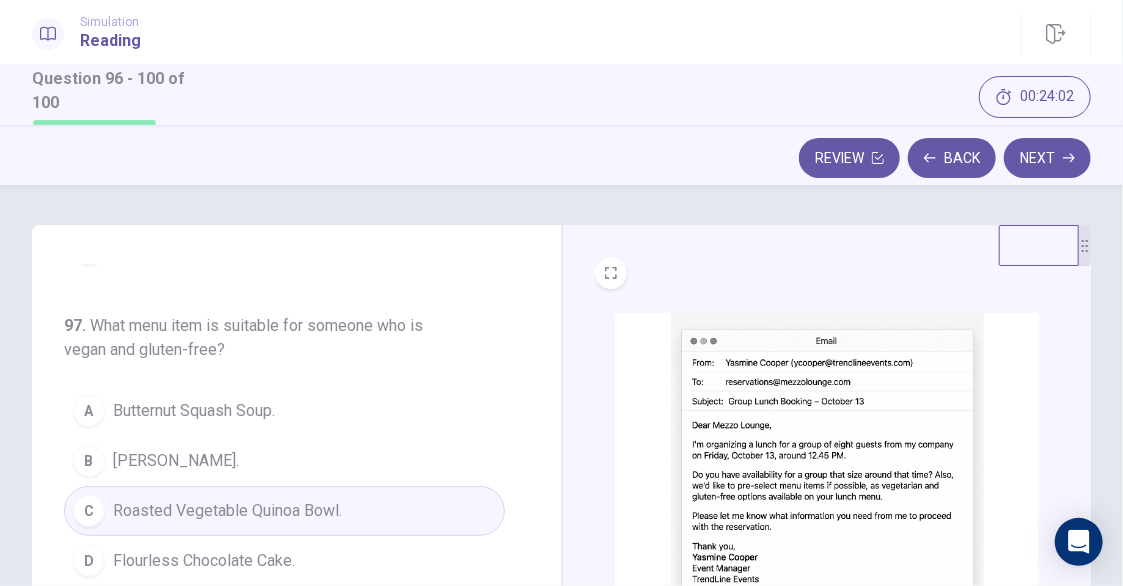 click on "Back" at bounding box center [952, 158] 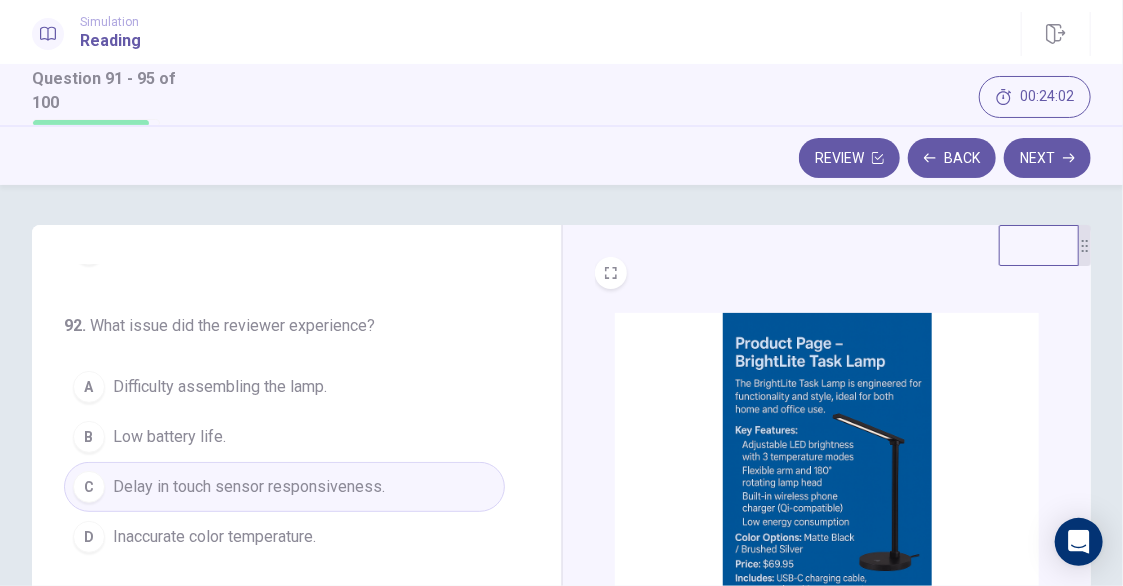 scroll, scrollTop: 287, scrollLeft: 0, axis: vertical 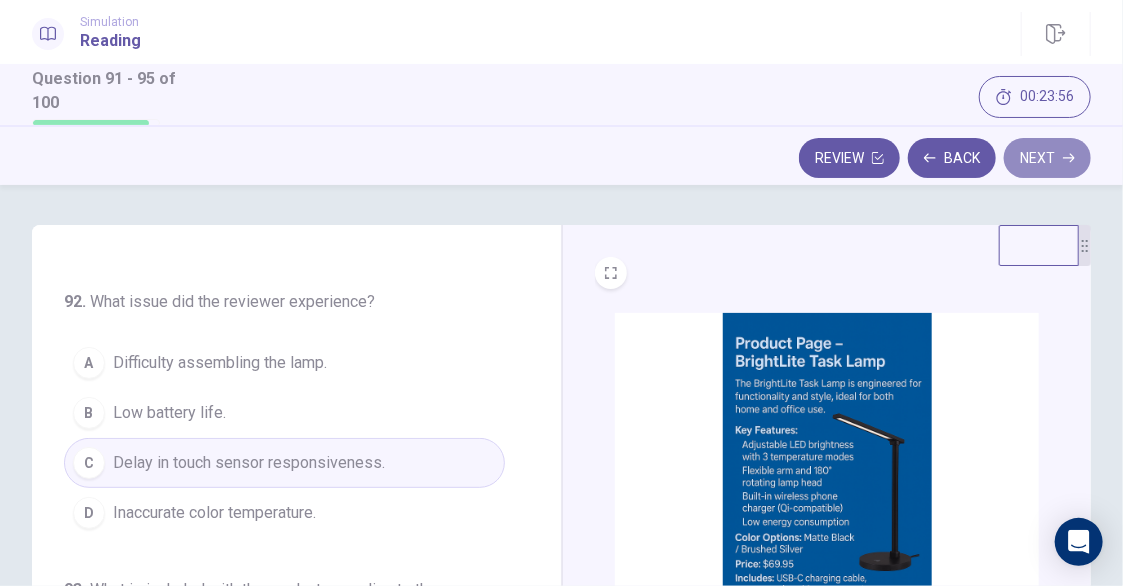 click on "Next" at bounding box center (1047, 158) 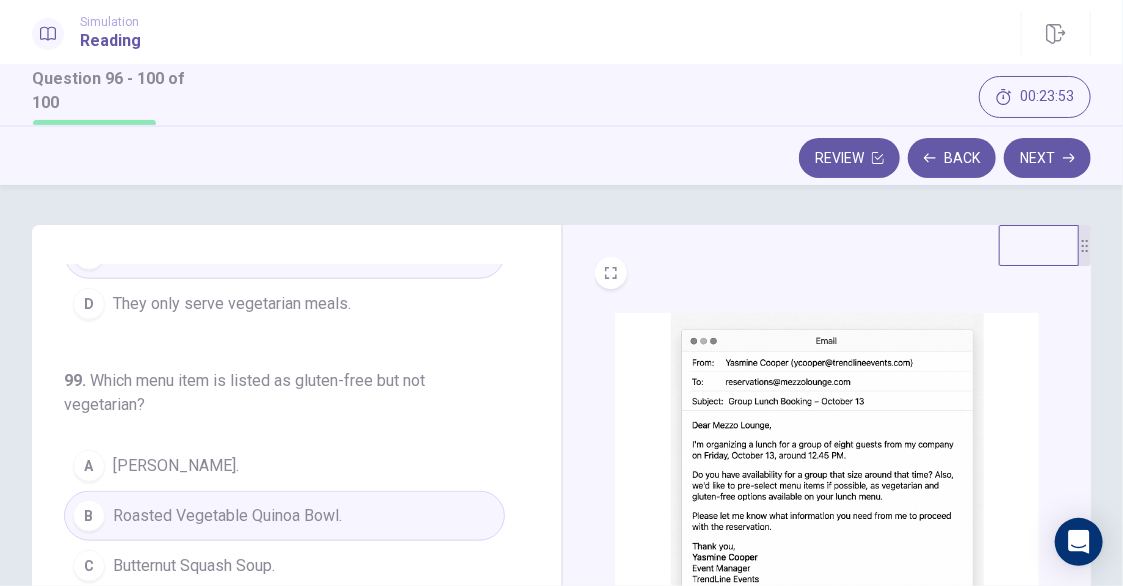 scroll, scrollTop: 863, scrollLeft: 0, axis: vertical 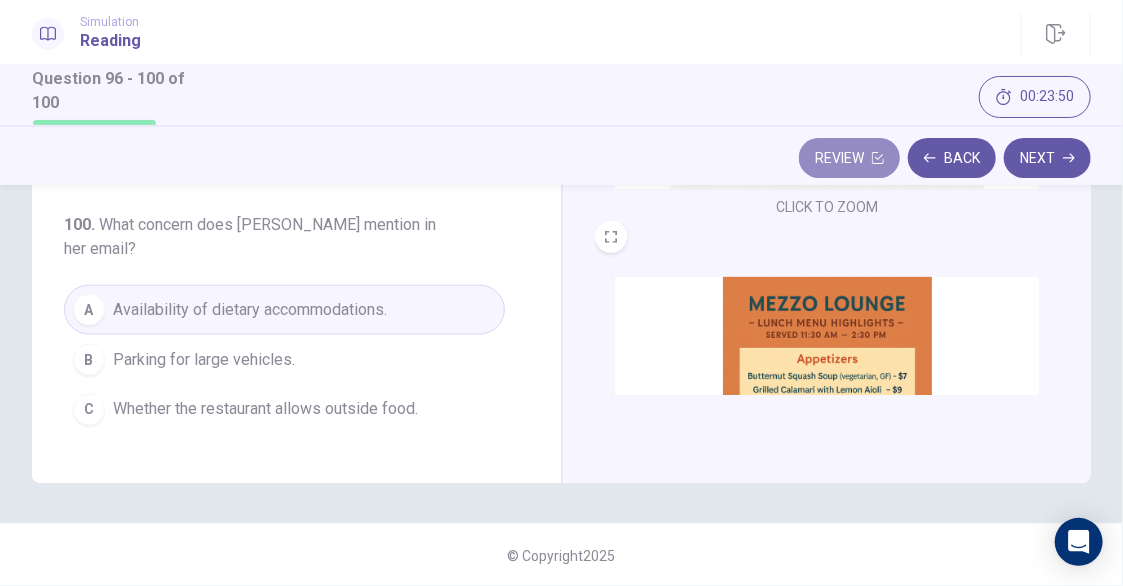click on "Review" at bounding box center (849, 158) 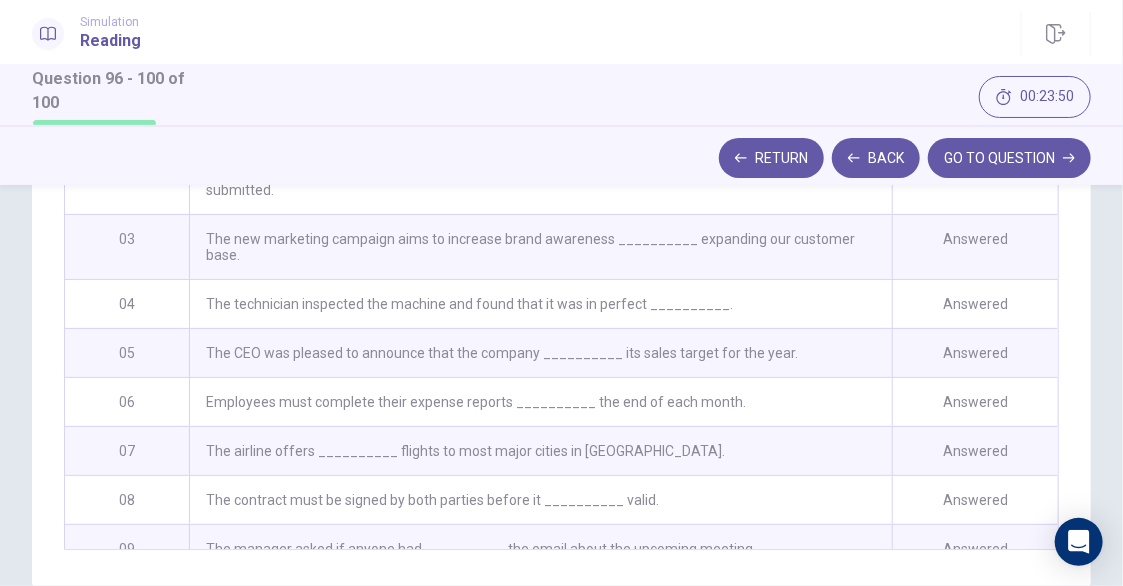 scroll, scrollTop: 528, scrollLeft: 0, axis: vertical 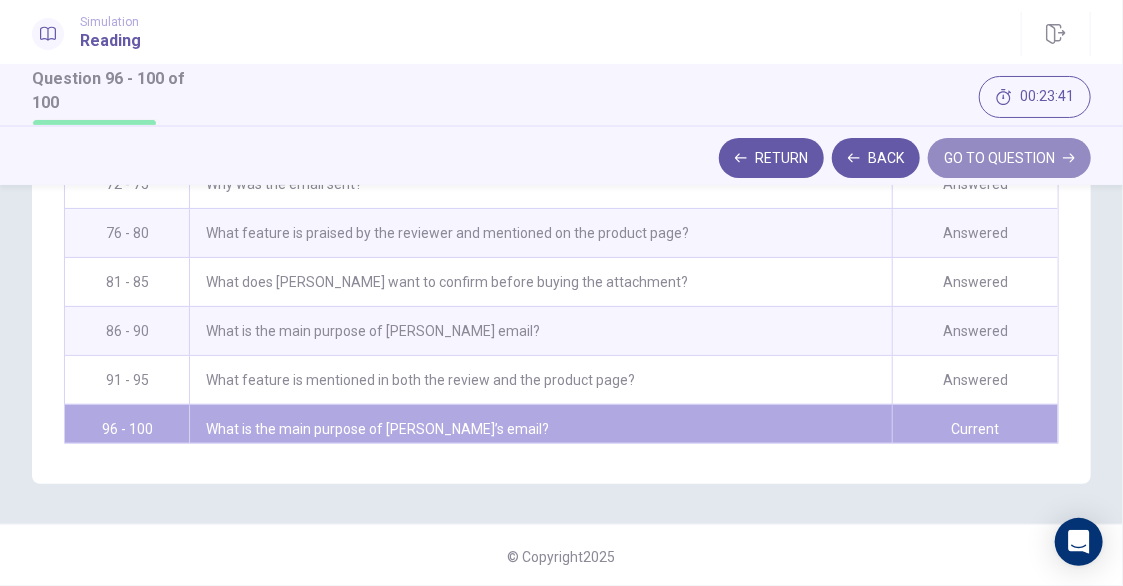 click on "GO TO QUESTION" at bounding box center [1009, 158] 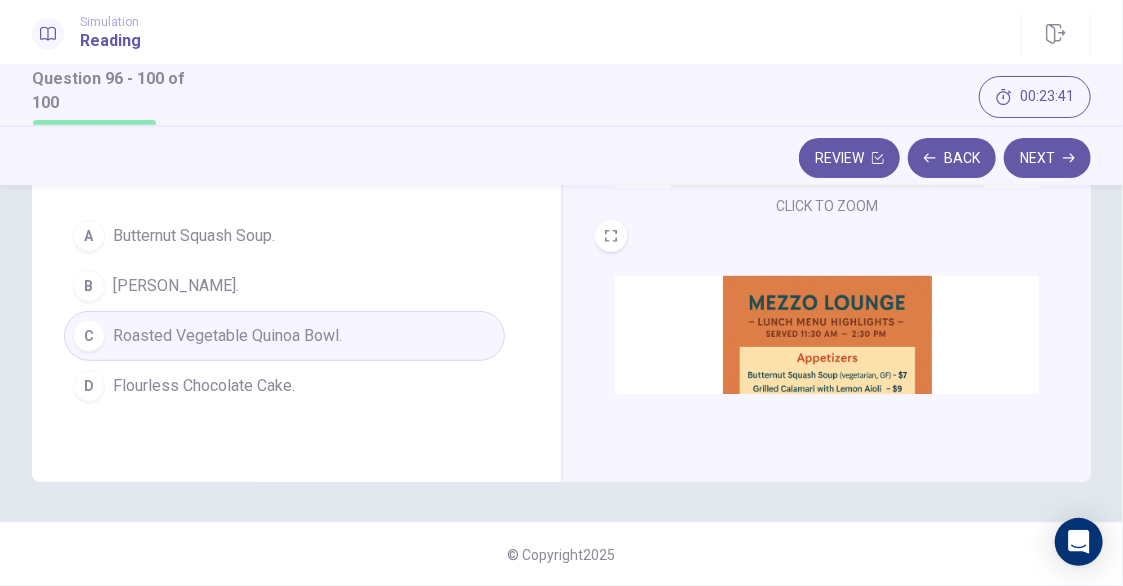 scroll, scrollTop: 437, scrollLeft: 0, axis: vertical 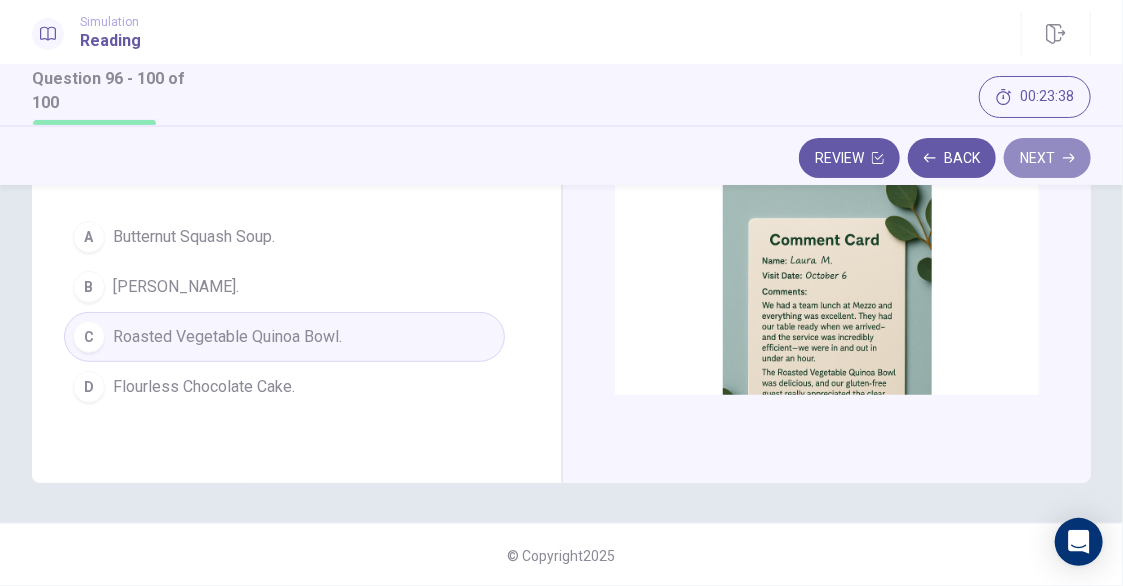 click on "Next" at bounding box center [1047, 158] 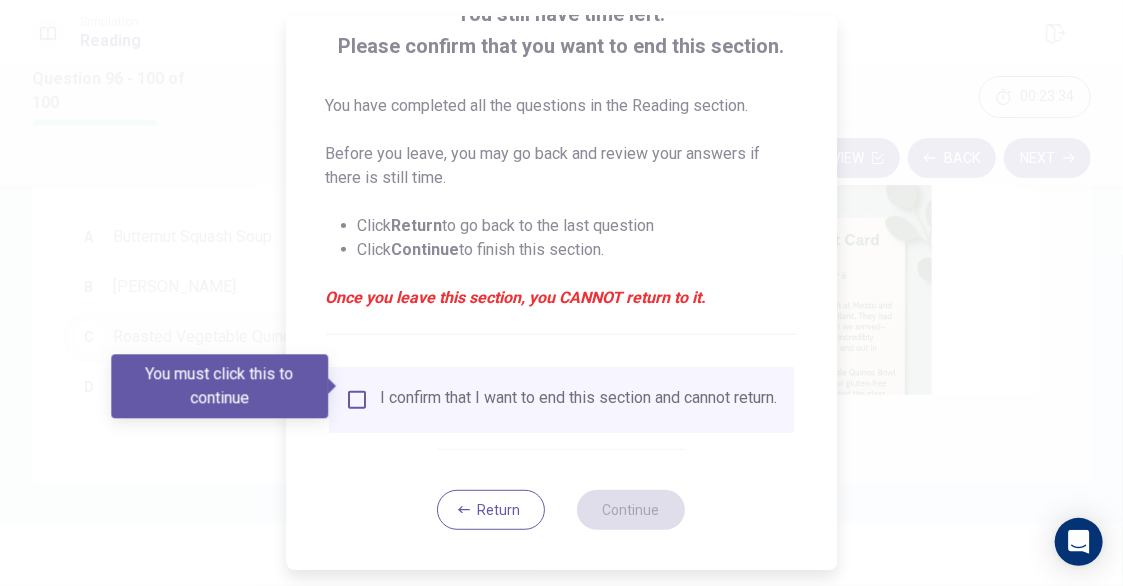 click on "I confirm that I want to end this section and cannot return." at bounding box center (579, 400) 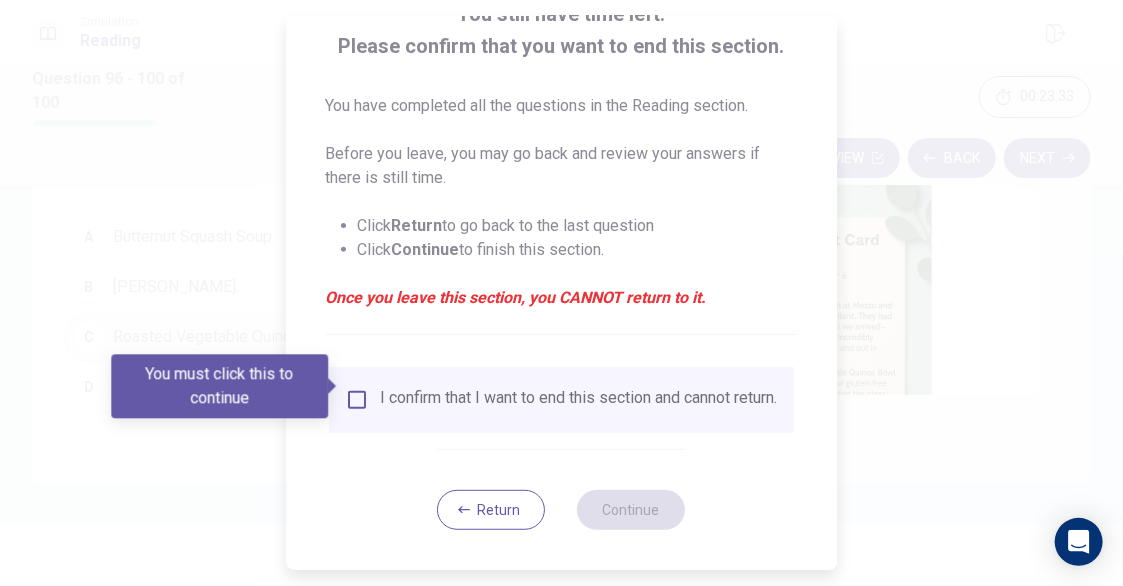 click at bounding box center (333, 386) 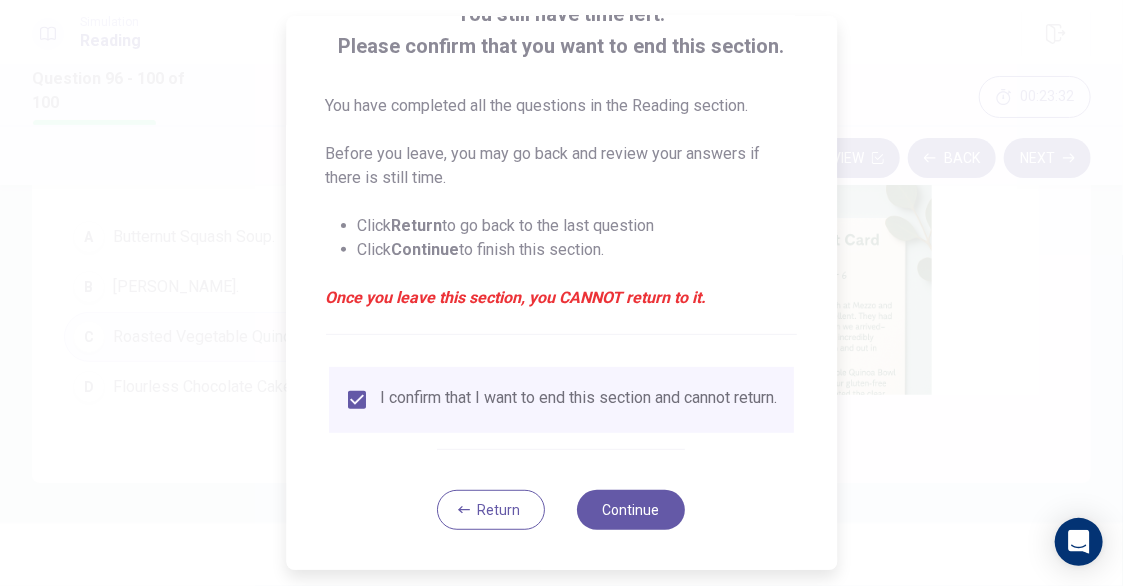click on "Continue" at bounding box center (632, 510) 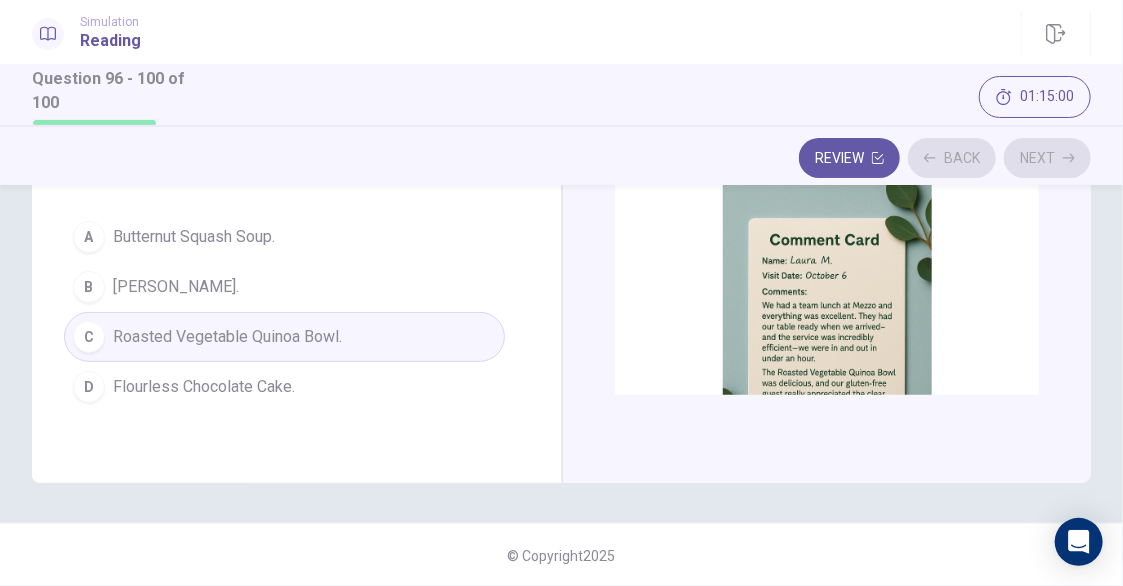 scroll, scrollTop: 140, scrollLeft: 0, axis: vertical 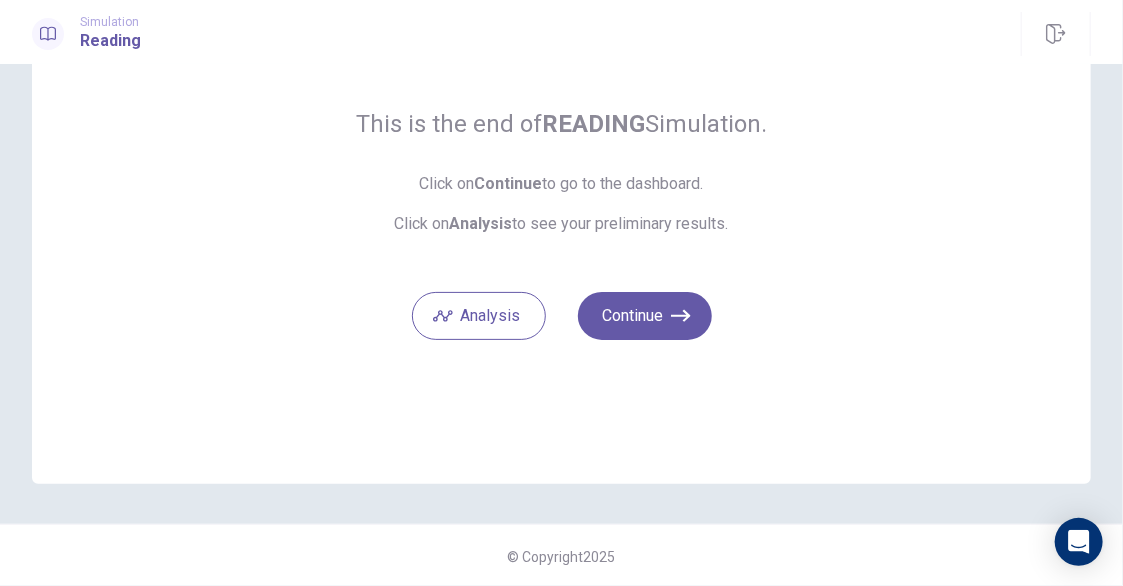 click on "Continue" at bounding box center (645, 316) 